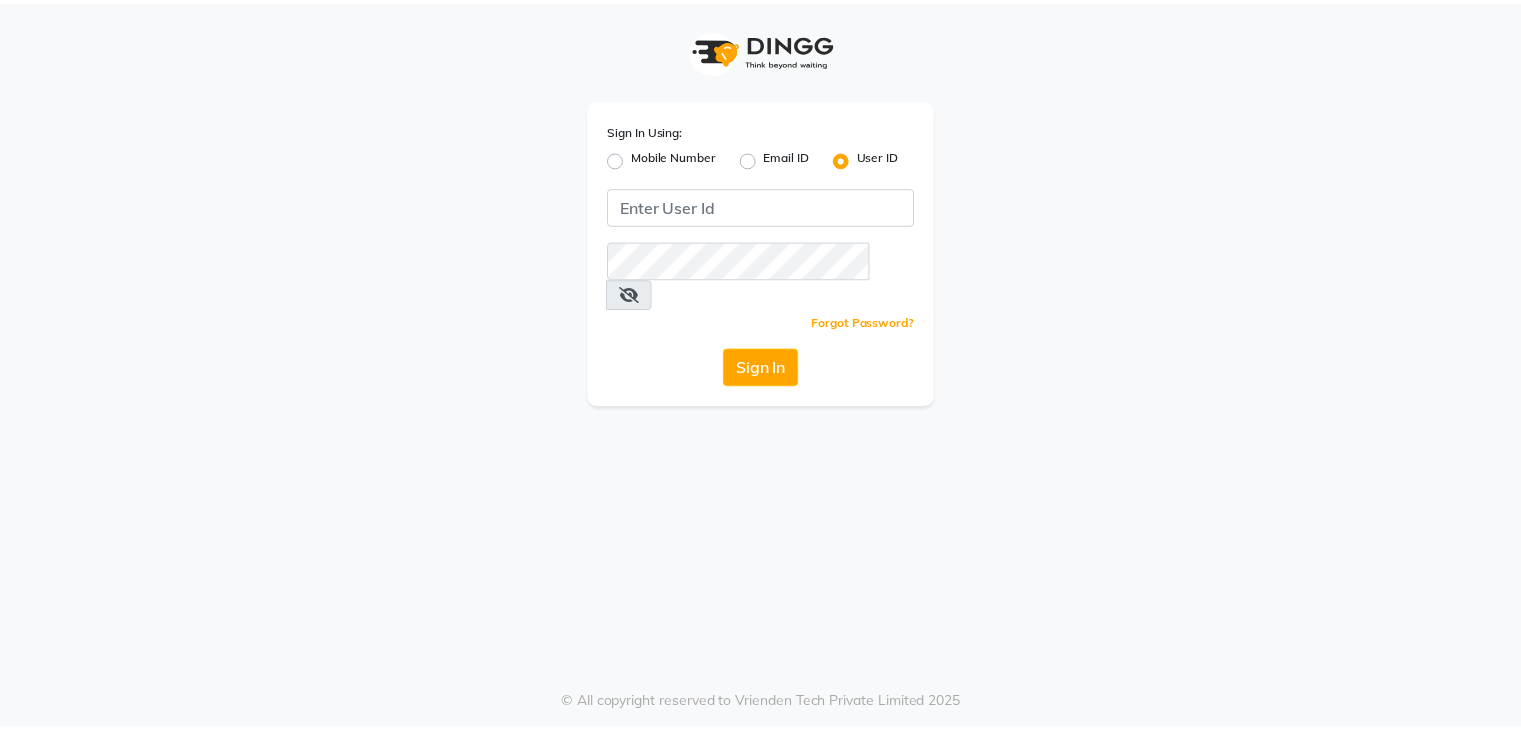 scroll, scrollTop: 0, scrollLeft: 0, axis: both 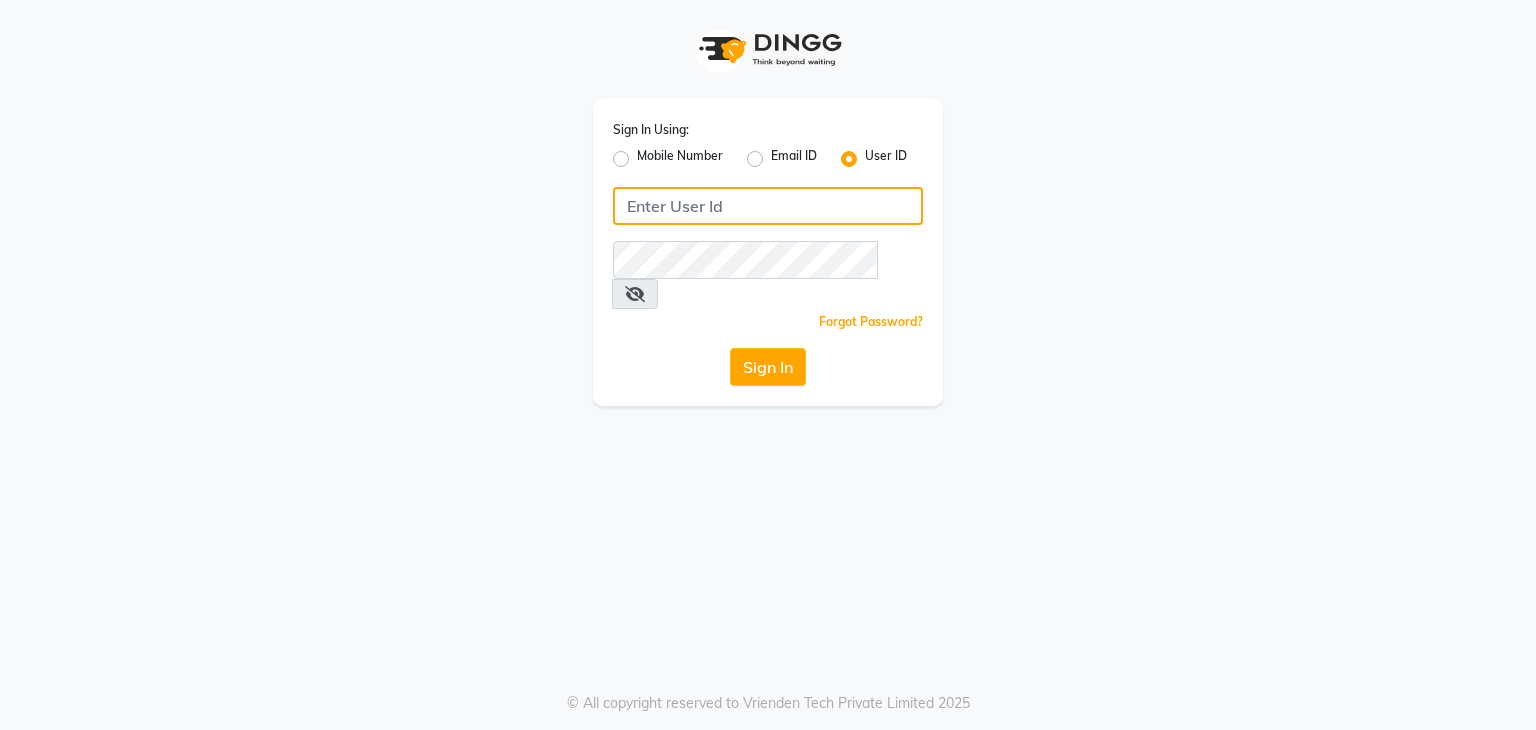 click 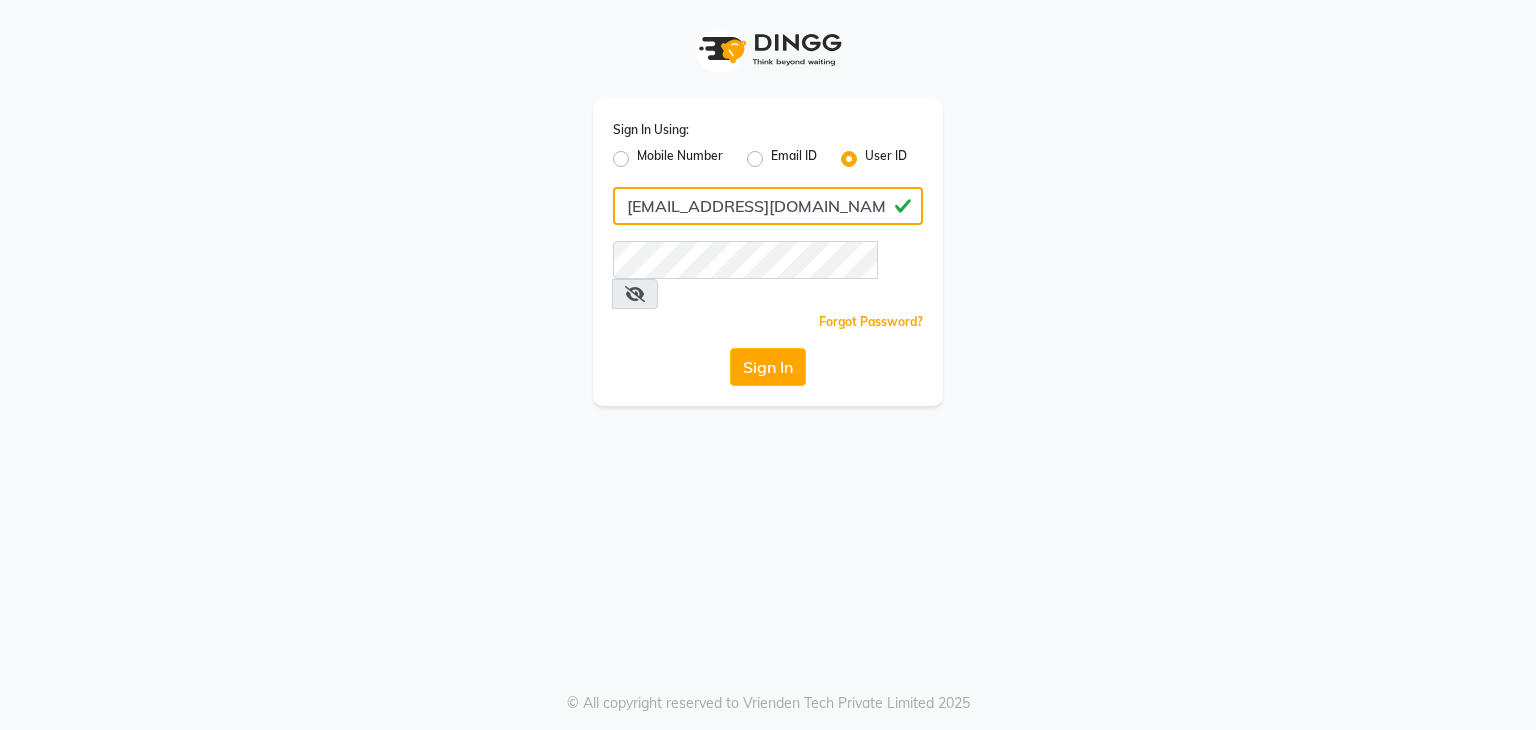 drag, startPoint x: 624, startPoint y: 207, endPoint x: 805, endPoint y: 217, distance: 181.27603 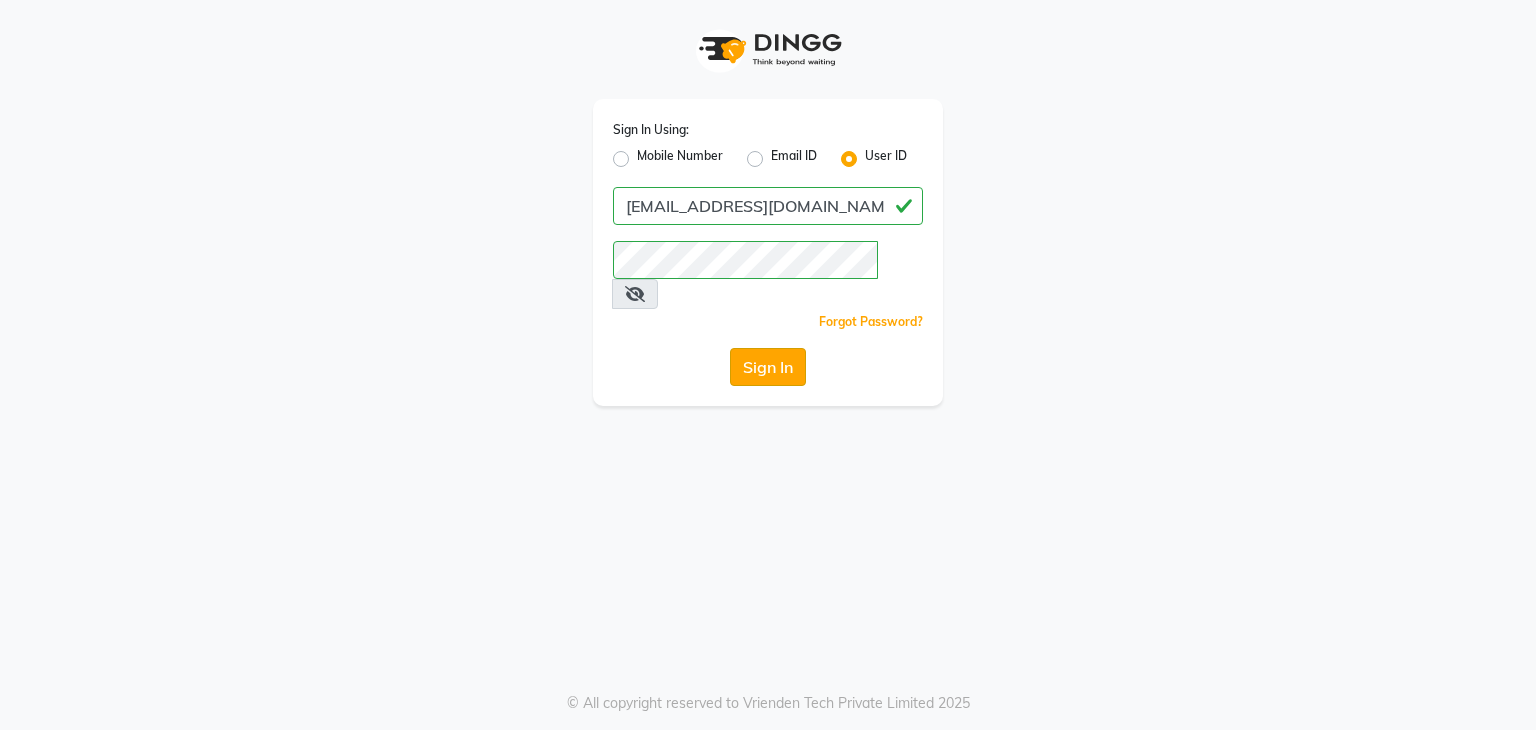 click on "Sign In" 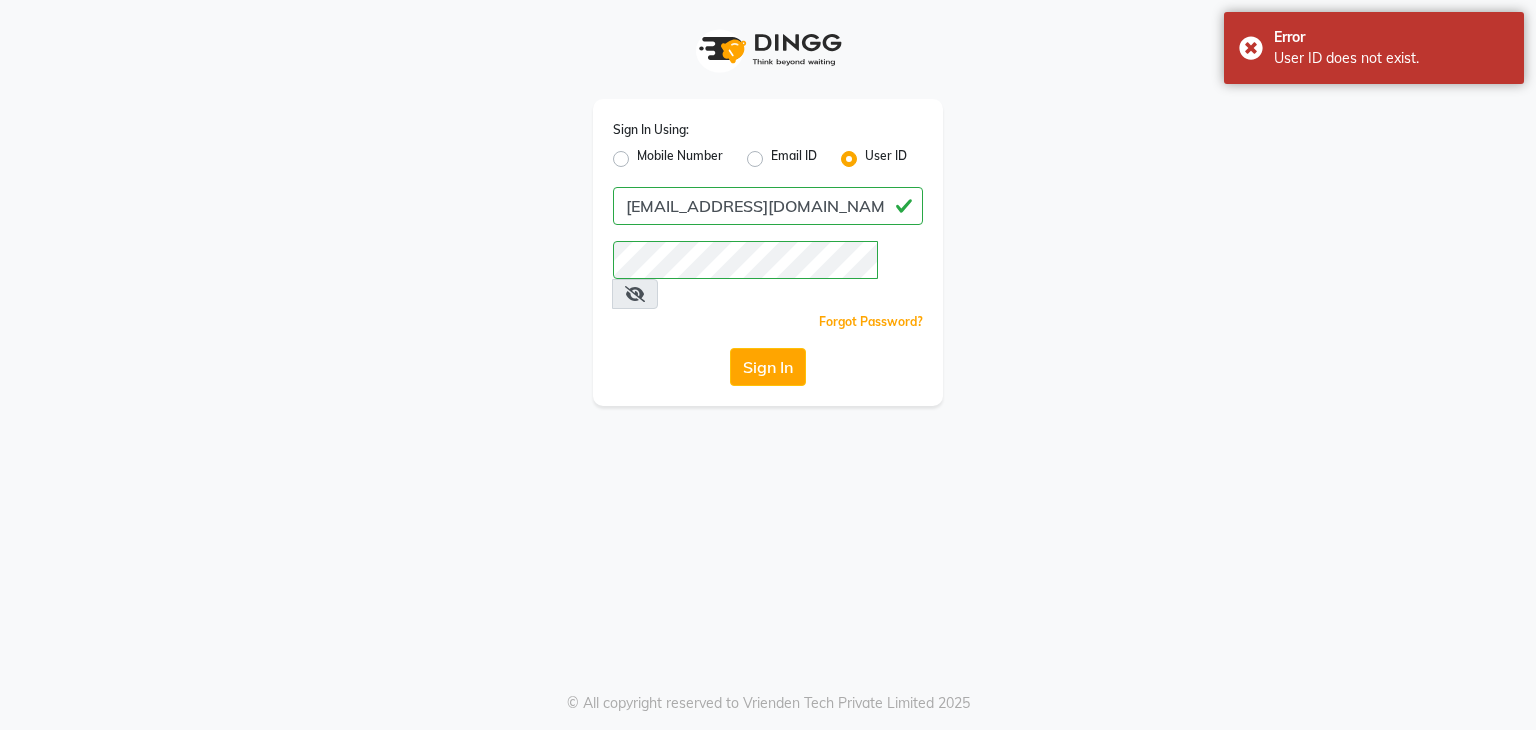 click at bounding box center (635, 294) 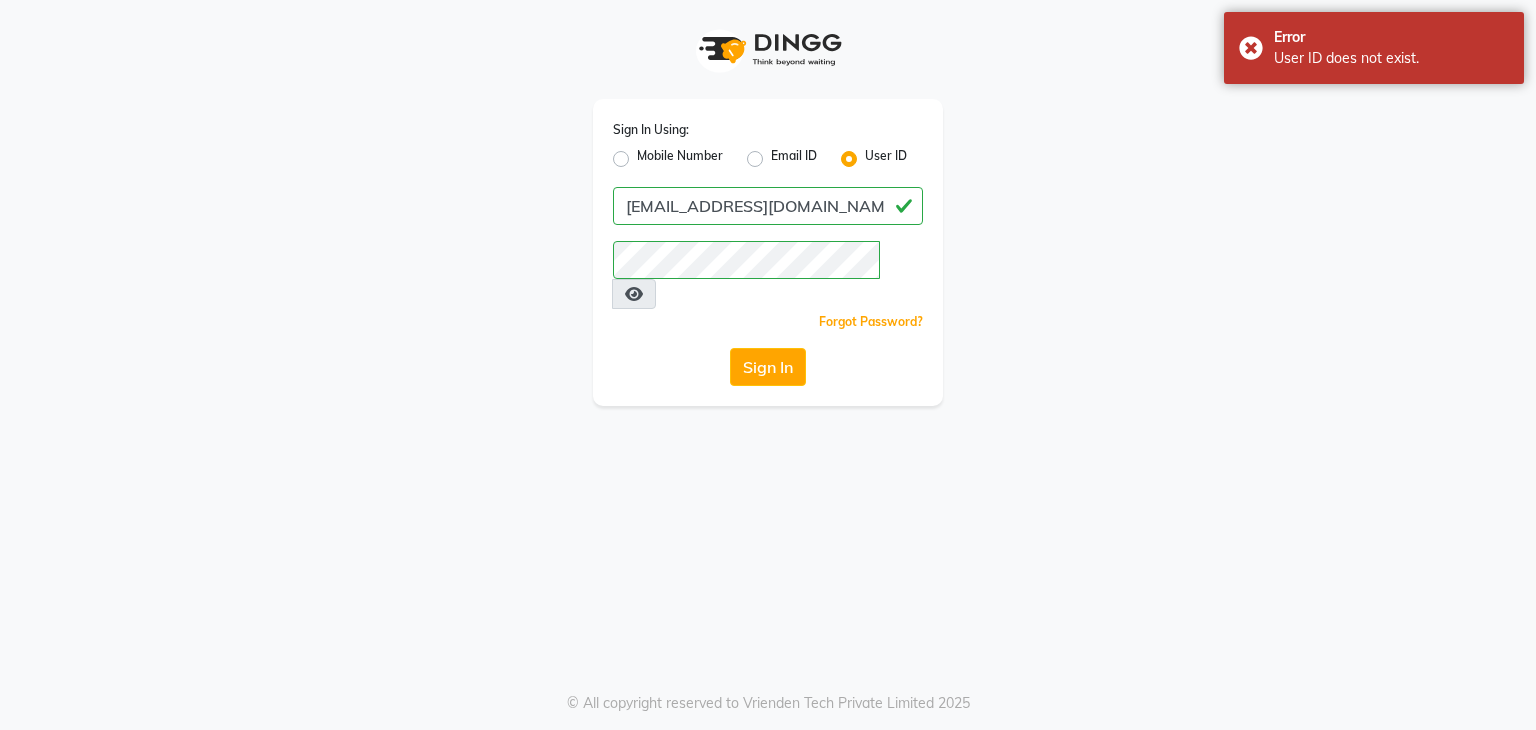 click at bounding box center (634, 294) 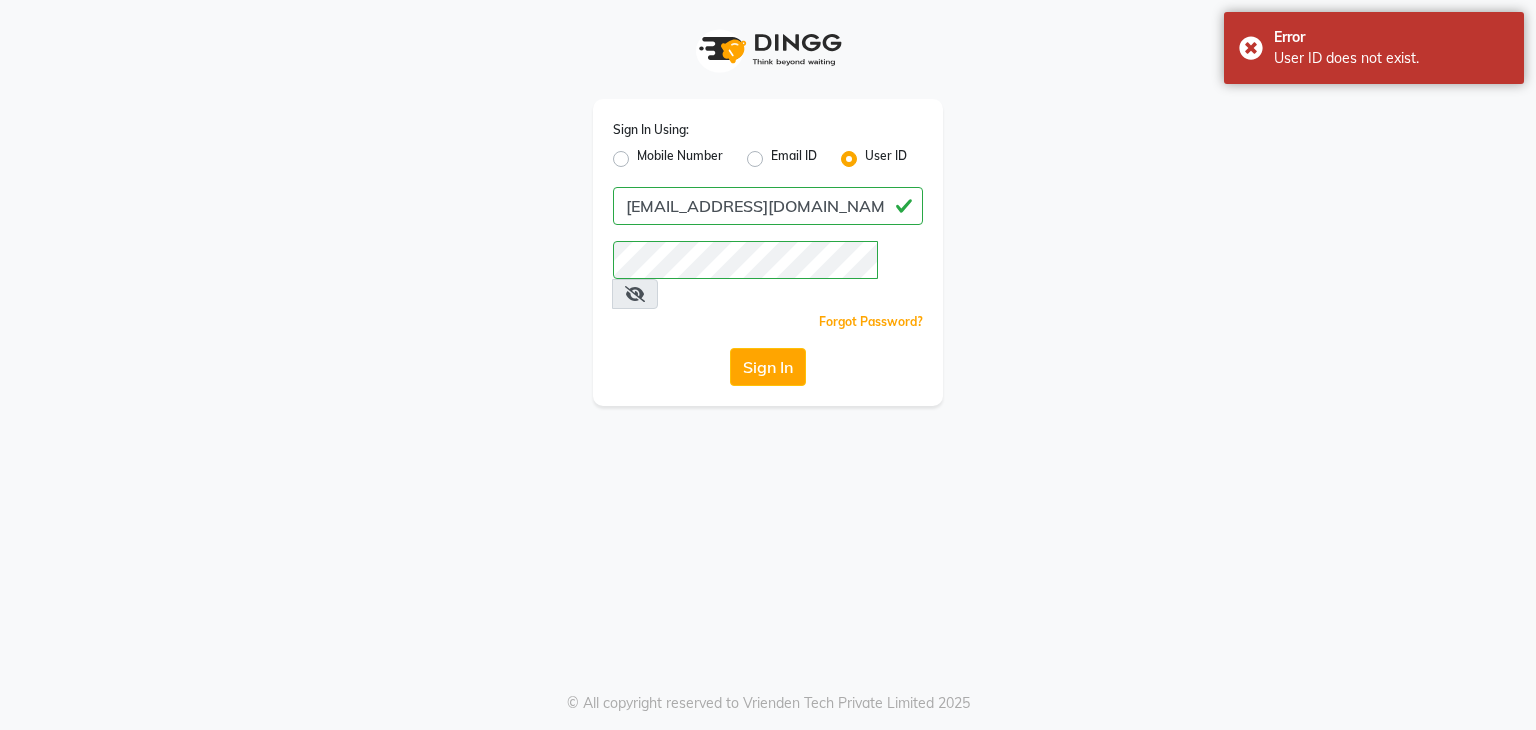 click at bounding box center (635, 294) 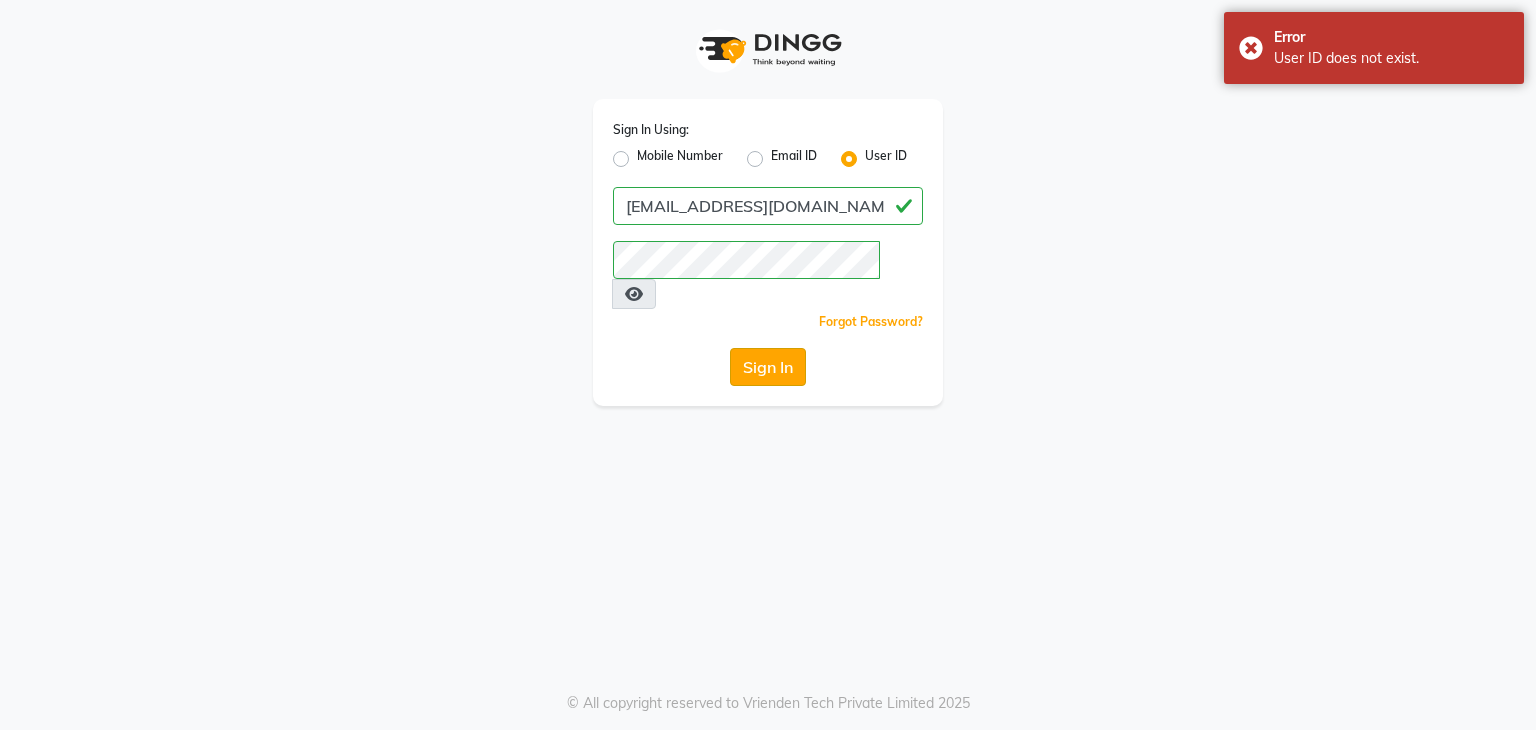 click on "Sign In" 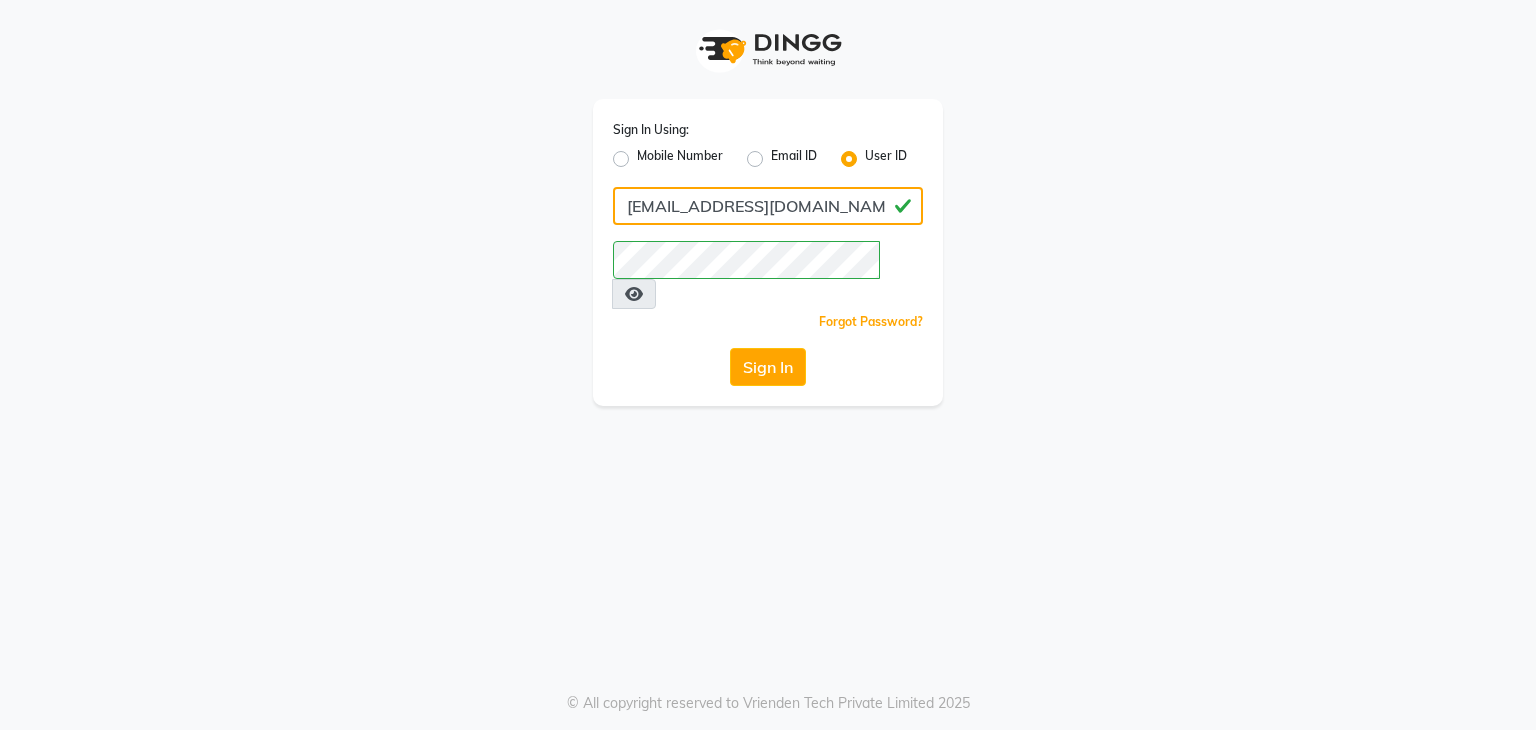 click on "nirjnks335@gmail.com" 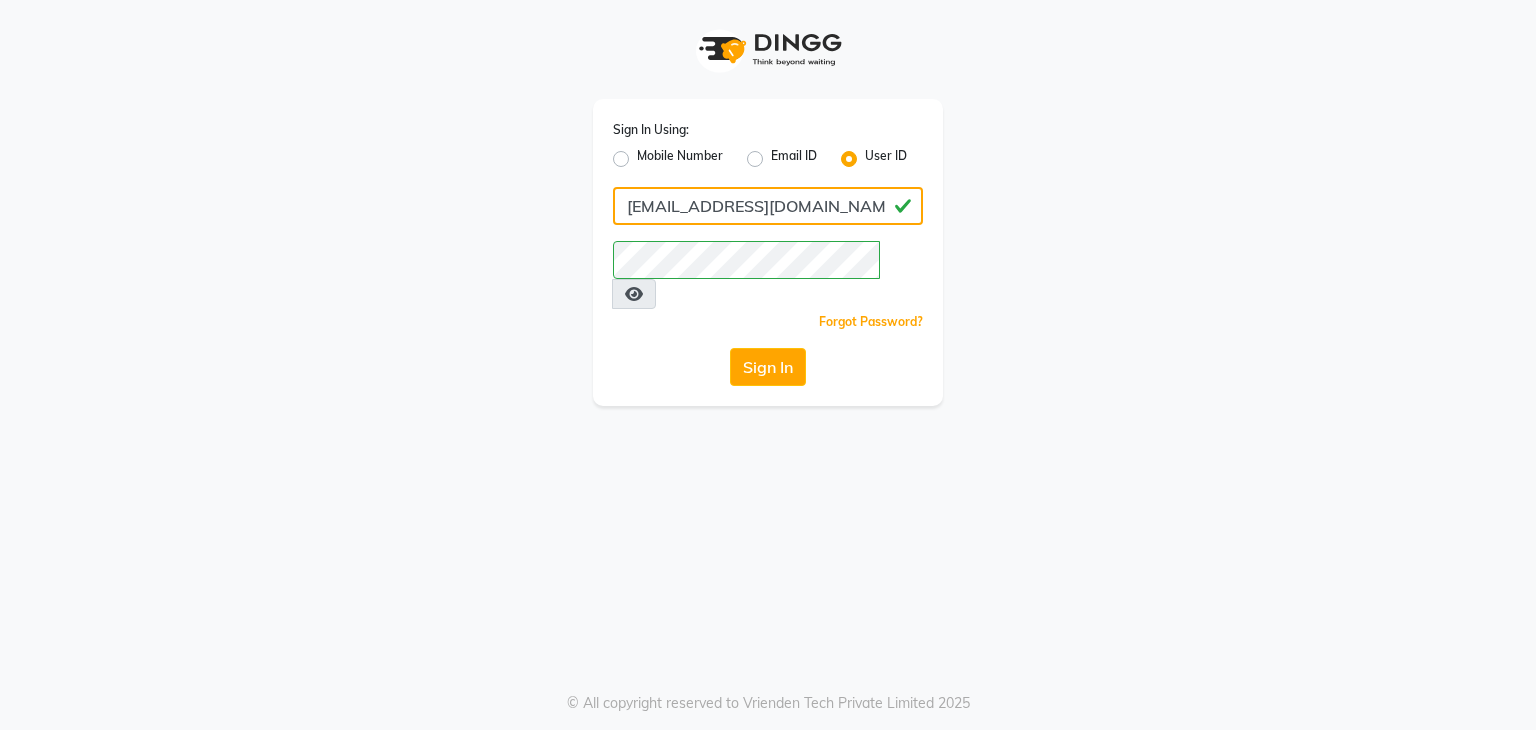 type on "nirajnks335@gmail.com" 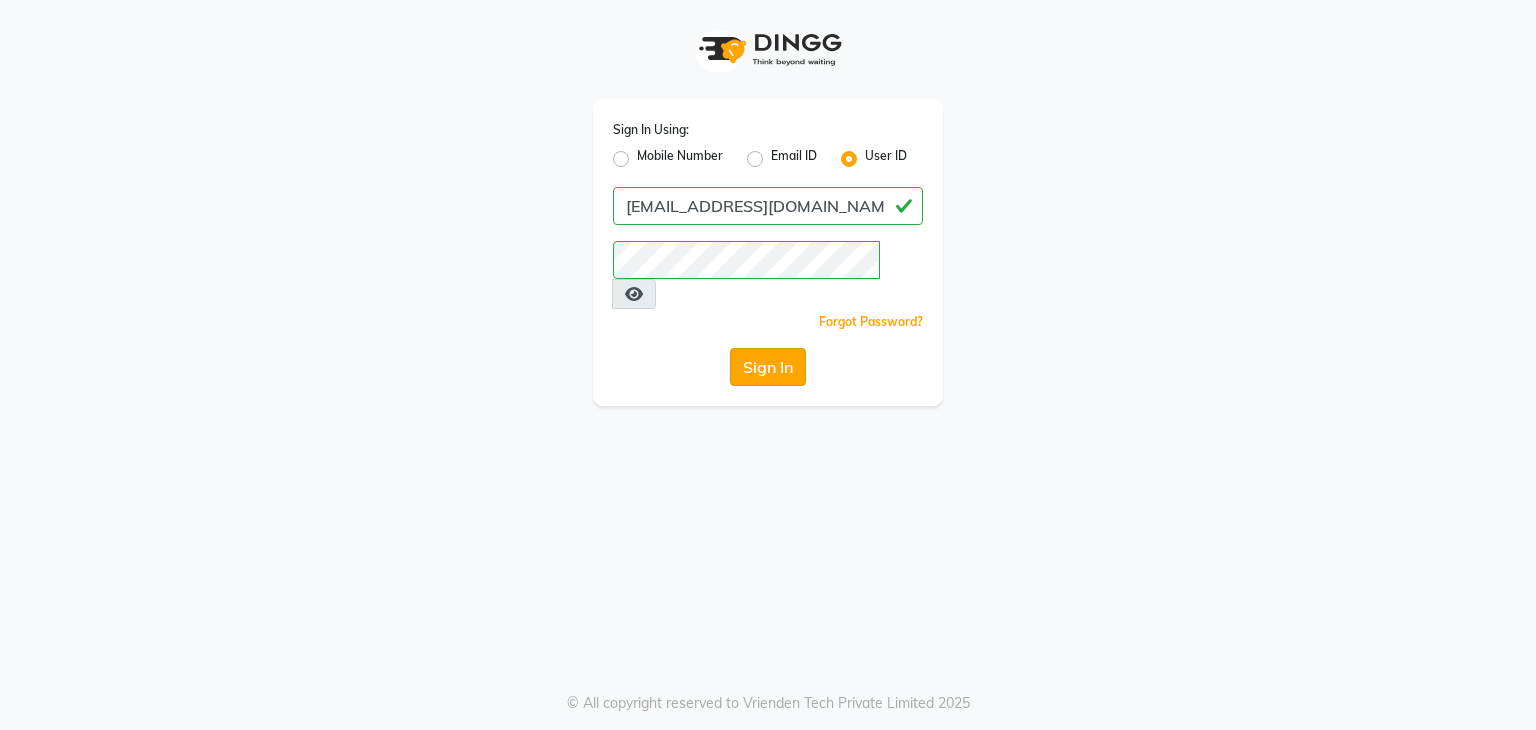 click on "Sign In" 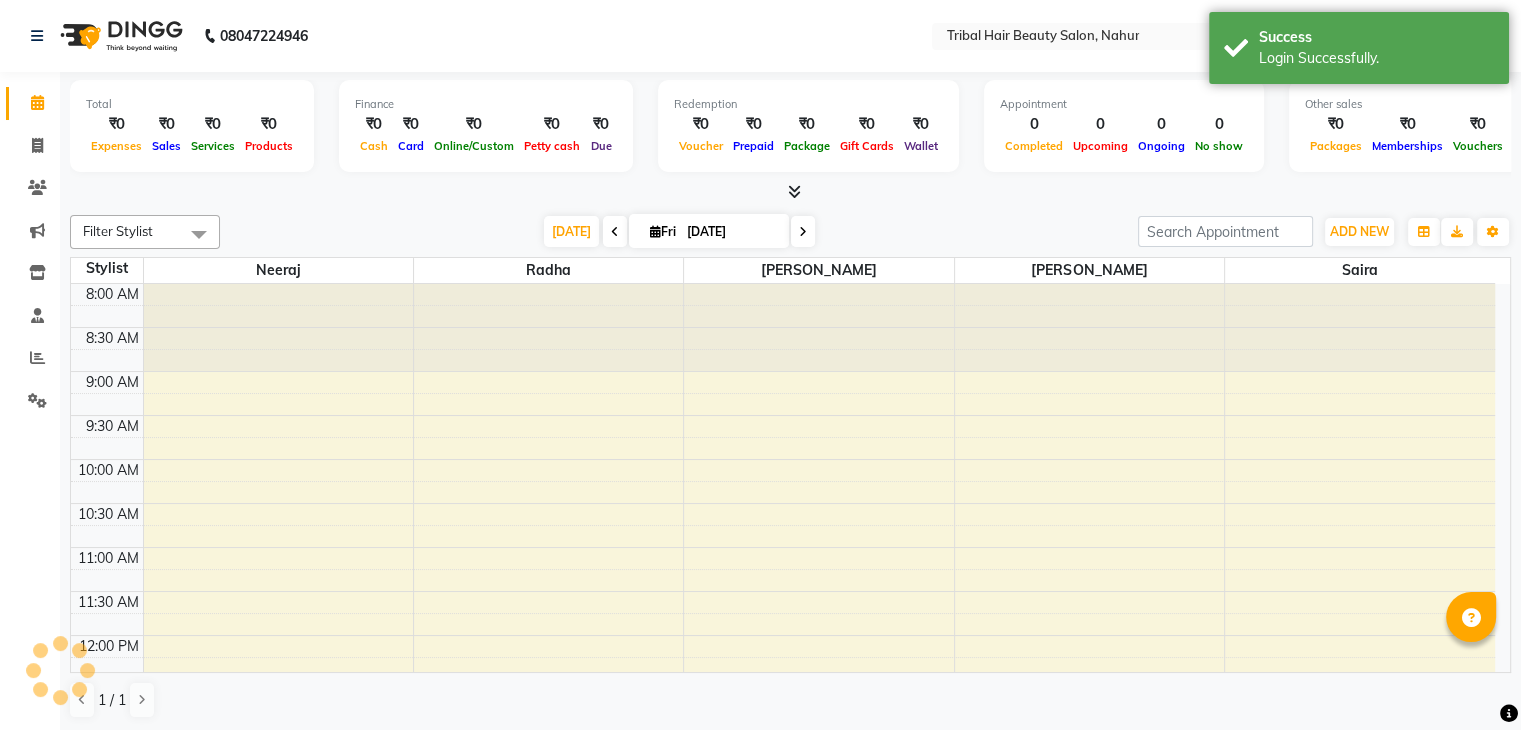 scroll, scrollTop: 0, scrollLeft: 0, axis: both 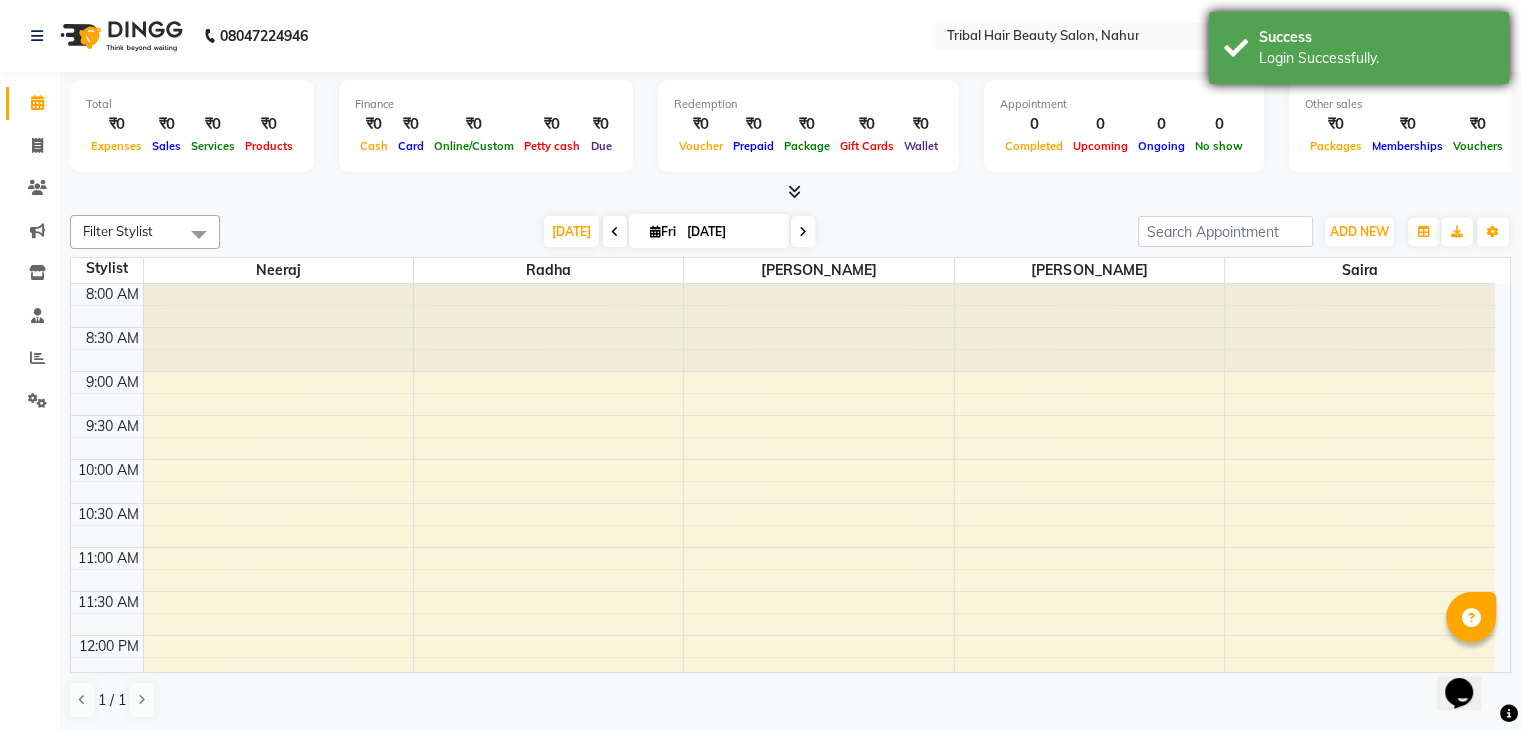 click on "Login Successfully." at bounding box center [1376, 58] 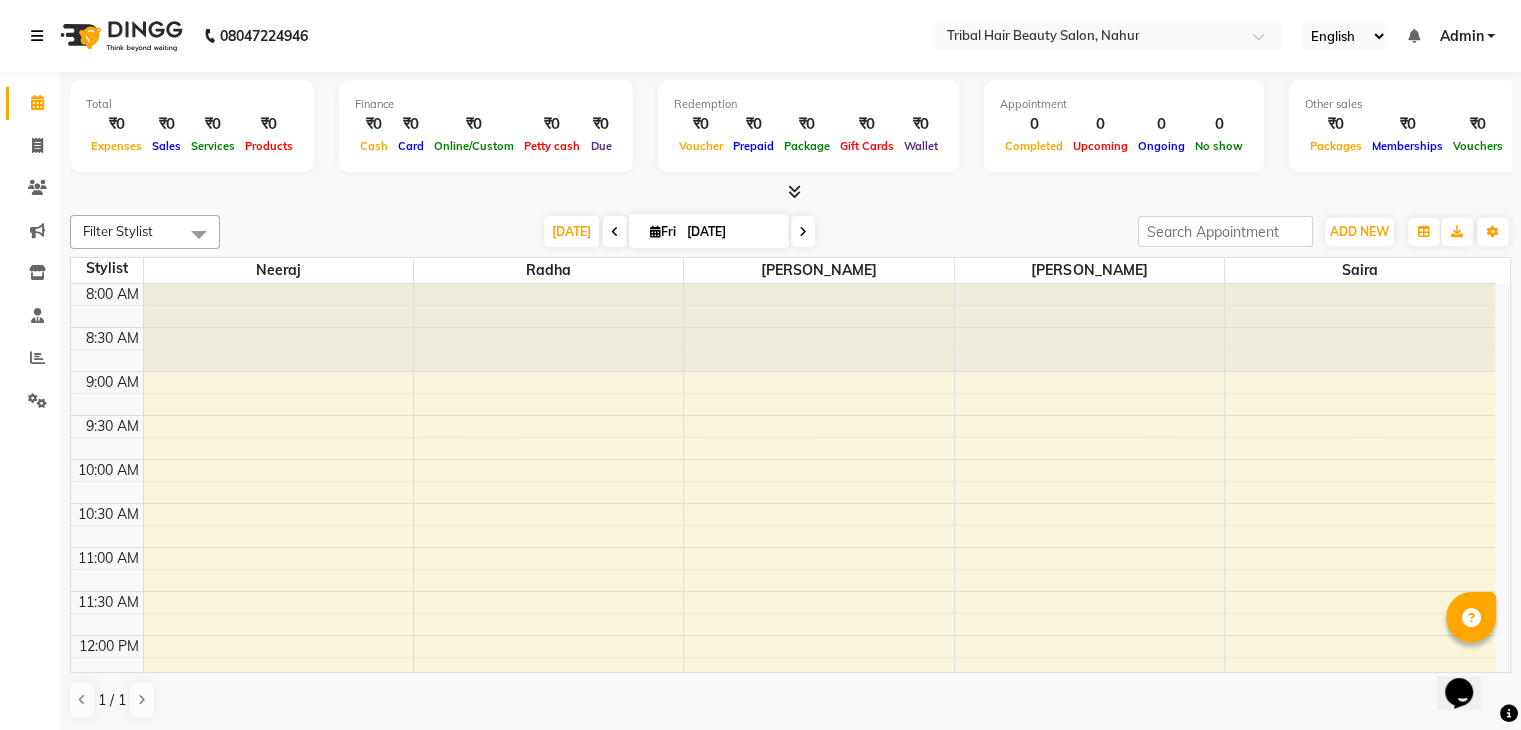 click at bounding box center (37, 36) 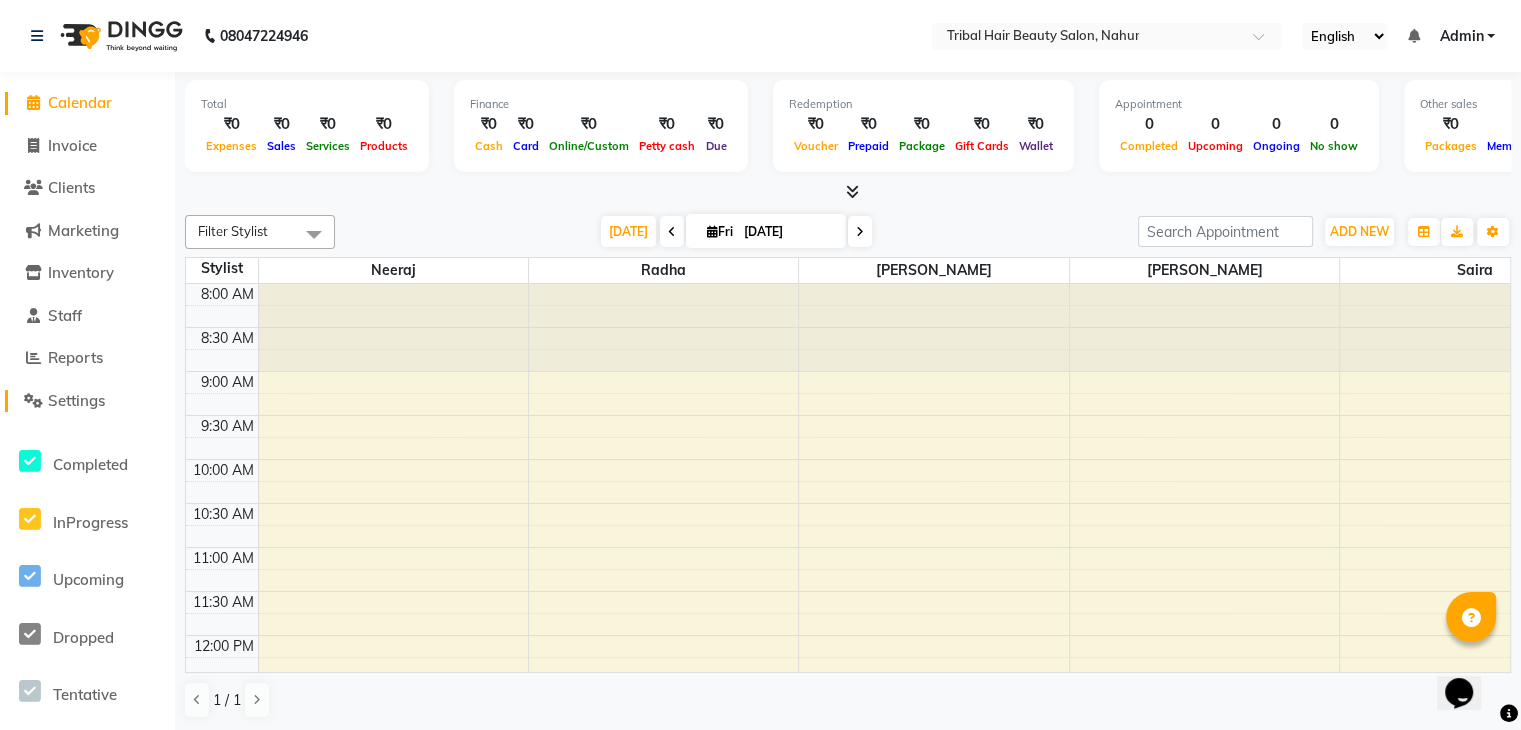 click on "Settings" 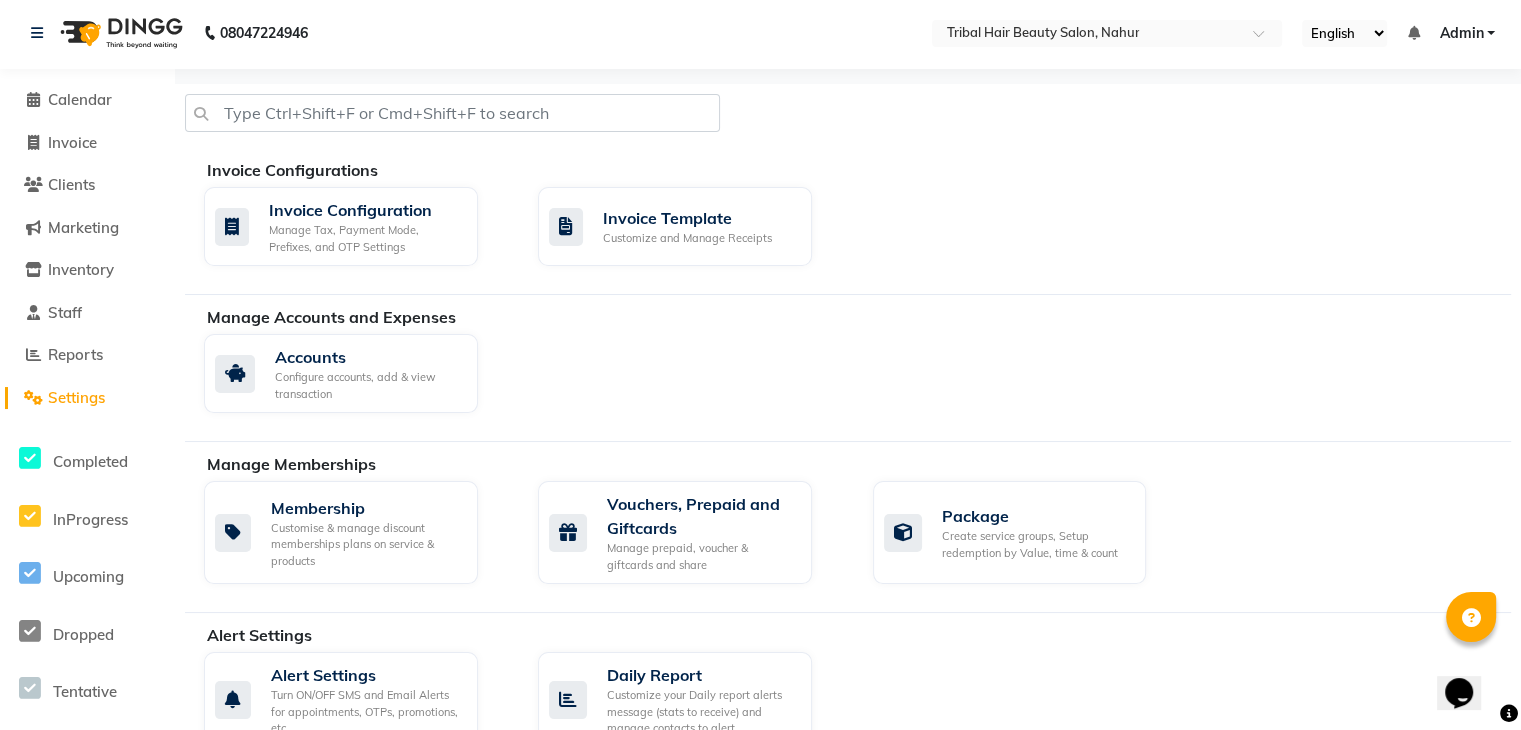 scroll, scrollTop: 0, scrollLeft: 0, axis: both 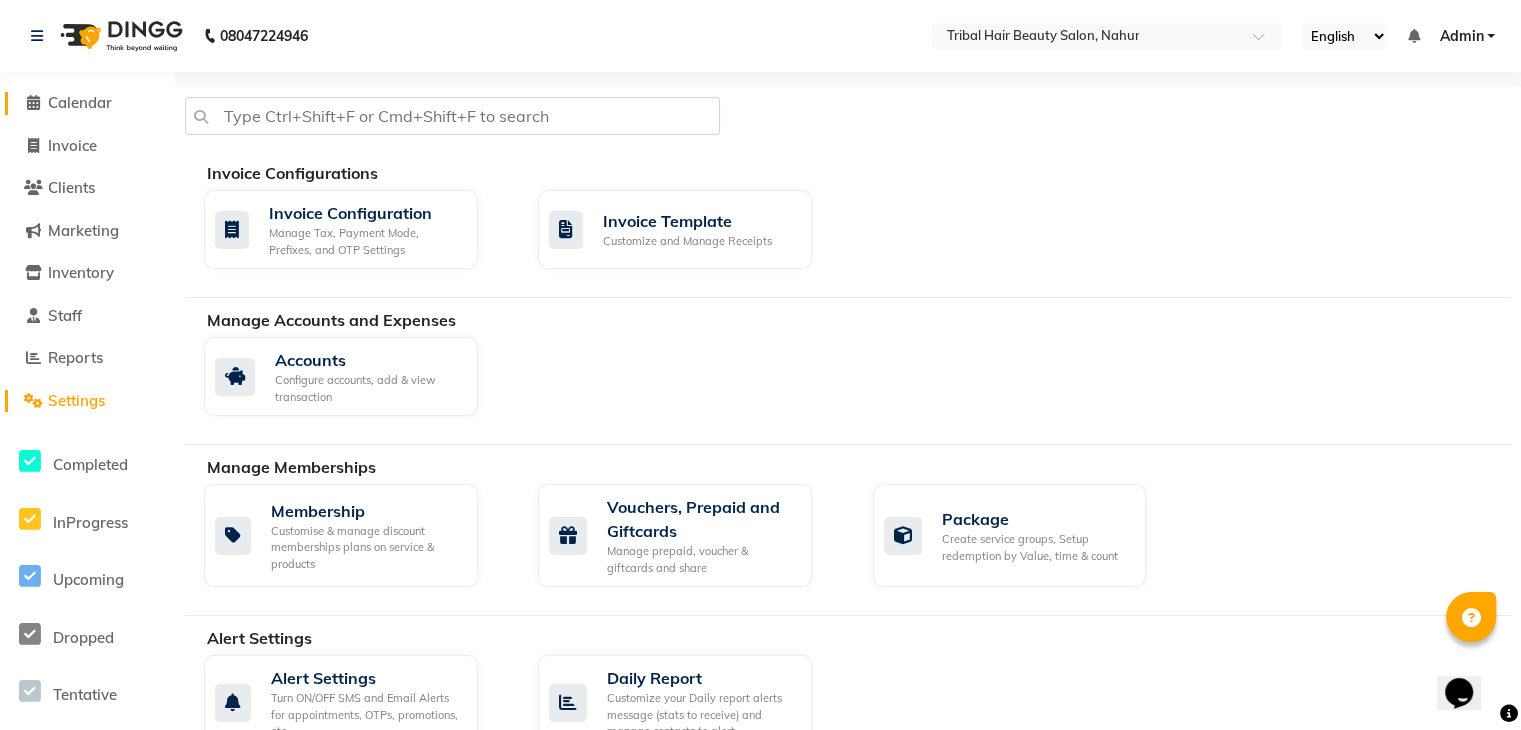 click on "Calendar" 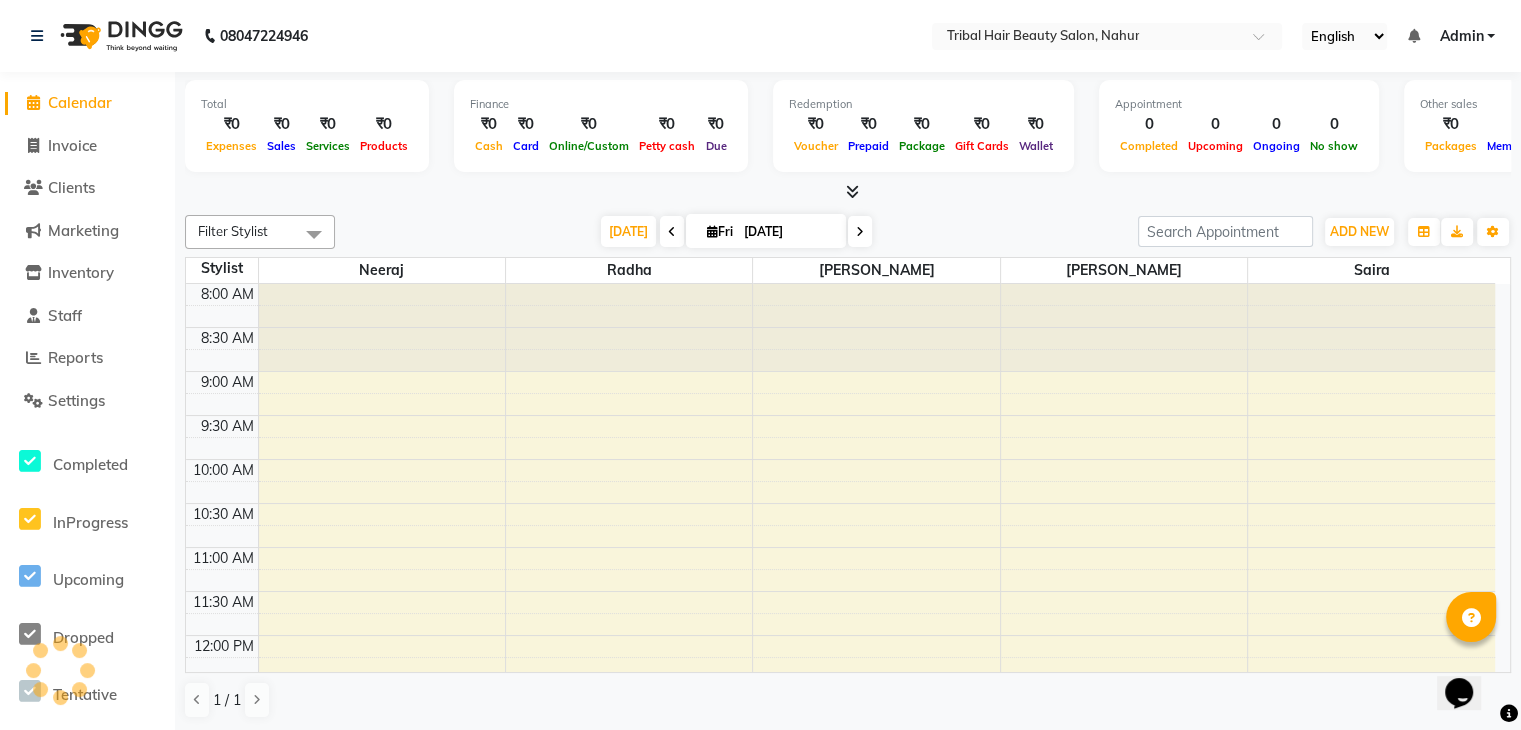 scroll, scrollTop: 0, scrollLeft: 0, axis: both 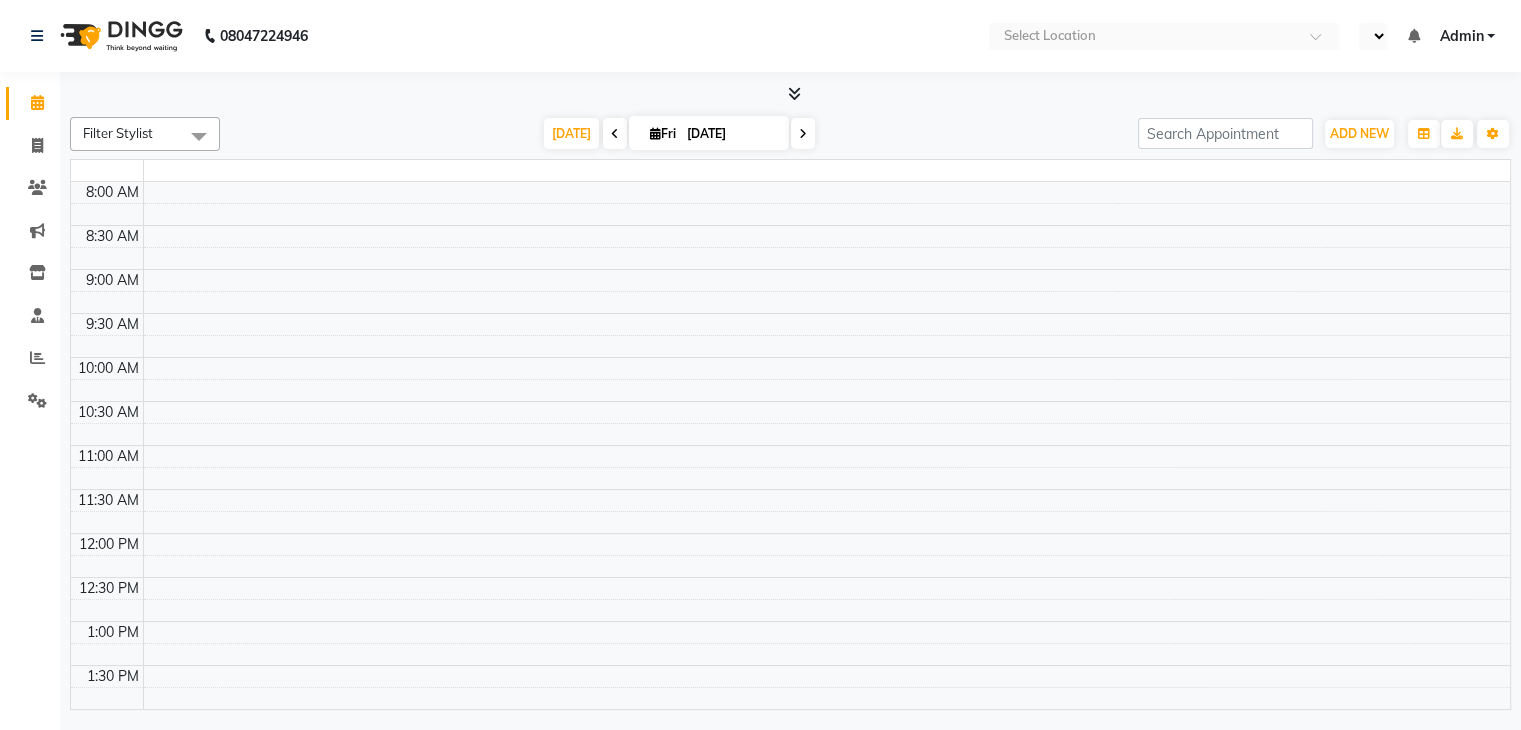 select on "en" 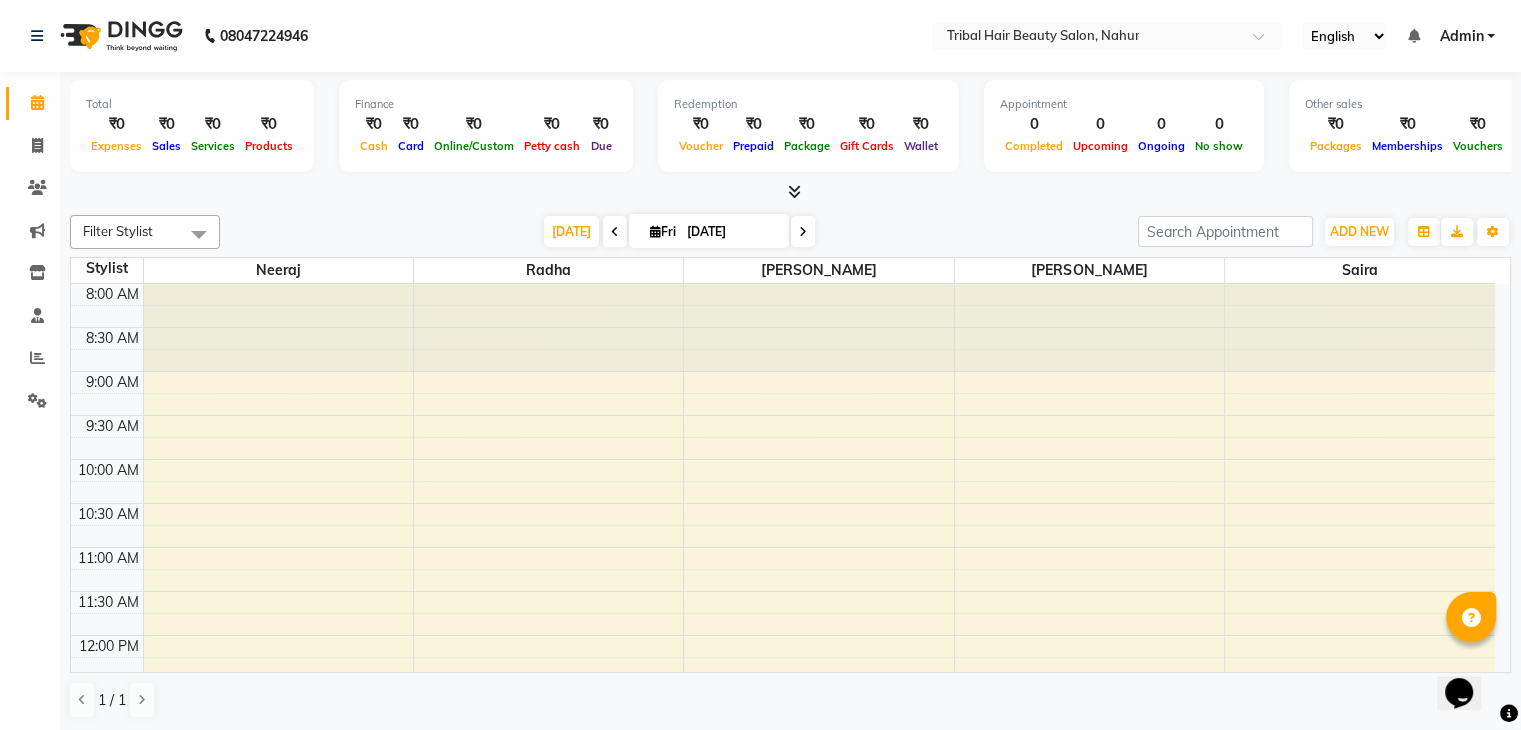 scroll, scrollTop: 0, scrollLeft: 0, axis: both 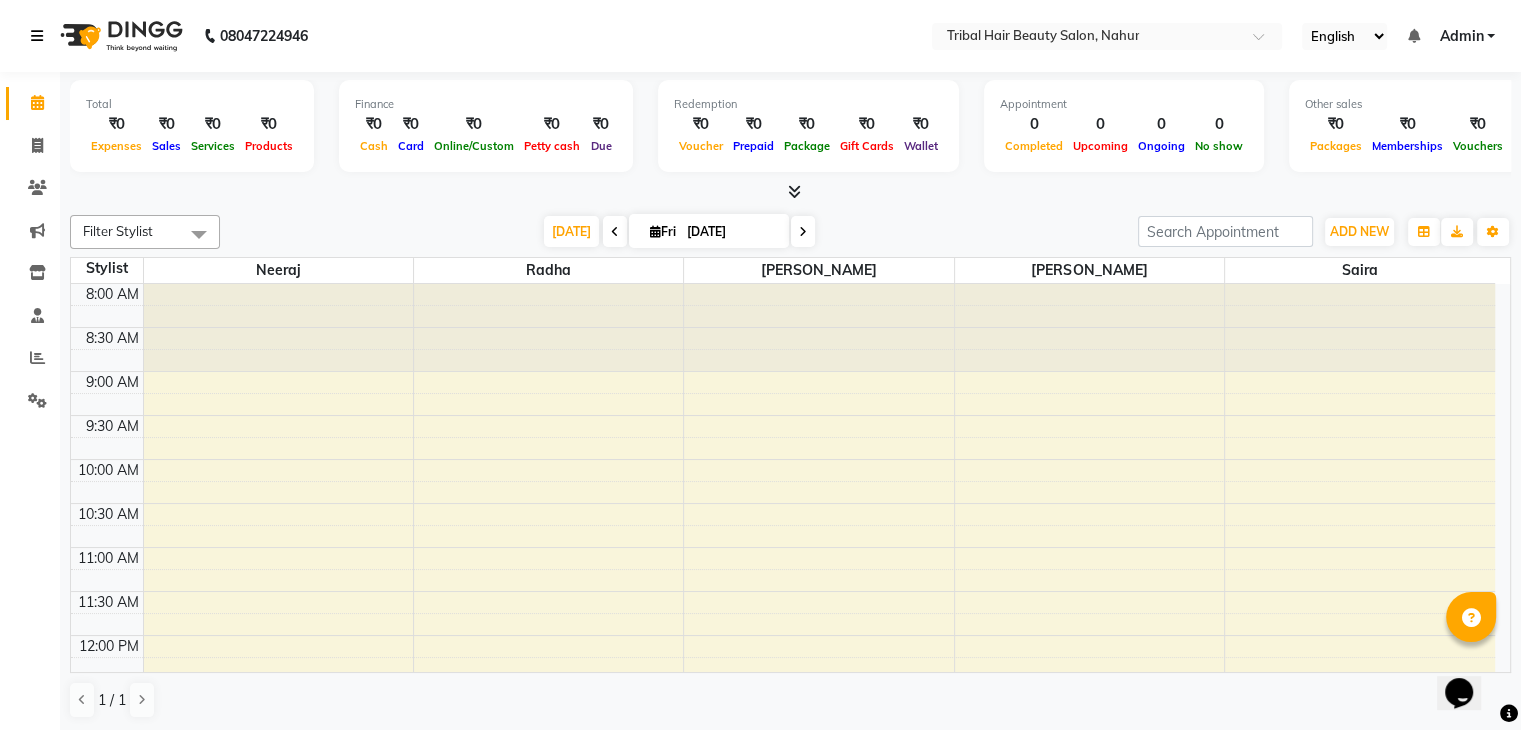 click at bounding box center [37, 36] 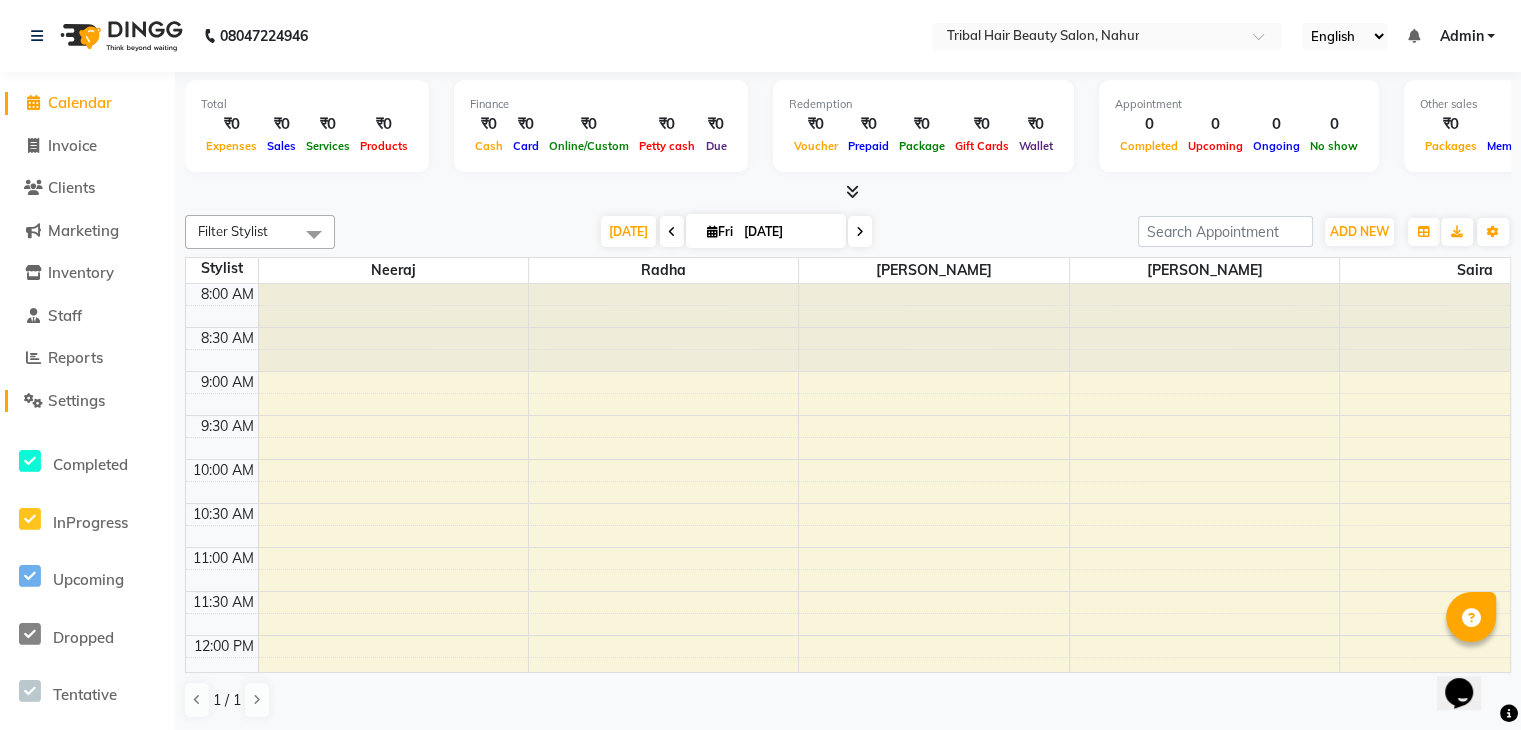 click on "Settings" 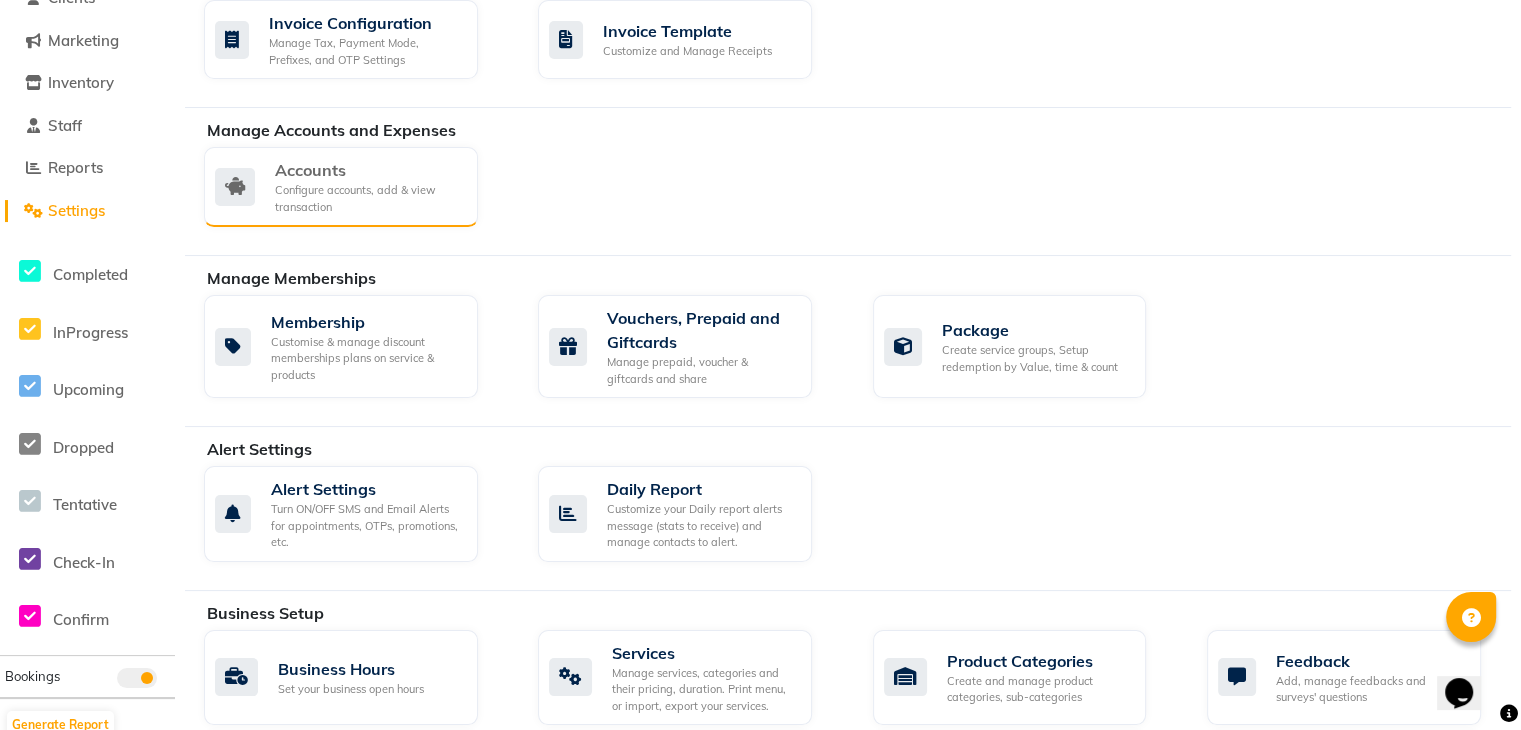 scroll, scrollTop: 192, scrollLeft: 0, axis: vertical 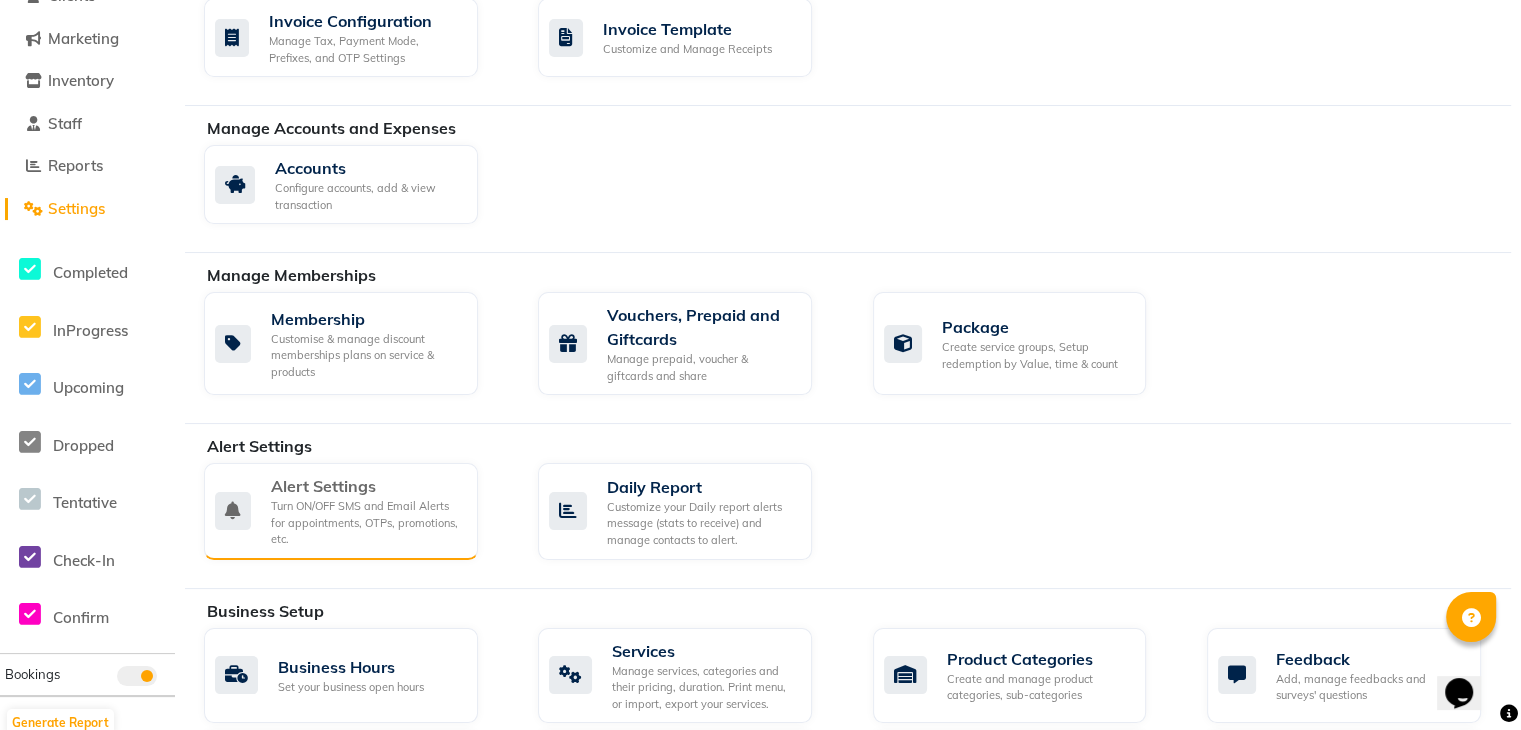 click on "Turn ON/OFF SMS and Email Alerts for appointments, OTPs, promotions, etc." 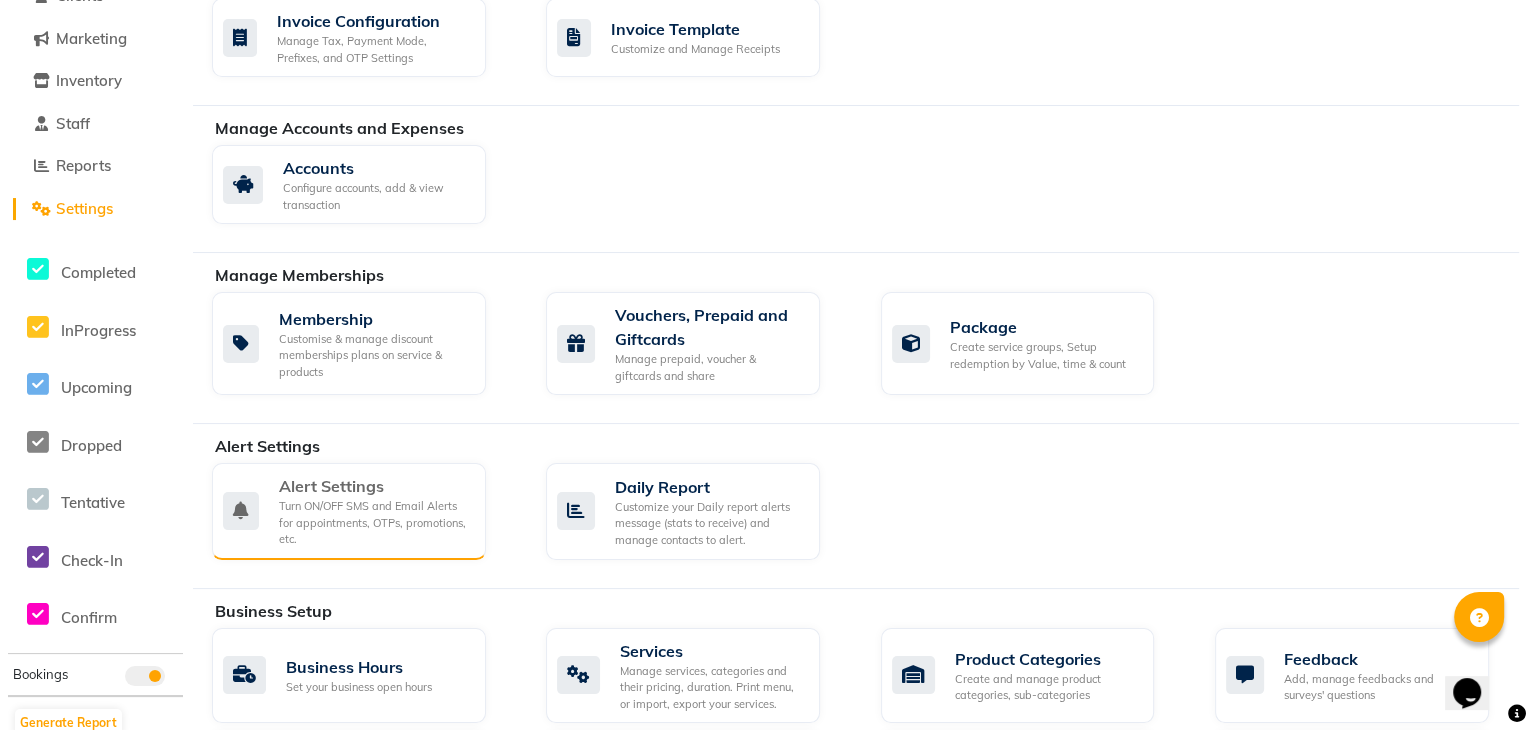 scroll, scrollTop: 0, scrollLeft: 0, axis: both 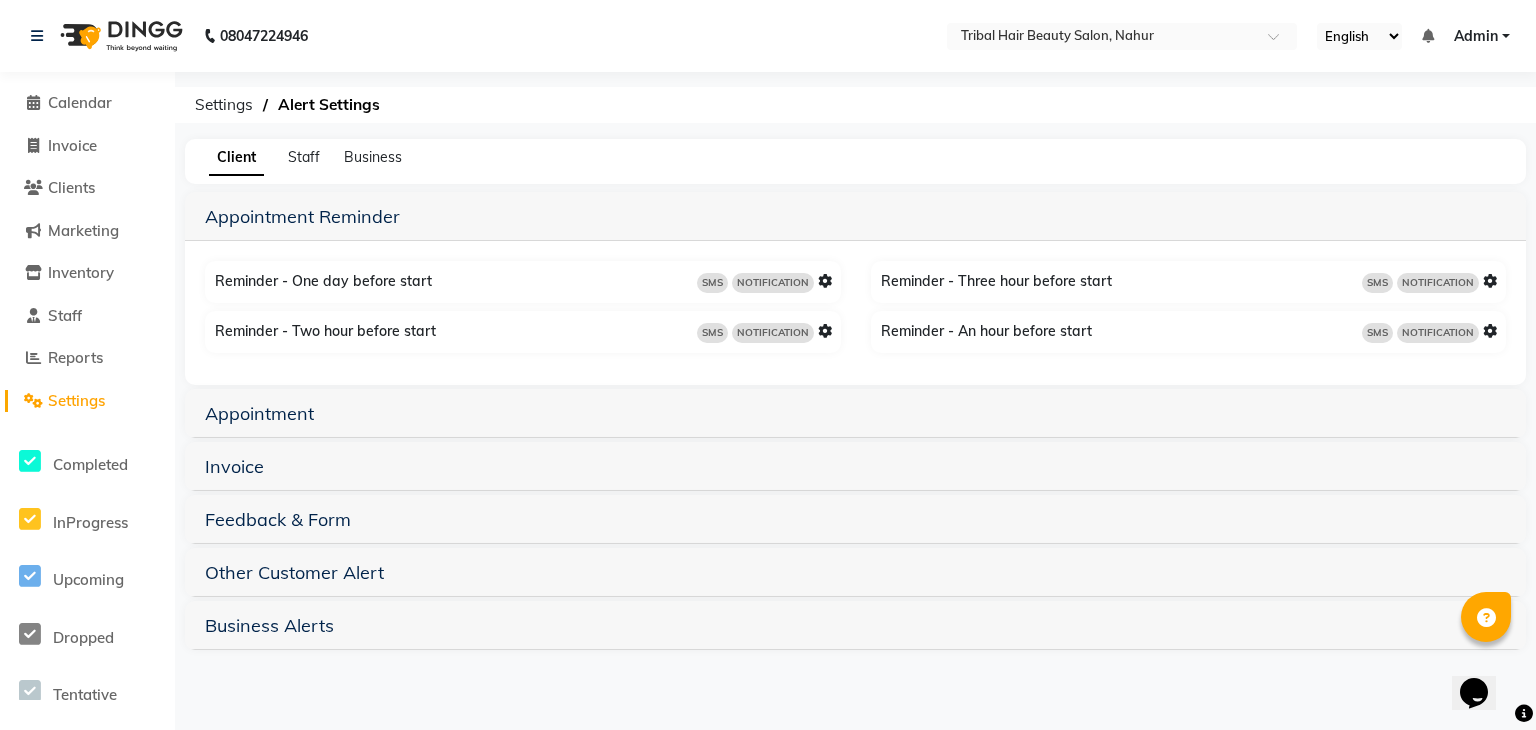 click at bounding box center [825, 281] 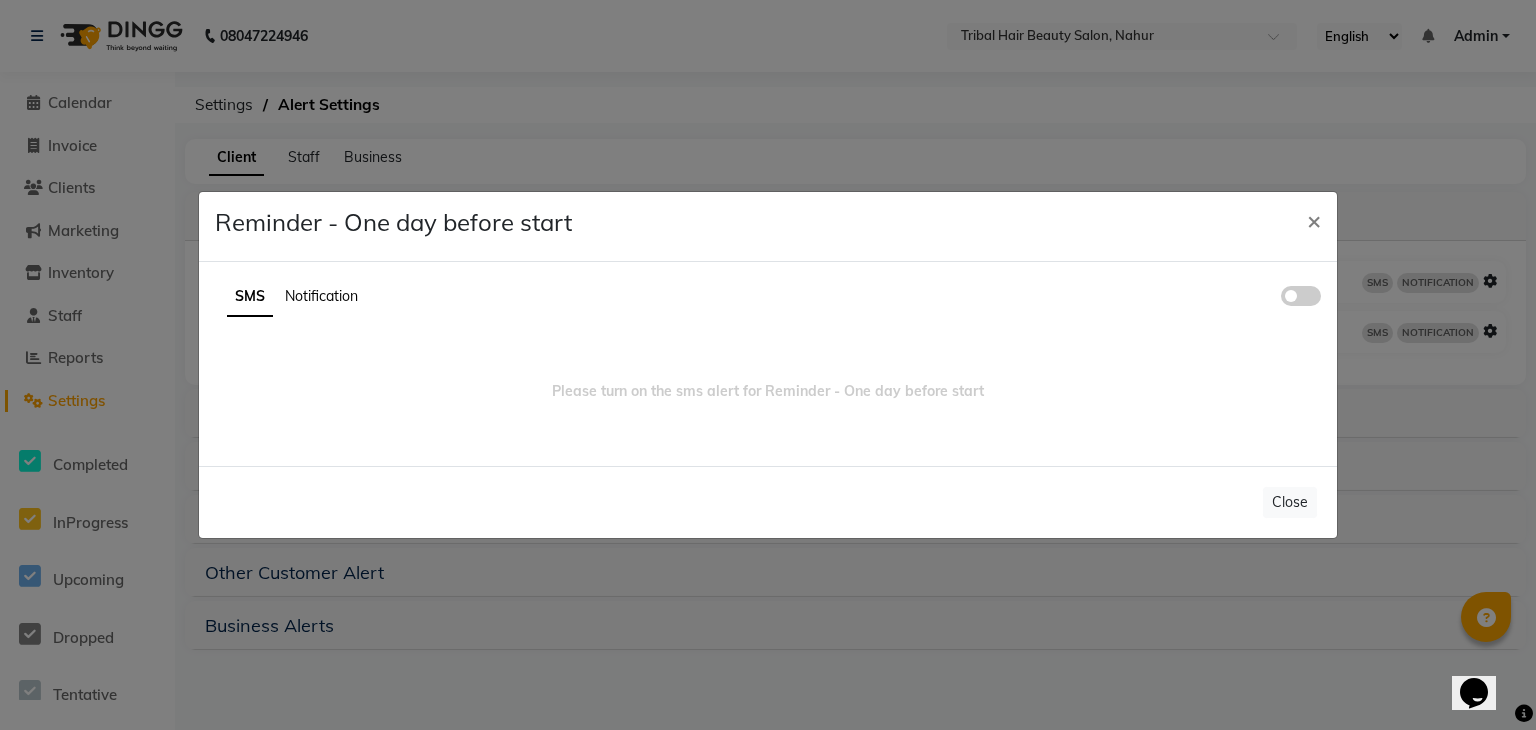 click 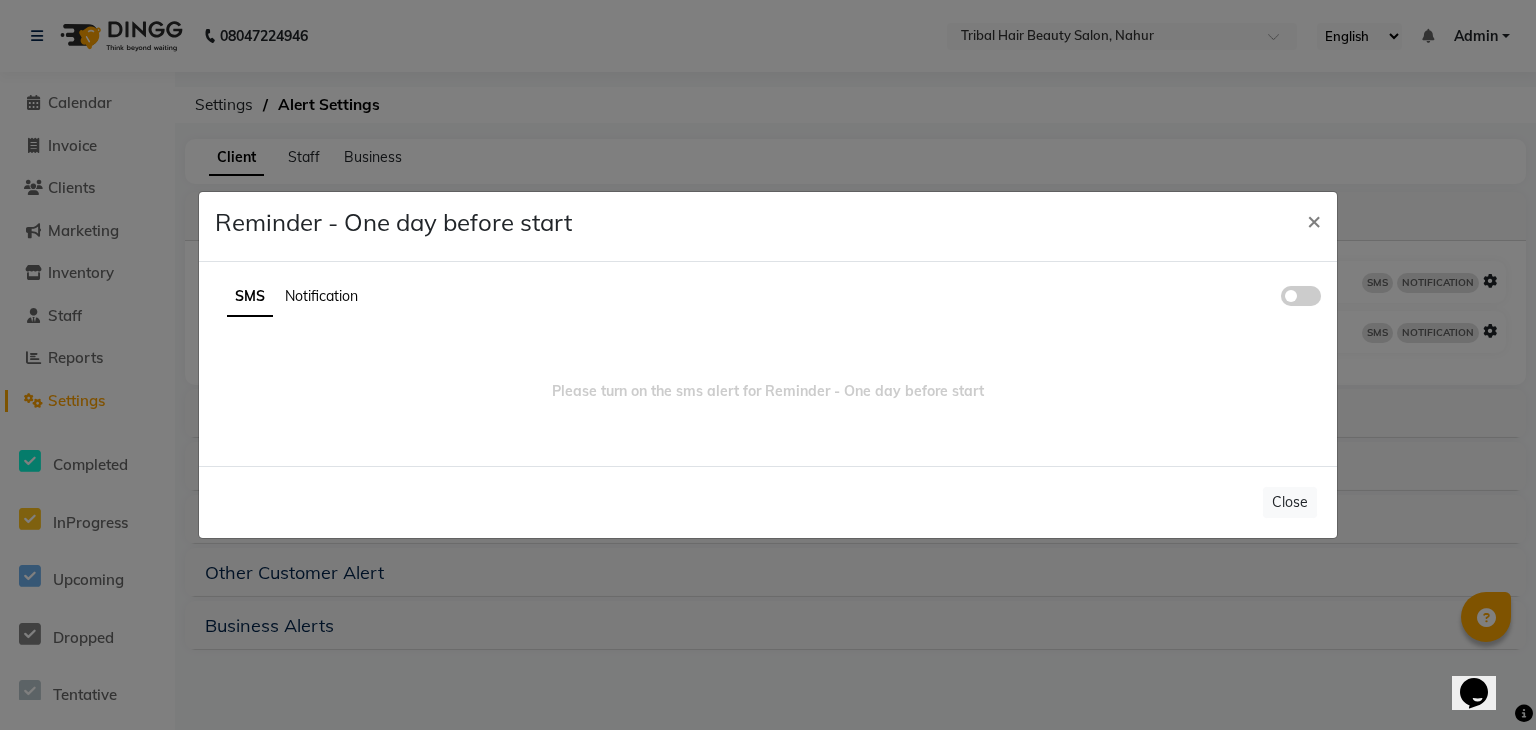 click 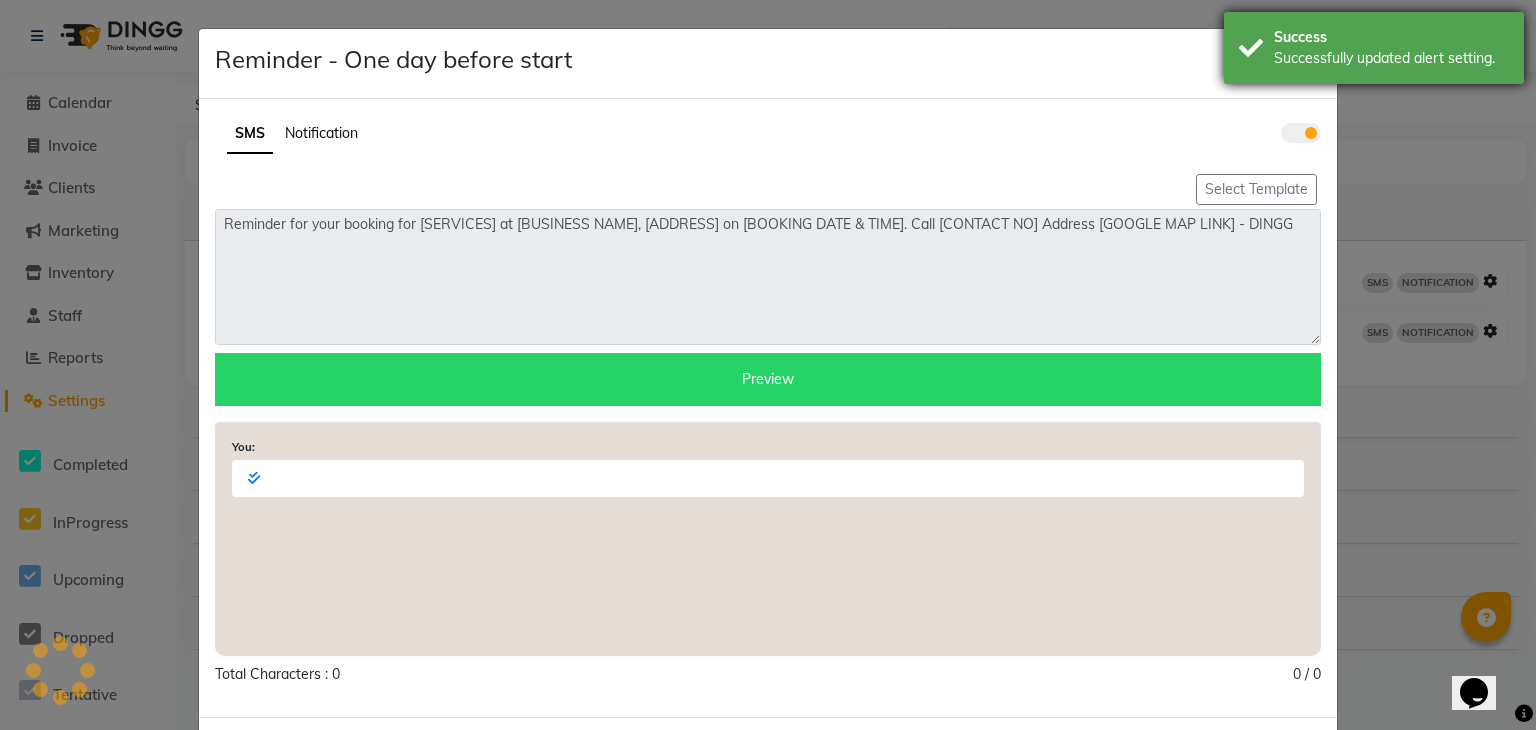 click on "Successfully updated alert setting." at bounding box center [1391, 58] 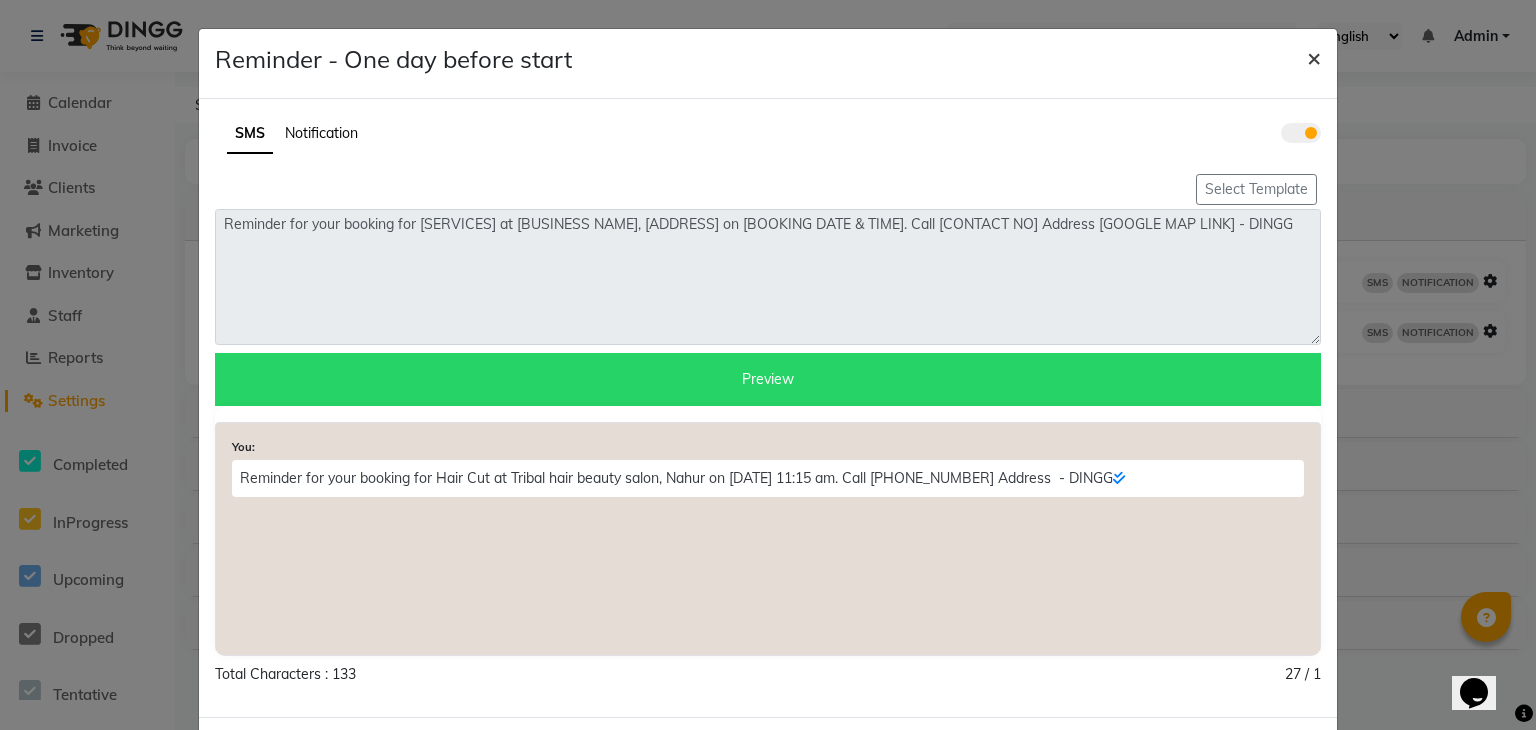 click on "×" 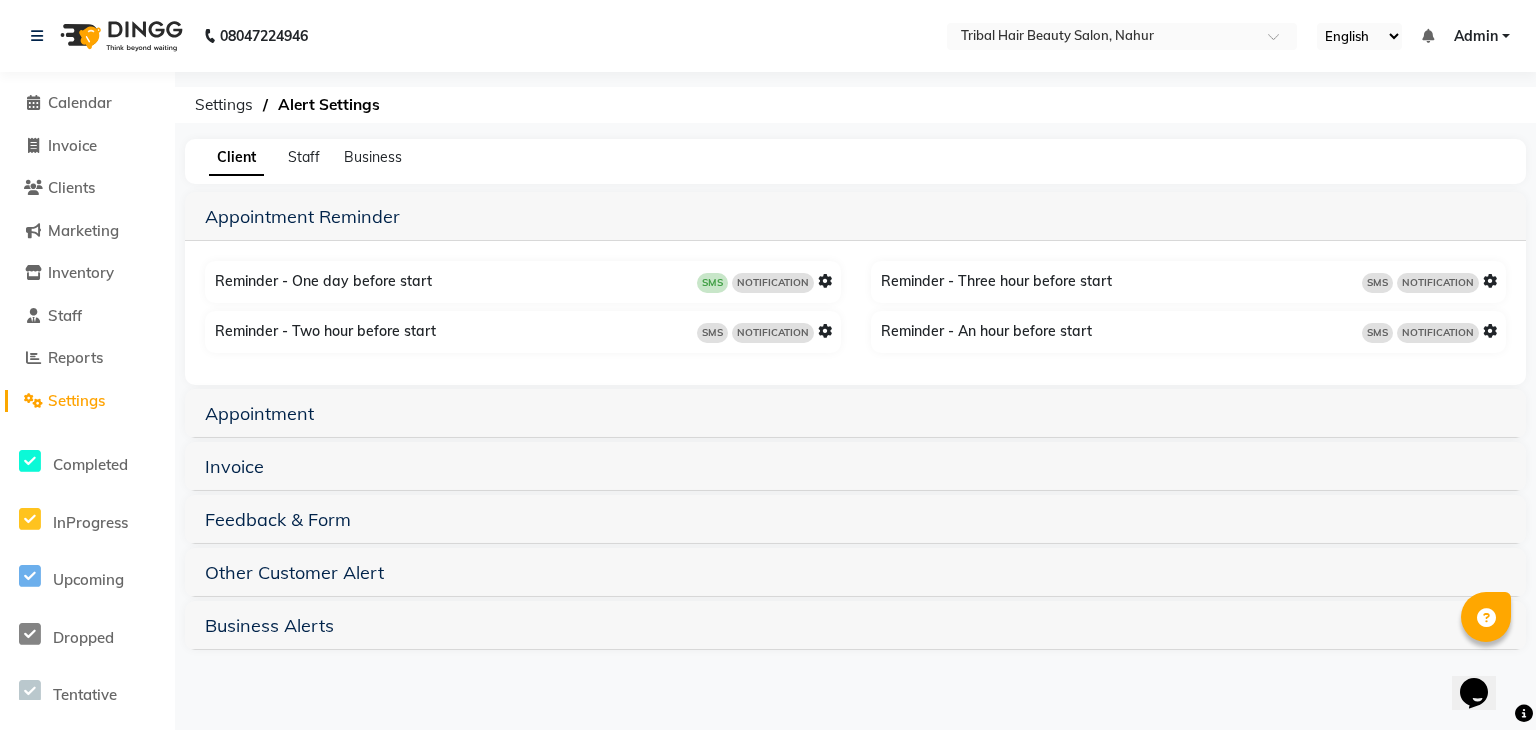 click at bounding box center (825, 331) 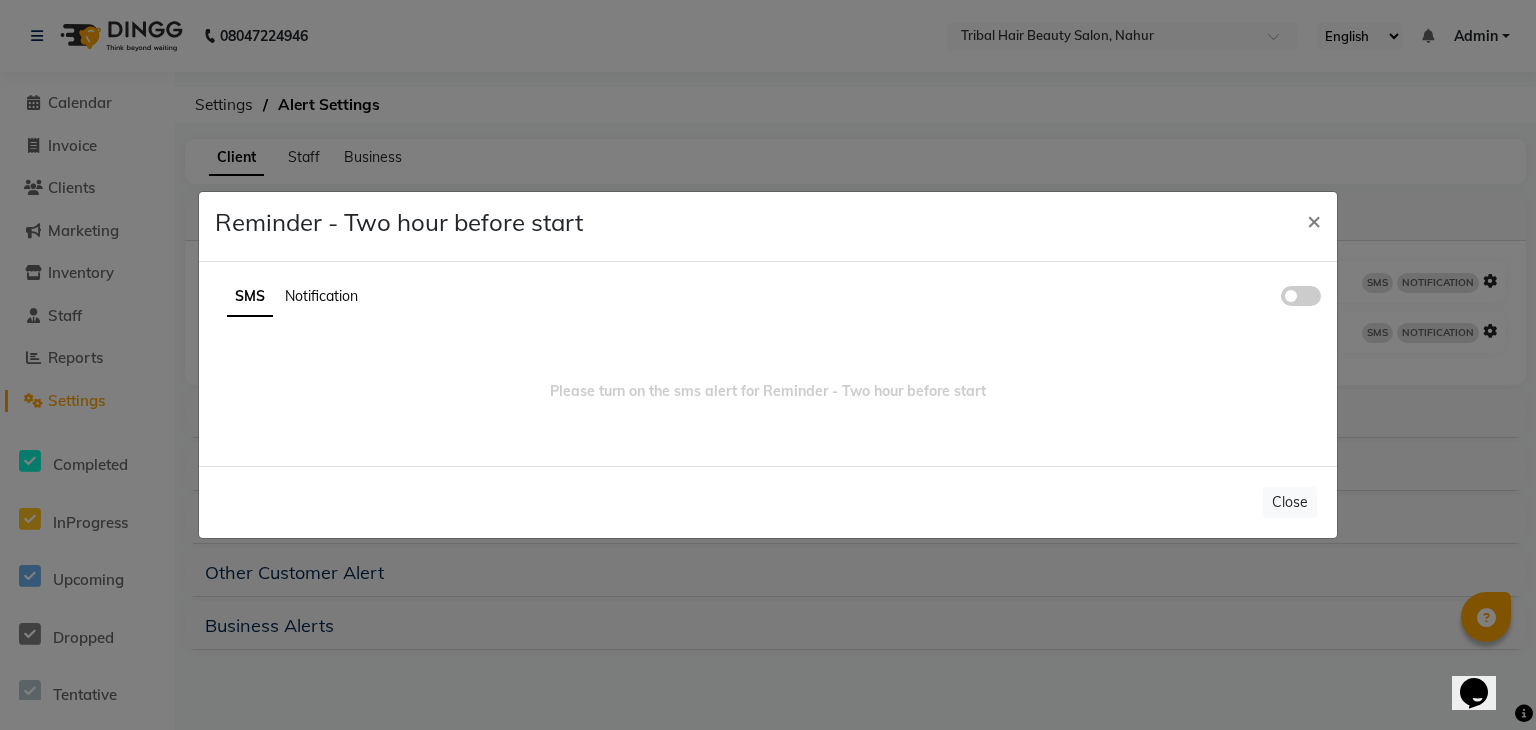 click 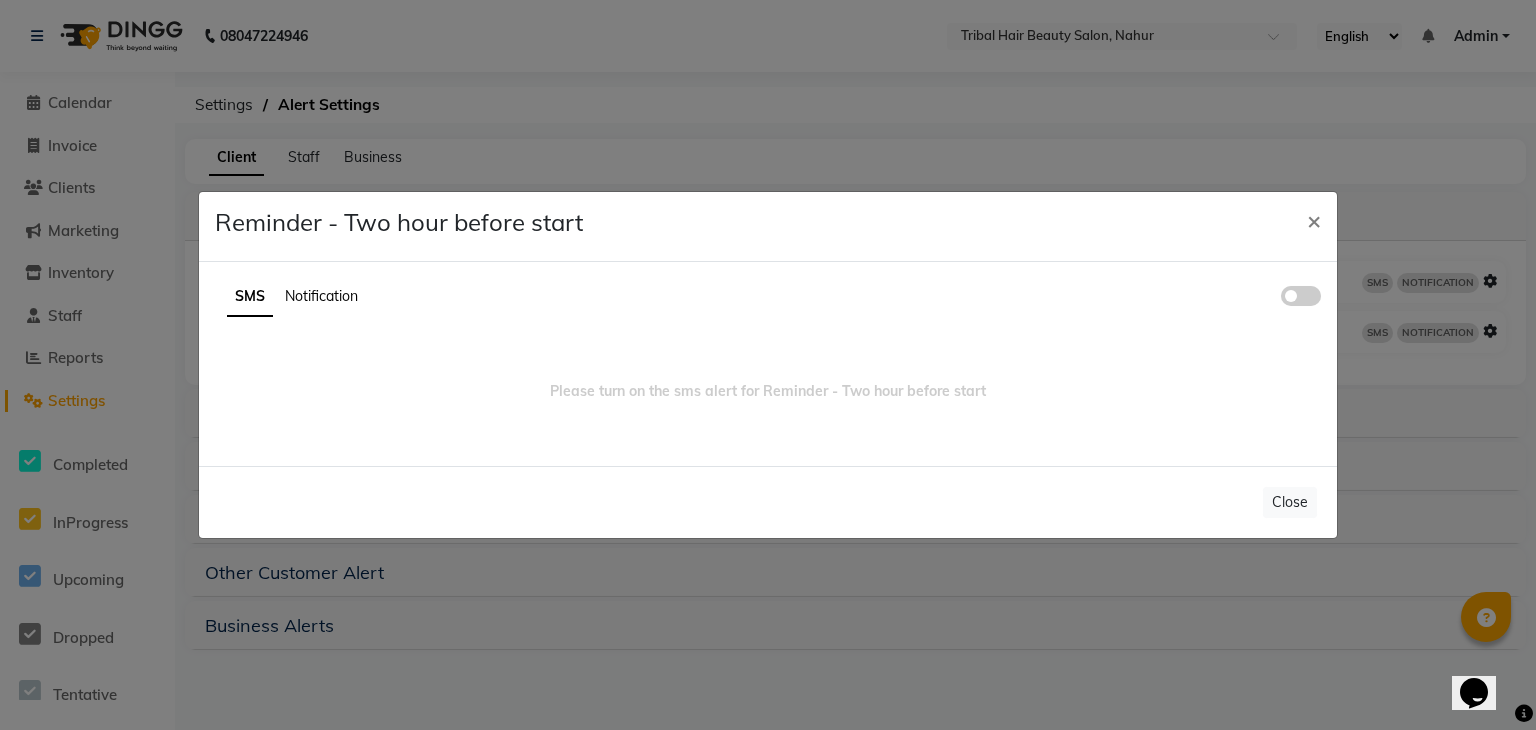click 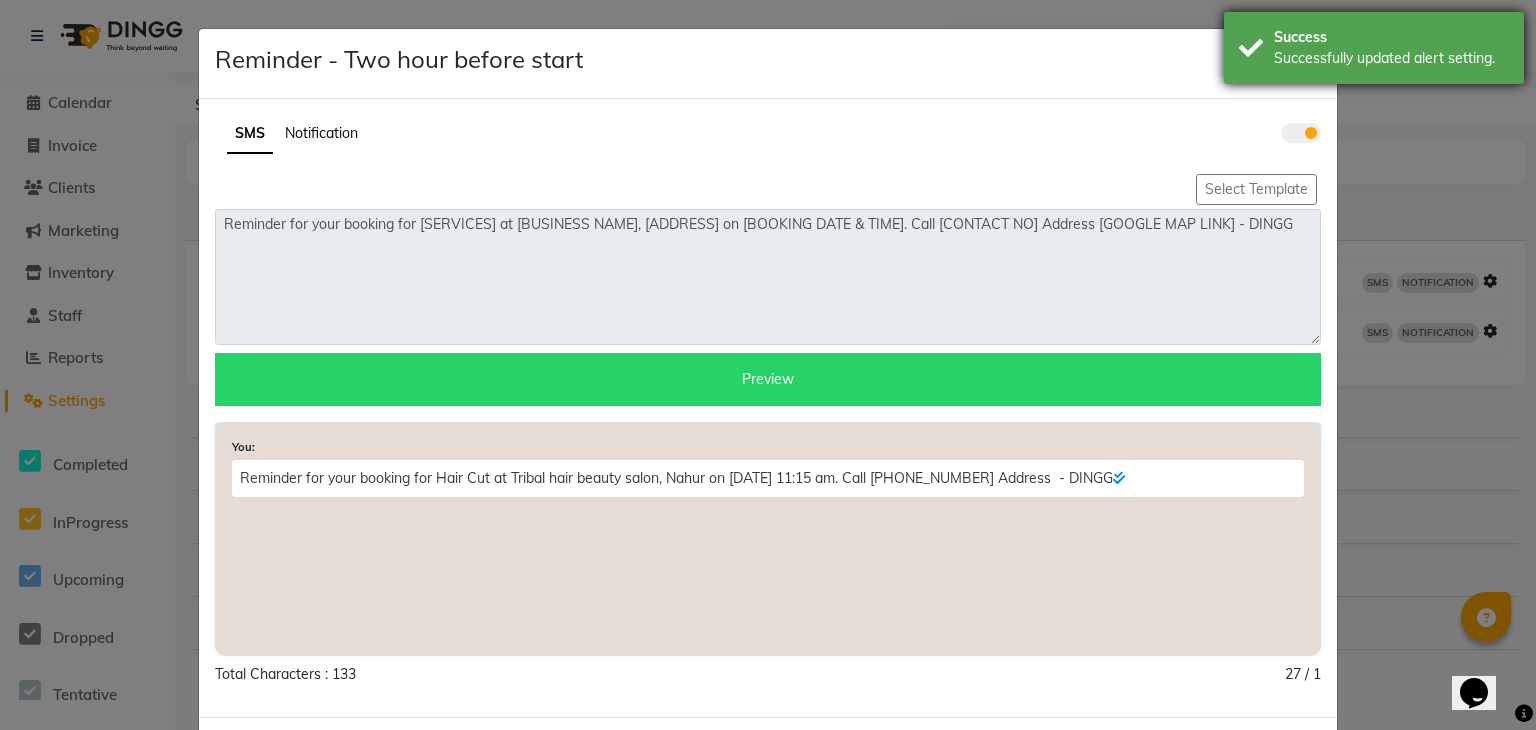 click on "Successfully updated alert setting." at bounding box center [1391, 58] 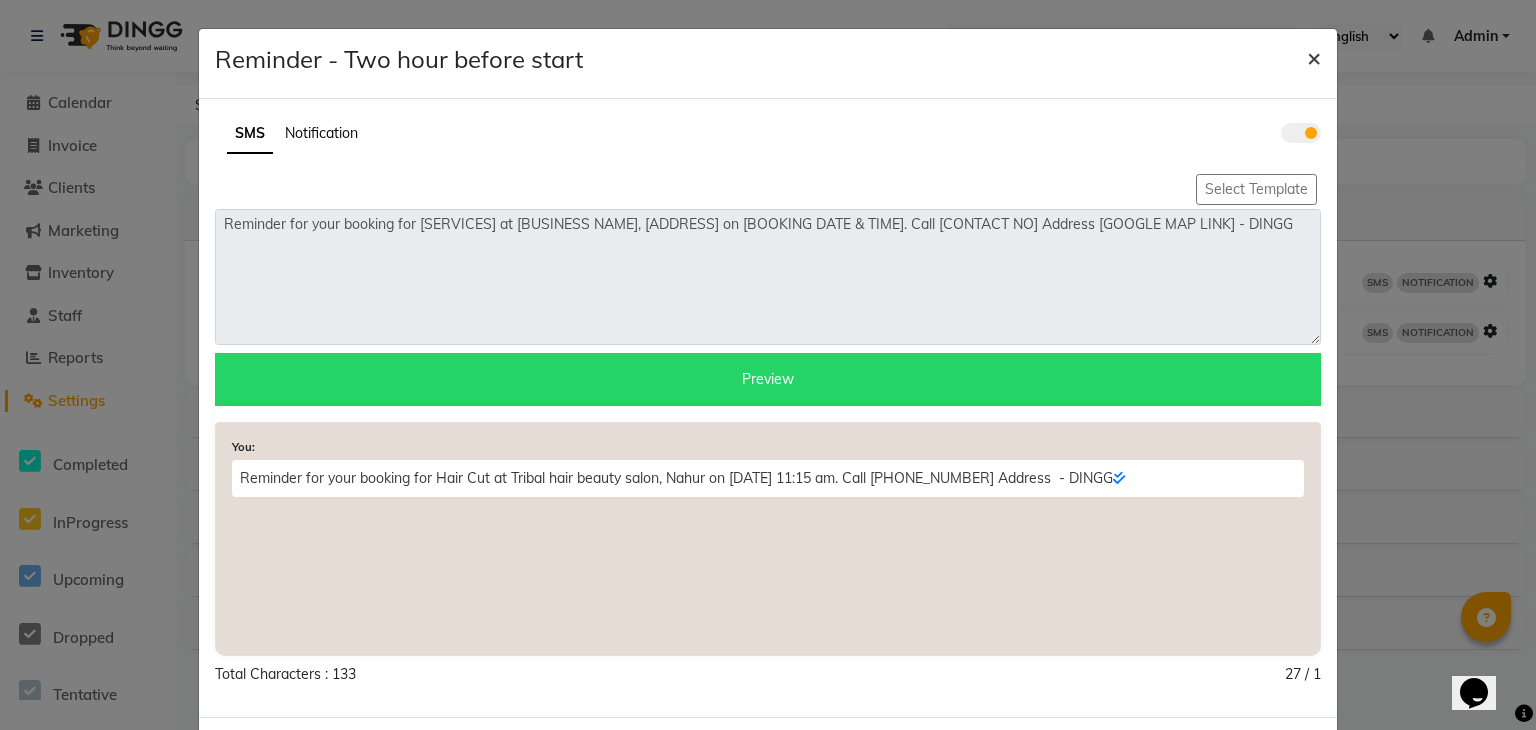 click on "×" 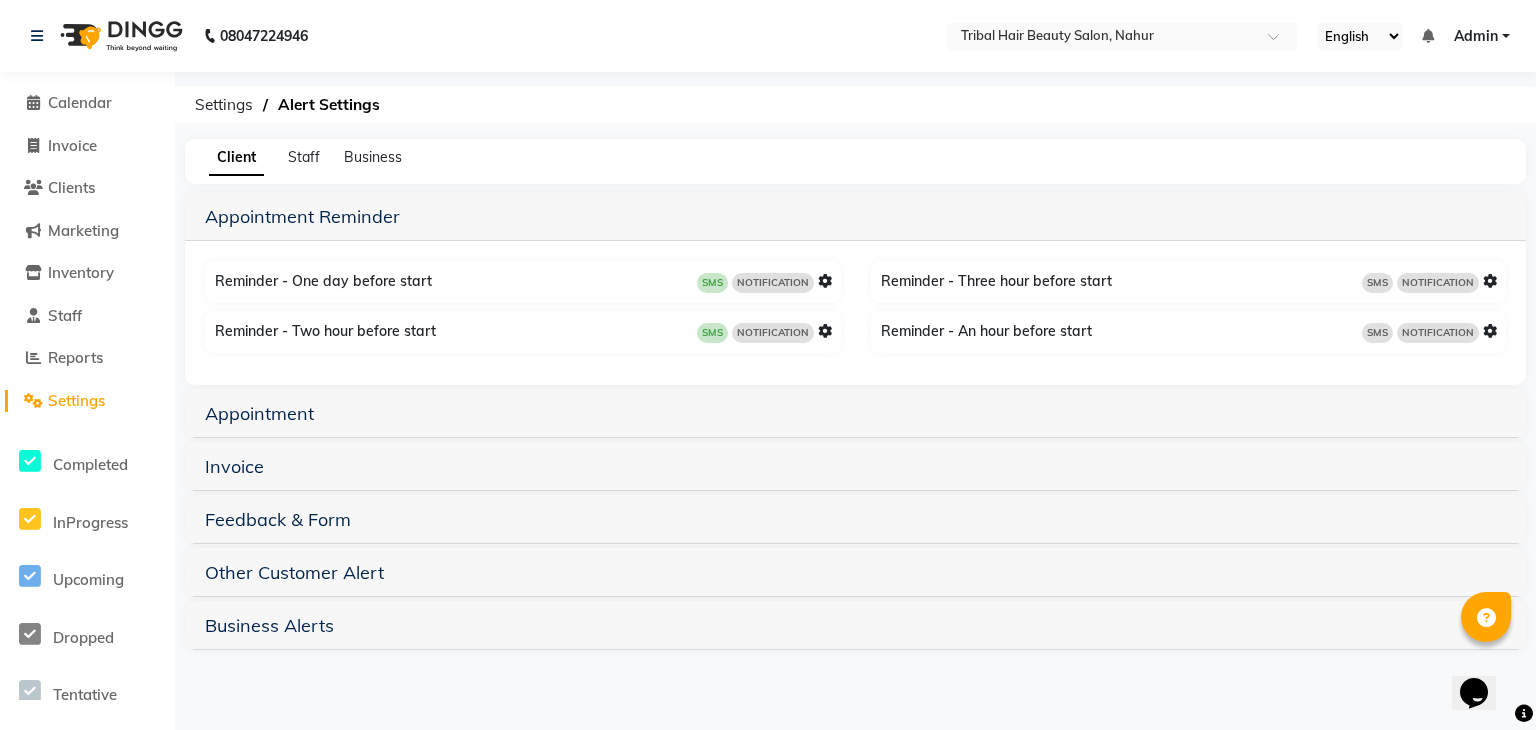 click at bounding box center (1490, 281) 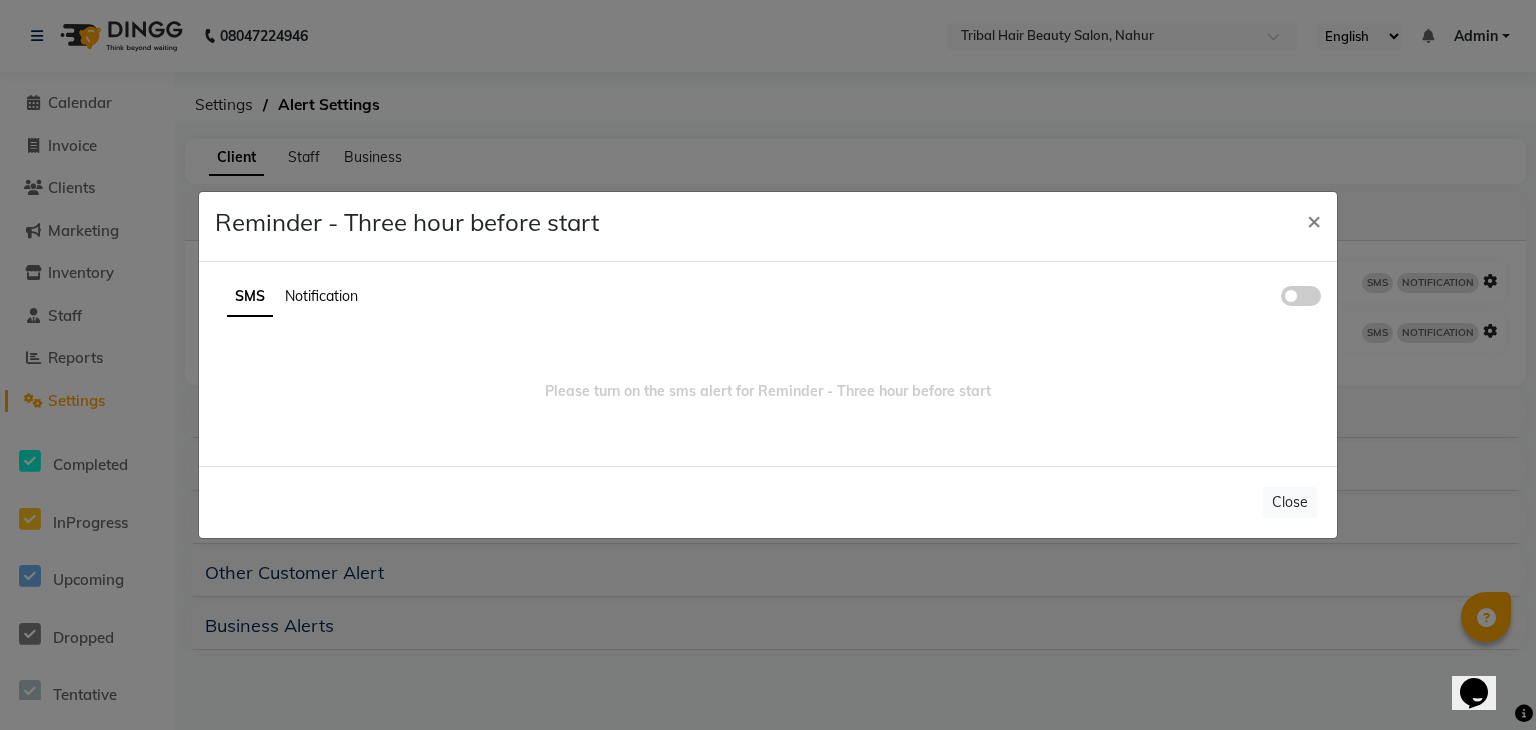 click 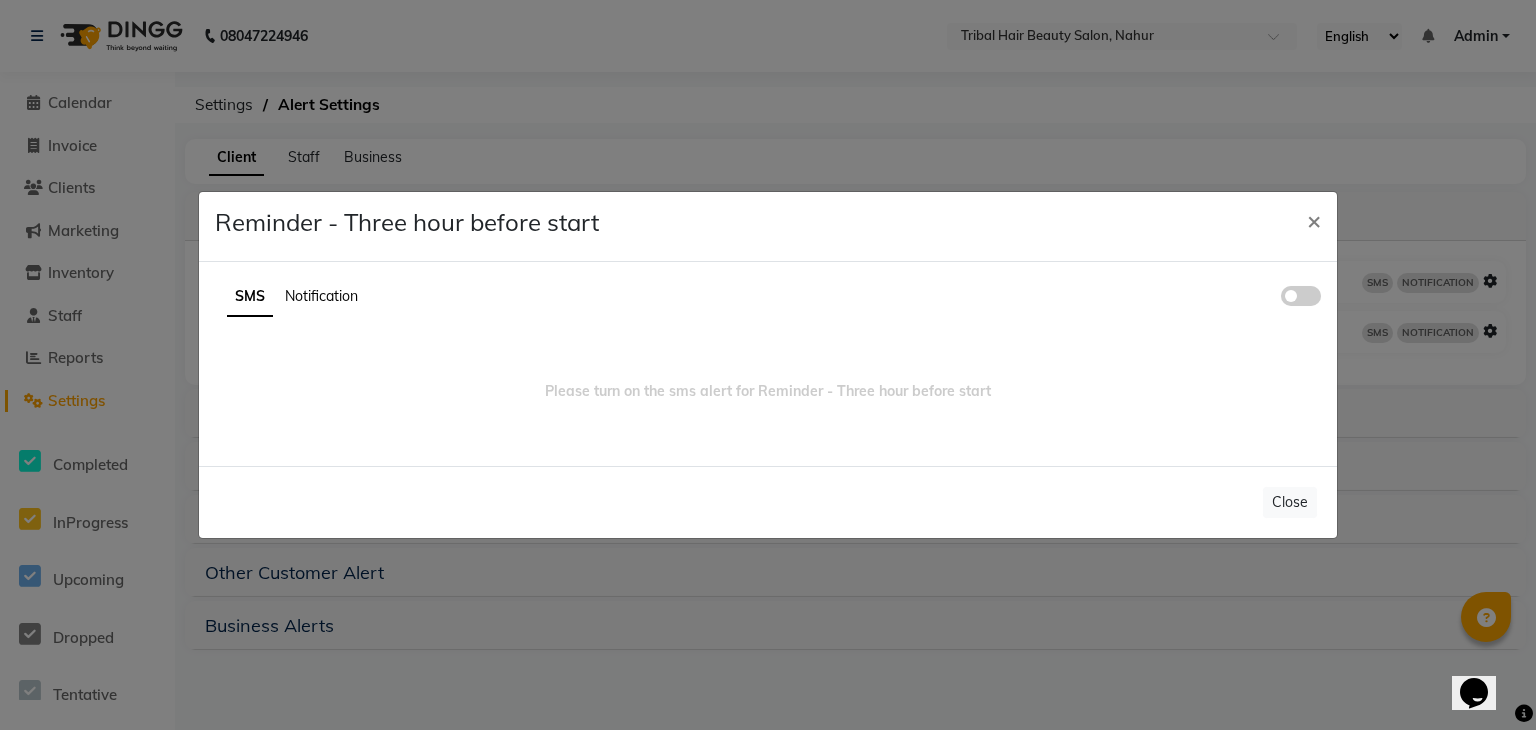 click 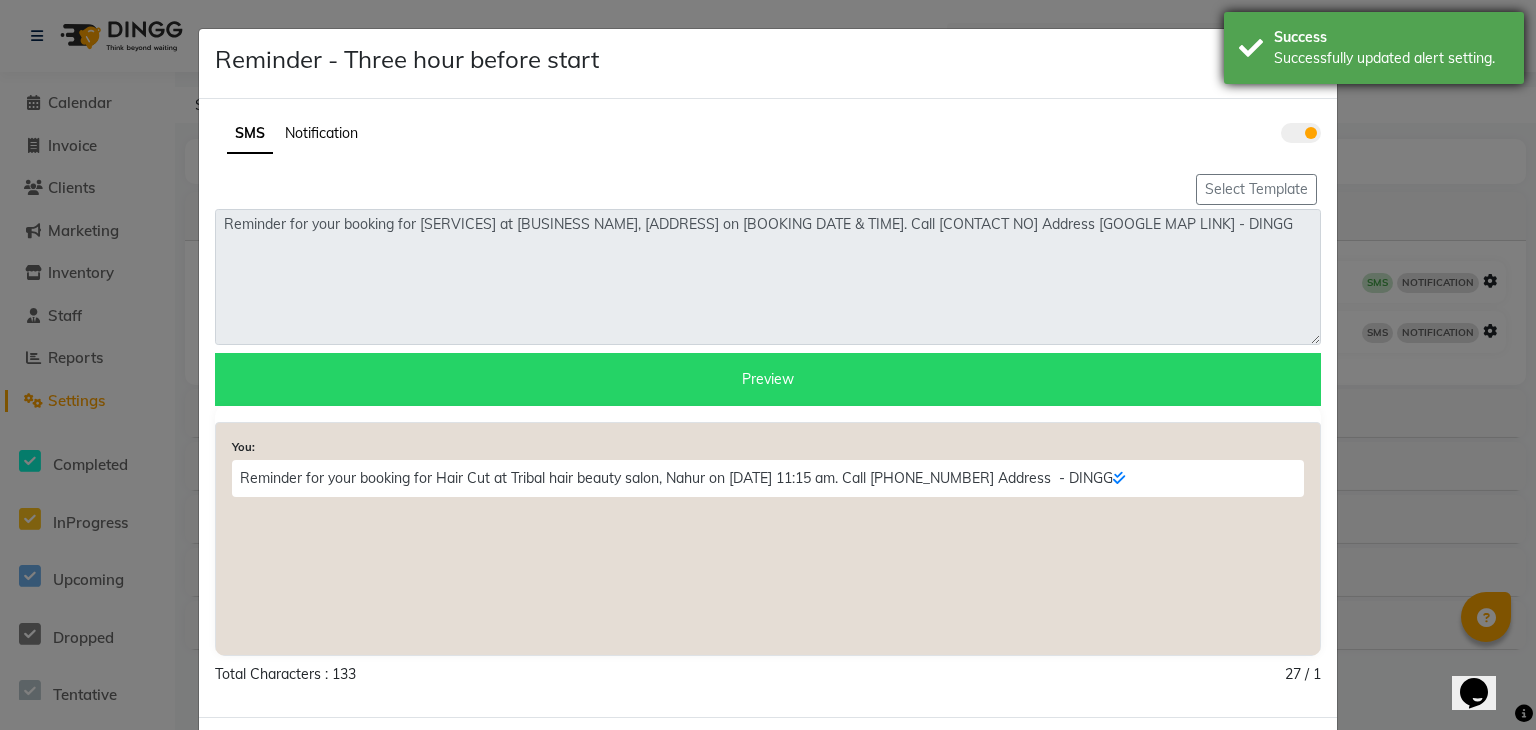 click on "Successfully updated alert setting." at bounding box center [1391, 58] 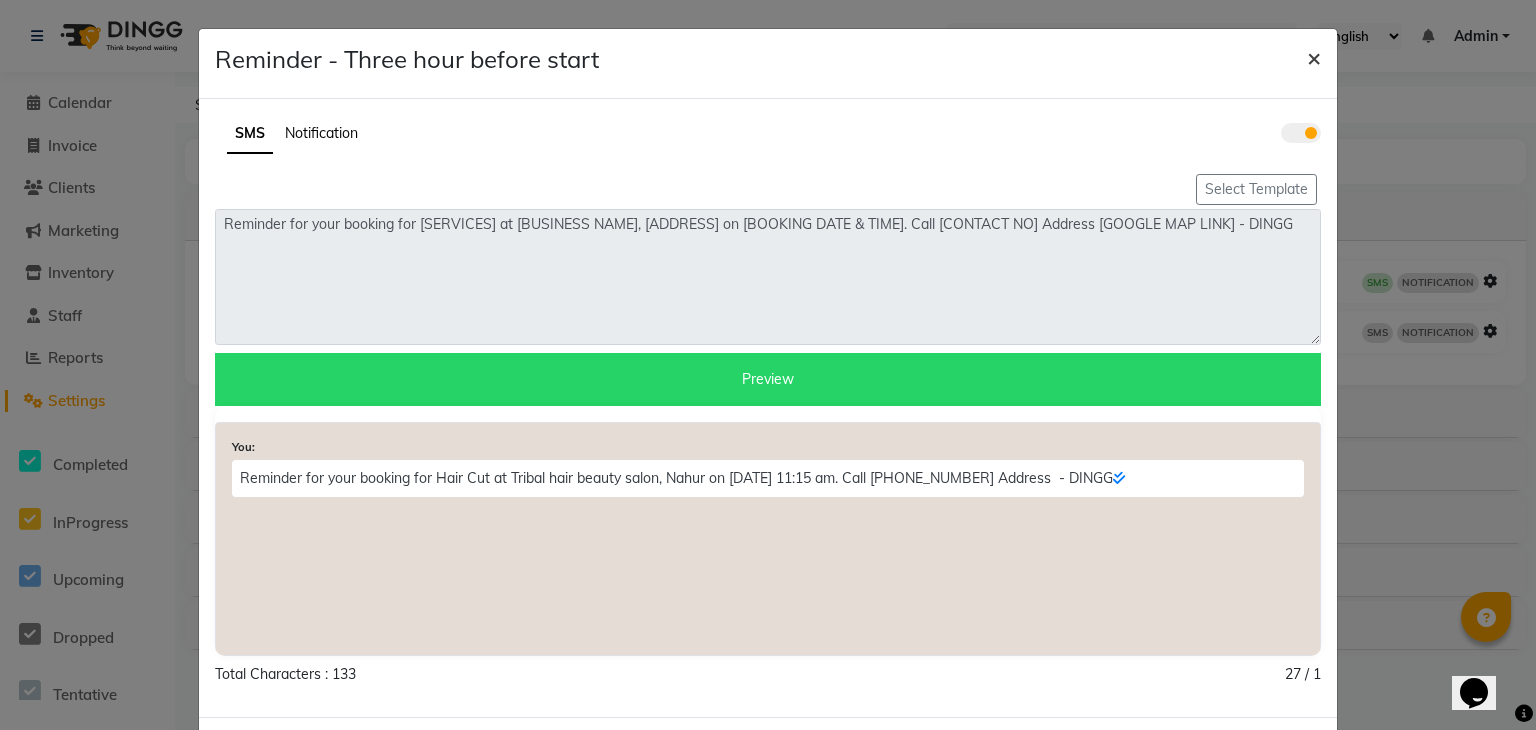 click on "×" 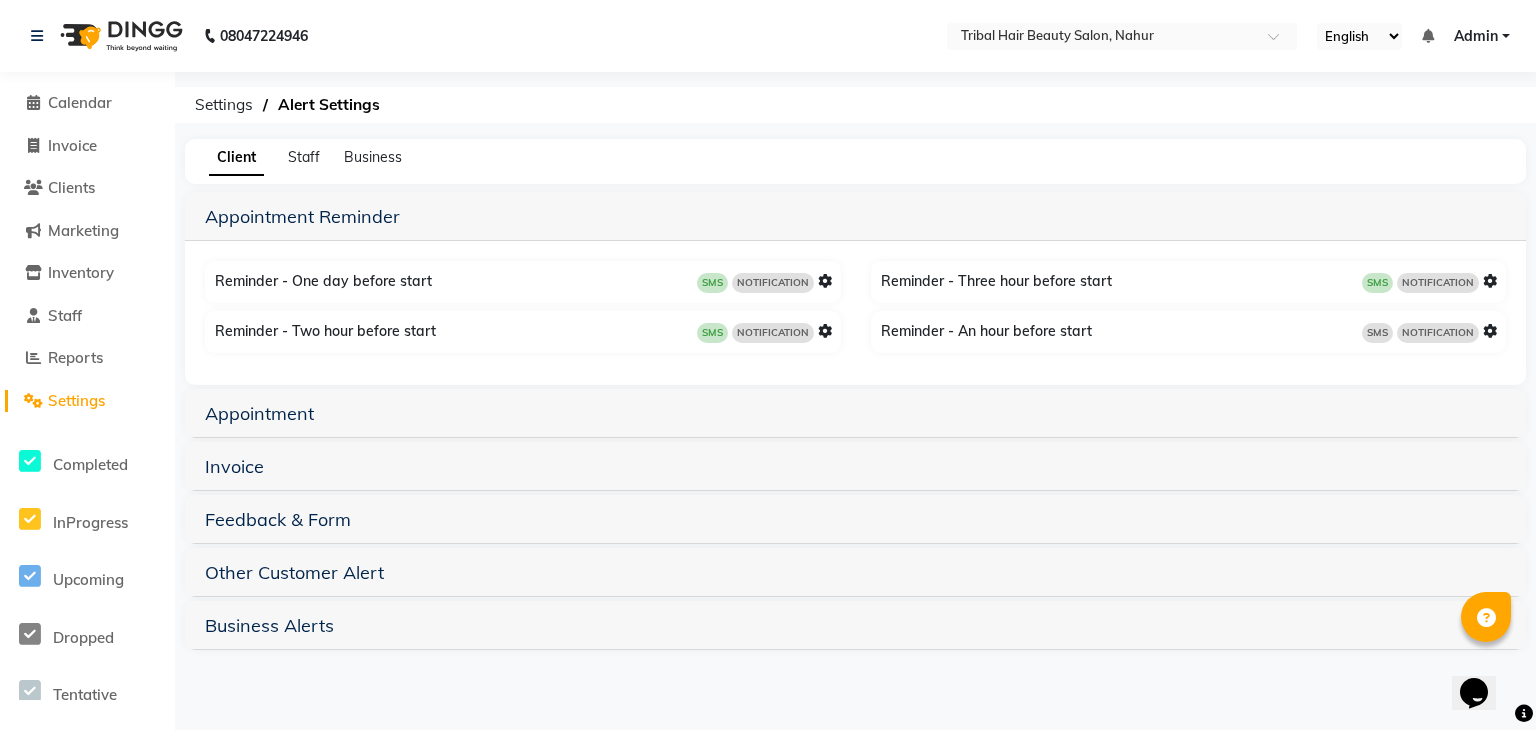 click at bounding box center [1490, 331] 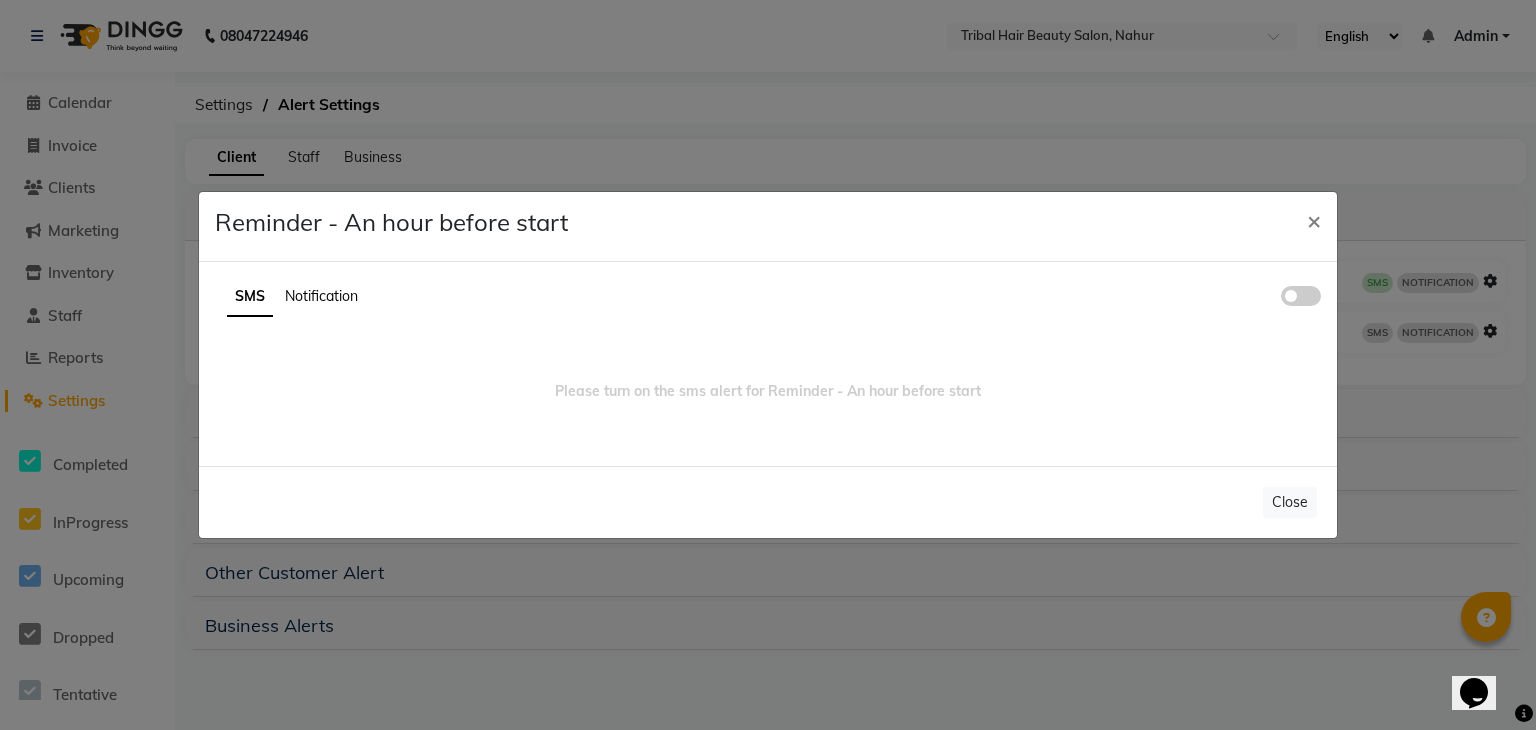 click 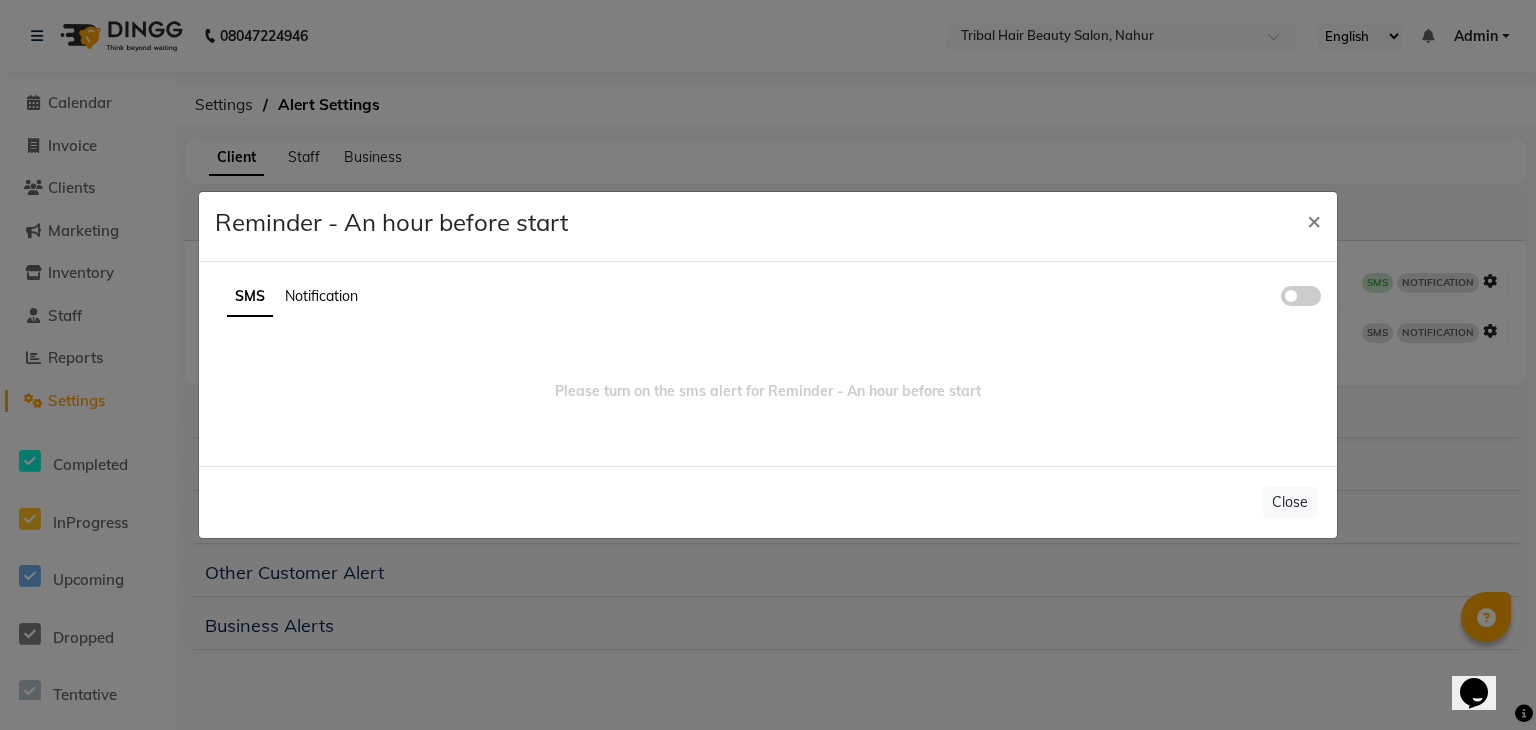 click 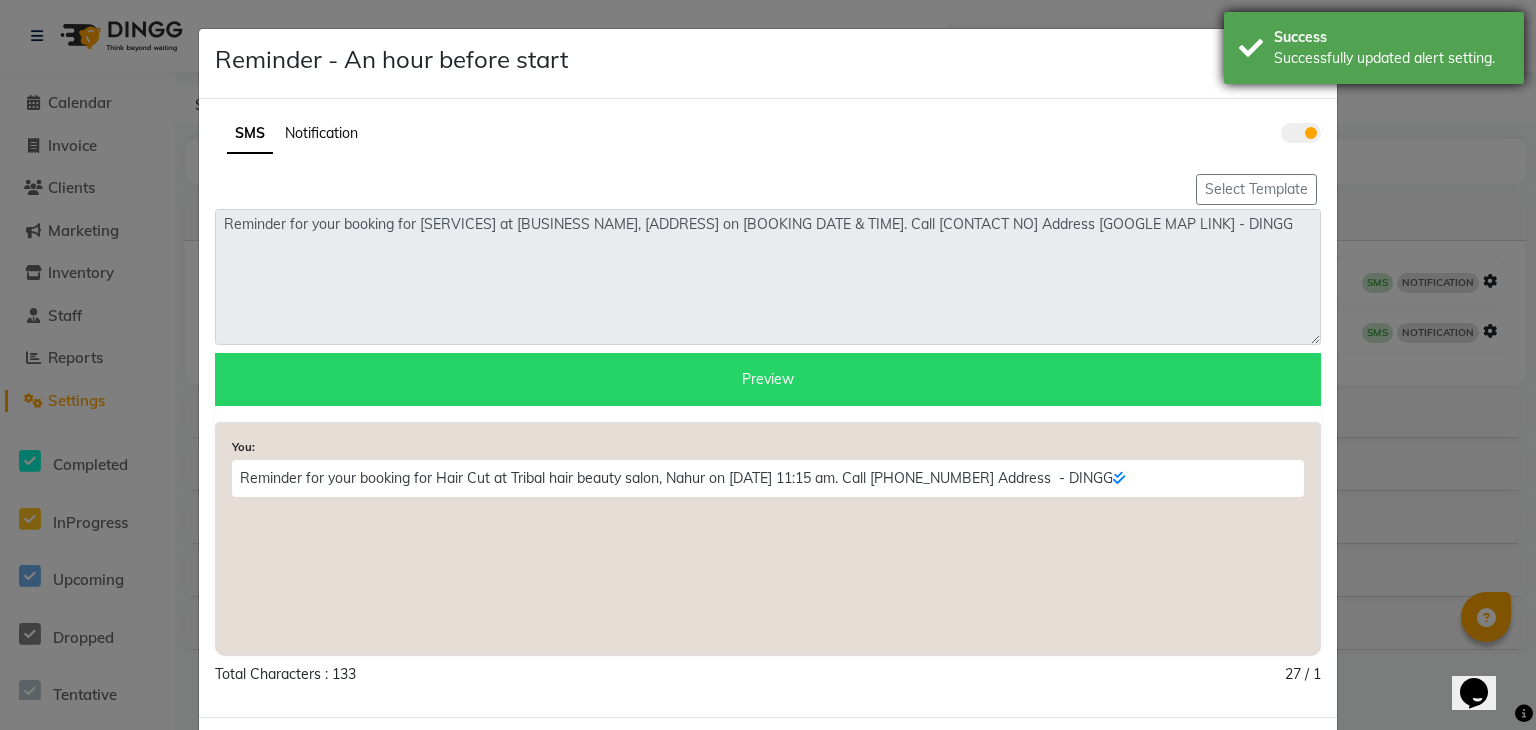 click on "Success   Successfully updated alert setting." at bounding box center [1374, 48] 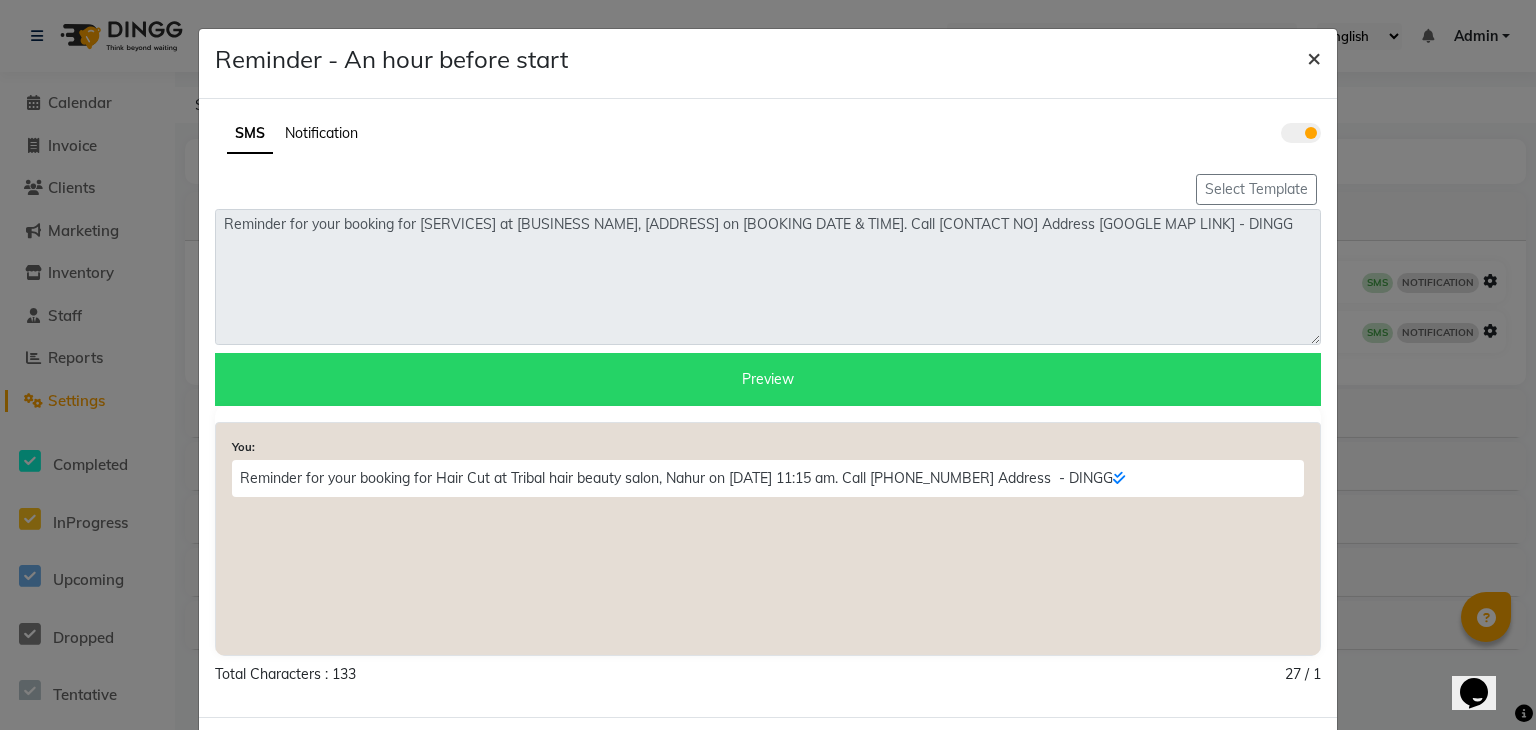 click on "×" 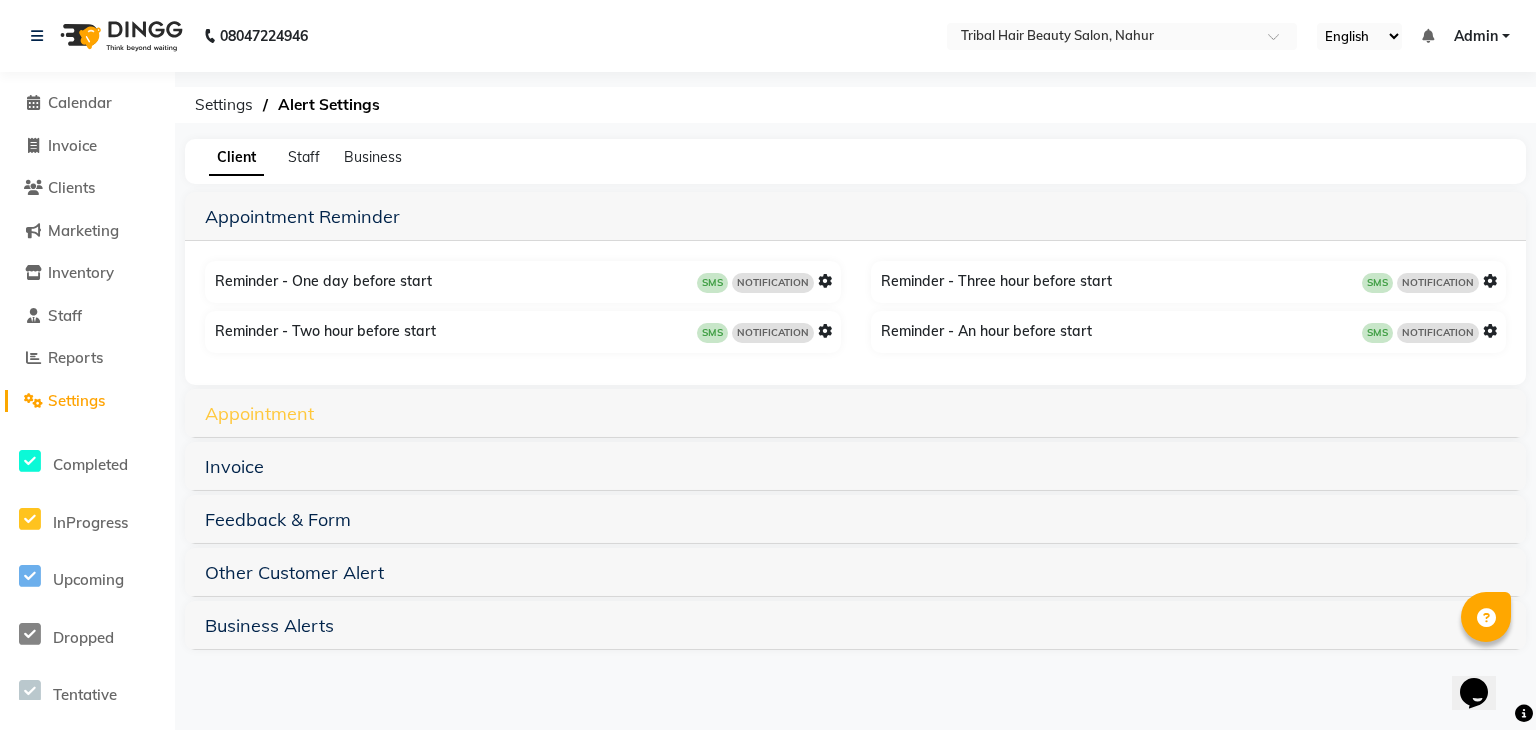 click on "Appointment" at bounding box center [259, 413] 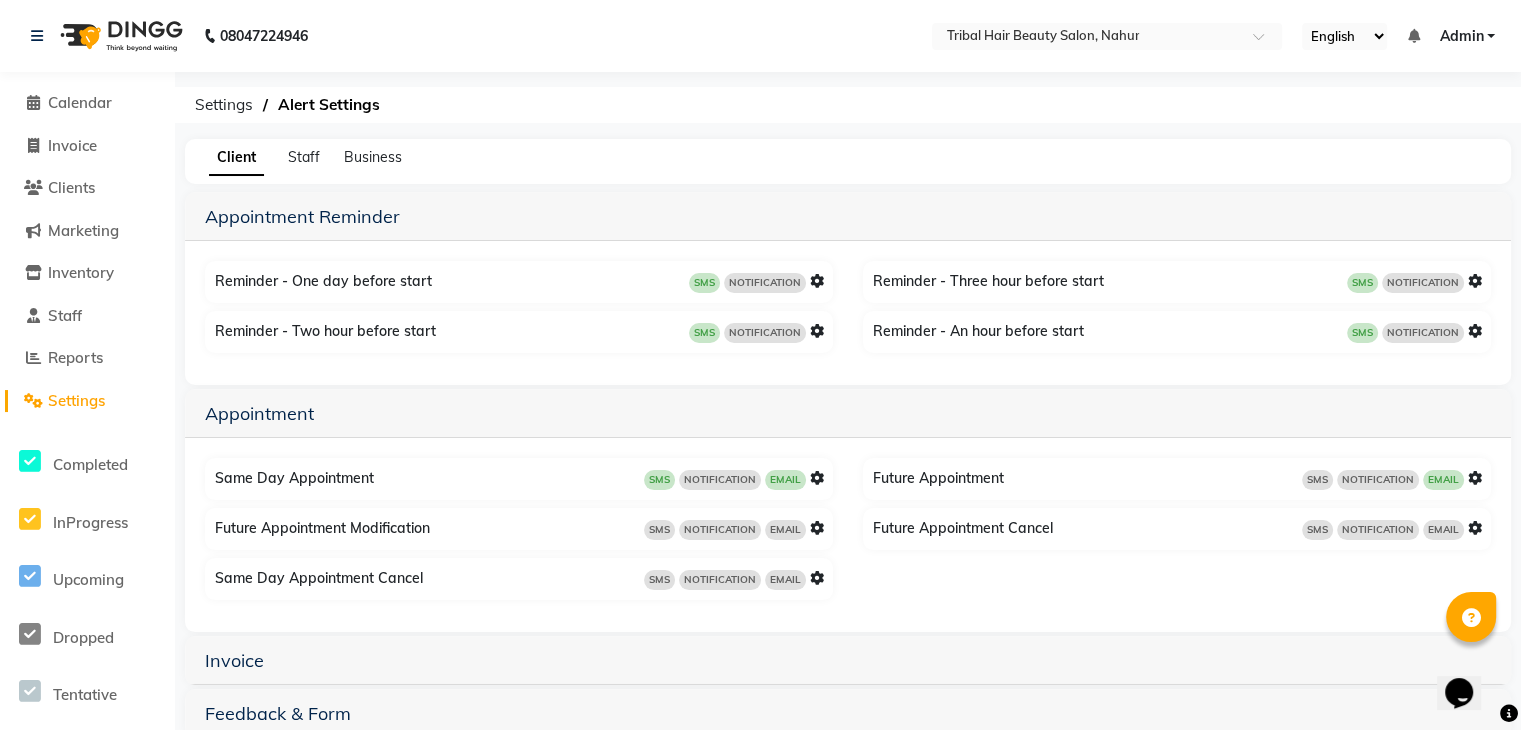 click at bounding box center [817, 528] 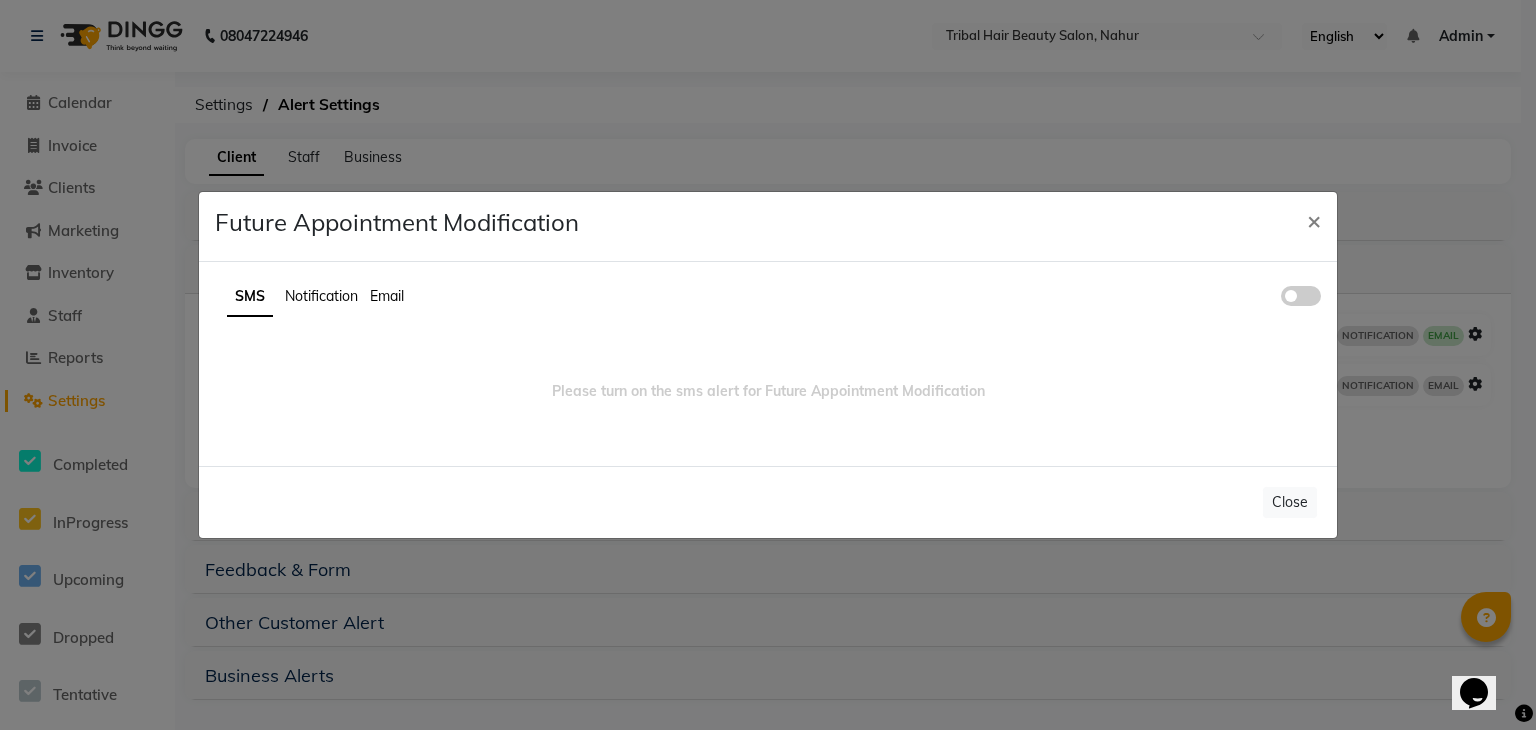 click 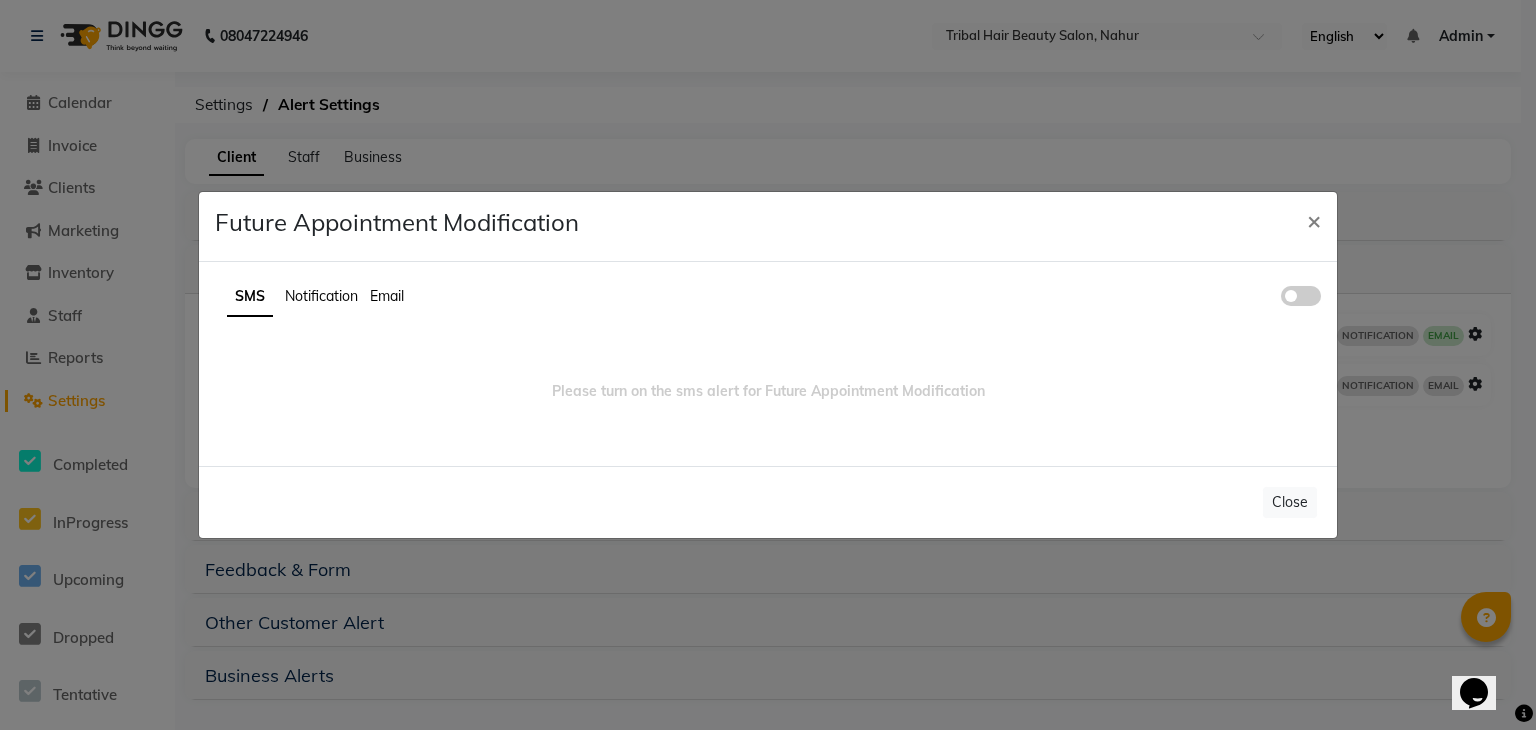 click 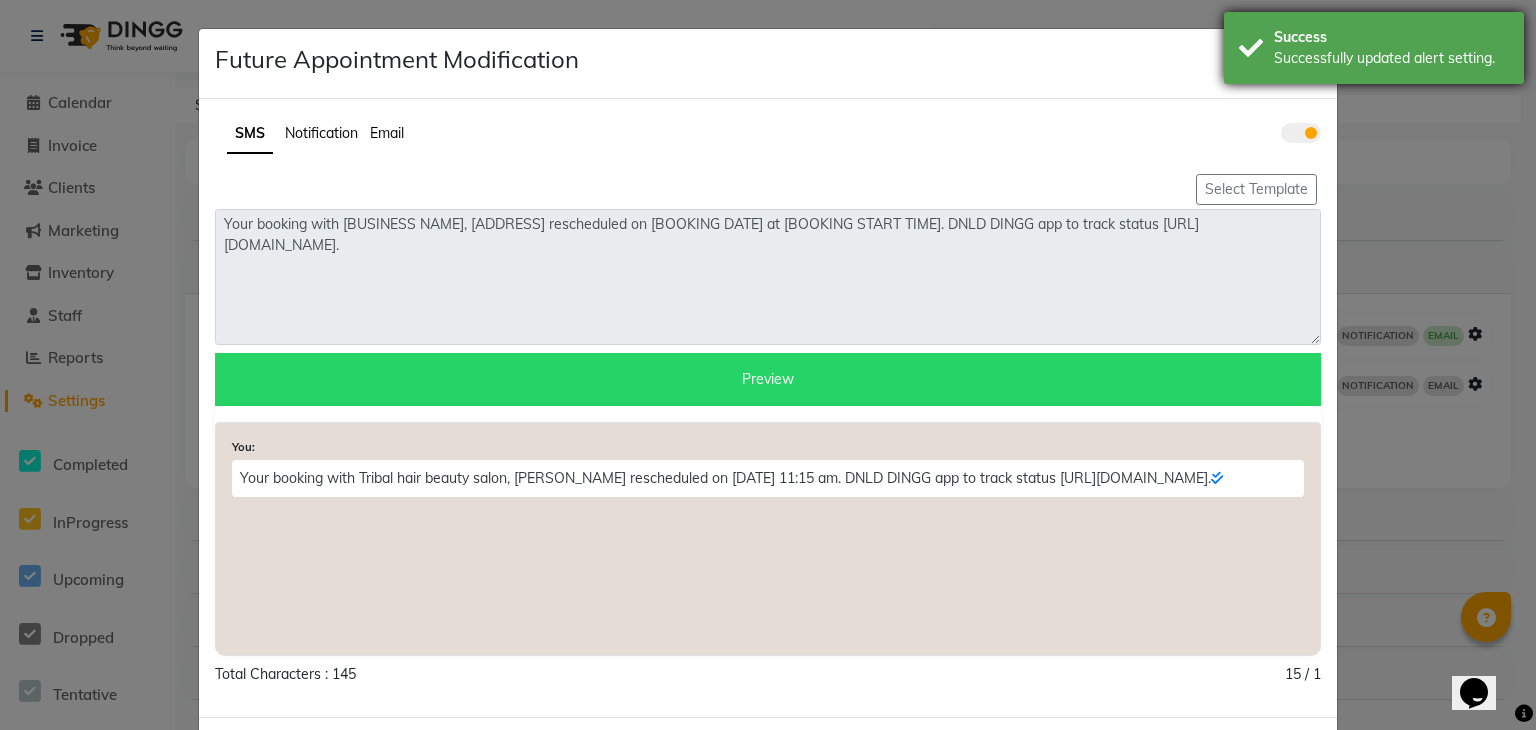 click on "Successfully updated alert setting." at bounding box center [1391, 58] 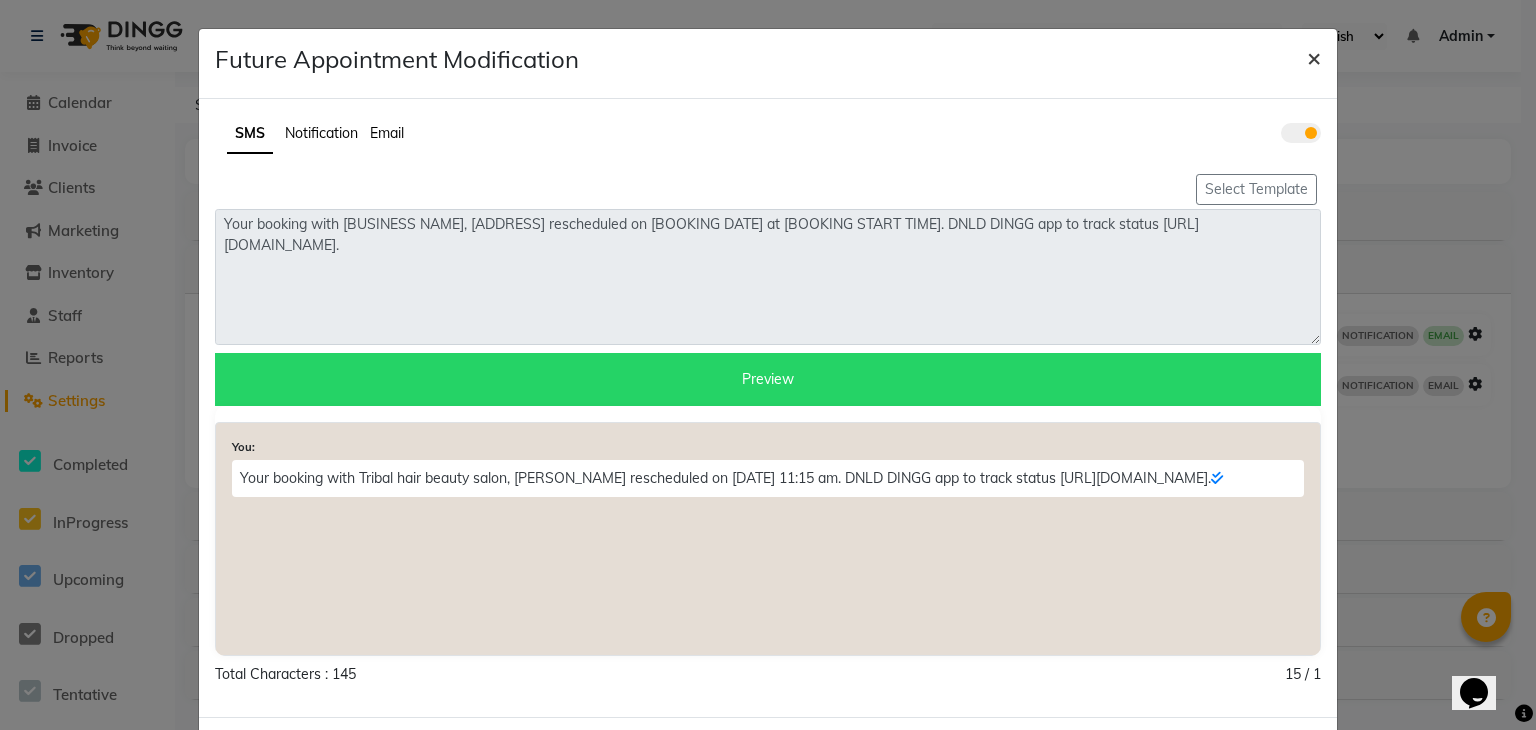 click on "×" 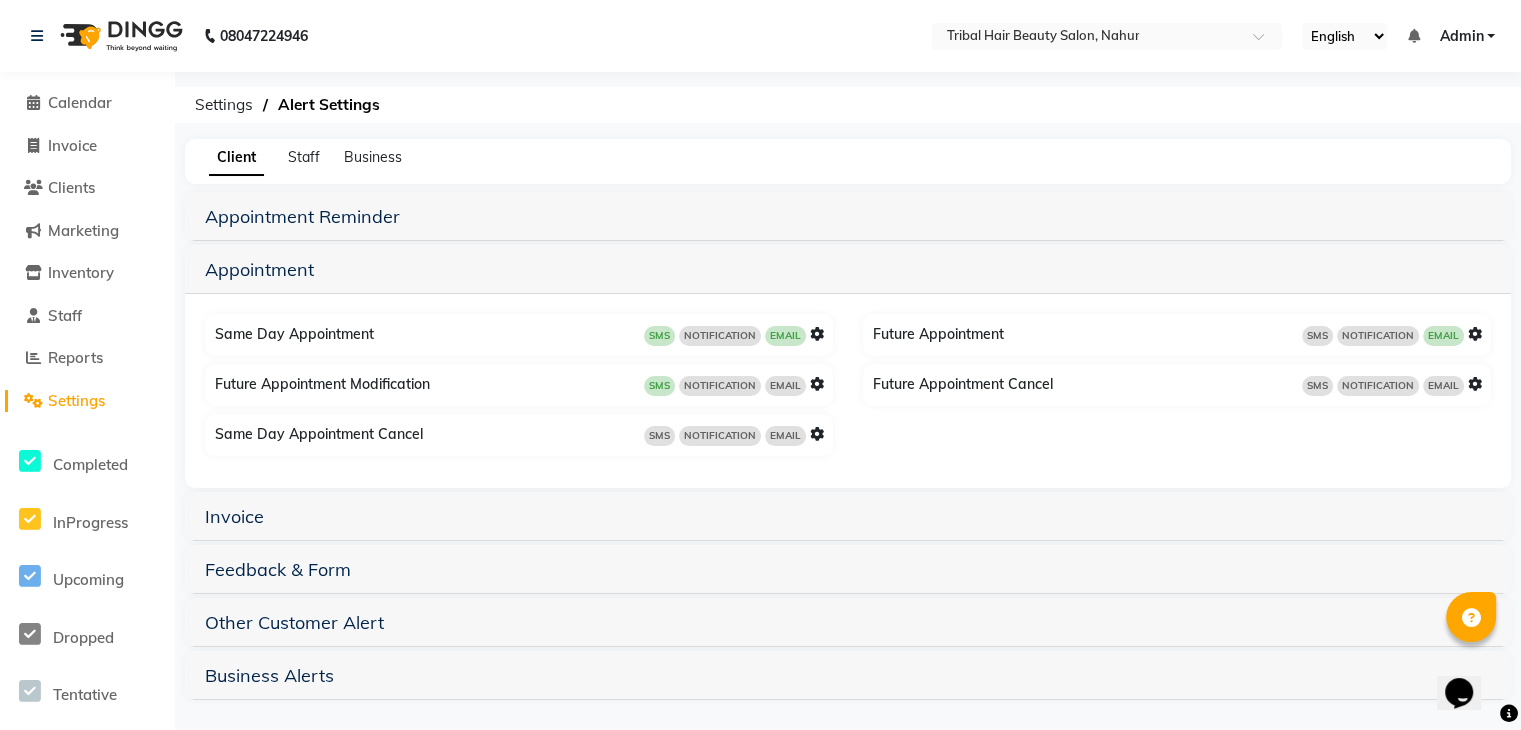 click at bounding box center (817, 434) 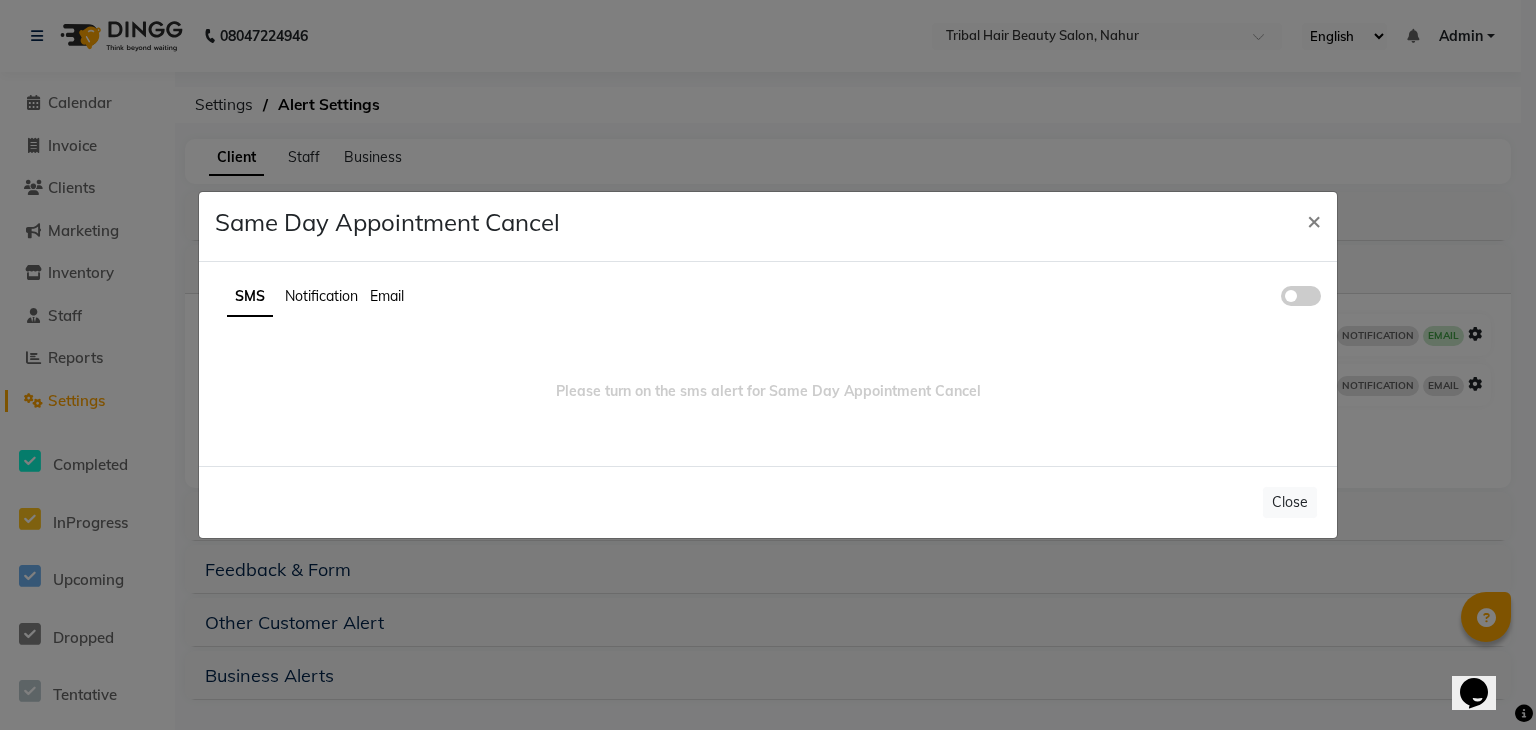click 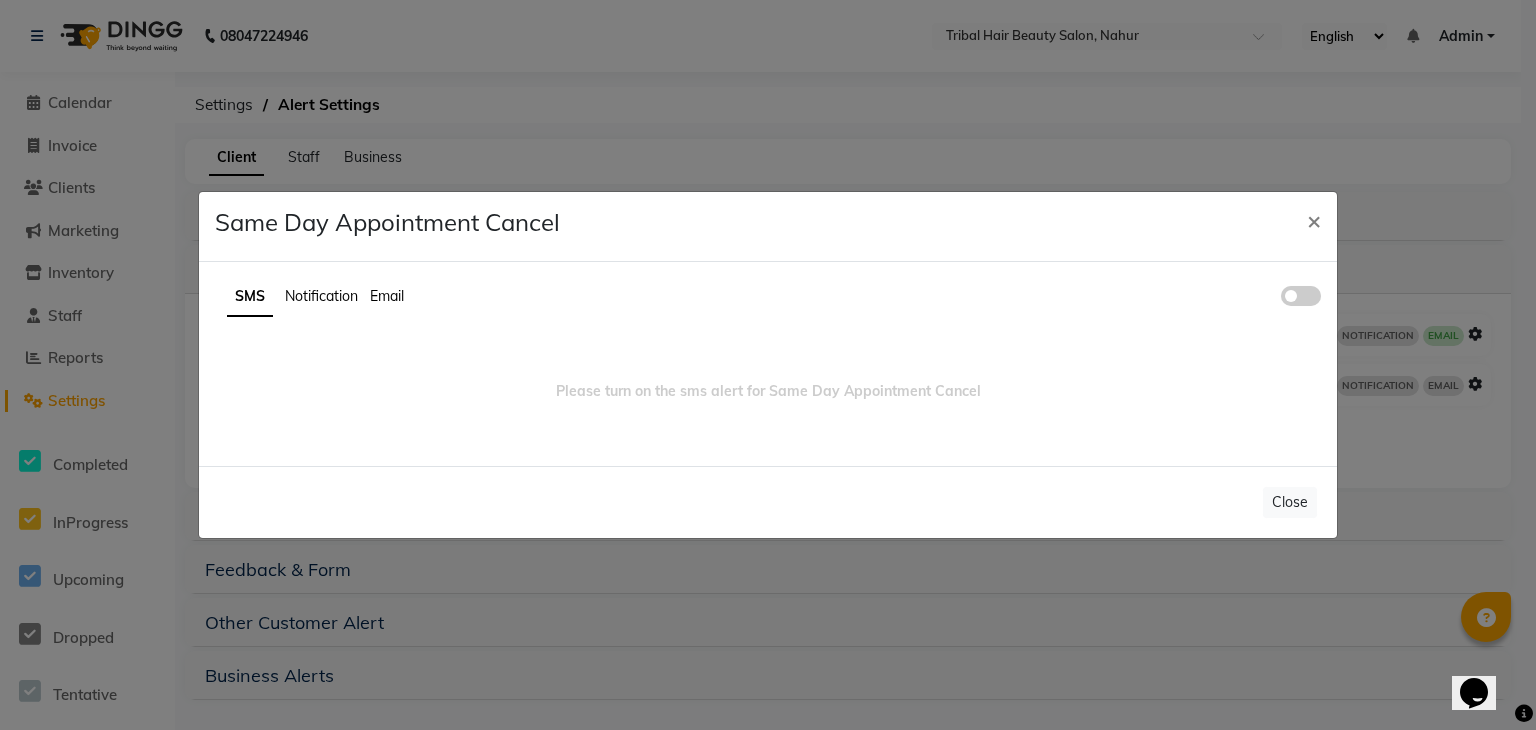 click 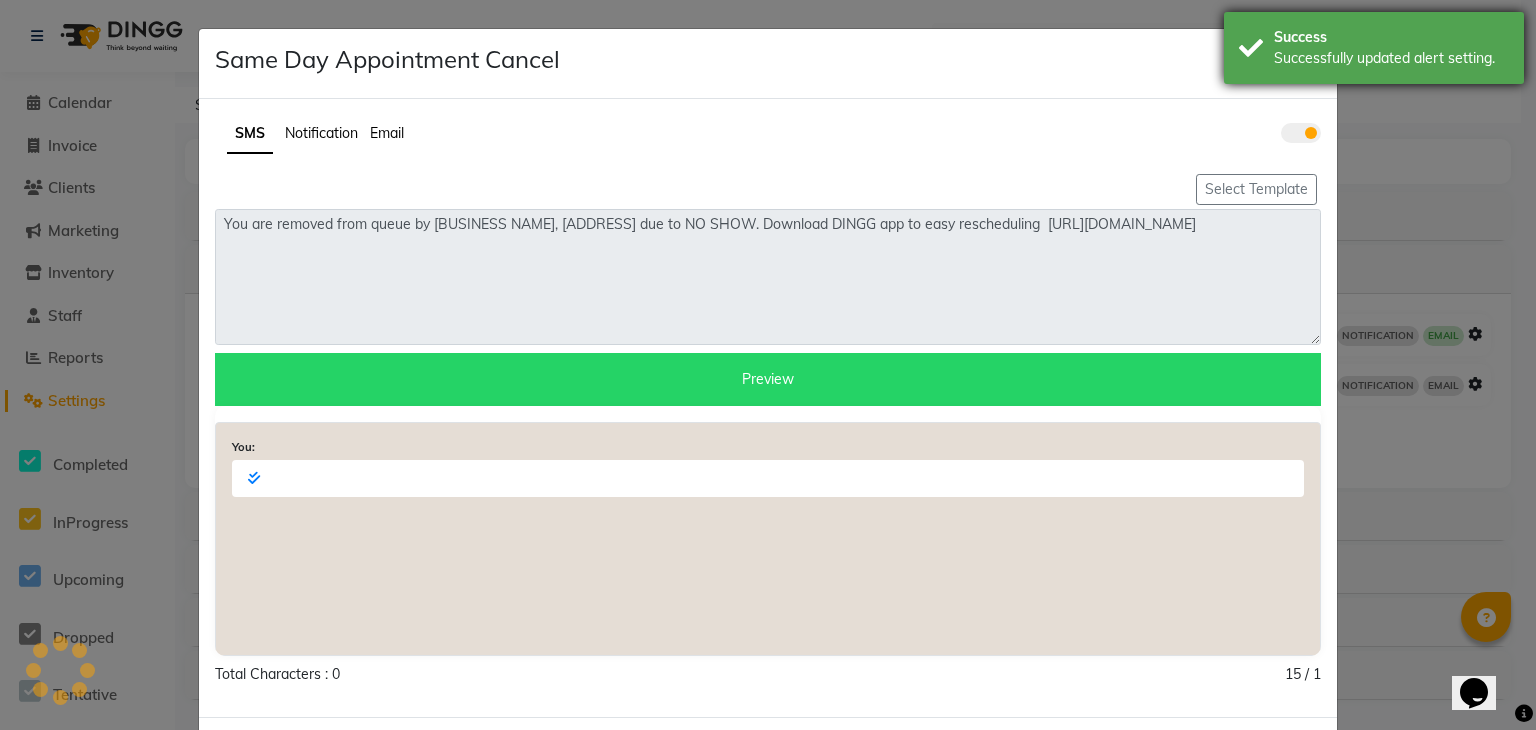 click on "Successfully updated alert setting." at bounding box center [1391, 58] 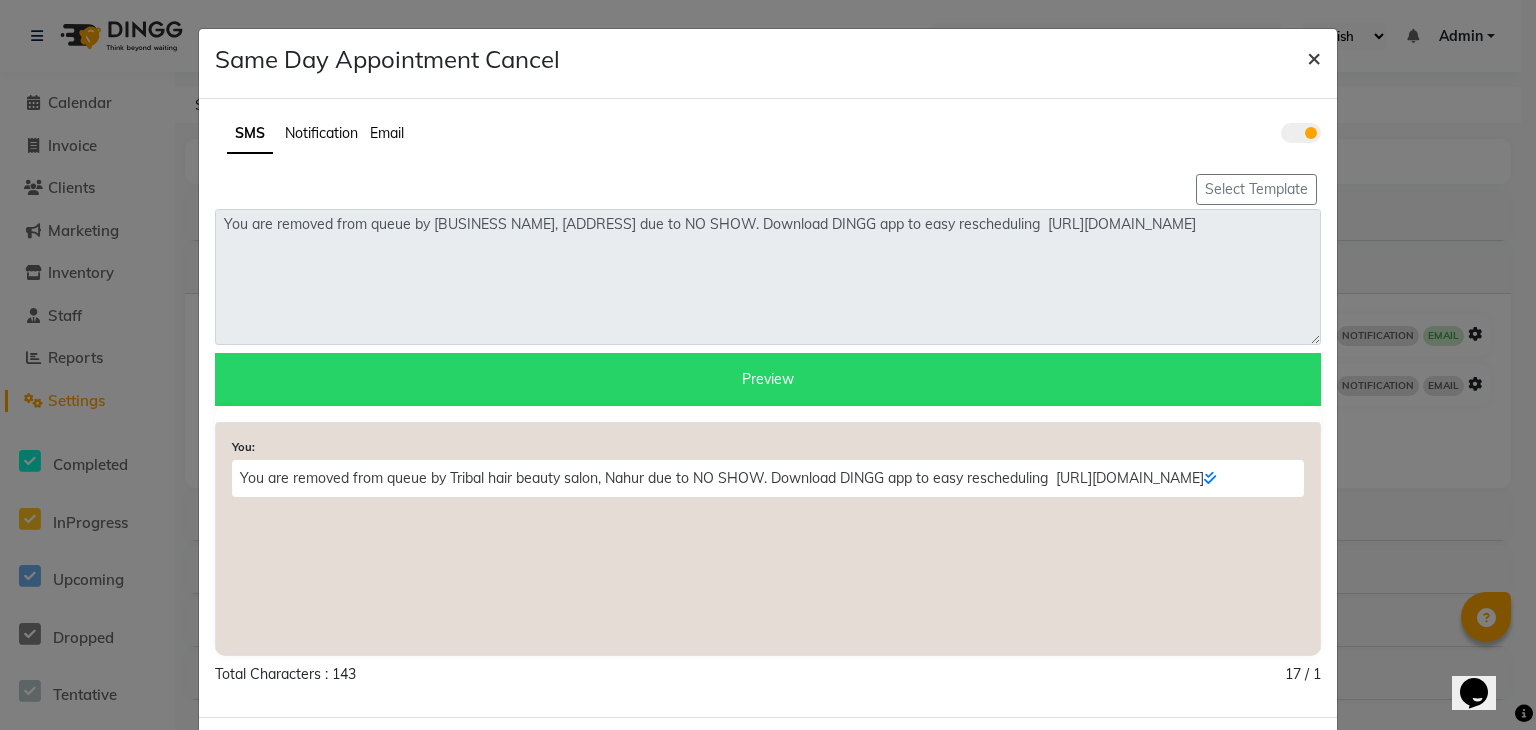 click on "×" 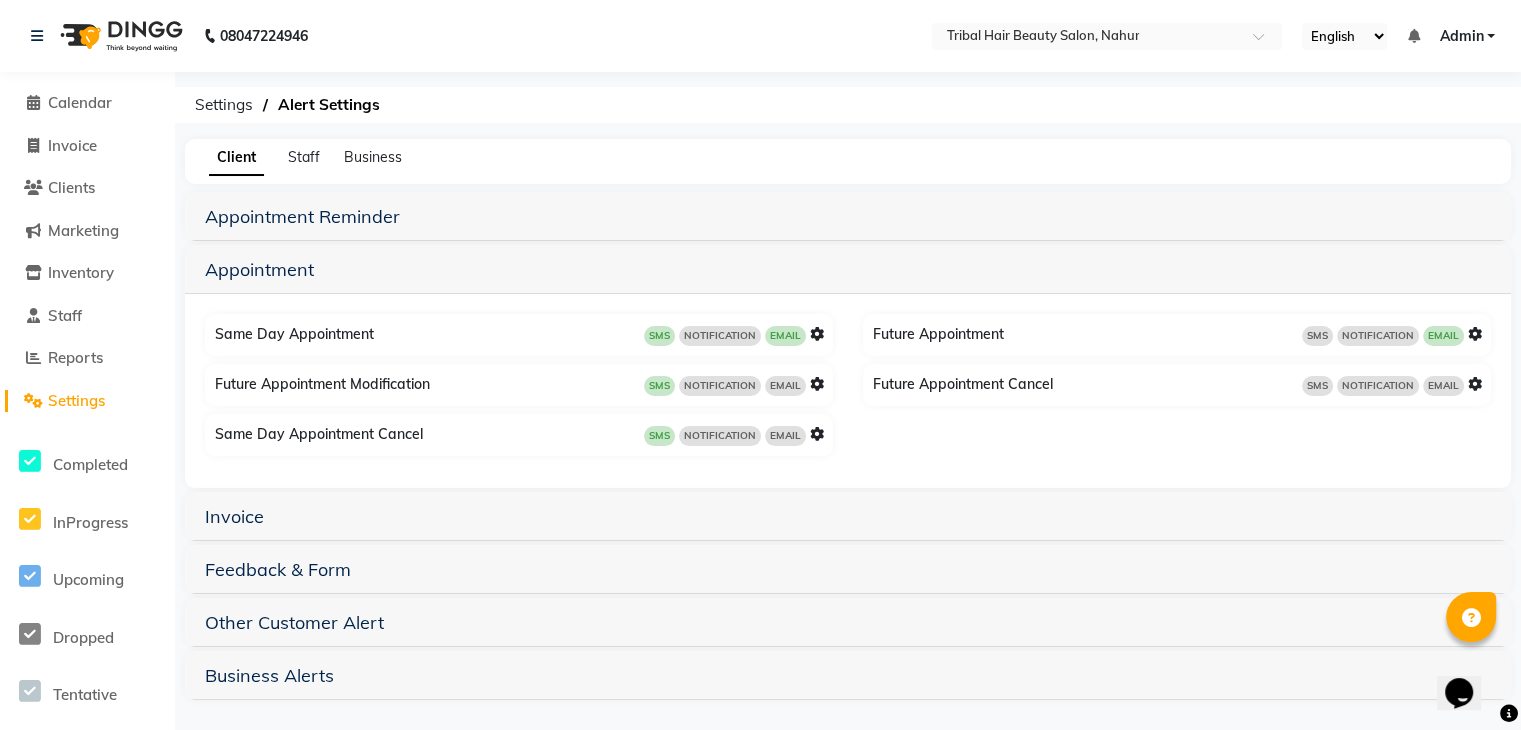 click at bounding box center (1475, 334) 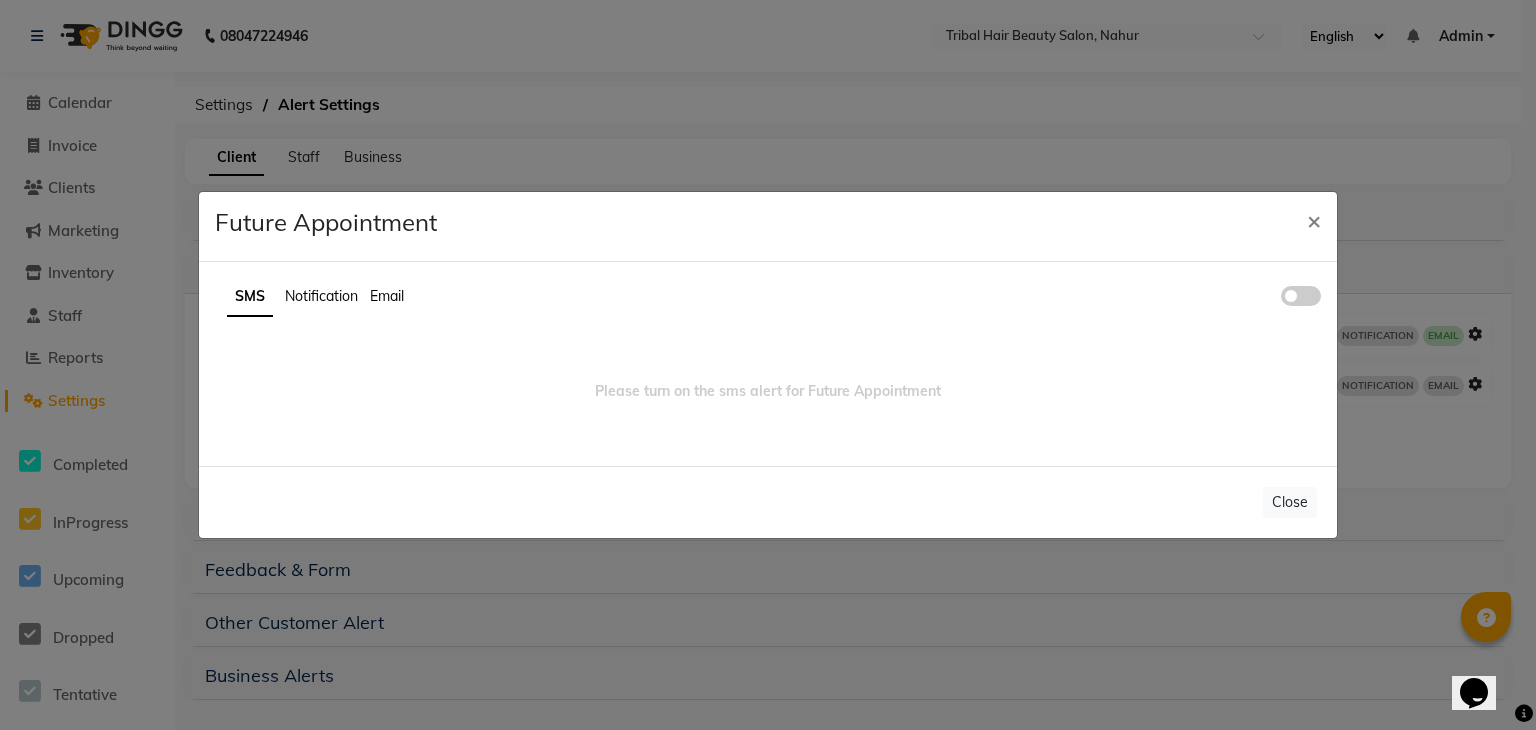 click 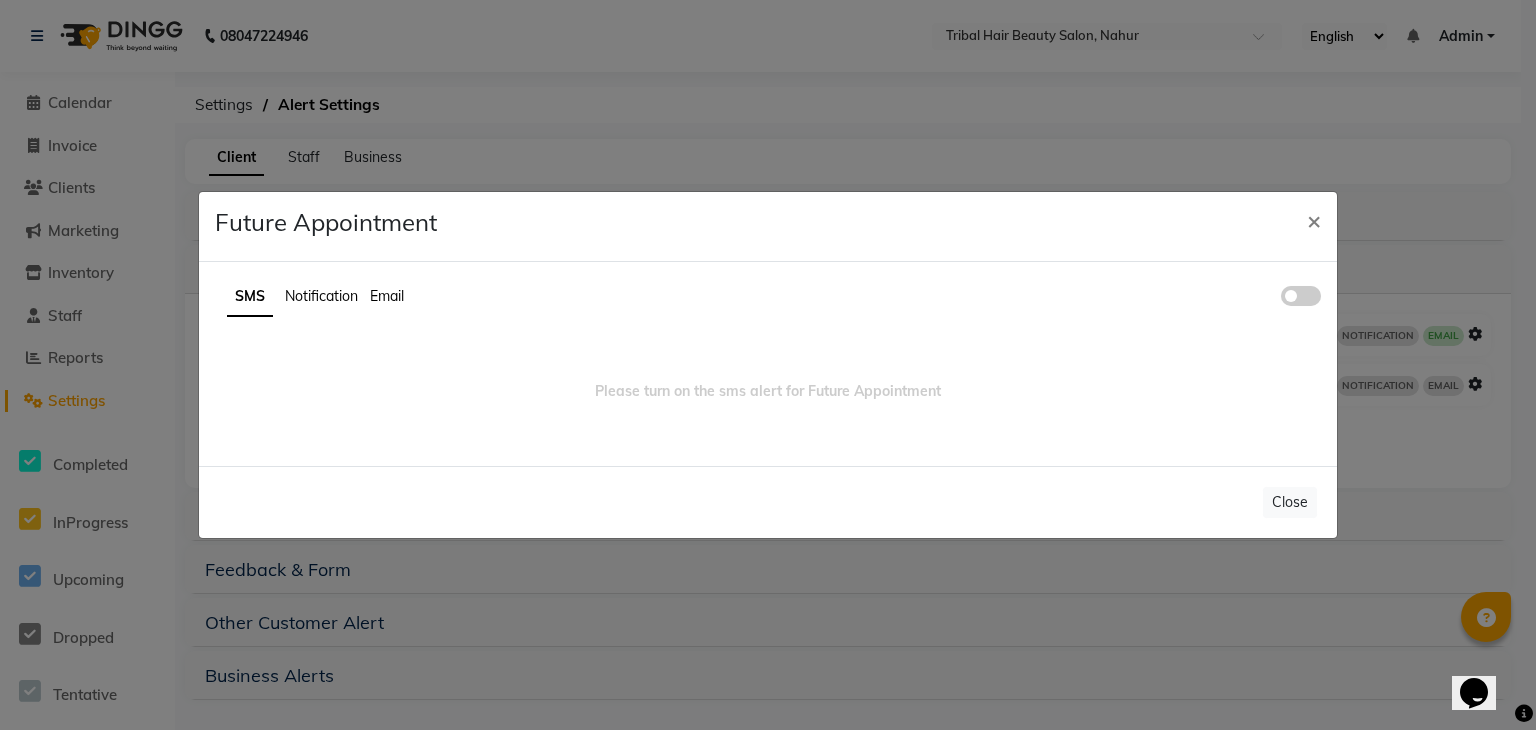 click 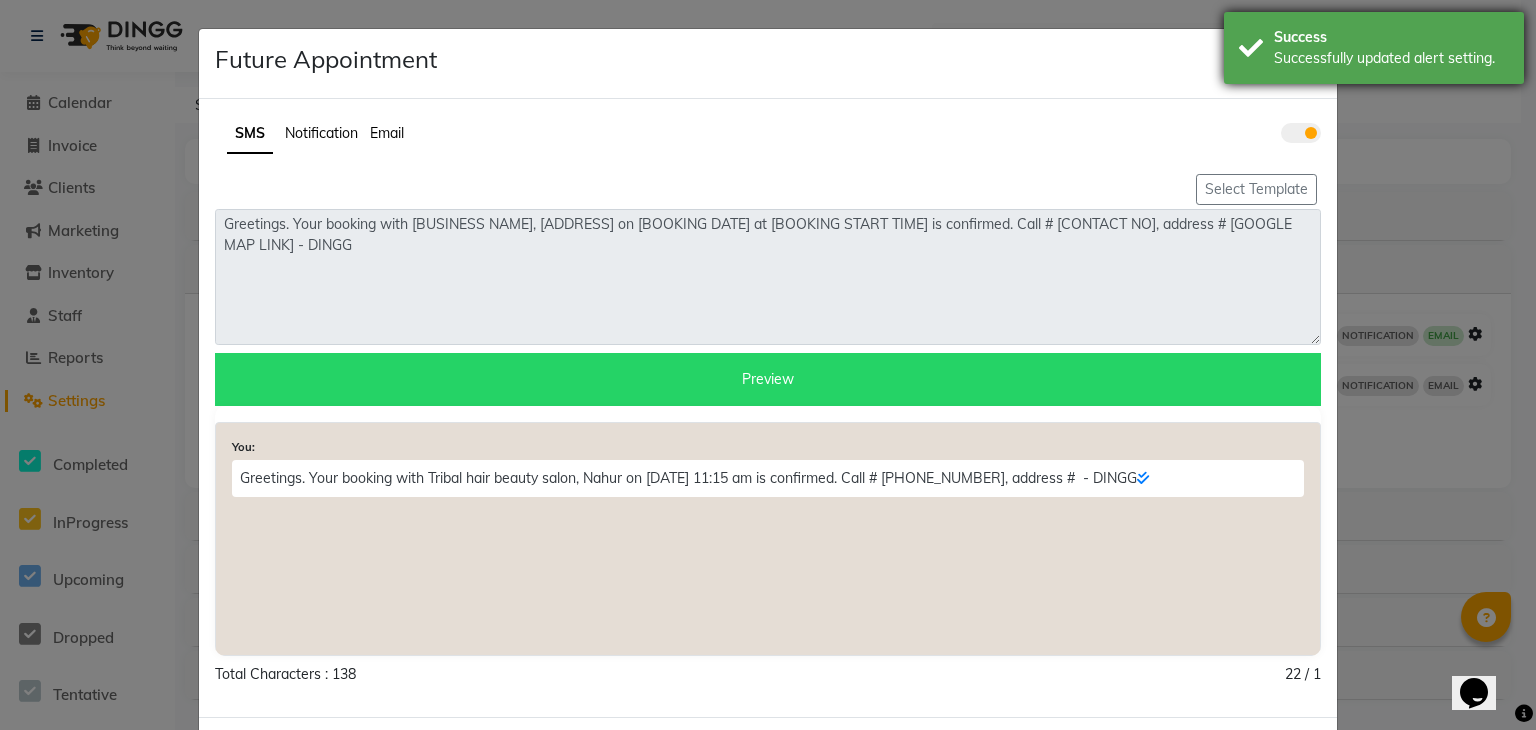 click on "Success   Successfully updated alert setting." at bounding box center (1374, 48) 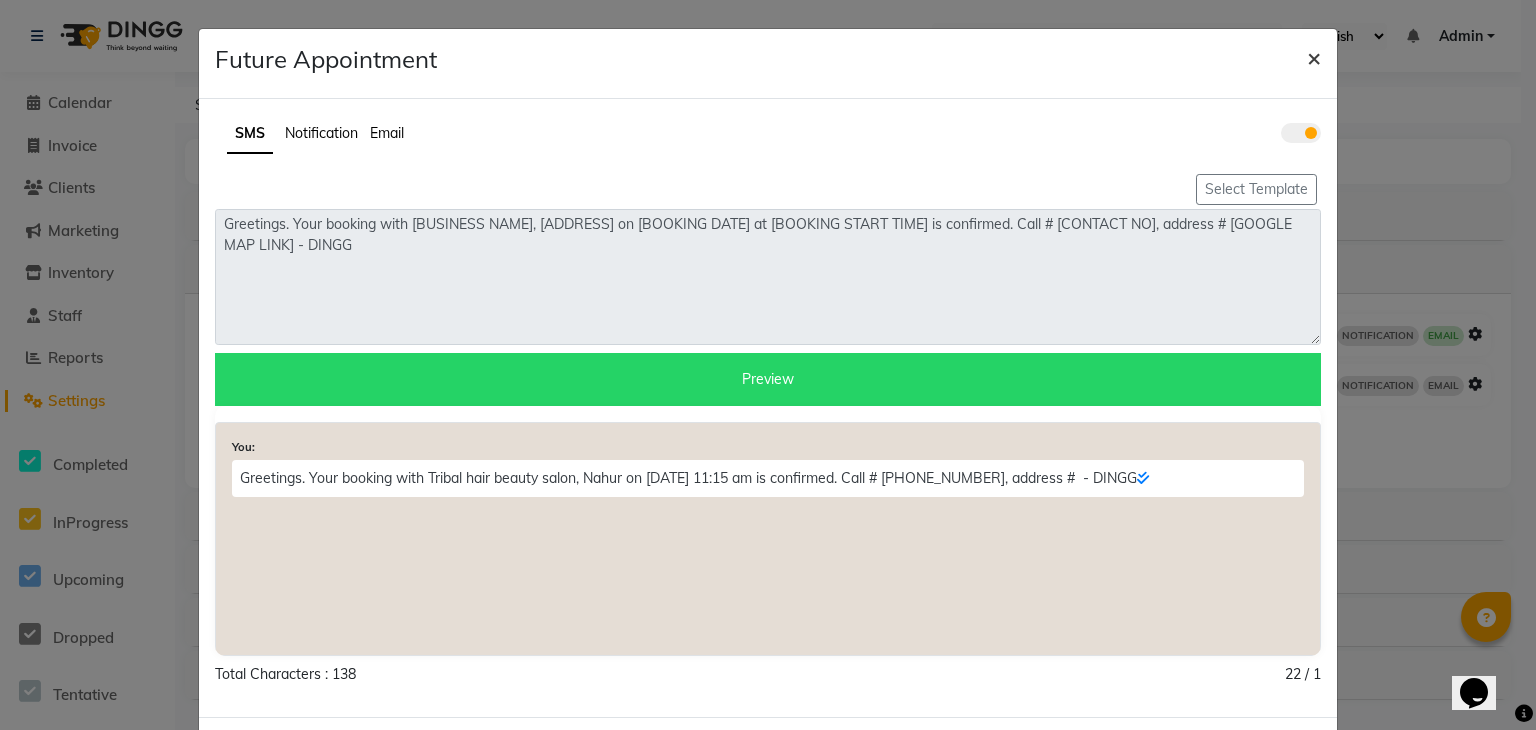 click on "×" 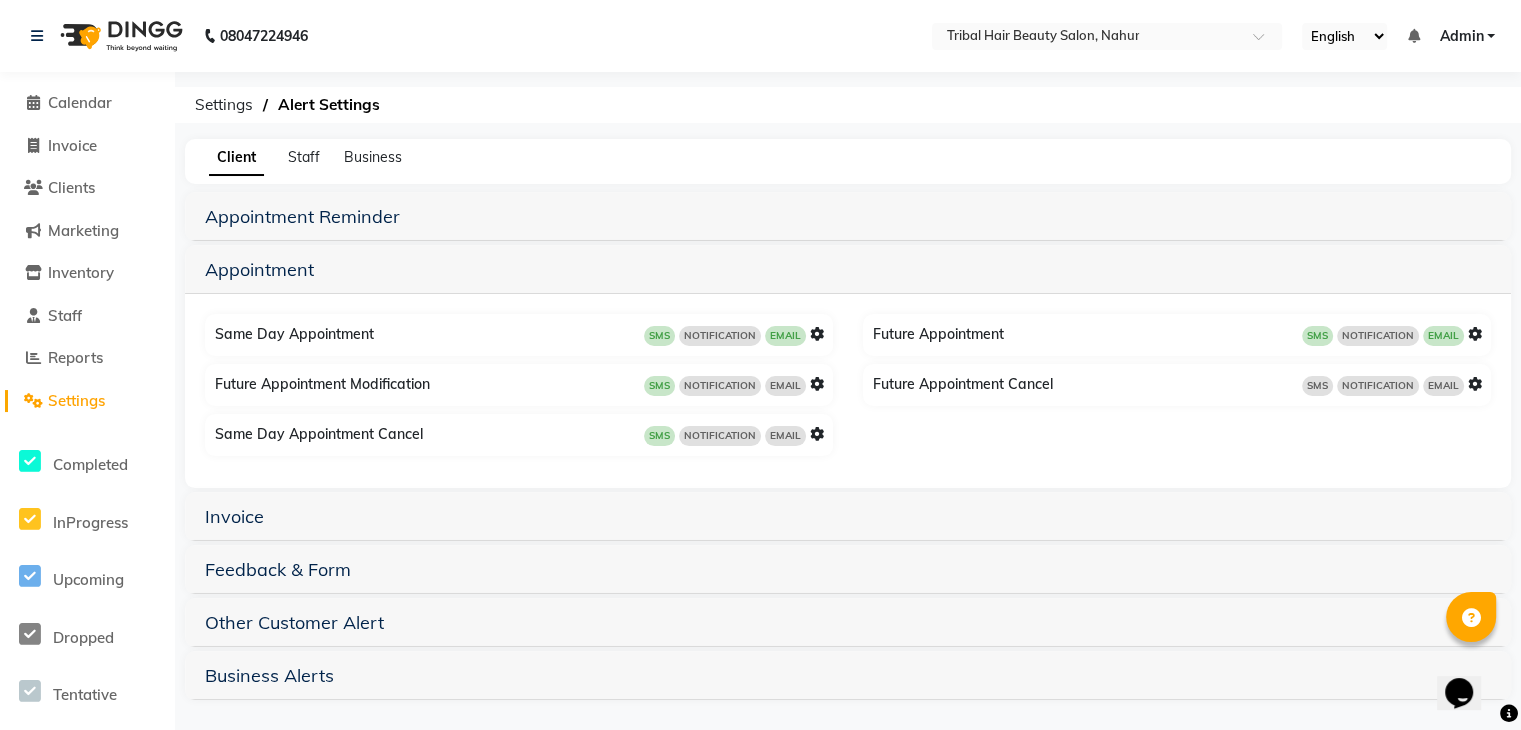 click at bounding box center (1475, 384) 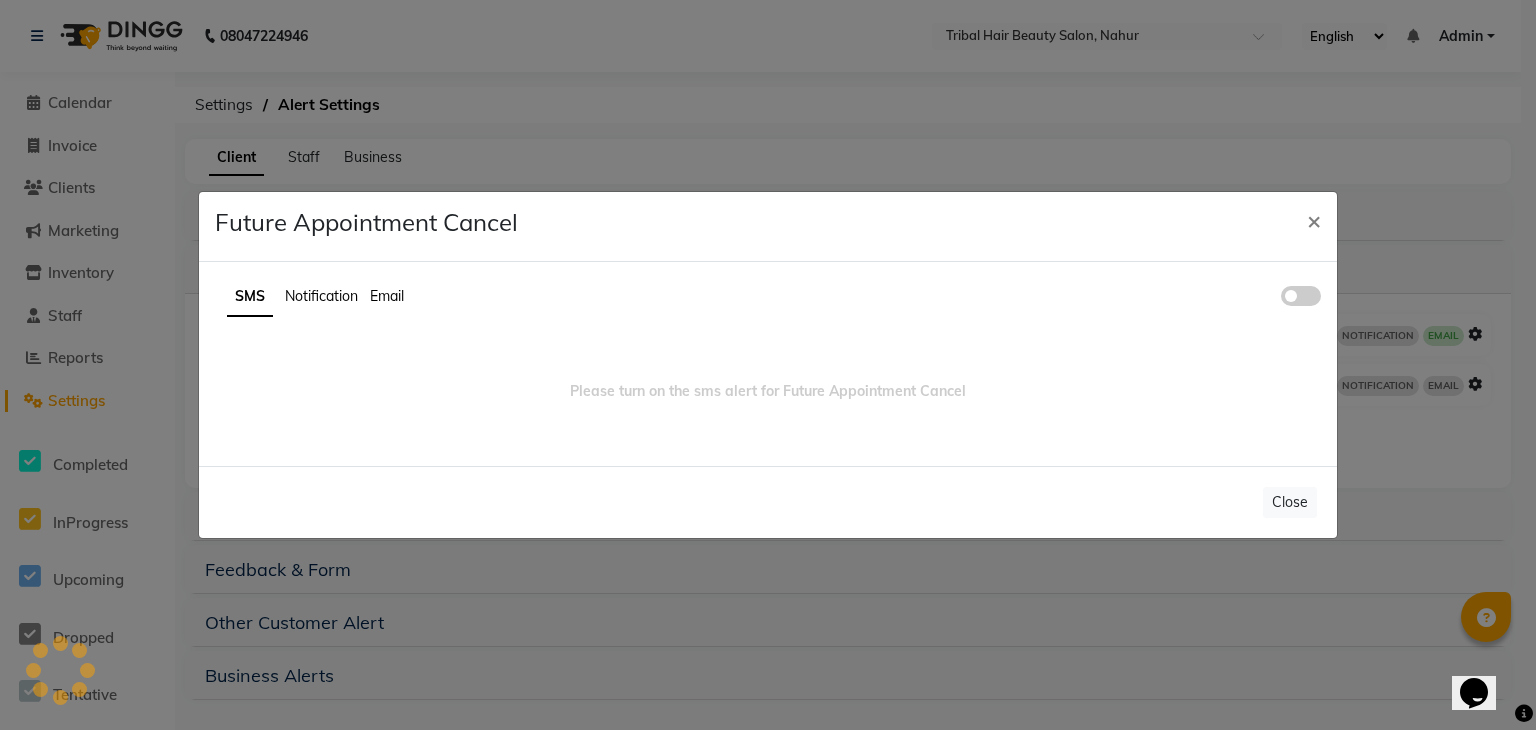 click 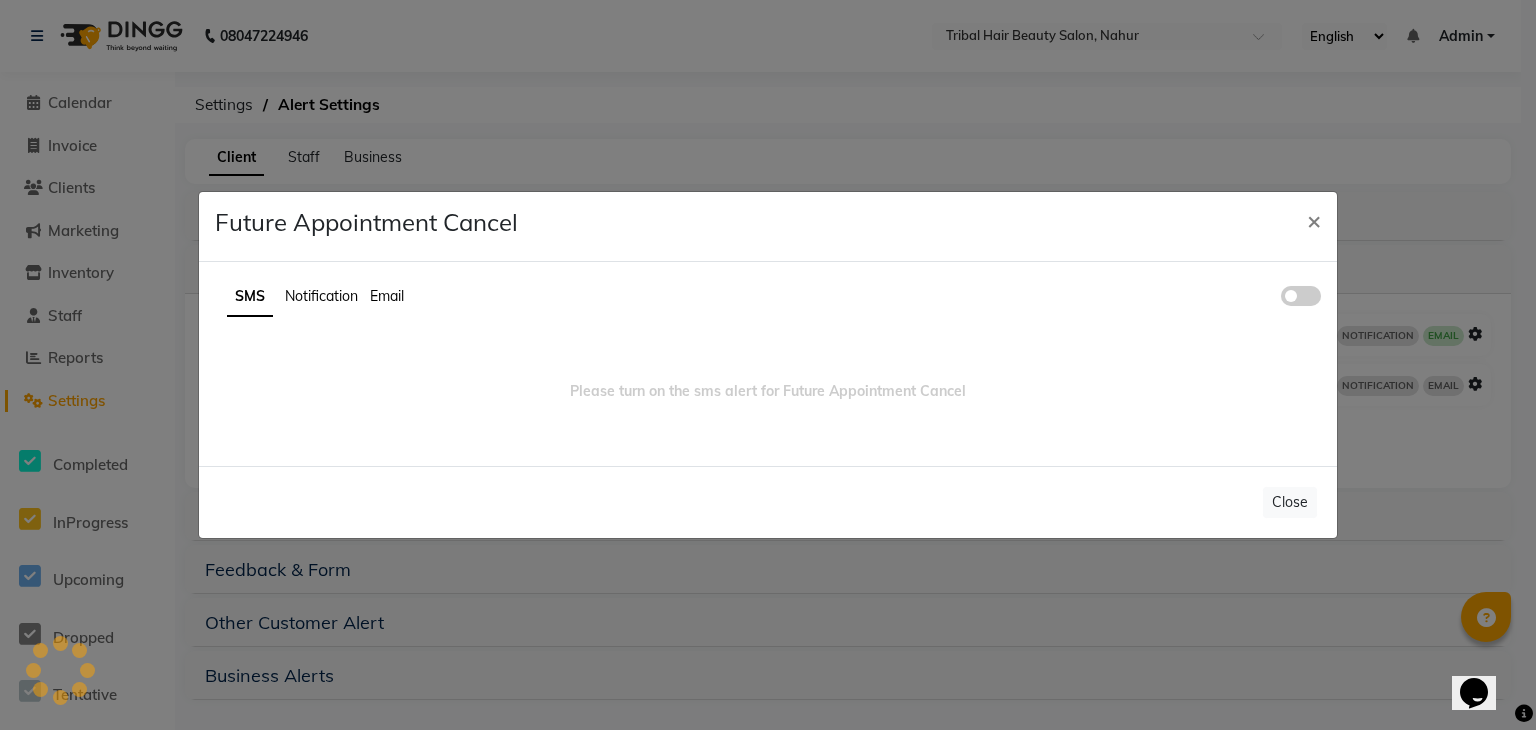 click 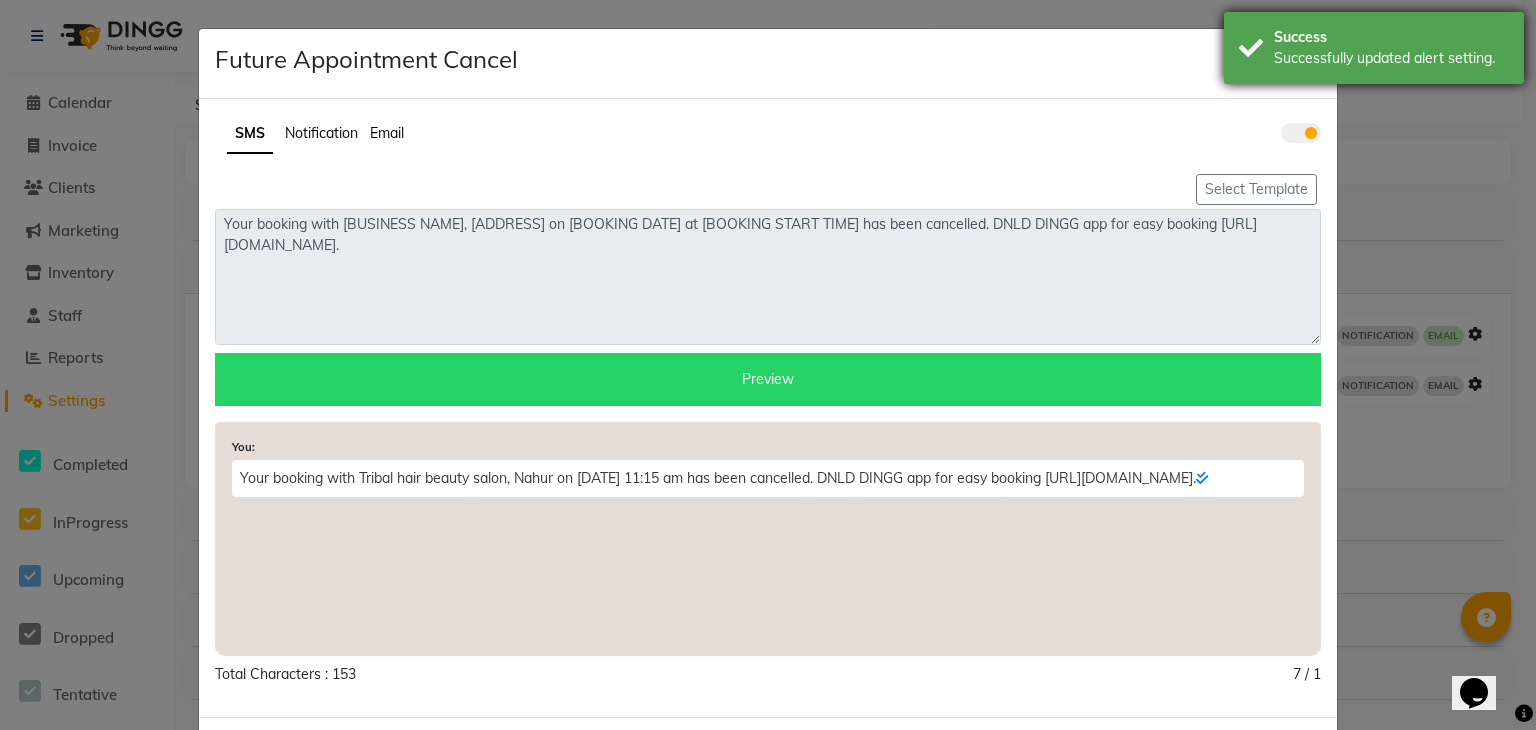 click on "Success   Successfully updated alert setting." at bounding box center (1374, 48) 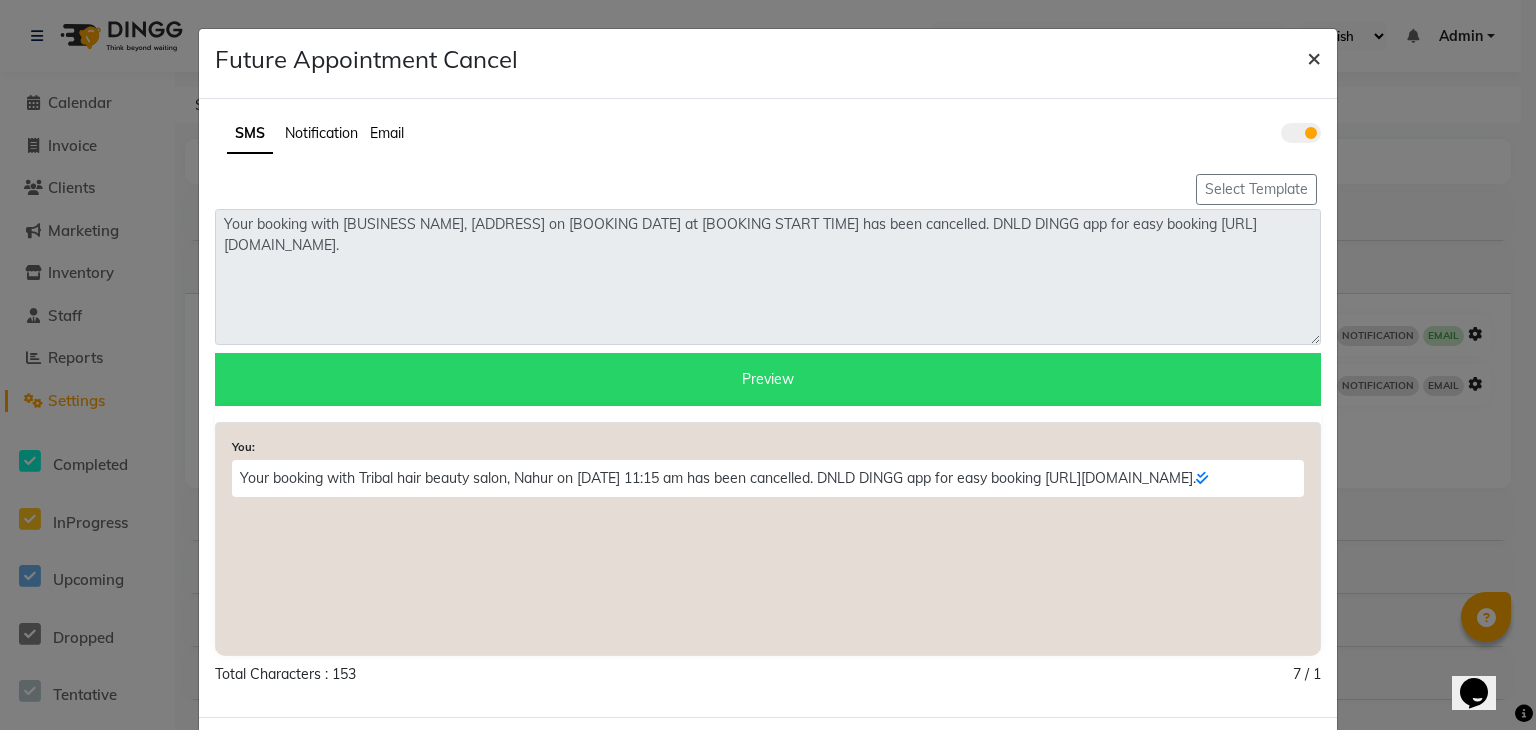 click on "×" 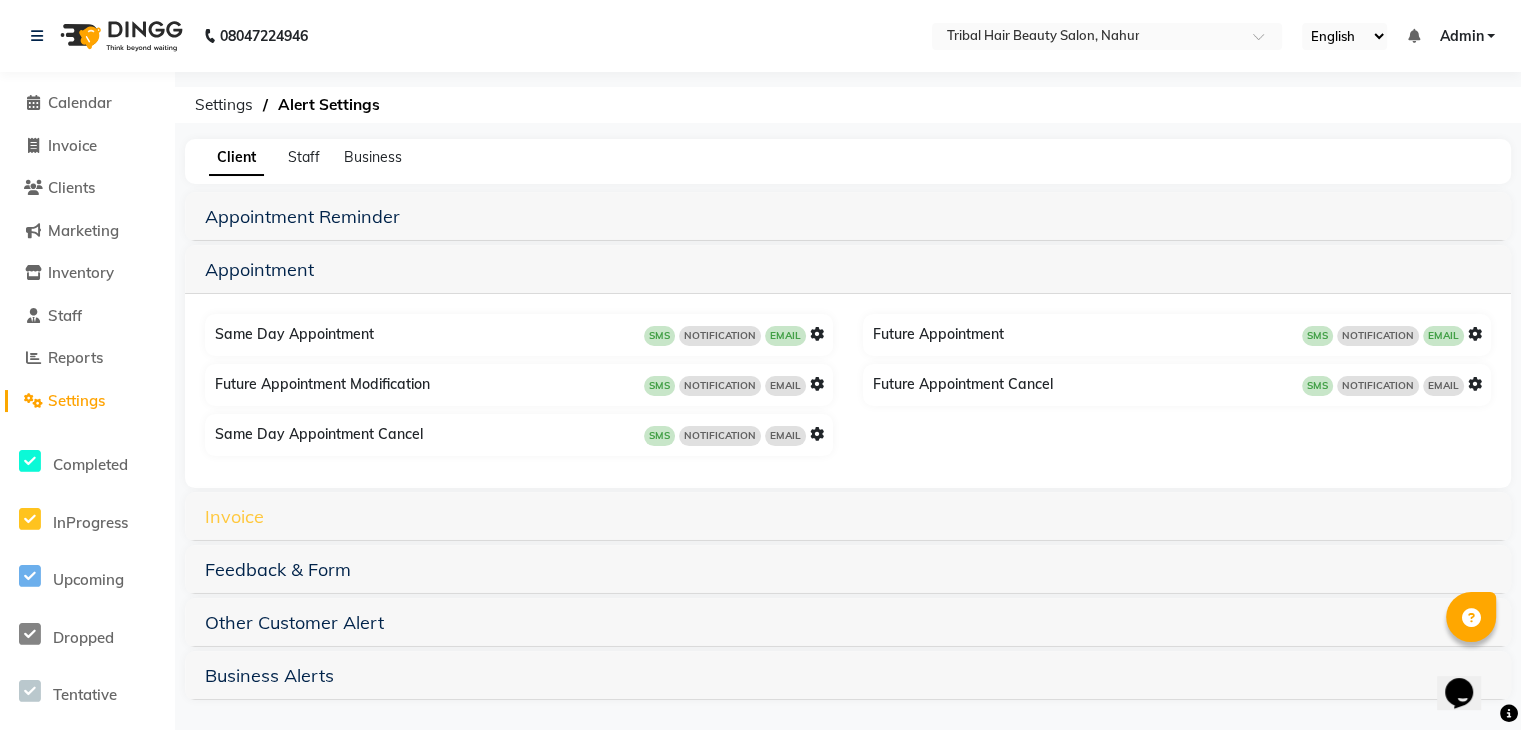 click on "Invoice" at bounding box center (234, 516) 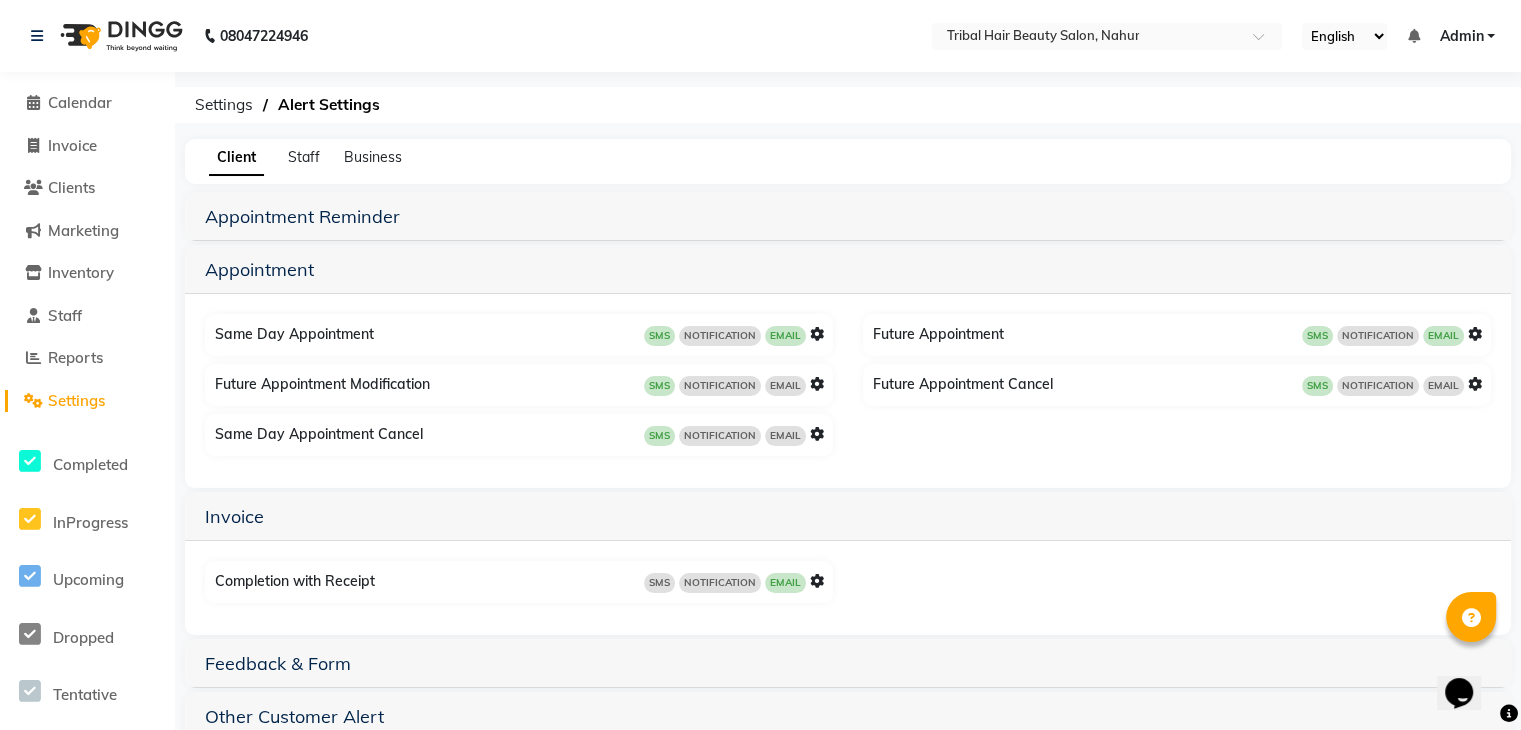 click on "Completion with Receipt   SMS   NOTIFICATION   EMAIL" at bounding box center (521, 582) 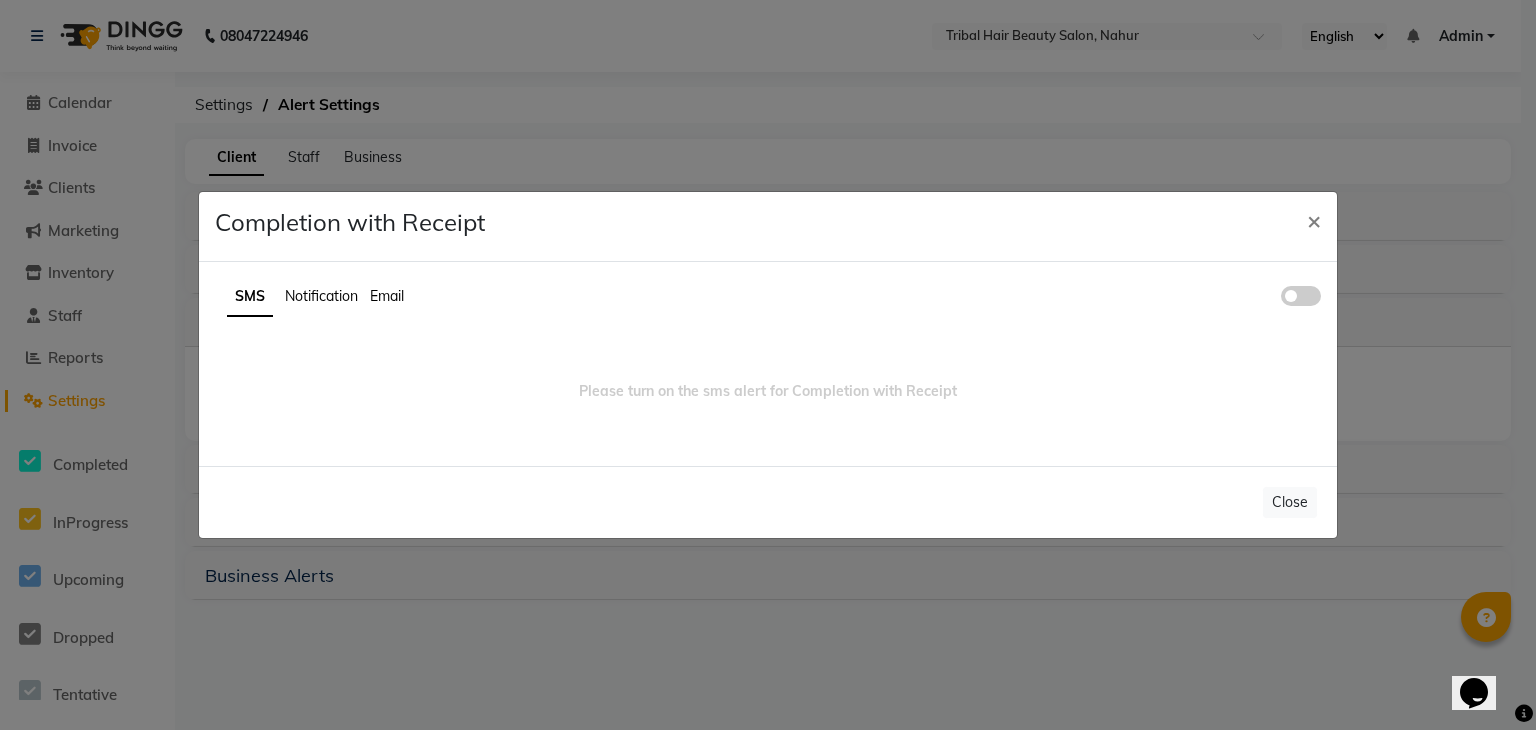 click 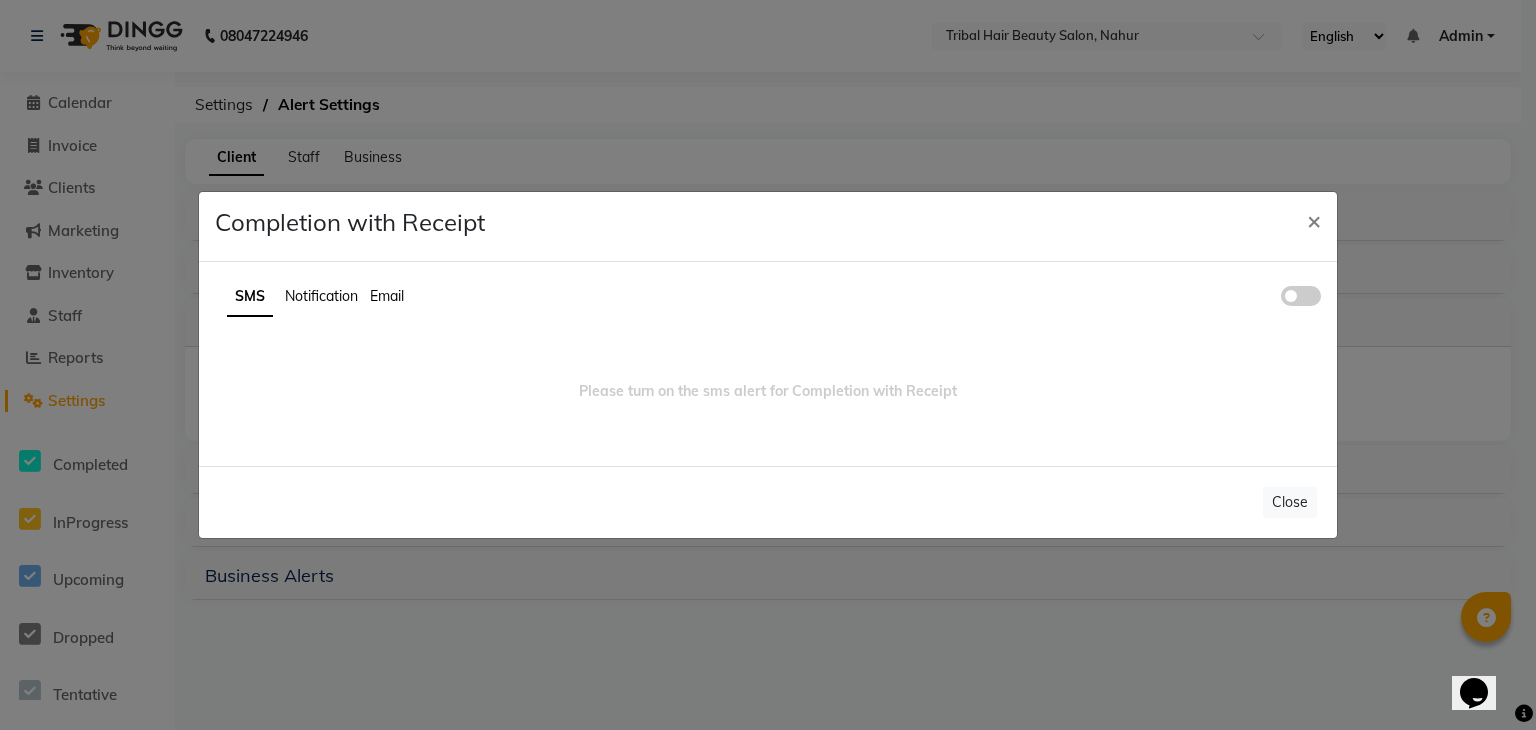 click 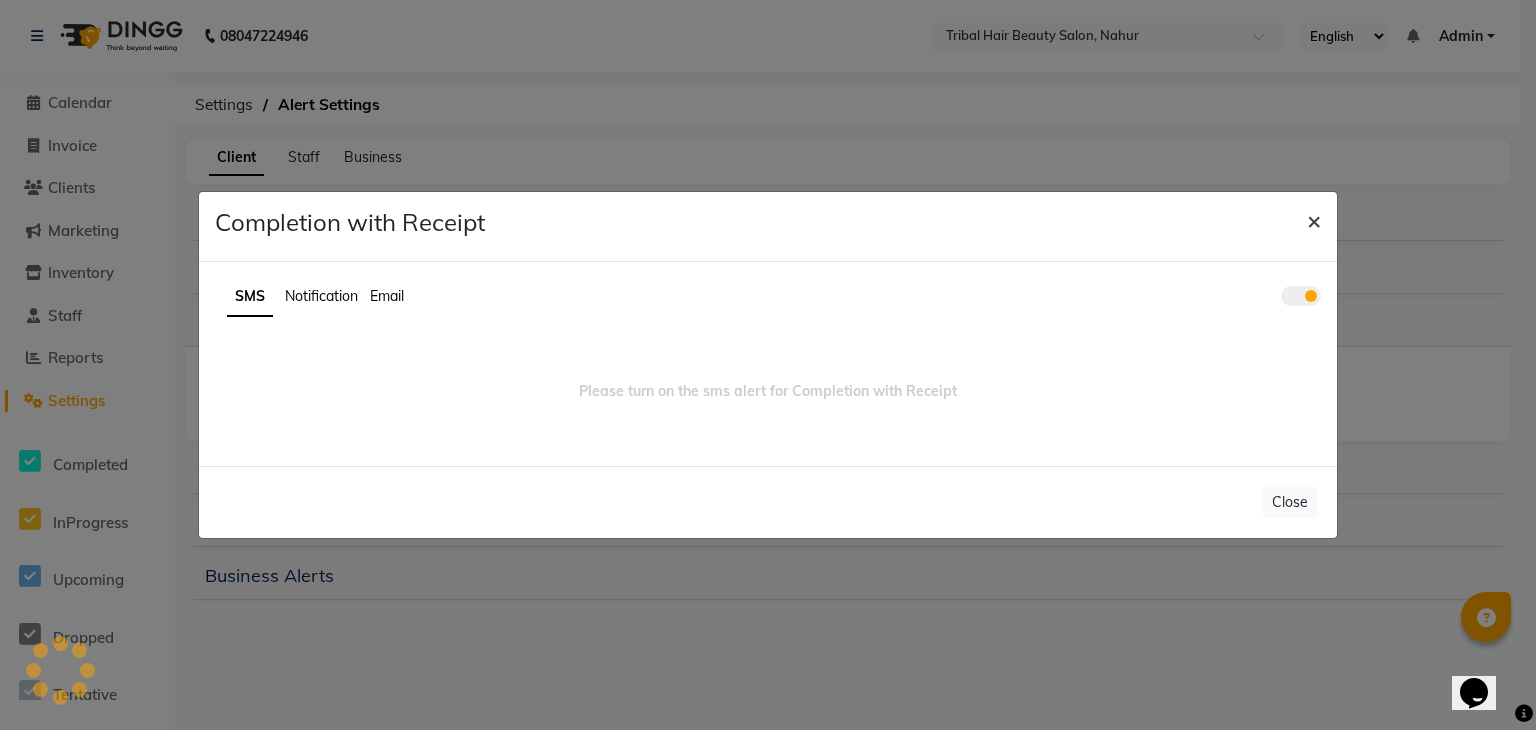 click on "×" 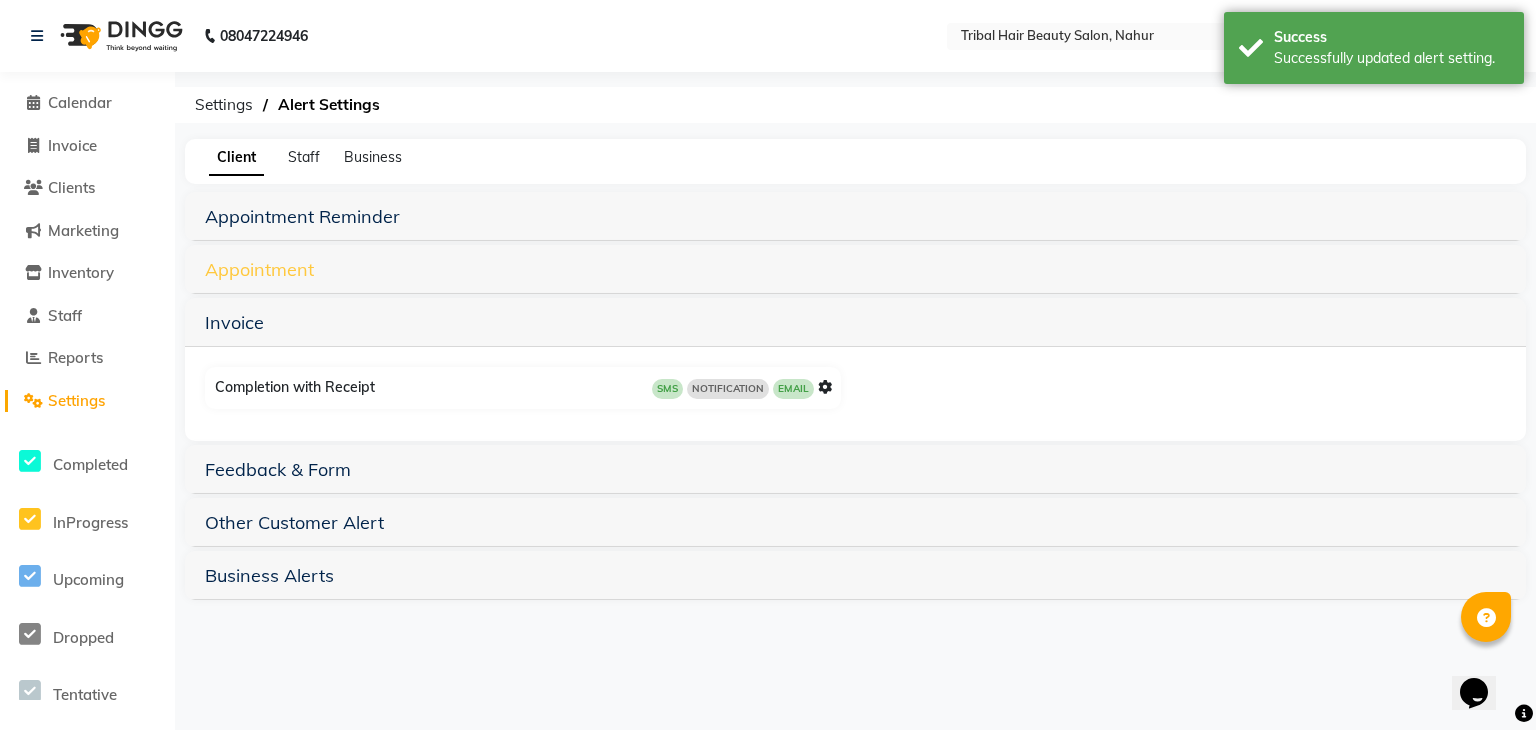 click on "Appointment" at bounding box center [259, 269] 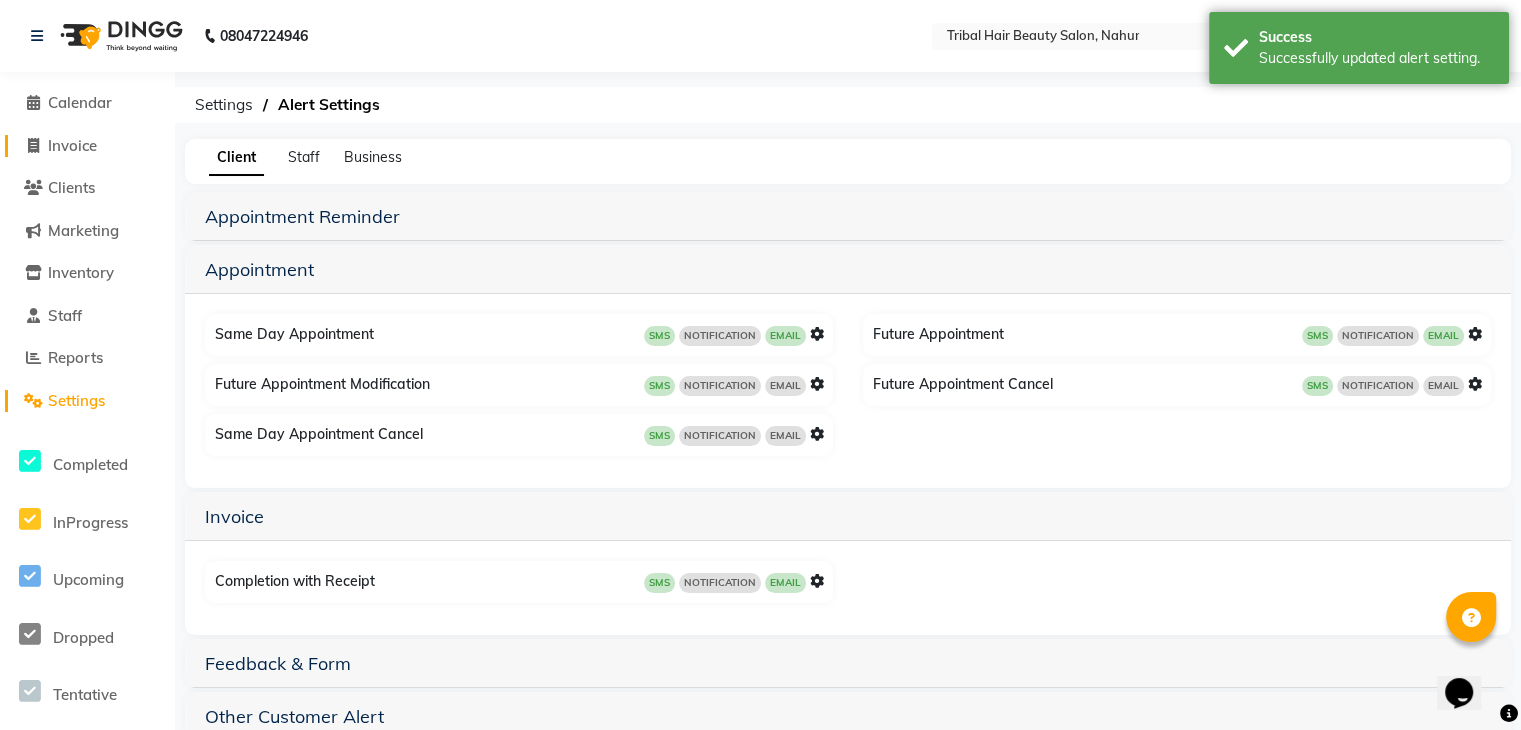 click on "Invoice" 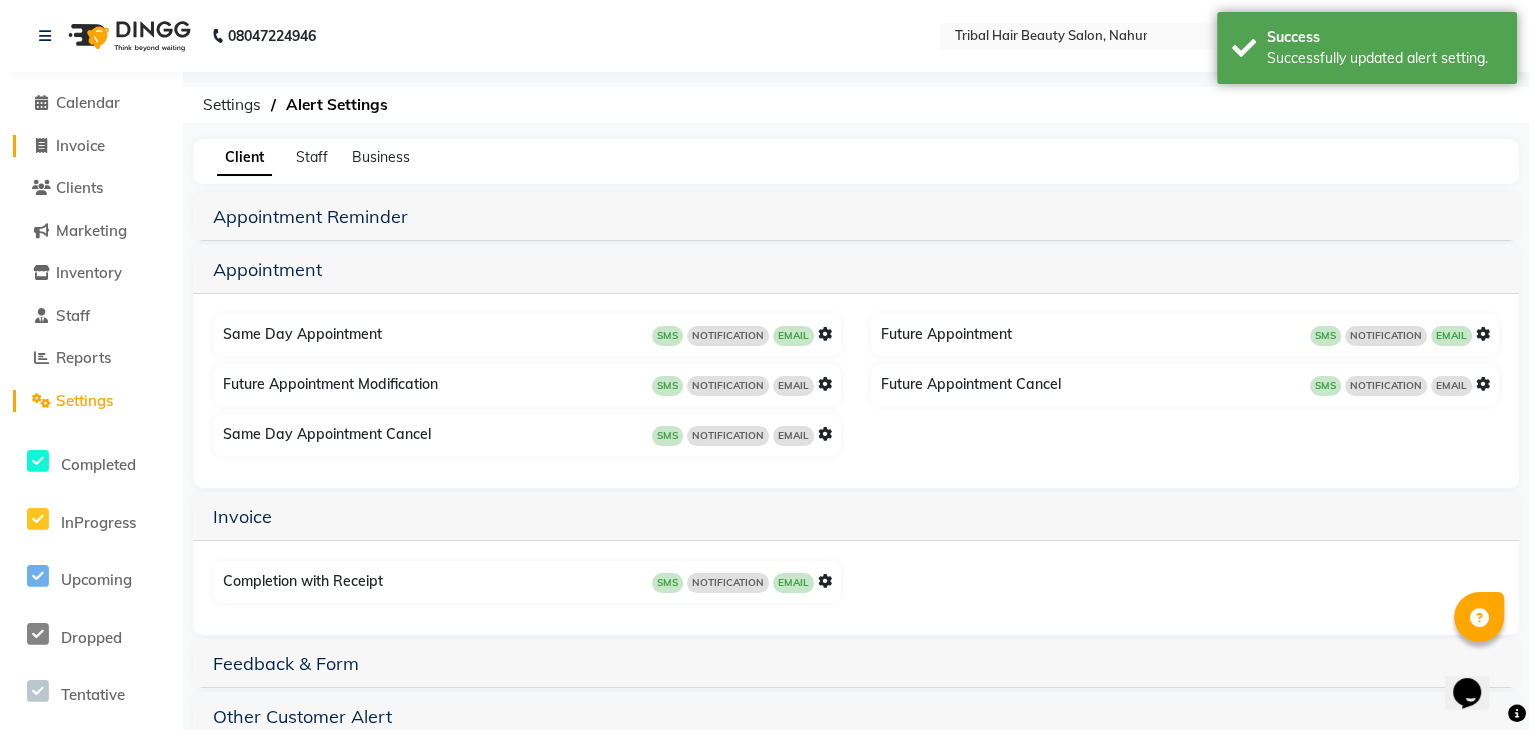 select on "8594" 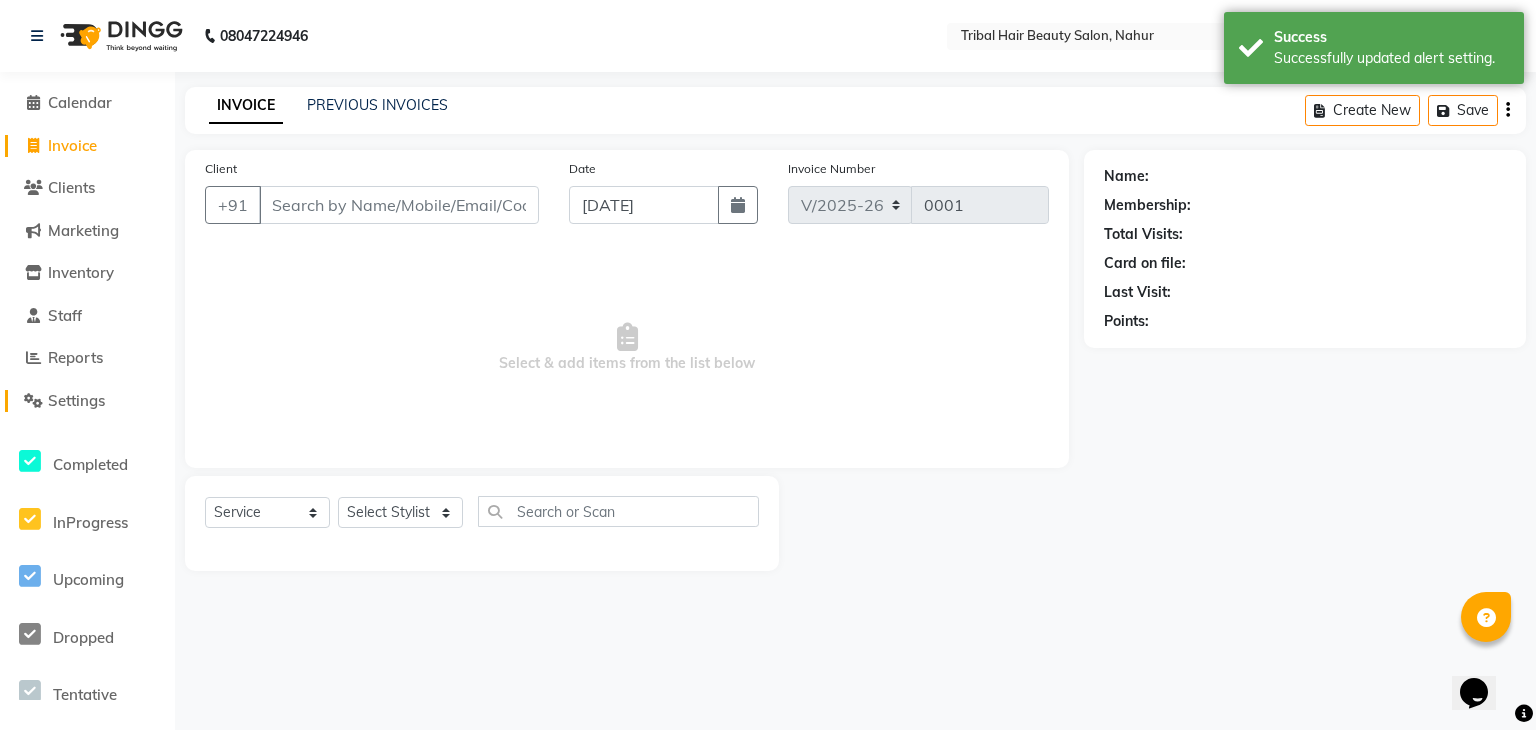 click on "Settings" 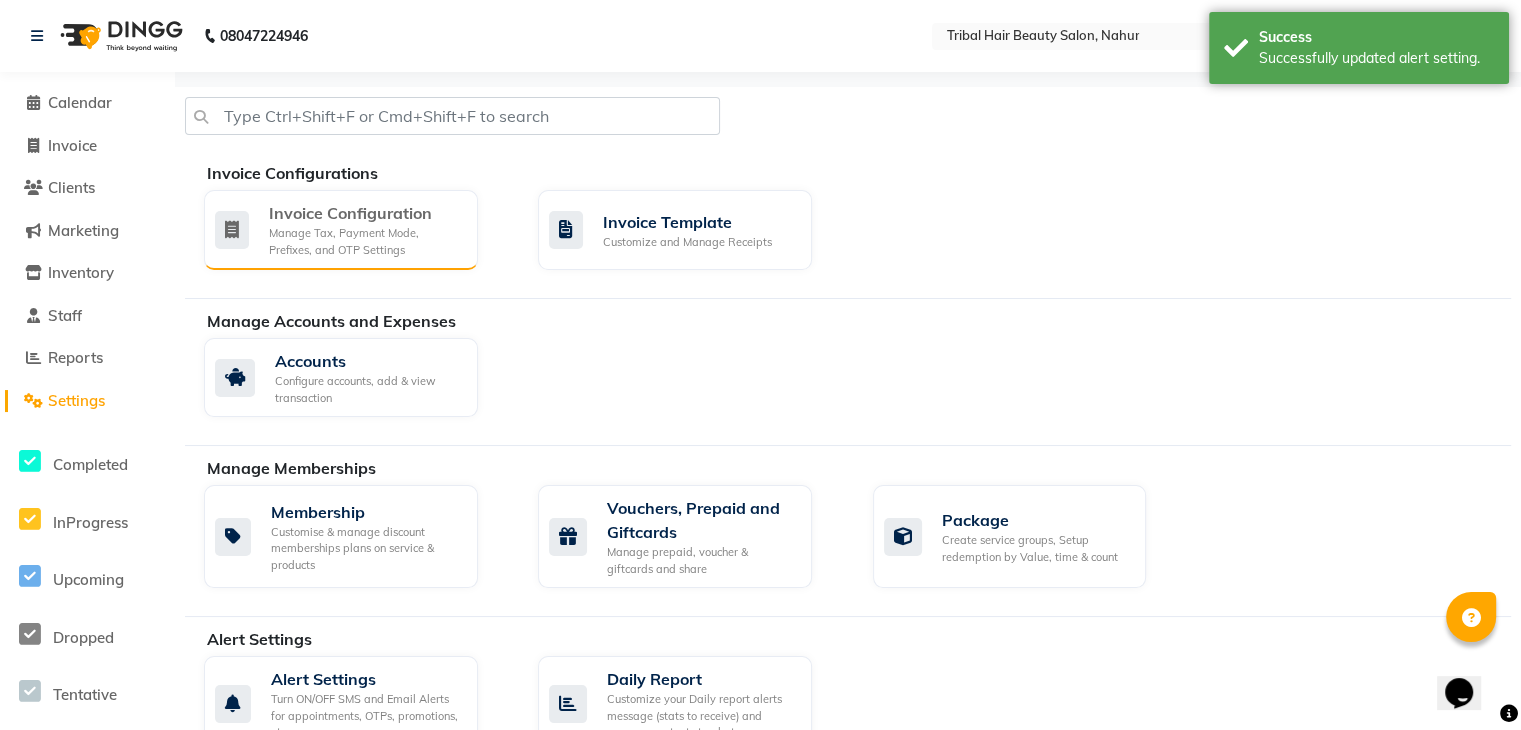 click on "Manage Tax, Payment Mode, Prefixes, and OTP Settings" 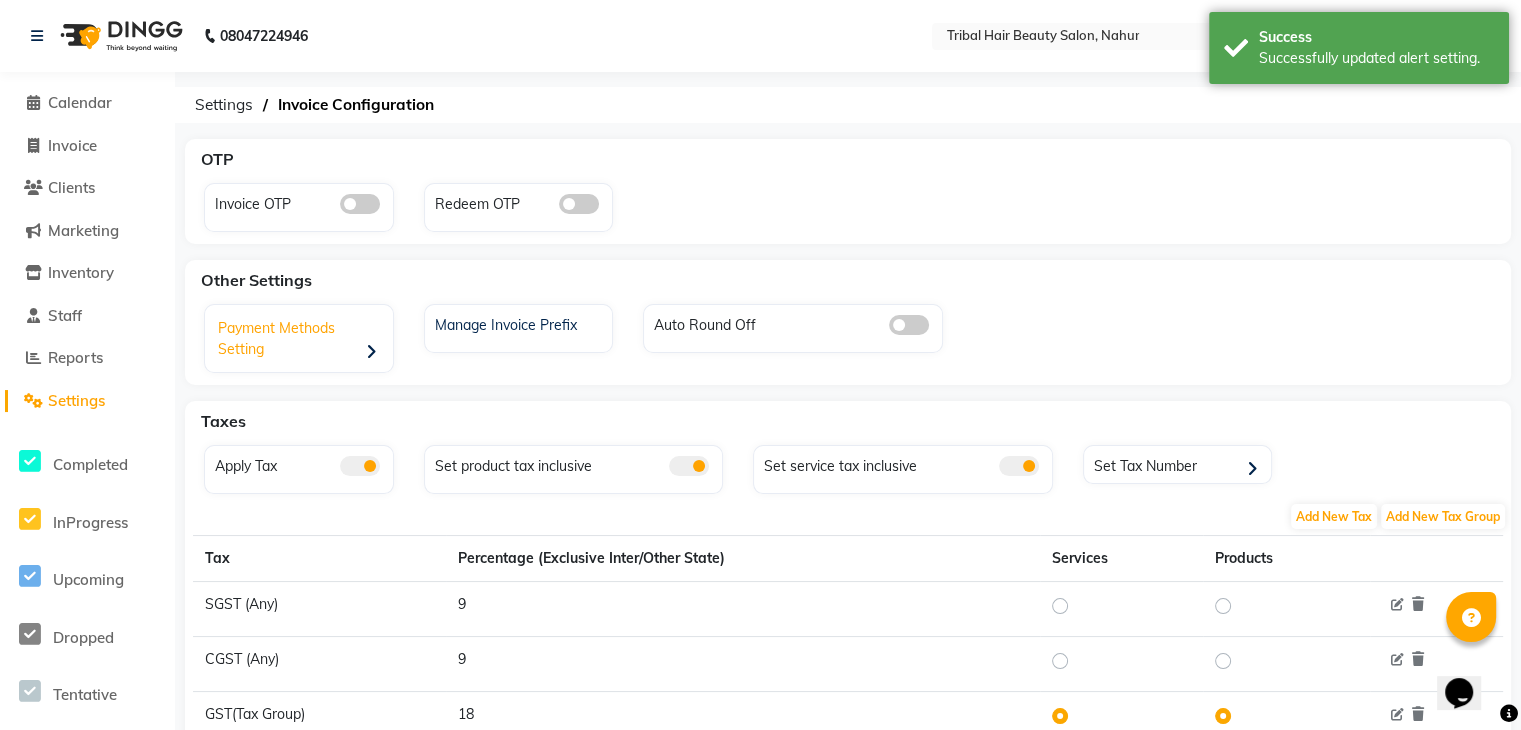 click on "Payment Methods Setting" 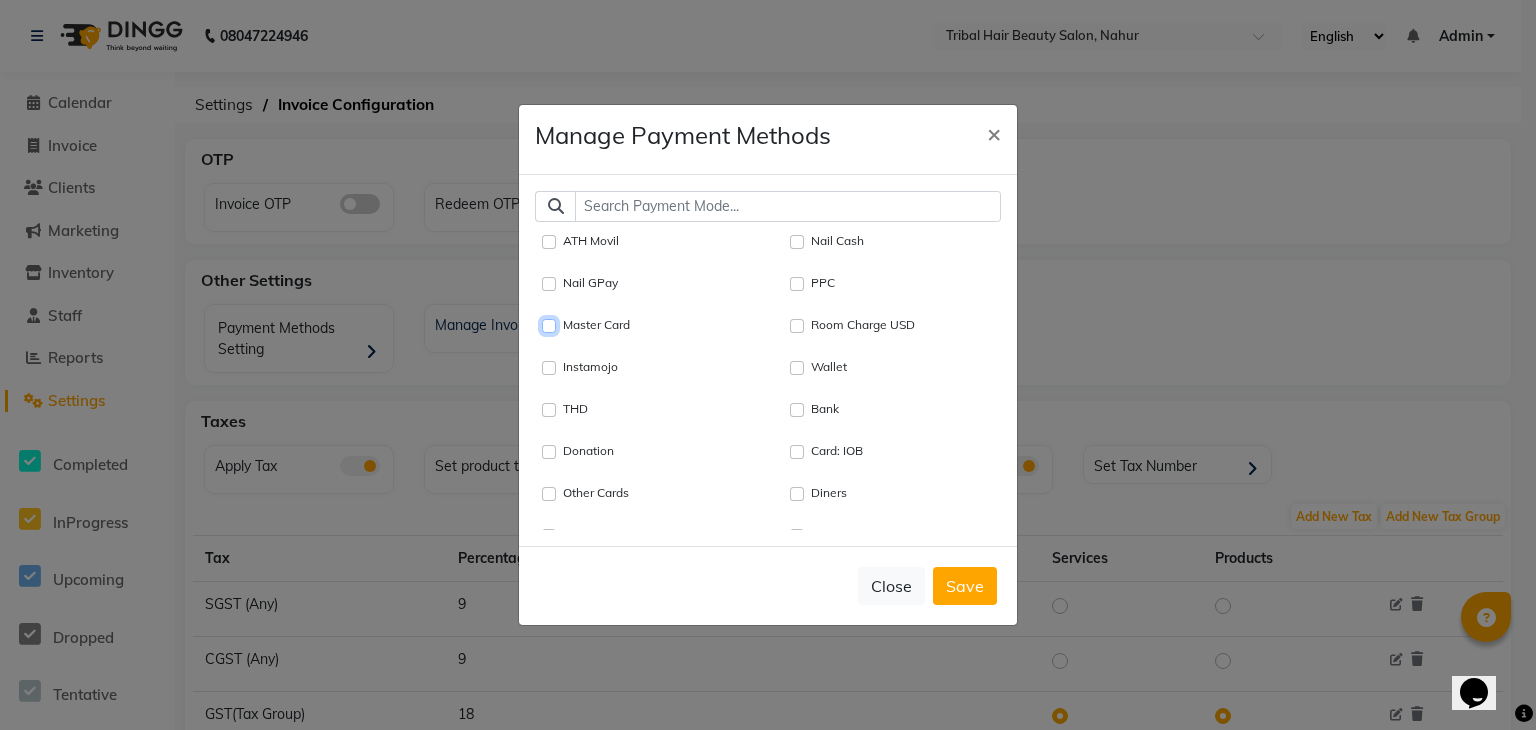 click on "Master Card" at bounding box center [549, 326] 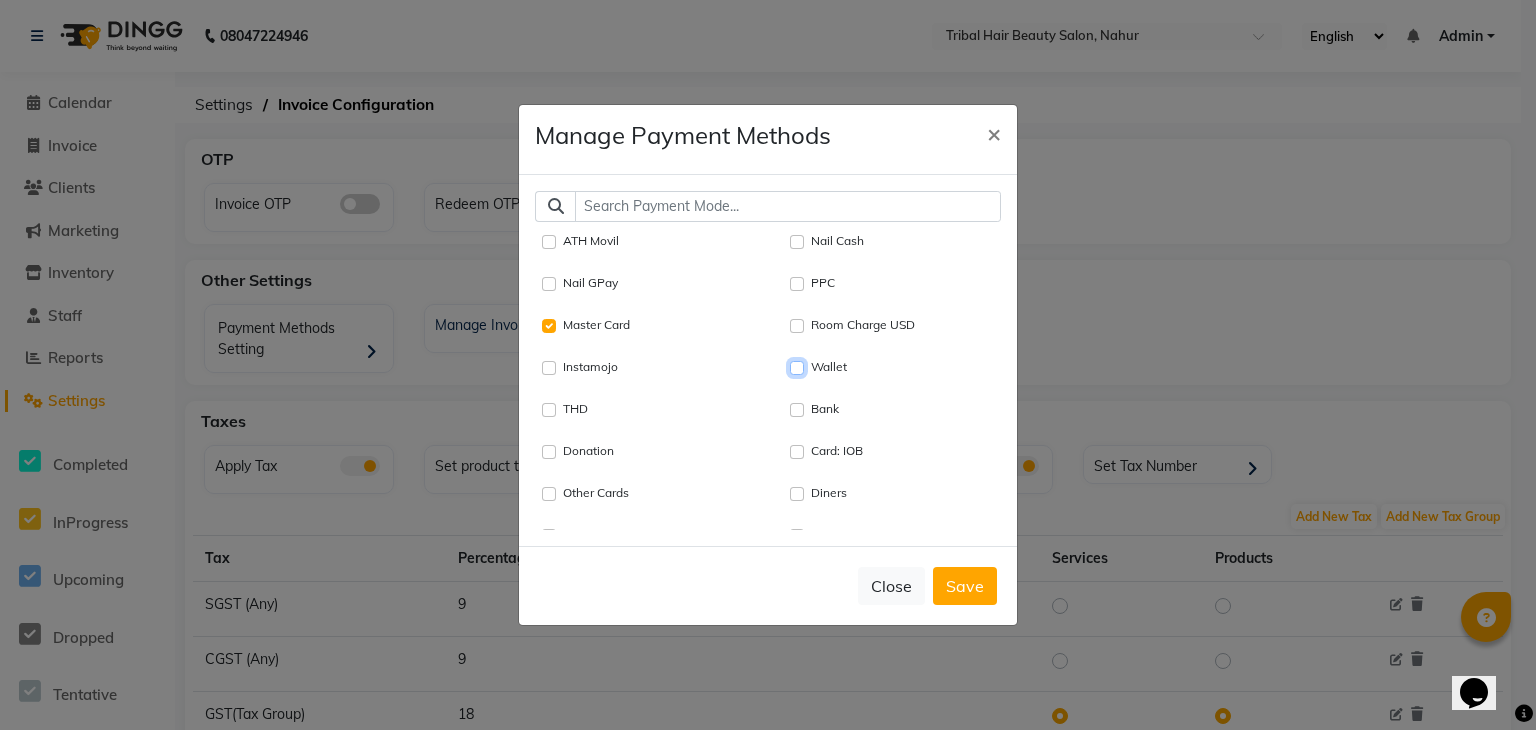 click on "Wallet" at bounding box center [797, 368] 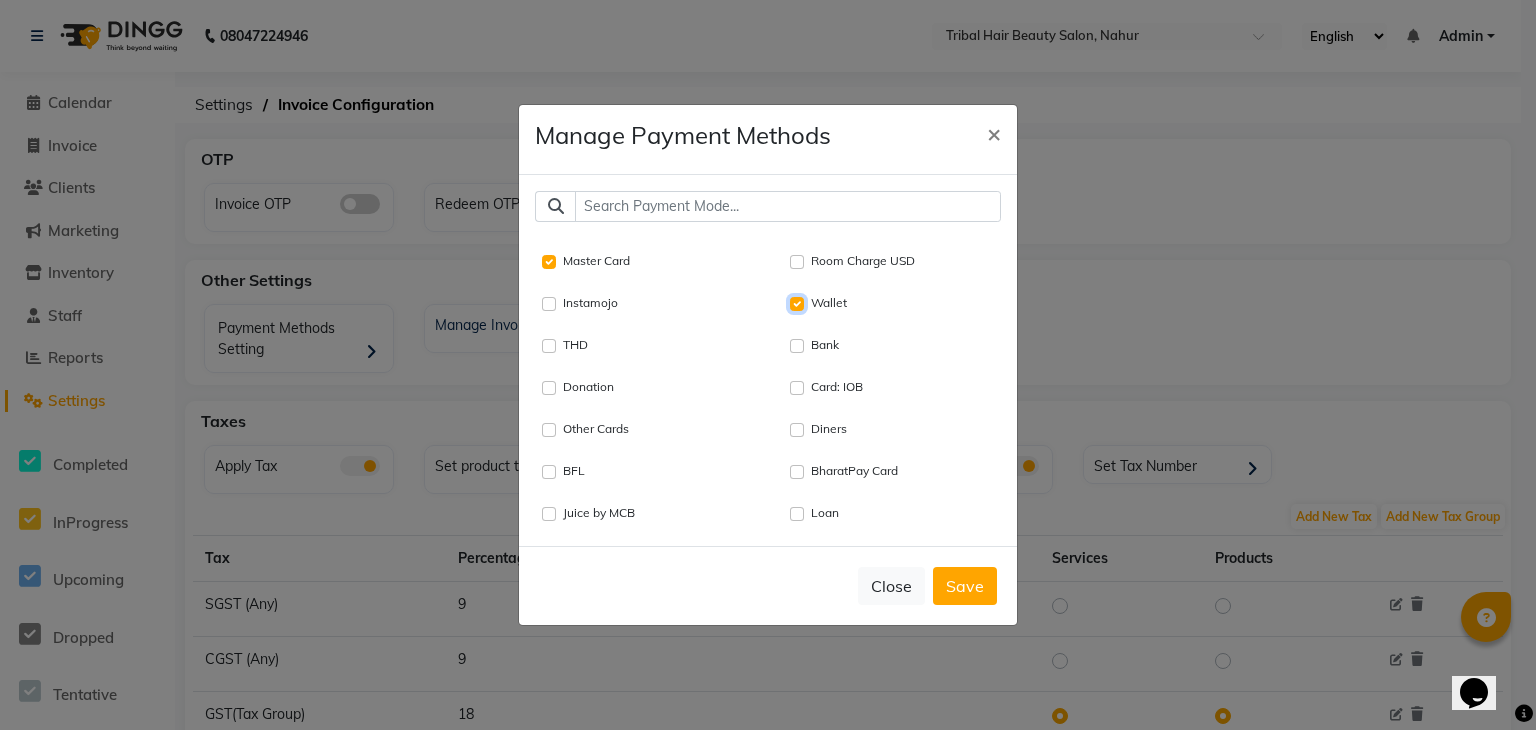scroll, scrollTop: 74, scrollLeft: 0, axis: vertical 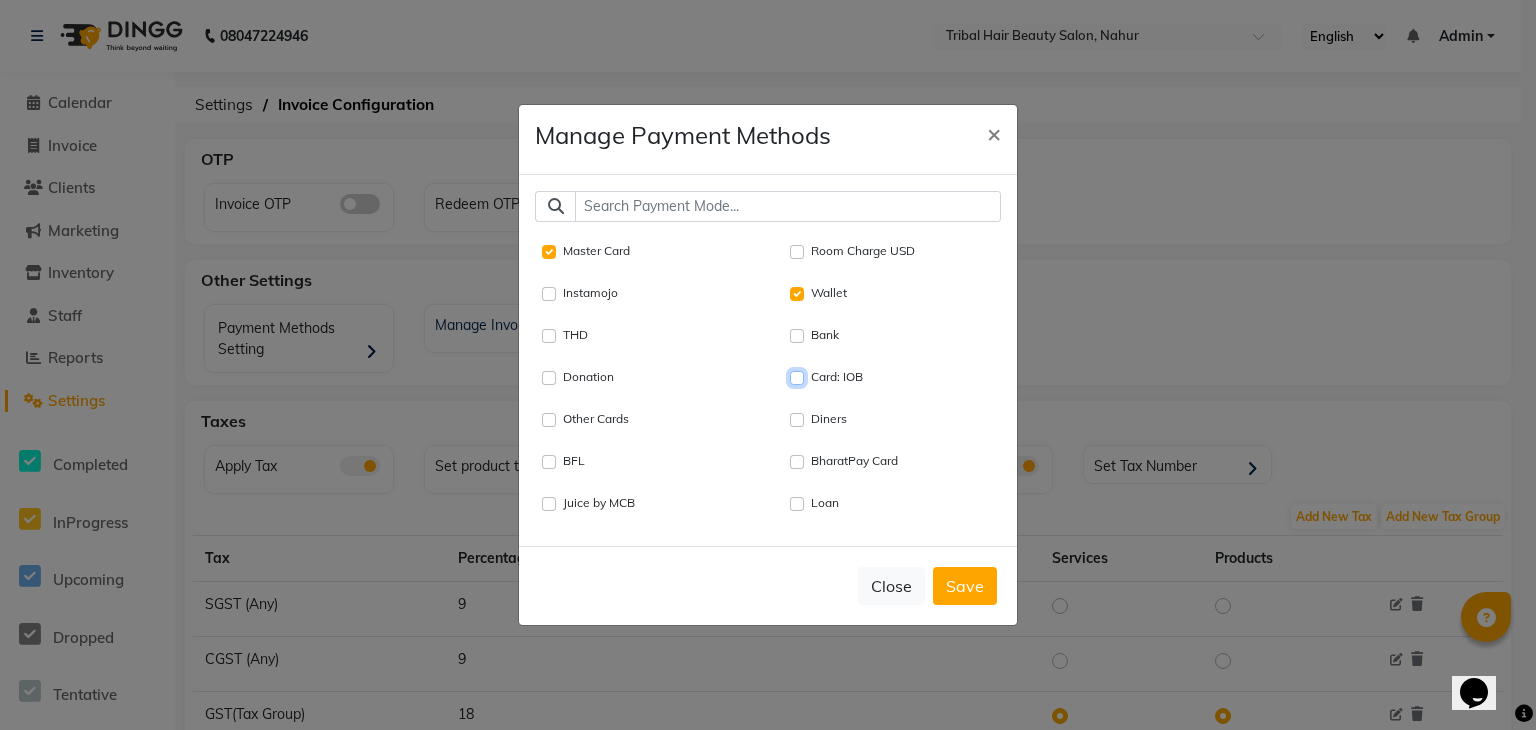 click on "Card: IOB" at bounding box center [797, 378] 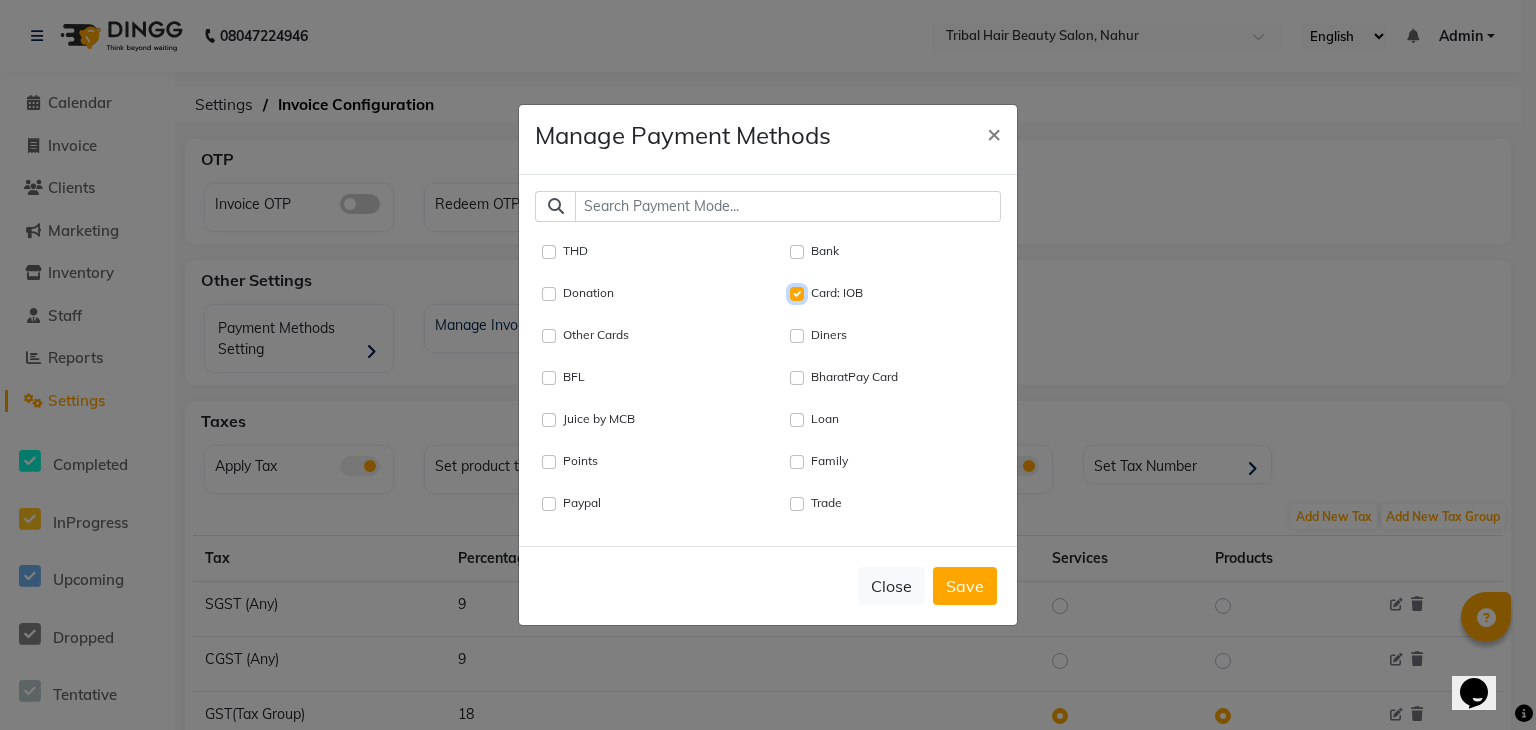 scroll, scrollTop: 162, scrollLeft: 0, axis: vertical 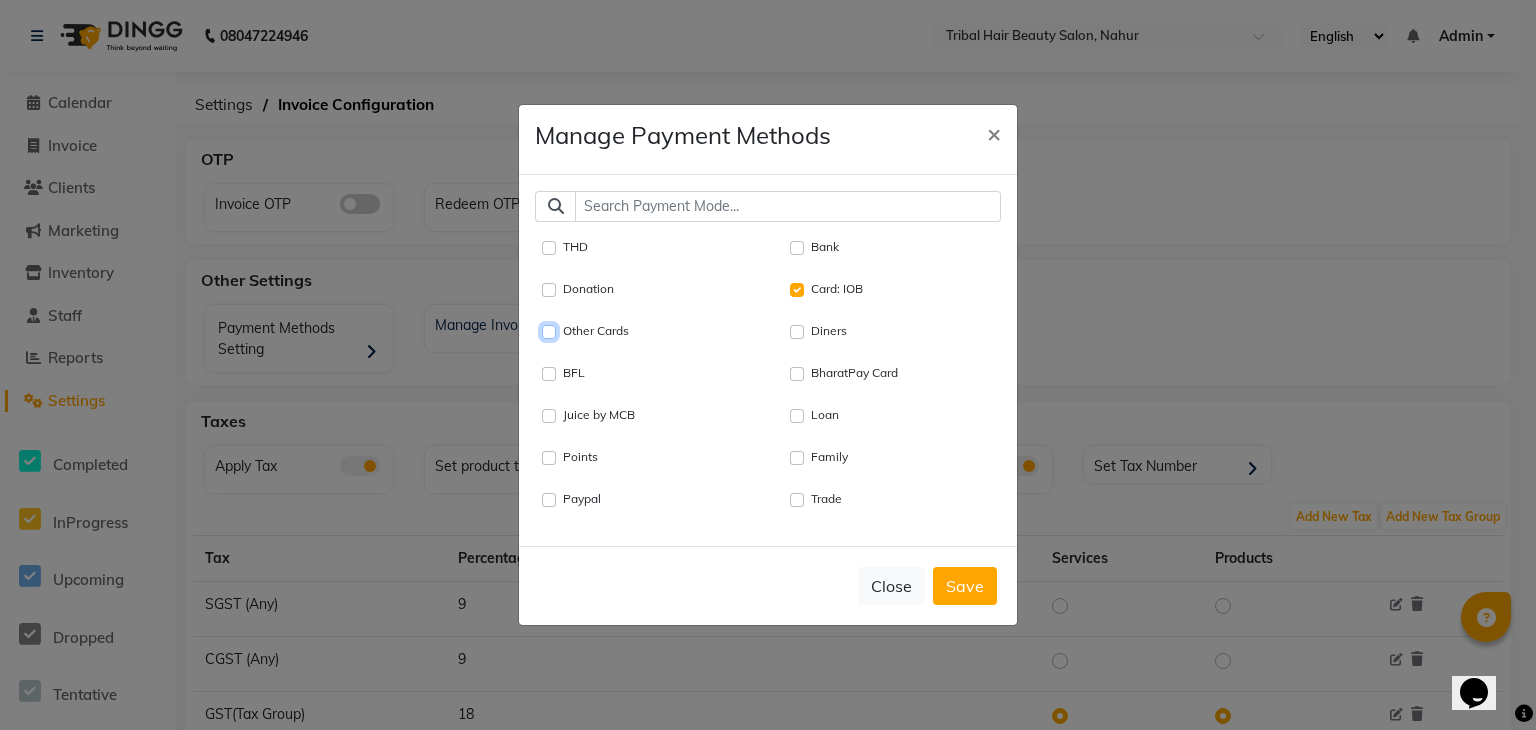 click on "Other Cards" at bounding box center [549, 332] 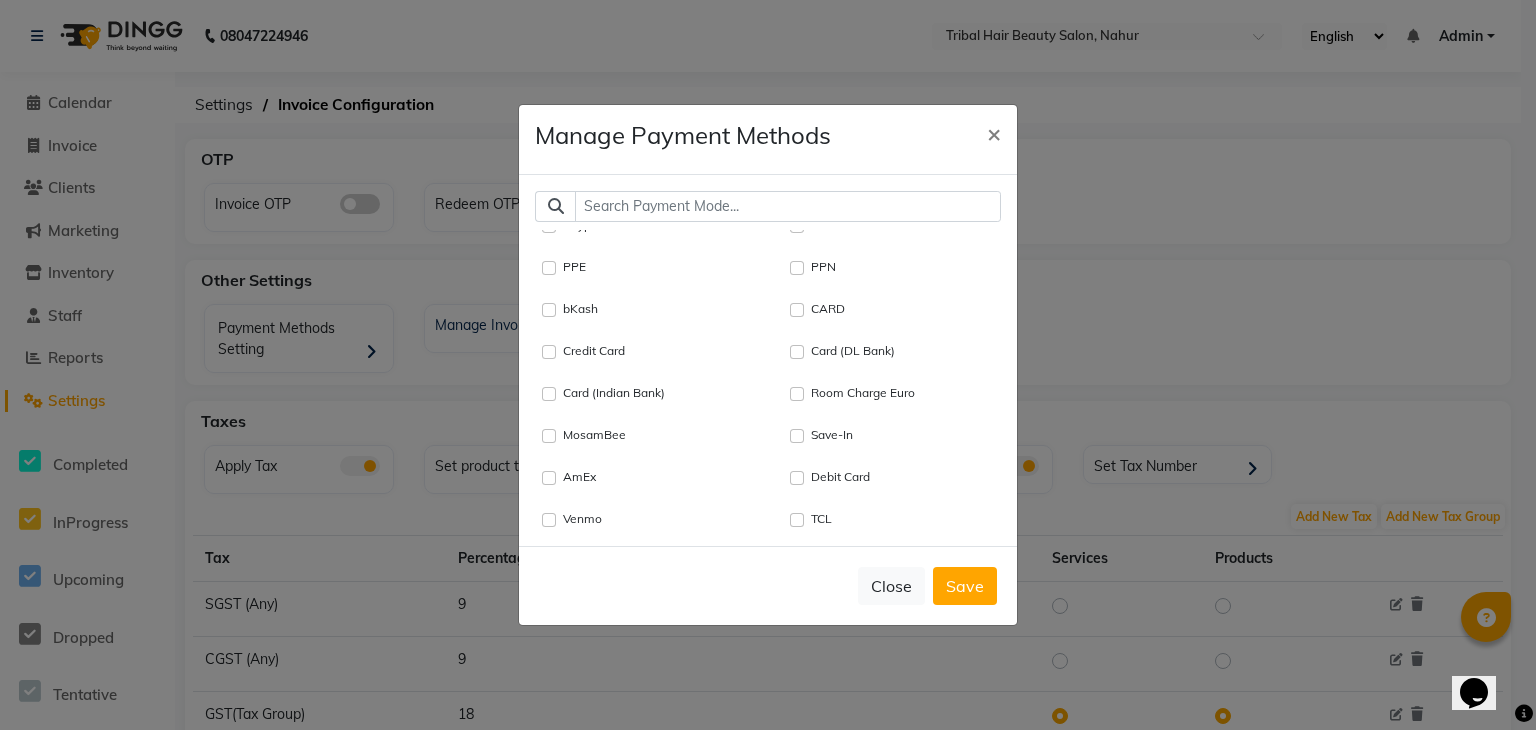 scroll, scrollTop: 438, scrollLeft: 0, axis: vertical 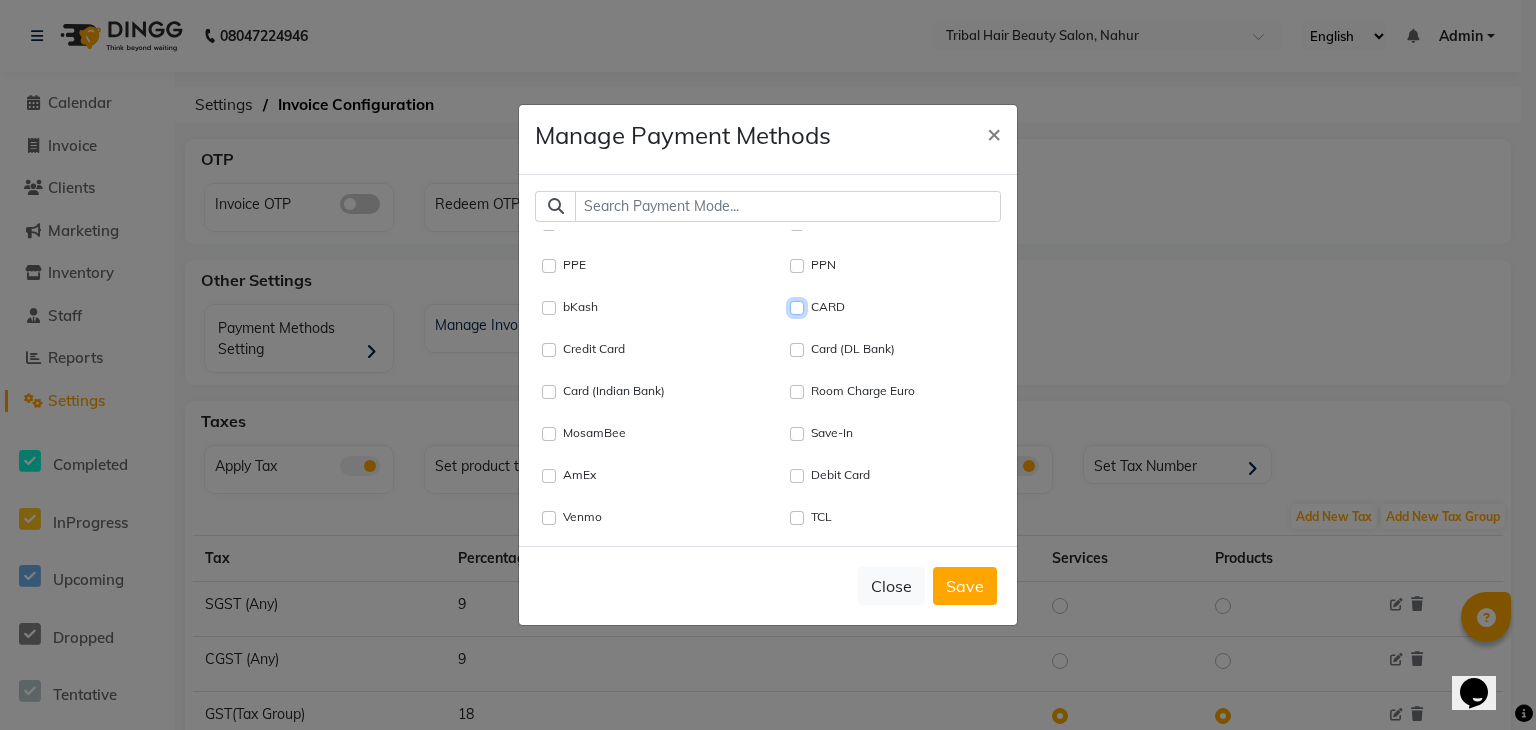 click on "CARD" at bounding box center (797, 308) 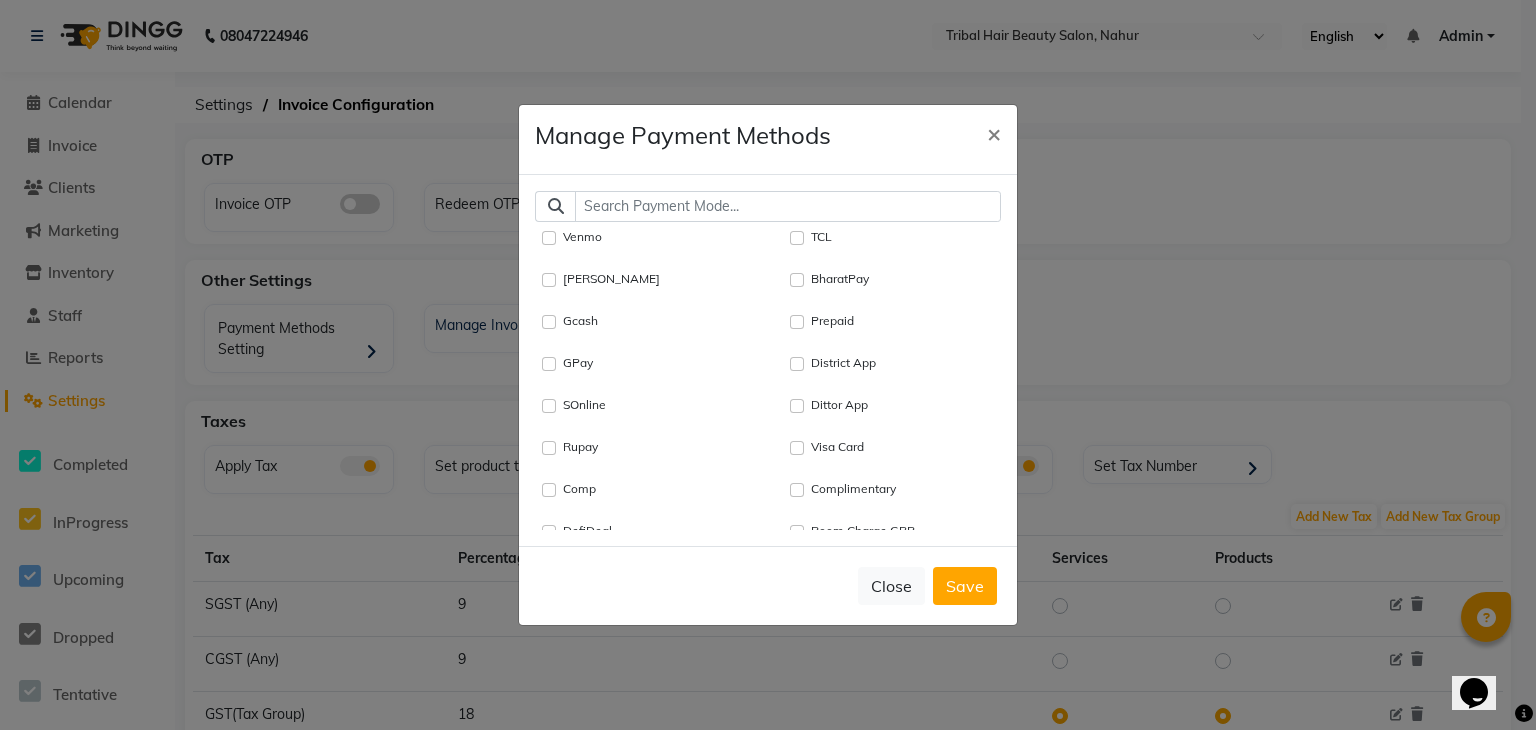 scroll, scrollTop: 722, scrollLeft: 0, axis: vertical 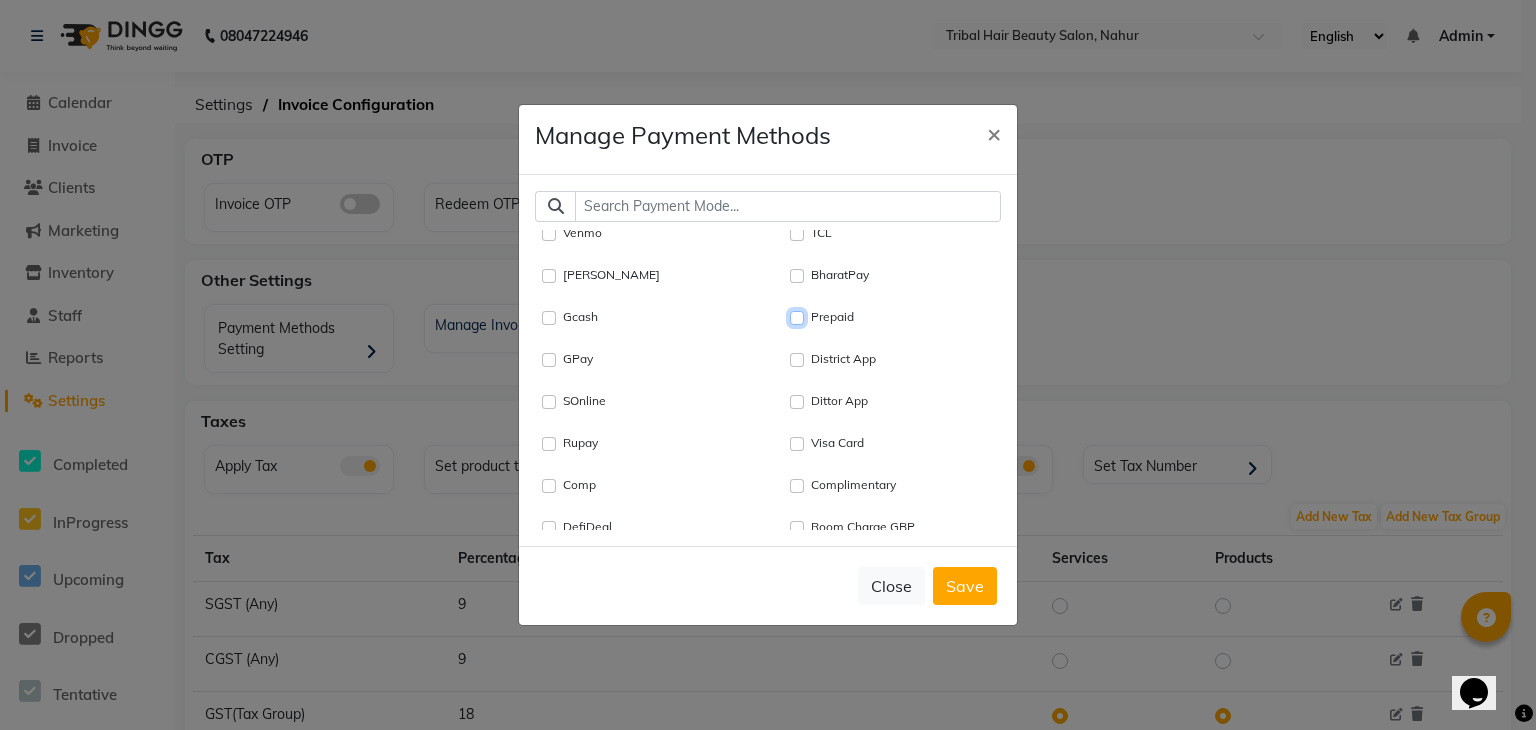 click on "Prepaid" at bounding box center [797, 318] 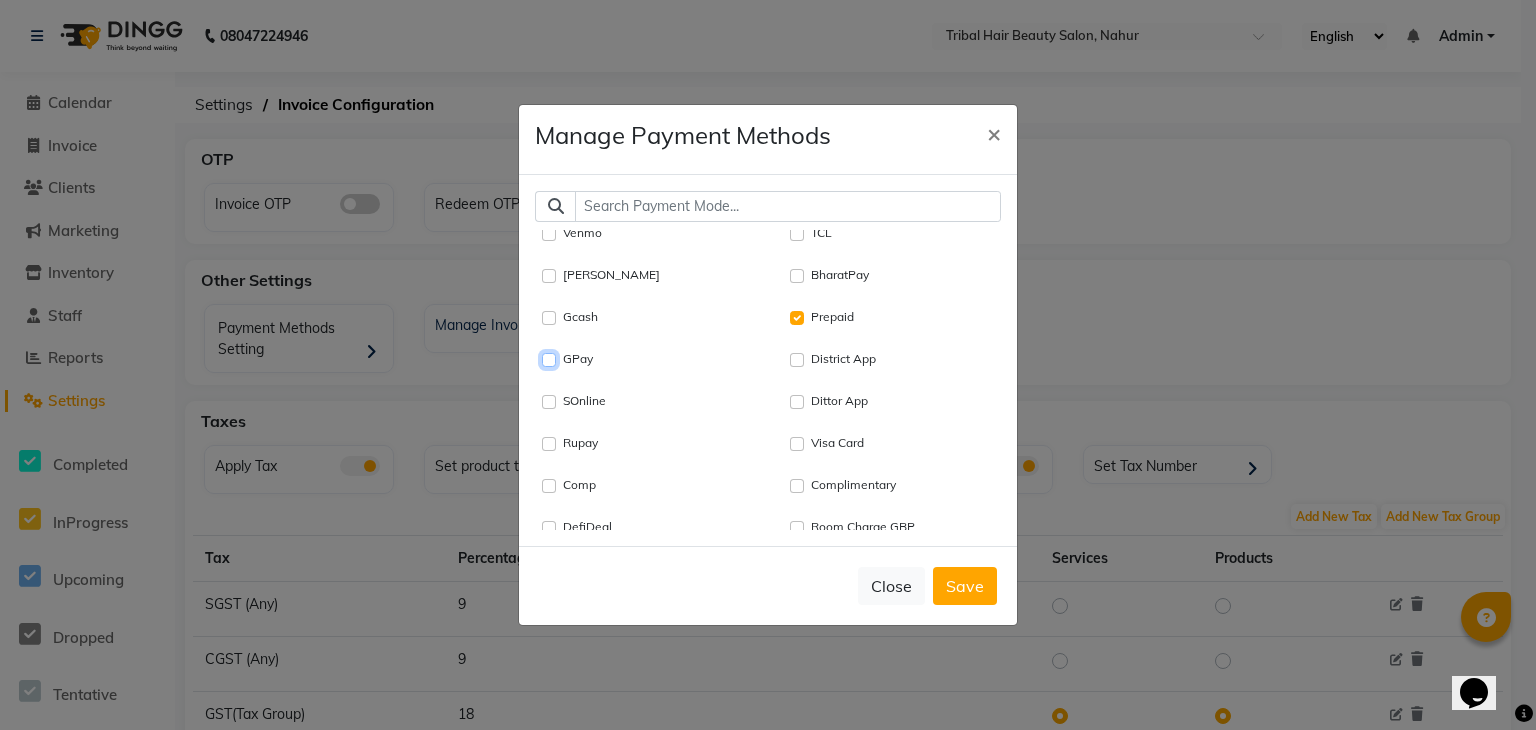 click on "GPay" at bounding box center [549, 360] 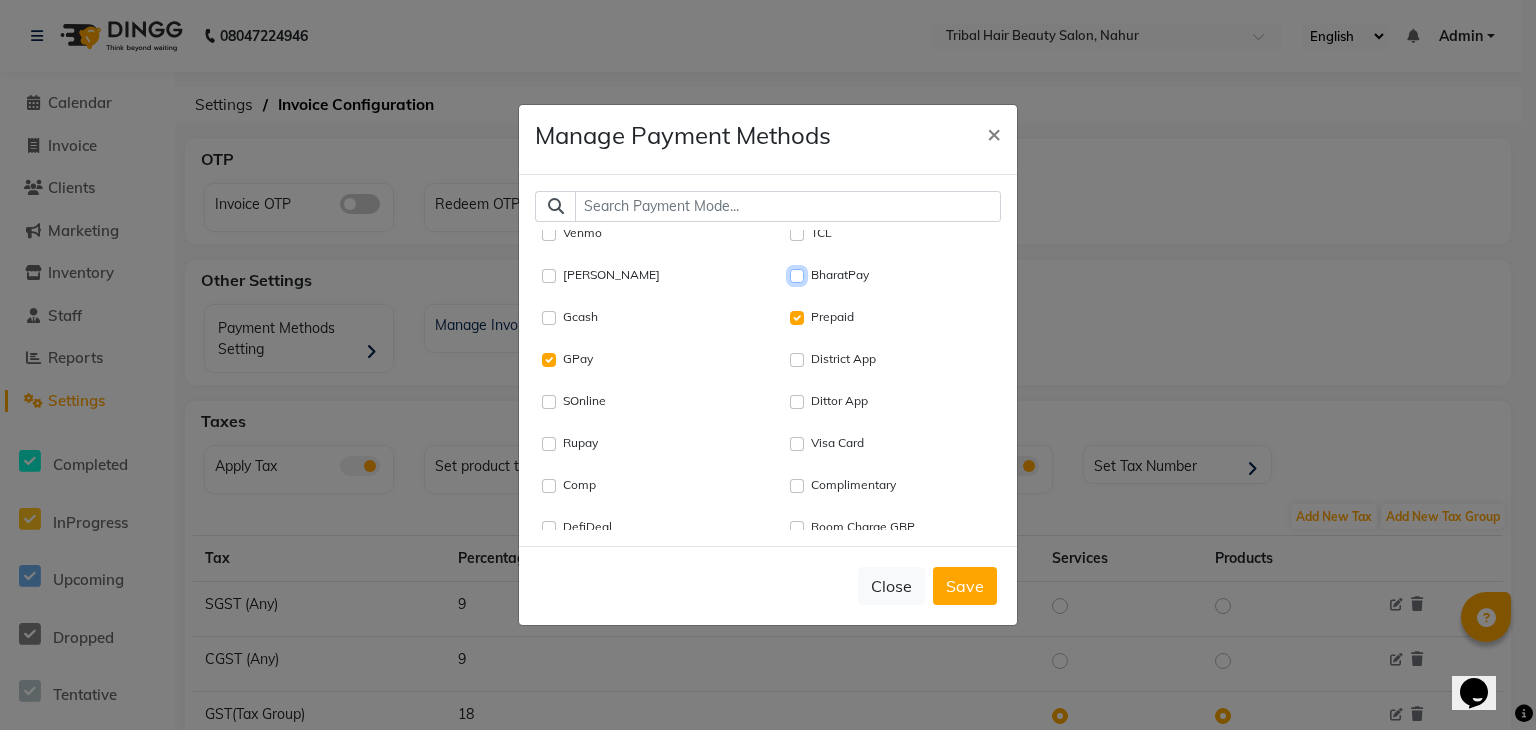 click on "BharatPay" at bounding box center (797, 276) 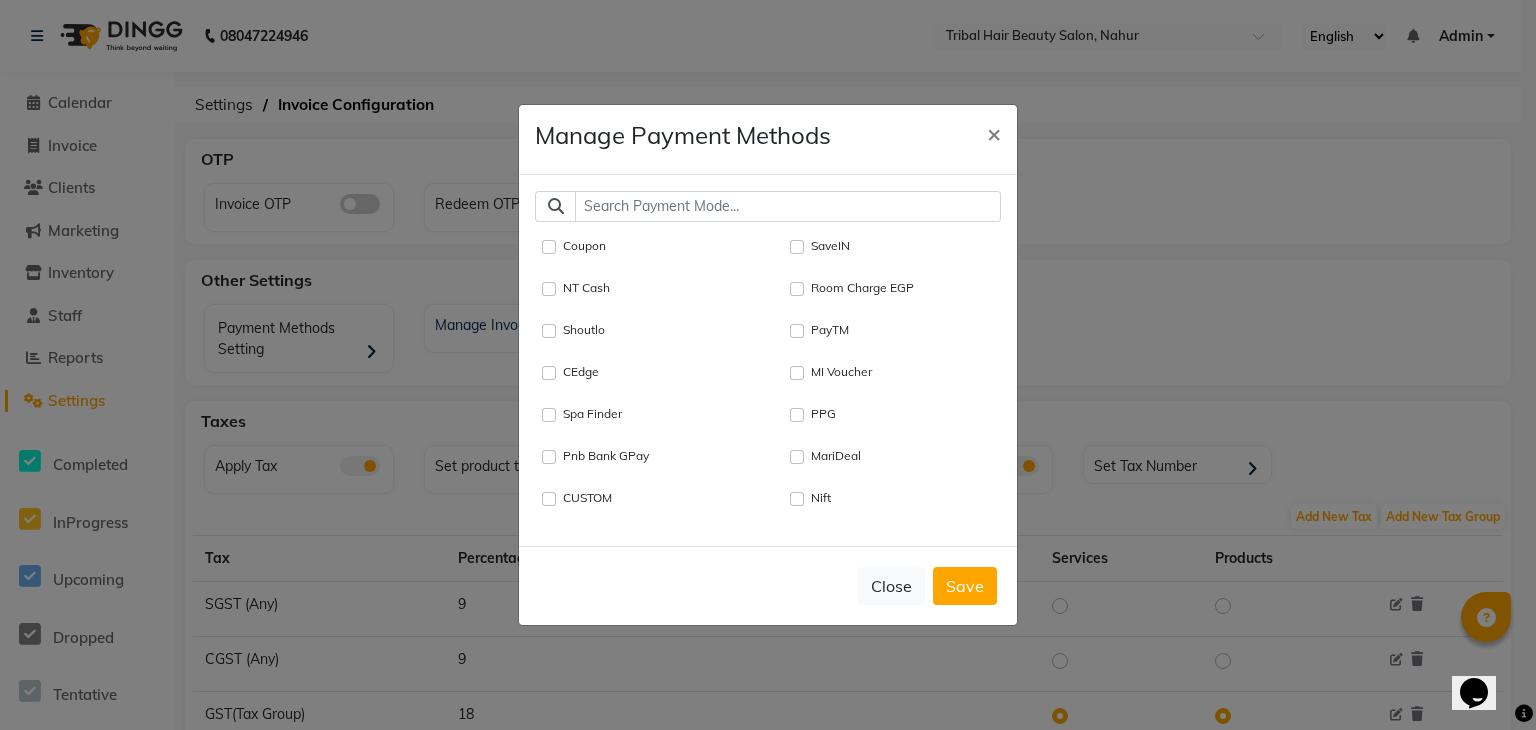 scroll, scrollTop: 1720, scrollLeft: 0, axis: vertical 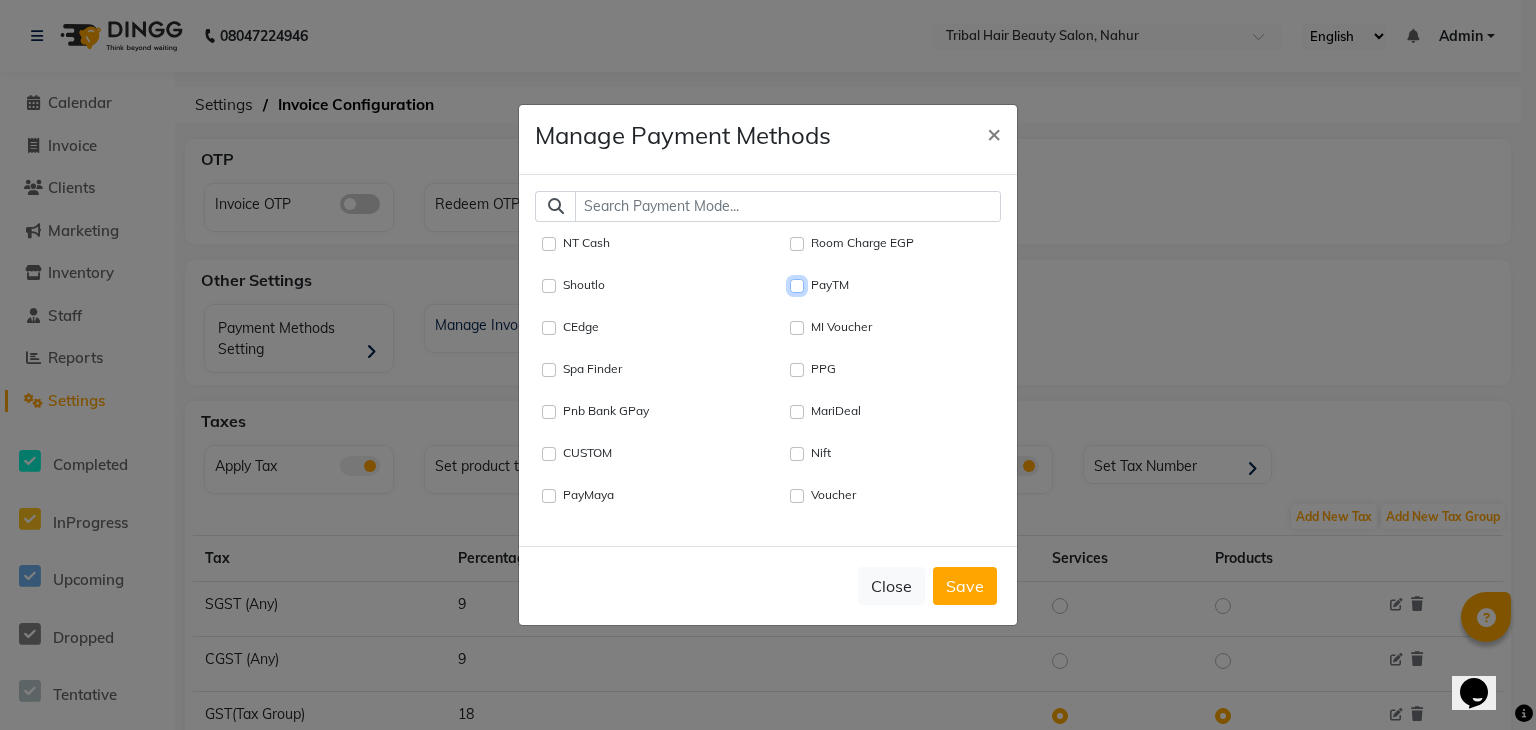 click on "PayTM" at bounding box center (797, 286) 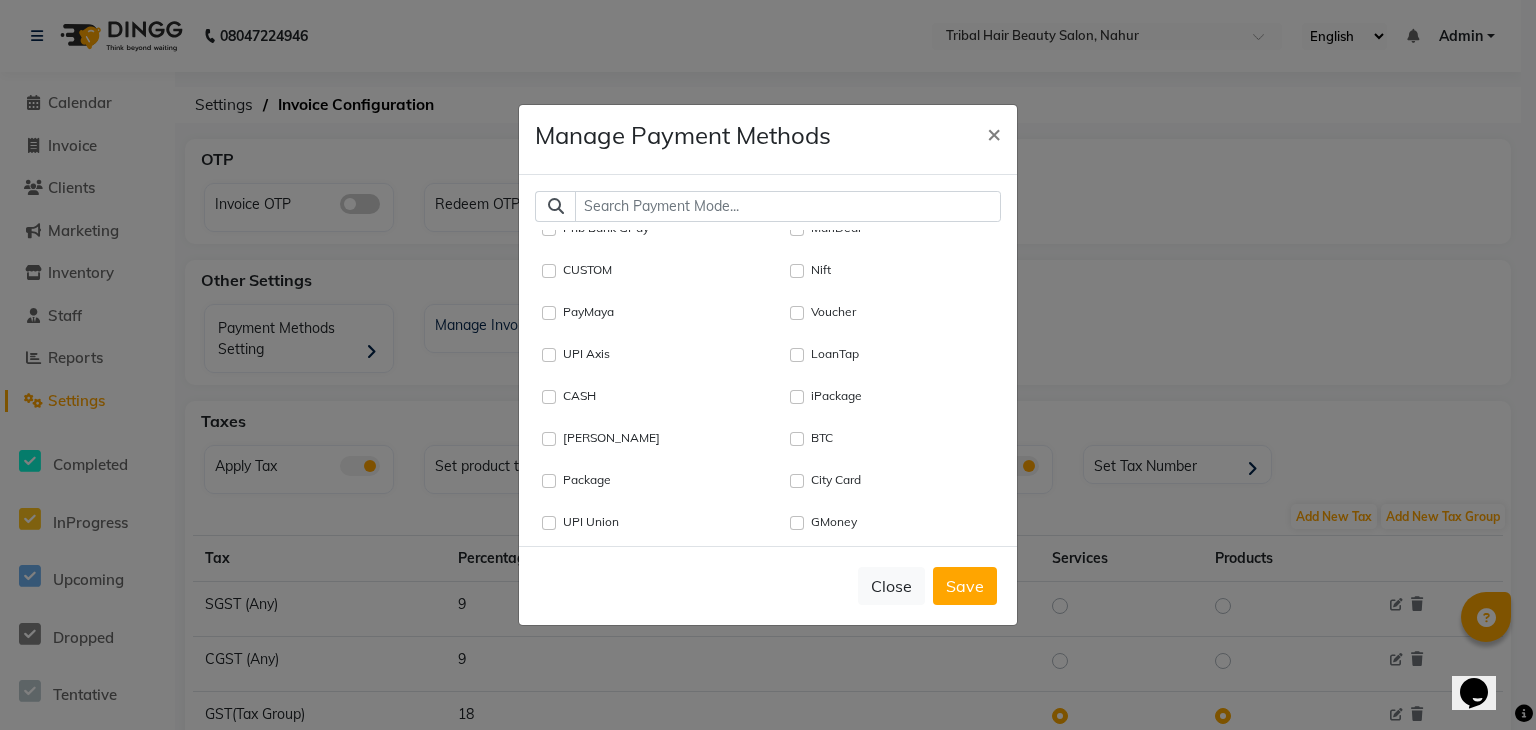 scroll, scrollTop: 1930, scrollLeft: 0, axis: vertical 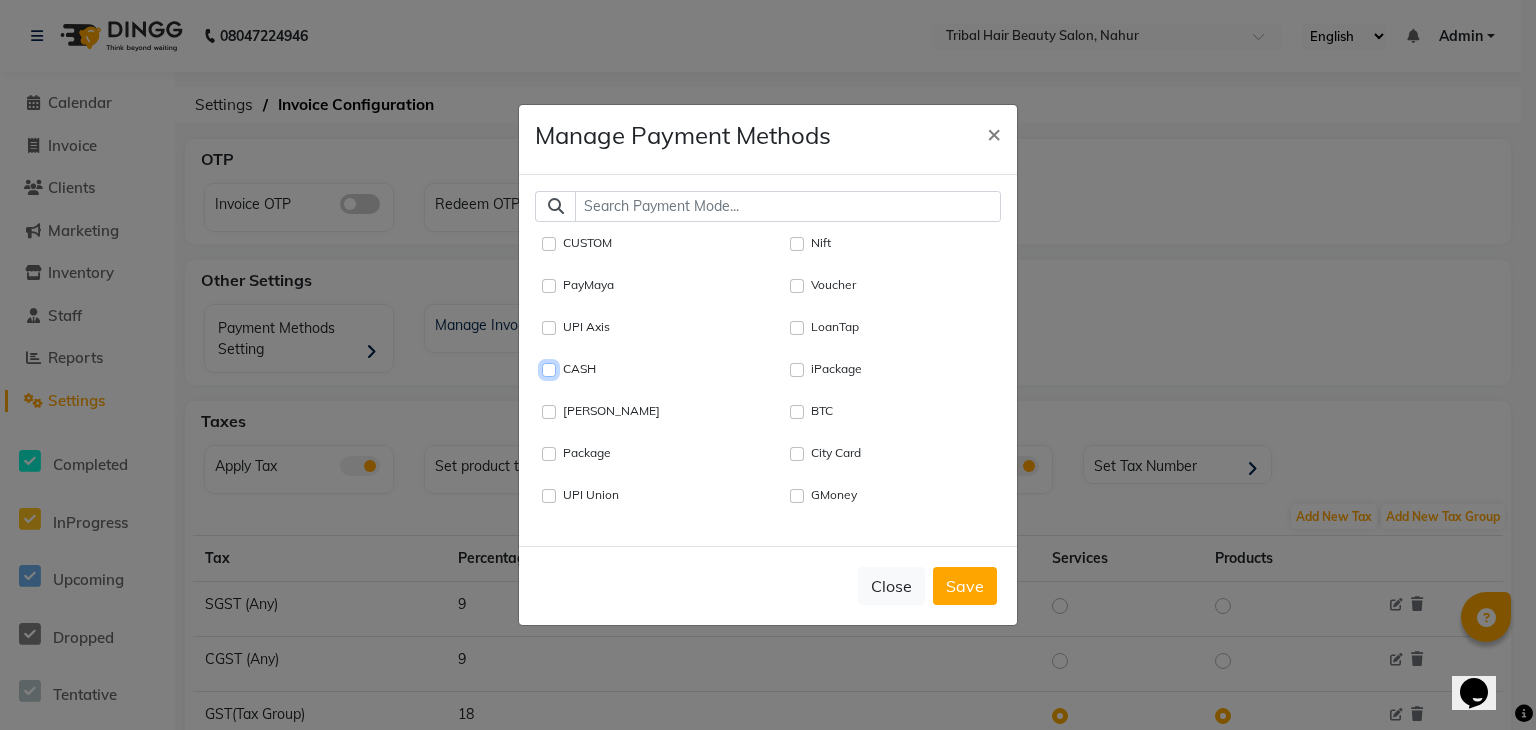 click on "CASH" at bounding box center (549, 370) 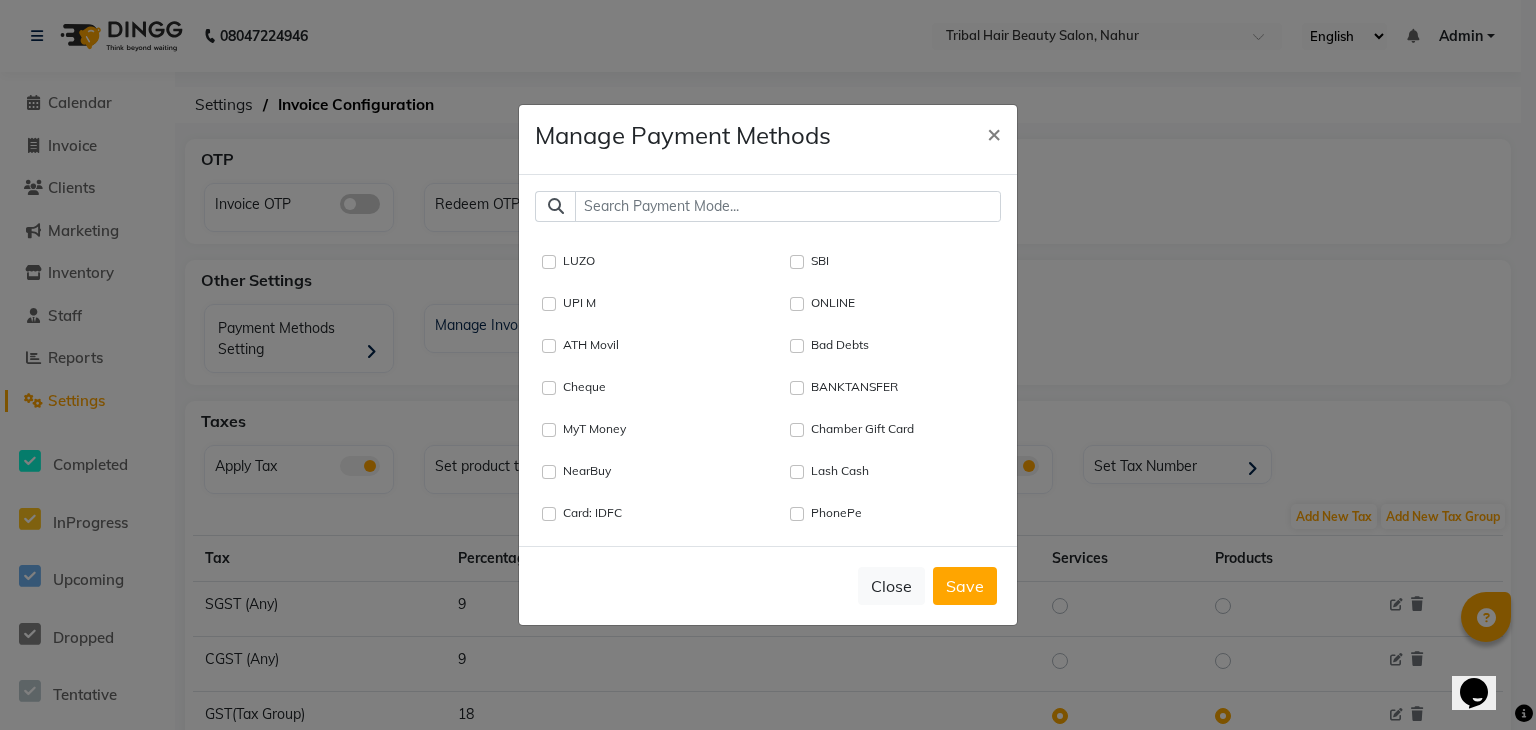 scroll, scrollTop: 2250, scrollLeft: 0, axis: vertical 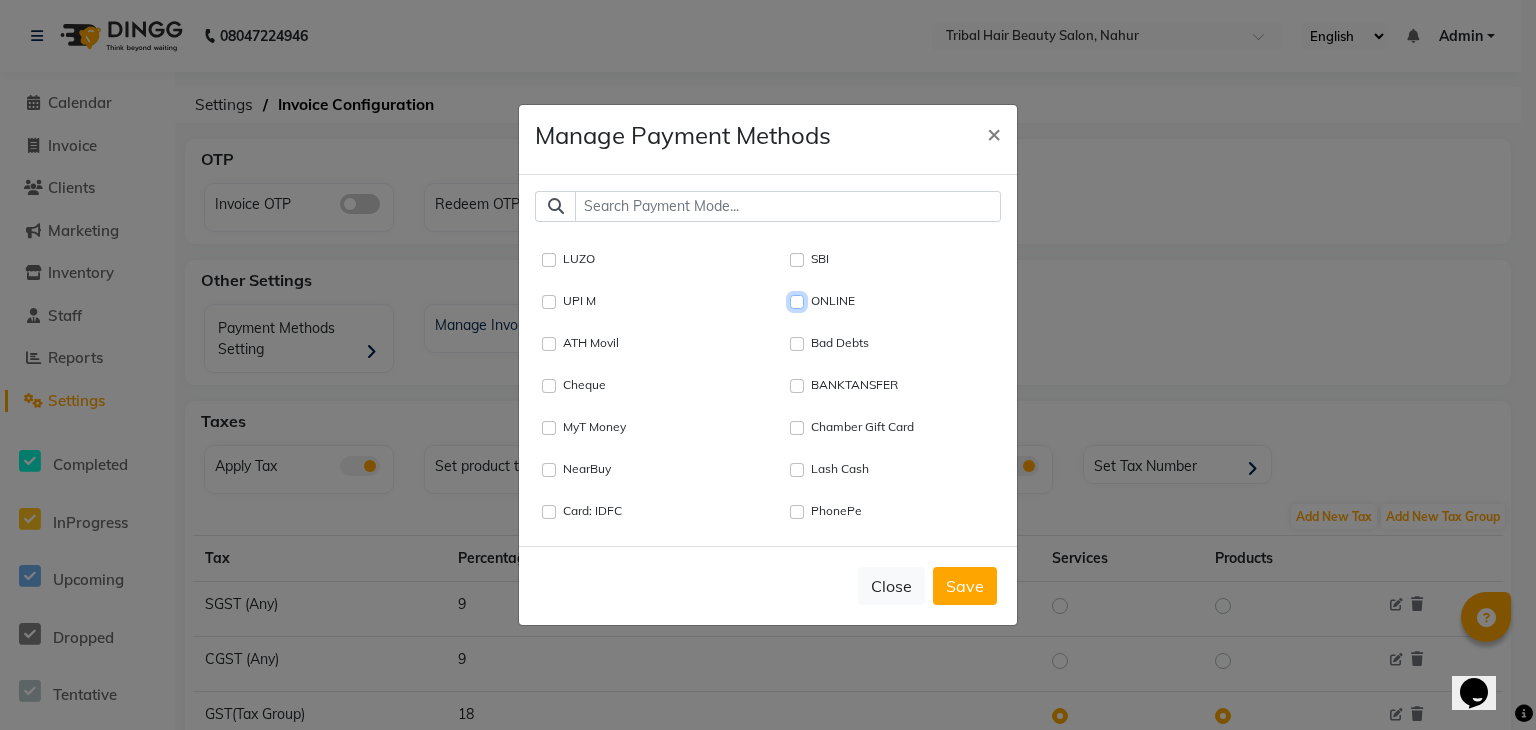 click on "ONLINE" at bounding box center [797, 302] 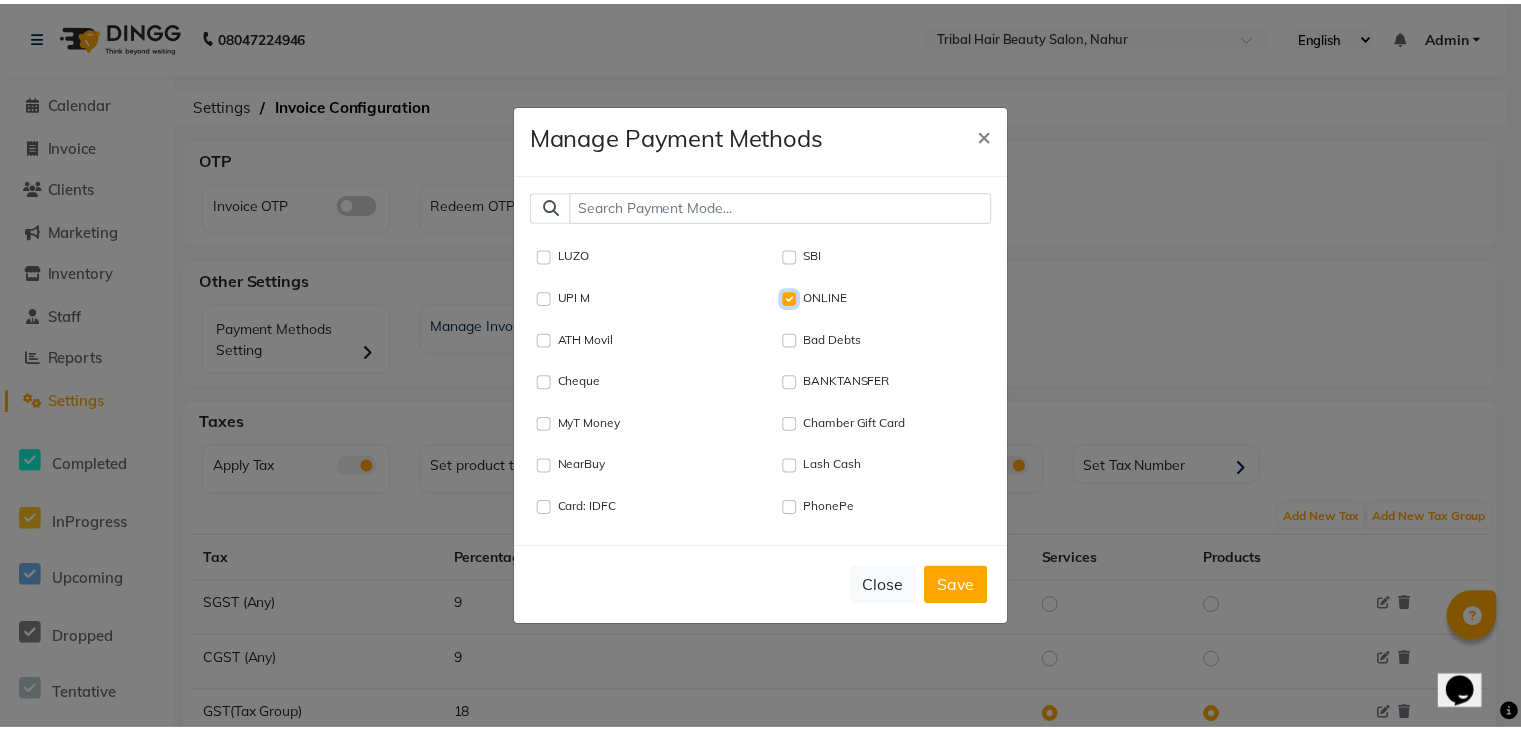 scroll, scrollTop: 2269, scrollLeft: 0, axis: vertical 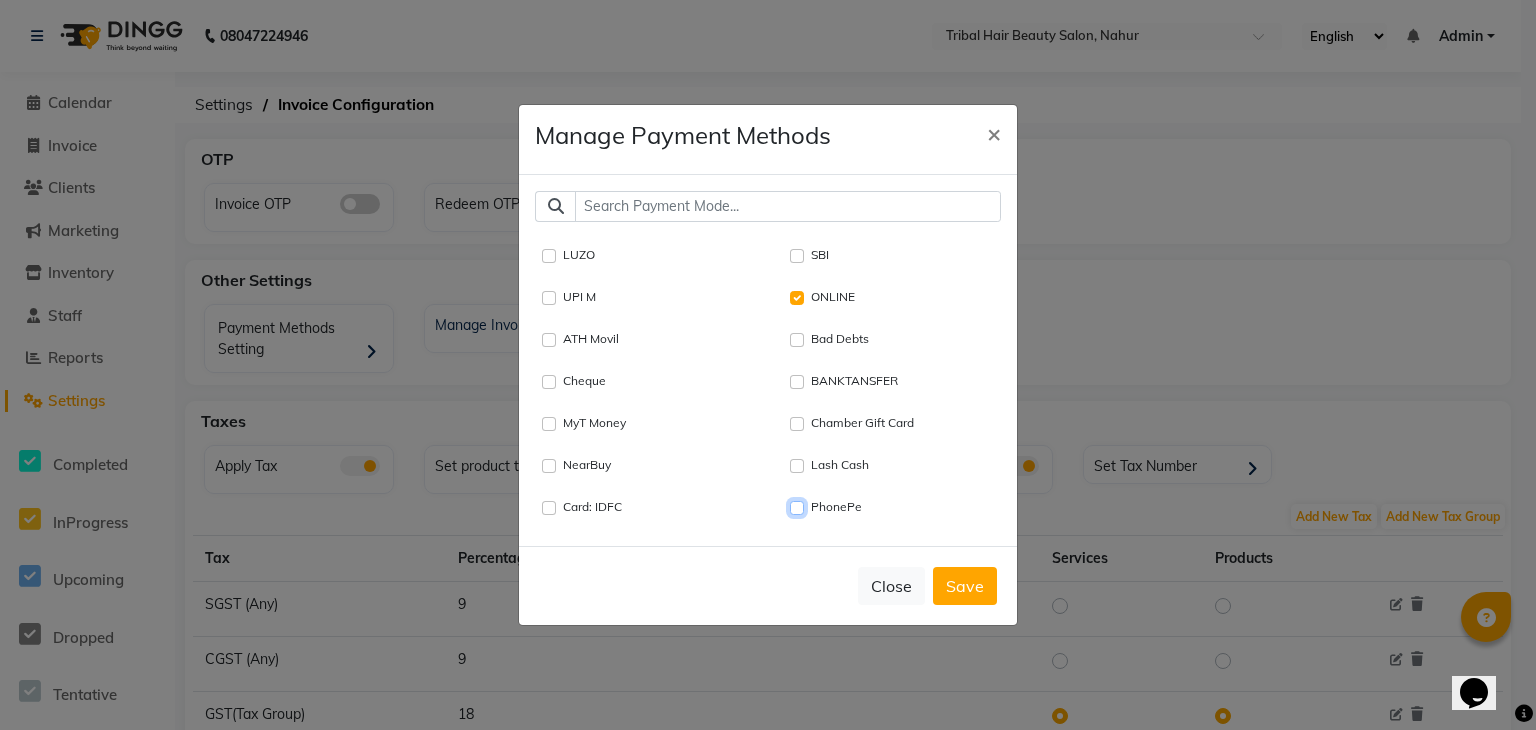 click on "PhonePe" at bounding box center [797, 508] 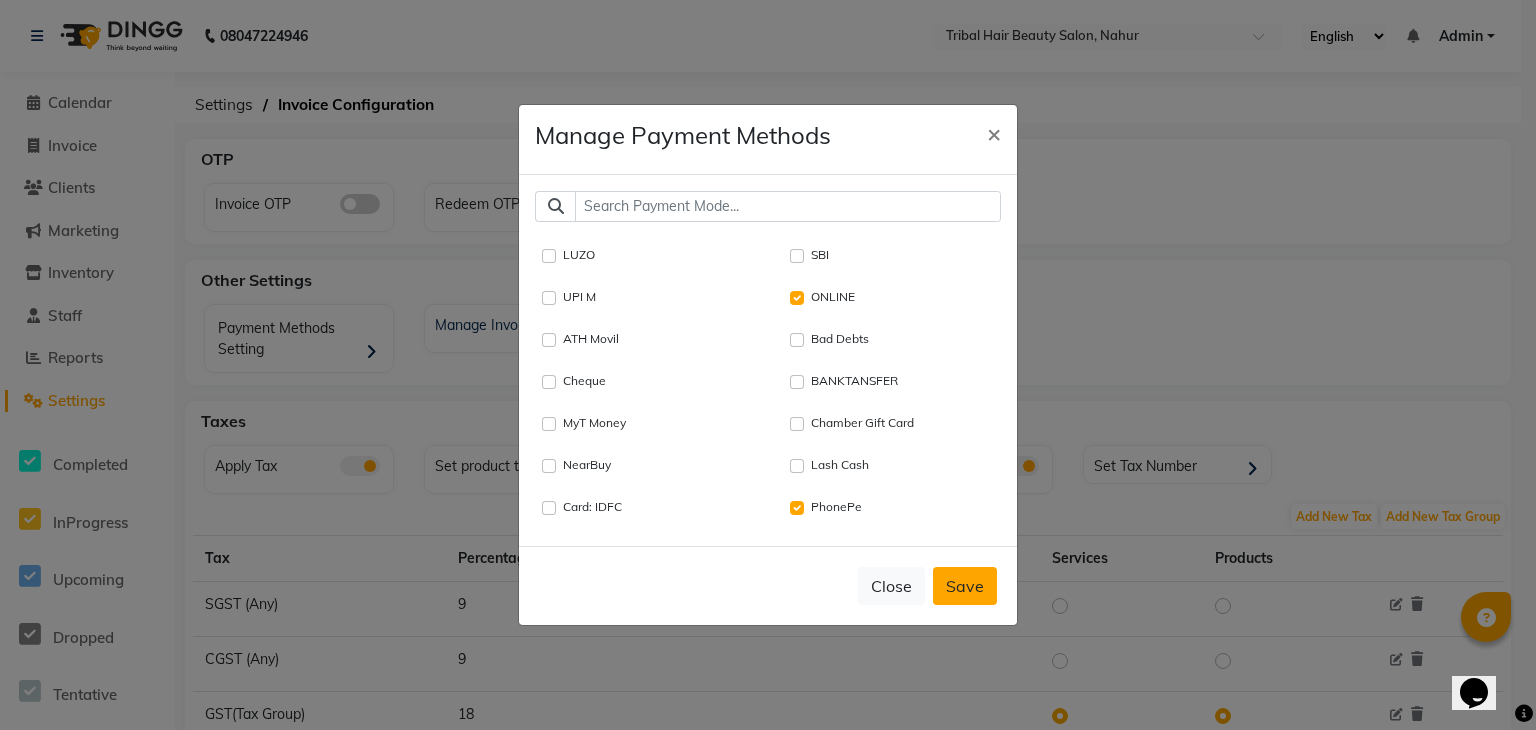 click on "Save" 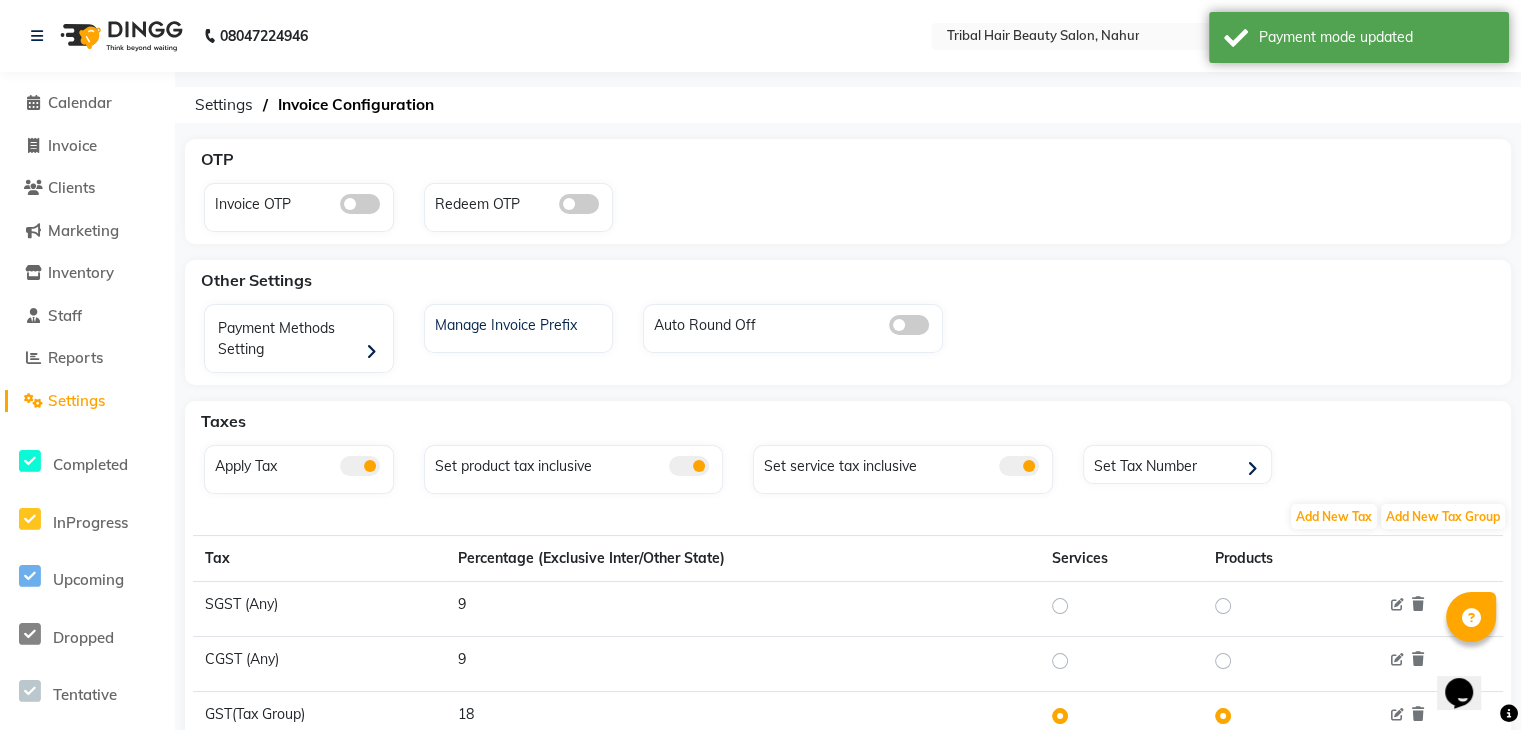 click 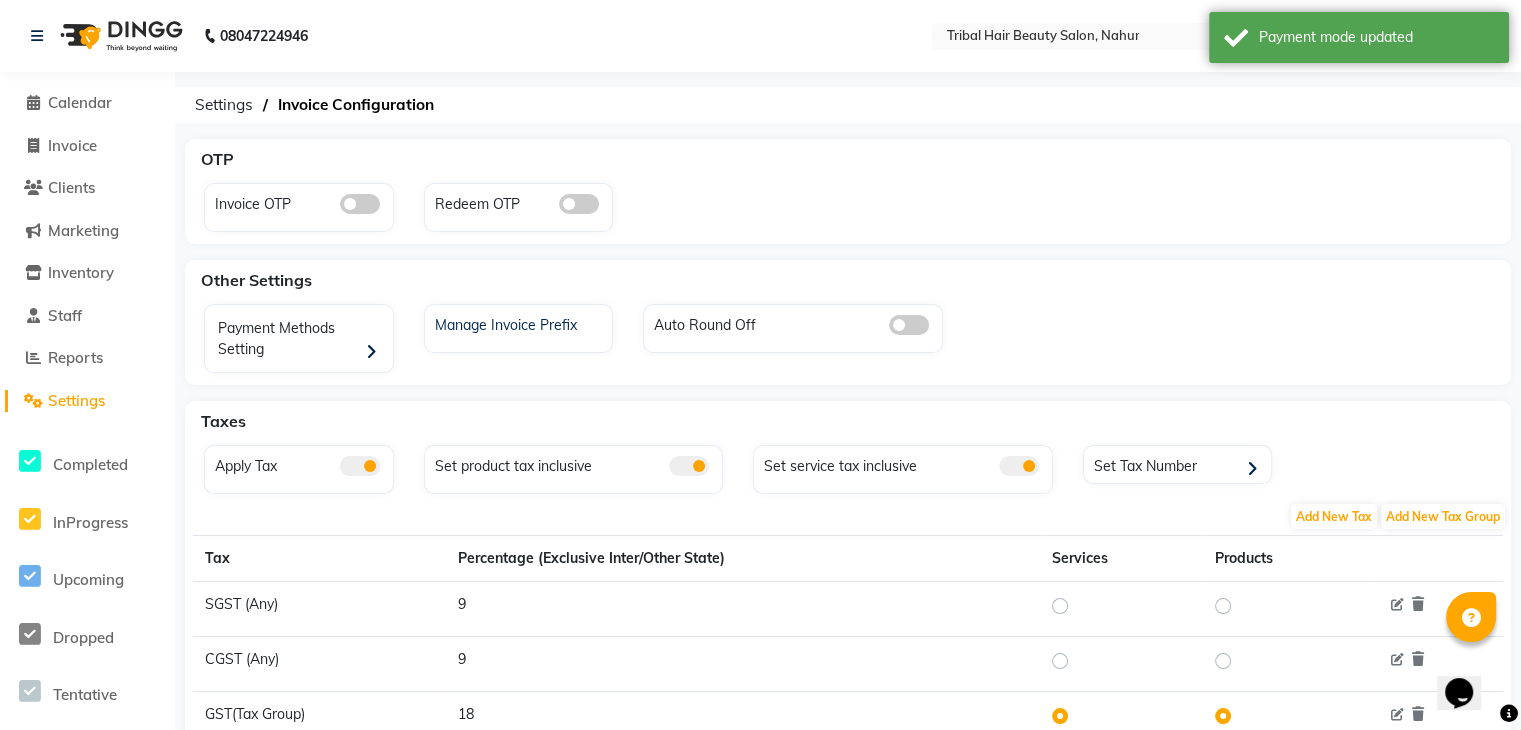 click 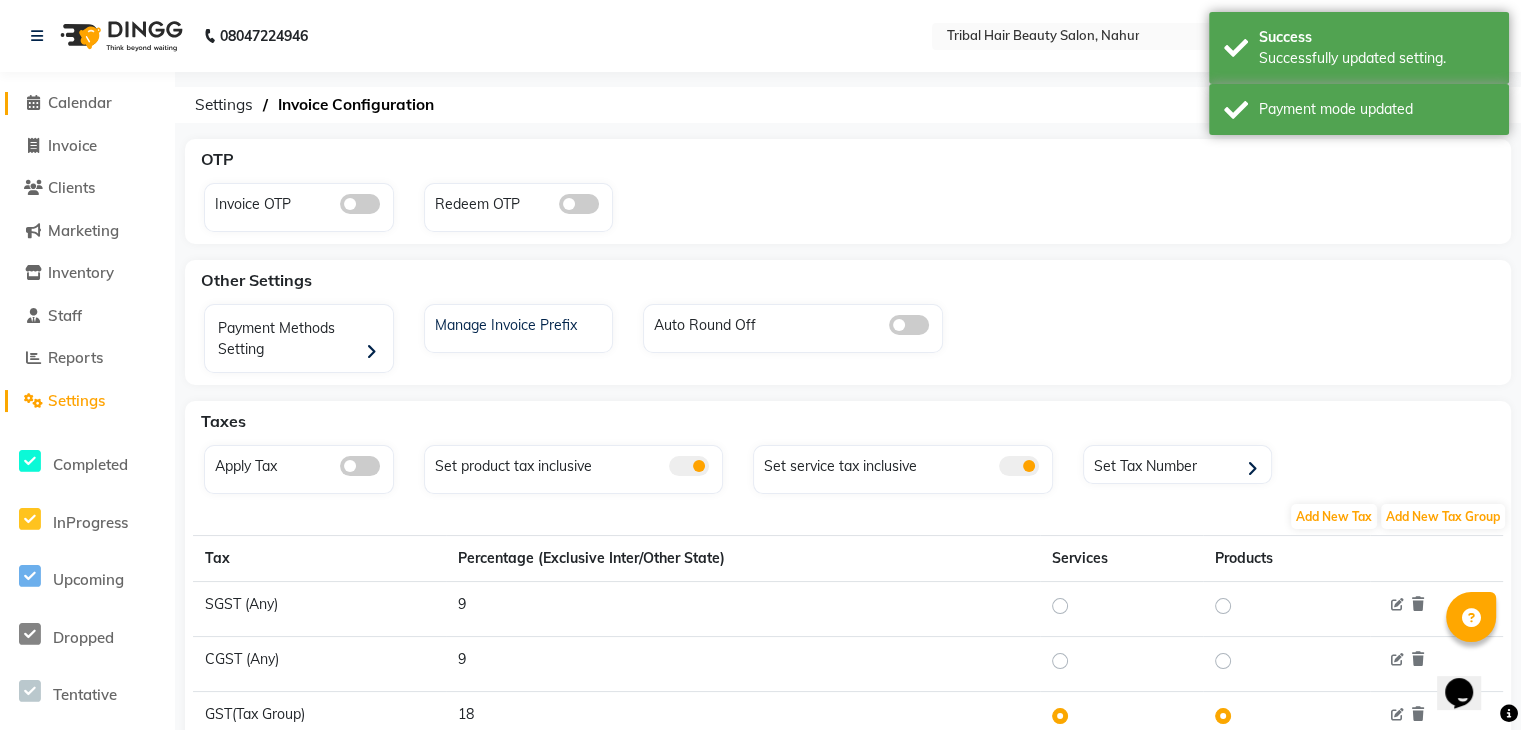 click on "Calendar" 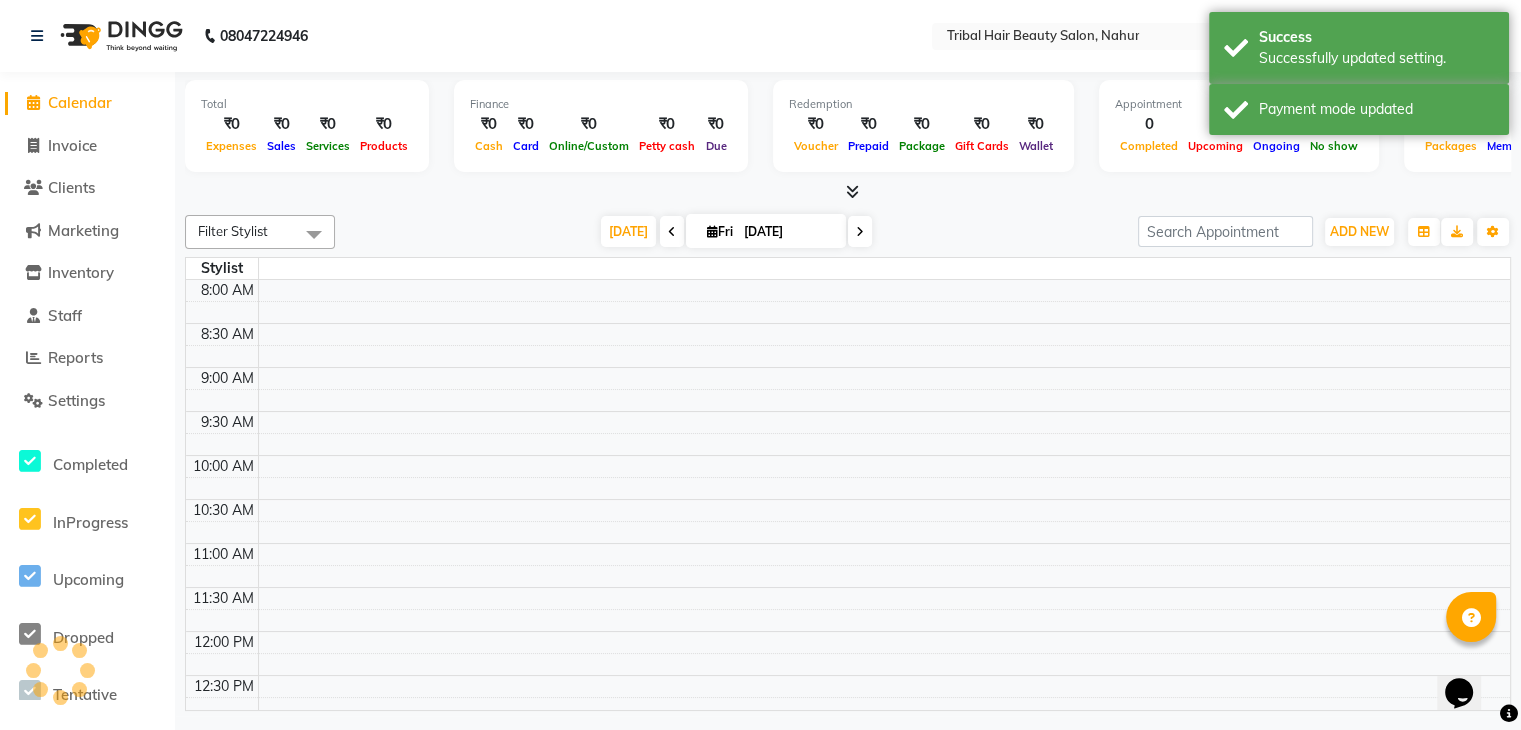scroll, scrollTop: 0, scrollLeft: 0, axis: both 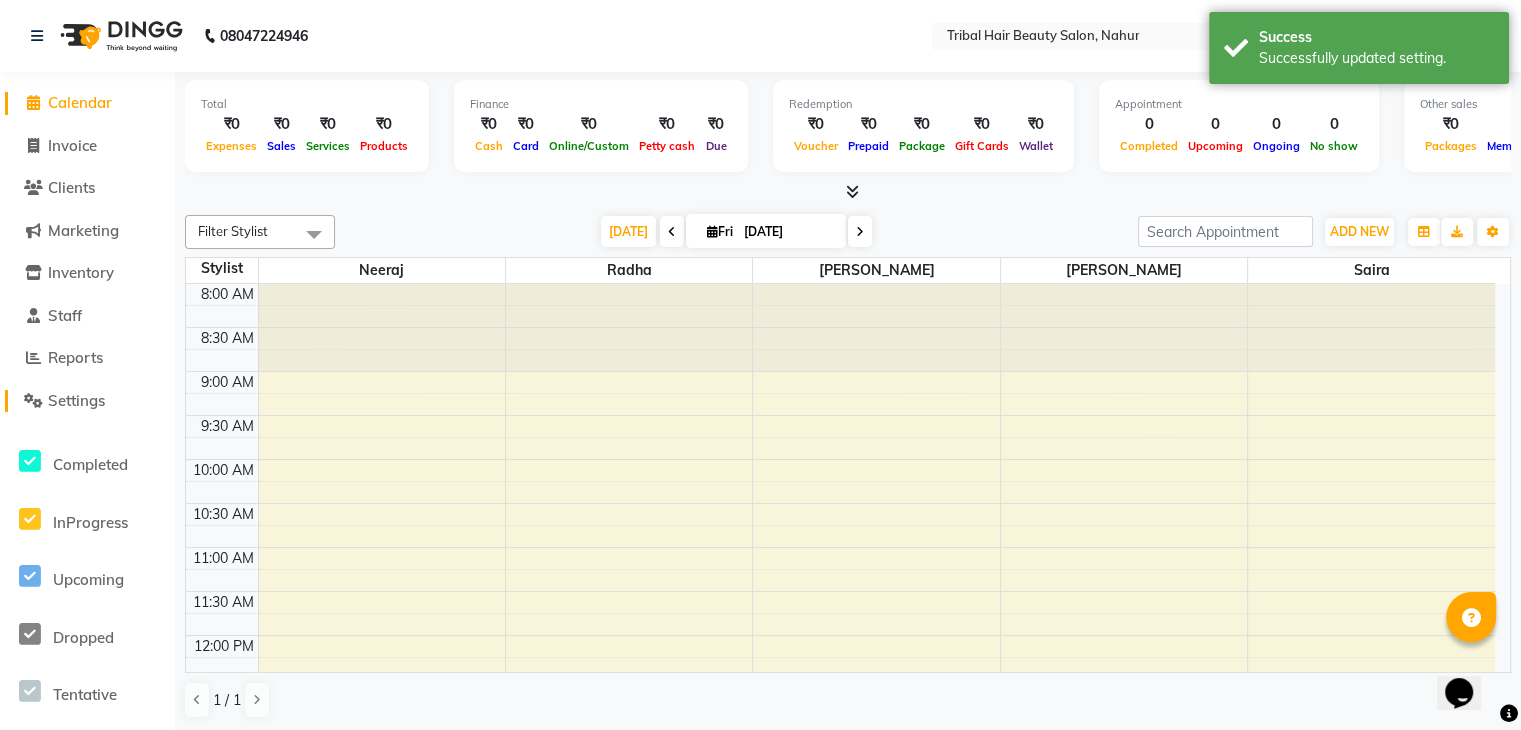 click on "Settings" 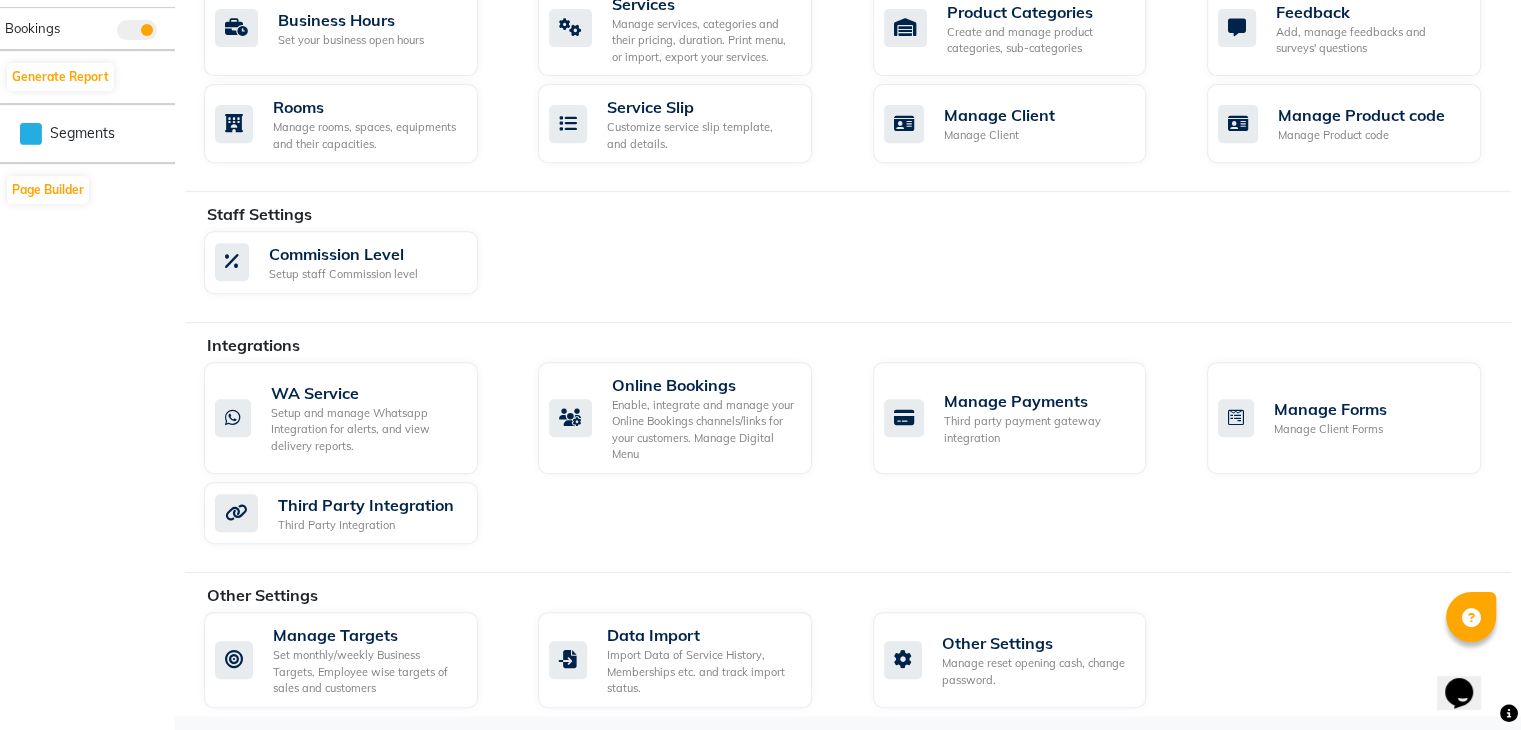 scroll, scrollTop: 0, scrollLeft: 0, axis: both 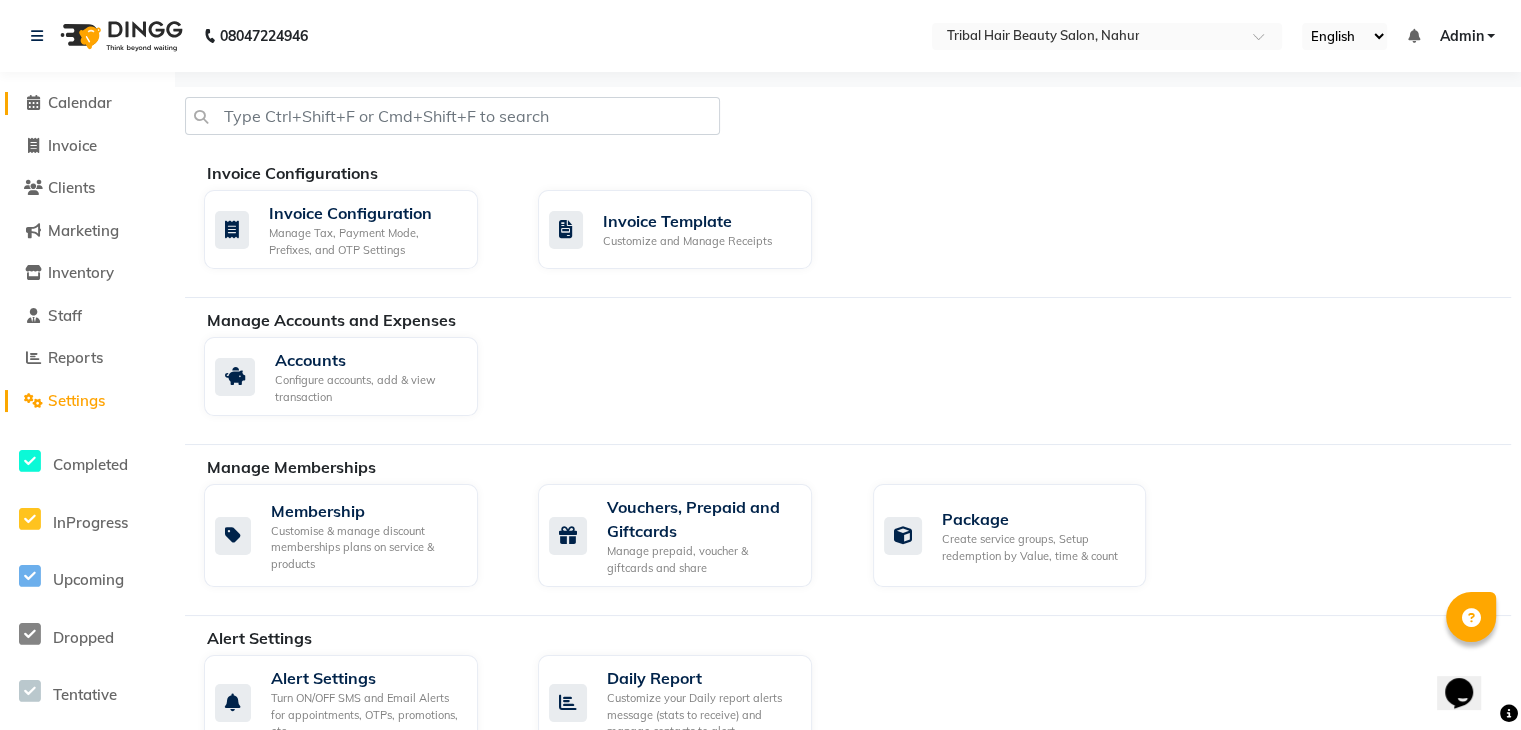 click on "Calendar" 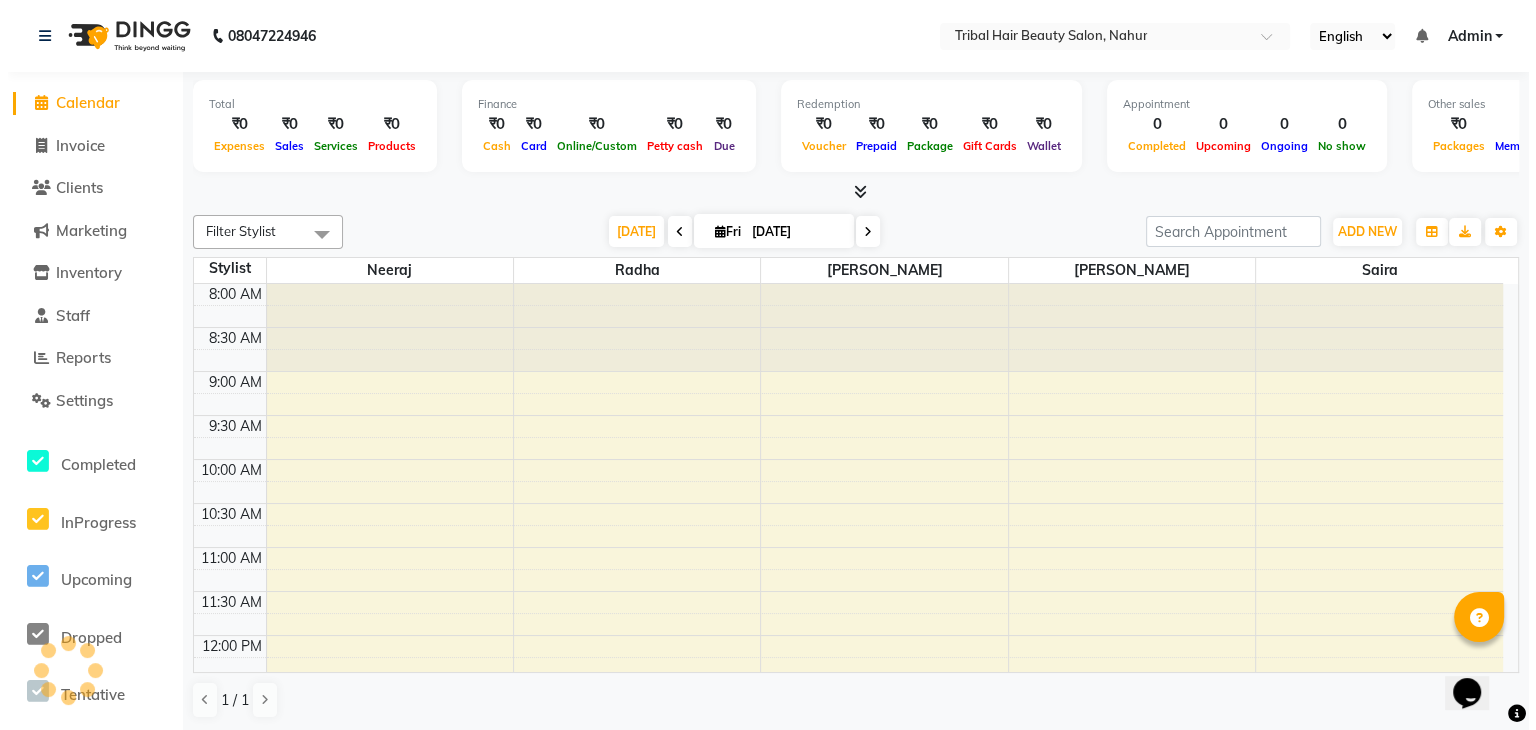 scroll, scrollTop: 0, scrollLeft: 0, axis: both 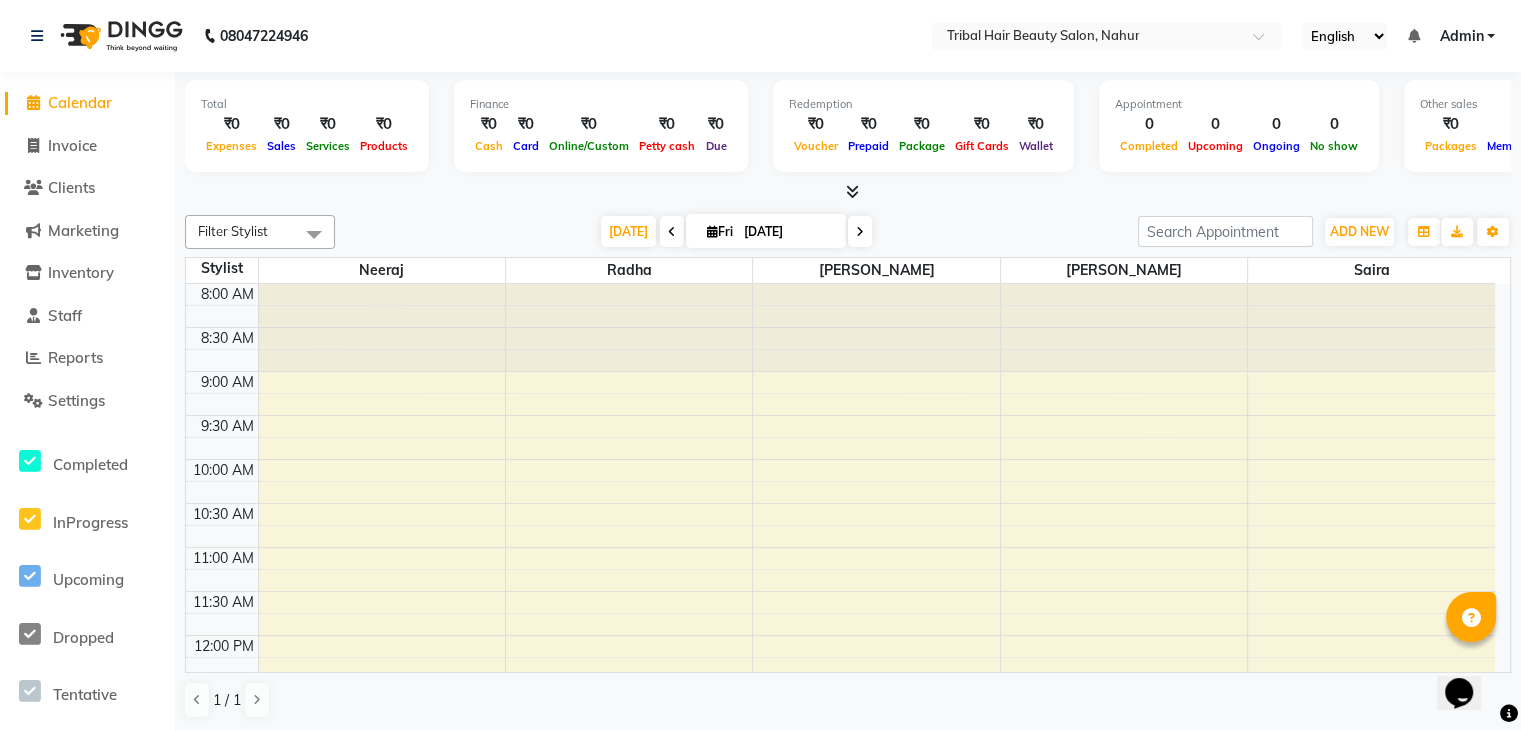 click on "Admin" at bounding box center (1461, 36) 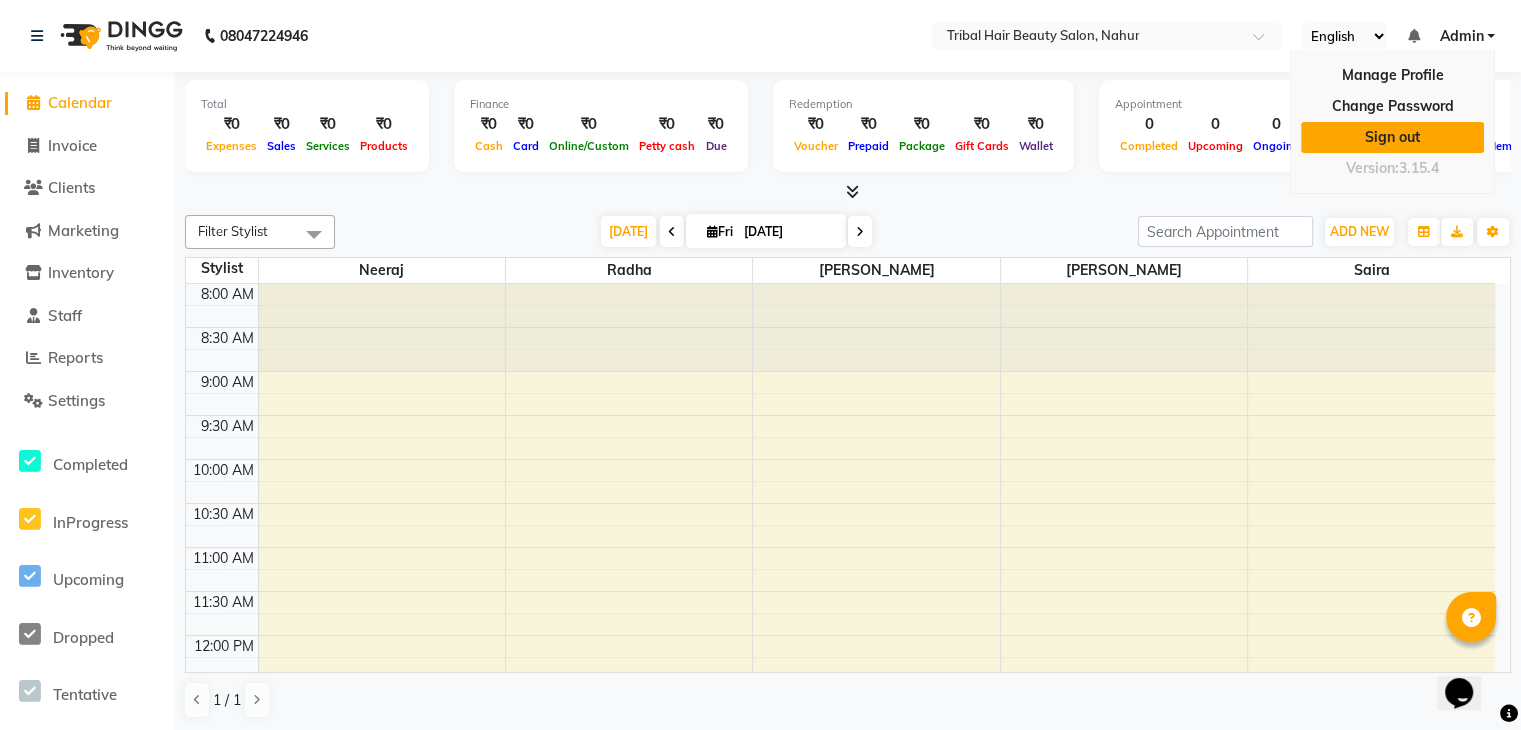 click on "Sign out" at bounding box center [1392, 137] 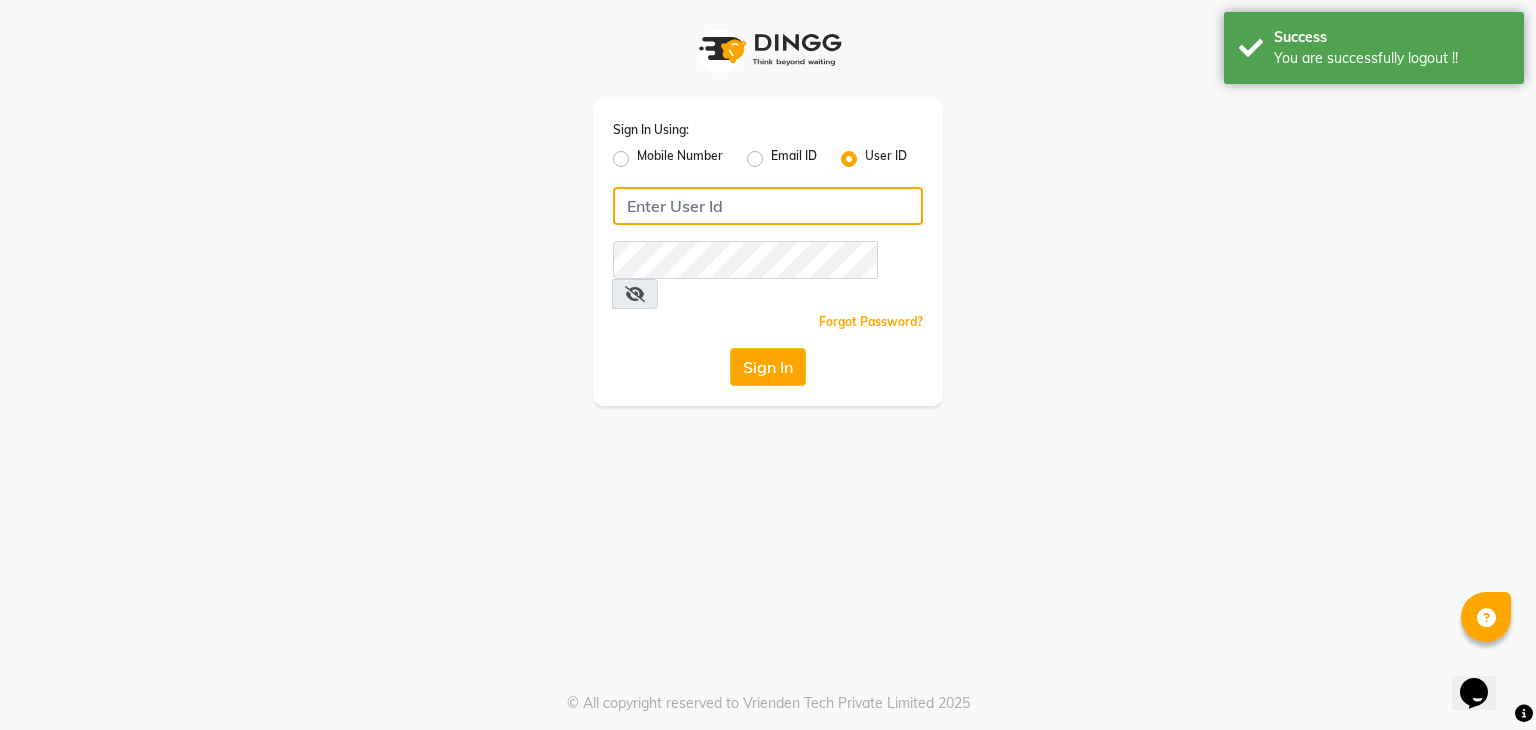 type on "nirajnks335@gmail.com" 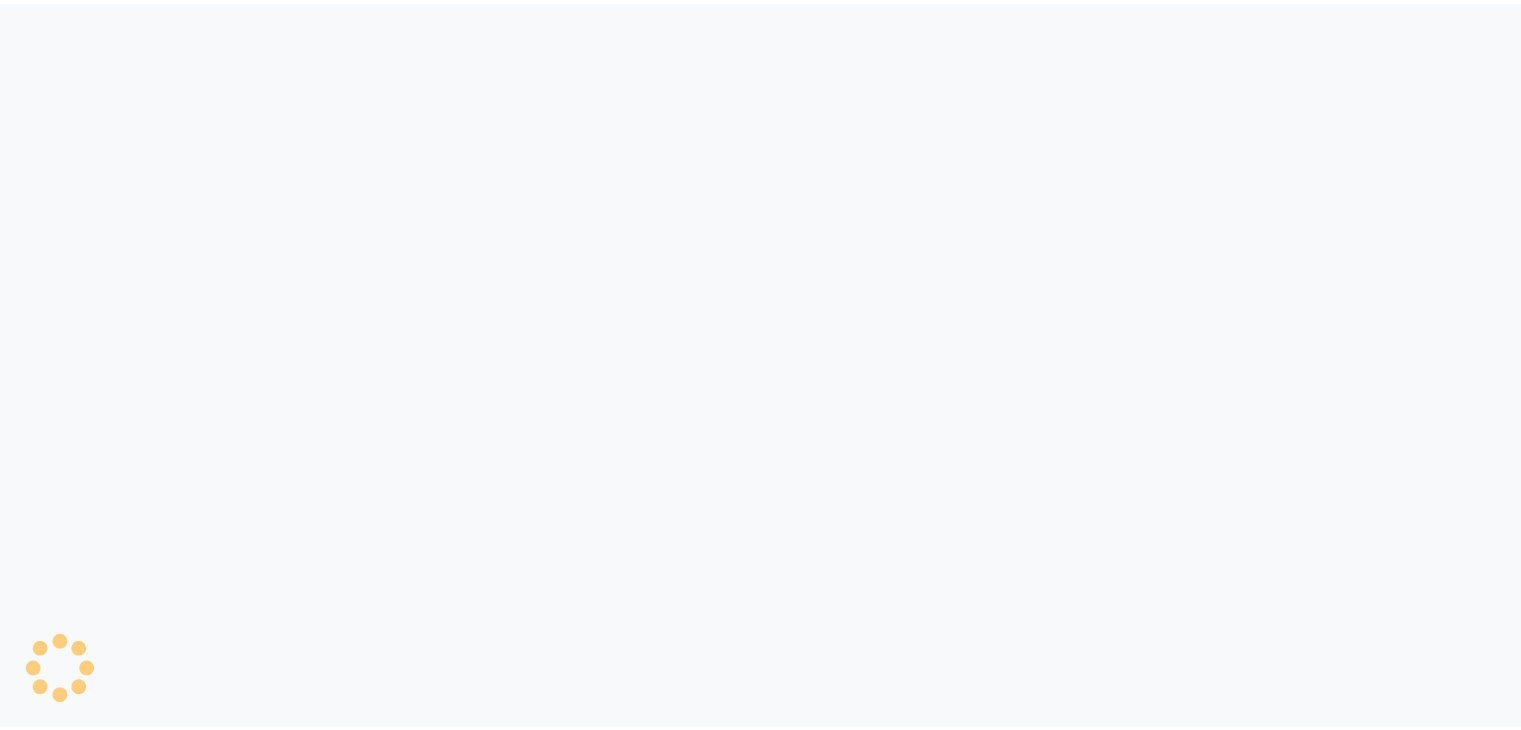 scroll, scrollTop: 0, scrollLeft: 0, axis: both 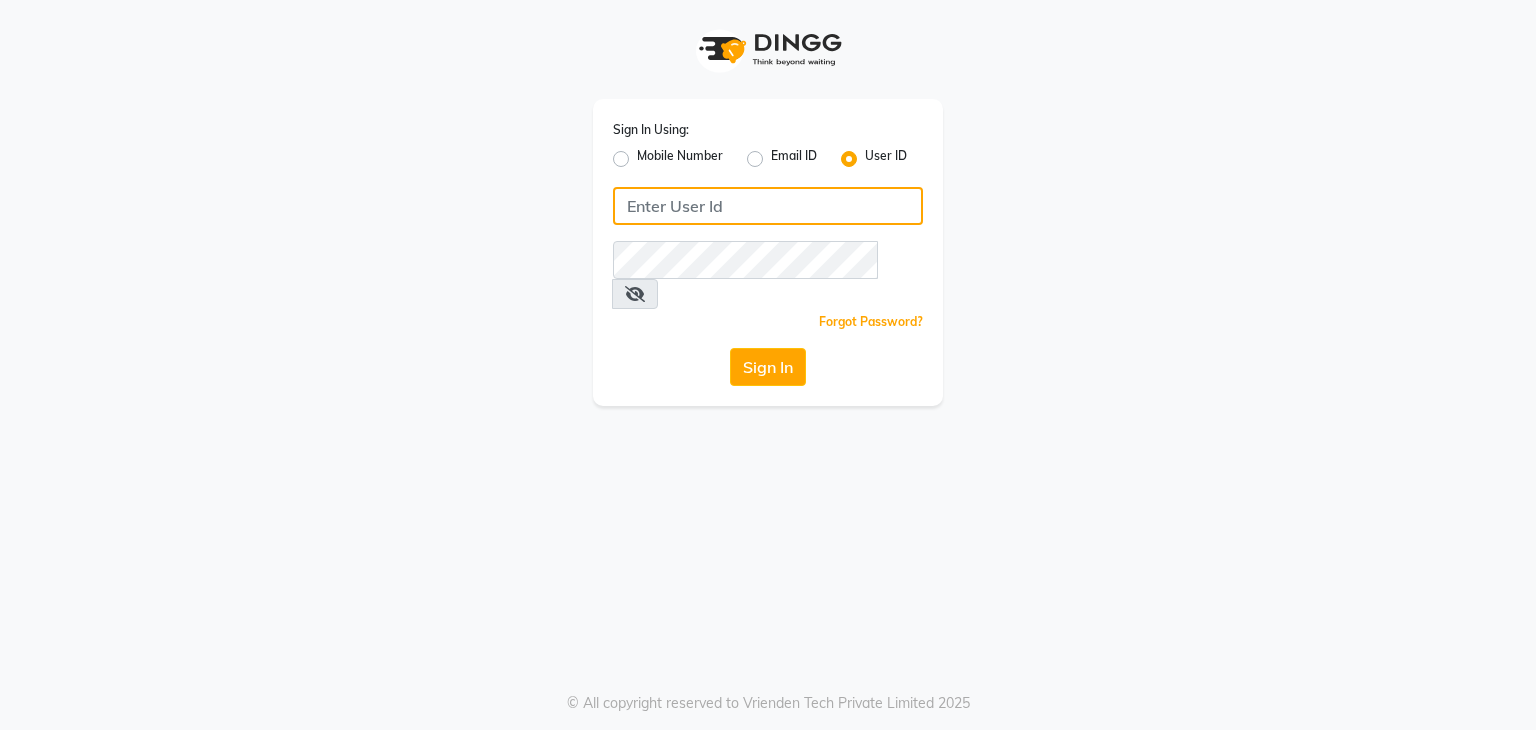type on "[EMAIL_ADDRESS][DOMAIN_NAME]" 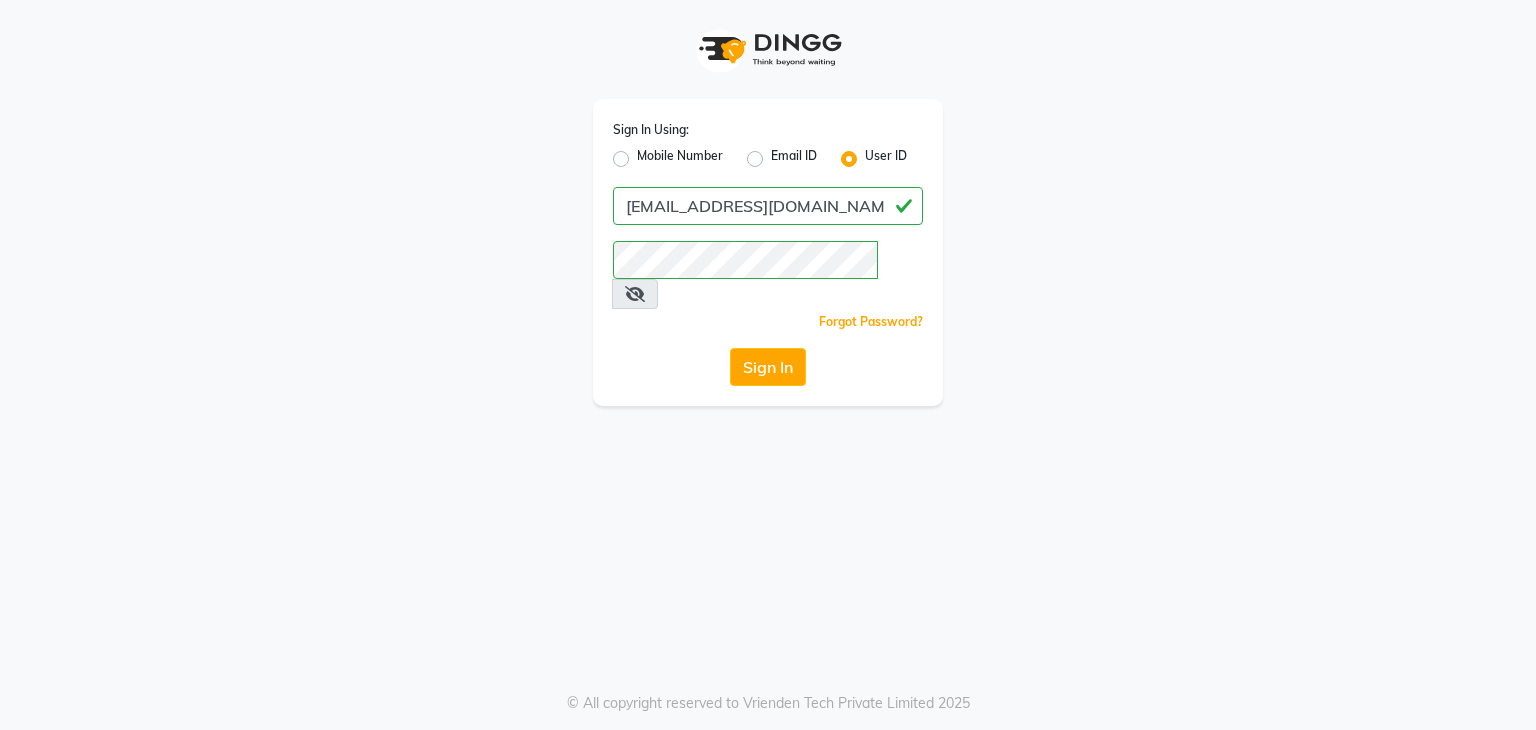 click on "User ID" 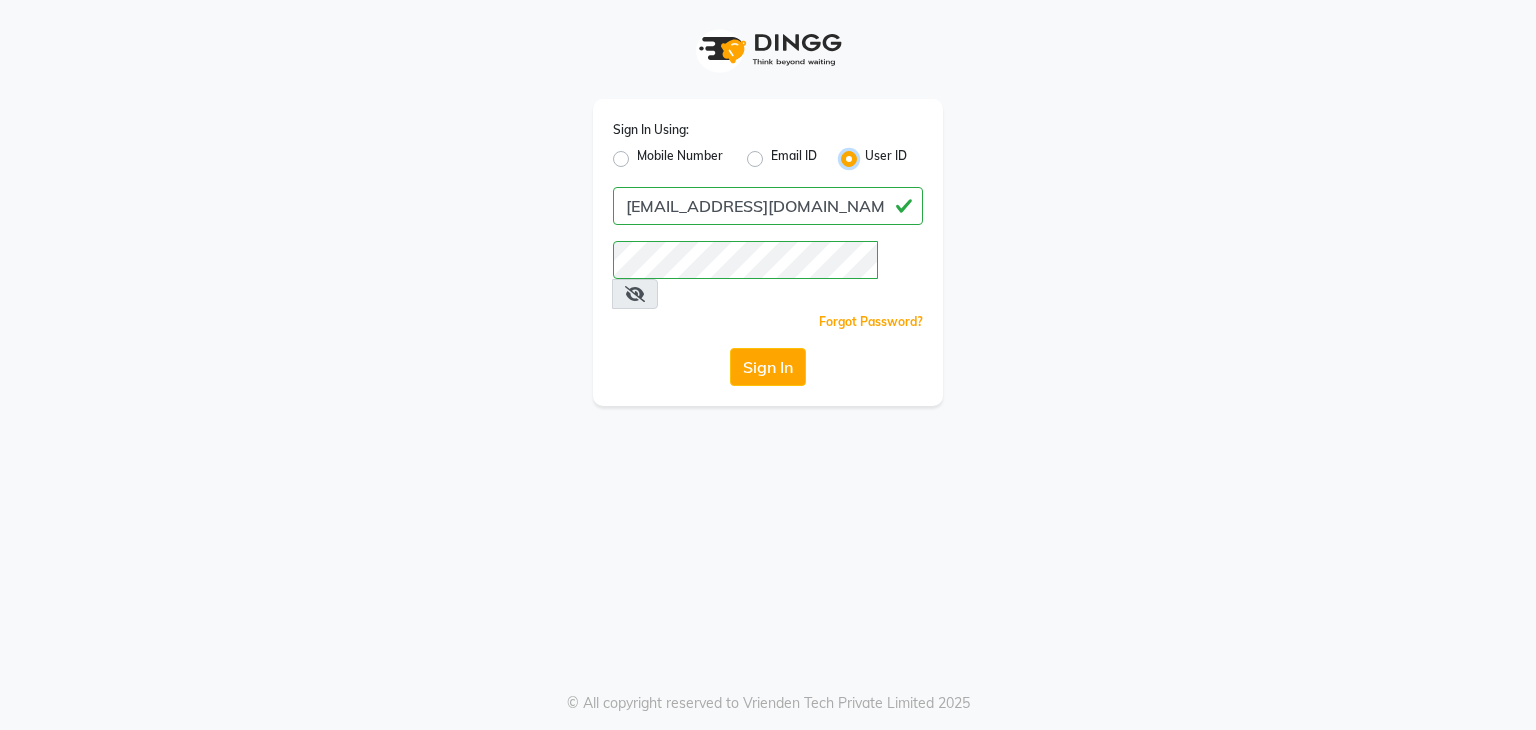click on "User ID" at bounding box center (871, 153) 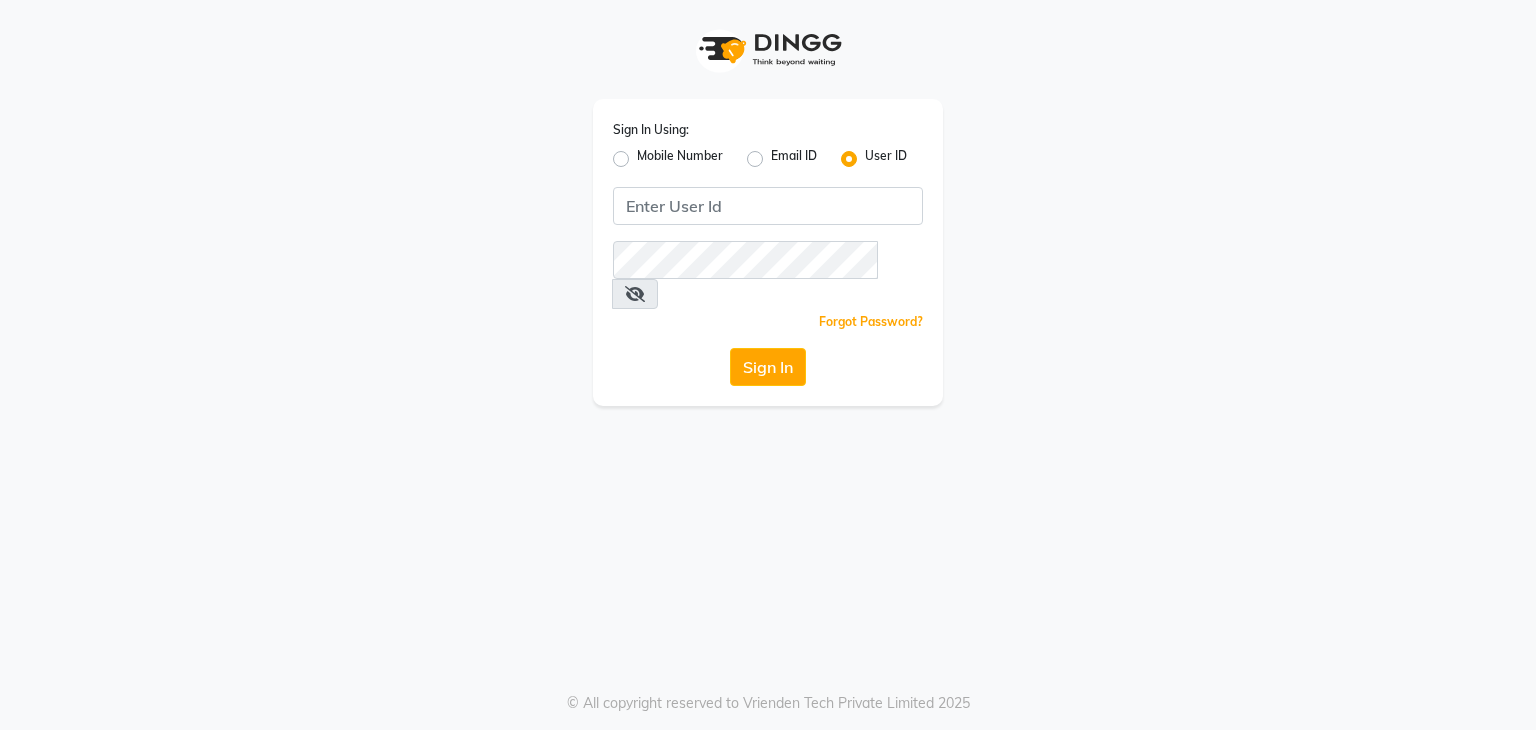 click on "User ID" 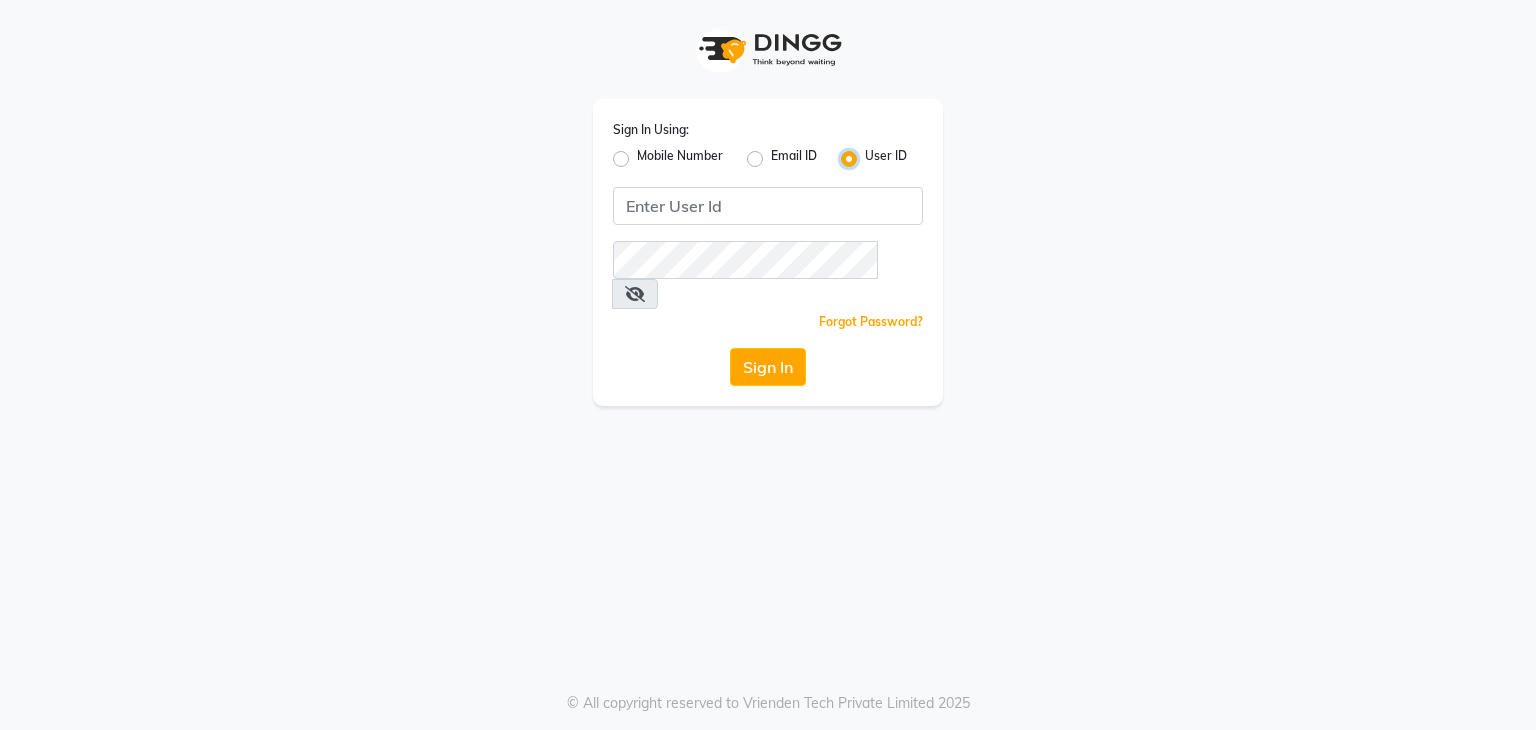 click on "User ID" at bounding box center (871, 153) 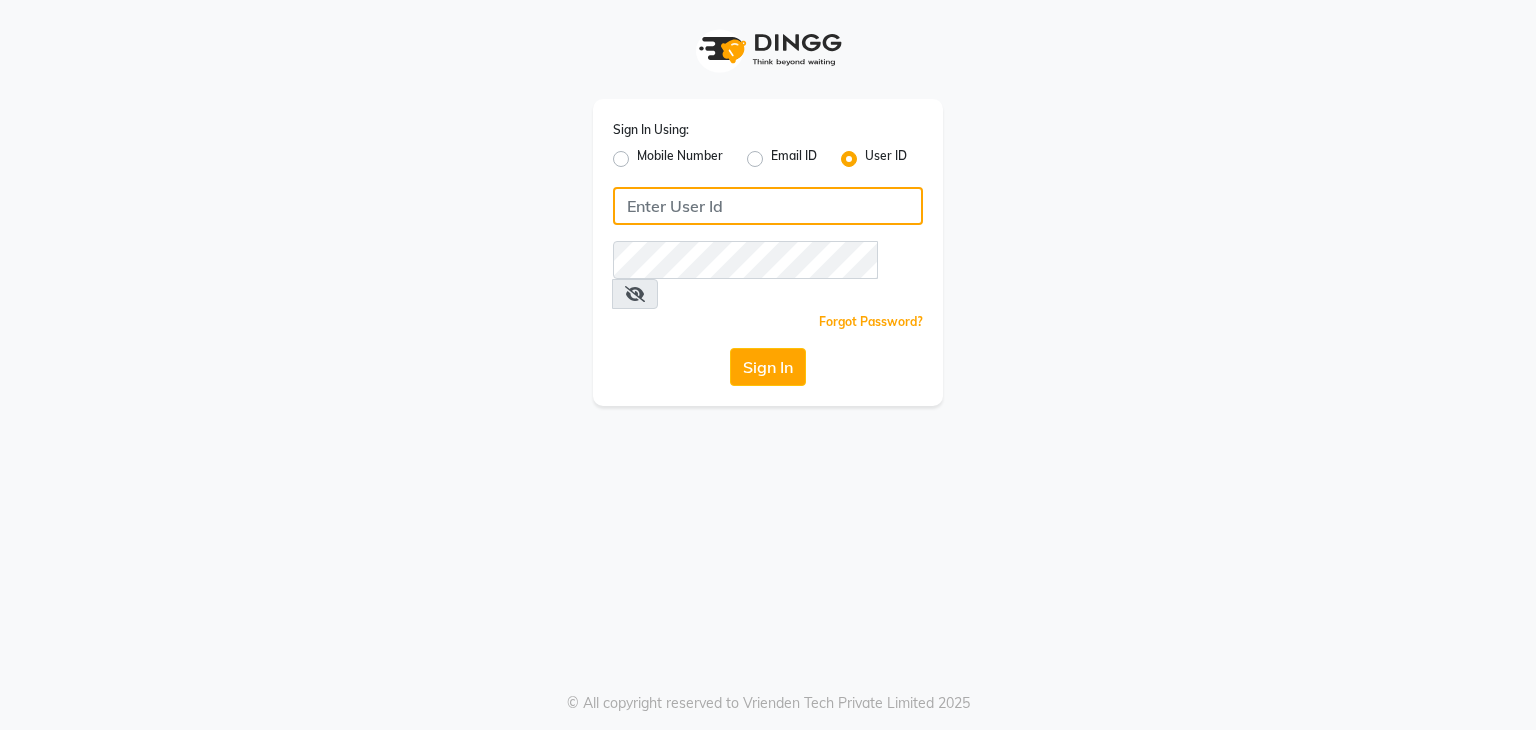 click 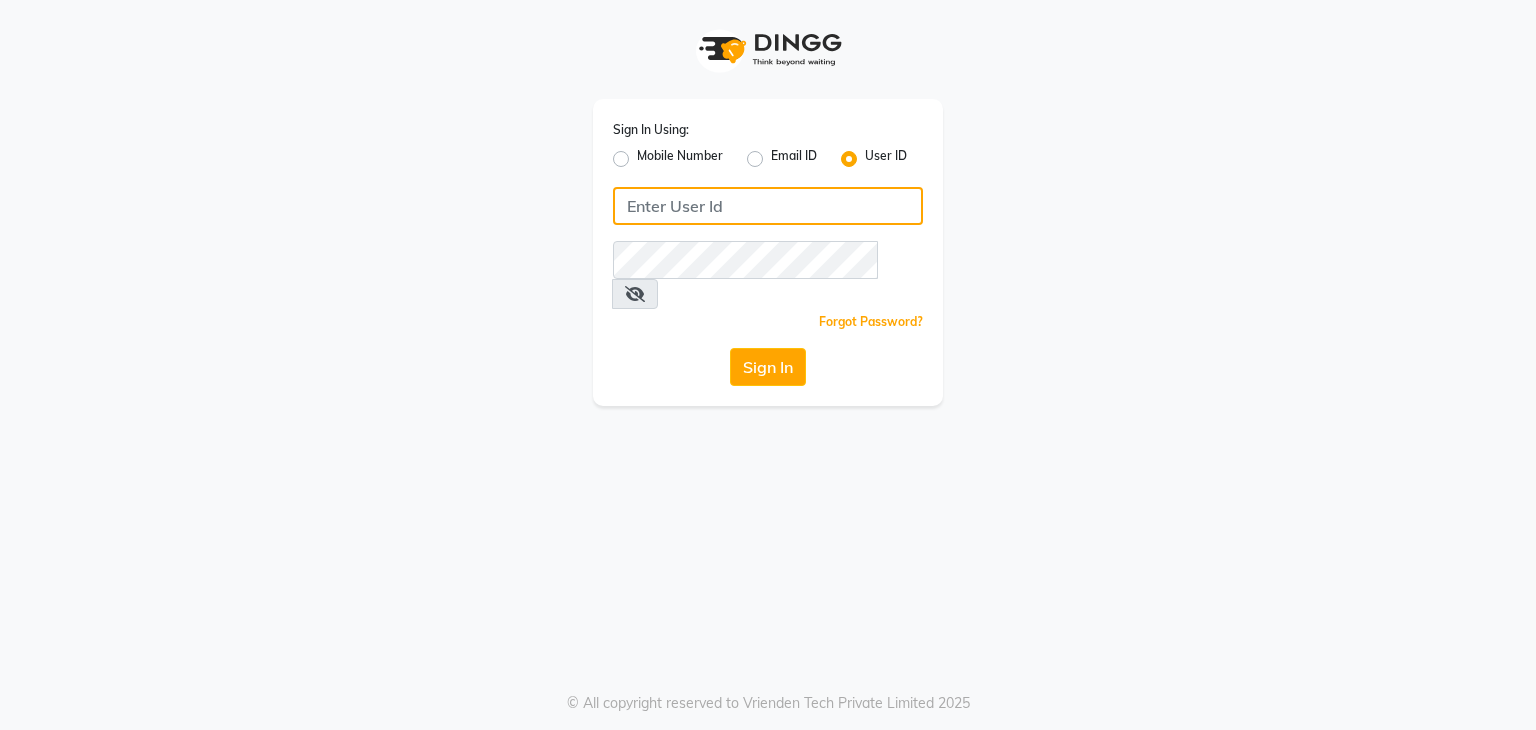 type on "nirajnks335@gmail.com" 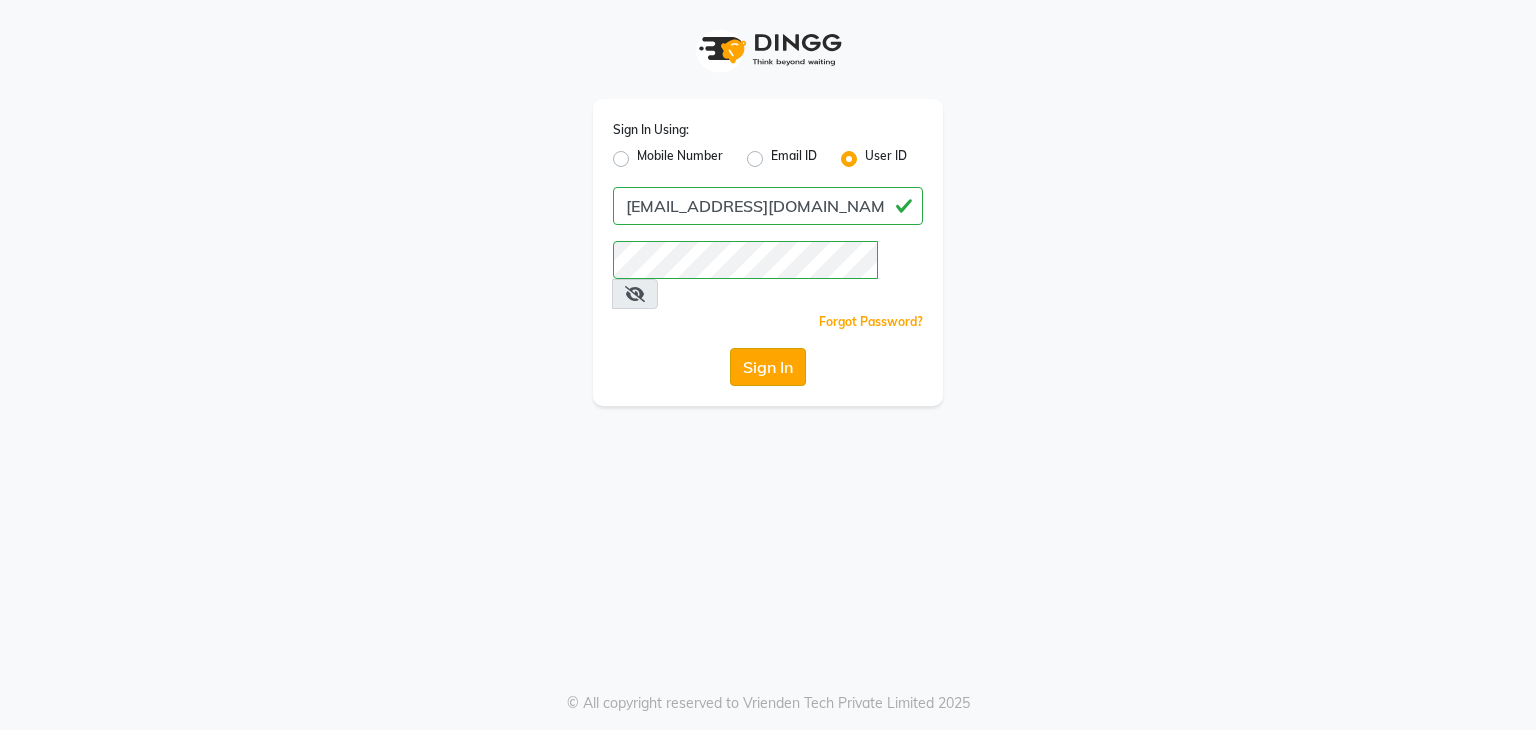 click on "Sign In" 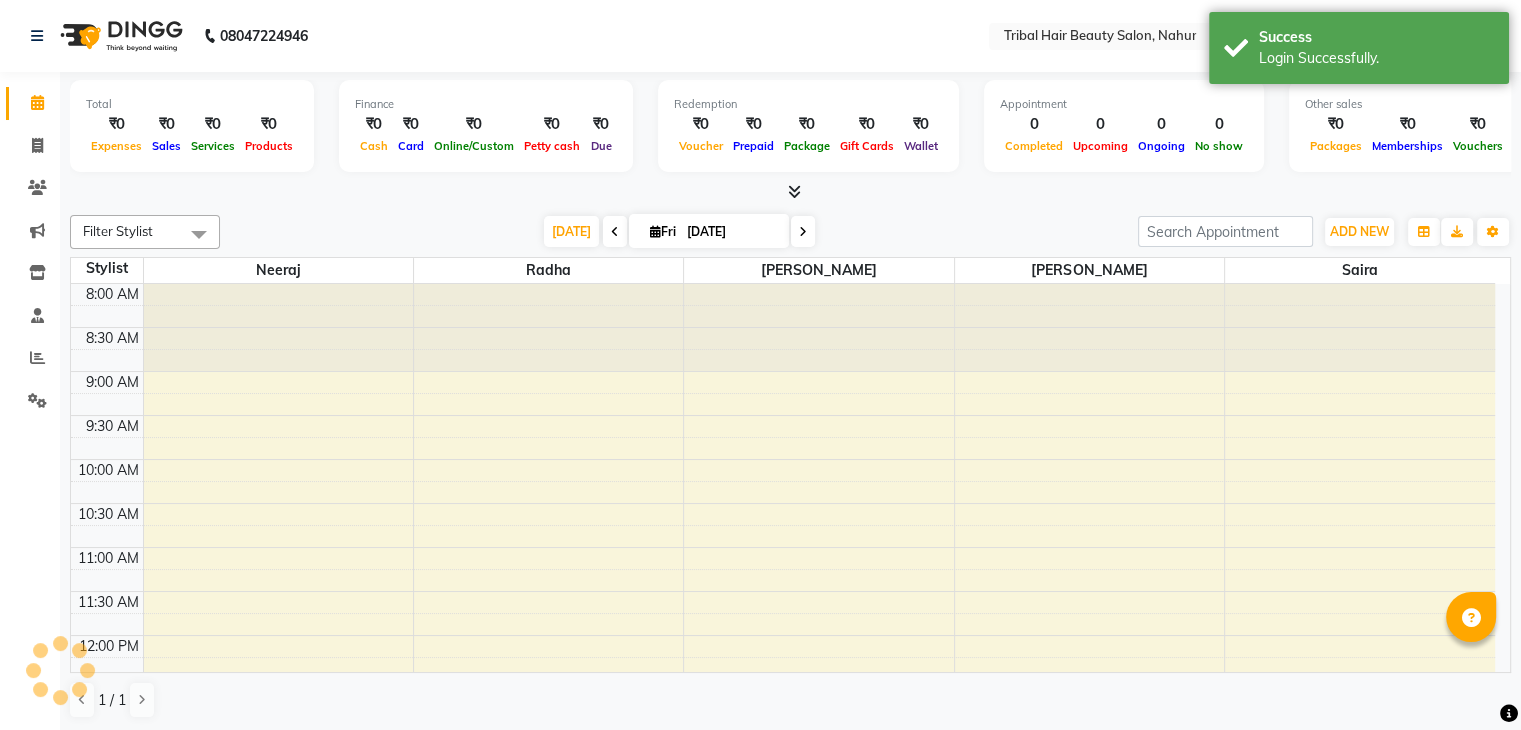 select on "en" 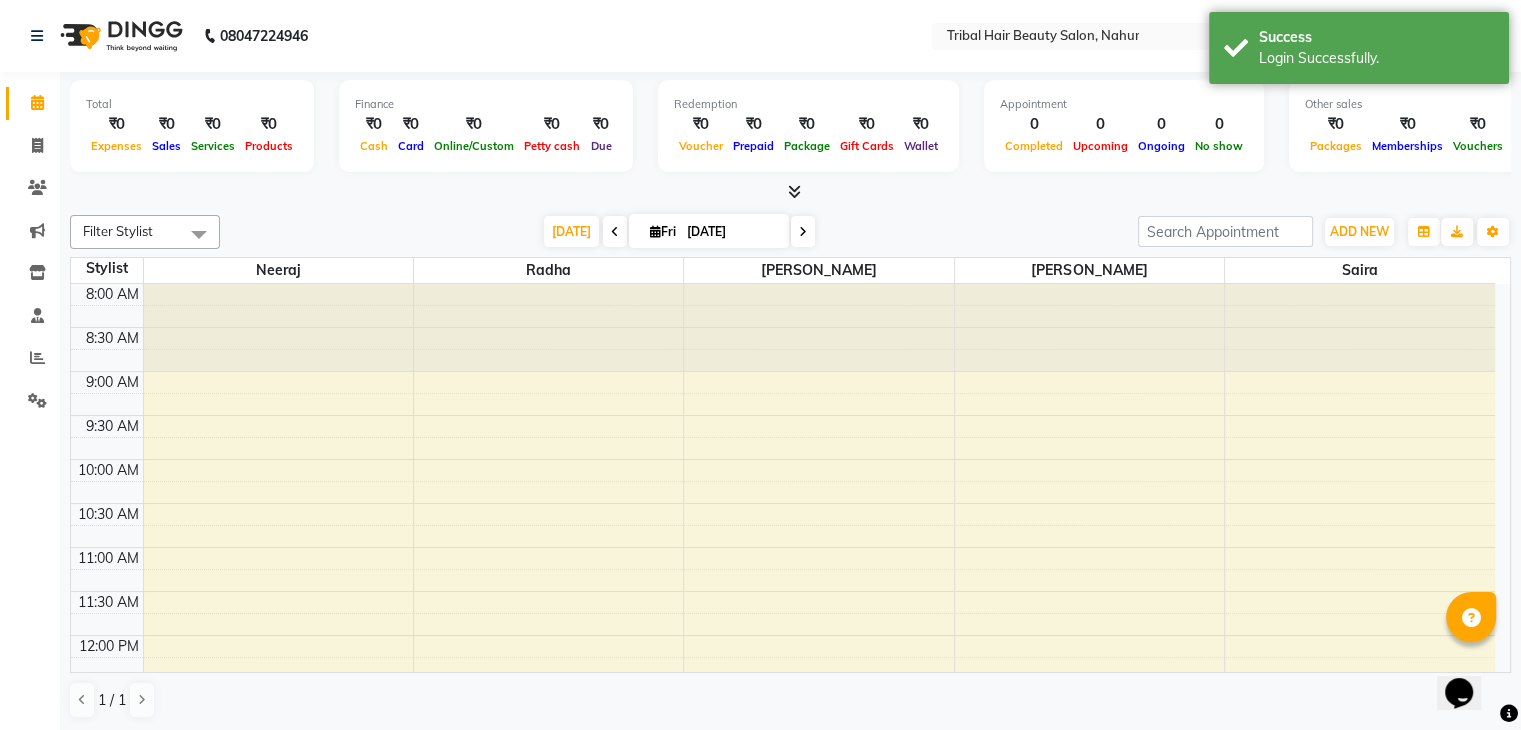 scroll, scrollTop: 0, scrollLeft: 0, axis: both 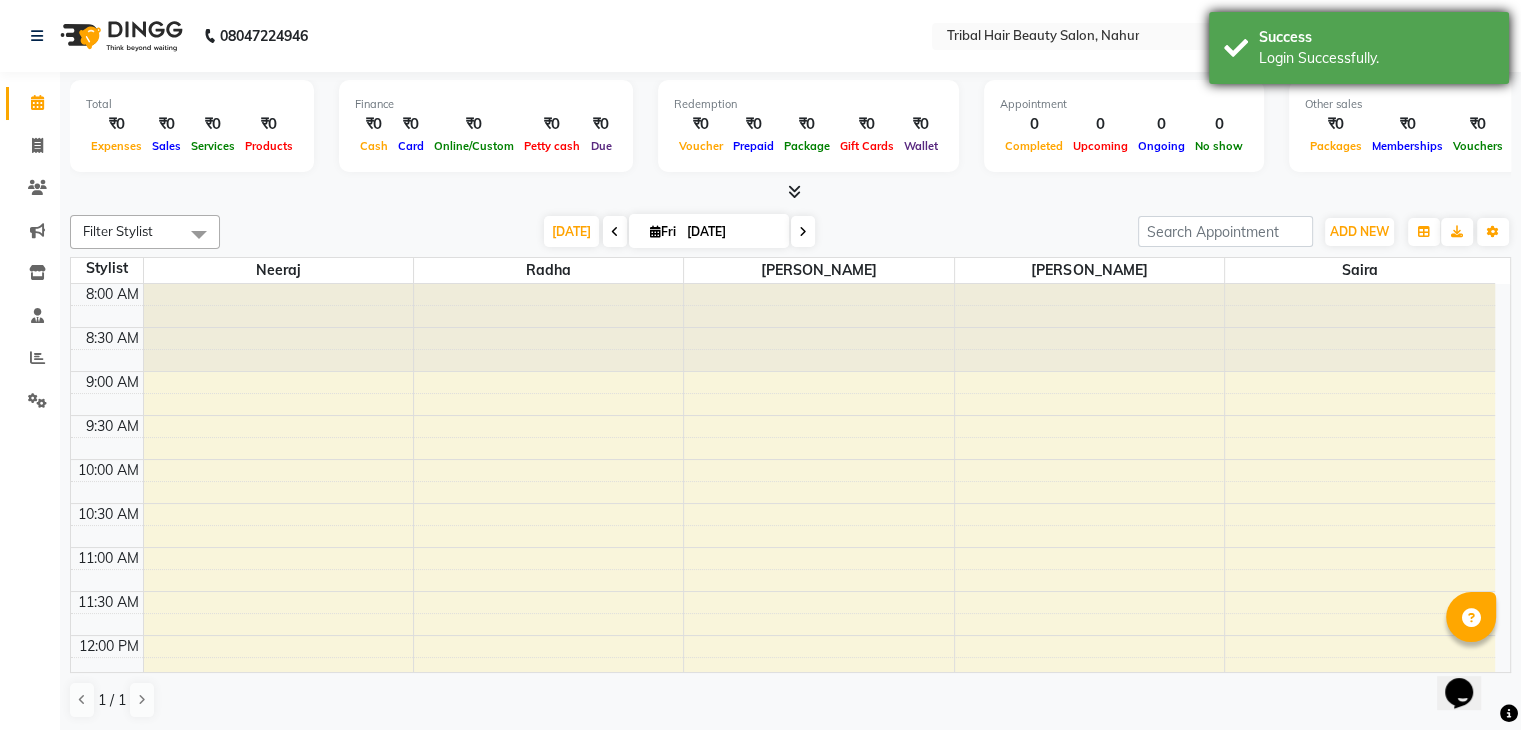click on "Login Successfully." at bounding box center [1376, 58] 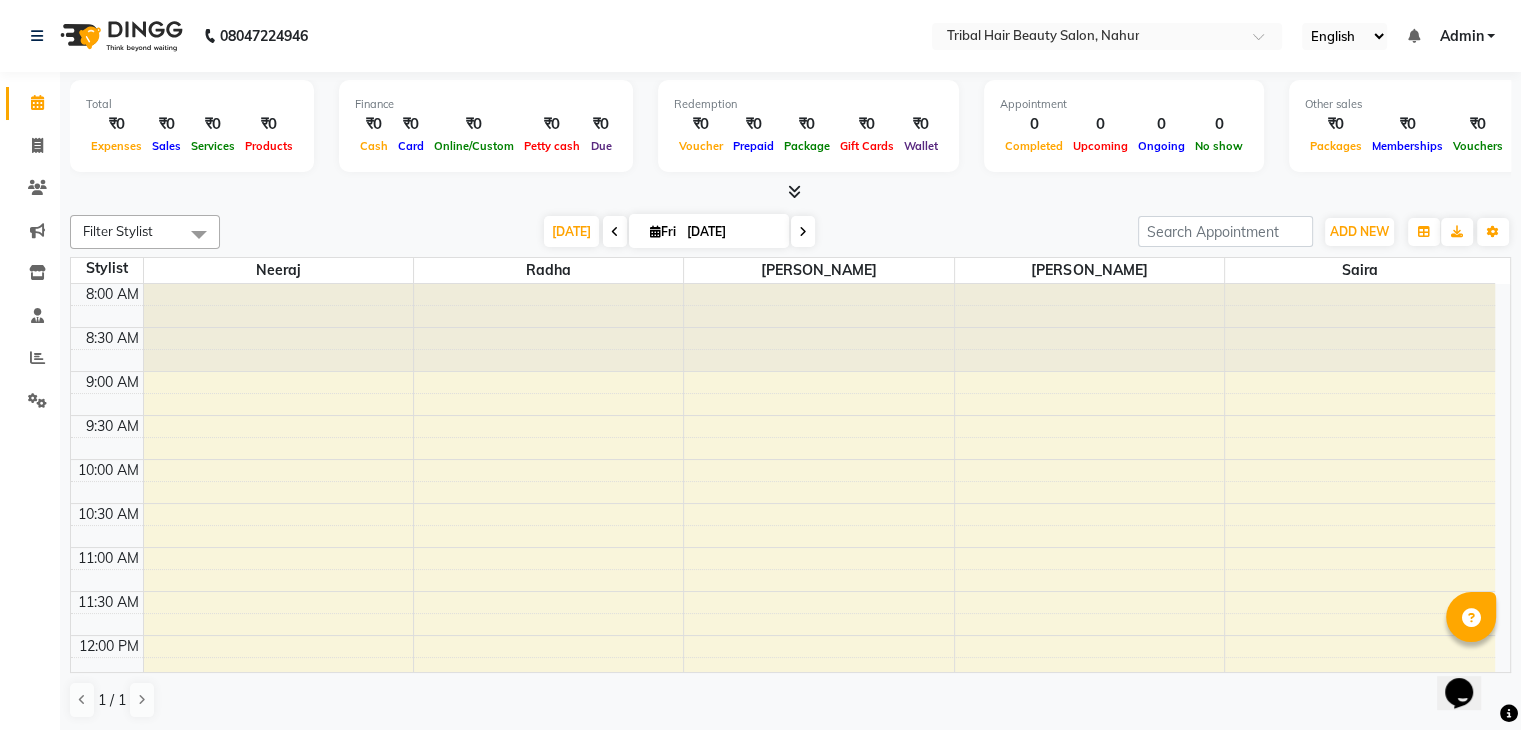 click on "Admin" at bounding box center (1461, 36) 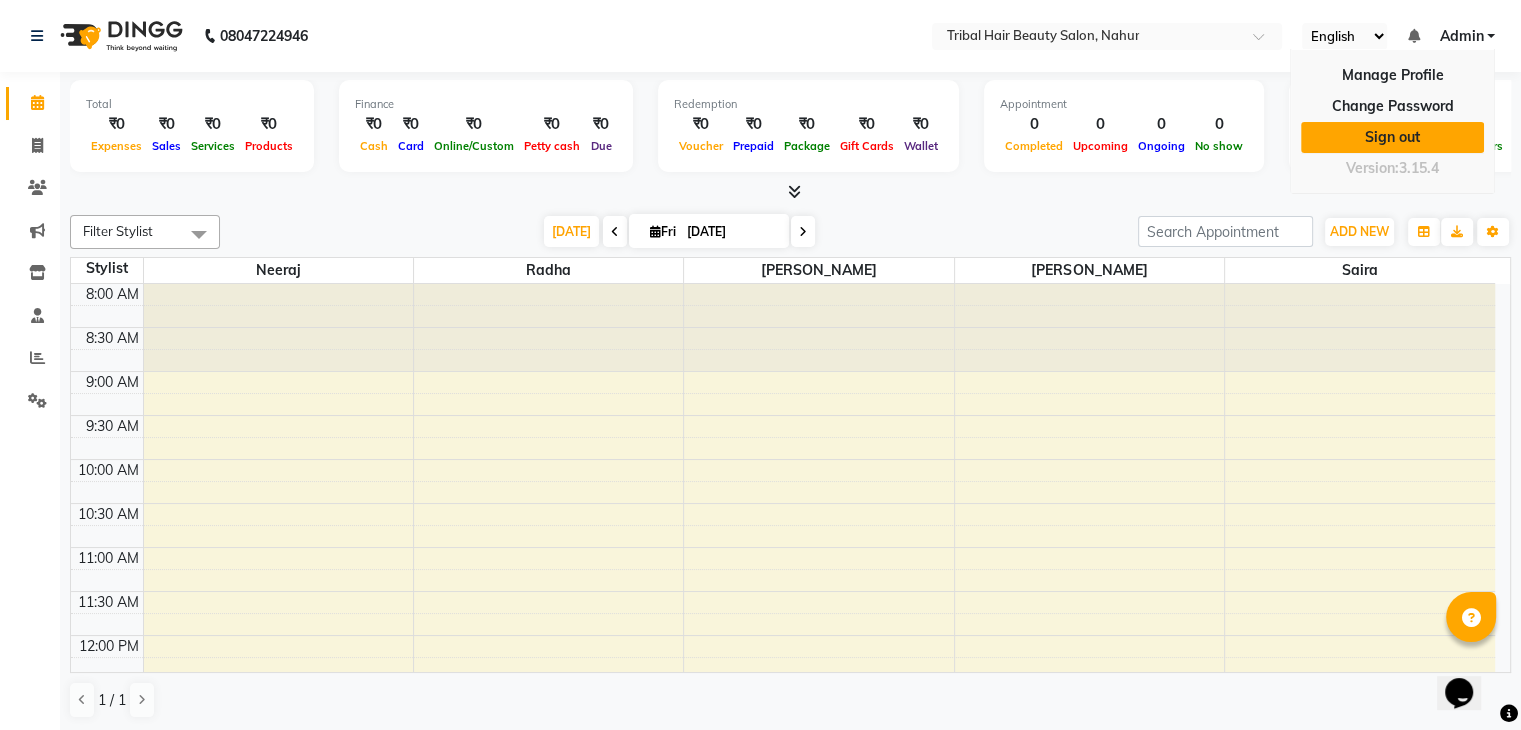 click on "Sign out" at bounding box center (1392, 137) 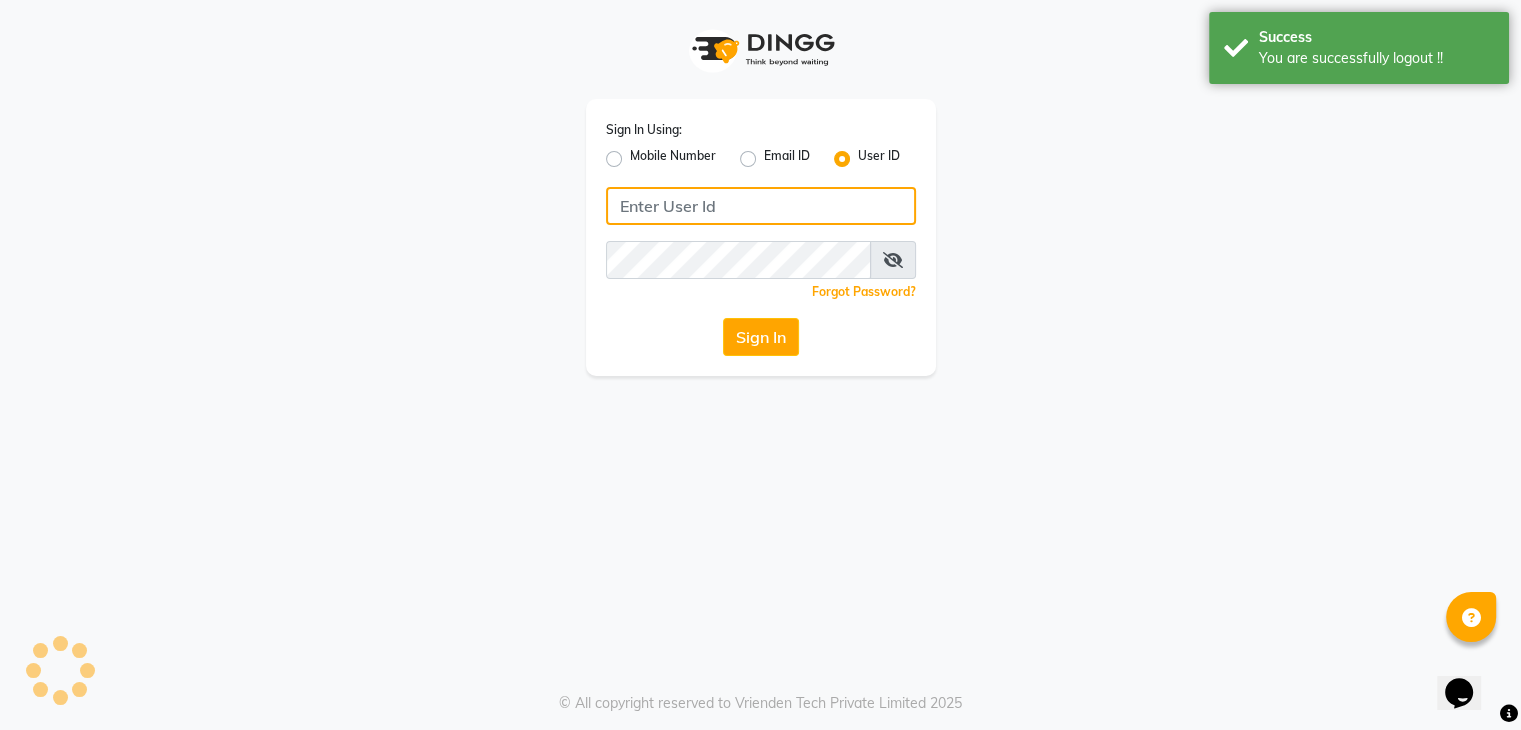 type on "nirajnks335@gmail.com" 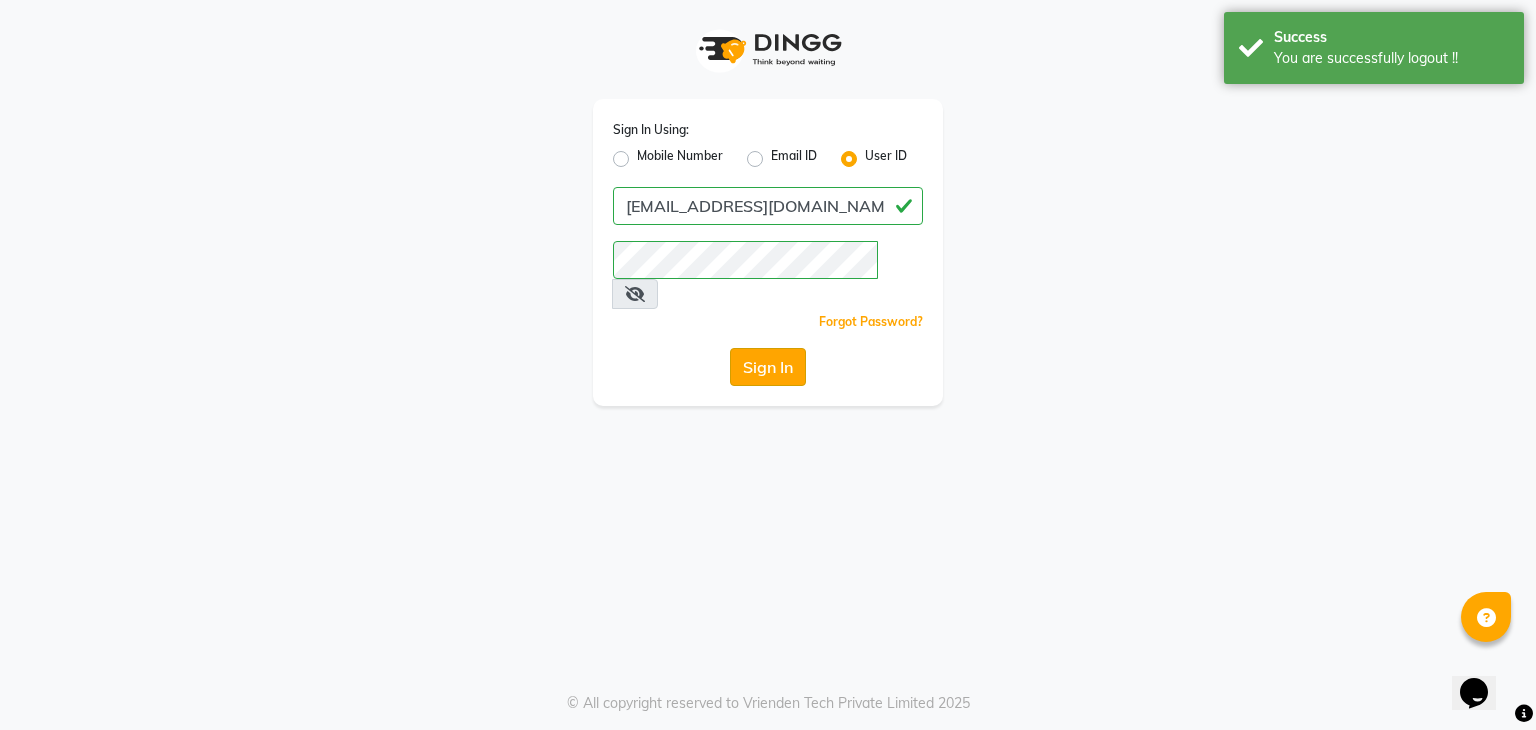 click on "Sign In" 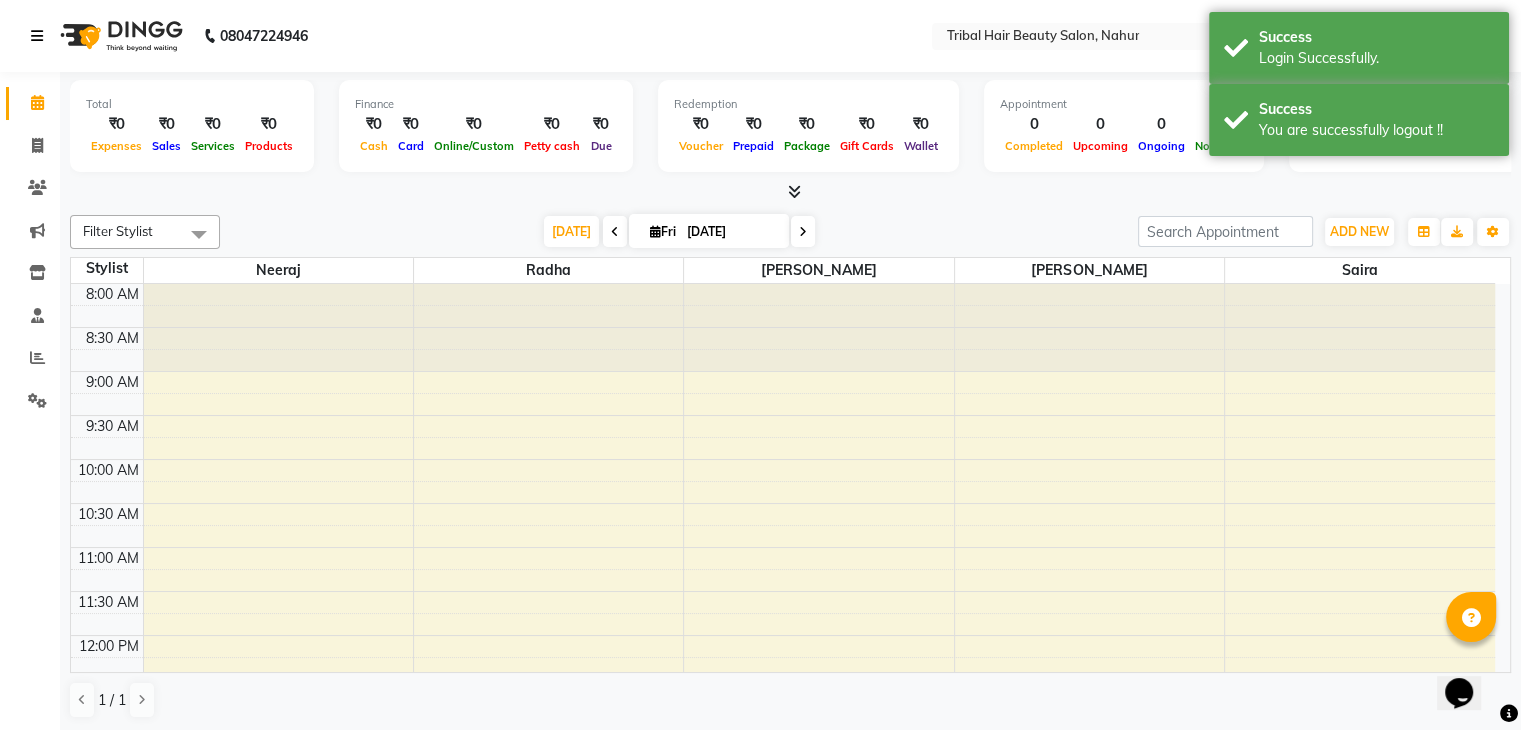 click at bounding box center [37, 36] 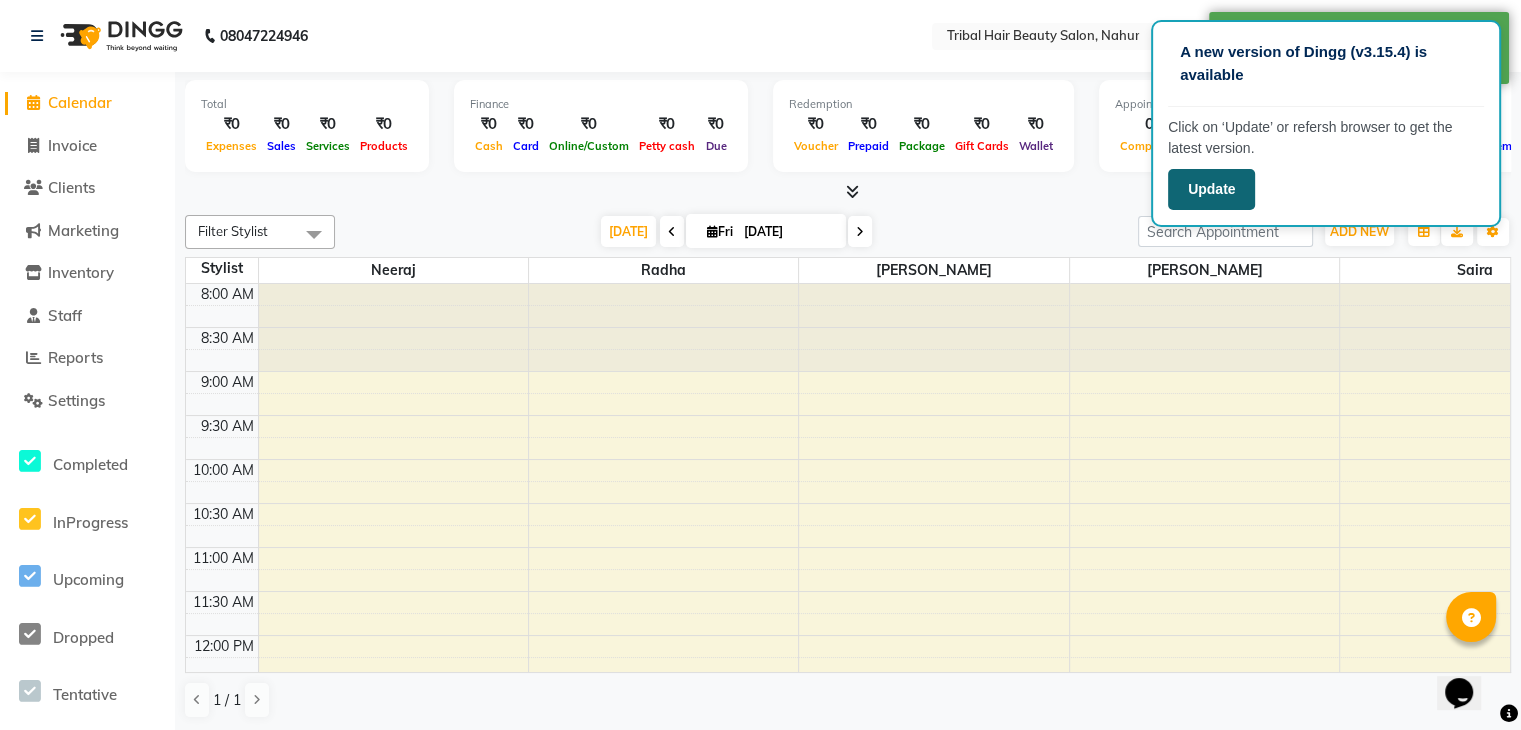 click on "Update" 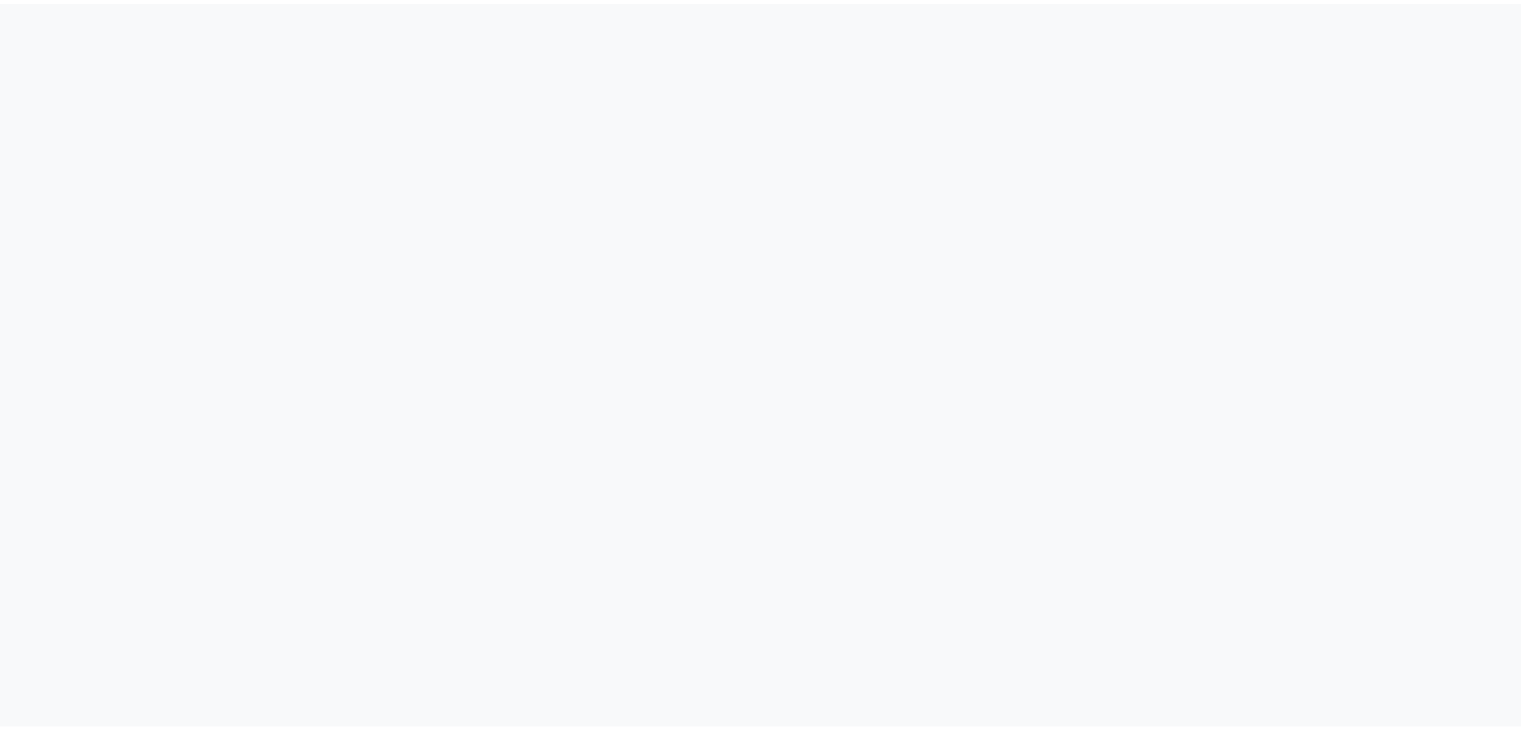 scroll, scrollTop: 0, scrollLeft: 0, axis: both 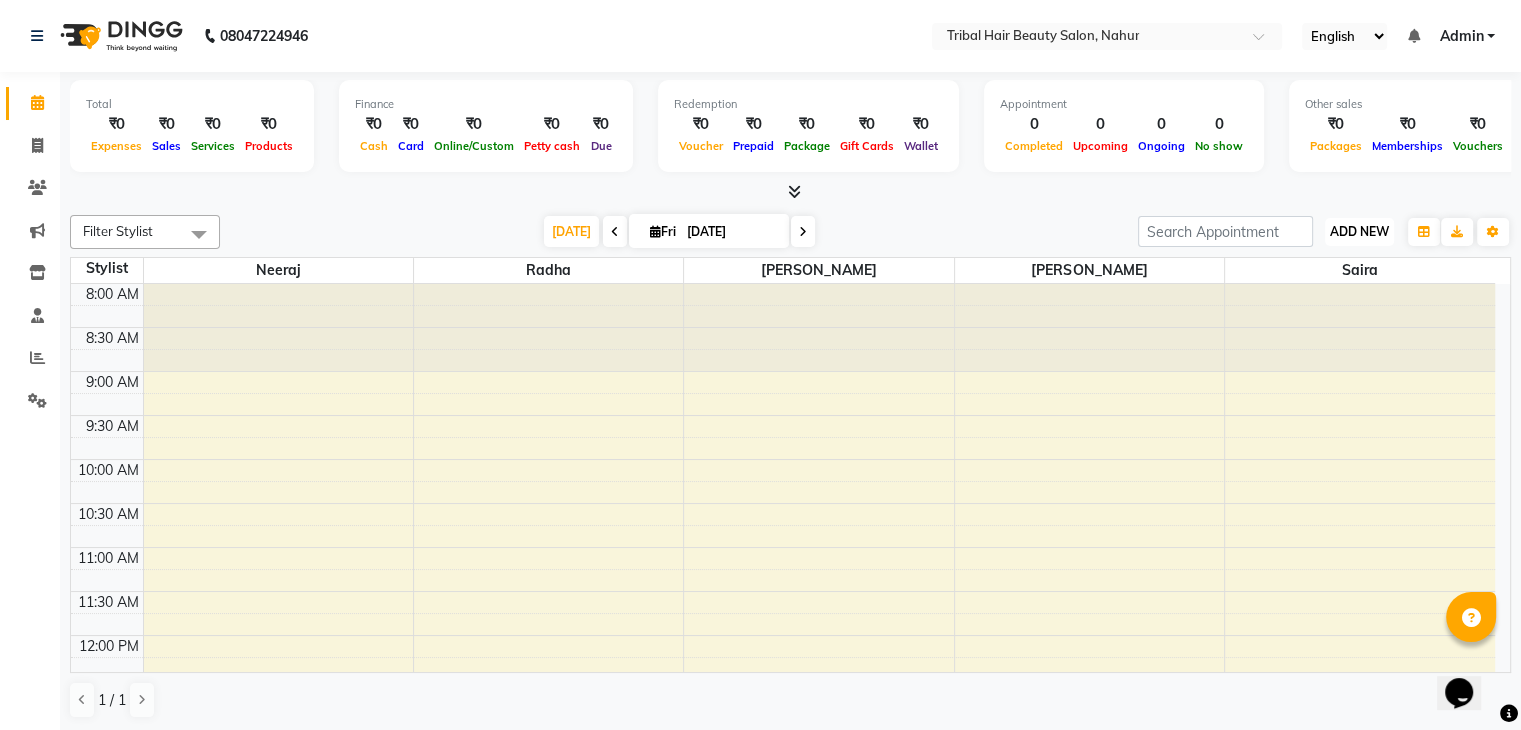 click on "ADD NEW Toggle Dropdown" at bounding box center [1359, 232] 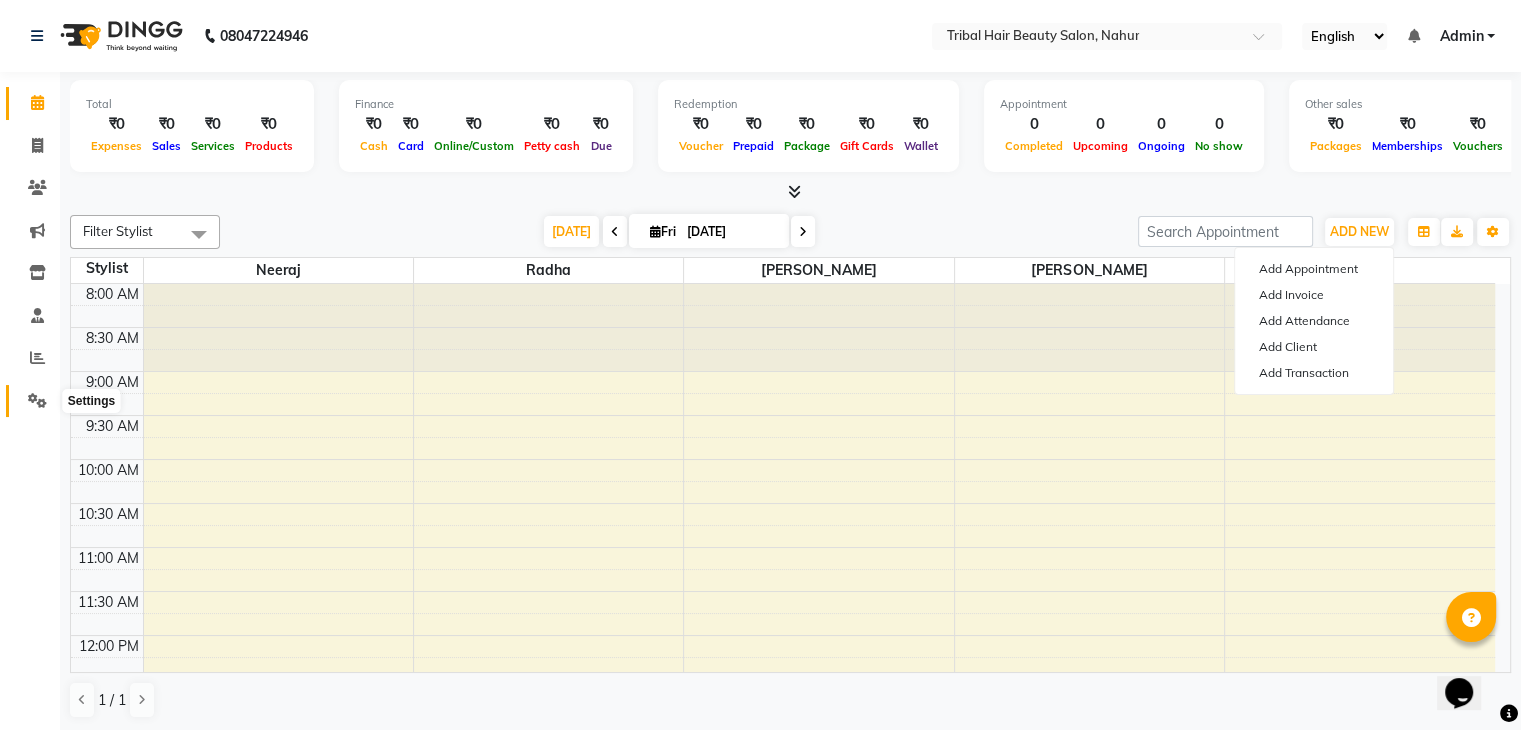 click 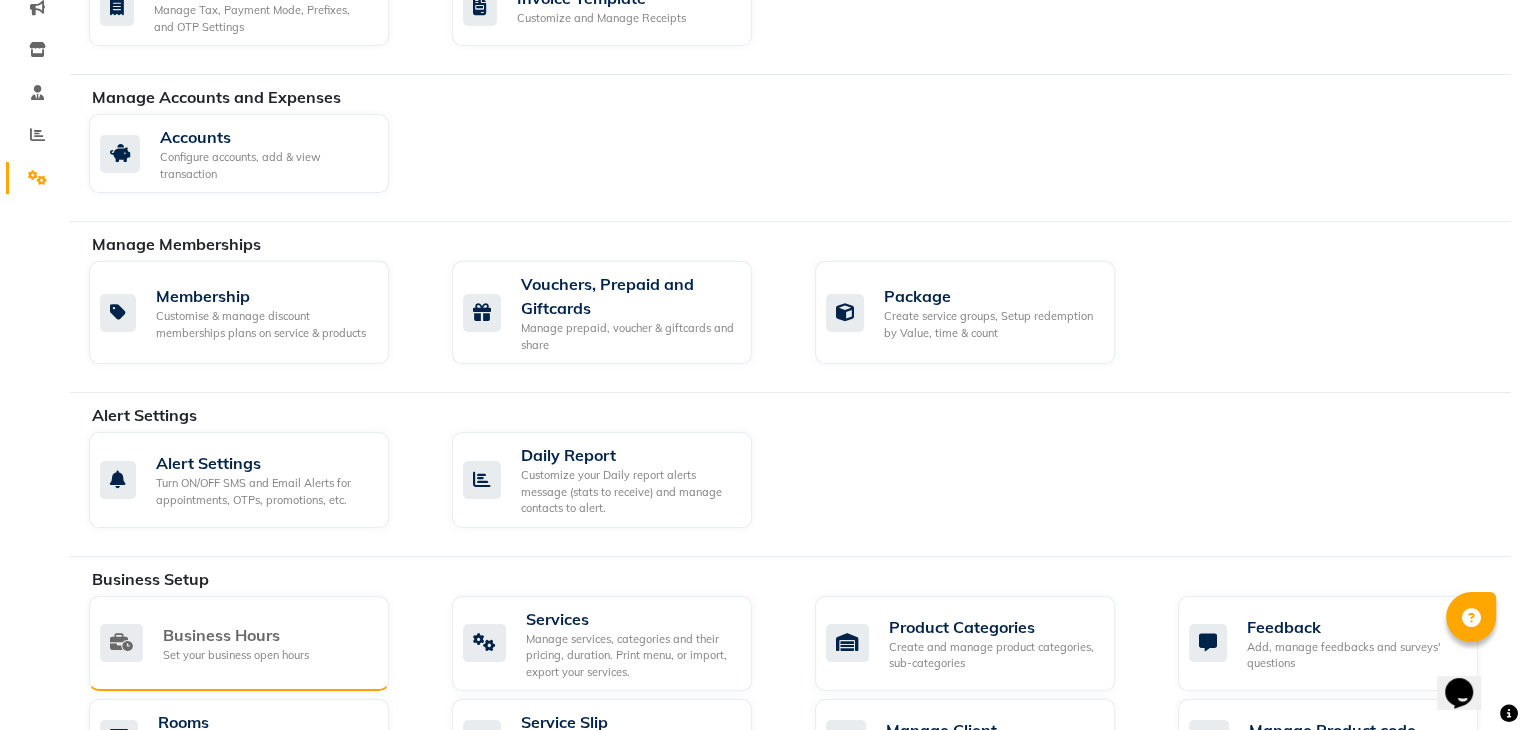 scroll, scrollTop: 0, scrollLeft: 0, axis: both 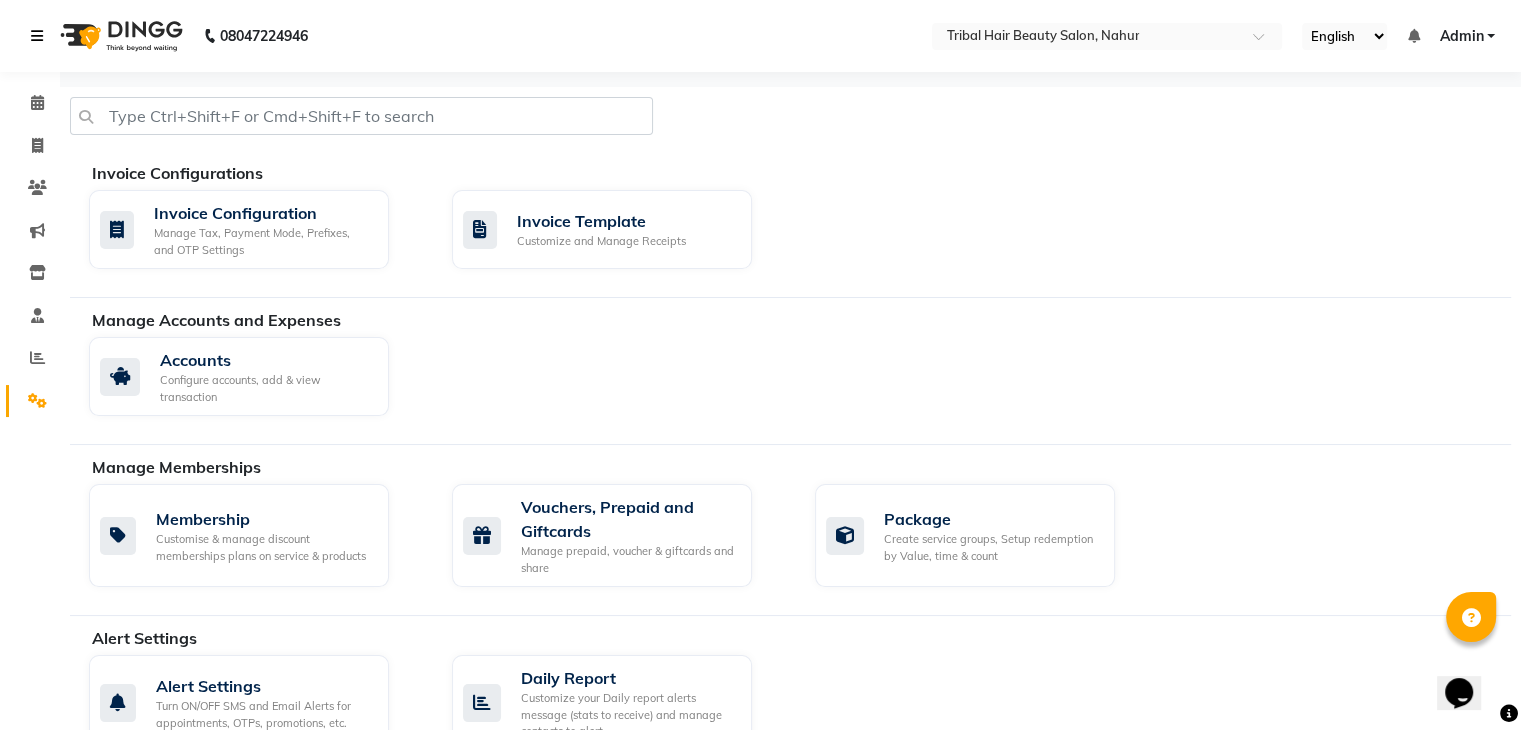click at bounding box center [41, 36] 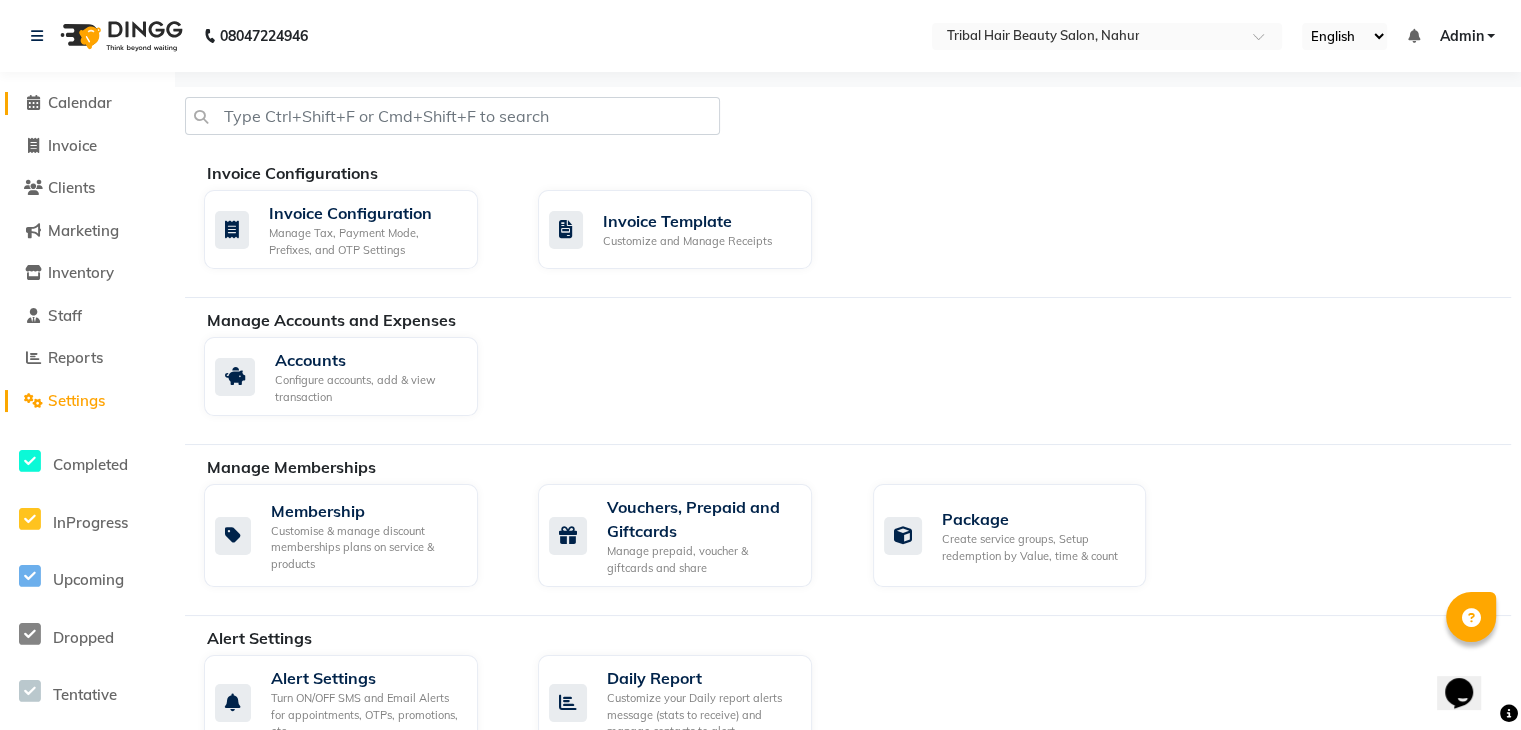click on "Calendar" 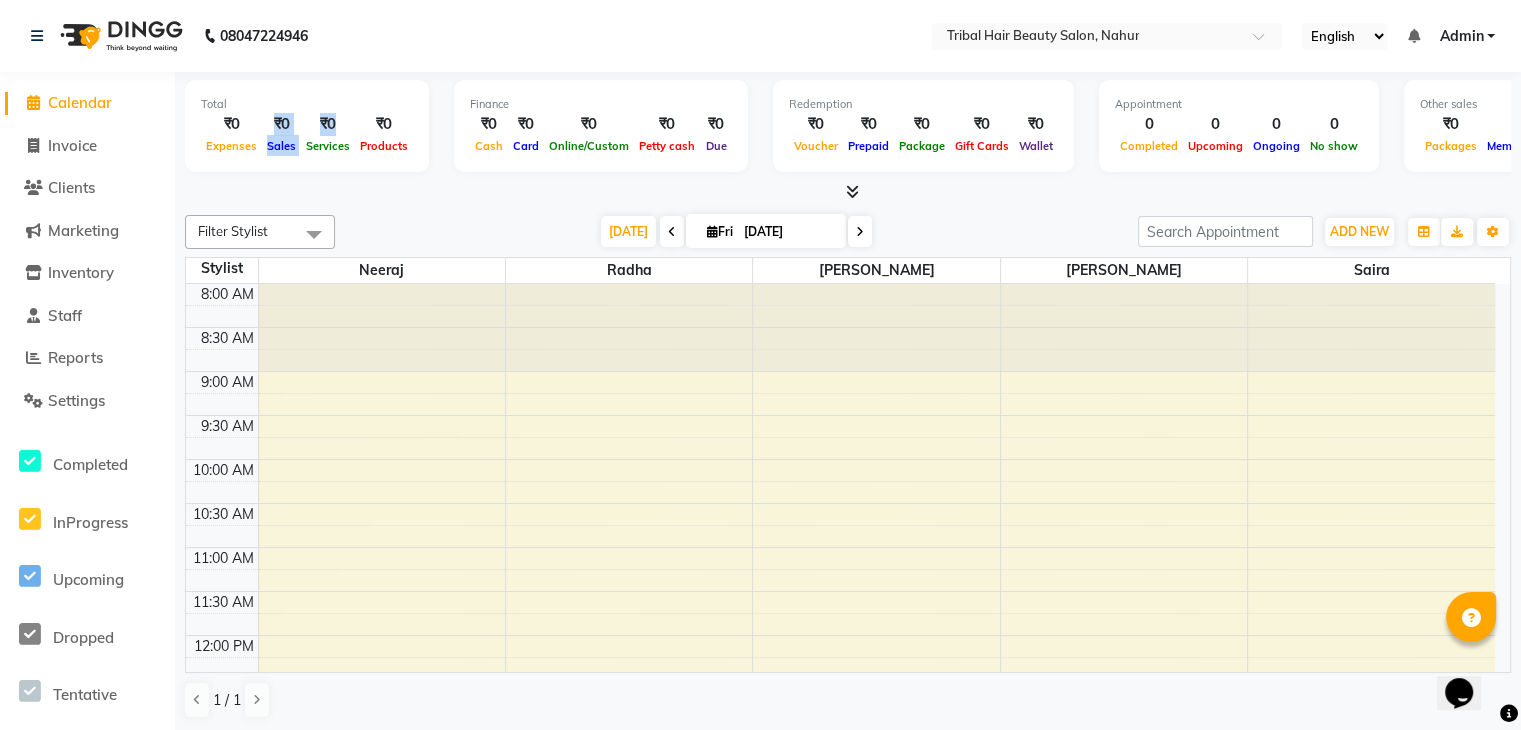 drag, startPoint x: 262, startPoint y: 121, endPoint x: 298, endPoint y: 142, distance: 41.677334 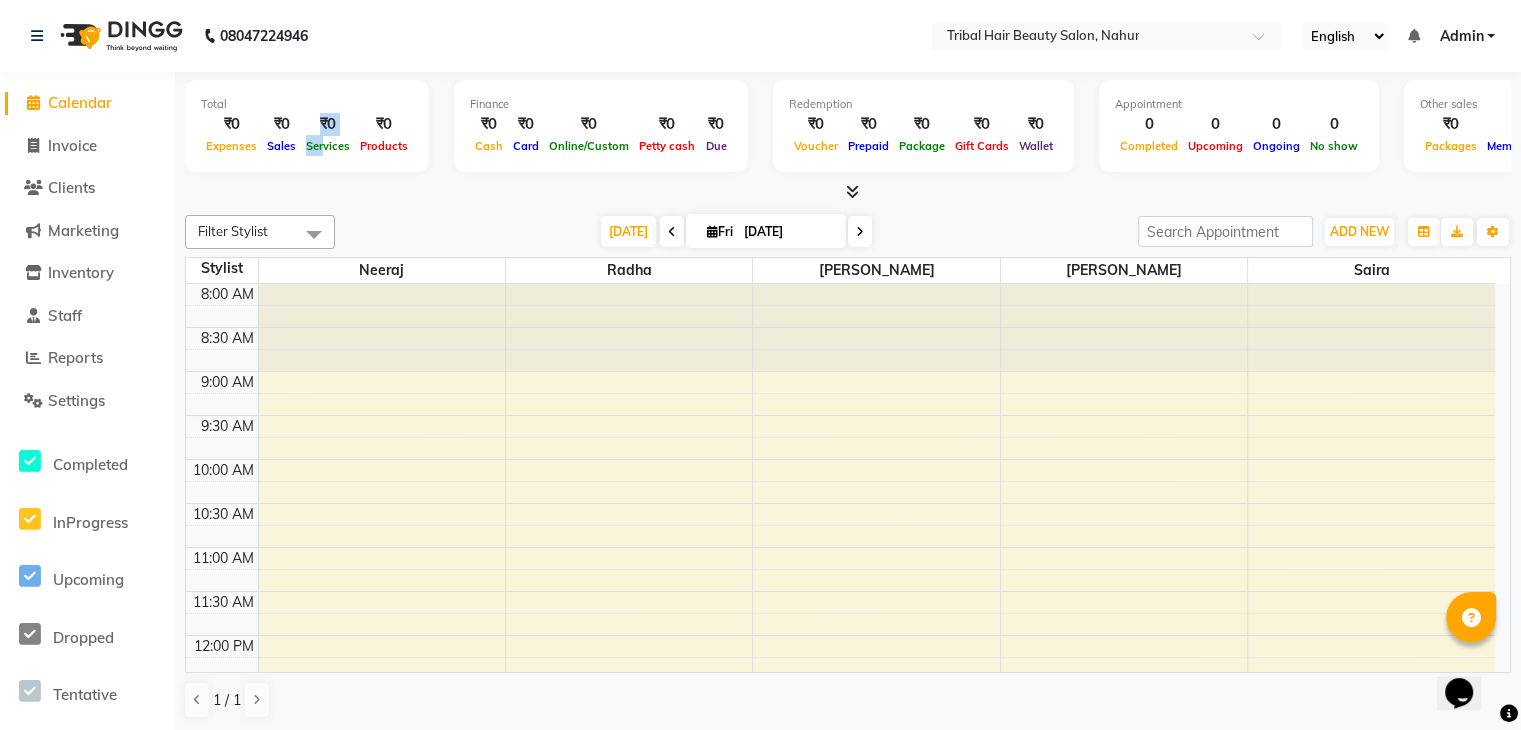 drag, startPoint x: 319, startPoint y: 123, endPoint x: 322, endPoint y: 165, distance: 42.107006 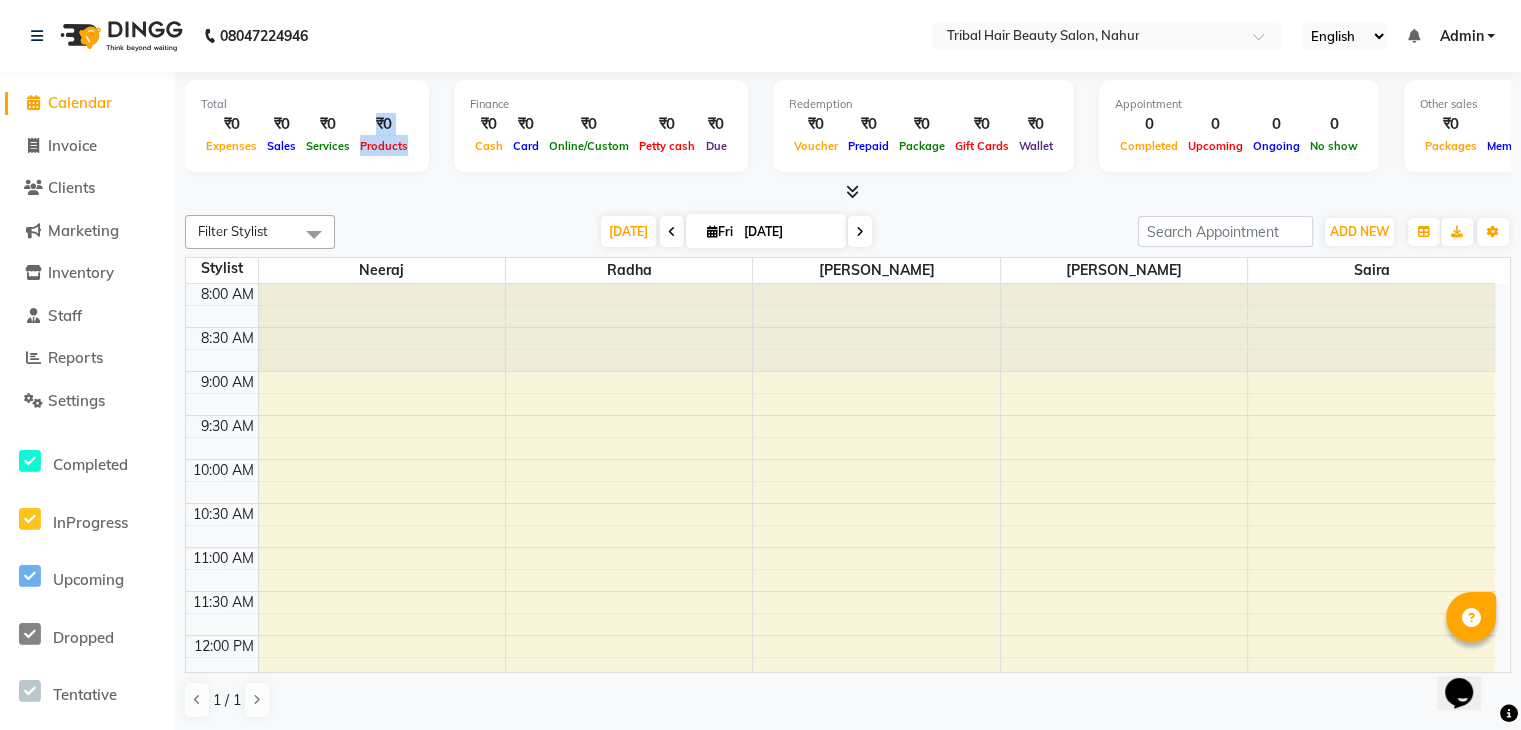 drag, startPoint x: 368, startPoint y: 121, endPoint x: 401, endPoint y: 153, distance: 45.96738 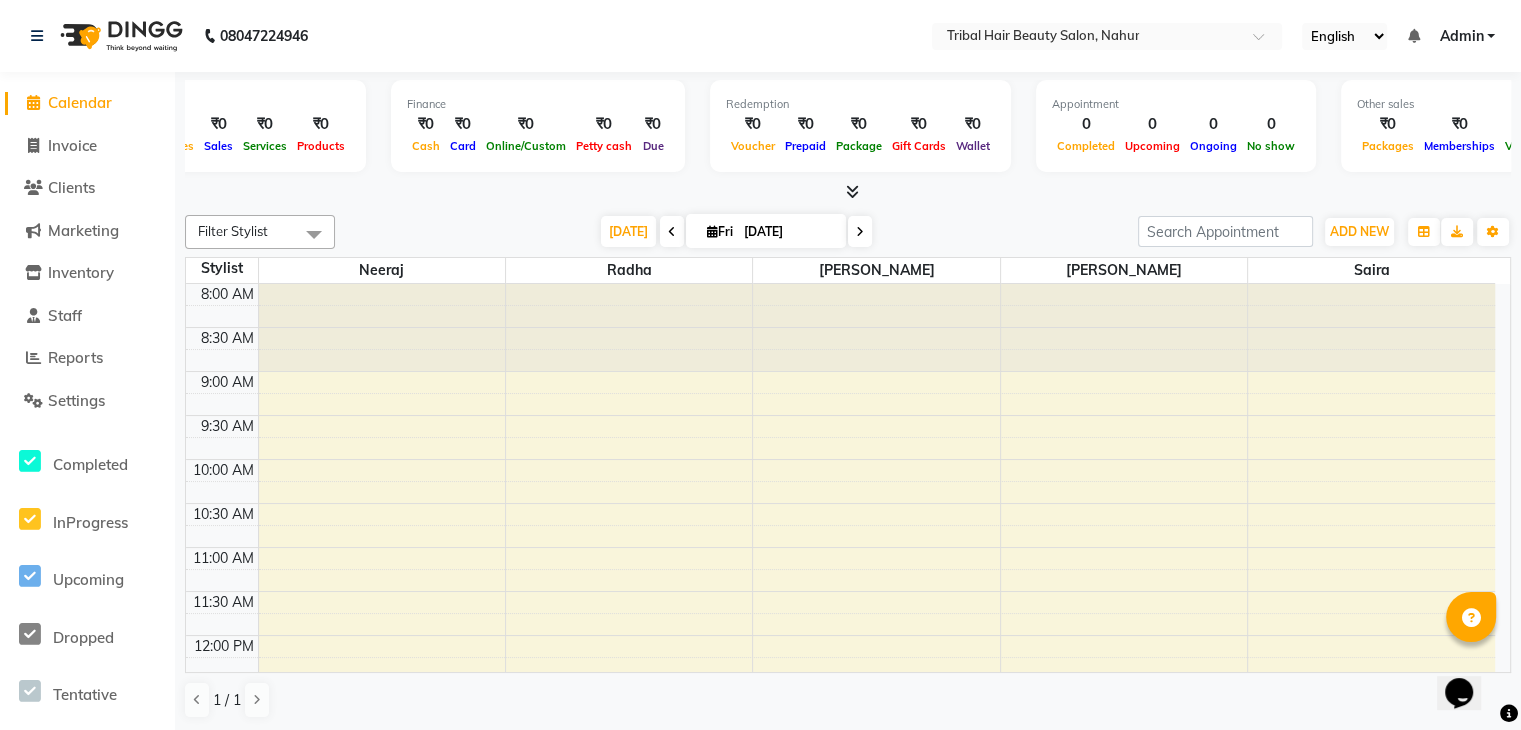 scroll, scrollTop: 0, scrollLeft: 131, axis: horizontal 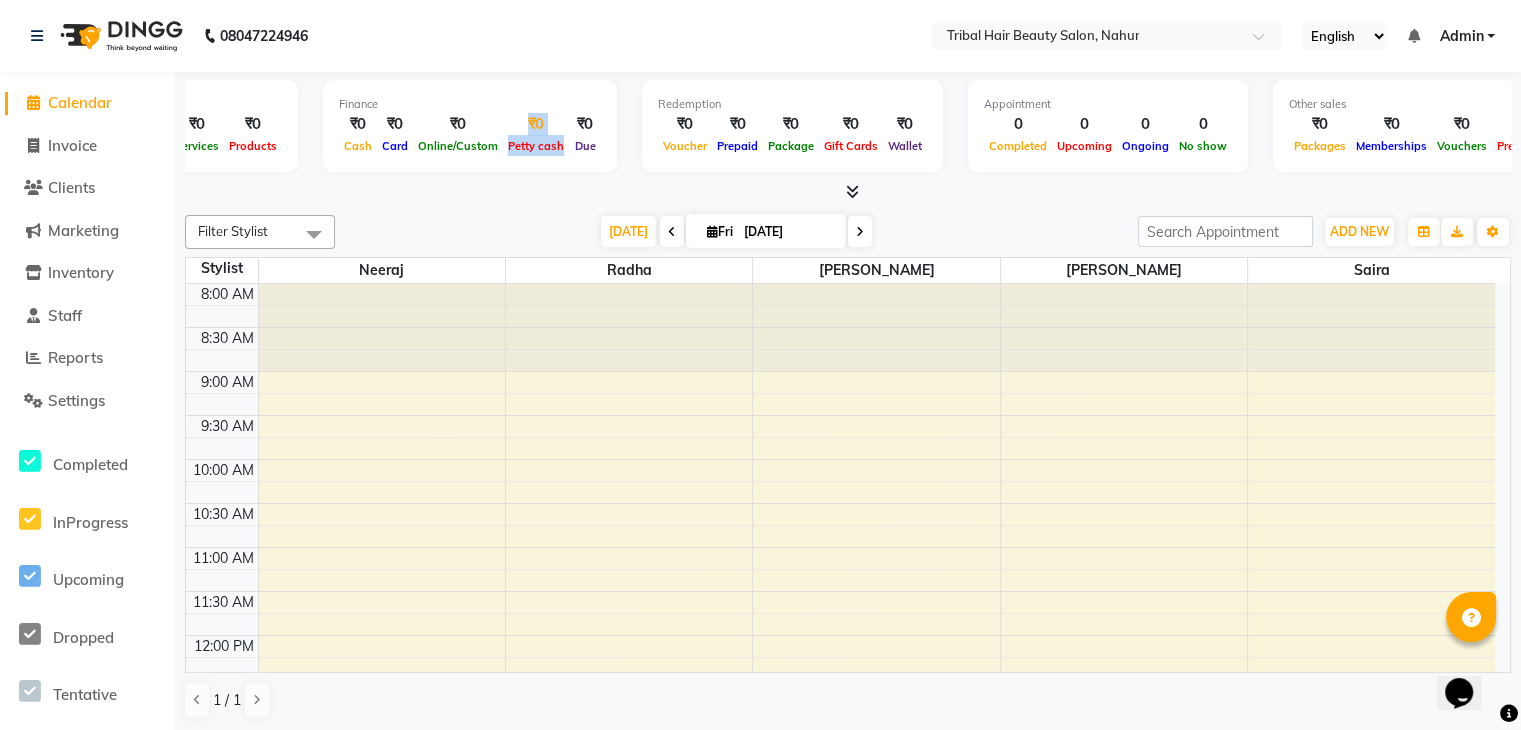 drag, startPoint x: 500, startPoint y: 121, endPoint x: 552, endPoint y: 146, distance: 57.697487 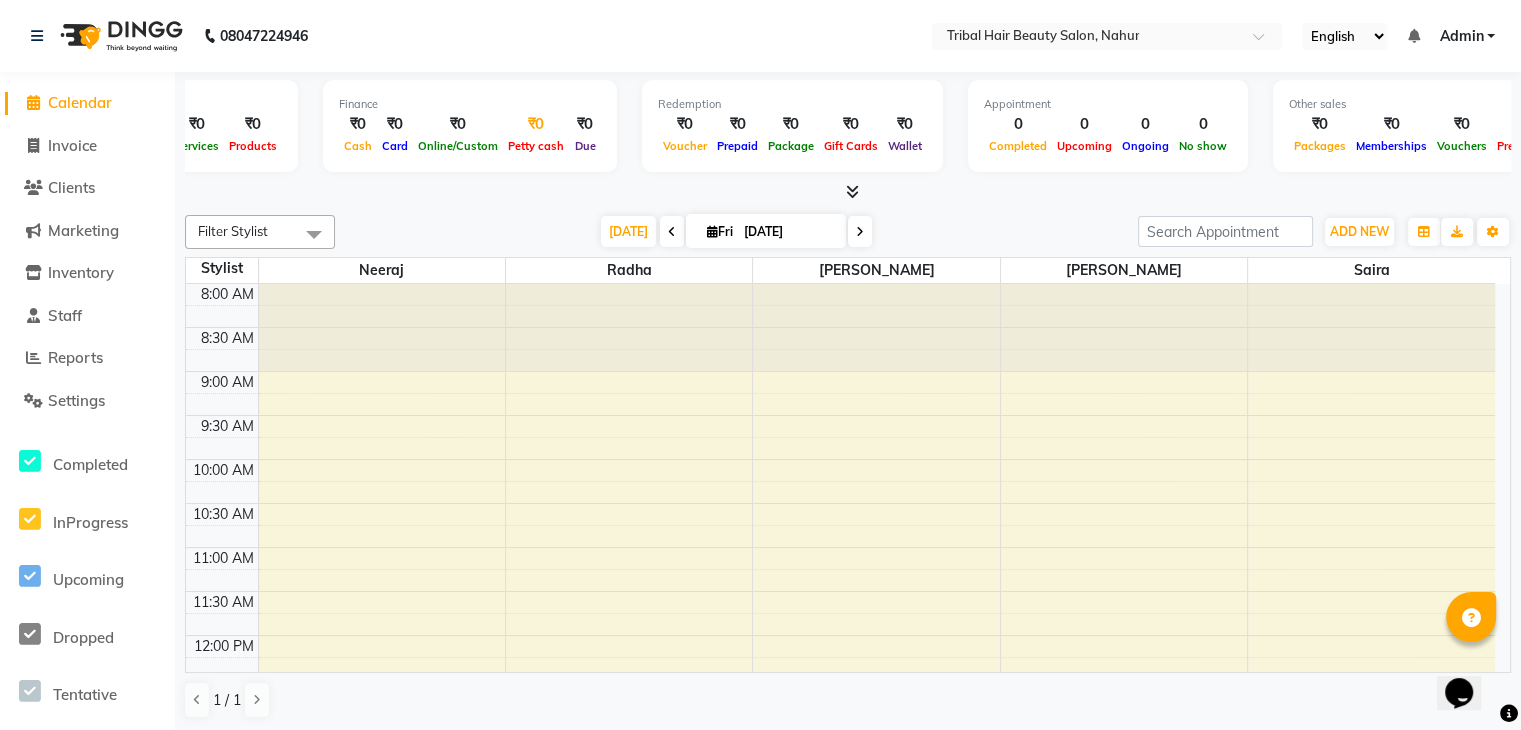 select on "7810" 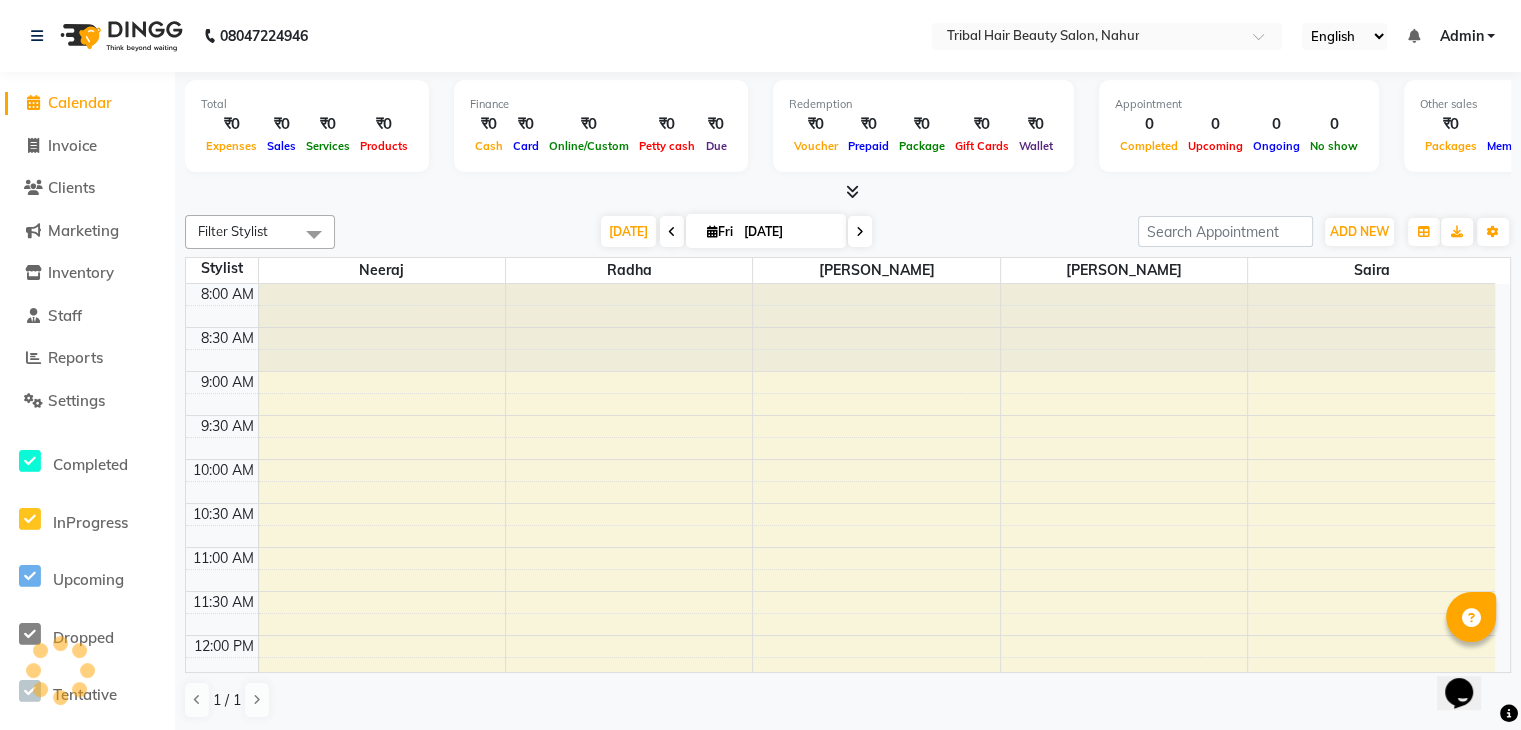 scroll, scrollTop: 0, scrollLeft: 0, axis: both 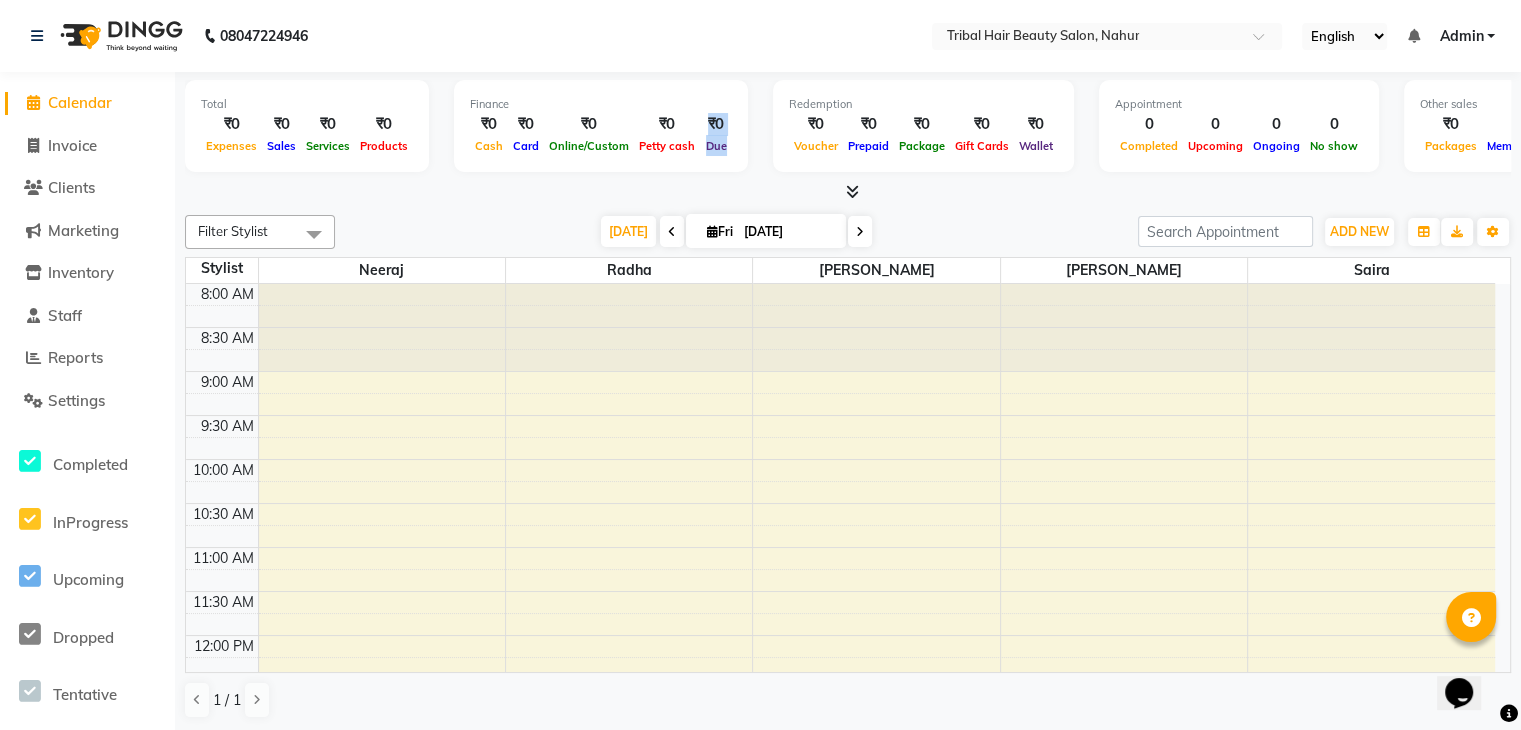 drag, startPoint x: 696, startPoint y: 113, endPoint x: 726, endPoint y: 147, distance: 45.343136 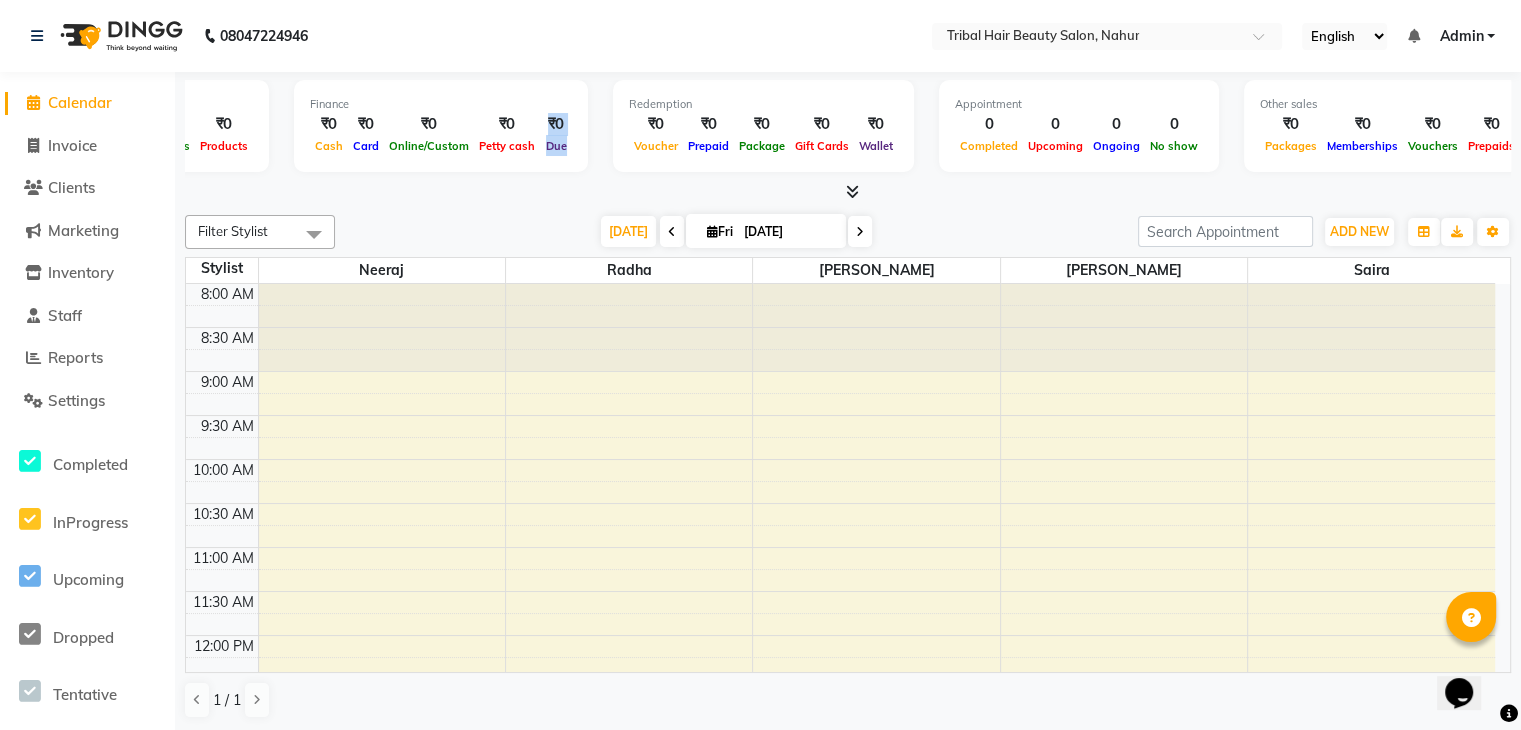 scroll, scrollTop: 0, scrollLeft: 163, axis: horizontal 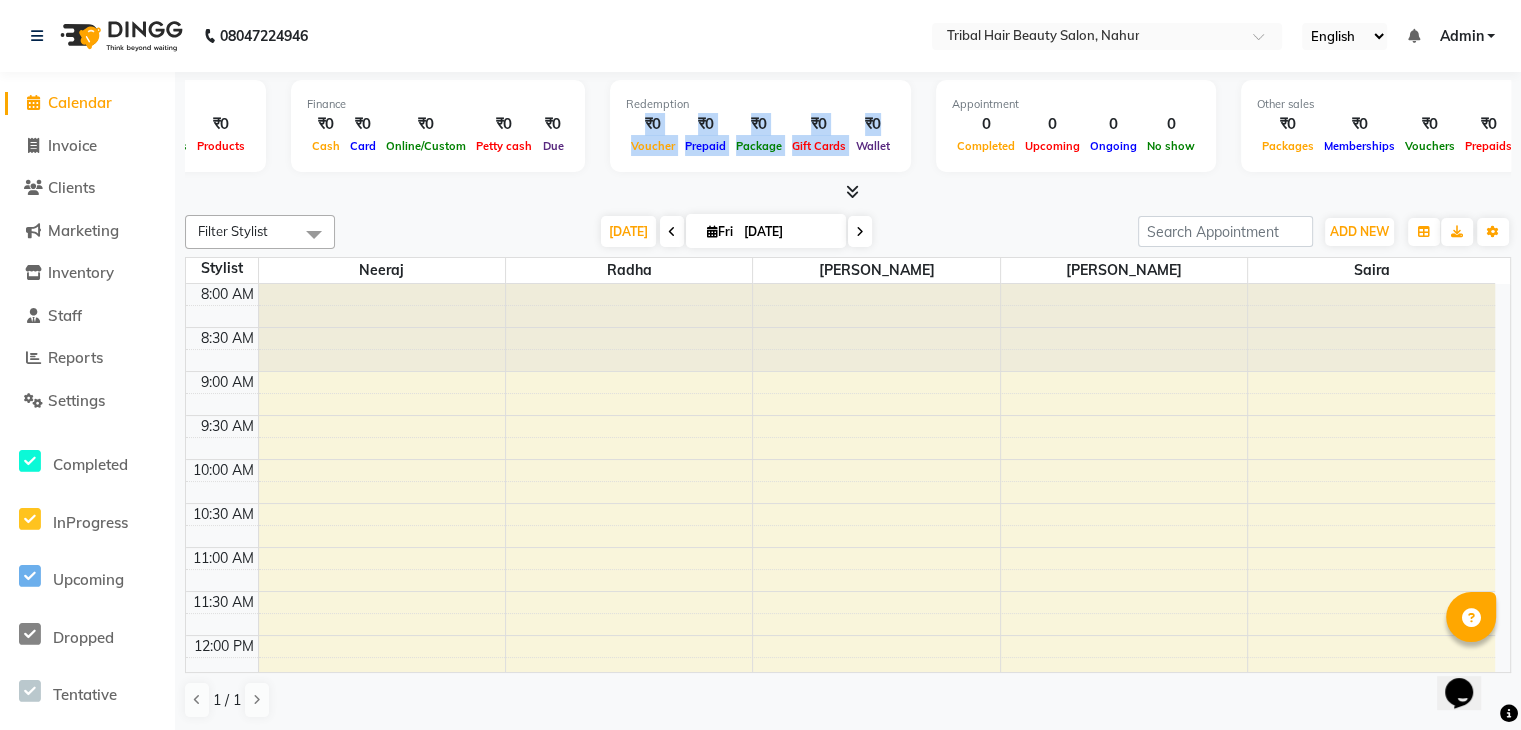 drag, startPoint x: 630, startPoint y: 126, endPoint x: 838, endPoint y: 140, distance: 208.47063 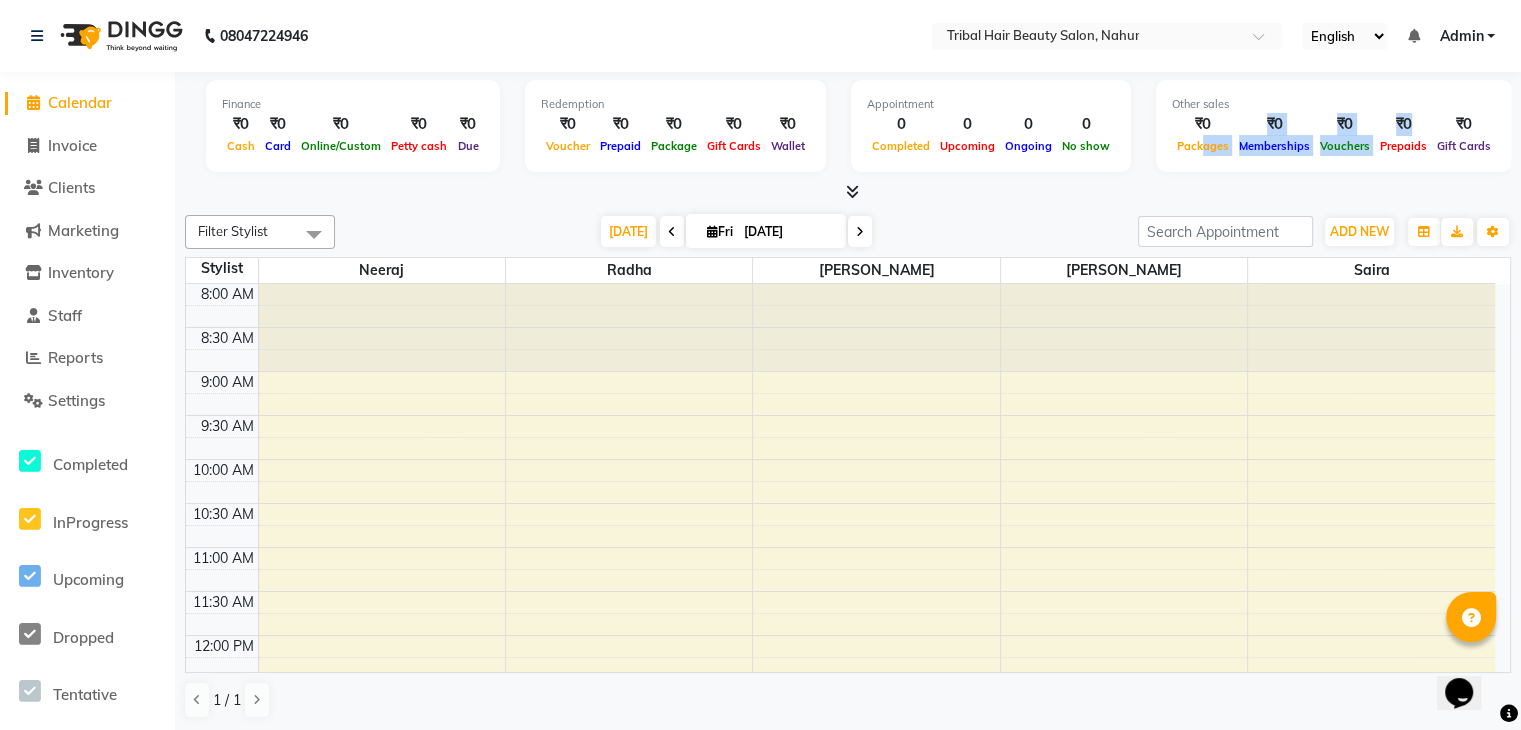 drag, startPoint x: 1180, startPoint y: 145, endPoint x: 1356, endPoint y: 144, distance: 176.00284 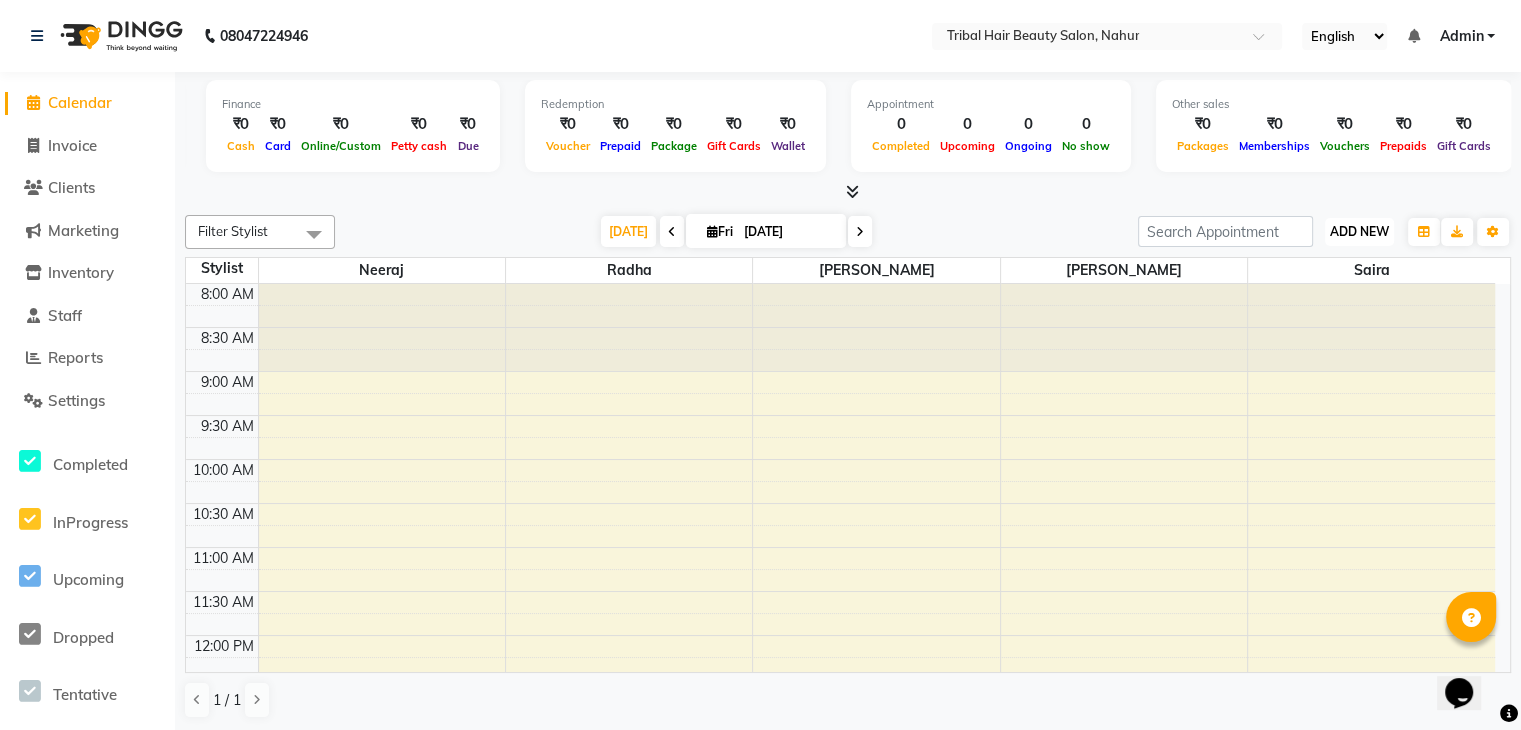 click on "ADD NEW Toggle Dropdown" at bounding box center [1359, 232] 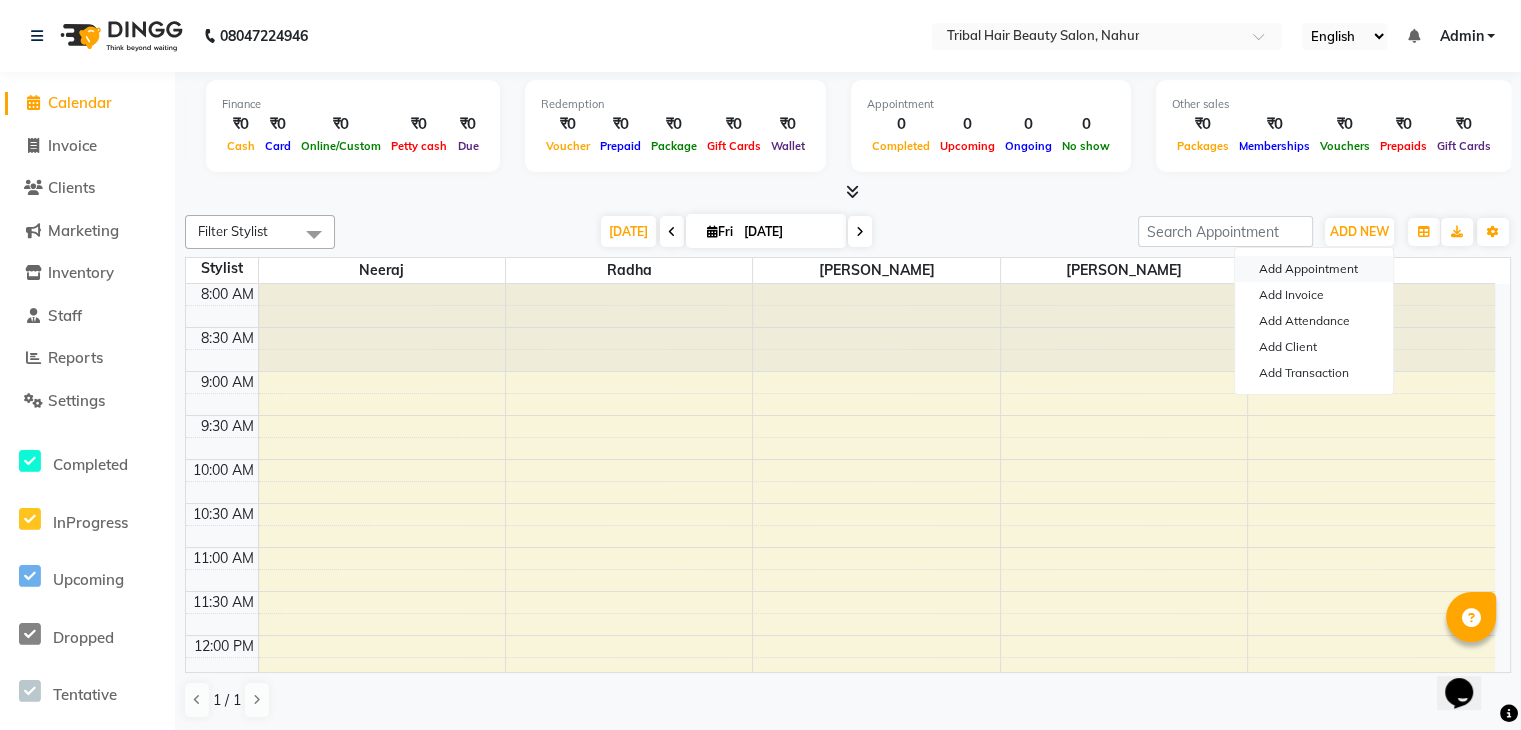click on "Add Appointment" at bounding box center [1314, 269] 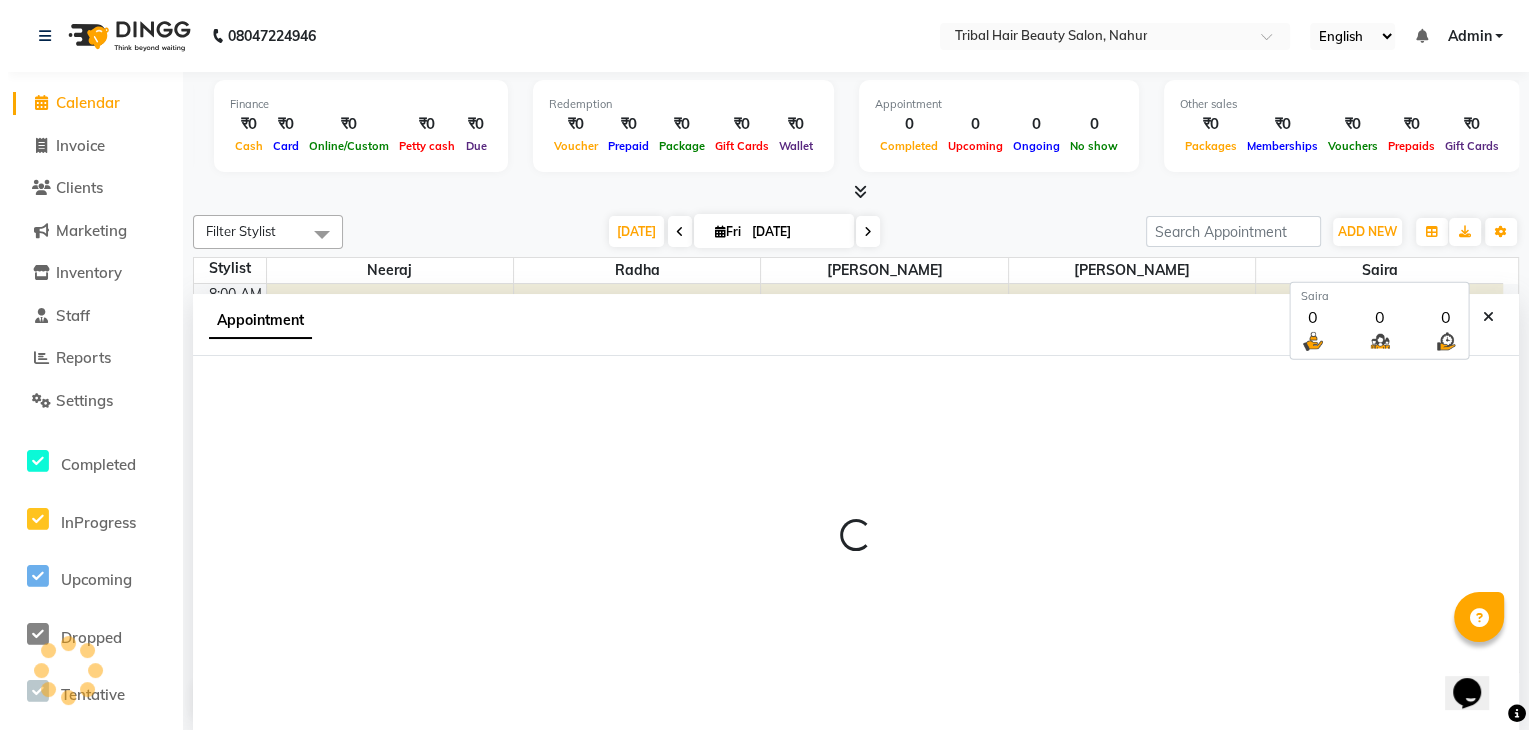 scroll, scrollTop: 1, scrollLeft: 0, axis: vertical 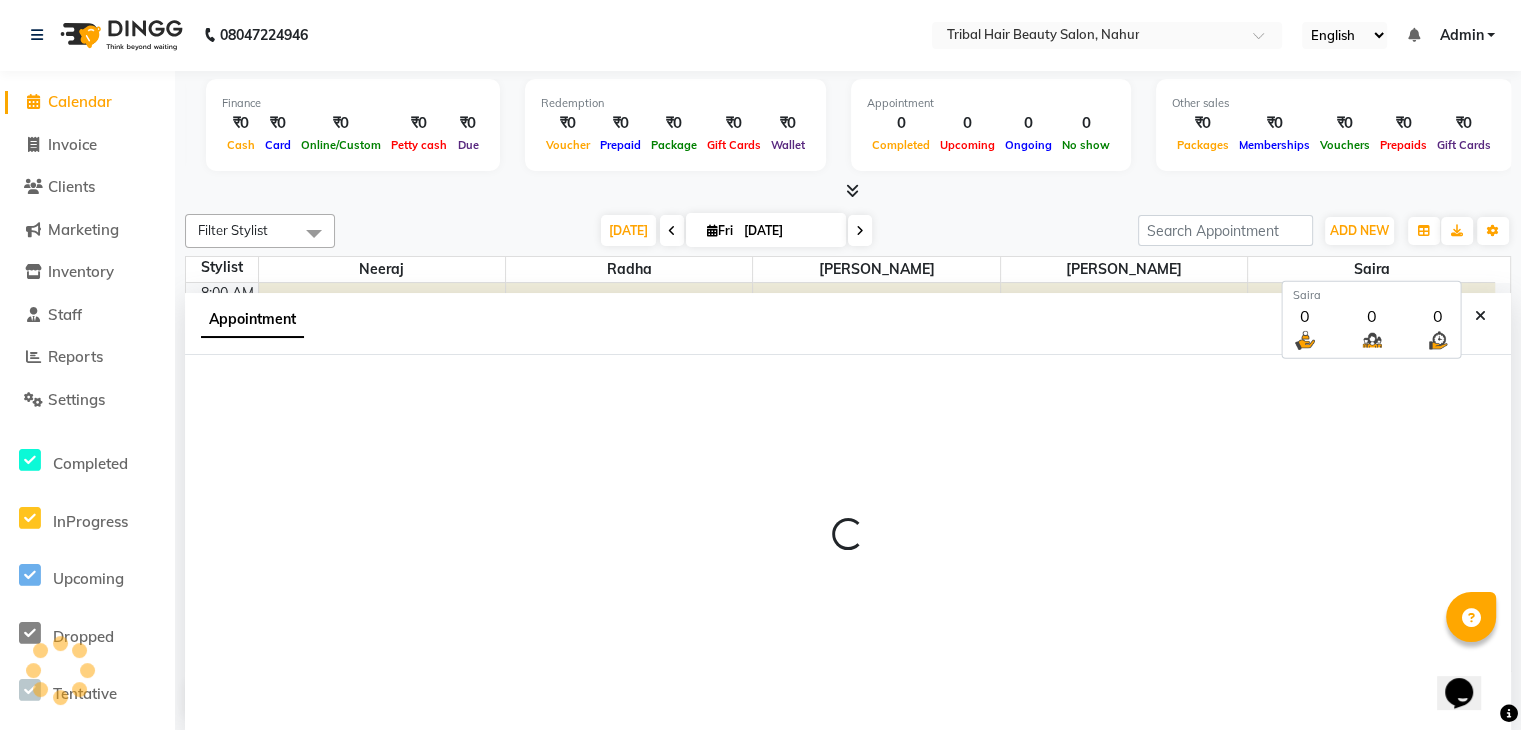 select on "tentative" 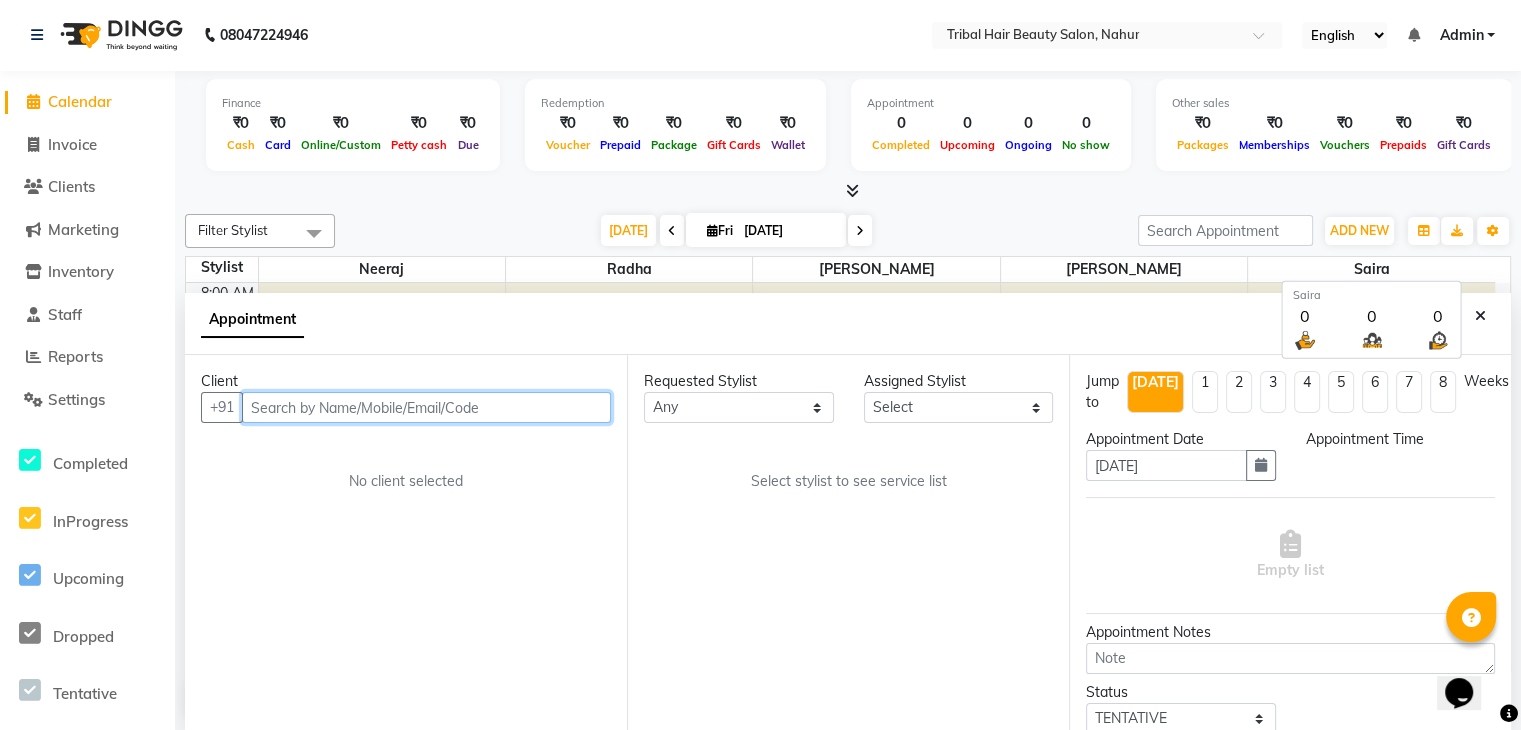 select on "540" 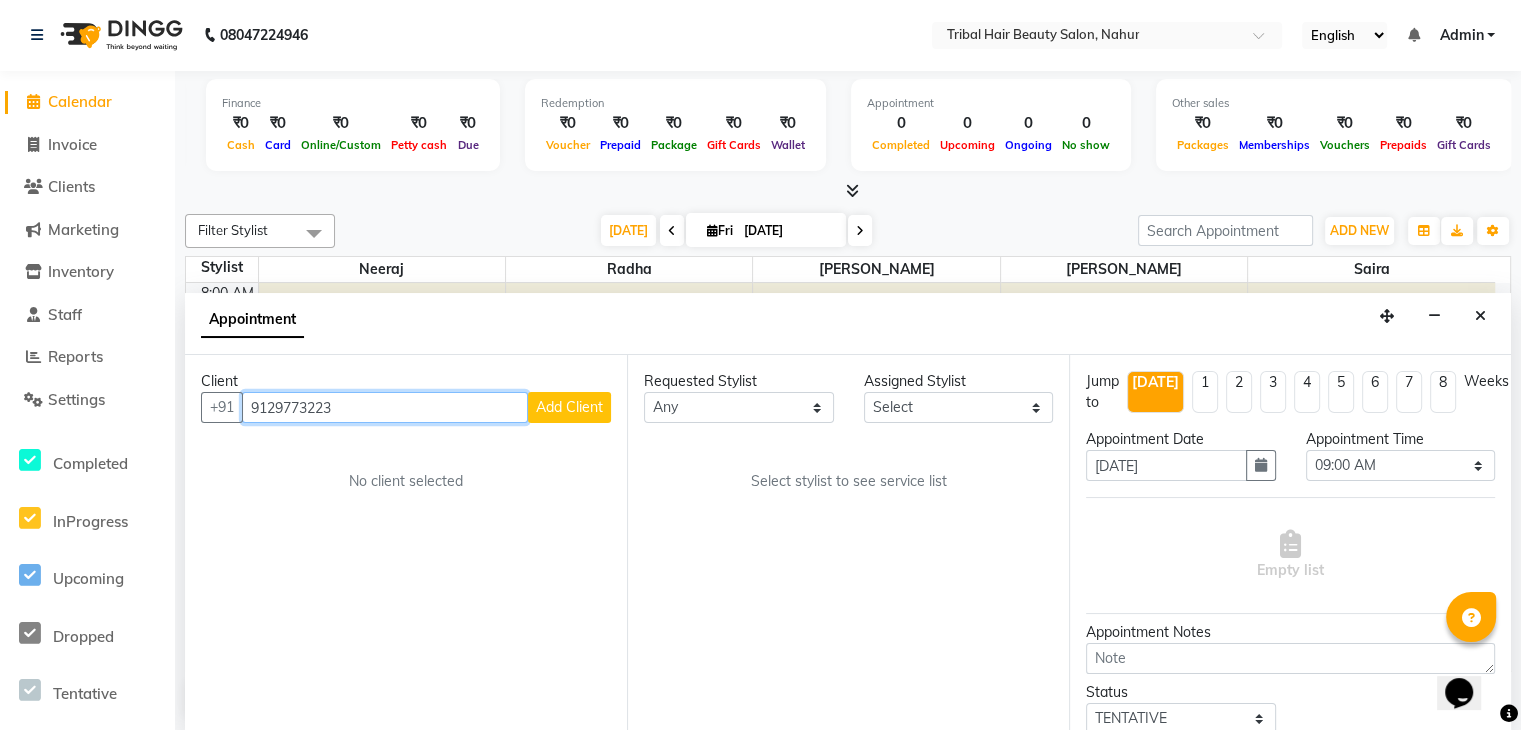 type on "9129773223" 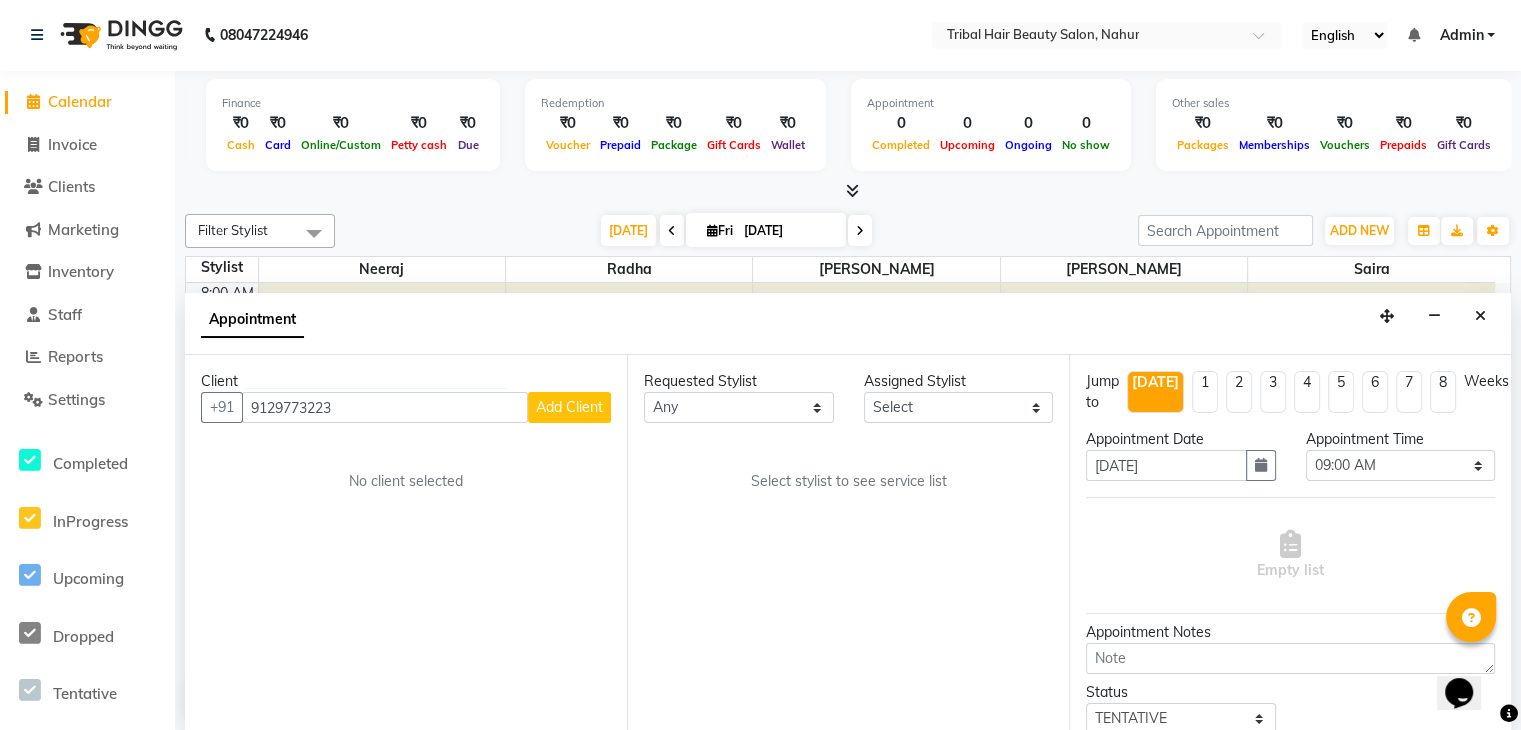 click on "Add Client" at bounding box center (569, 407) 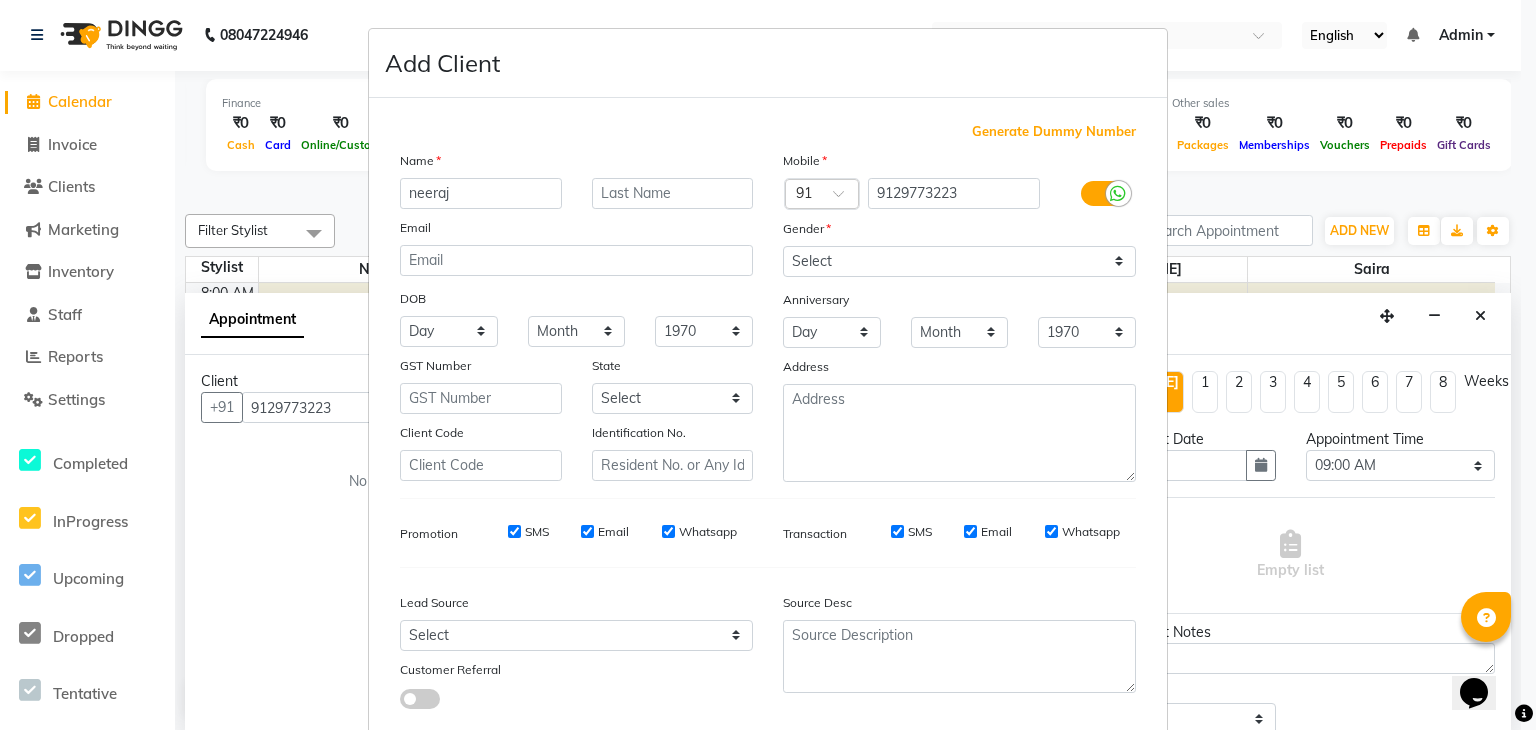 type on "neeraj" 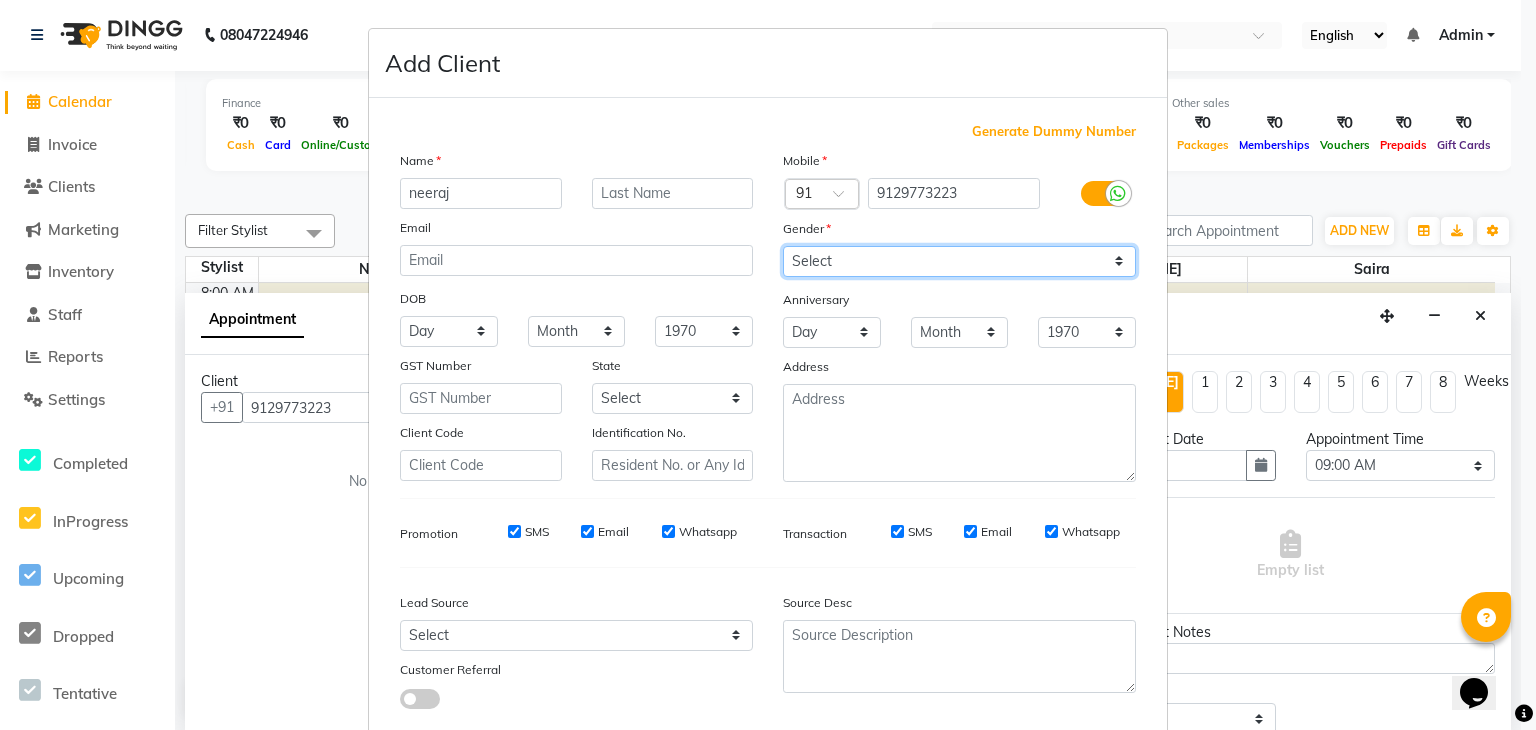 click on "Select [DEMOGRAPHIC_DATA] [DEMOGRAPHIC_DATA] Other Prefer Not To Say" at bounding box center (959, 261) 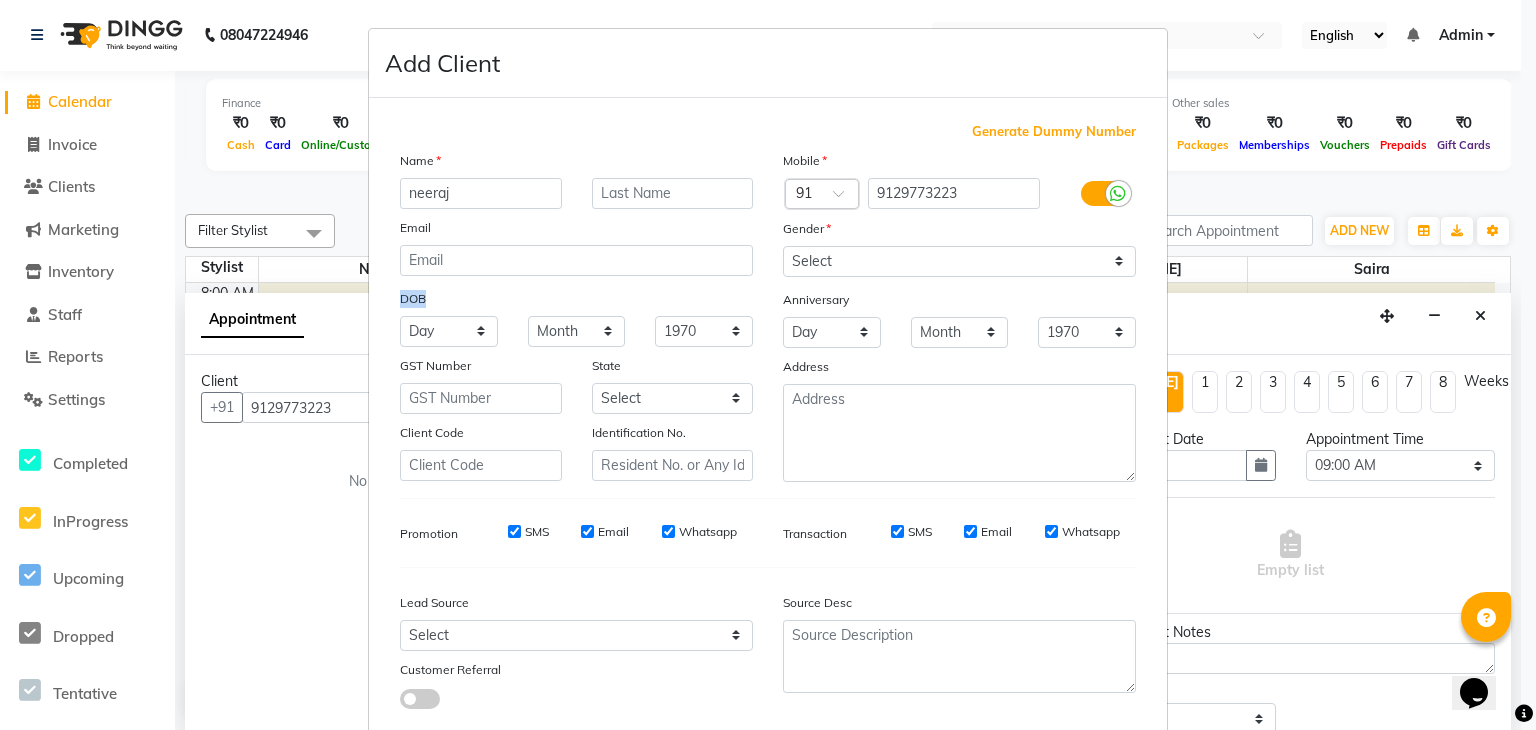 drag, startPoint x: 388, startPoint y: 298, endPoint x: 433, endPoint y: 293, distance: 45.276924 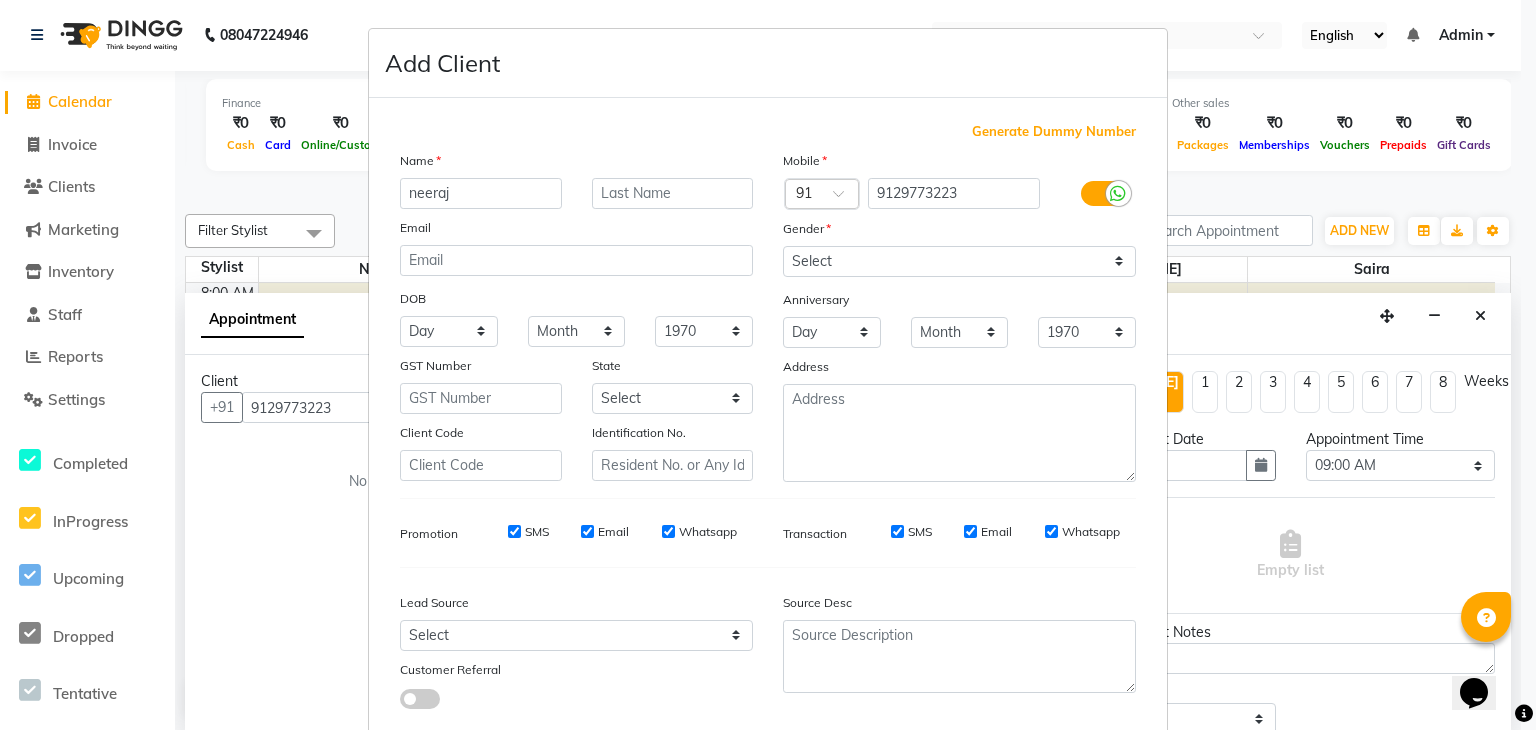 click on "DOB" at bounding box center [417, 302] 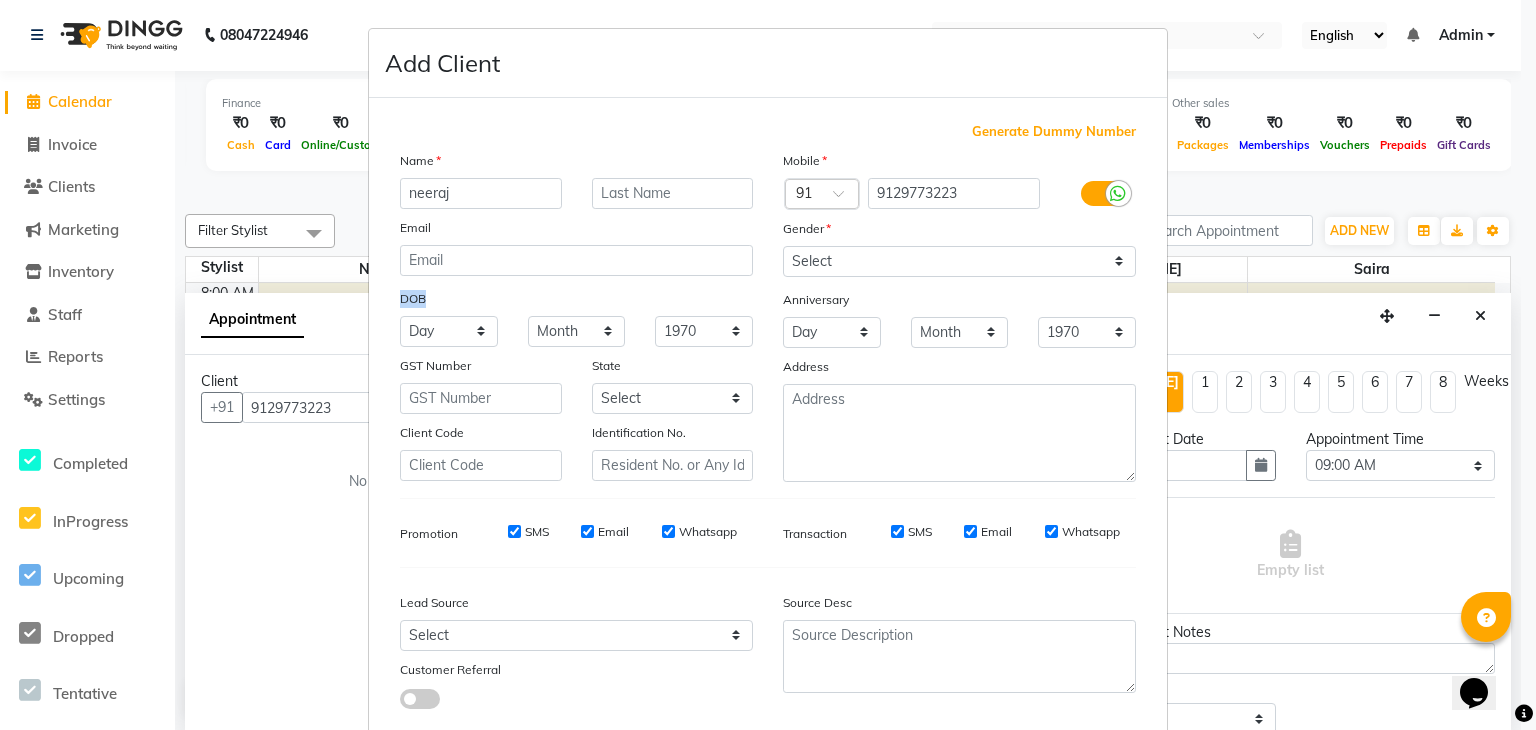 drag, startPoint x: 389, startPoint y: 302, endPoint x: 435, endPoint y: 298, distance: 46.173584 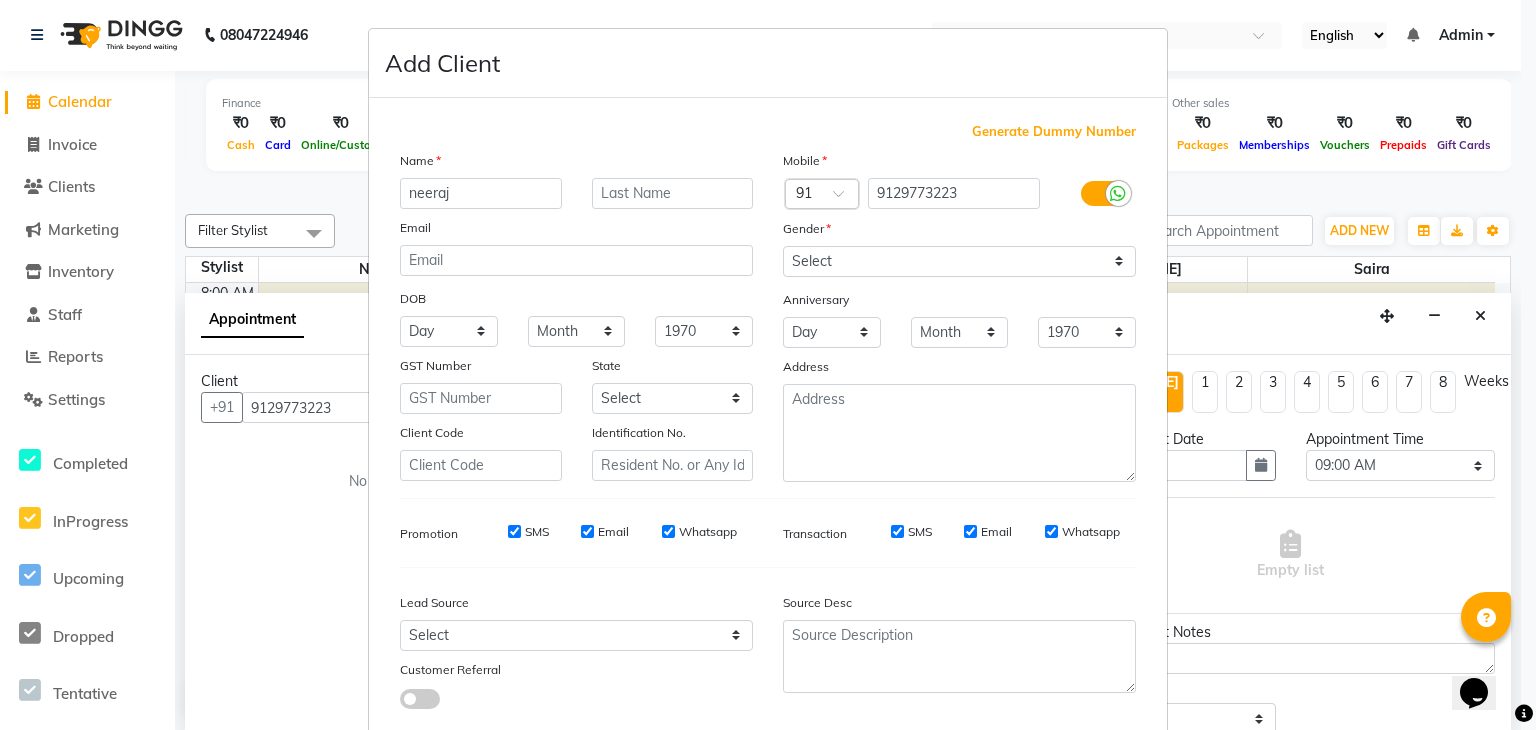 click on "DOB" at bounding box center (417, 302) 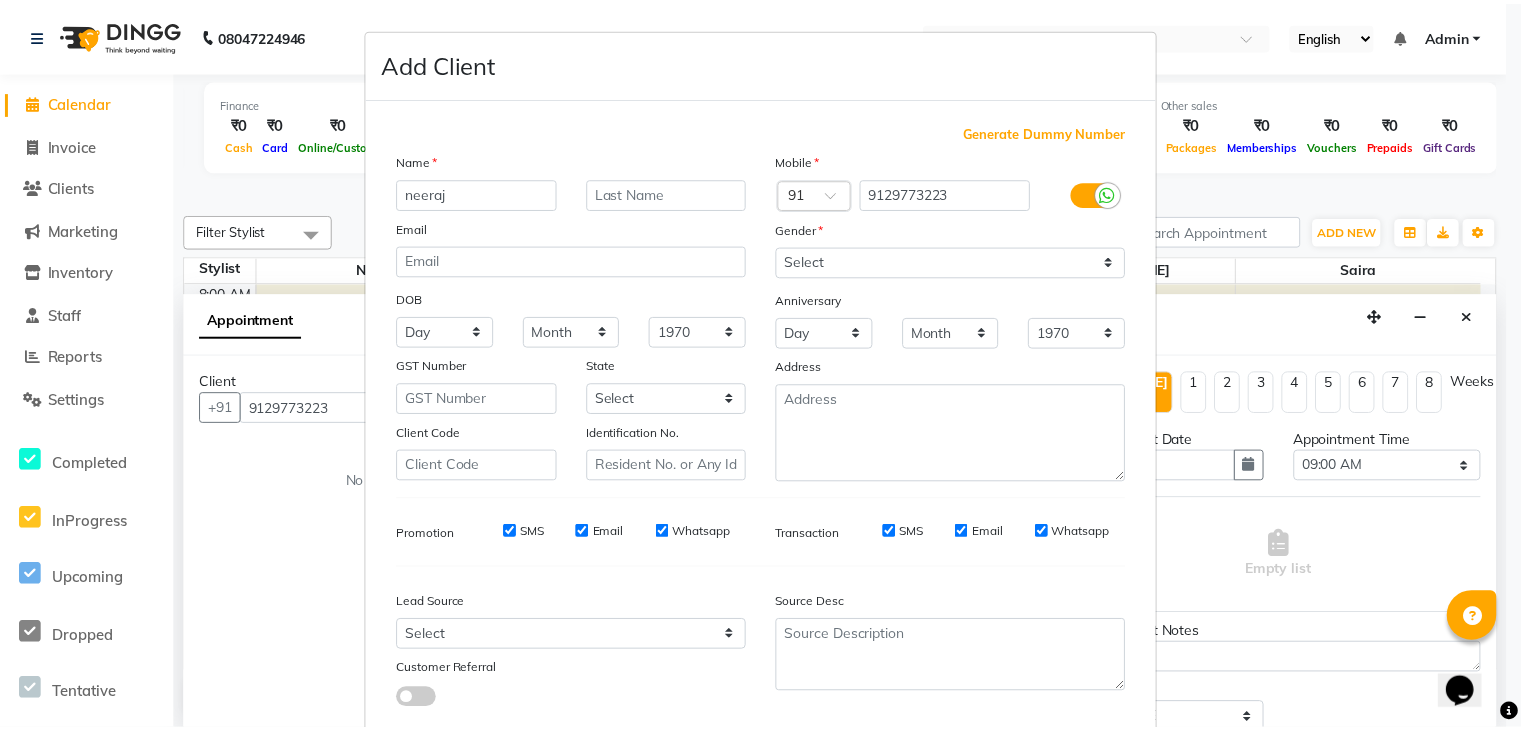 scroll, scrollTop: 127, scrollLeft: 0, axis: vertical 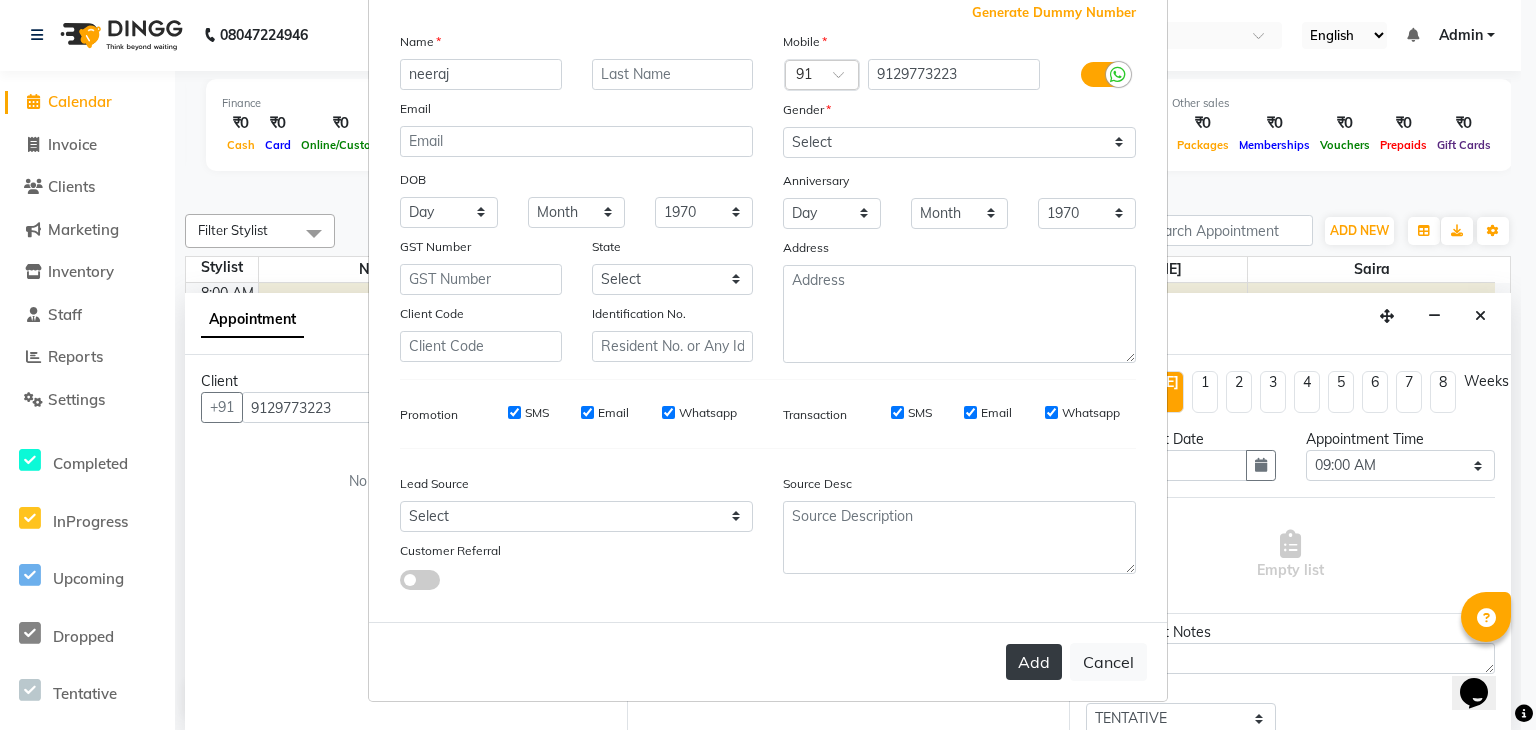 click on "Add" at bounding box center (1034, 662) 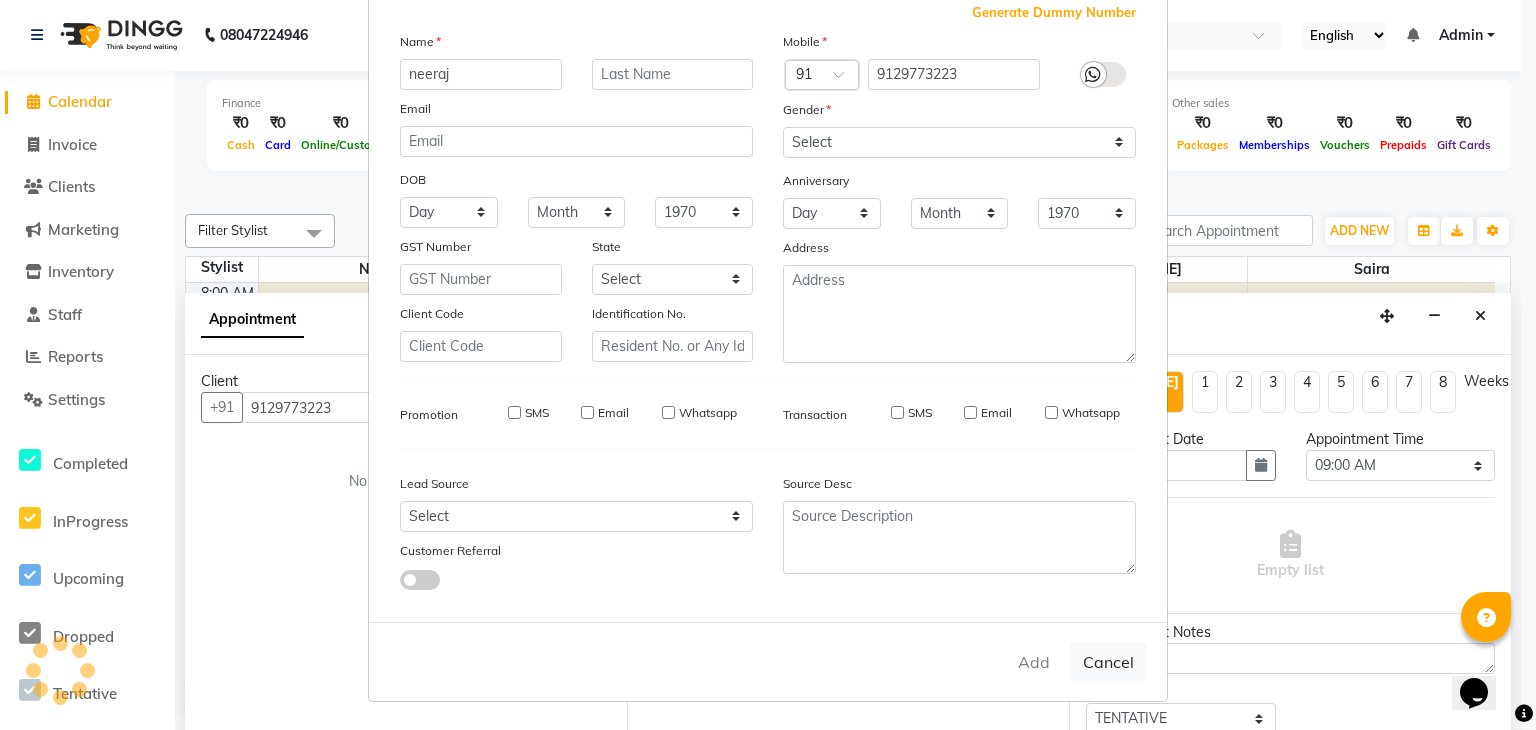 type 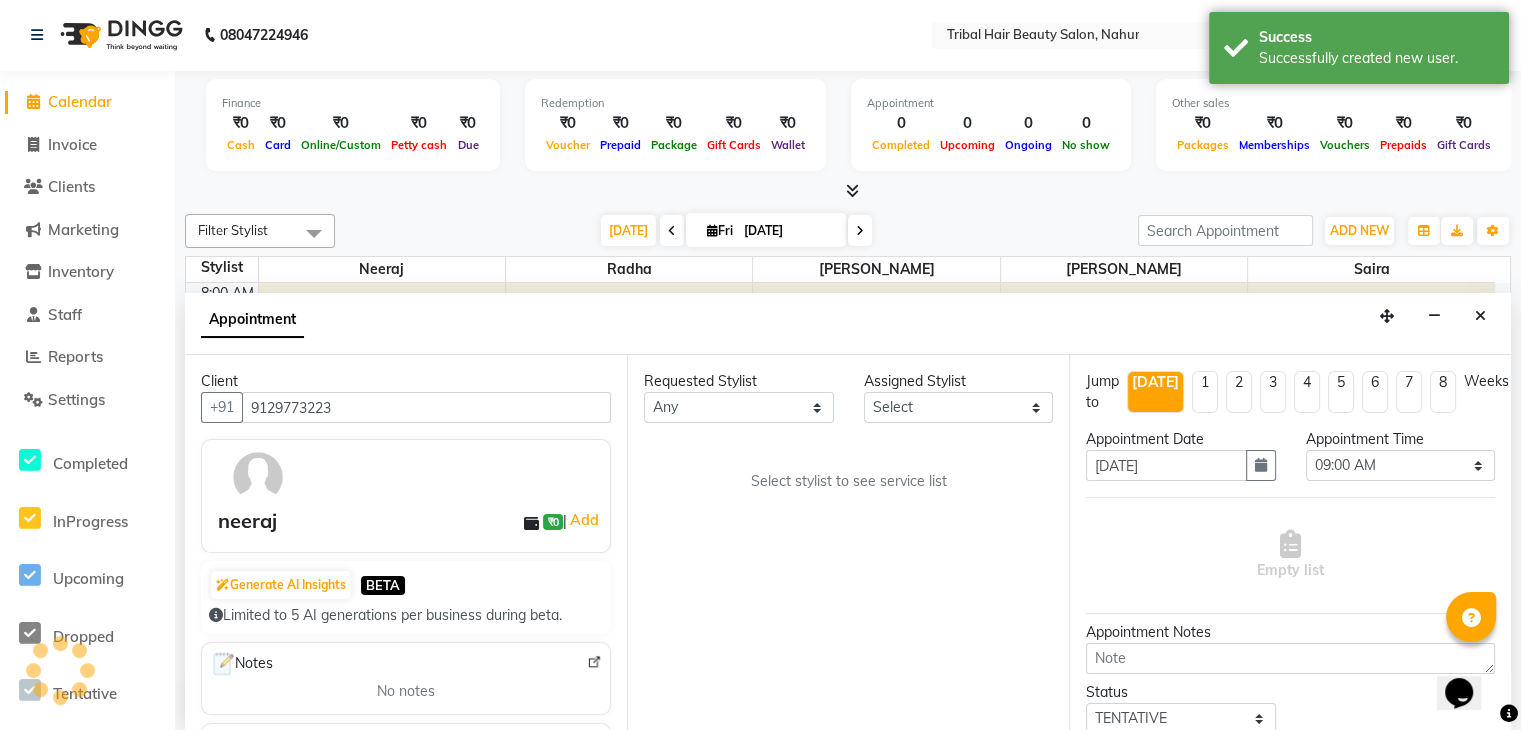 scroll, scrollTop: 0, scrollLeft: 233, axis: horizontal 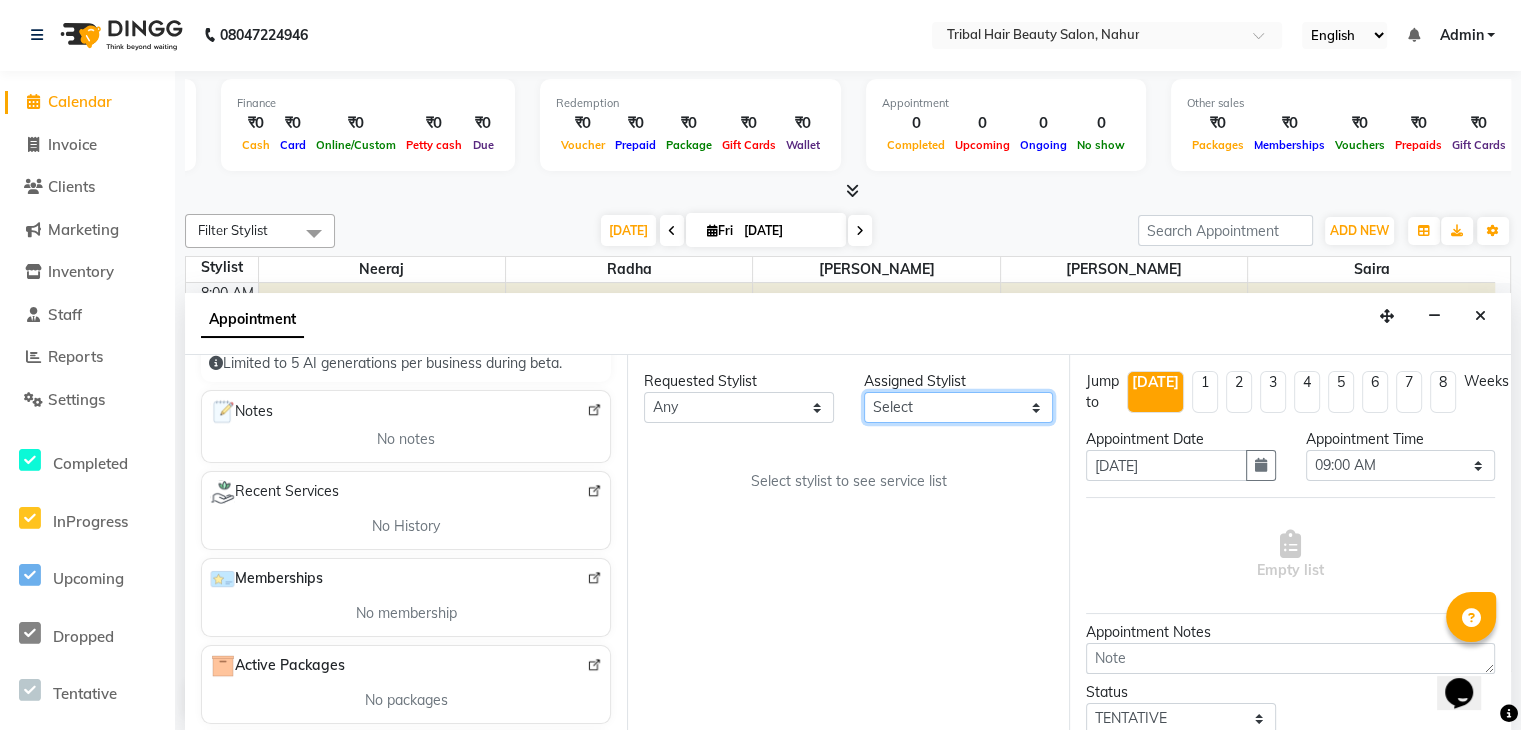 click on "Select [PERSON_NAME]  [PERSON_NAME]  [PERSON_NAME]  Radha  Saira" at bounding box center (959, 407) 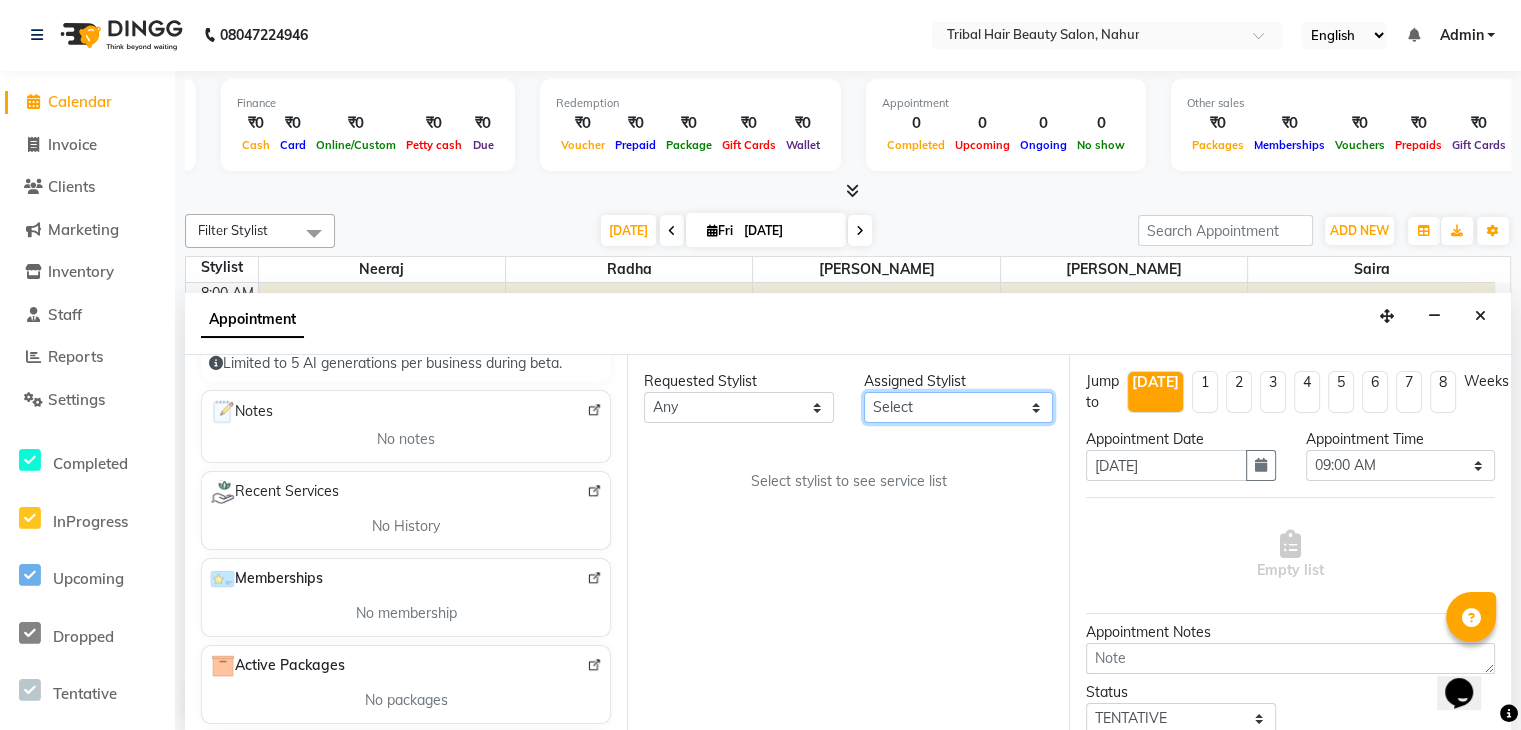 select on "85600" 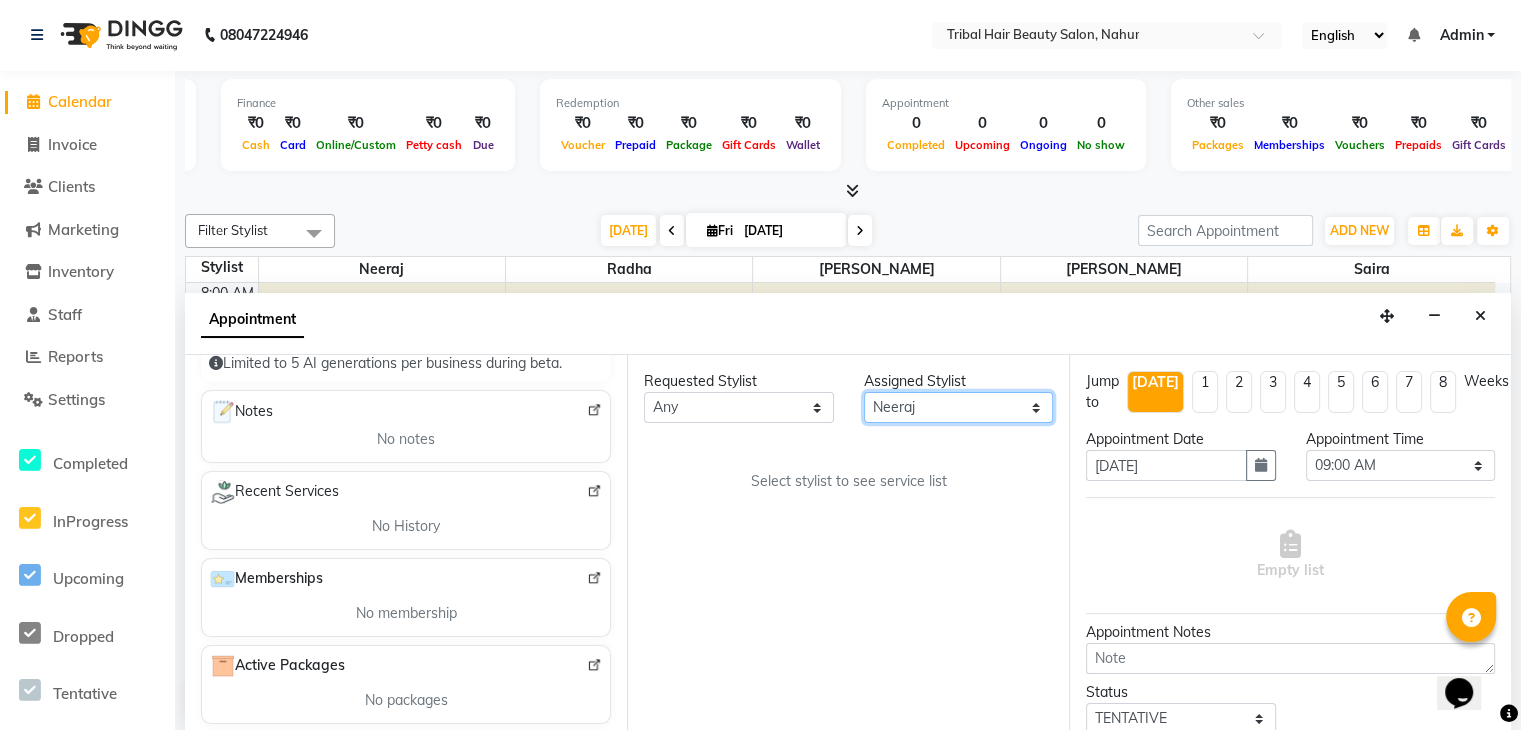click on "Select [PERSON_NAME]  [PERSON_NAME]  [PERSON_NAME]  Radha  Saira" at bounding box center [959, 407] 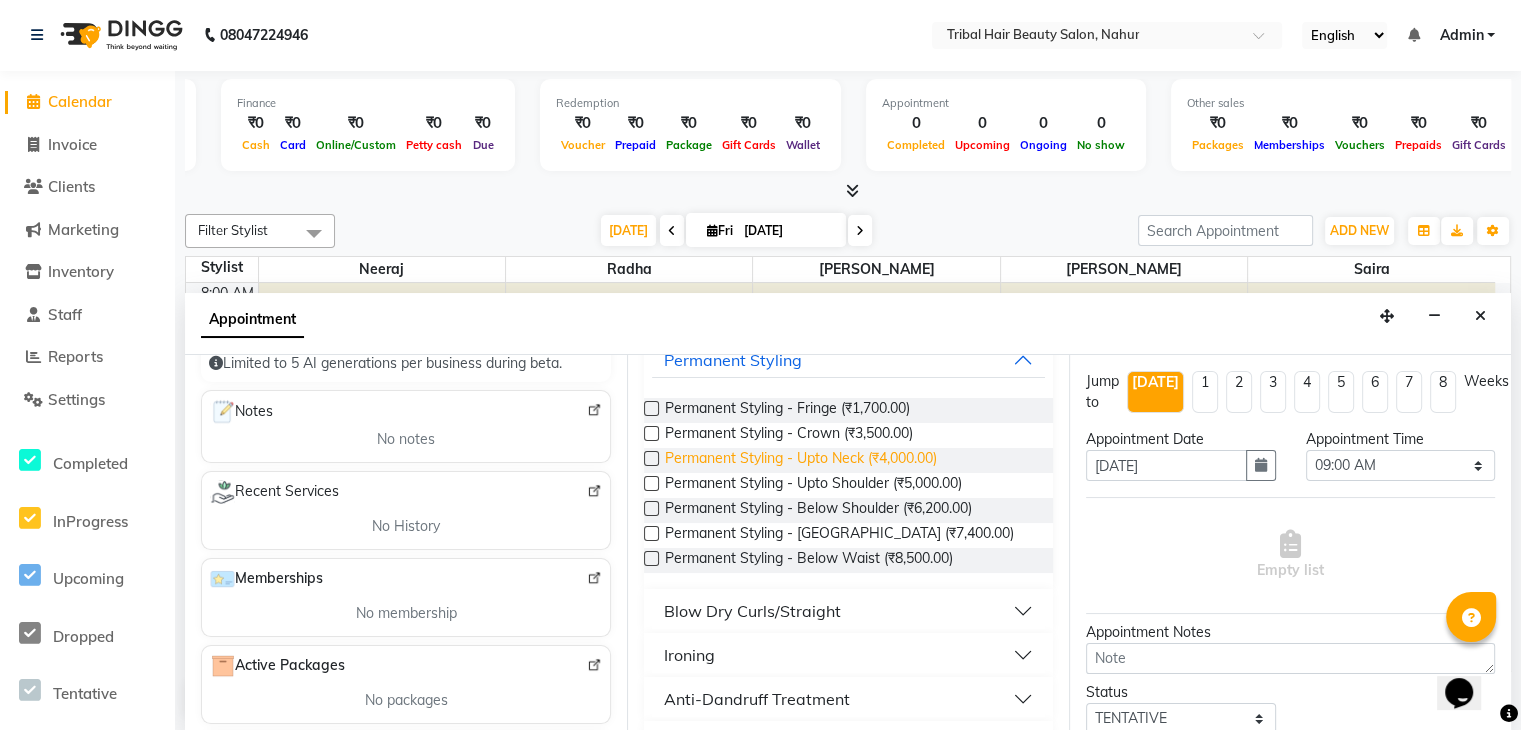 scroll, scrollTop: 0, scrollLeft: 0, axis: both 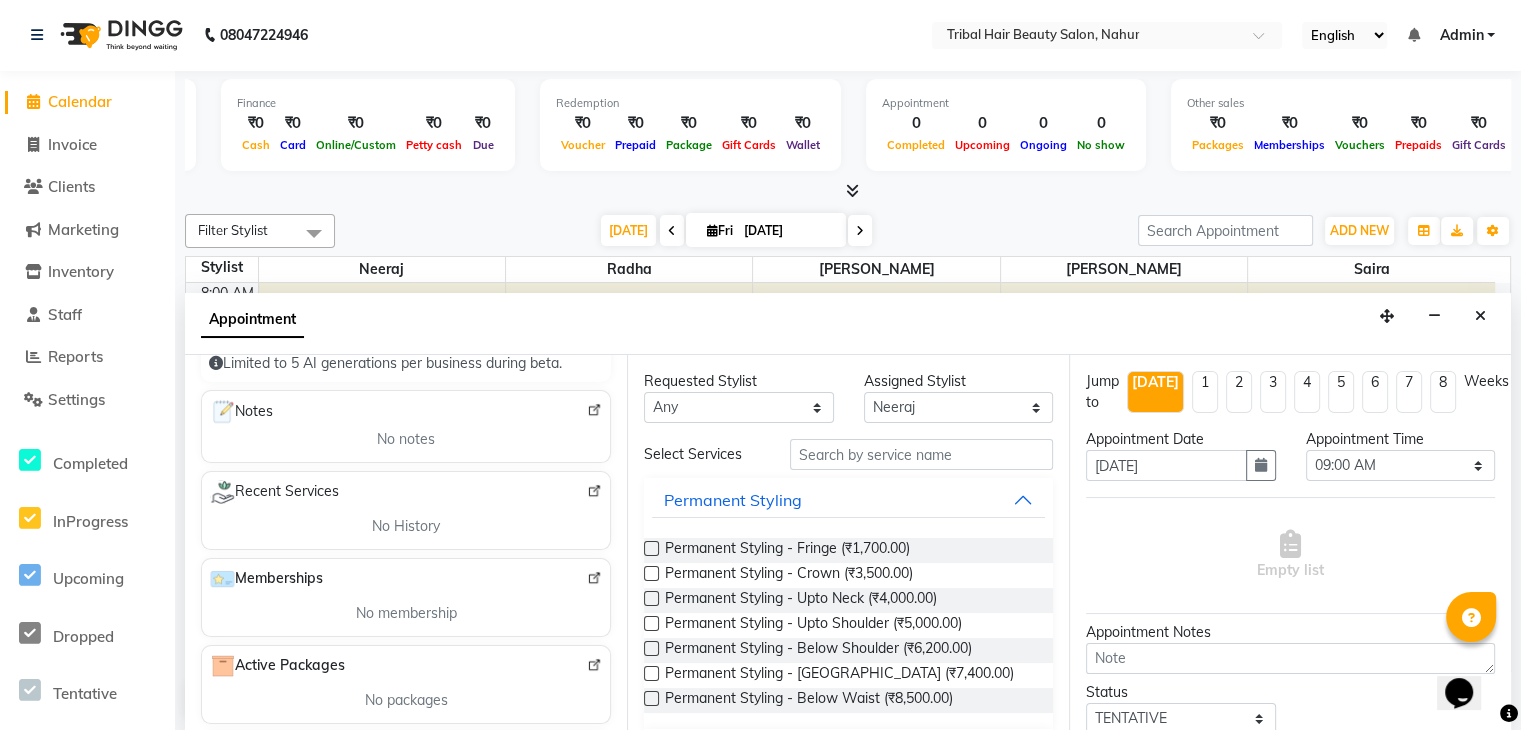 click at bounding box center (651, 548) 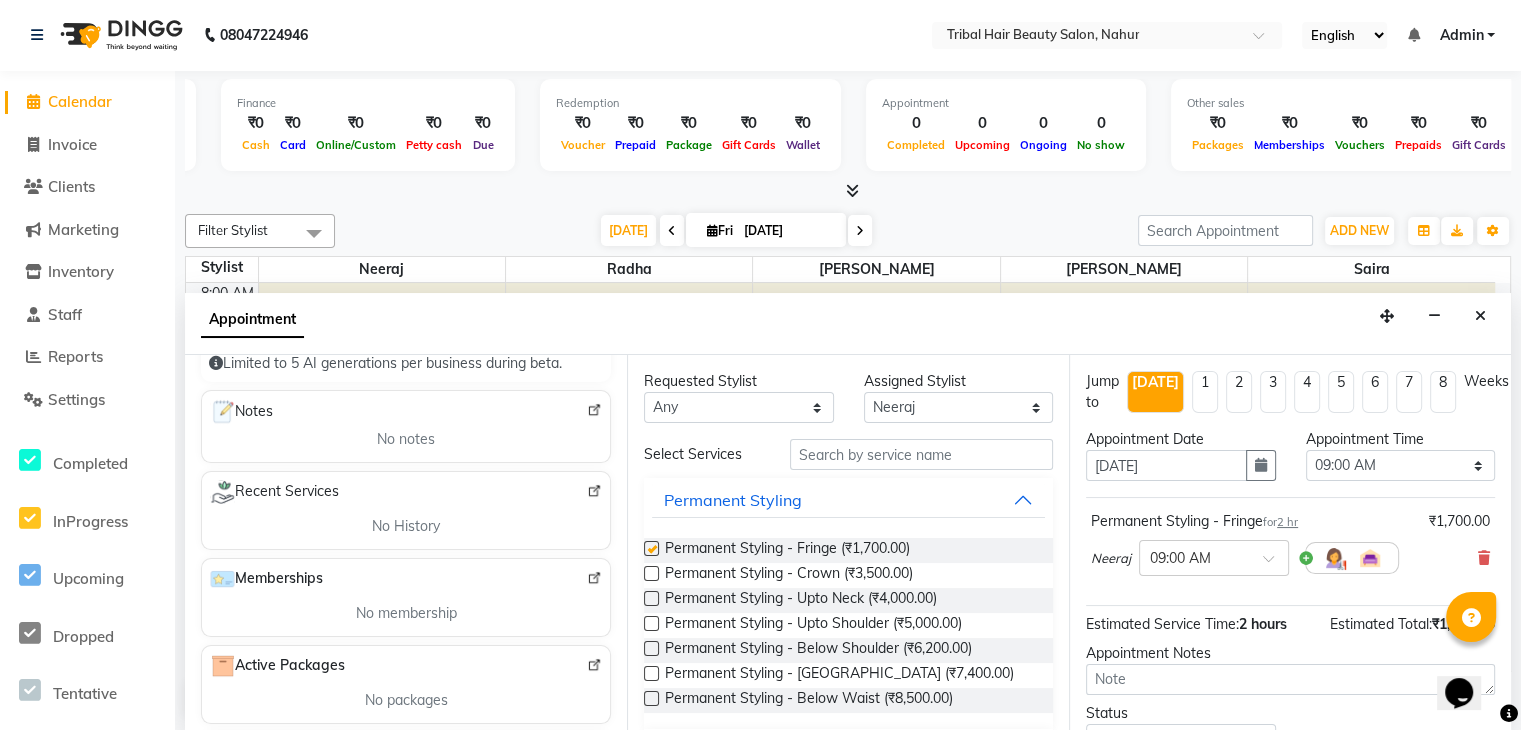 checkbox on "false" 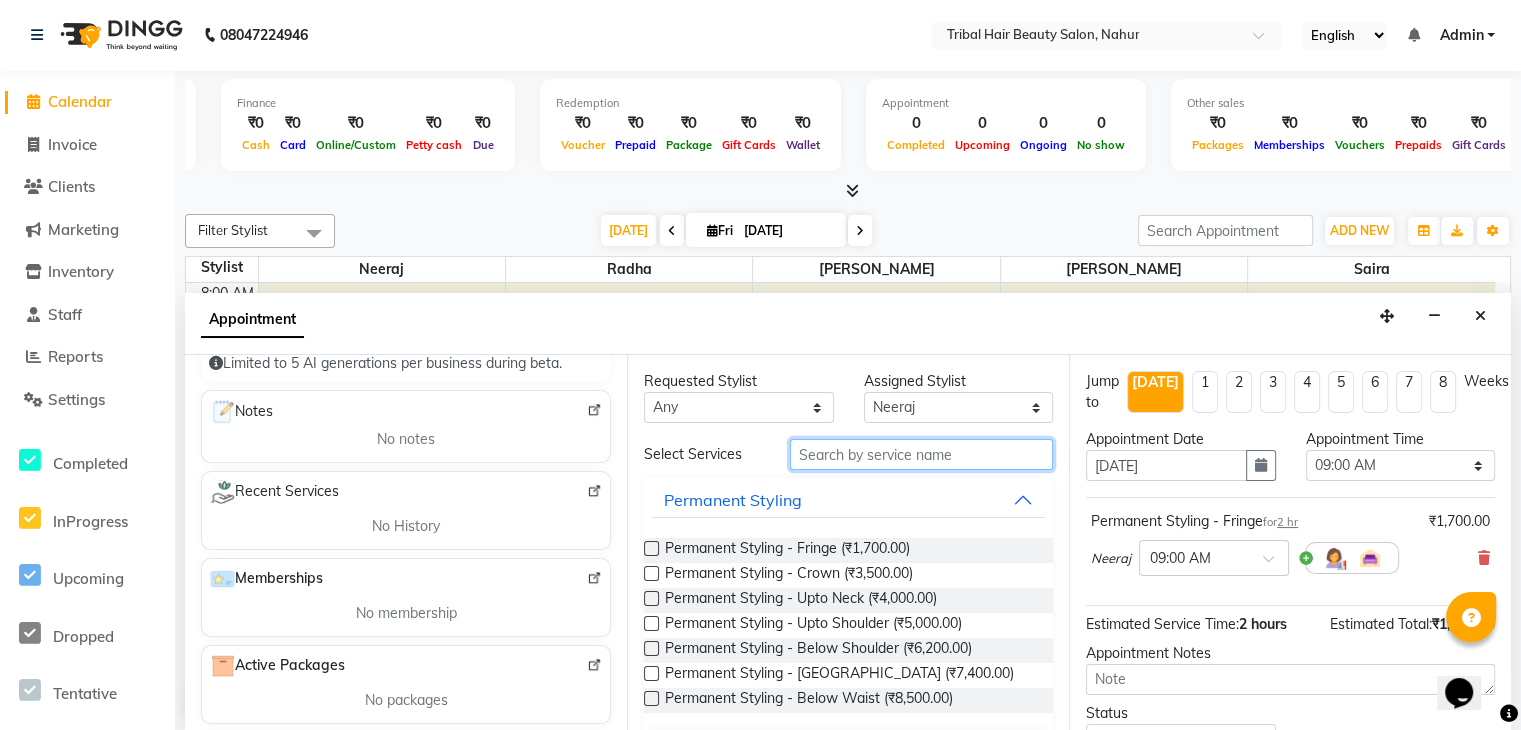 click at bounding box center (921, 454) 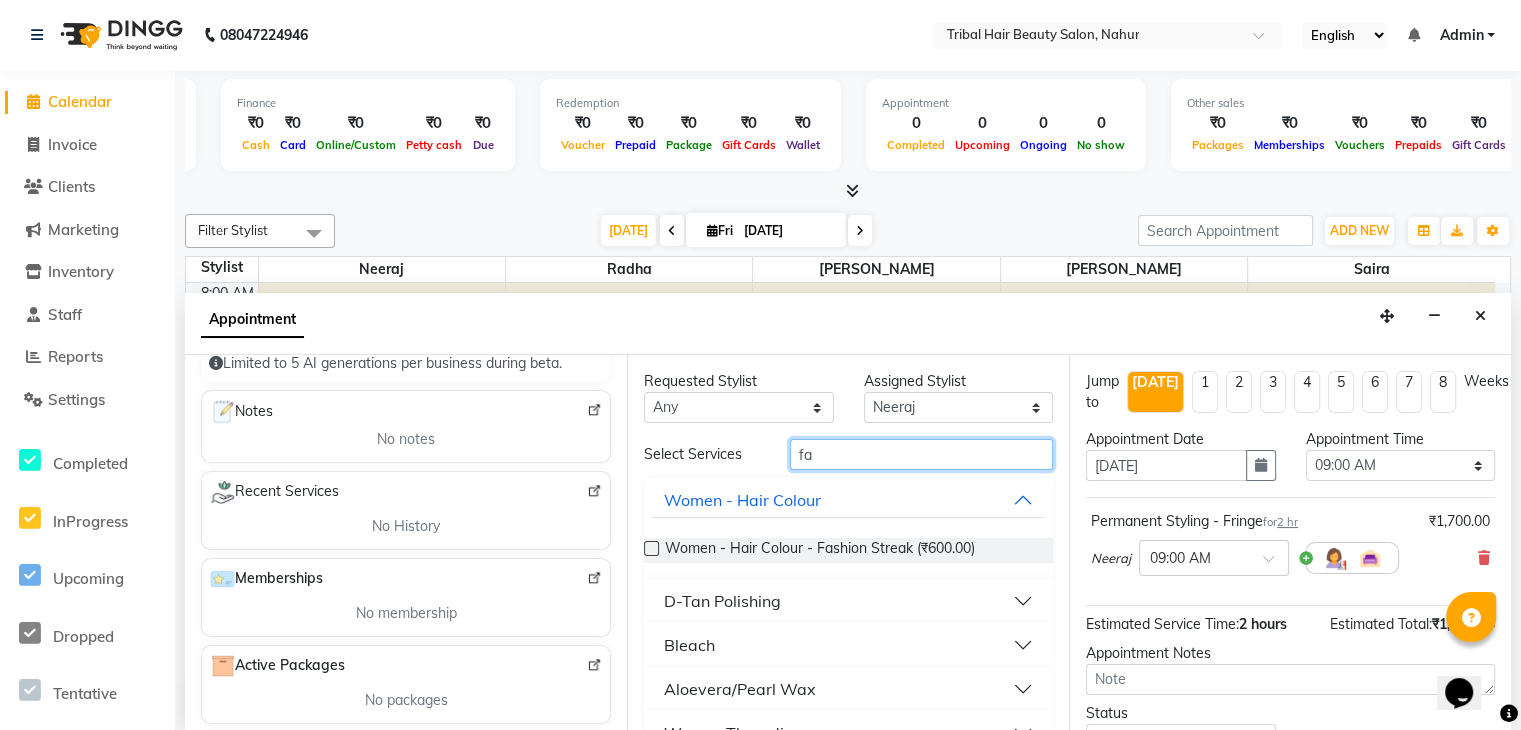 type on "fa" 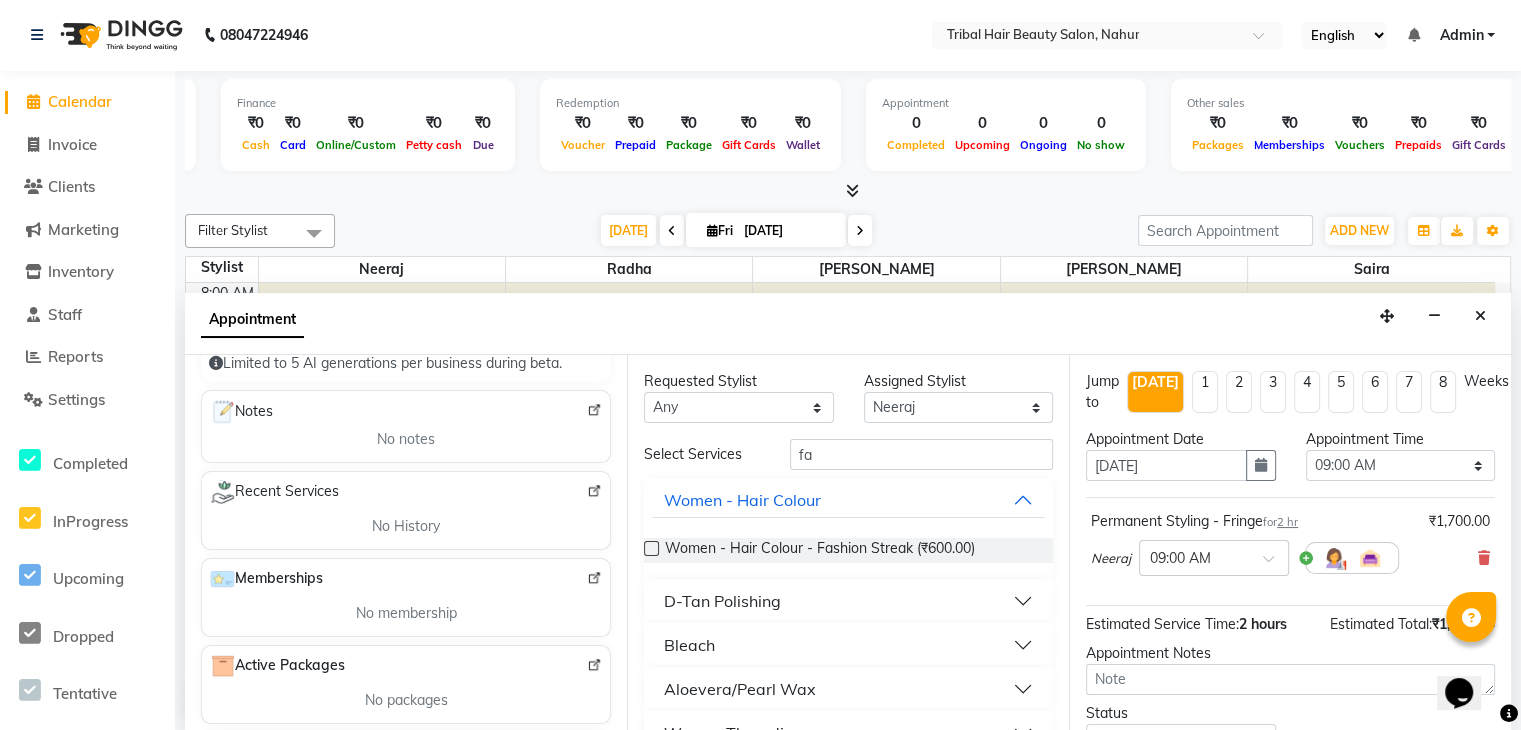 click on "D-Tan Polishing" at bounding box center (722, 601) 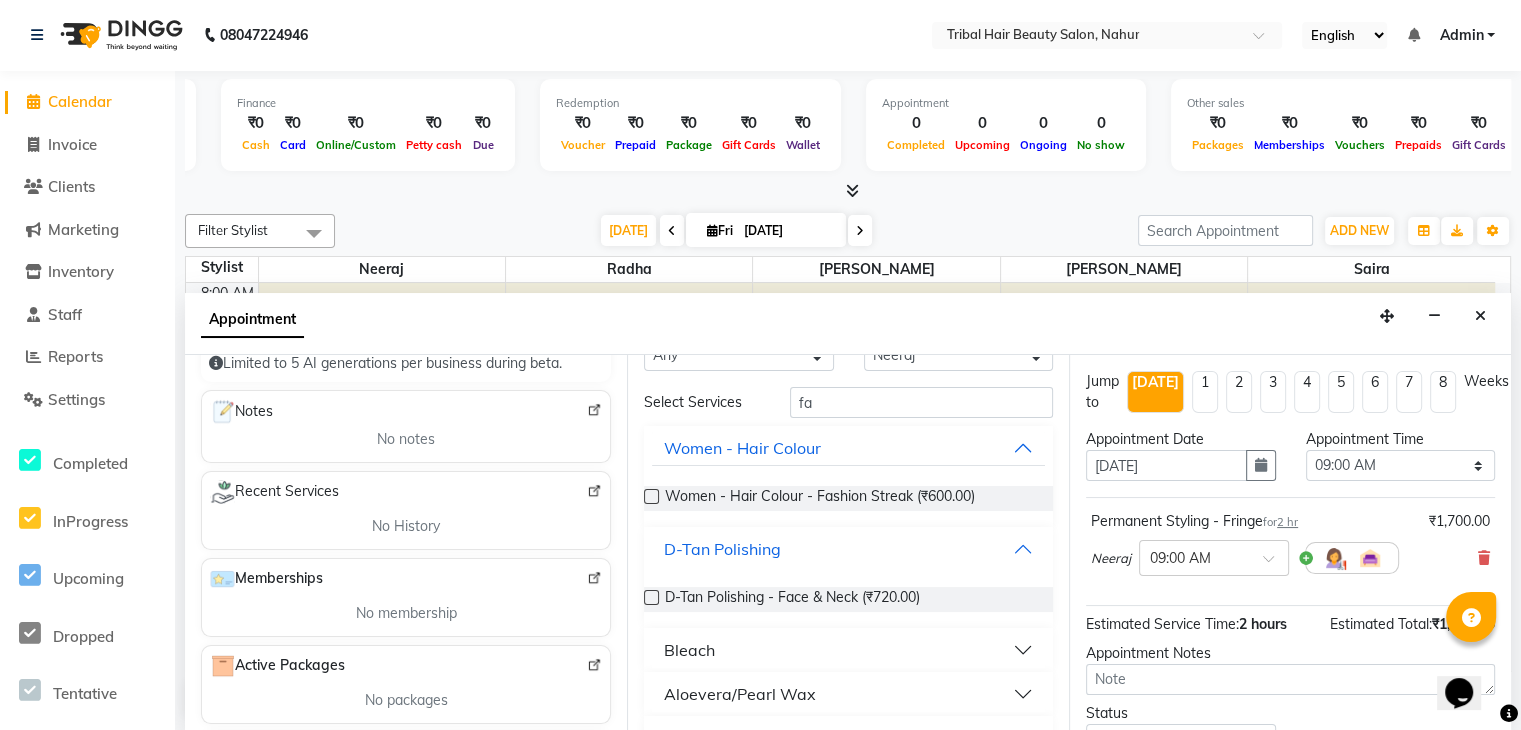scroll, scrollTop: 59, scrollLeft: 0, axis: vertical 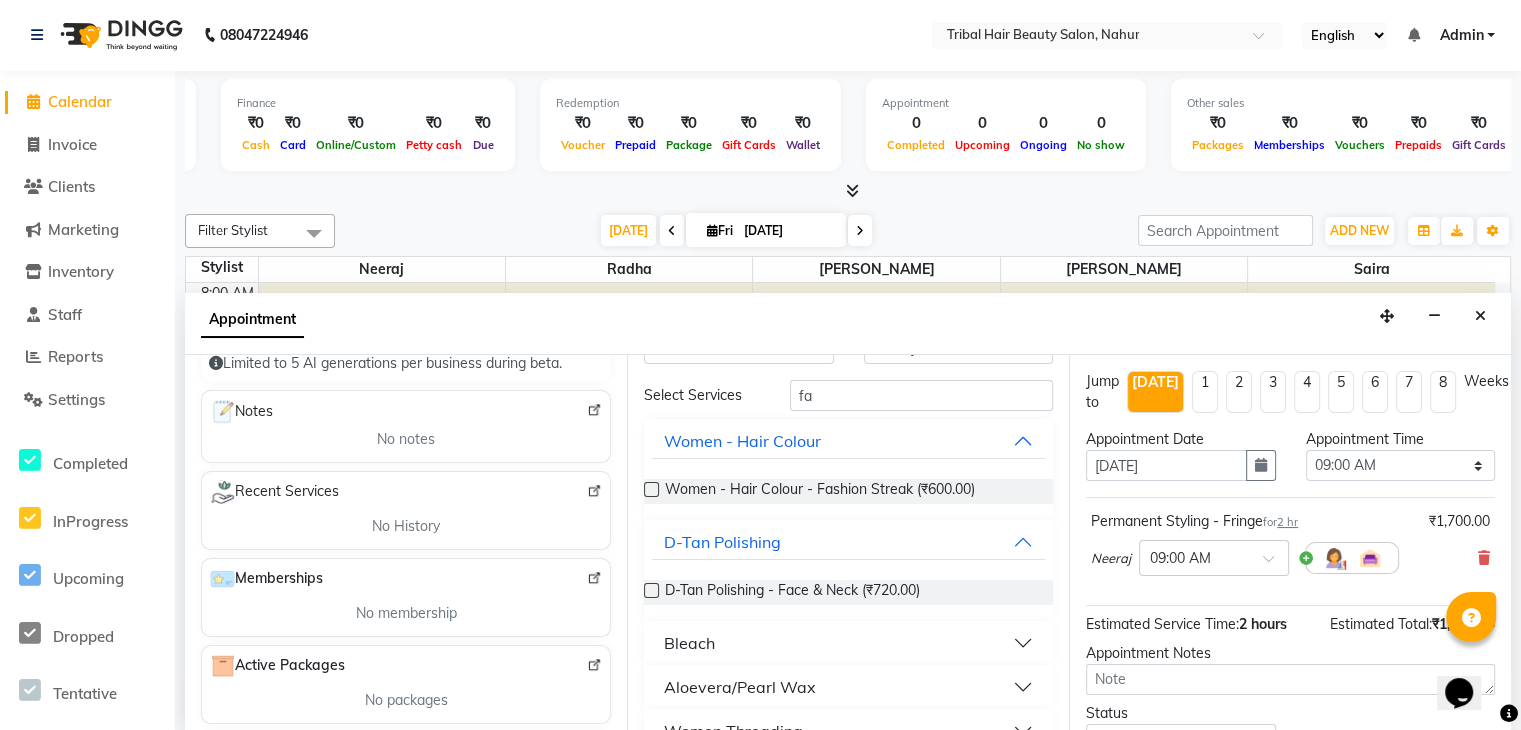 click on "Bleach" at bounding box center (848, 643) 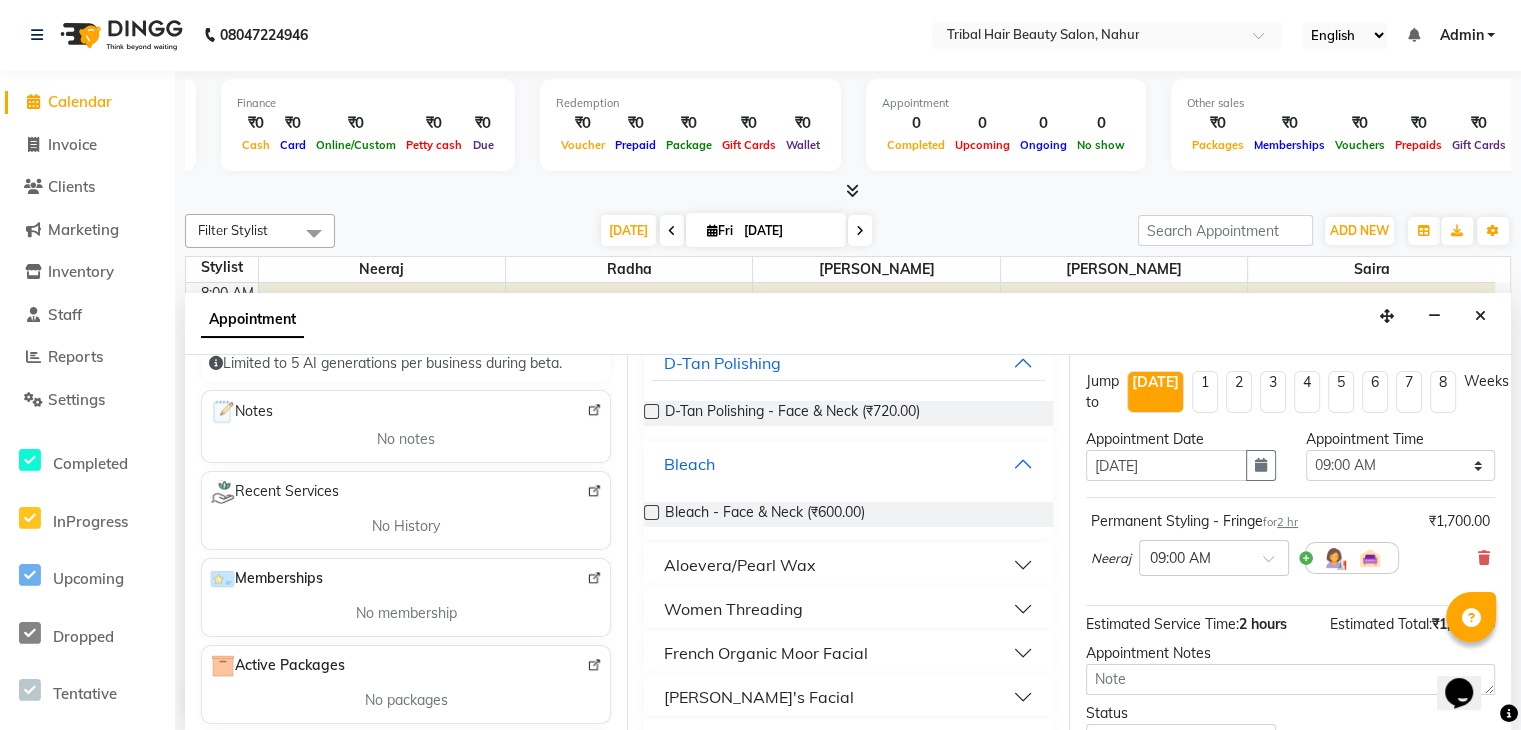 scroll, scrollTop: 255, scrollLeft: 0, axis: vertical 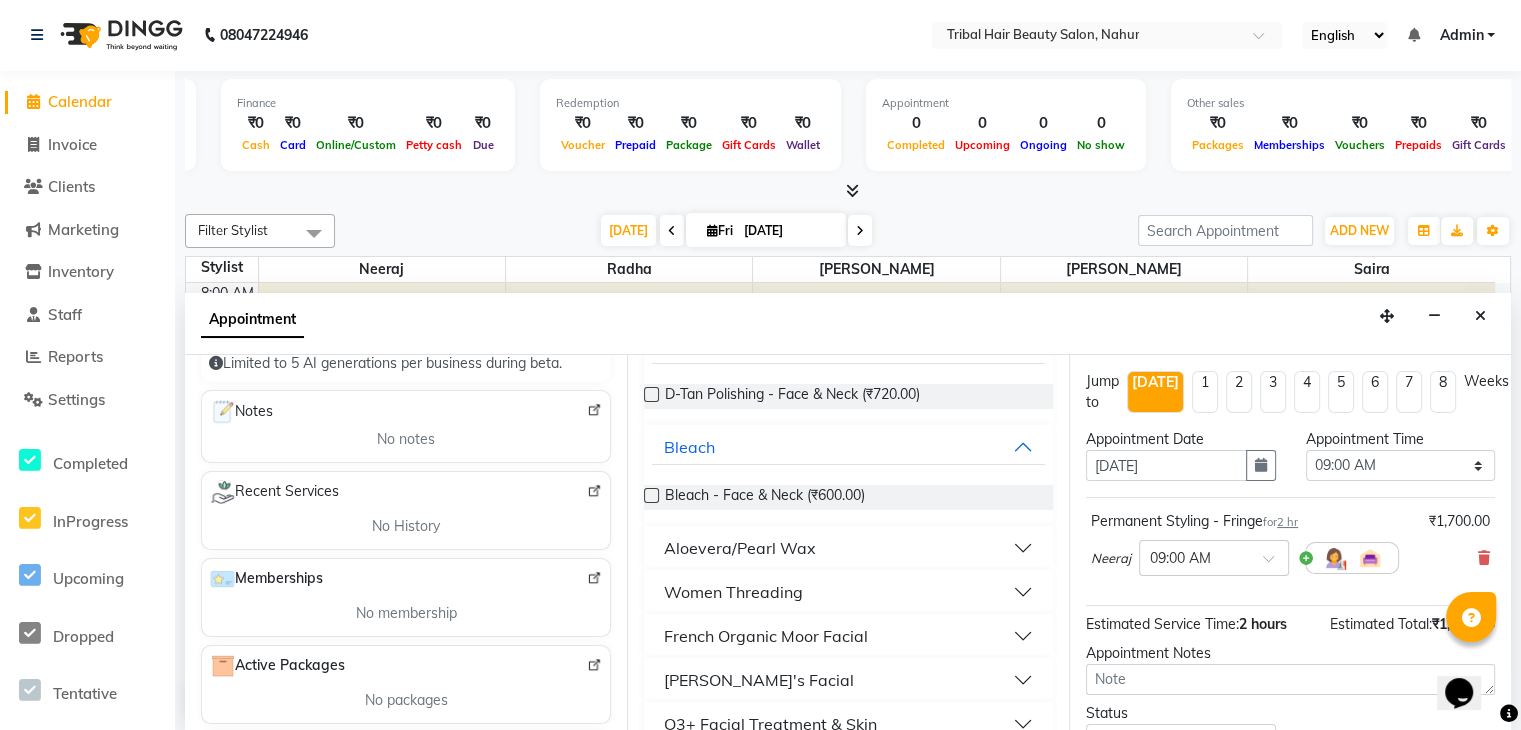click at bounding box center [651, 495] 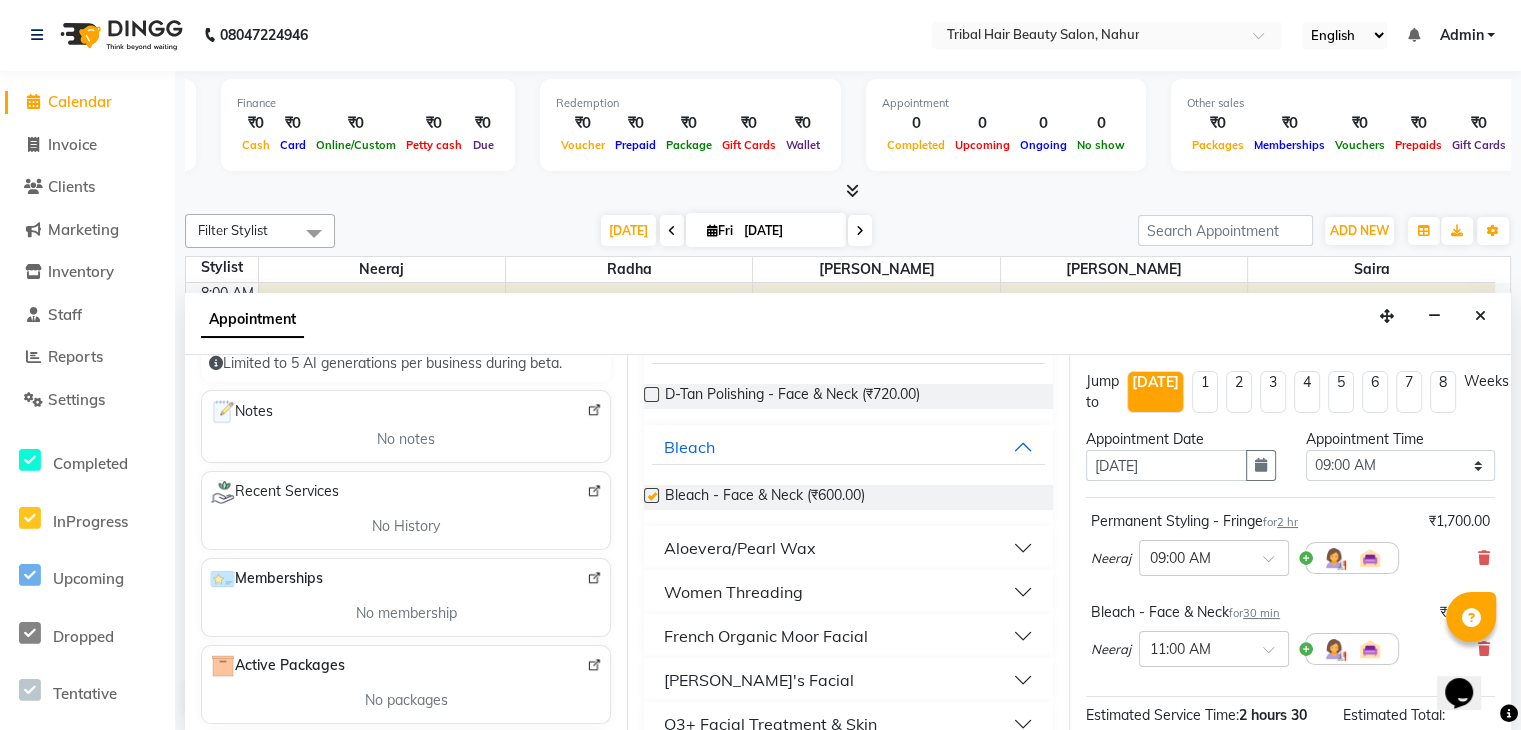 checkbox on "false" 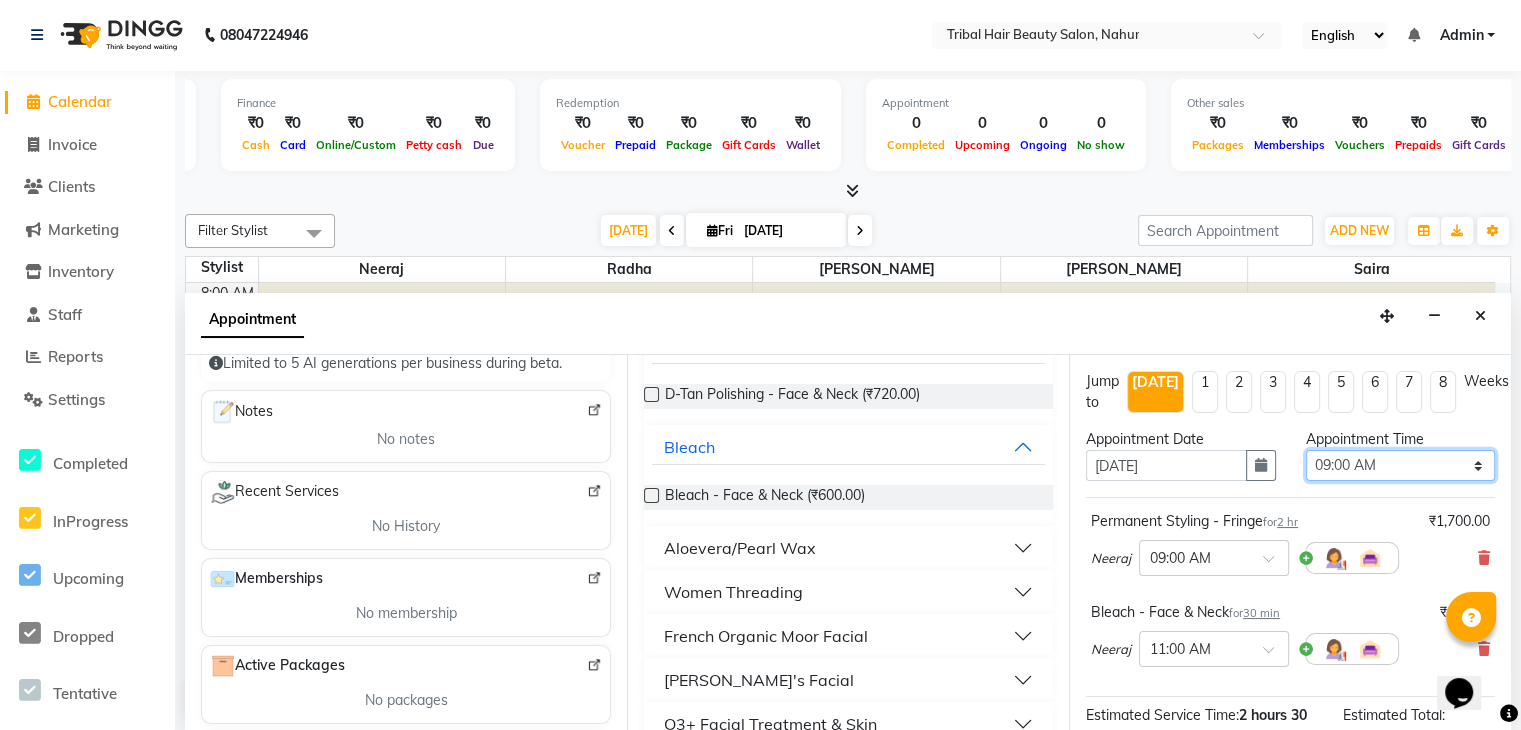 click on "Select 09:00 AM 09:15 AM 09:30 AM 09:45 AM 10:00 AM 10:15 AM 10:30 AM 10:45 AM 11:00 AM 11:15 AM 11:30 AM 11:45 AM 12:00 PM 12:15 PM 12:30 PM 12:45 PM 01:00 PM 01:15 PM 01:30 PM 01:45 PM 02:00 PM 02:15 PM 02:30 PM 02:45 PM 03:00 PM 03:15 PM 03:30 PM 03:45 PM 04:00 PM 04:15 PM 04:30 PM 04:45 PM 05:00 PM 05:15 PM 05:30 PM 05:45 PM 06:00 PM 06:15 PM 06:30 PM 06:45 PM 07:00 PM 07:15 PM 07:30 PM 07:45 PM 08:00 PM 08:15 PM 08:30 PM 08:45 PM 09:00 PM 09:15 PM 09:30 PM 09:45 PM 10:00 PM 10:15 PM 10:30 PM 10:45 PM 11:00 PM" at bounding box center (1401, 465) 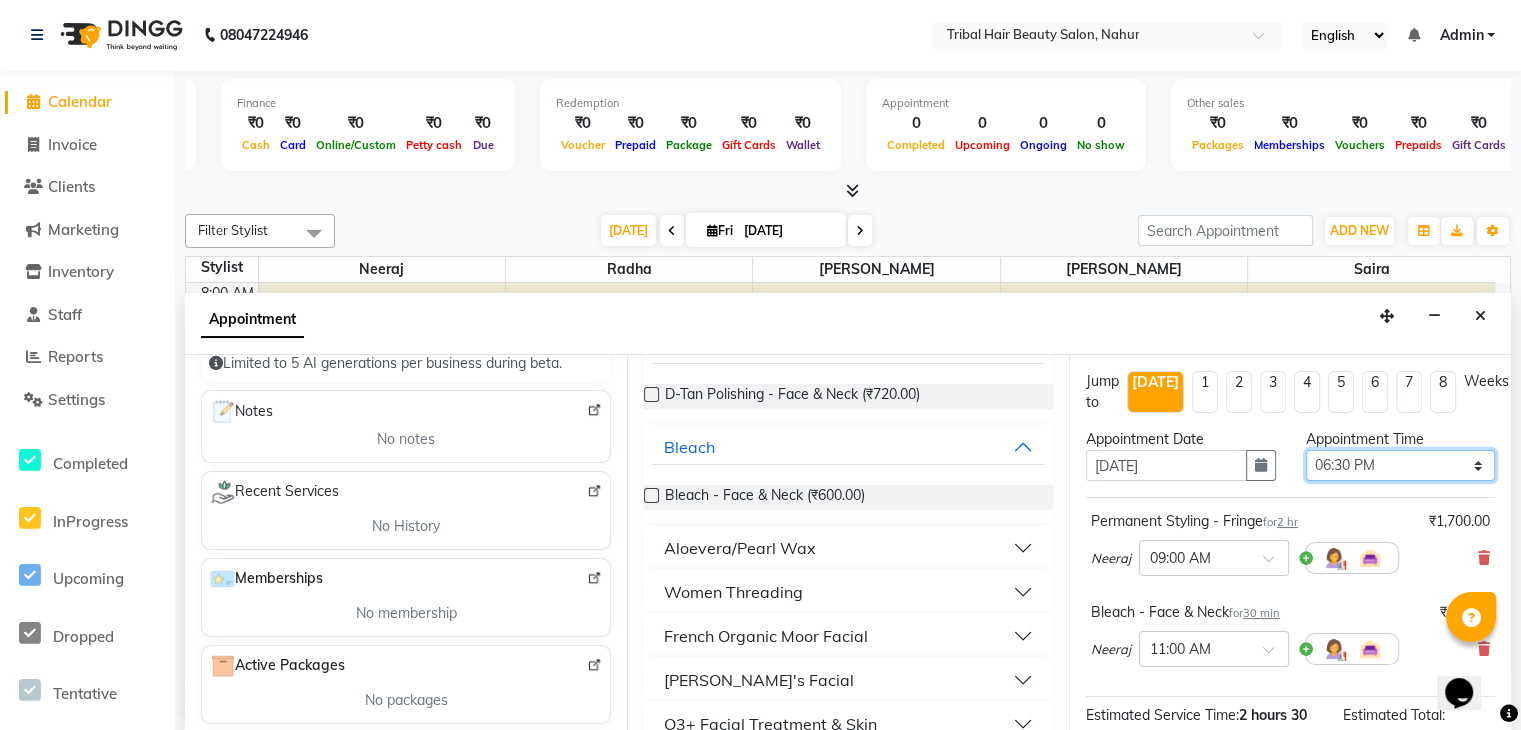 click on "Select 09:00 AM 09:15 AM 09:30 AM 09:45 AM 10:00 AM 10:15 AM 10:30 AM 10:45 AM 11:00 AM 11:15 AM 11:30 AM 11:45 AM 12:00 PM 12:15 PM 12:30 PM 12:45 PM 01:00 PM 01:15 PM 01:30 PM 01:45 PM 02:00 PM 02:15 PM 02:30 PM 02:45 PM 03:00 PM 03:15 PM 03:30 PM 03:45 PM 04:00 PM 04:15 PM 04:30 PM 04:45 PM 05:00 PM 05:15 PM 05:30 PM 05:45 PM 06:00 PM 06:15 PM 06:30 PM 06:45 PM 07:00 PM 07:15 PM 07:30 PM 07:45 PM 08:00 PM 08:15 PM 08:30 PM 08:45 PM 09:00 PM 09:15 PM 09:30 PM 09:45 PM 10:00 PM 10:15 PM 10:30 PM 10:45 PM 11:00 PM" at bounding box center [1401, 465] 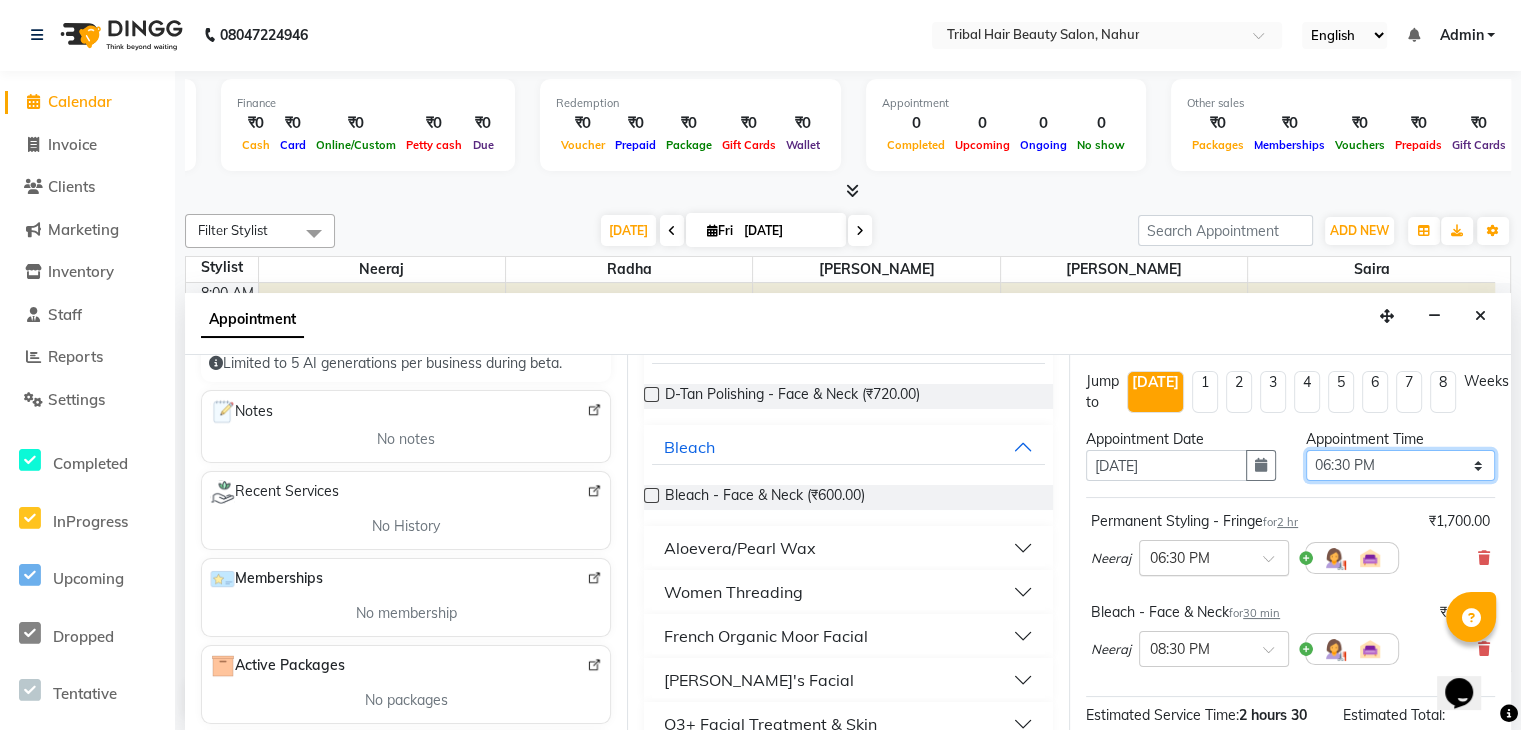 scroll, scrollTop: 261, scrollLeft: 0, axis: vertical 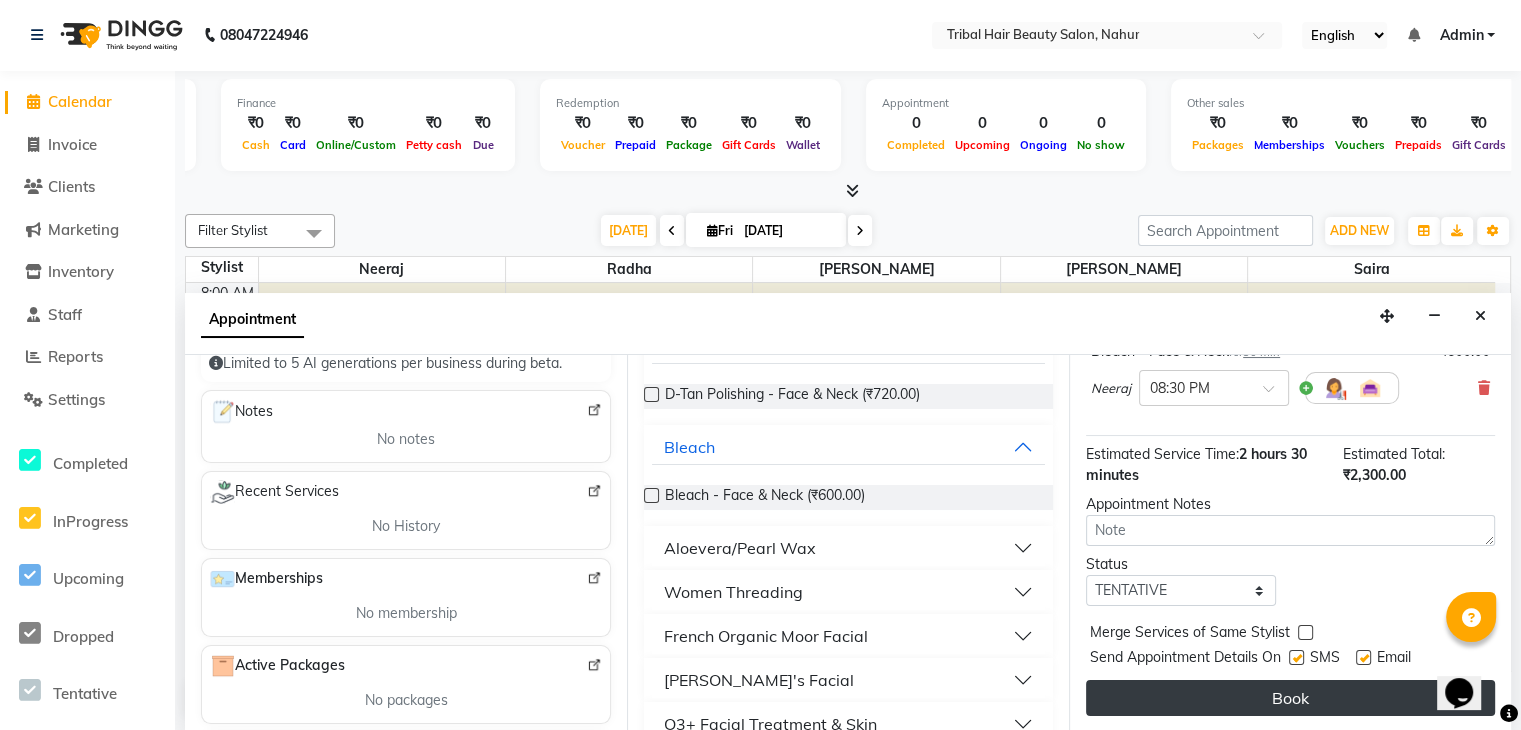 click on "Book" at bounding box center [1290, 698] 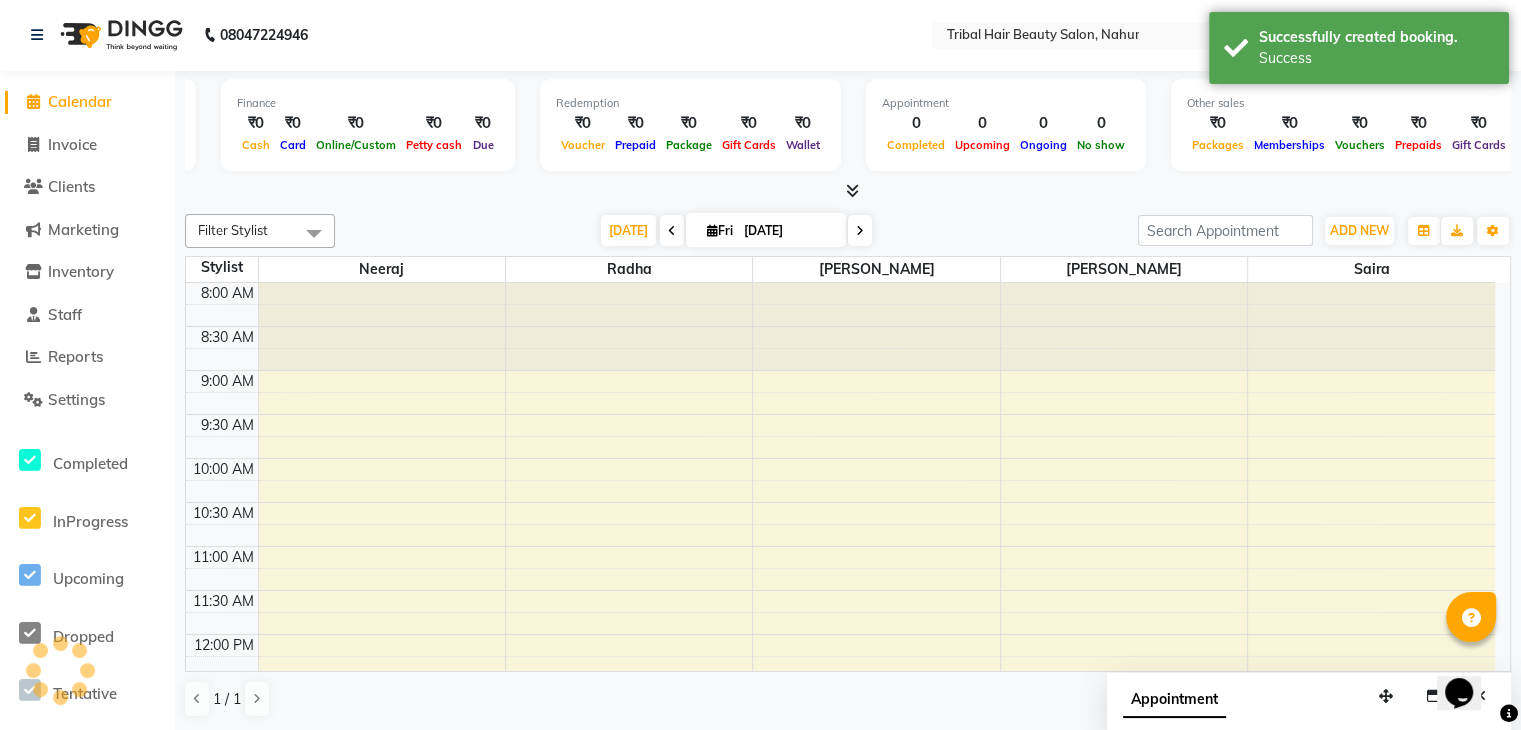 scroll, scrollTop: 0, scrollLeft: 0, axis: both 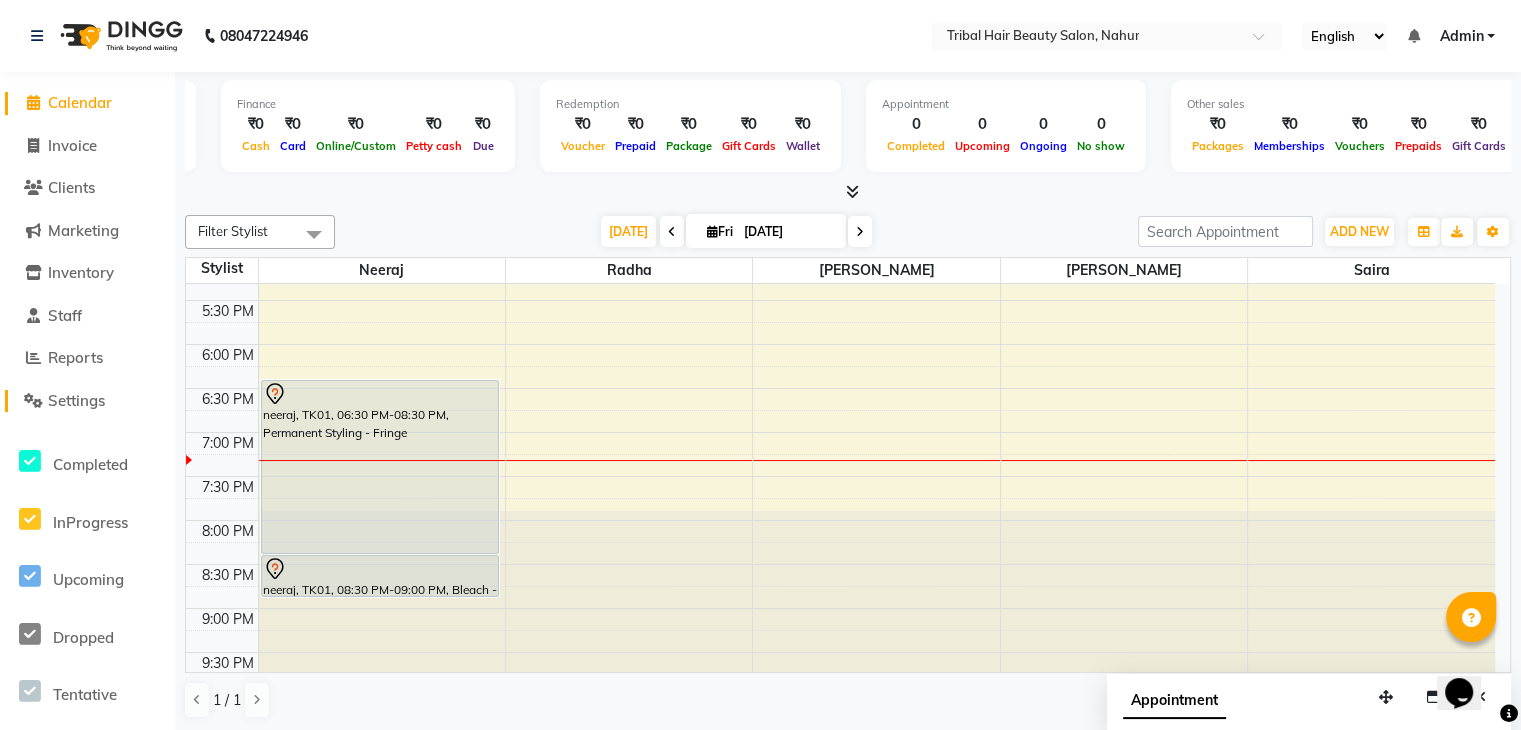 click on "Settings" 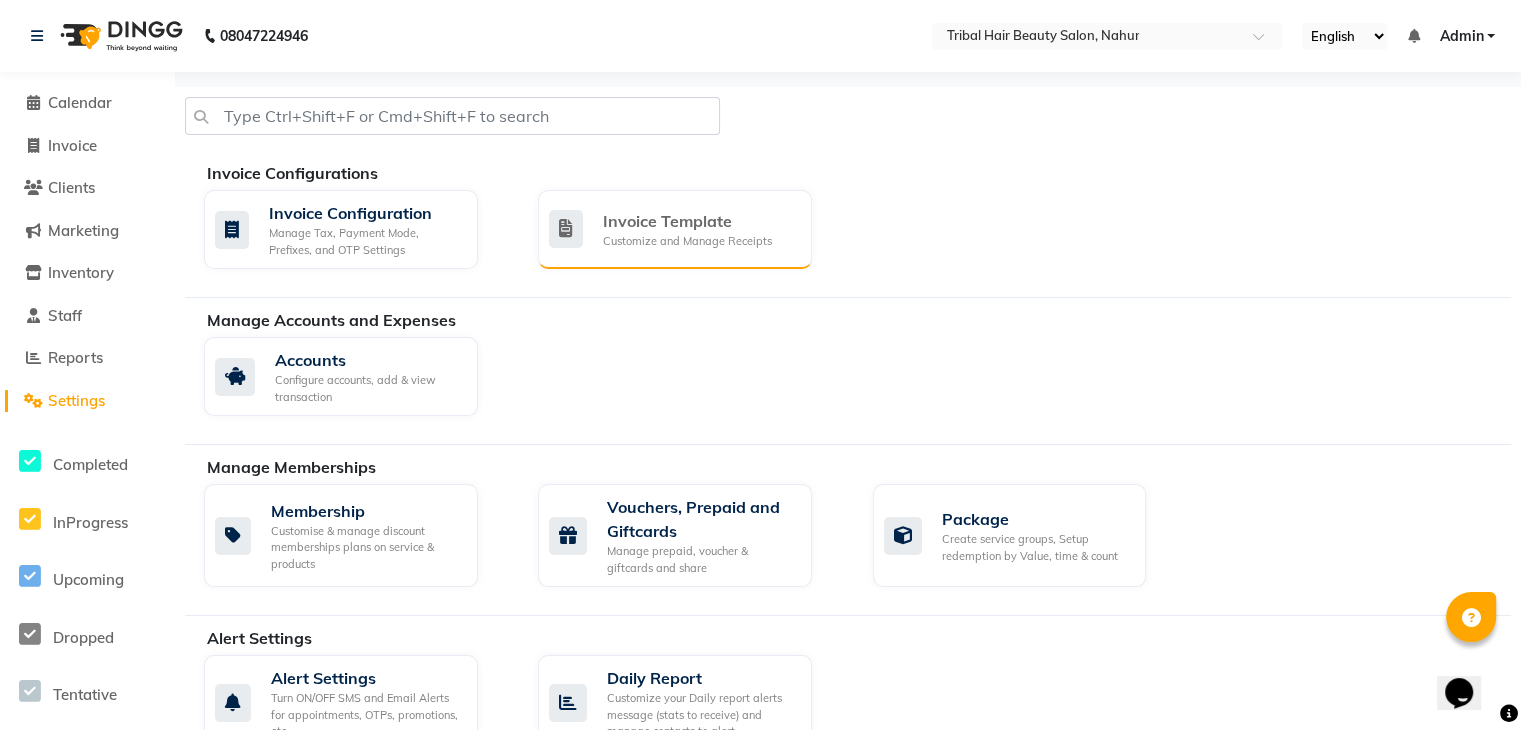 click on "Invoice Template" 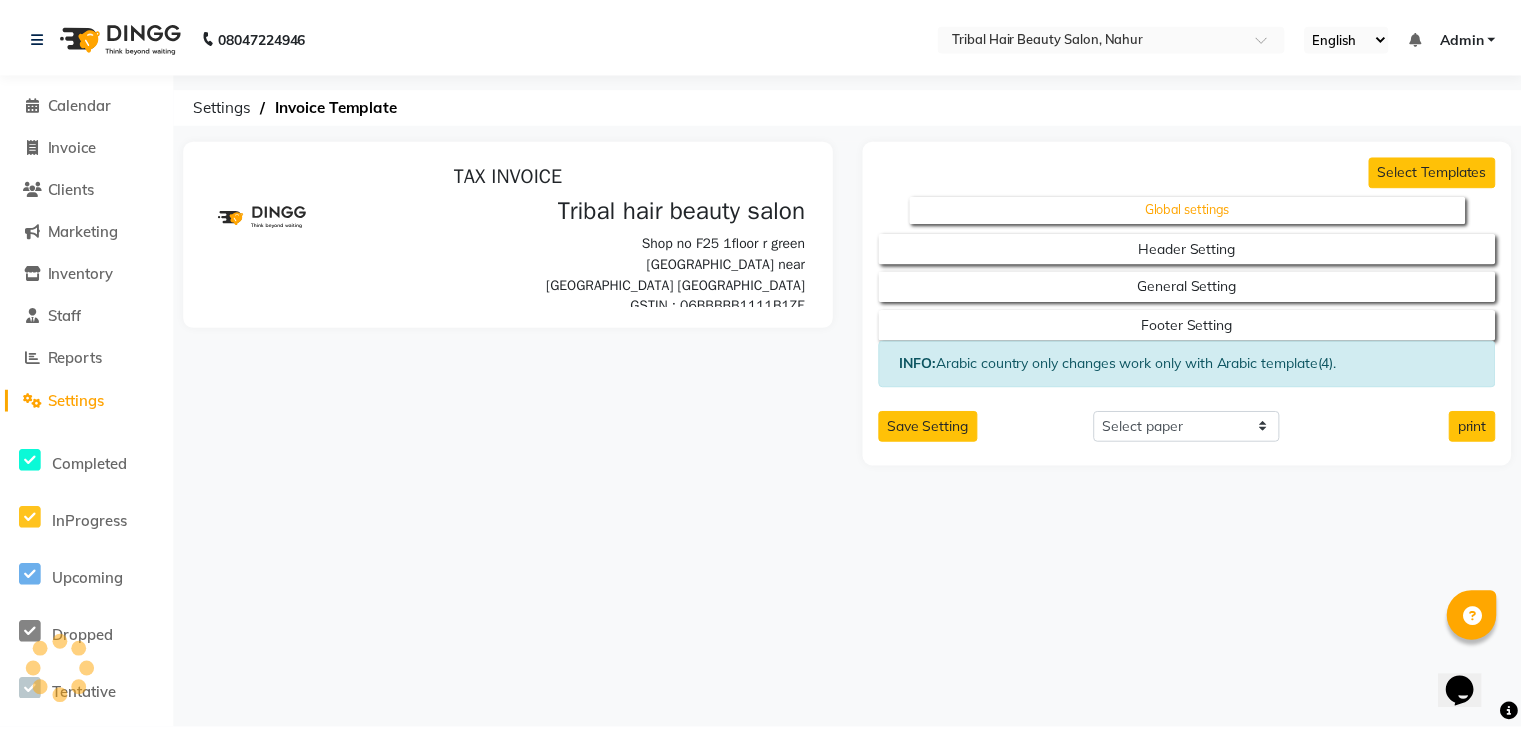 scroll, scrollTop: 0, scrollLeft: 0, axis: both 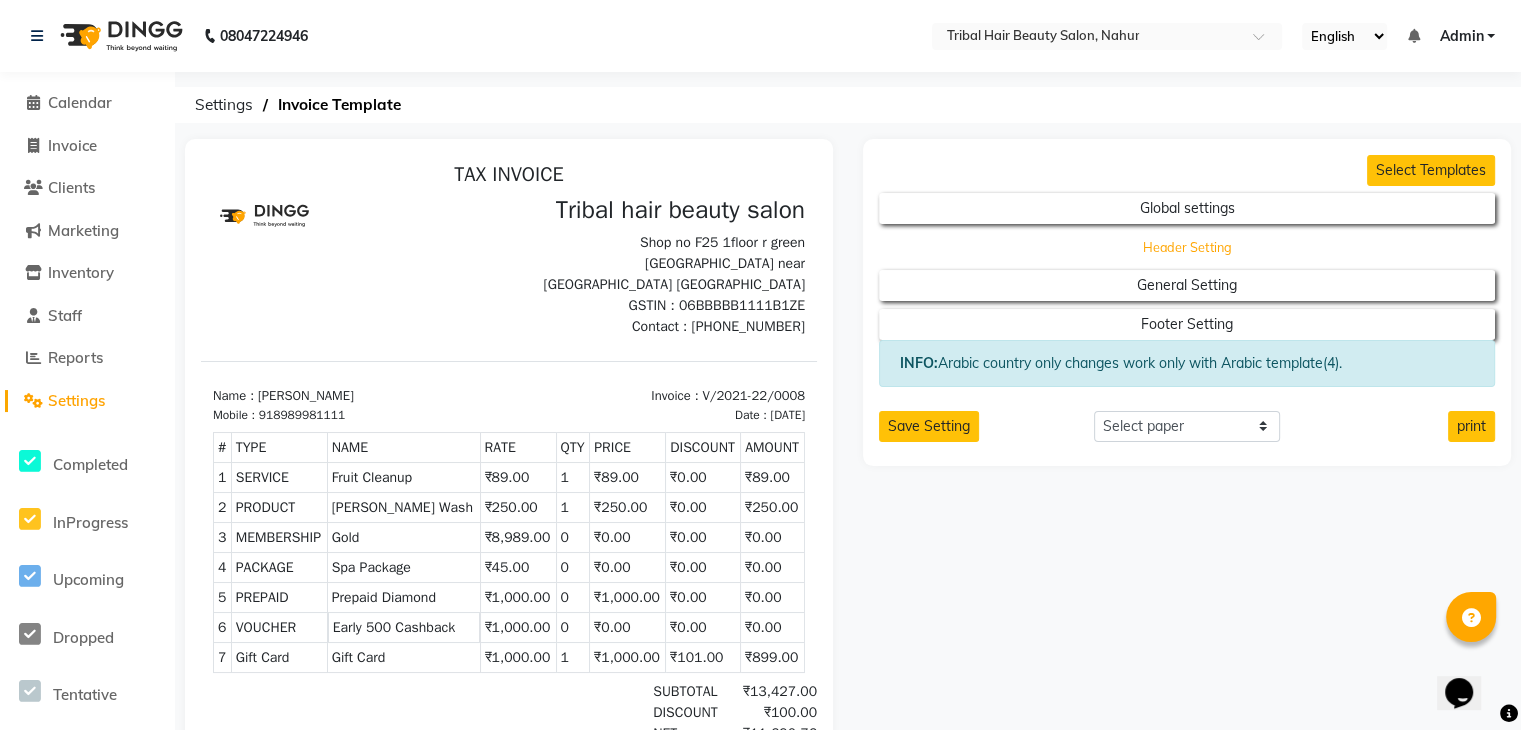 click on "Header Setting" at bounding box center [1187, 208] 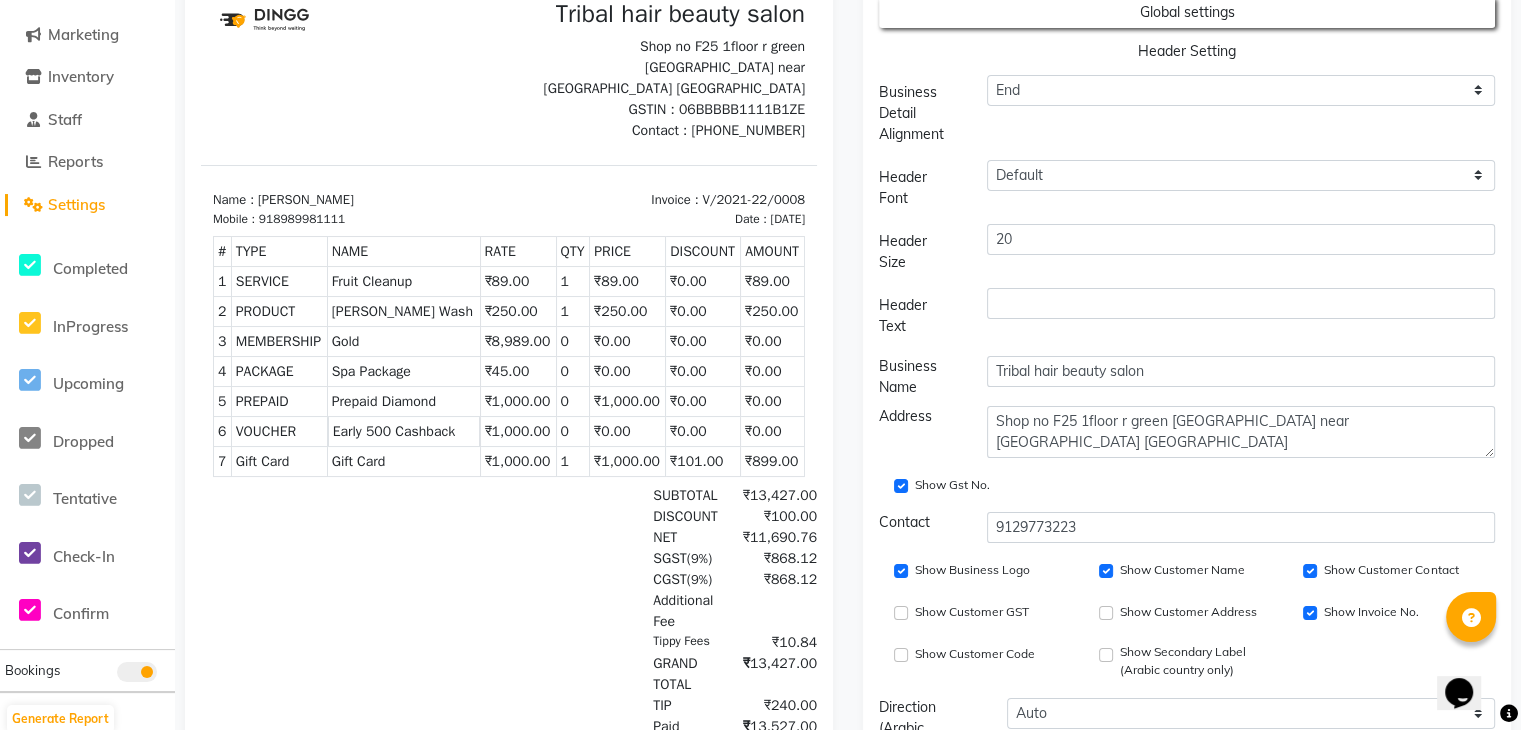 scroll, scrollTop: 199, scrollLeft: 0, axis: vertical 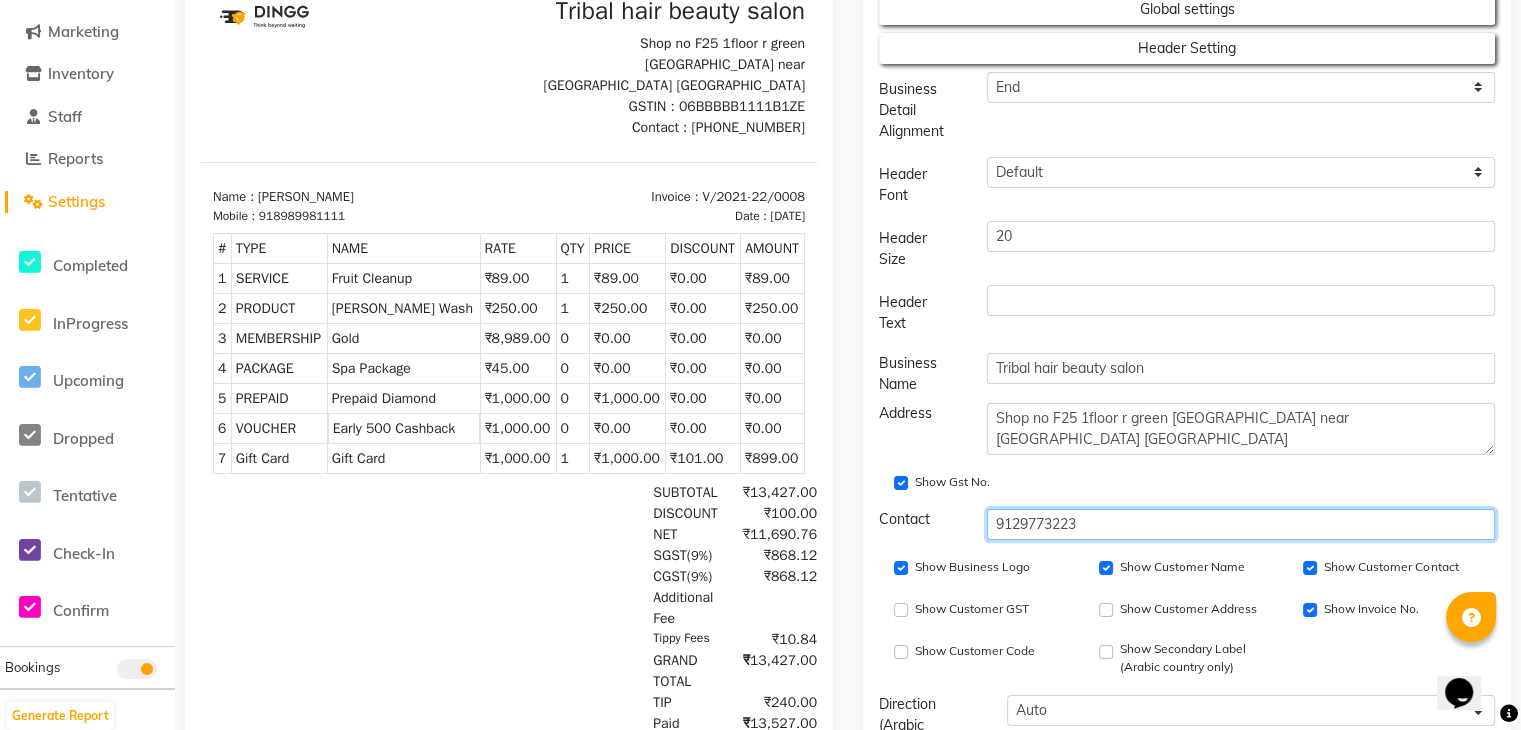 click on "9129773223" 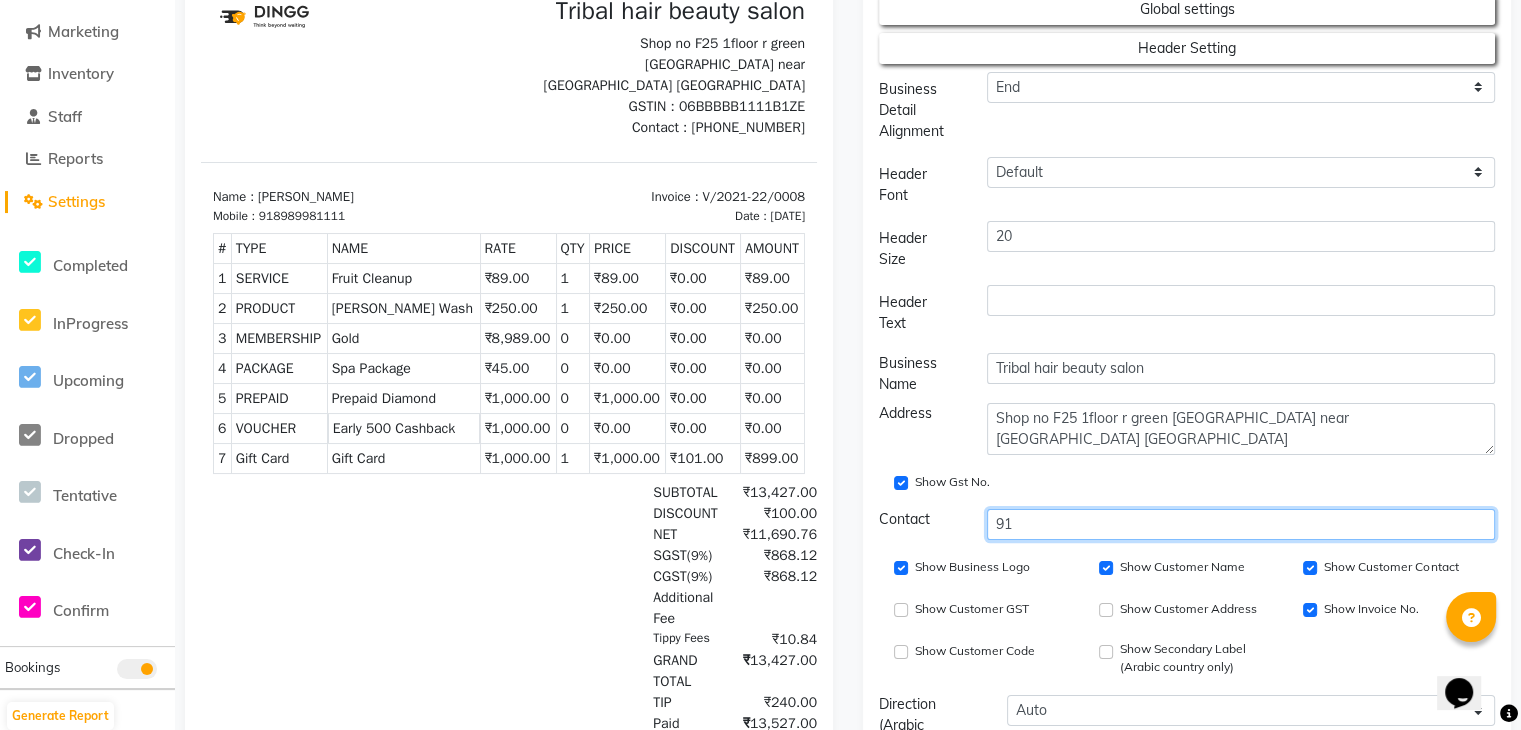 type on "9" 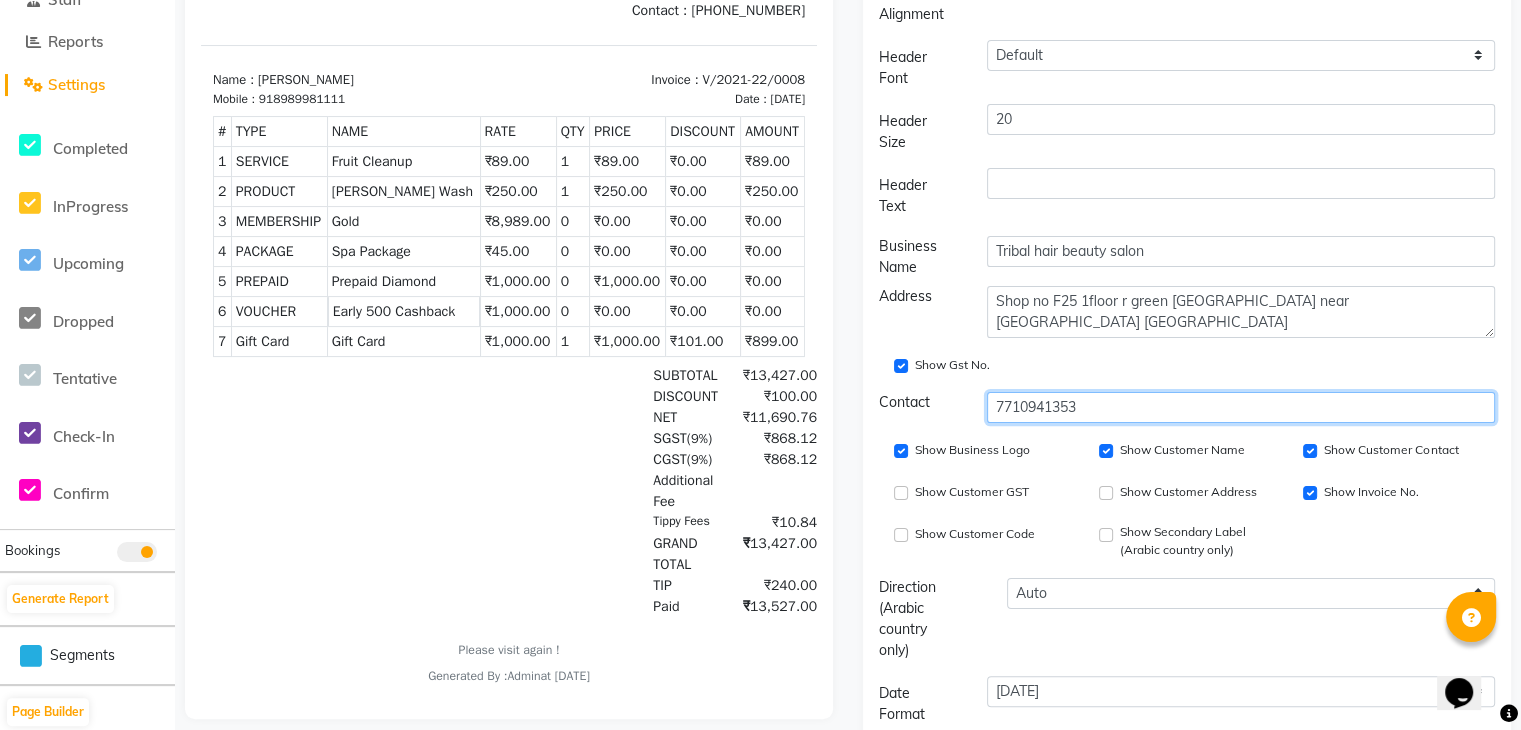 scroll, scrollTop: 548, scrollLeft: 0, axis: vertical 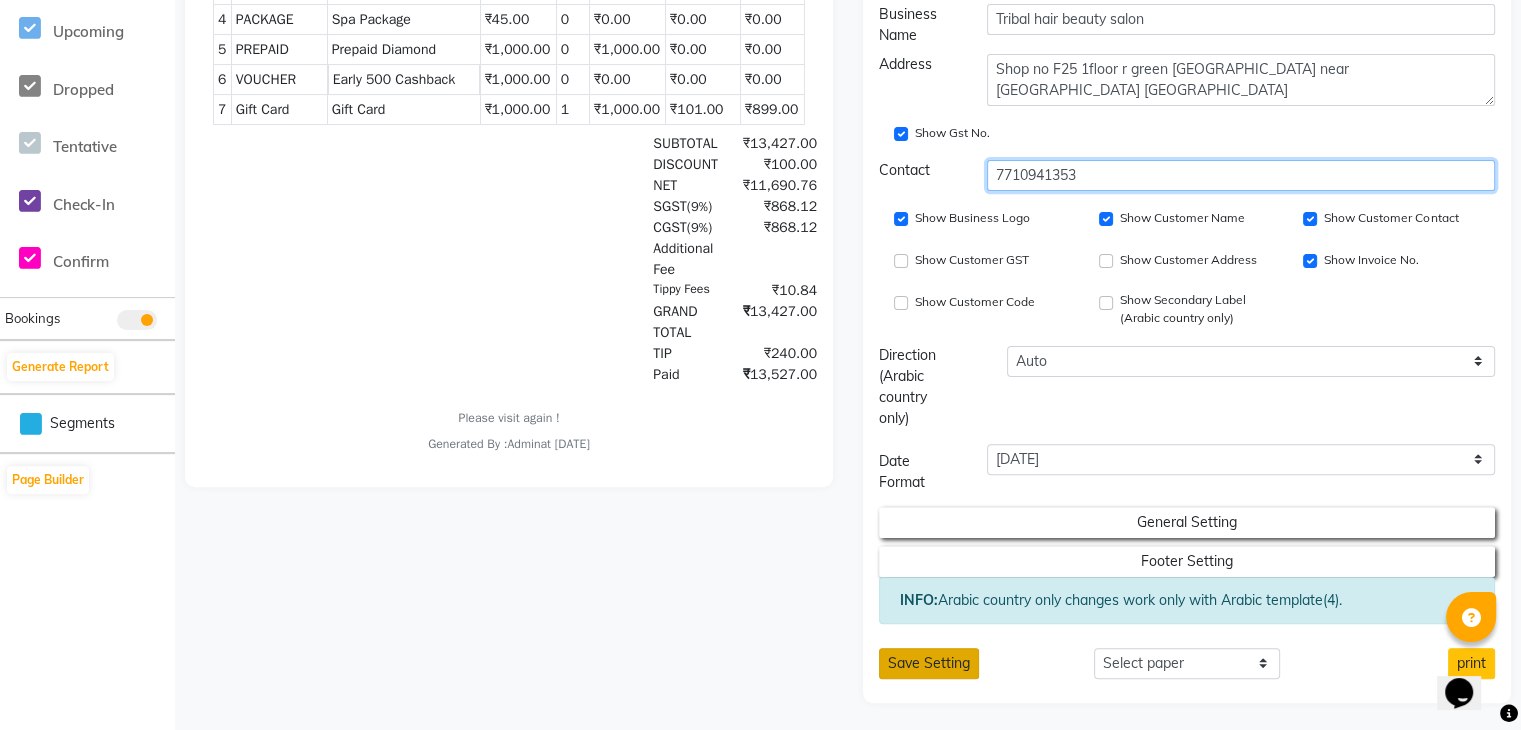 type on "7710941353" 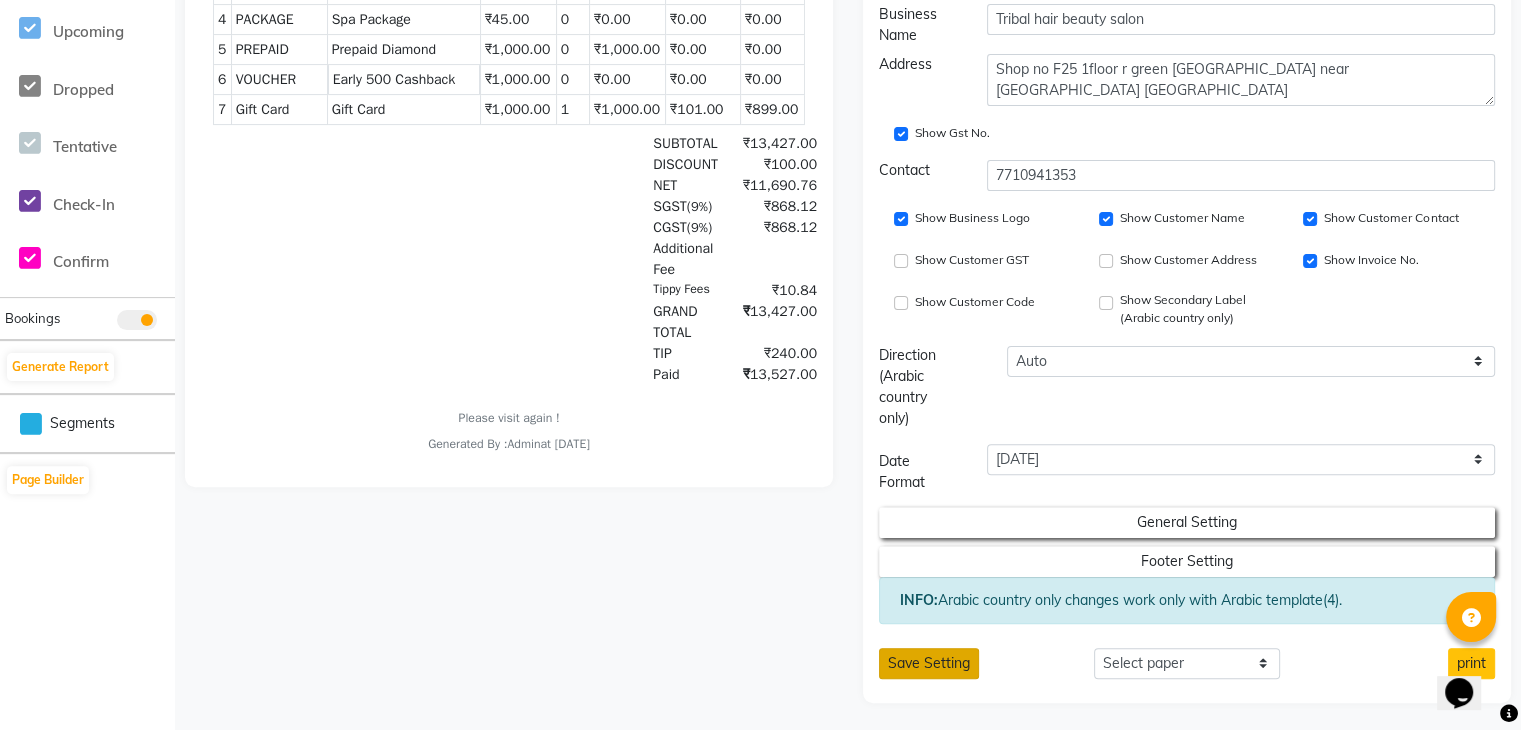 click on "Save Setting" 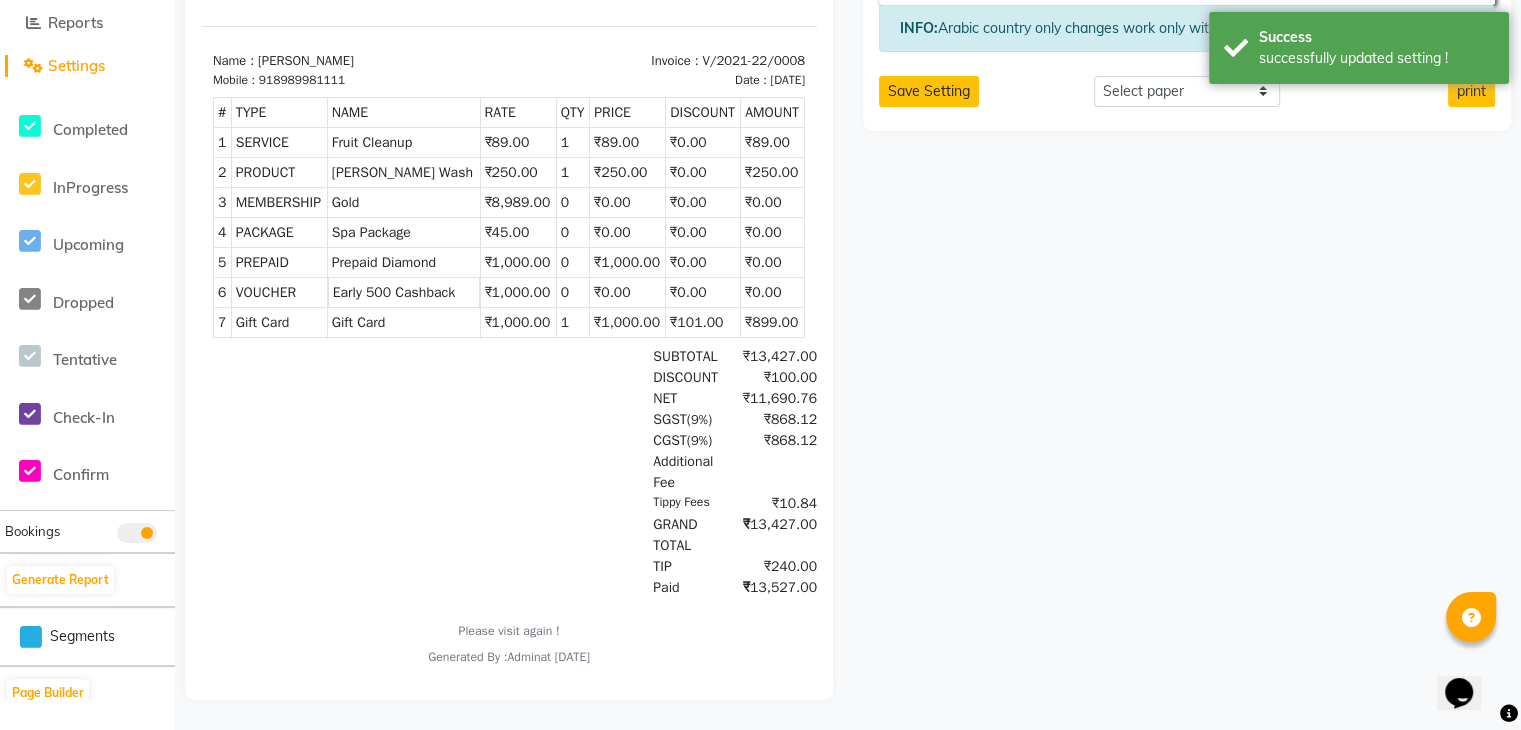scroll, scrollTop: 0, scrollLeft: 0, axis: both 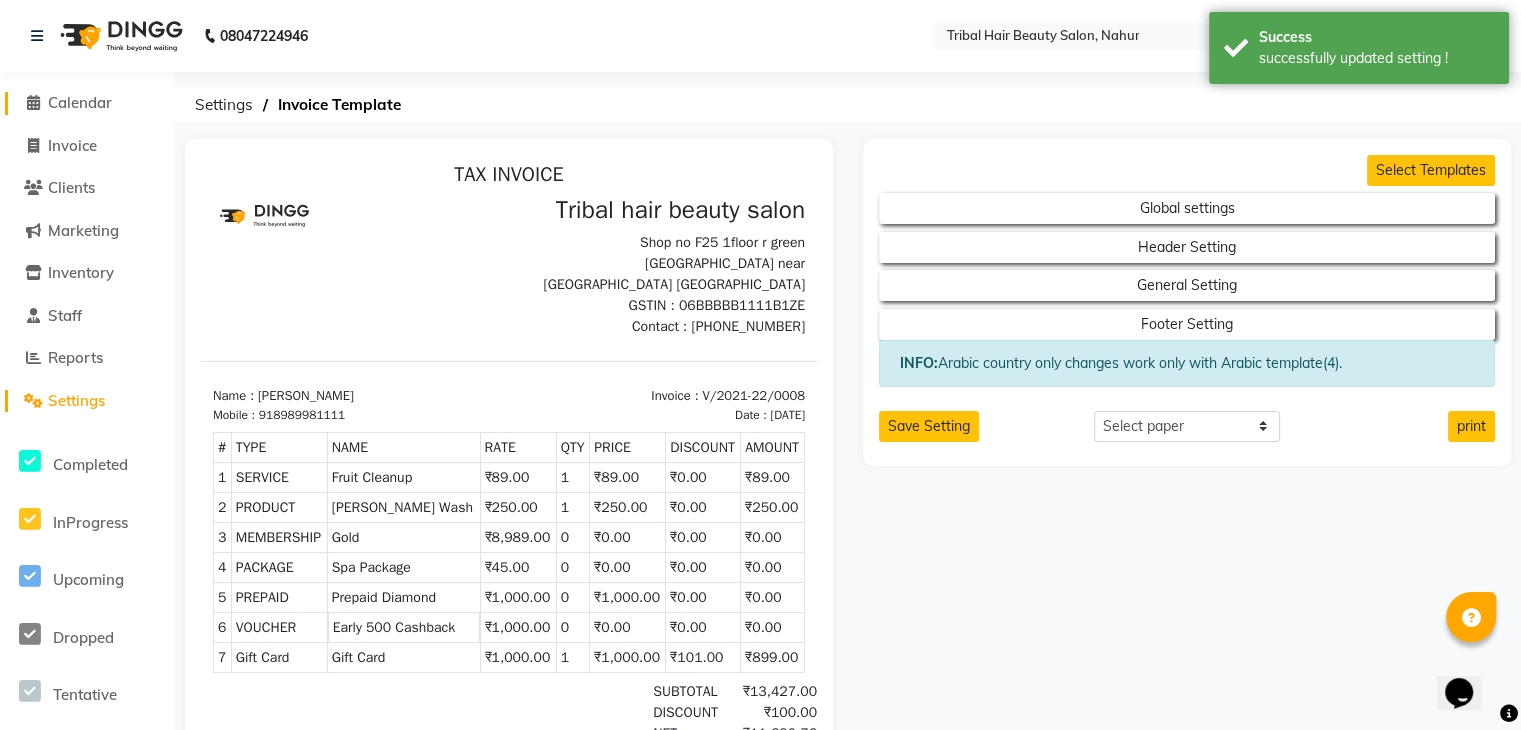 click on "Calendar" 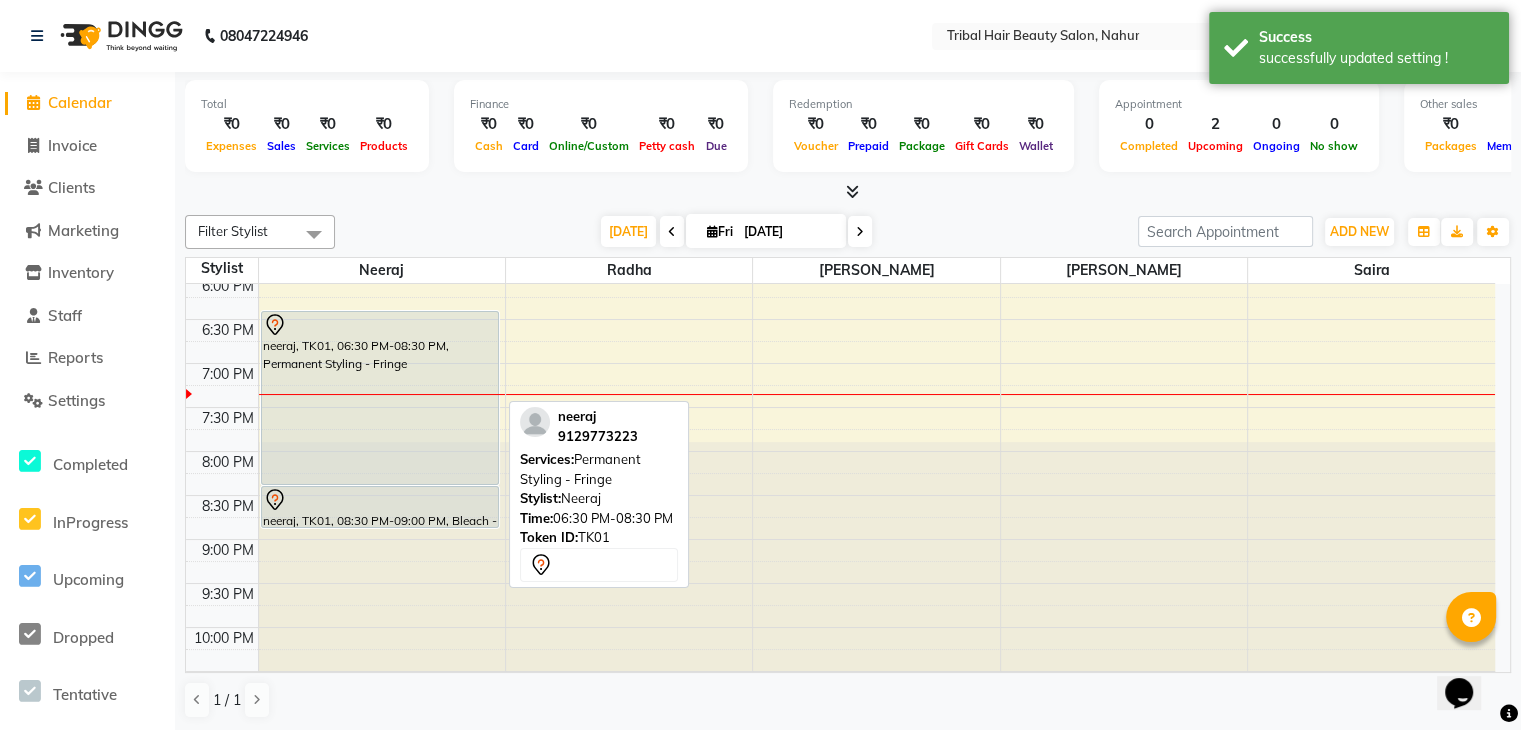 scroll, scrollTop: 887, scrollLeft: 0, axis: vertical 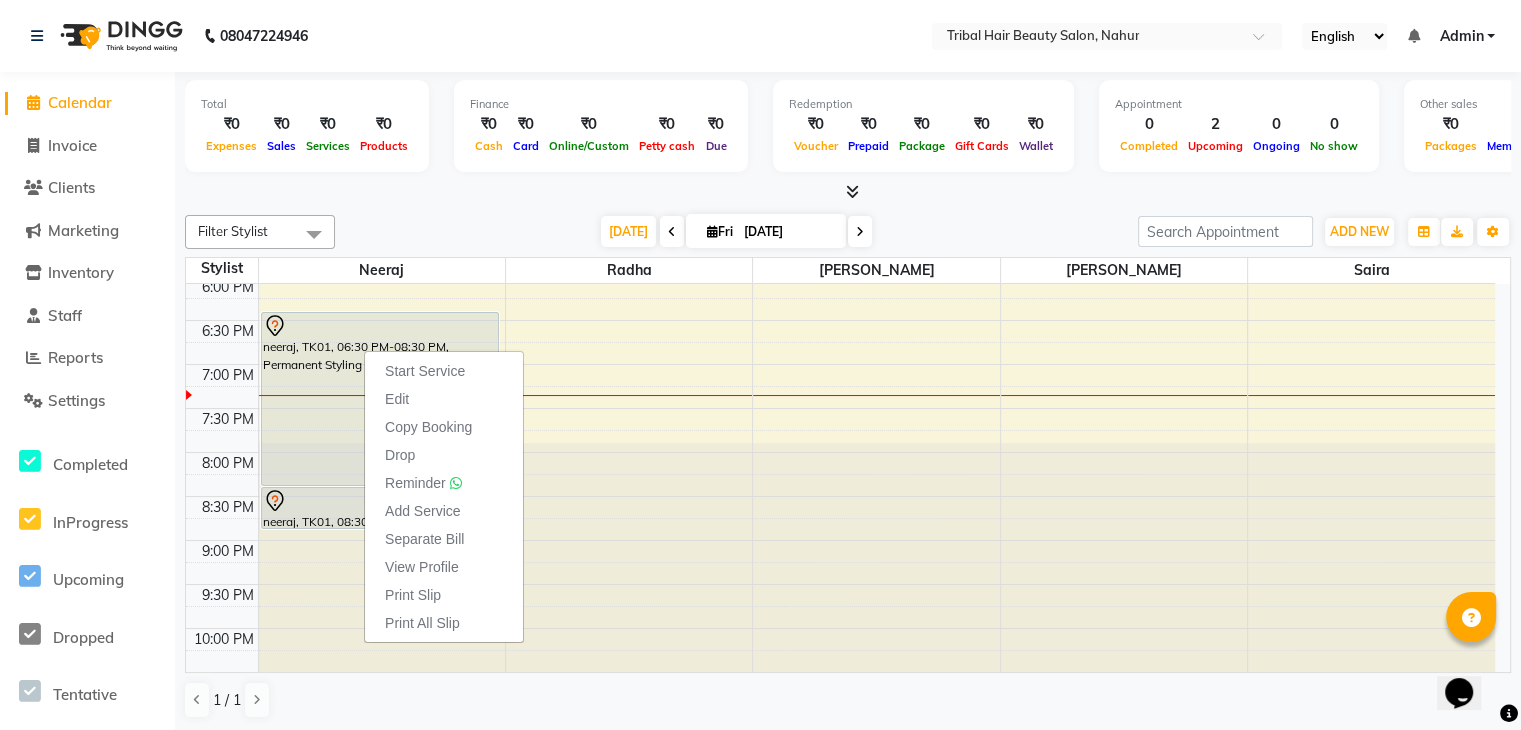 click on "Start Service Edit Copy Booking Drop Reminder   Add Service Separate Bill View Profile Print Slip Print All Slip" at bounding box center (444, 496) 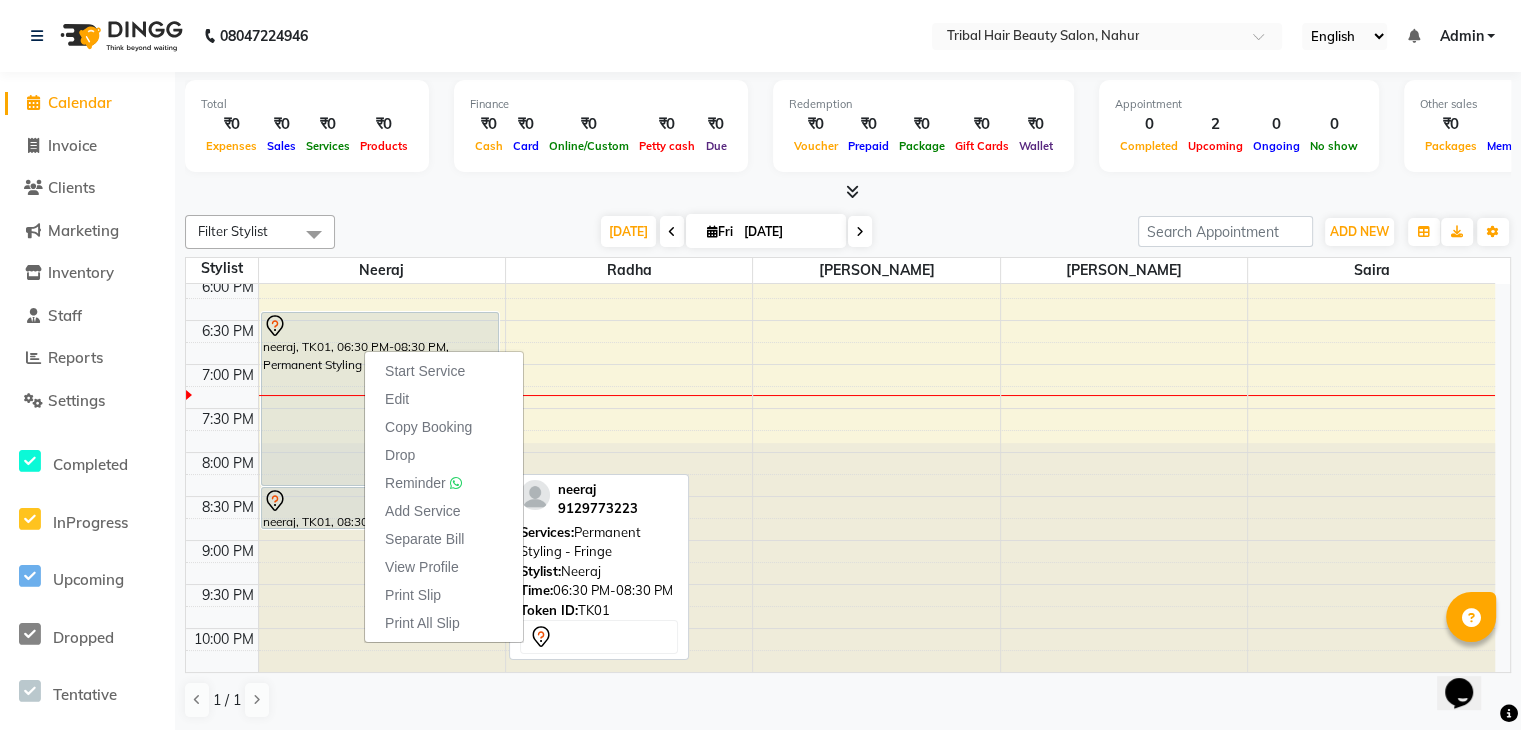 click on "neeraj, TK01, 06:30 PM-08:30 PM, Permanent Styling - Fringe" at bounding box center (380, 399) 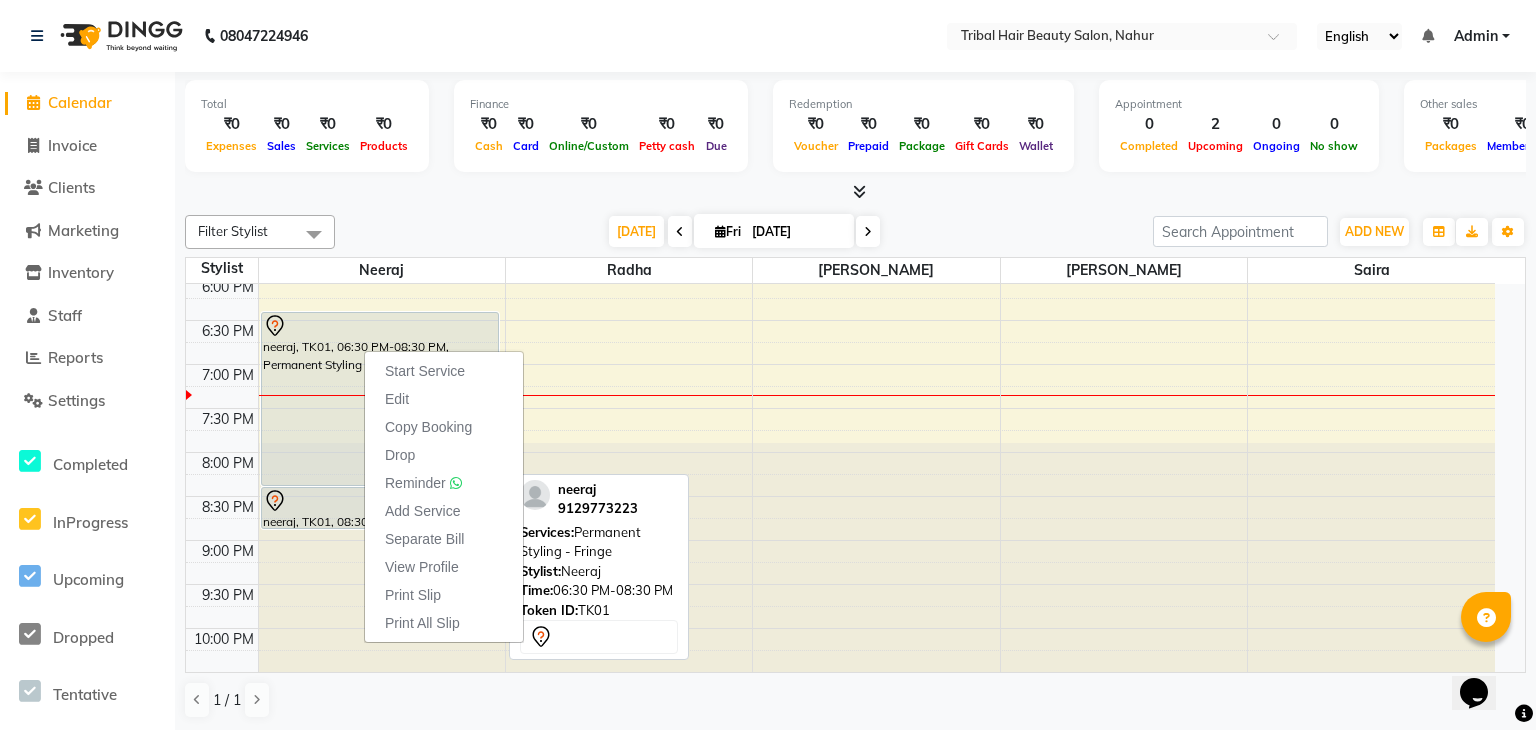 select on "7" 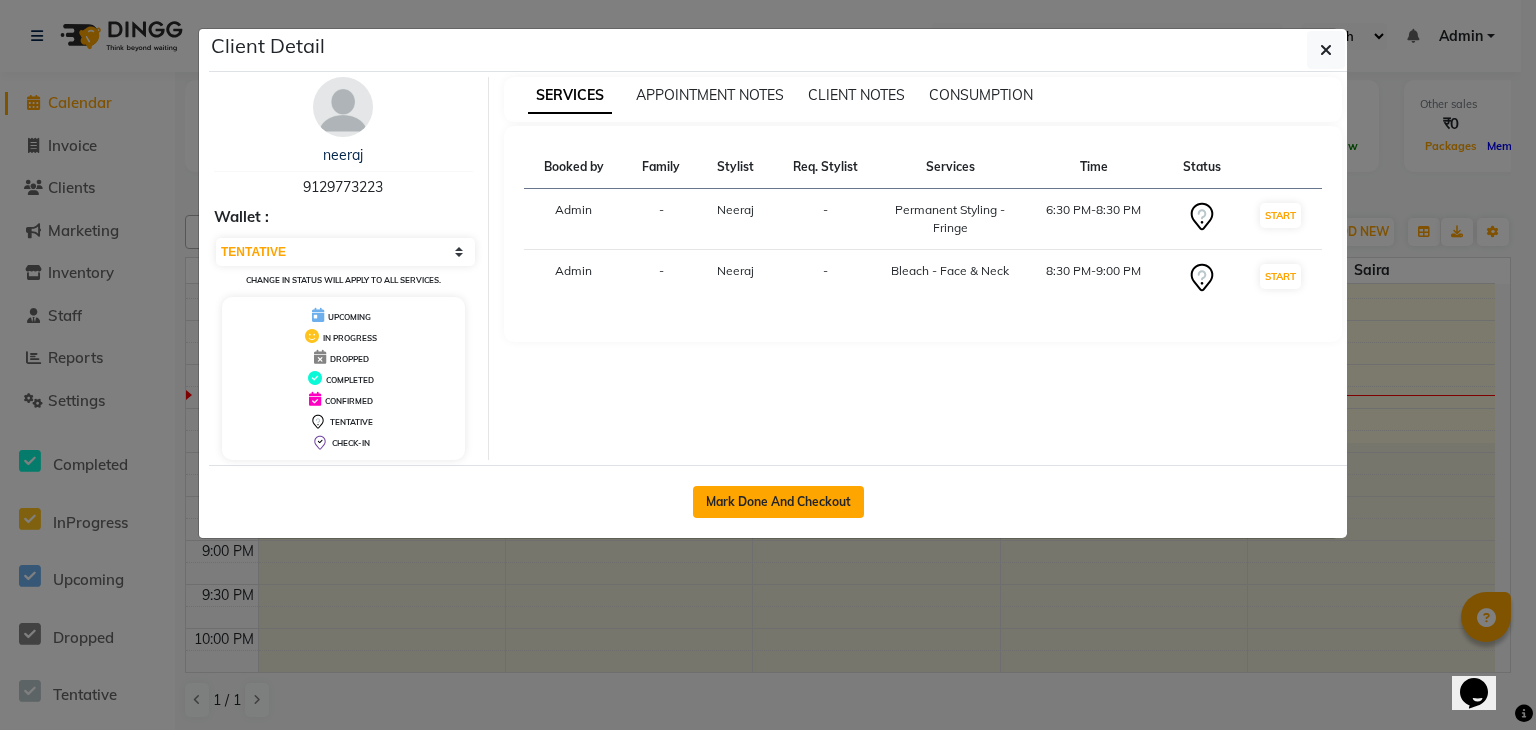 click on "Mark Done And Checkout" 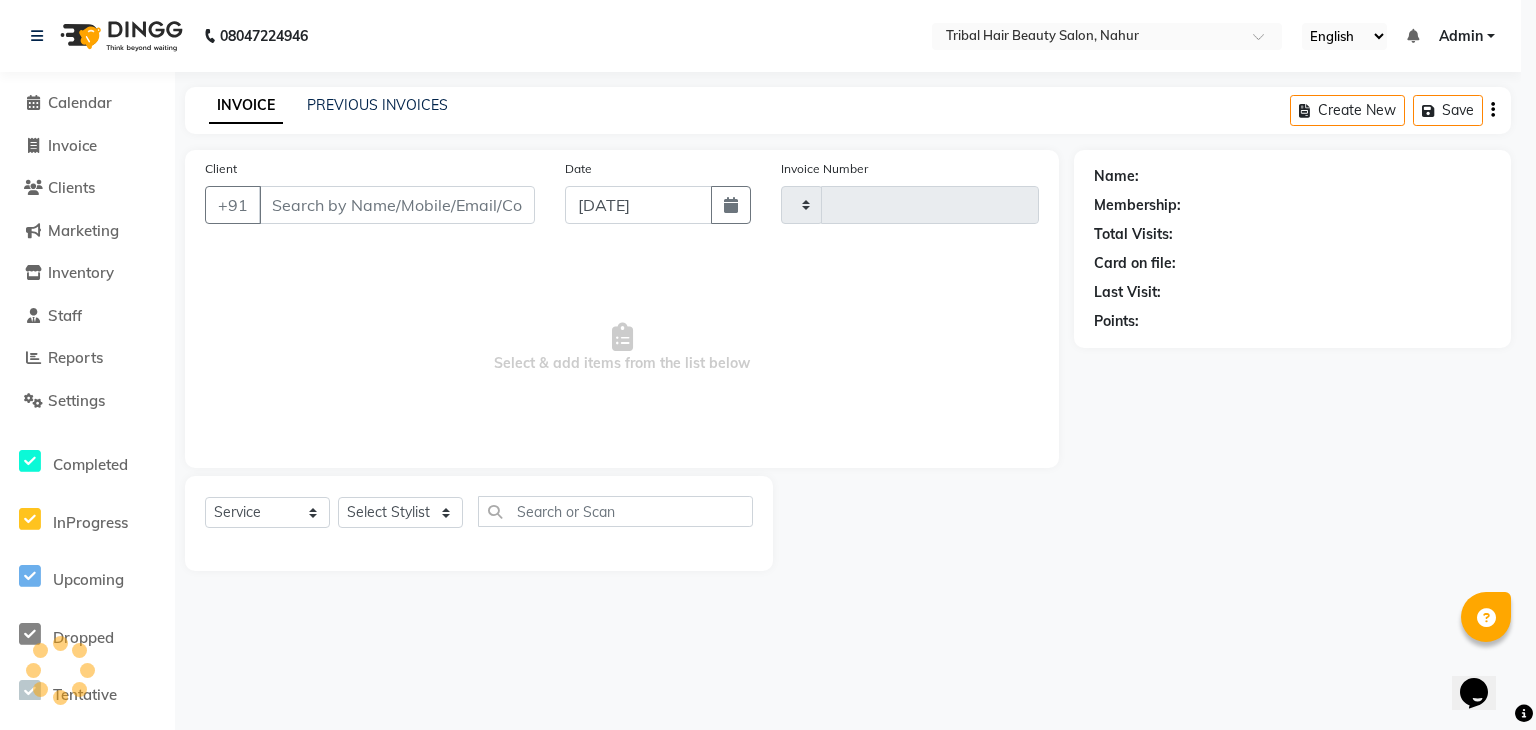 type on "0001" 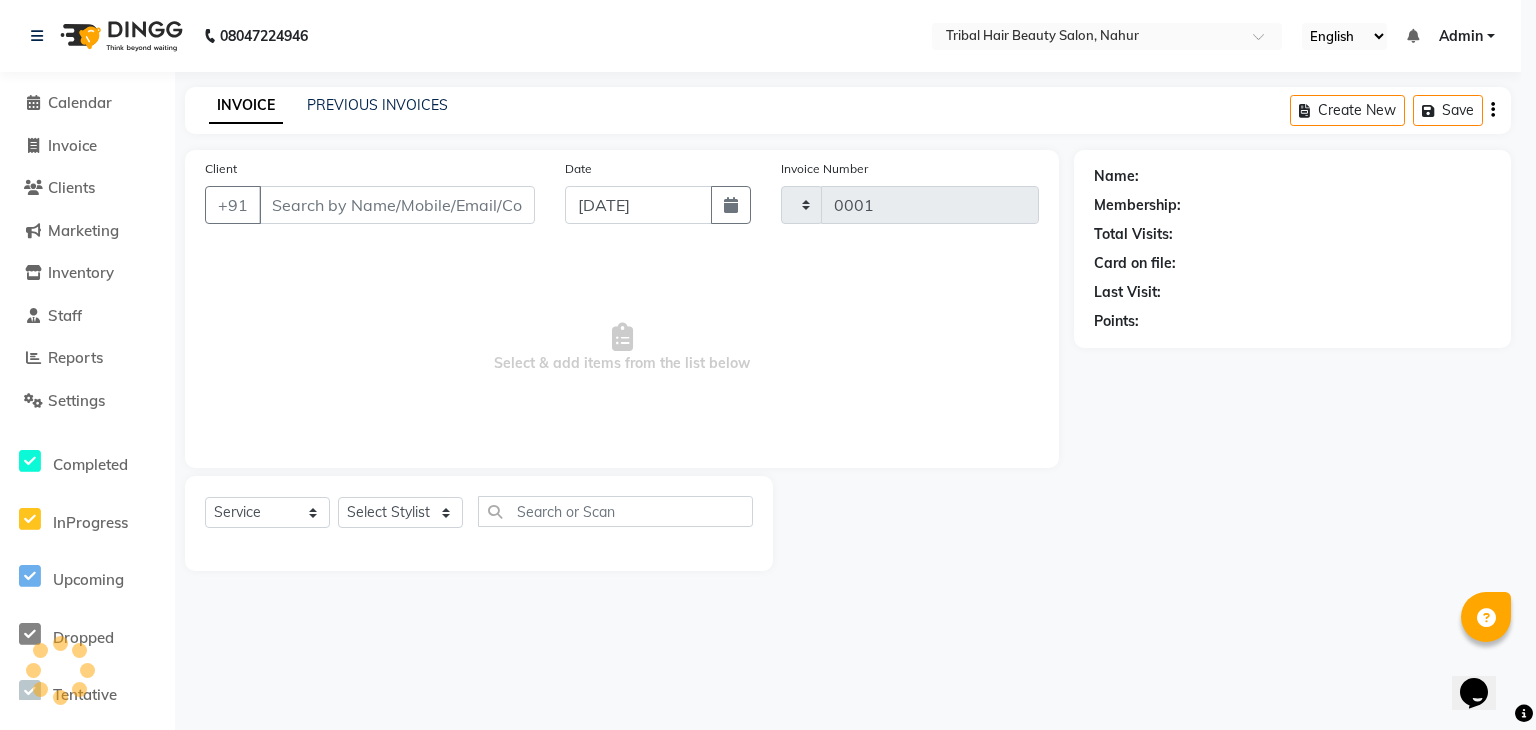 select on "3" 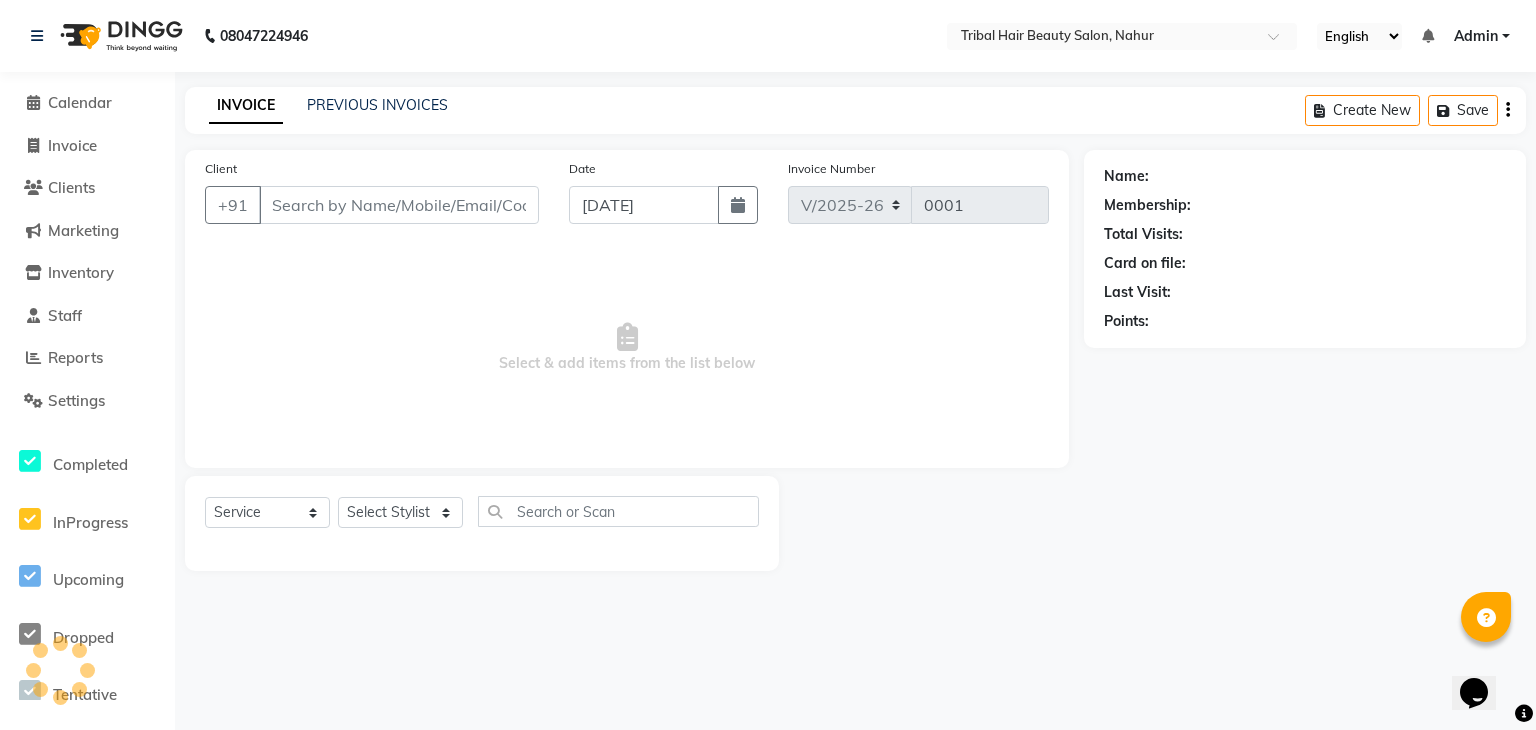 type on "9129773223" 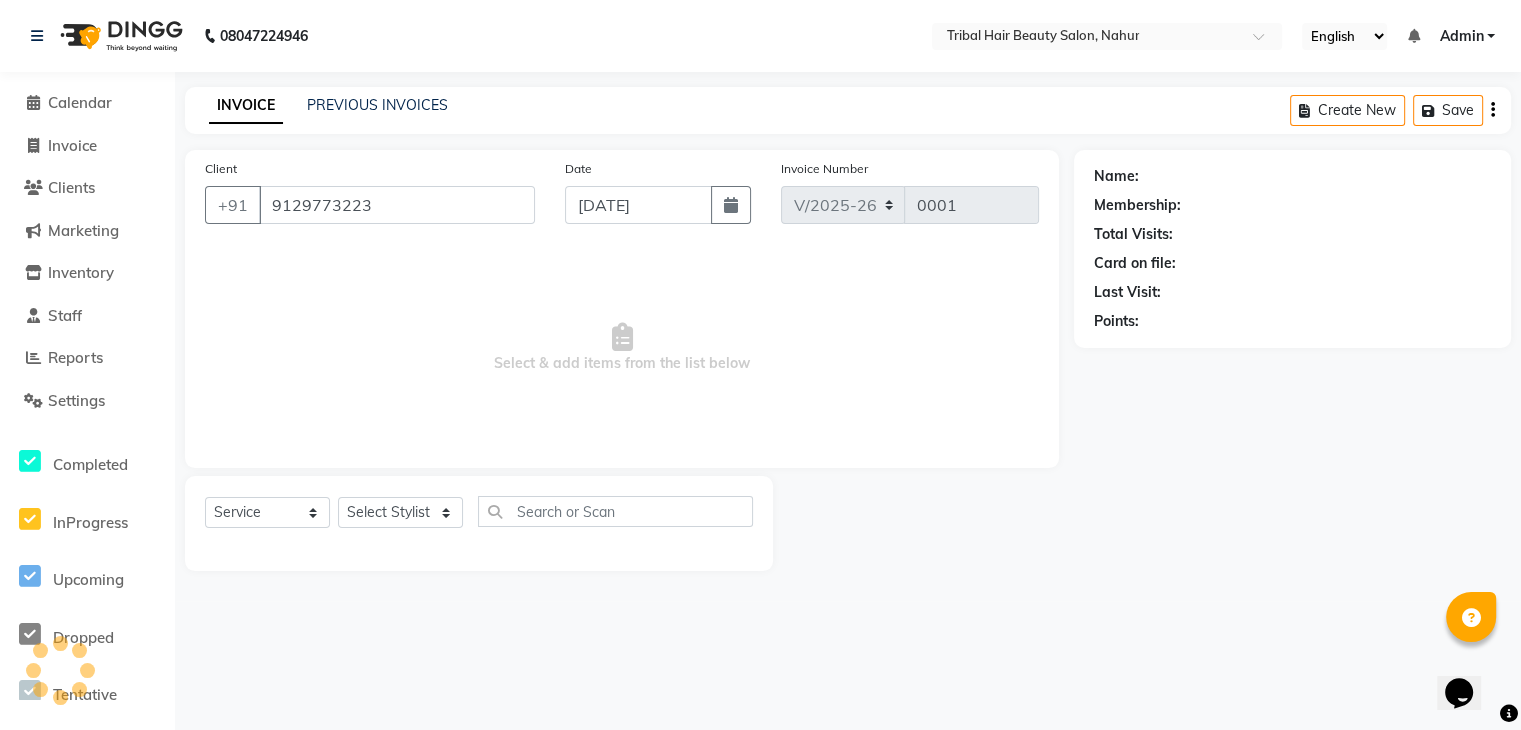 select on "85600" 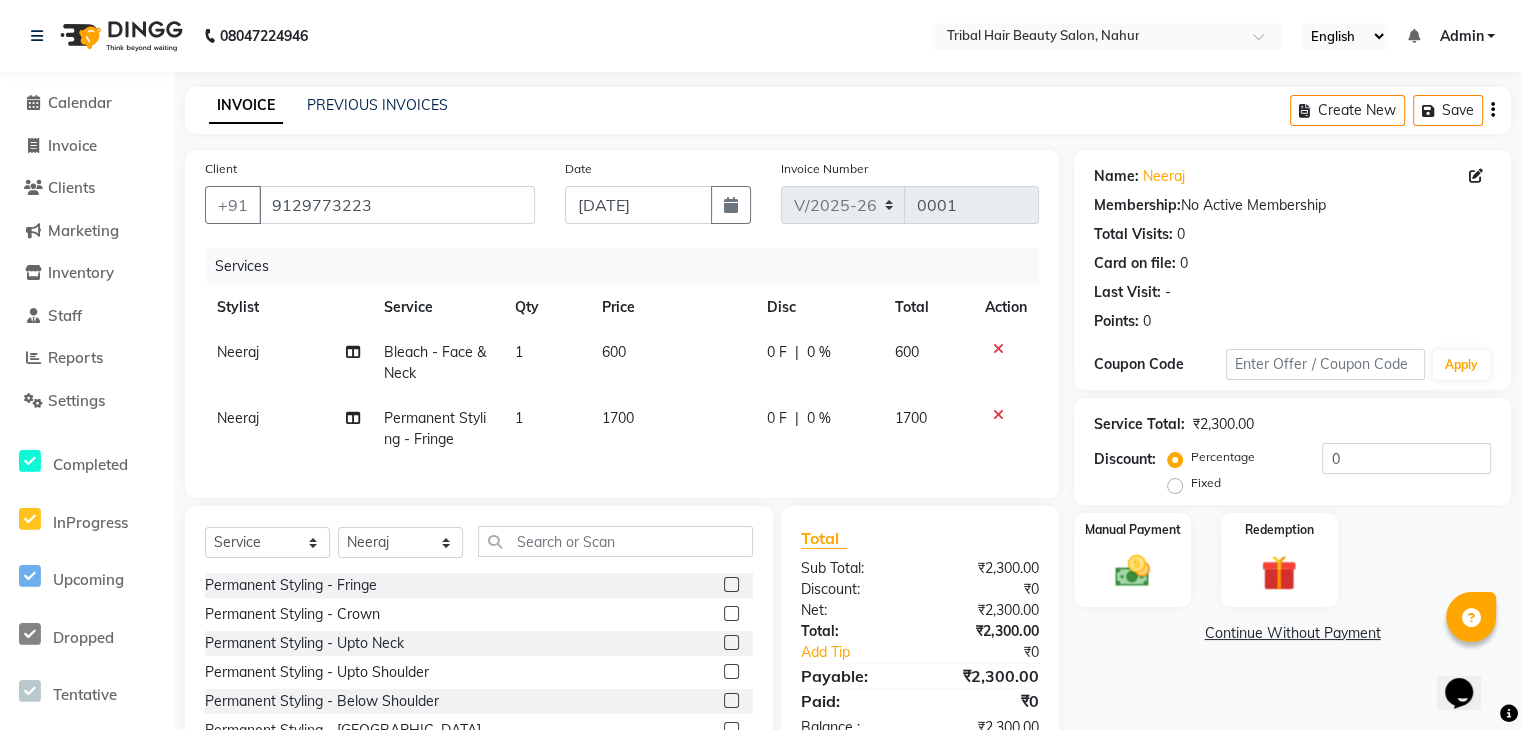 click on "600" 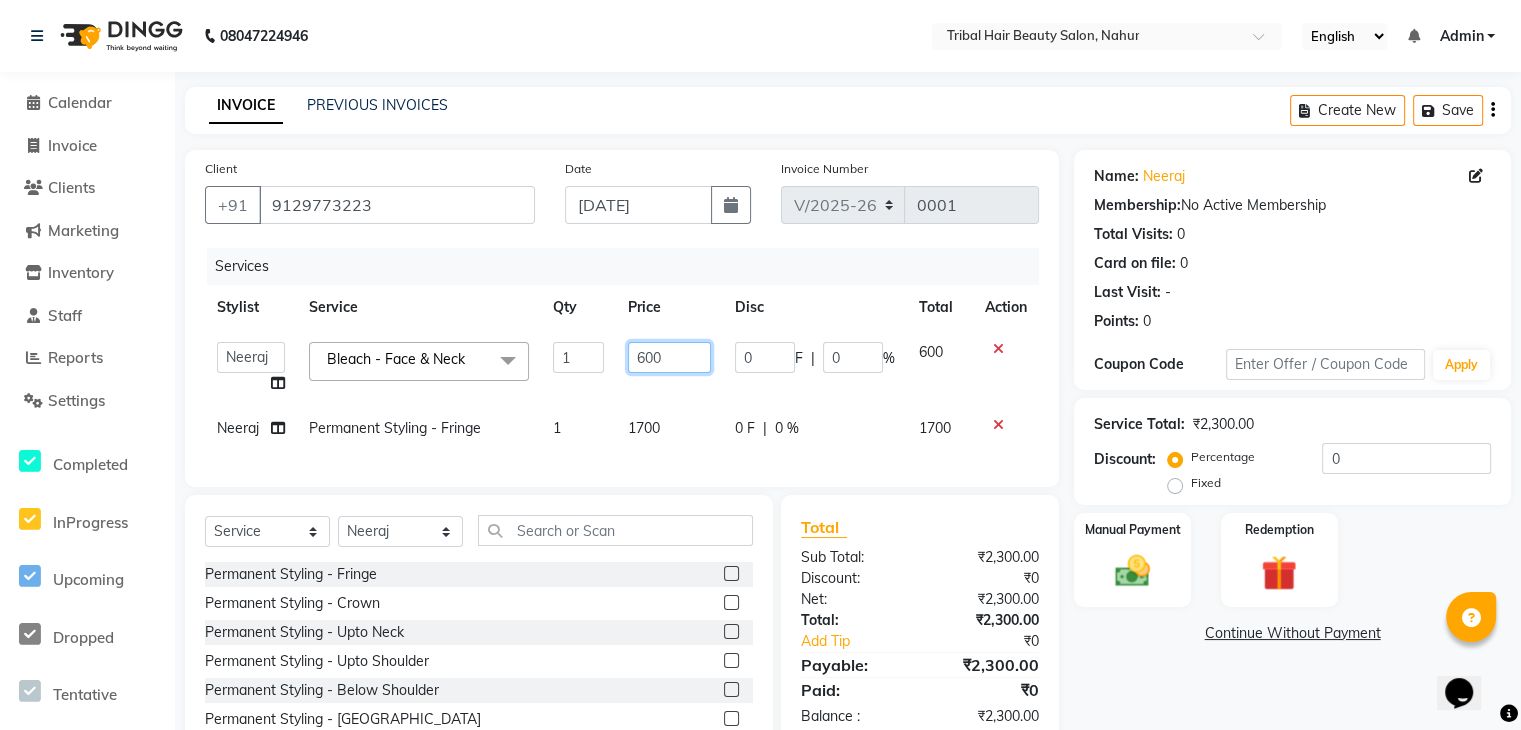 click on "600" 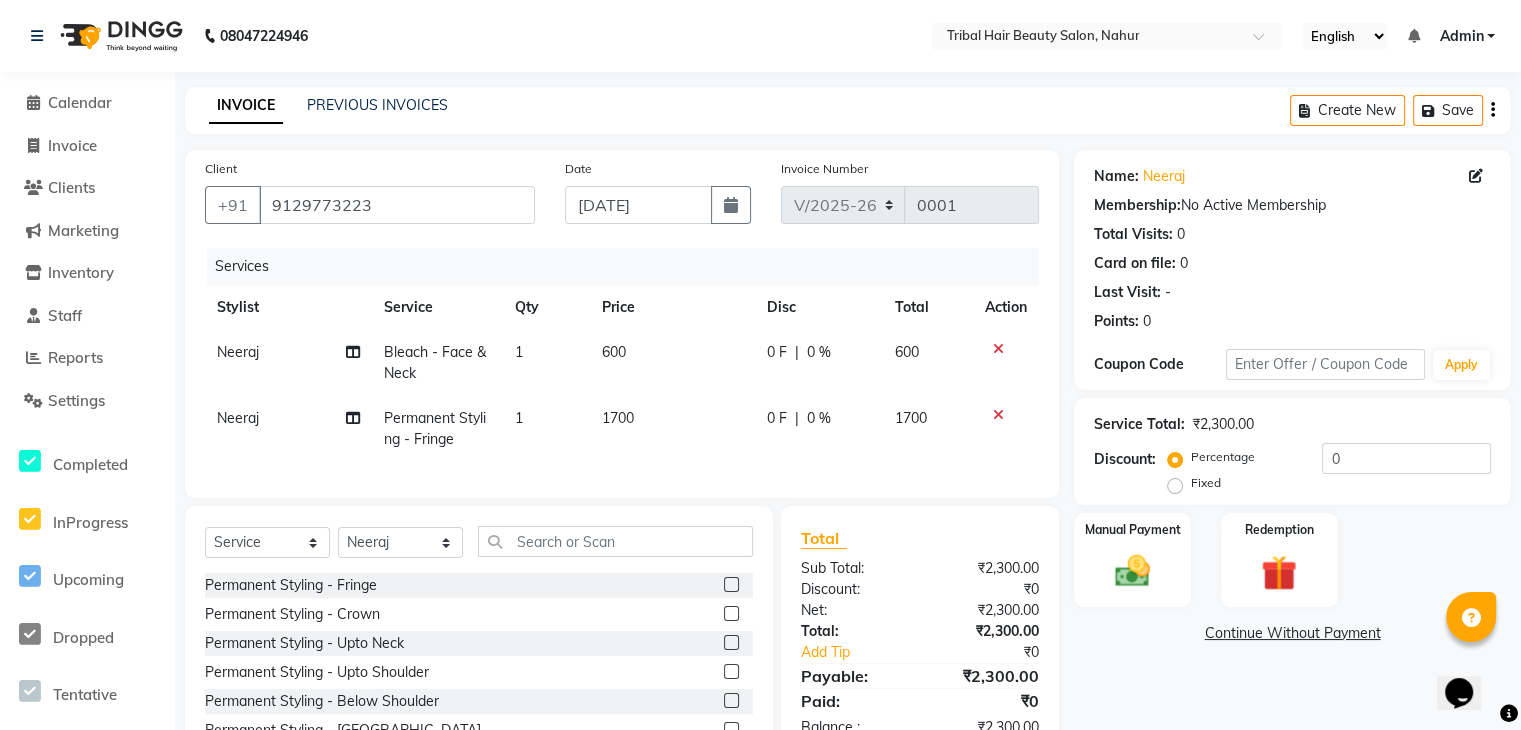 click on "Neeraj  Permanent Styling - Fringe 1 1700 0 F | 0 % 1700" 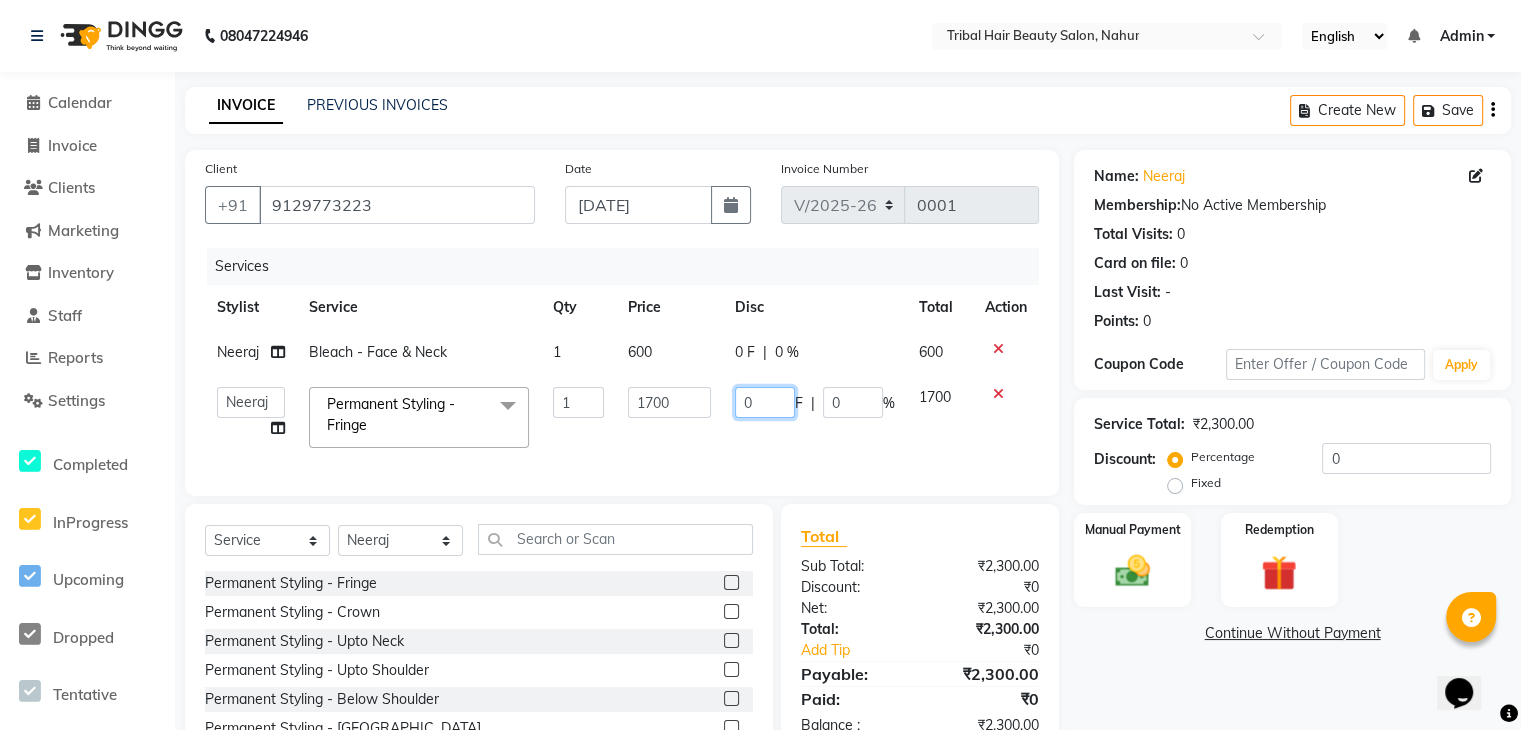 click on "0" 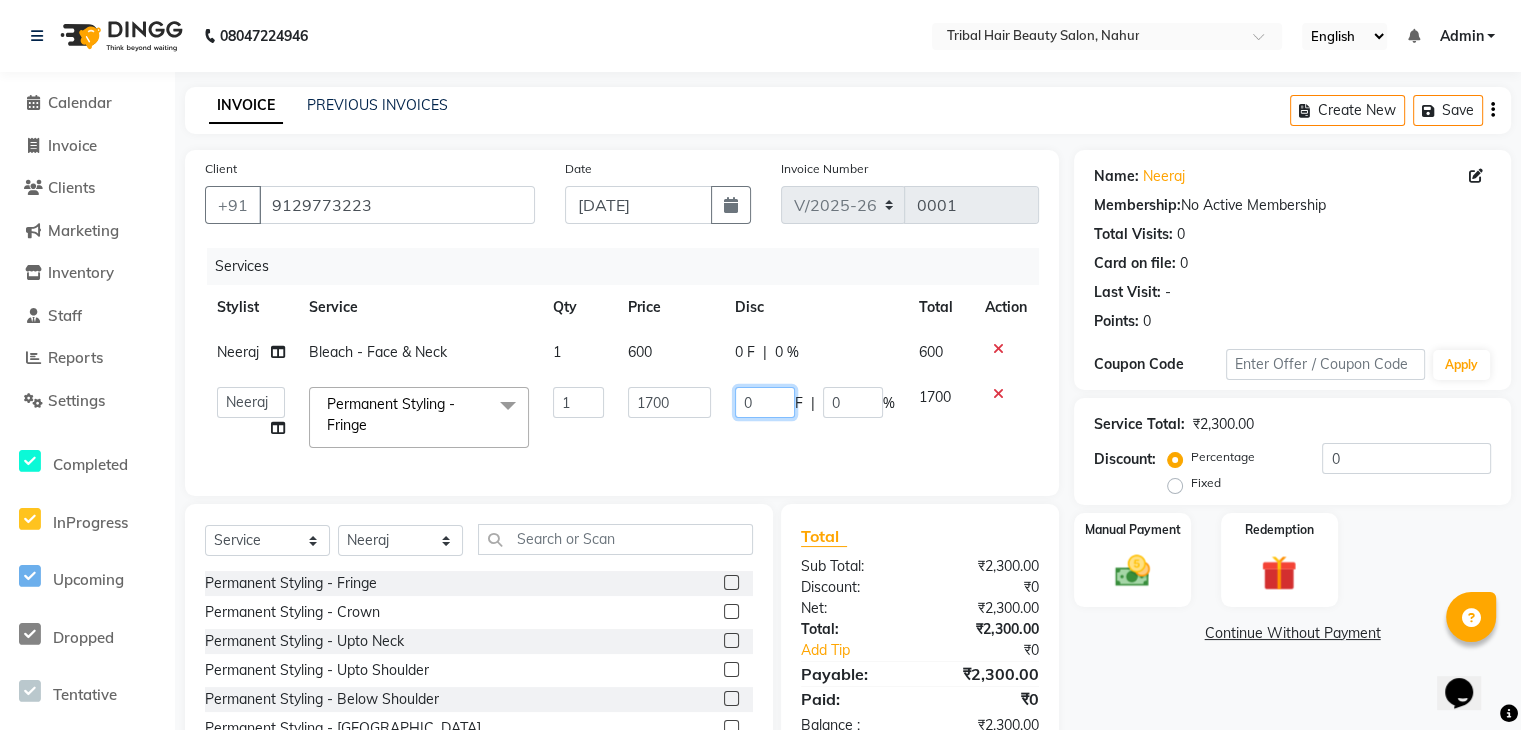 scroll, scrollTop: 115, scrollLeft: 0, axis: vertical 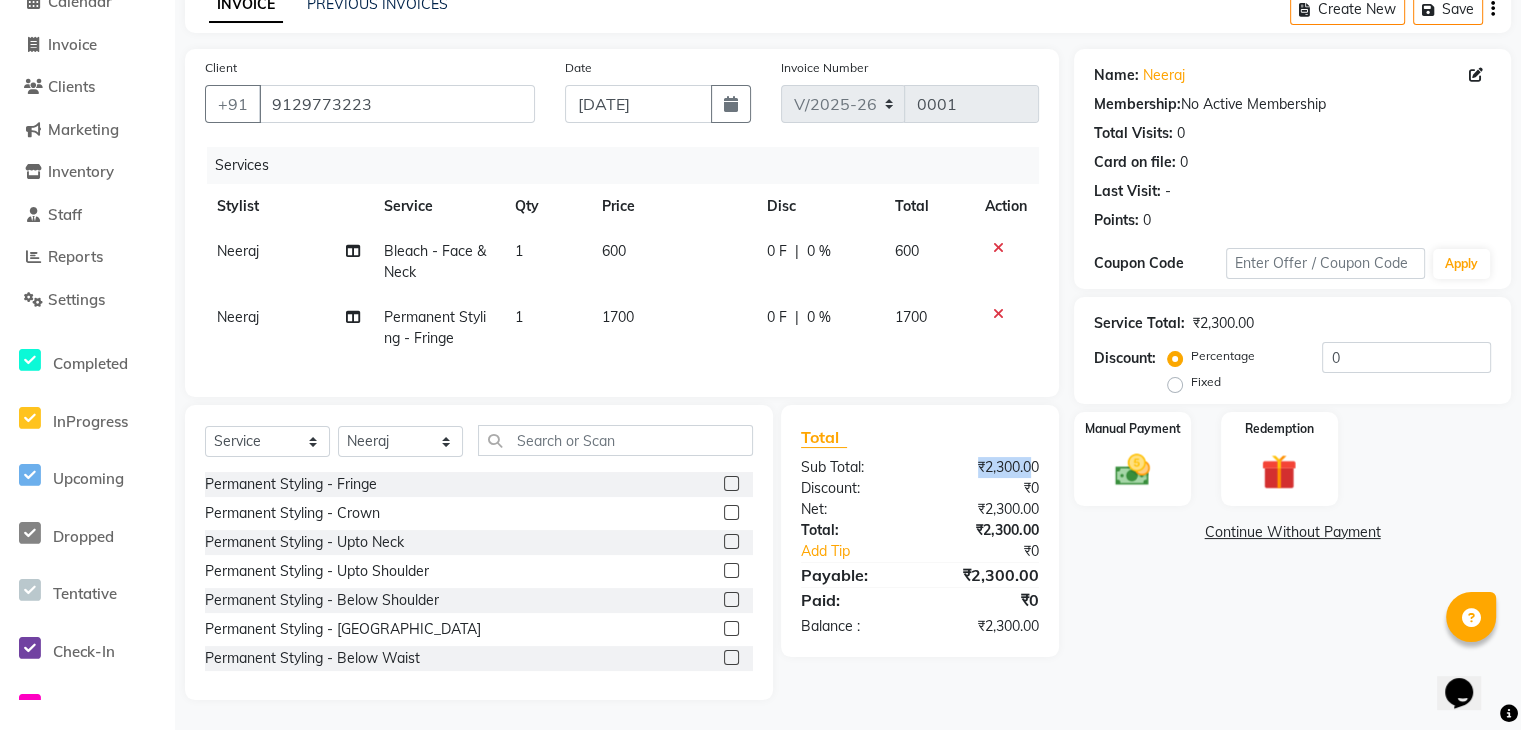 drag, startPoint x: 972, startPoint y: 458, endPoint x: 1032, endPoint y: 466, distance: 60.530983 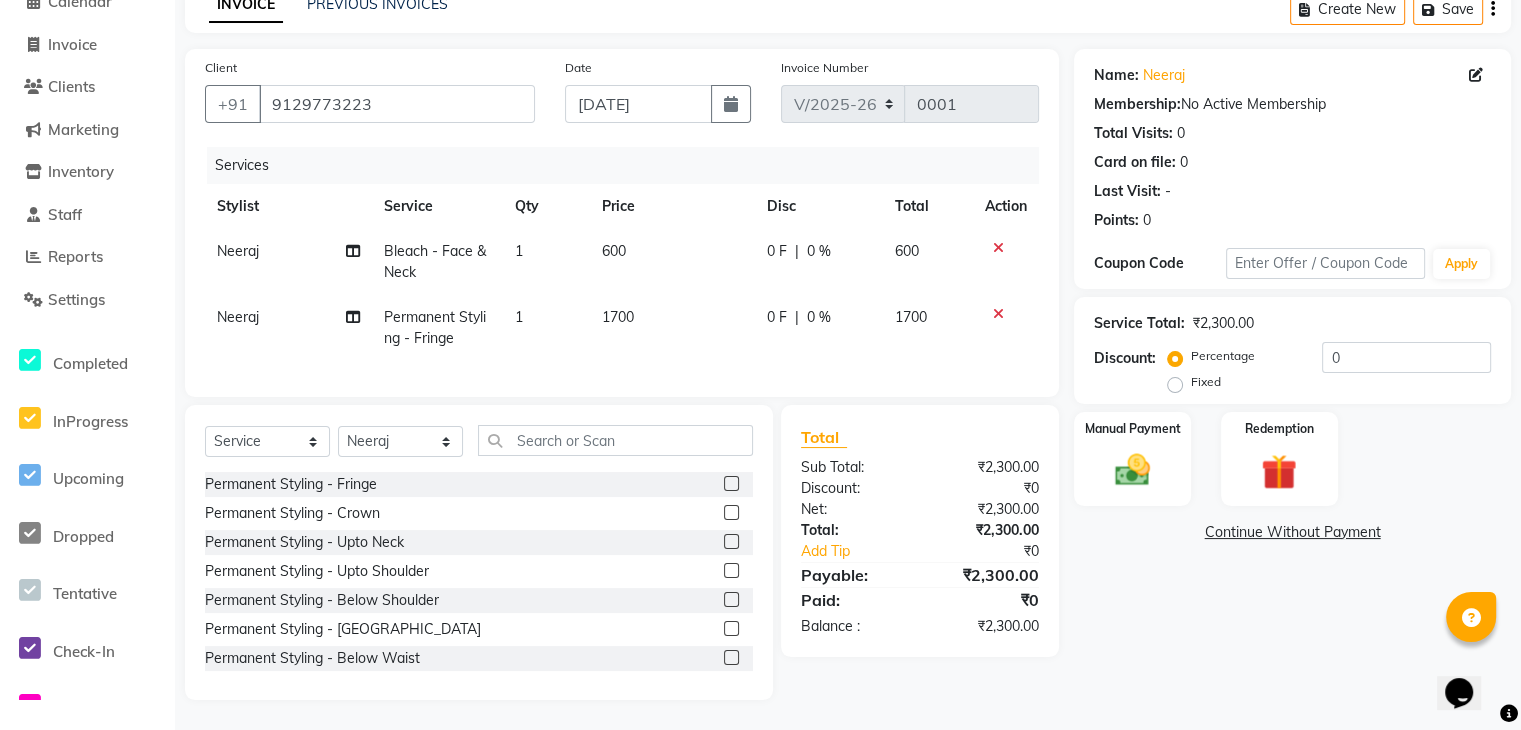 click on "Fixed" 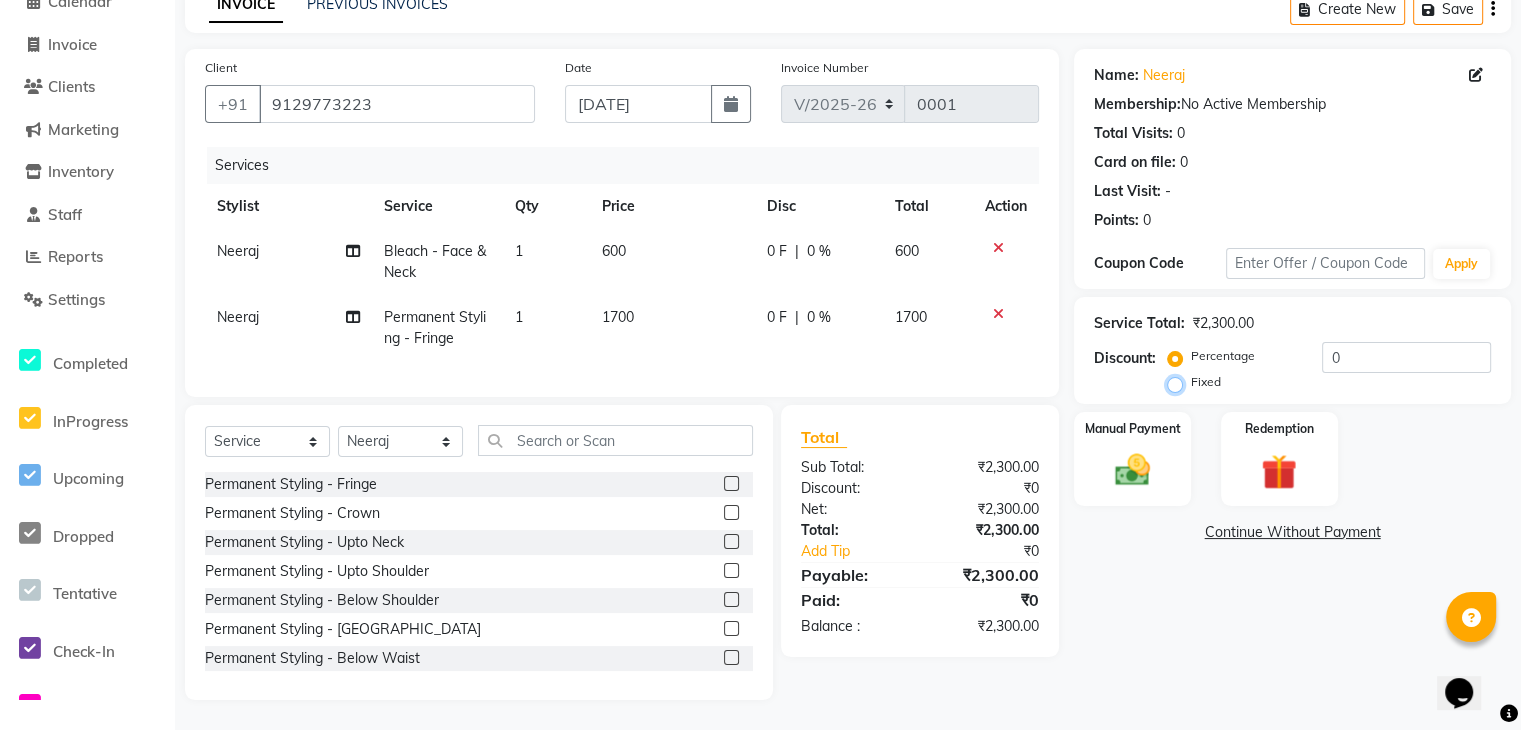 click on "Fixed" at bounding box center [1179, 382] 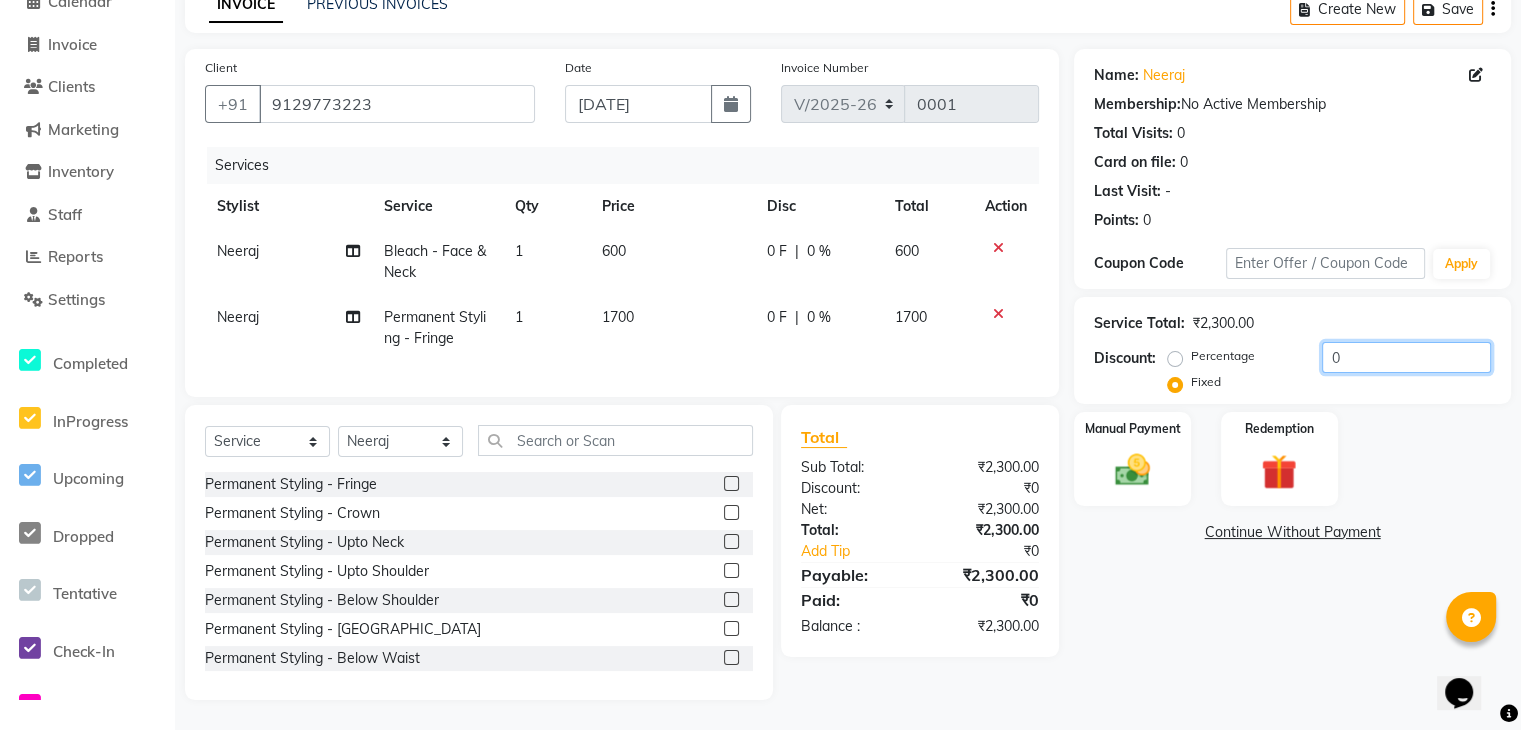 click on "0" 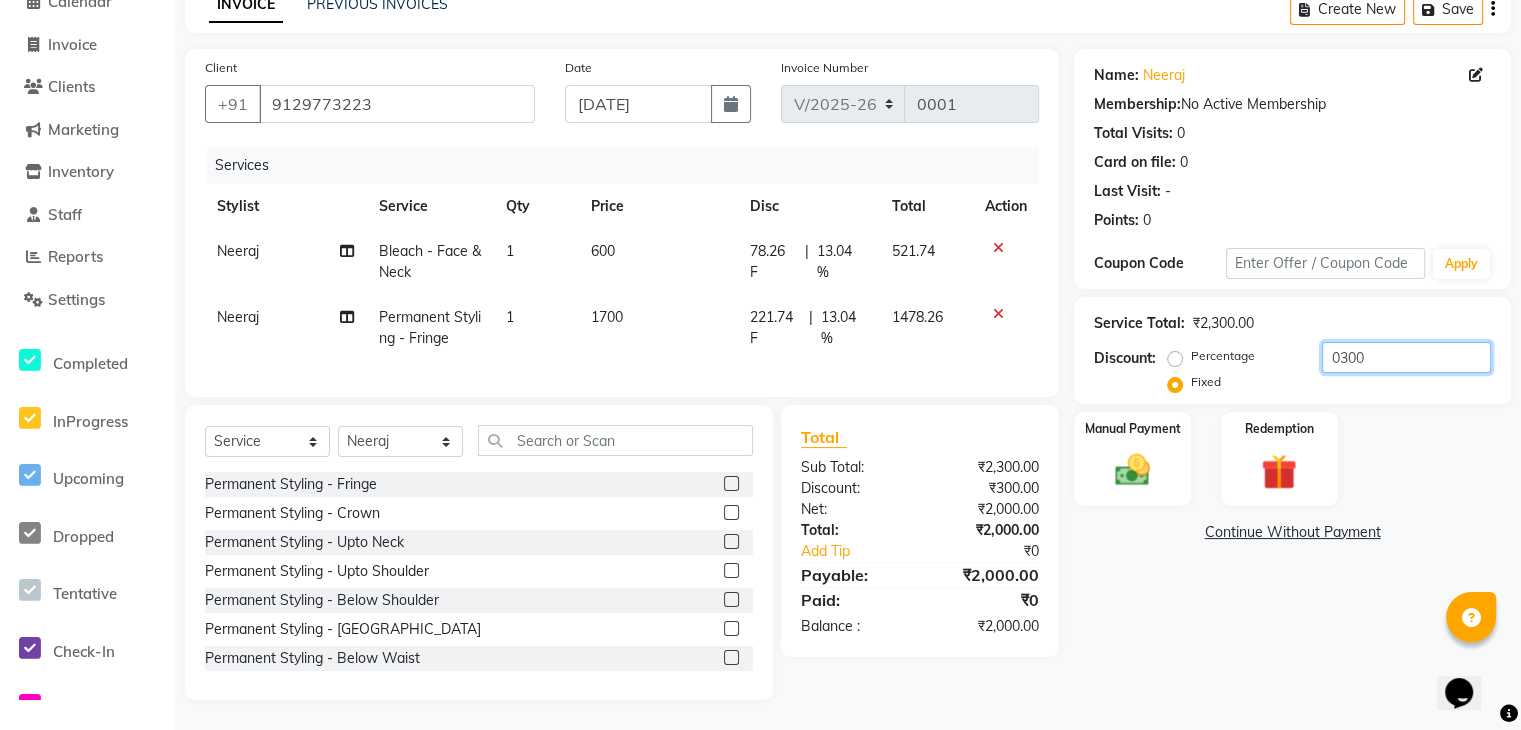 type on "0300" 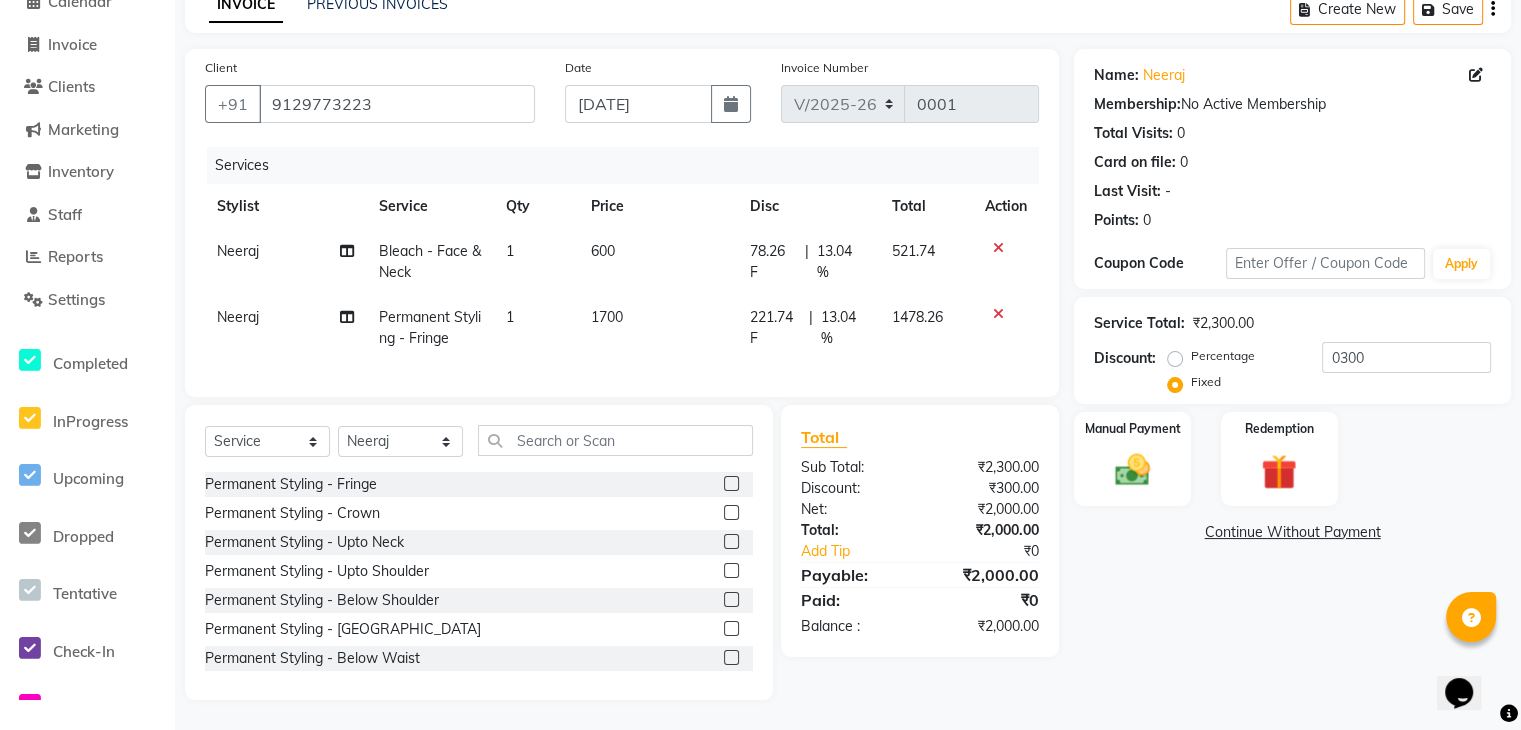 click on "Manual Payment Redemption" 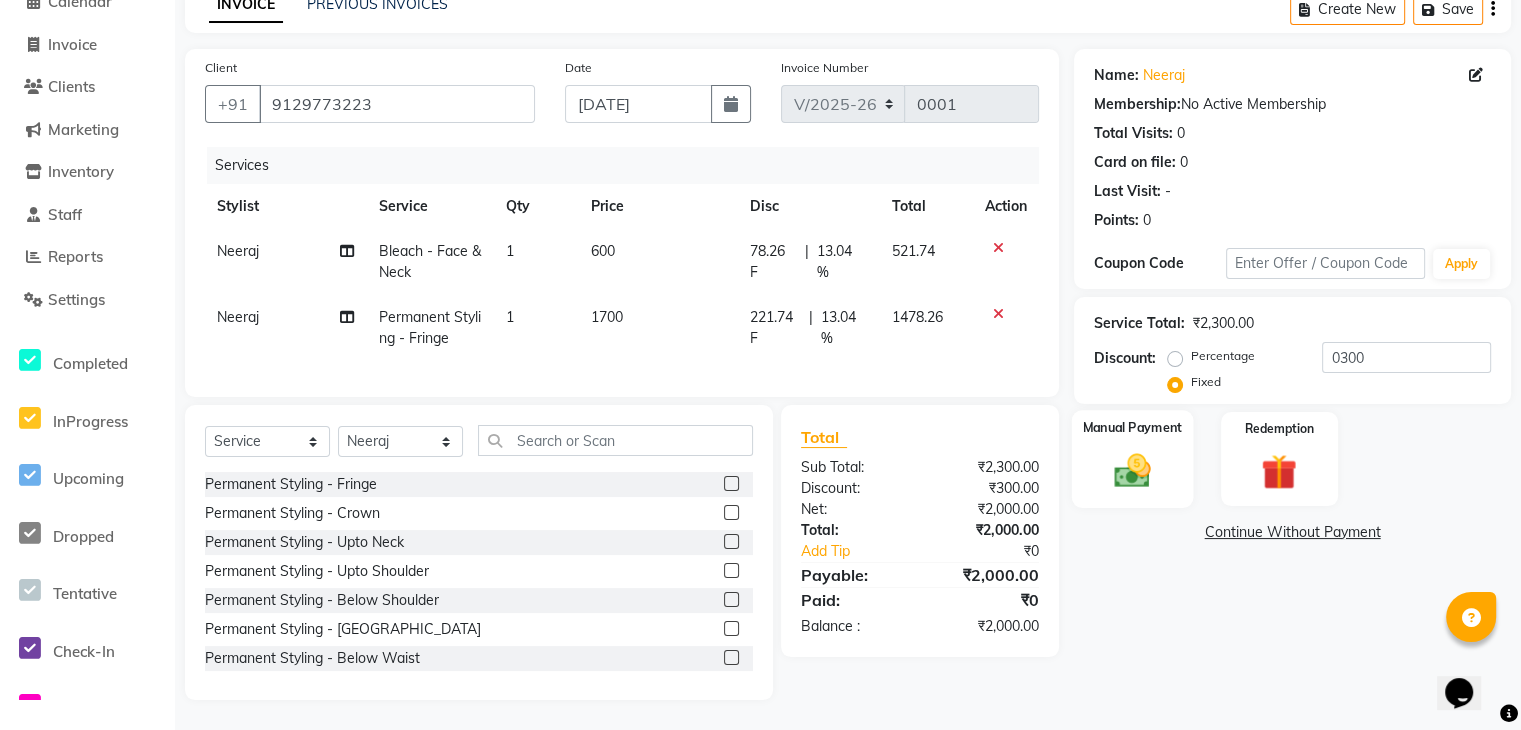 click 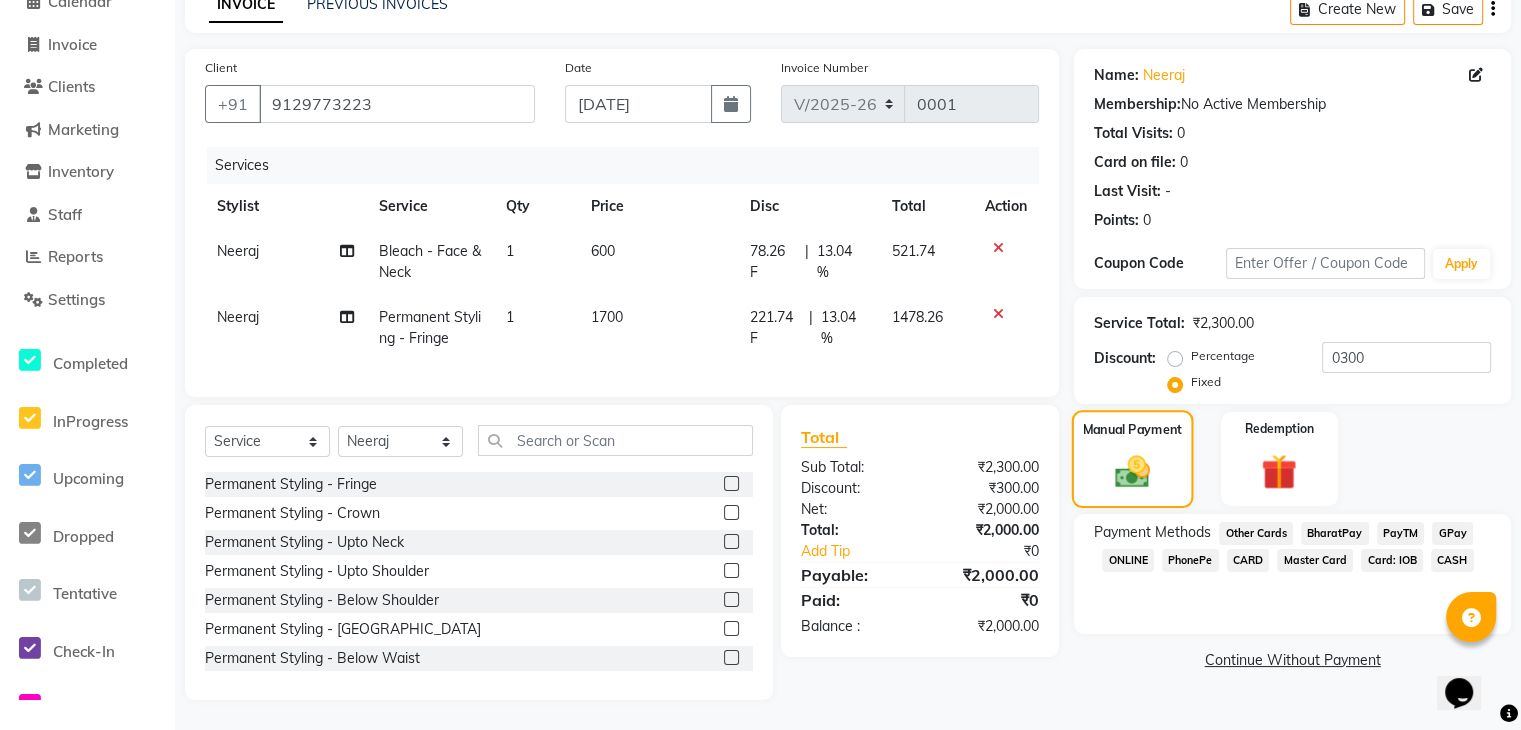 scroll, scrollTop: 117, scrollLeft: 0, axis: vertical 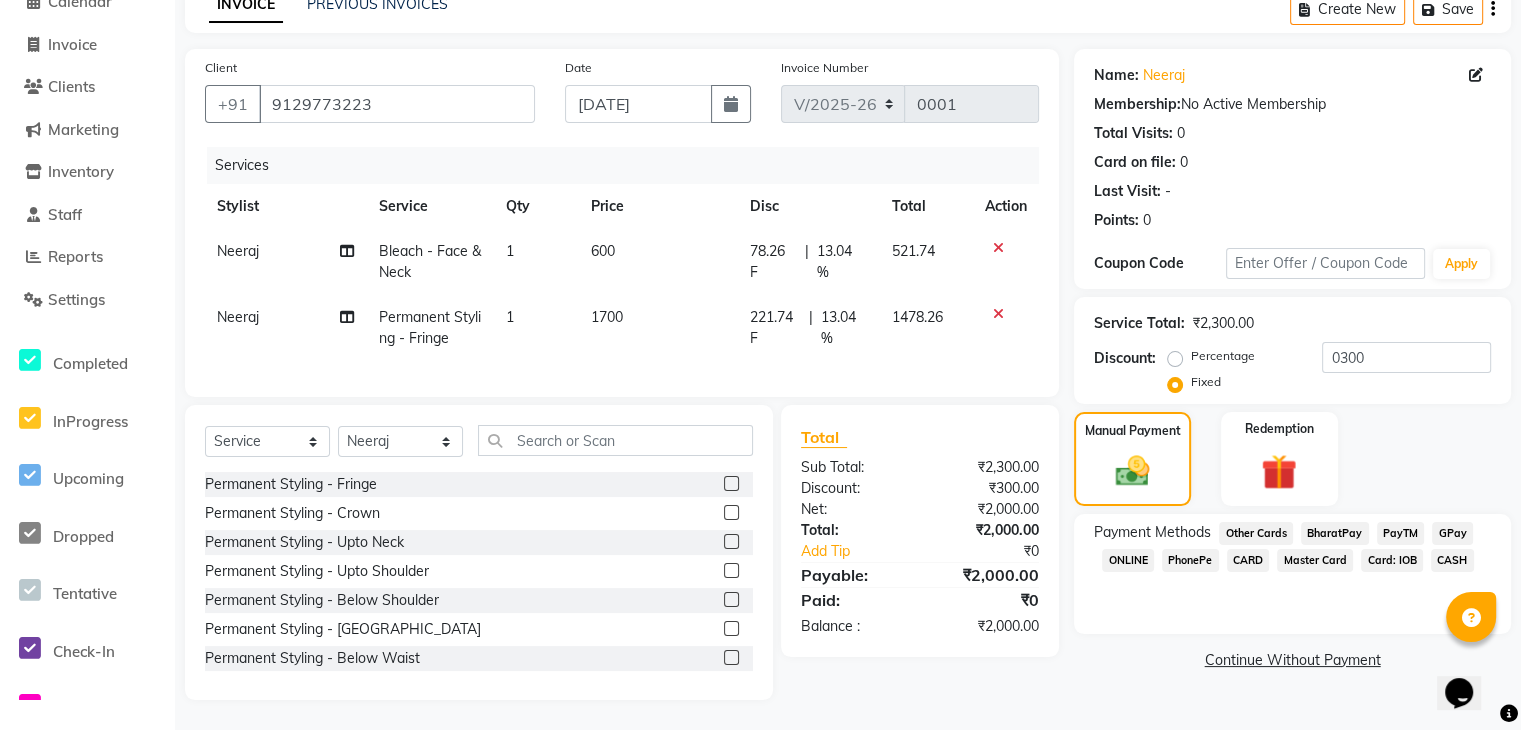 click on "GPay" 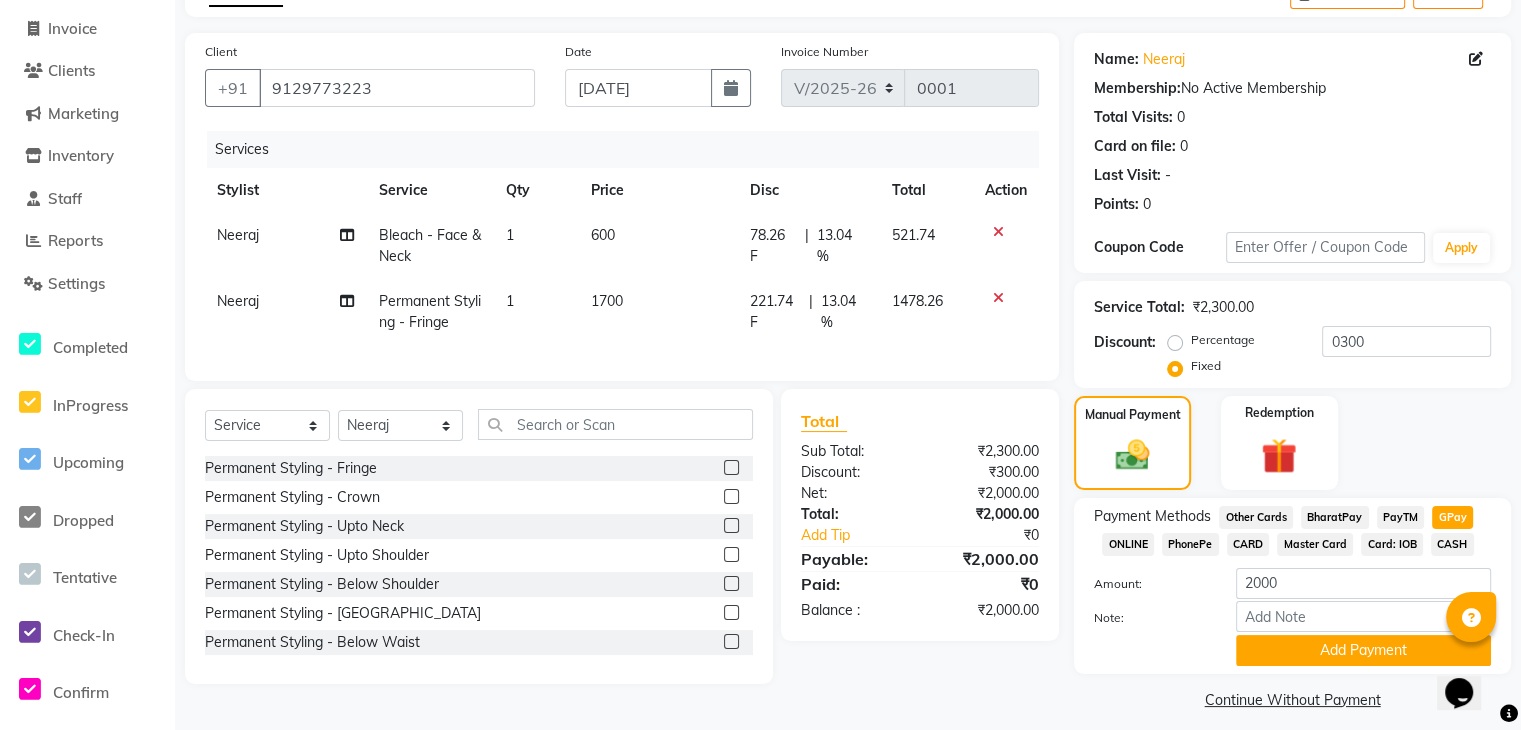 scroll, scrollTop: 135, scrollLeft: 0, axis: vertical 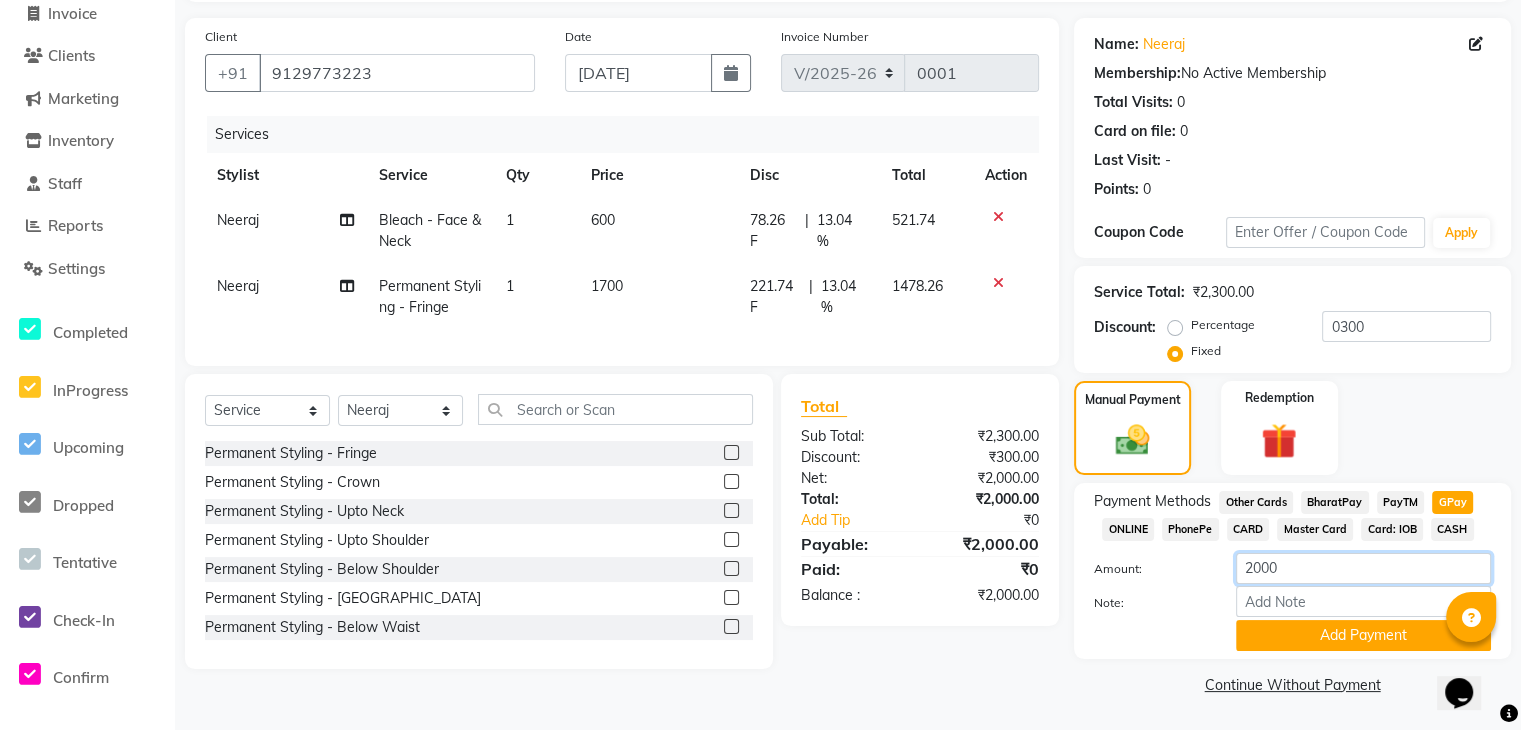 click on "2000" 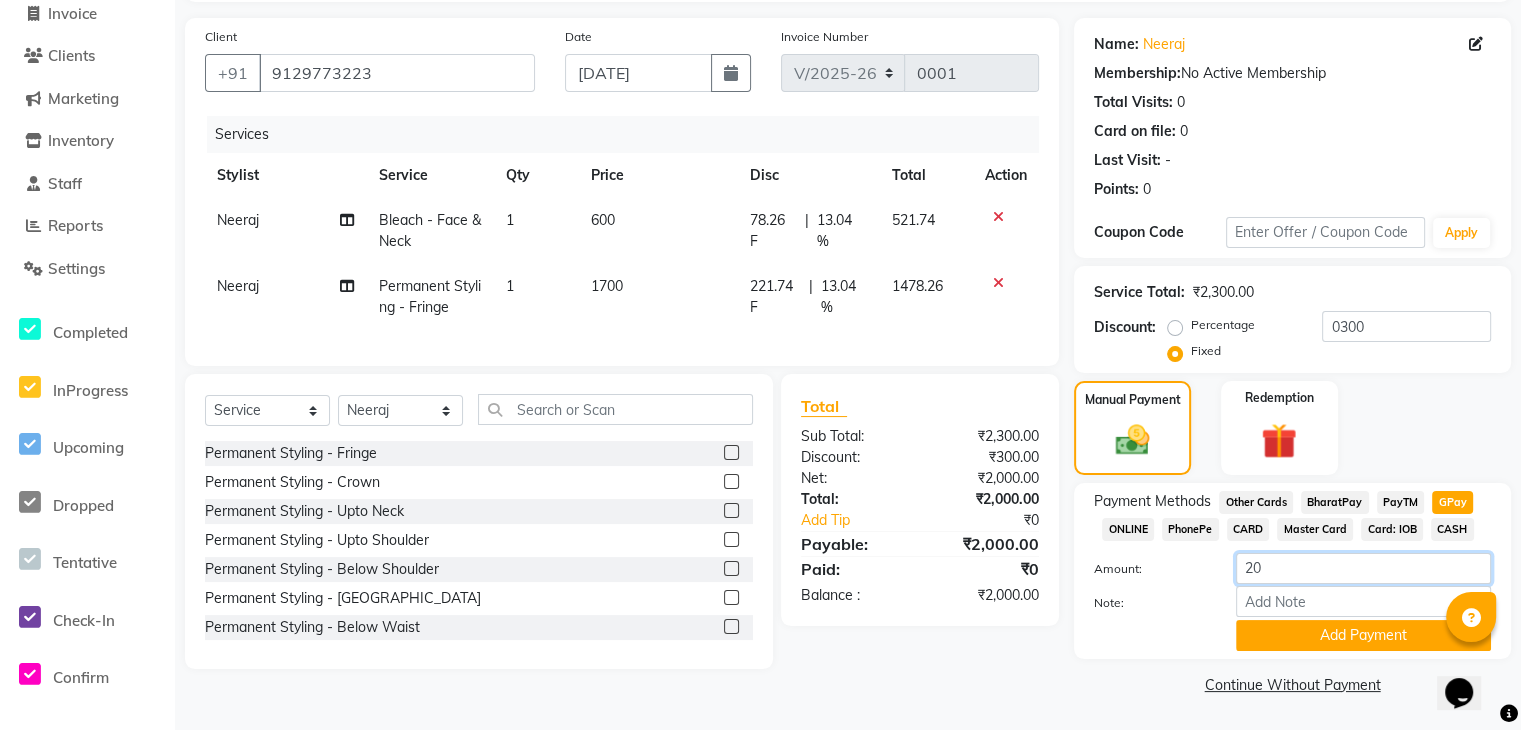 type on "2" 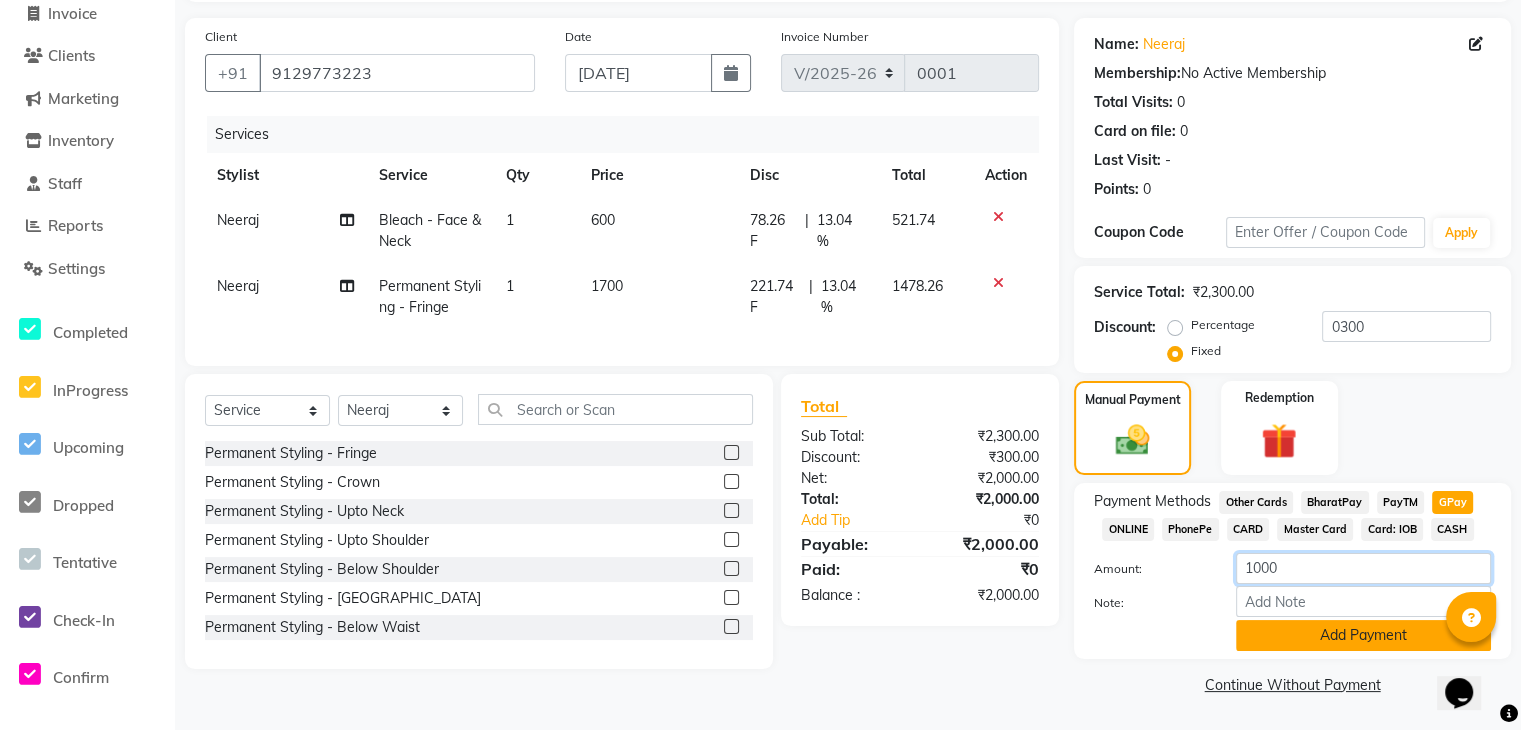 type on "1000" 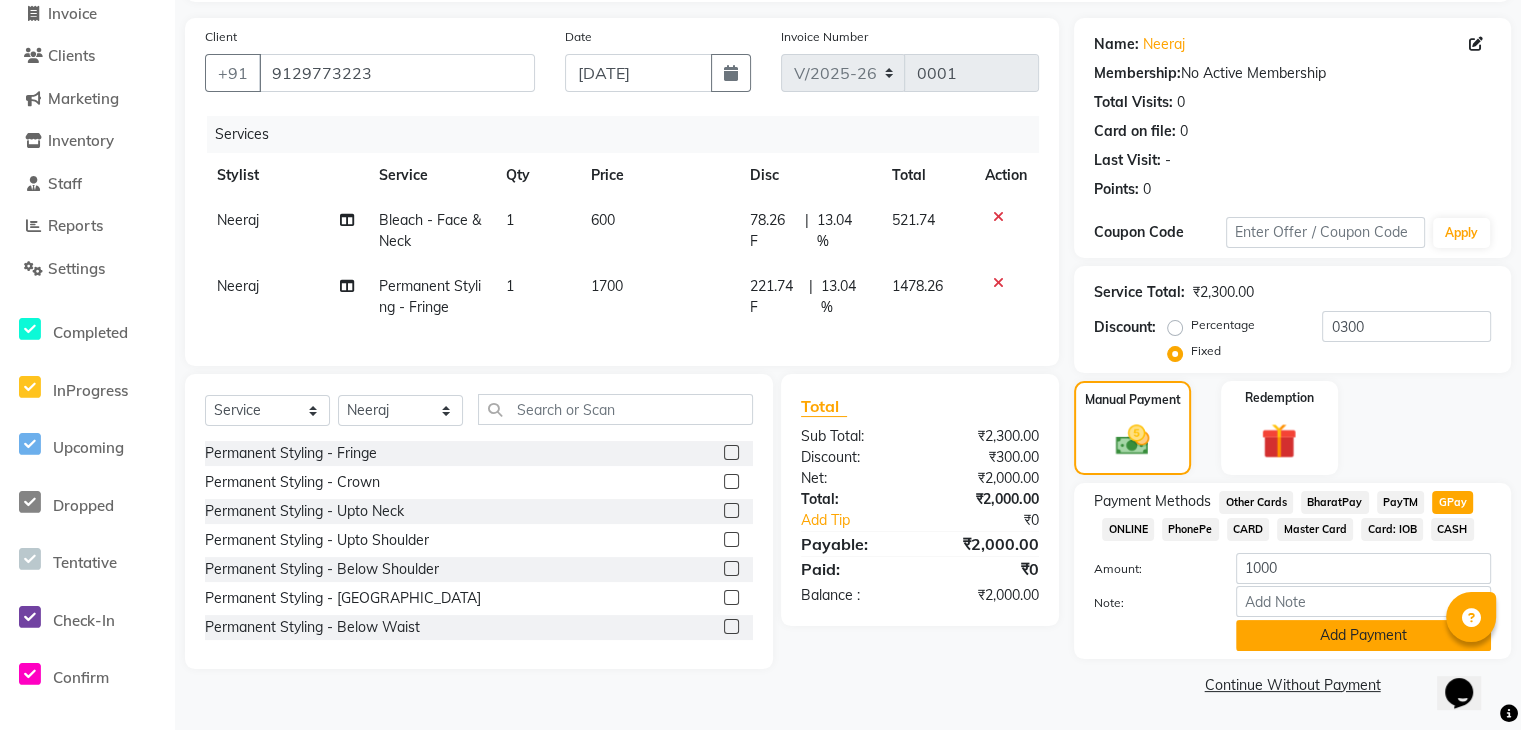 click on "Add Payment" 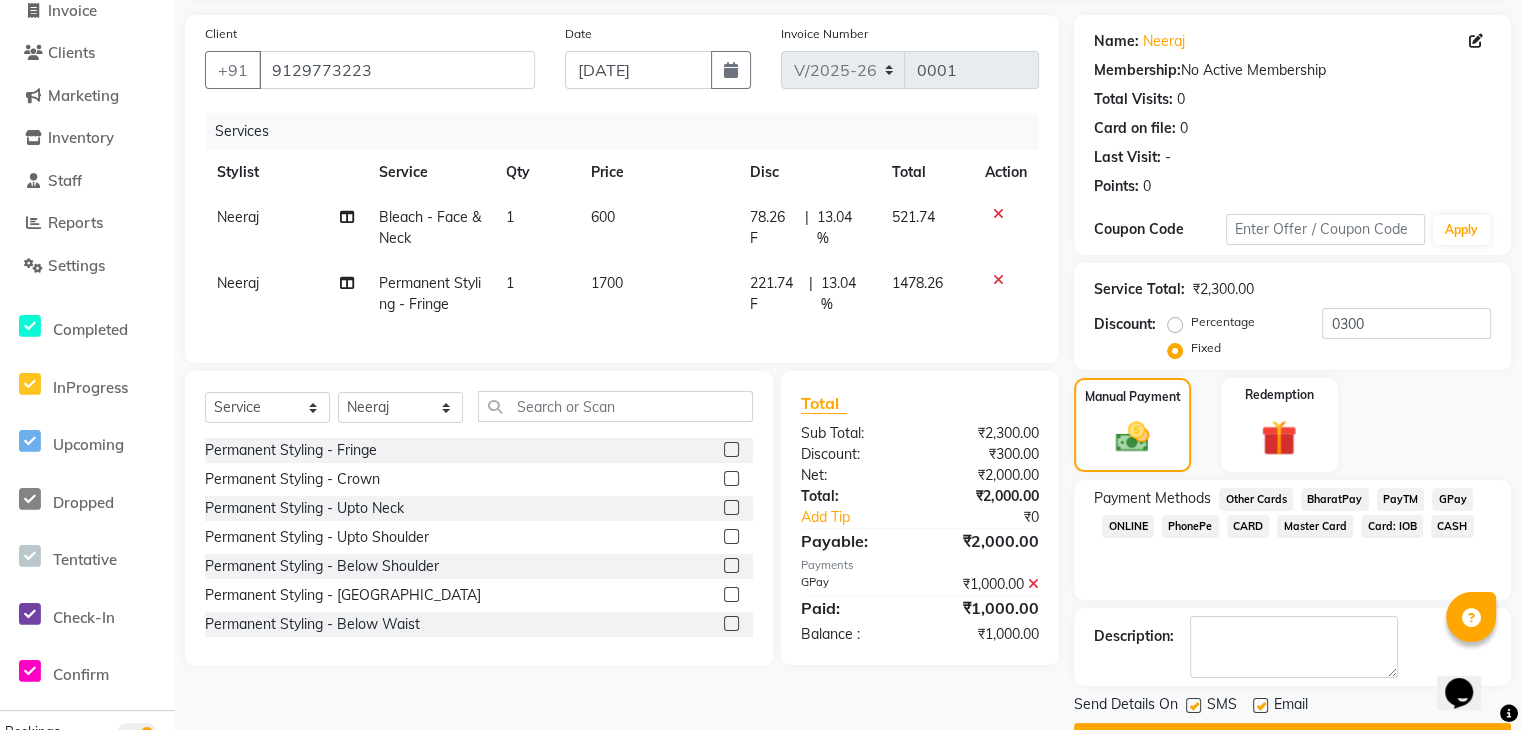 scroll, scrollTop: 188, scrollLeft: 0, axis: vertical 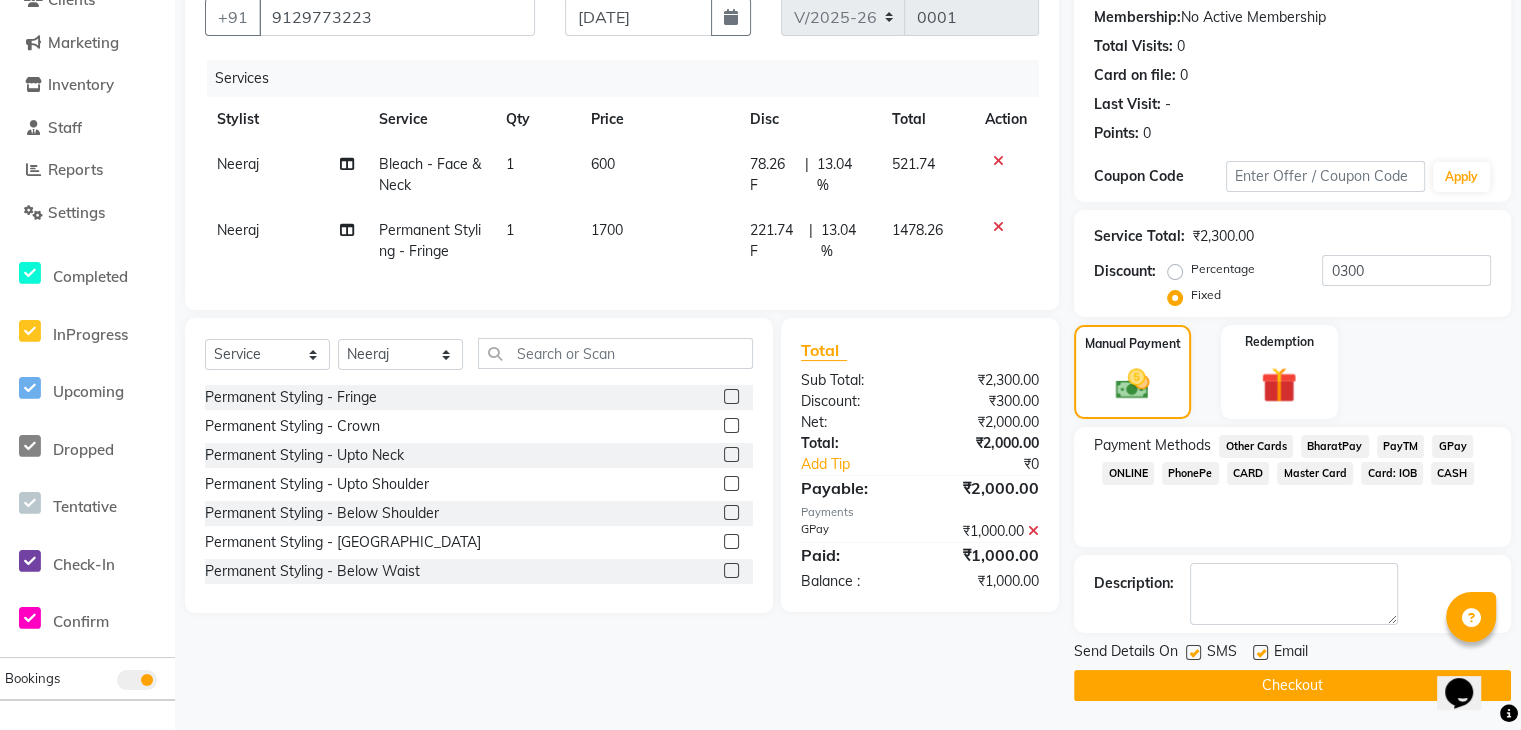 click on "CASH" 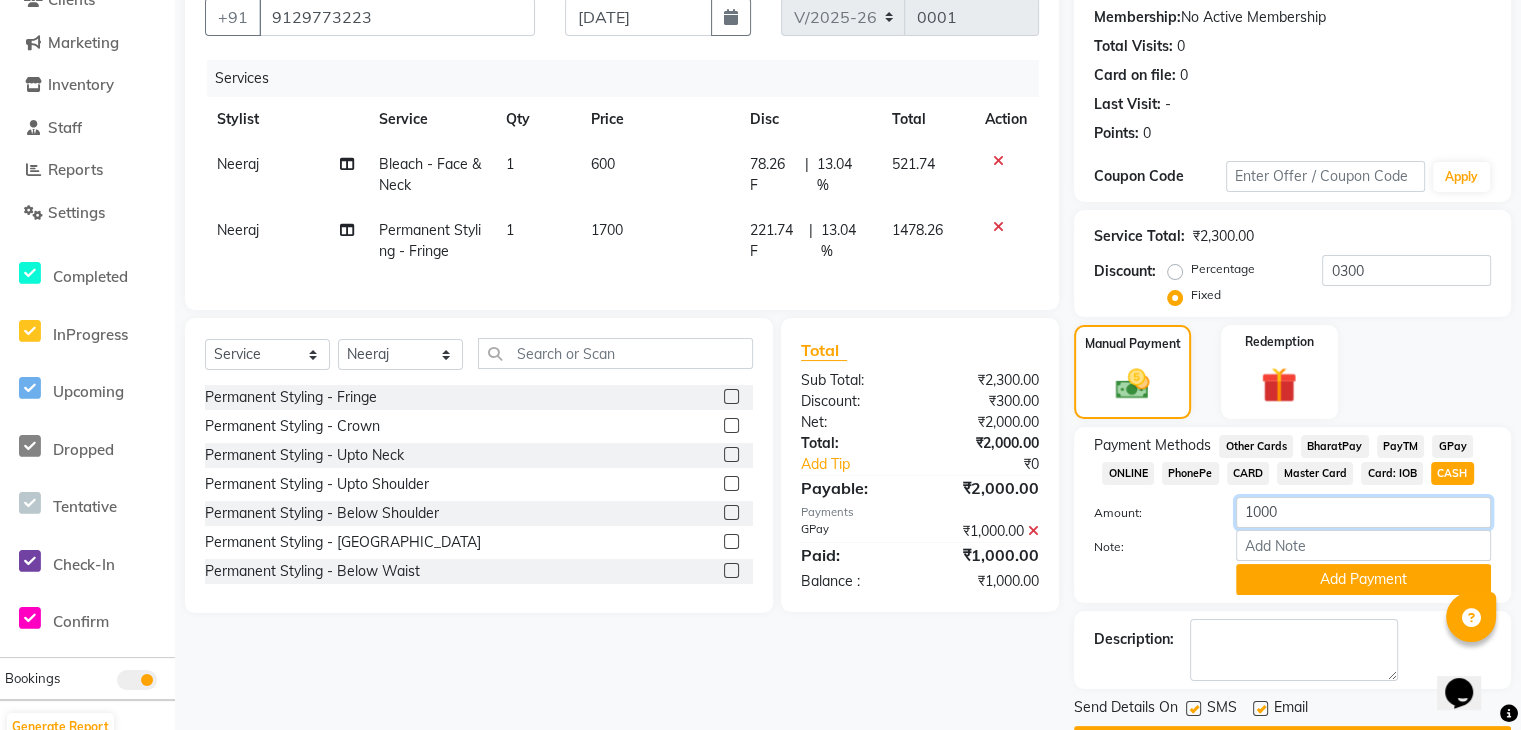 click on "1000" 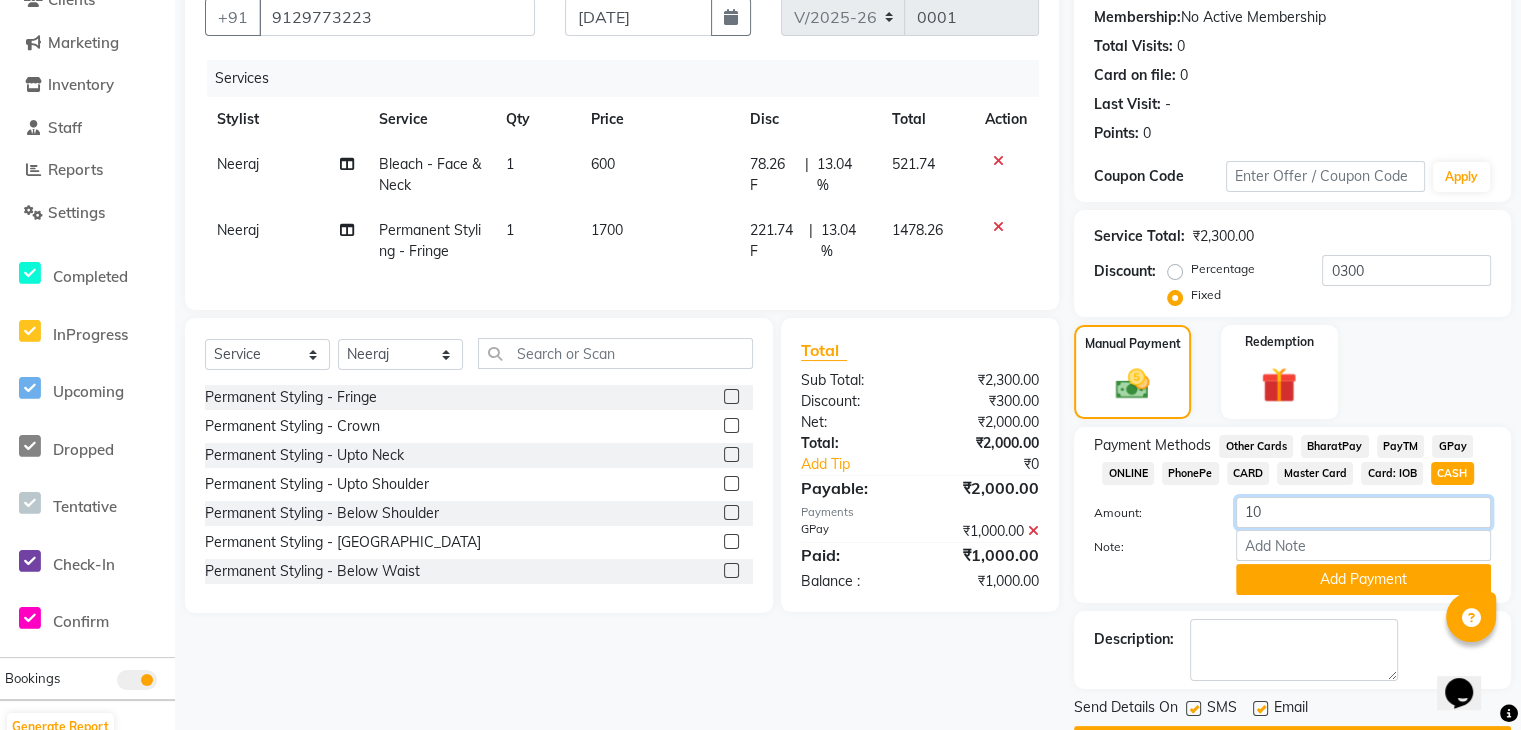 type on "1" 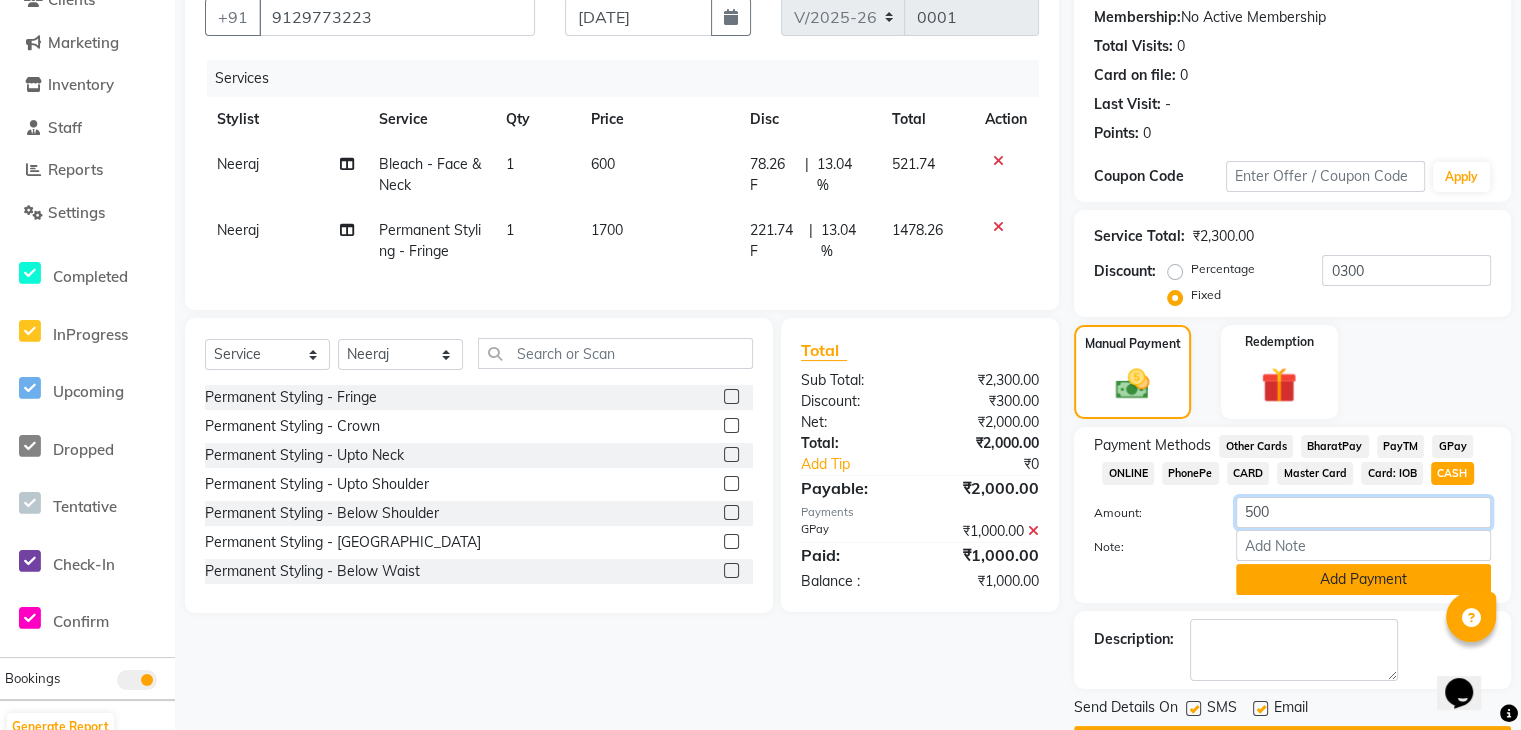 type on "500" 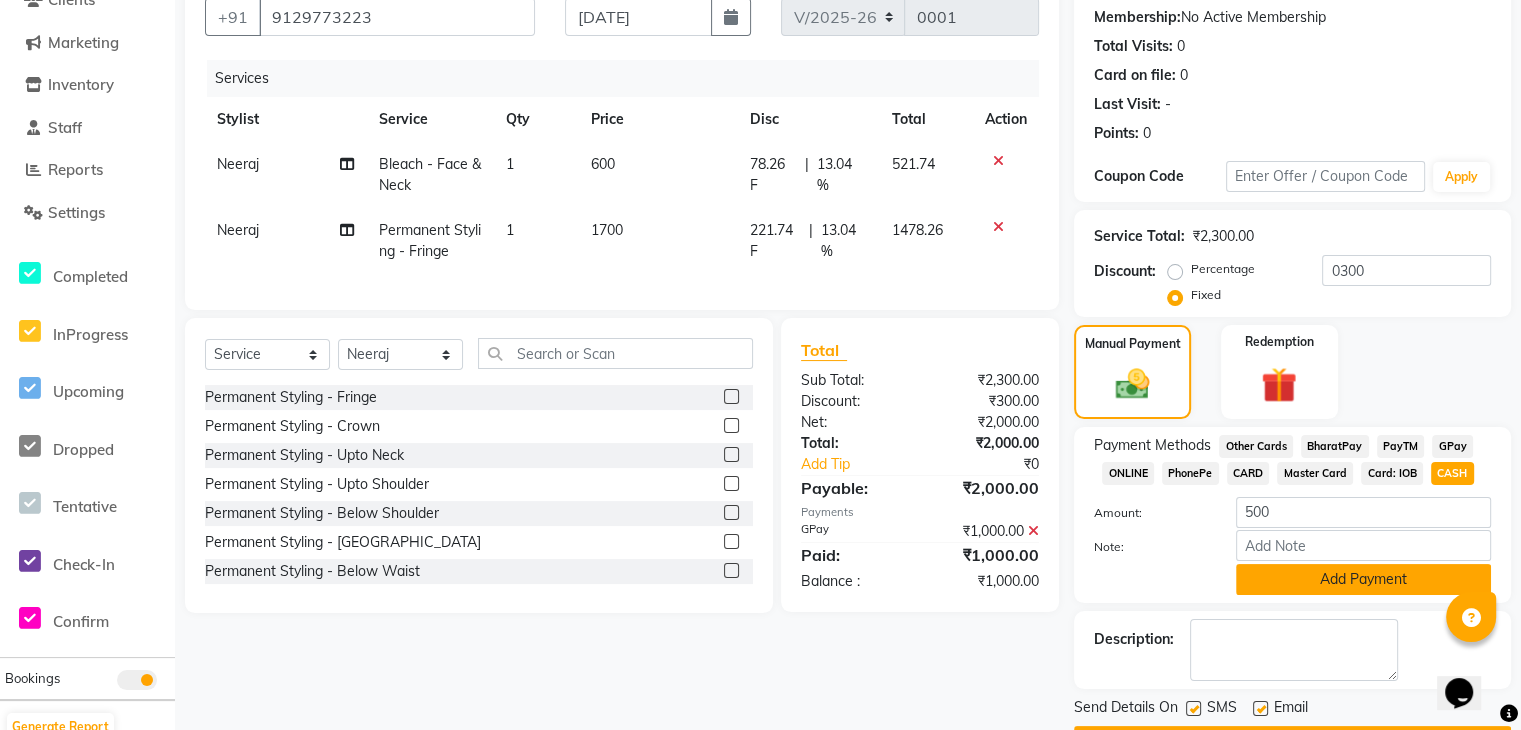 click on "Add Payment" 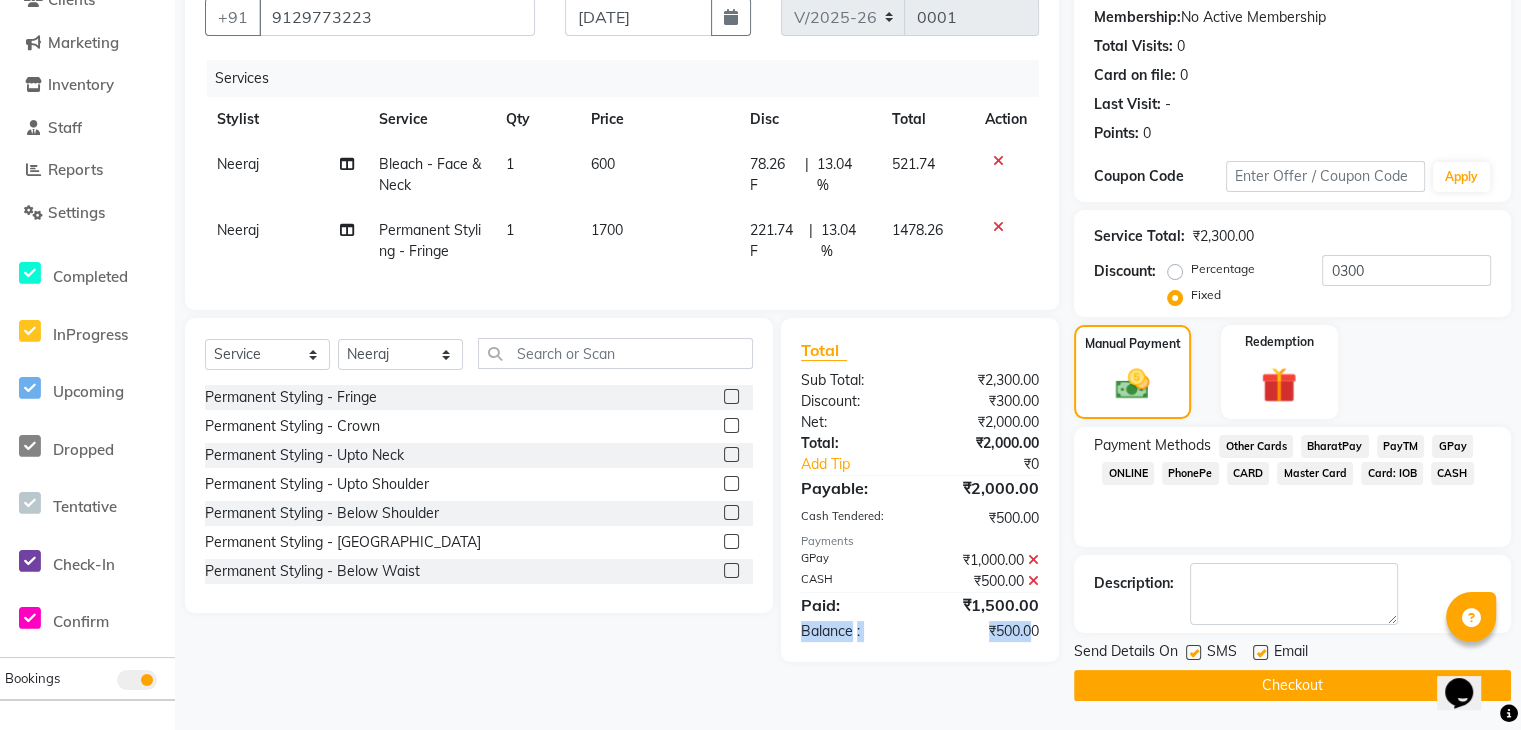 drag, startPoint x: 782, startPoint y: 645, endPoint x: 1030, endPoint y: 653, distance: 248.129 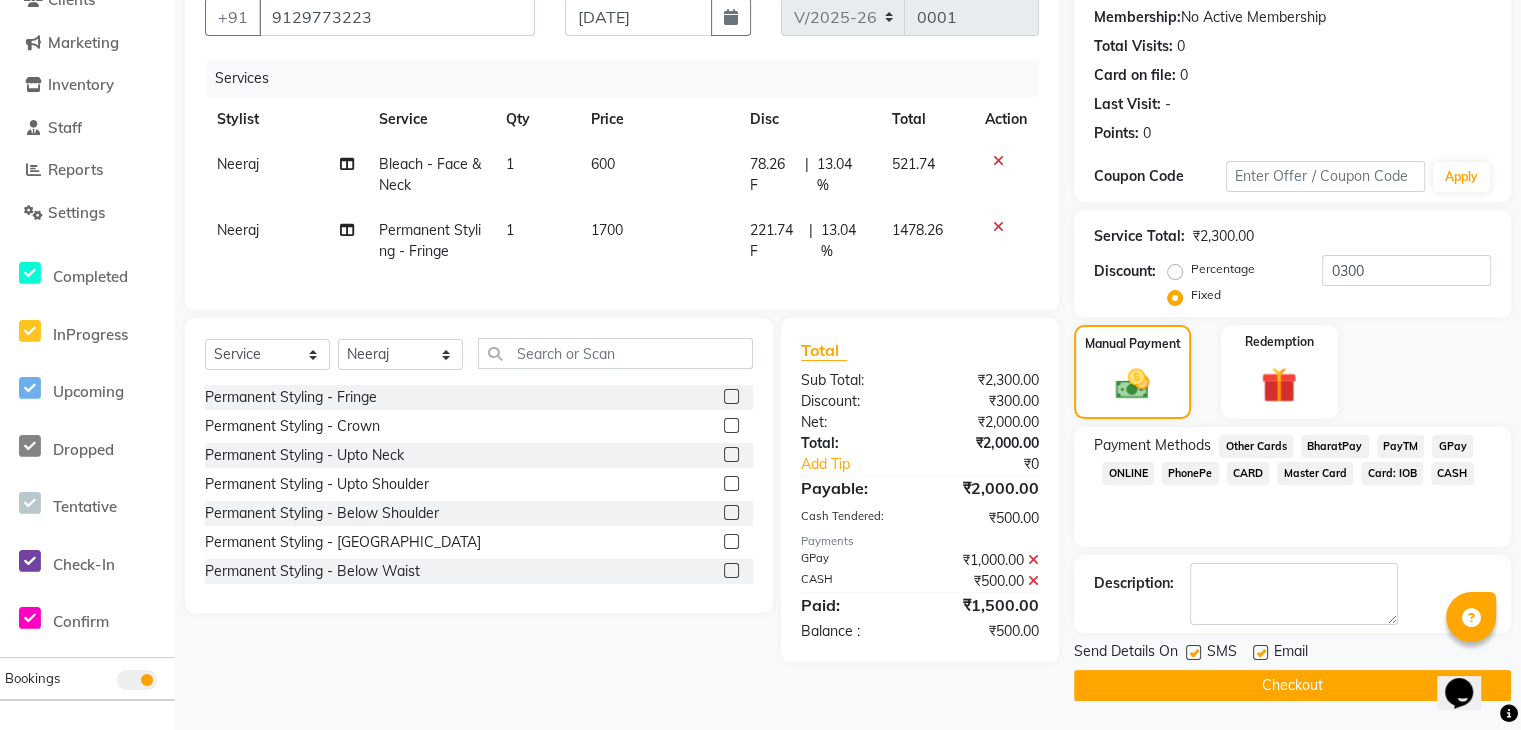 click on "Checkout" 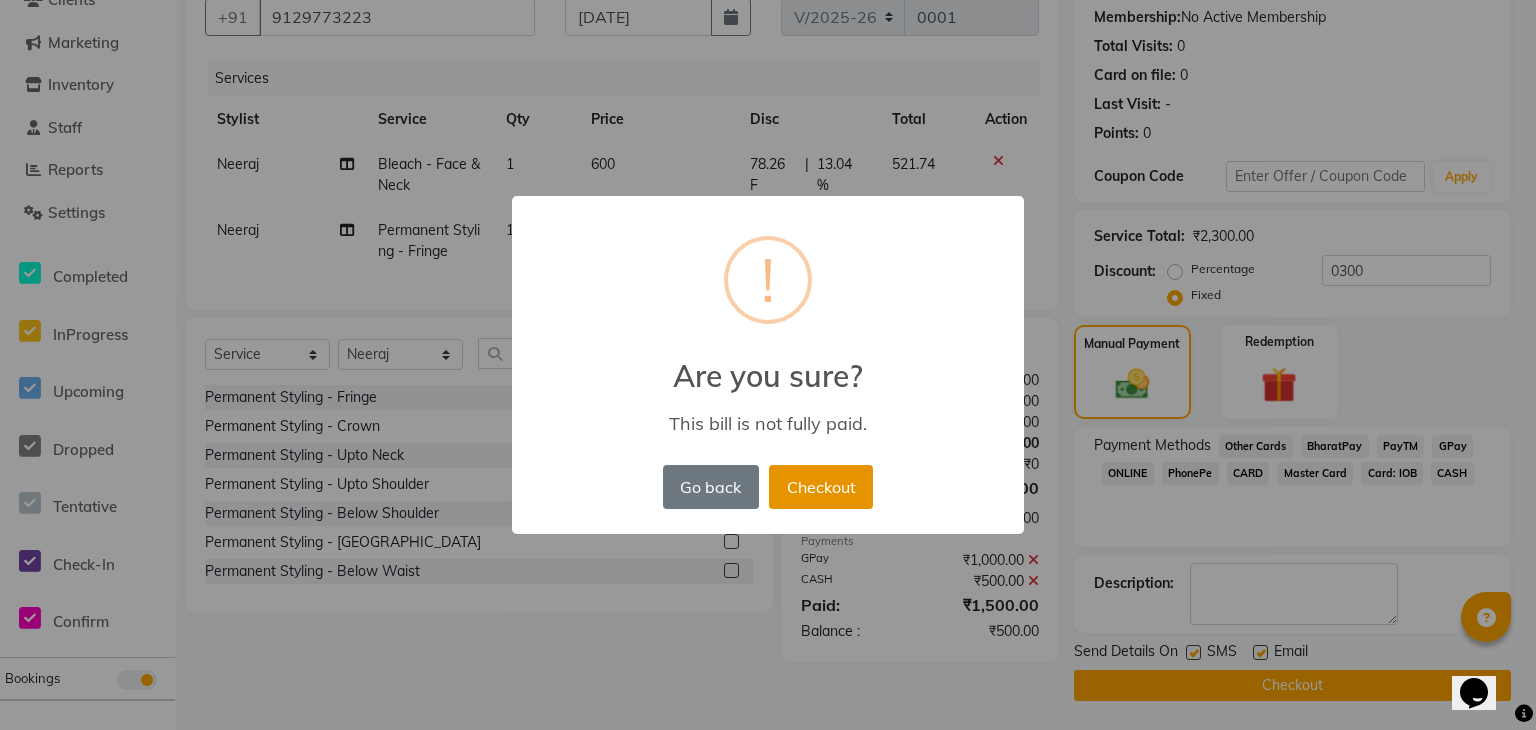 click on "Checkout" at bounding box center [821, 487] 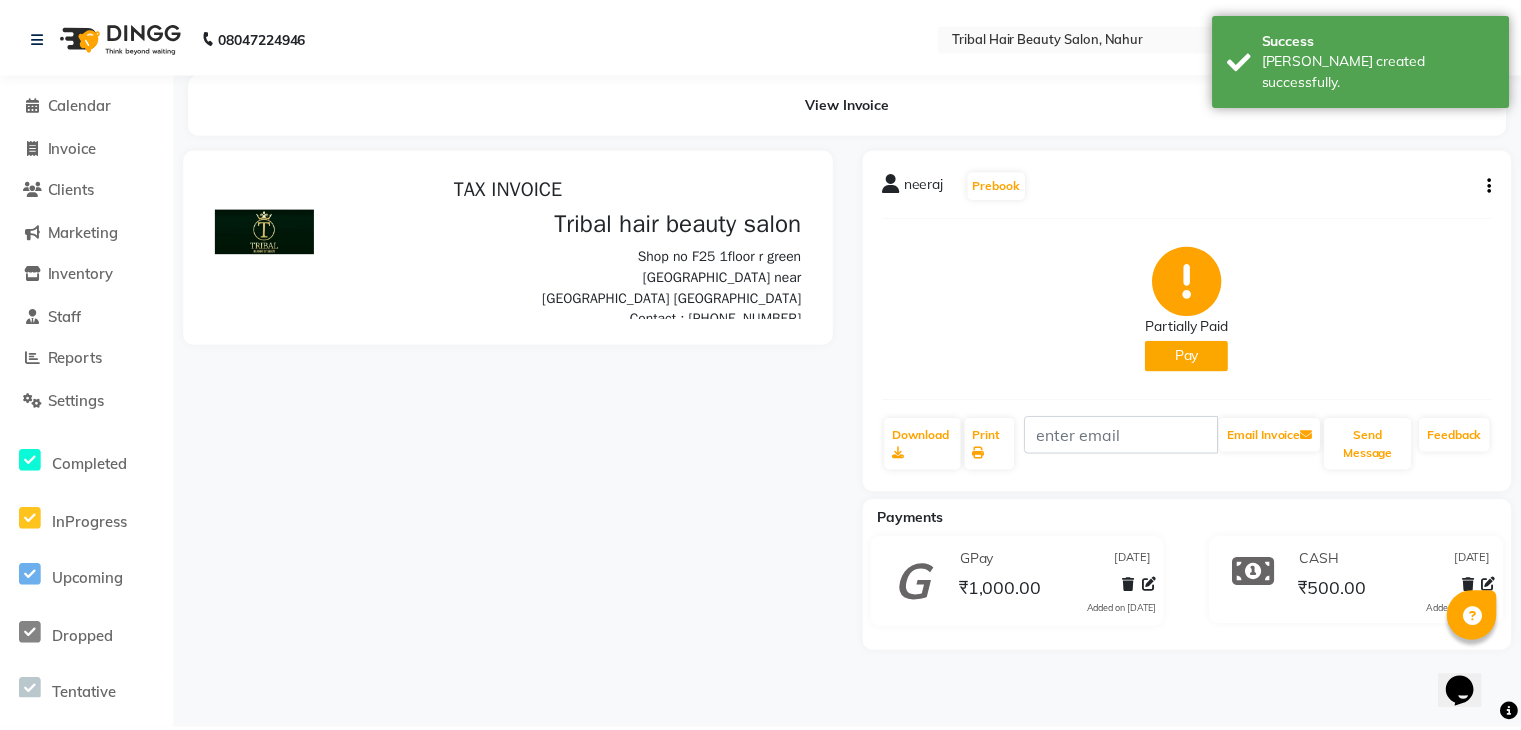 scroll, scrollTop: 0, scrollLeft: 0, axis: both 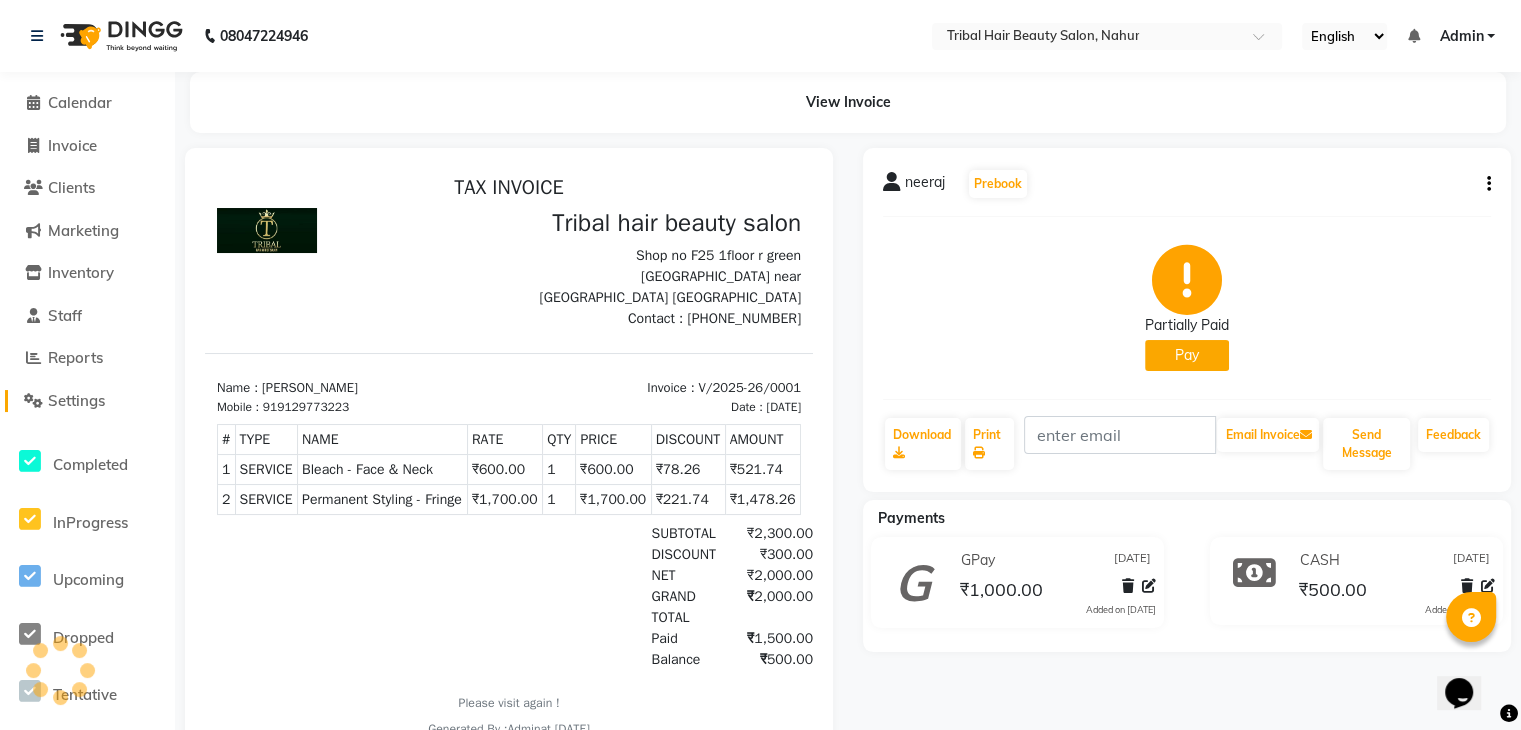 click on "Settings" 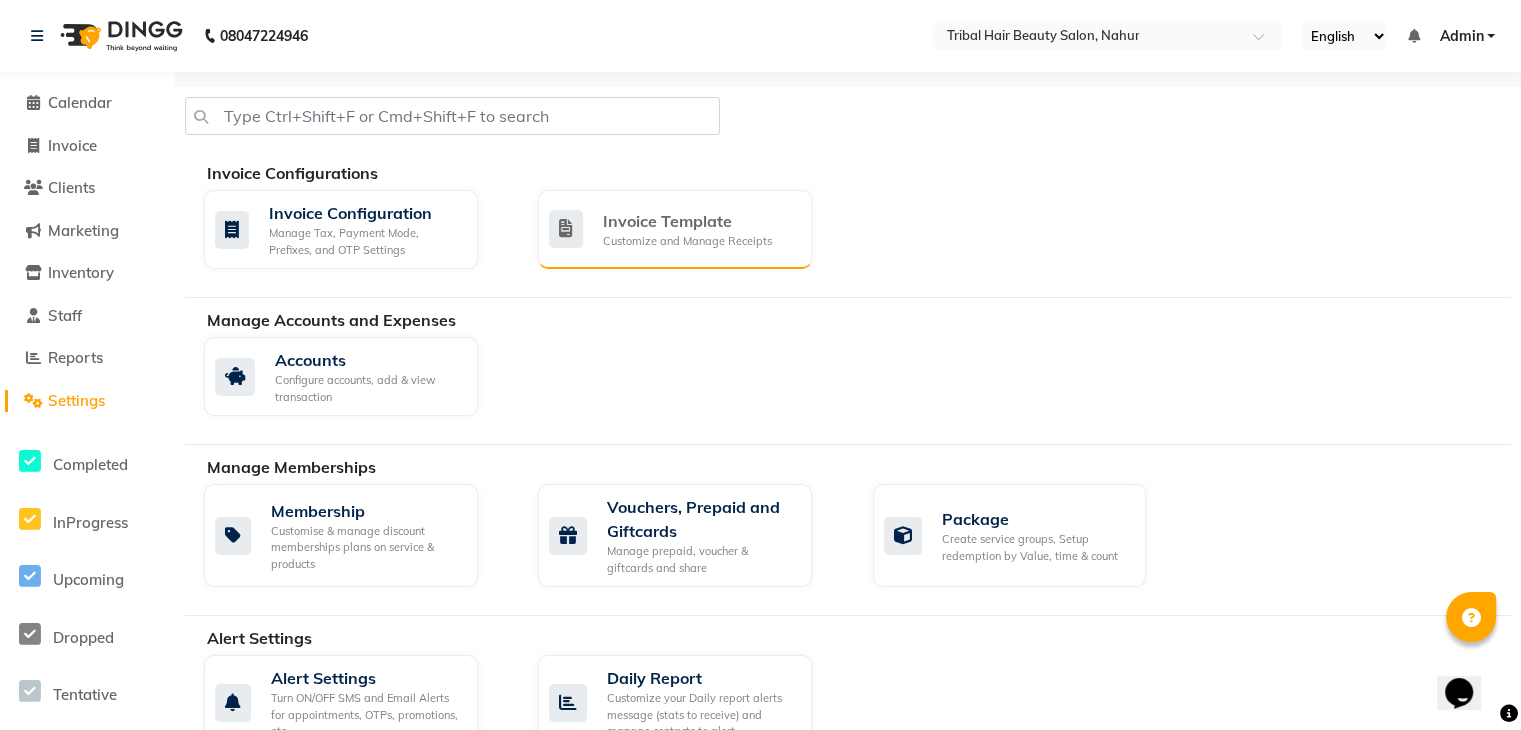 click on "Customize and Manage Receipts" 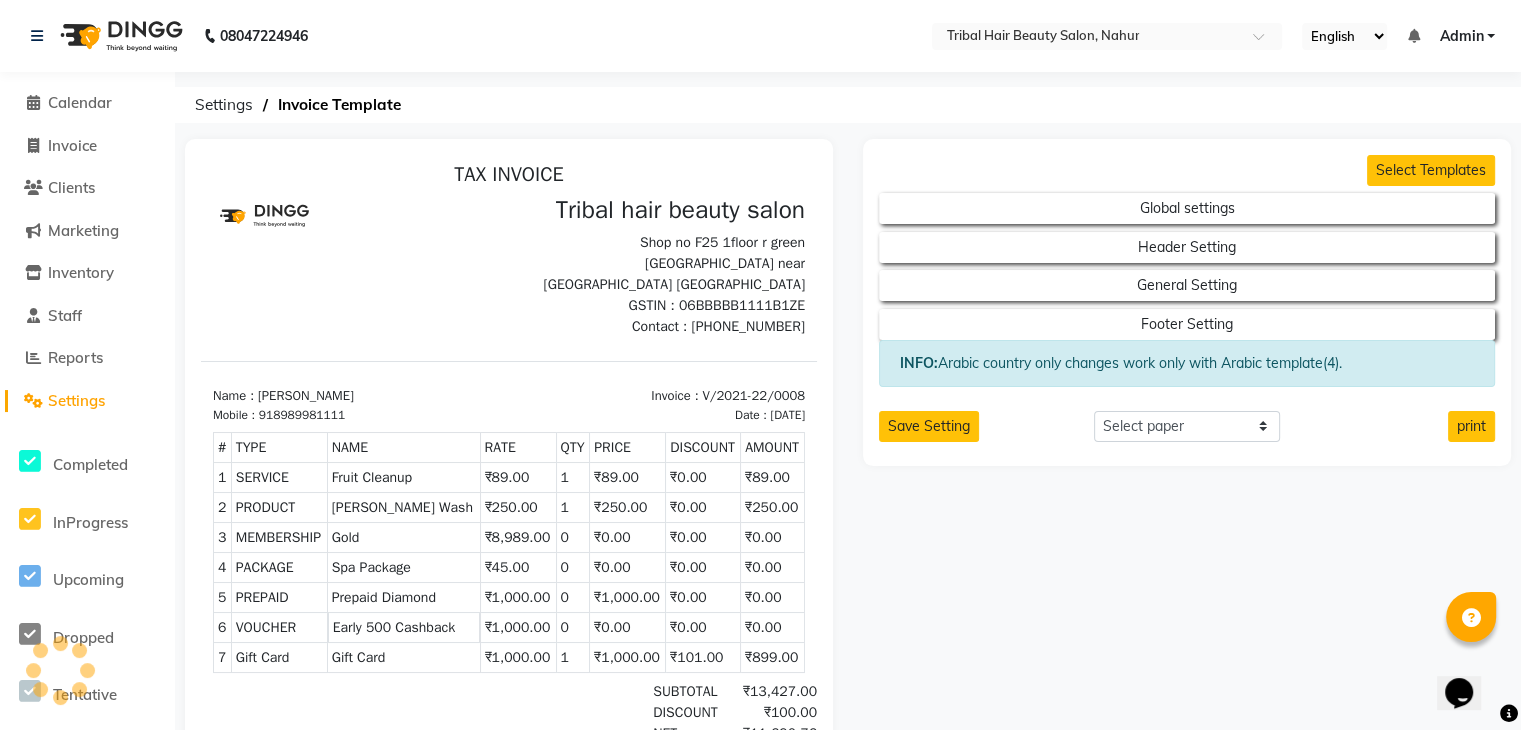 scroll, scrollTop: 0, scrollLeft: 0, axis: both 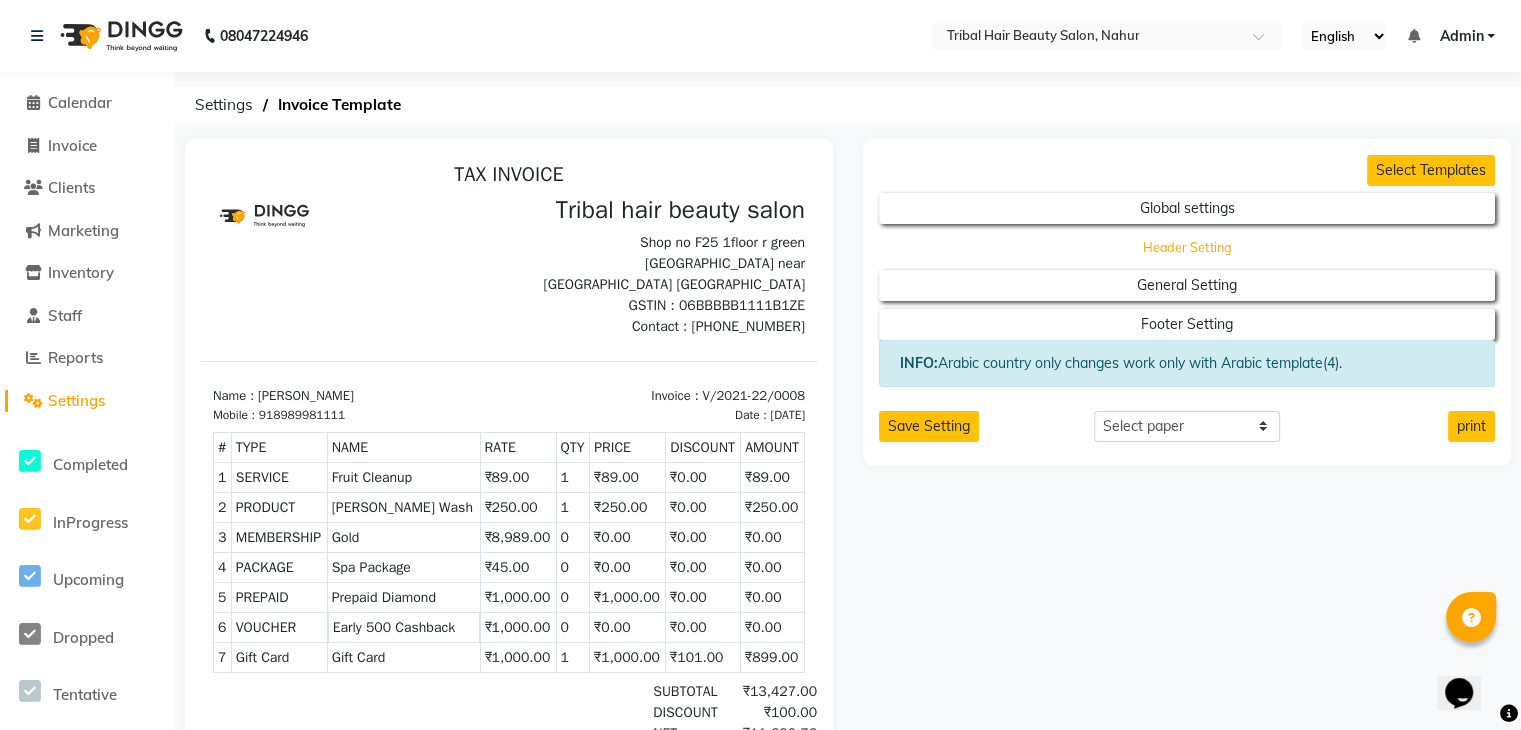 click on "Header Setting" at bounding box center [1187, 208] 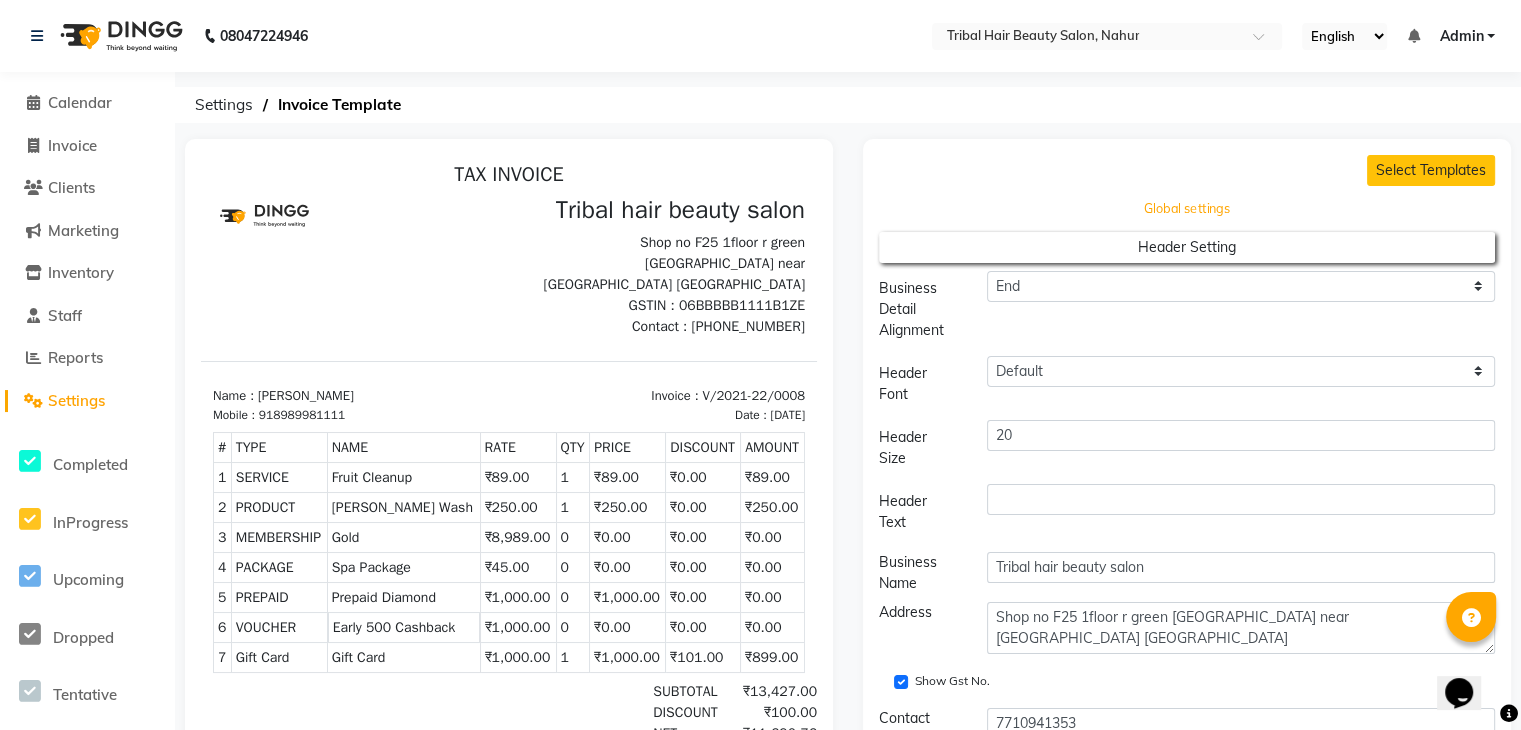 click on "Global settings" at bounding box center (1187, 209) 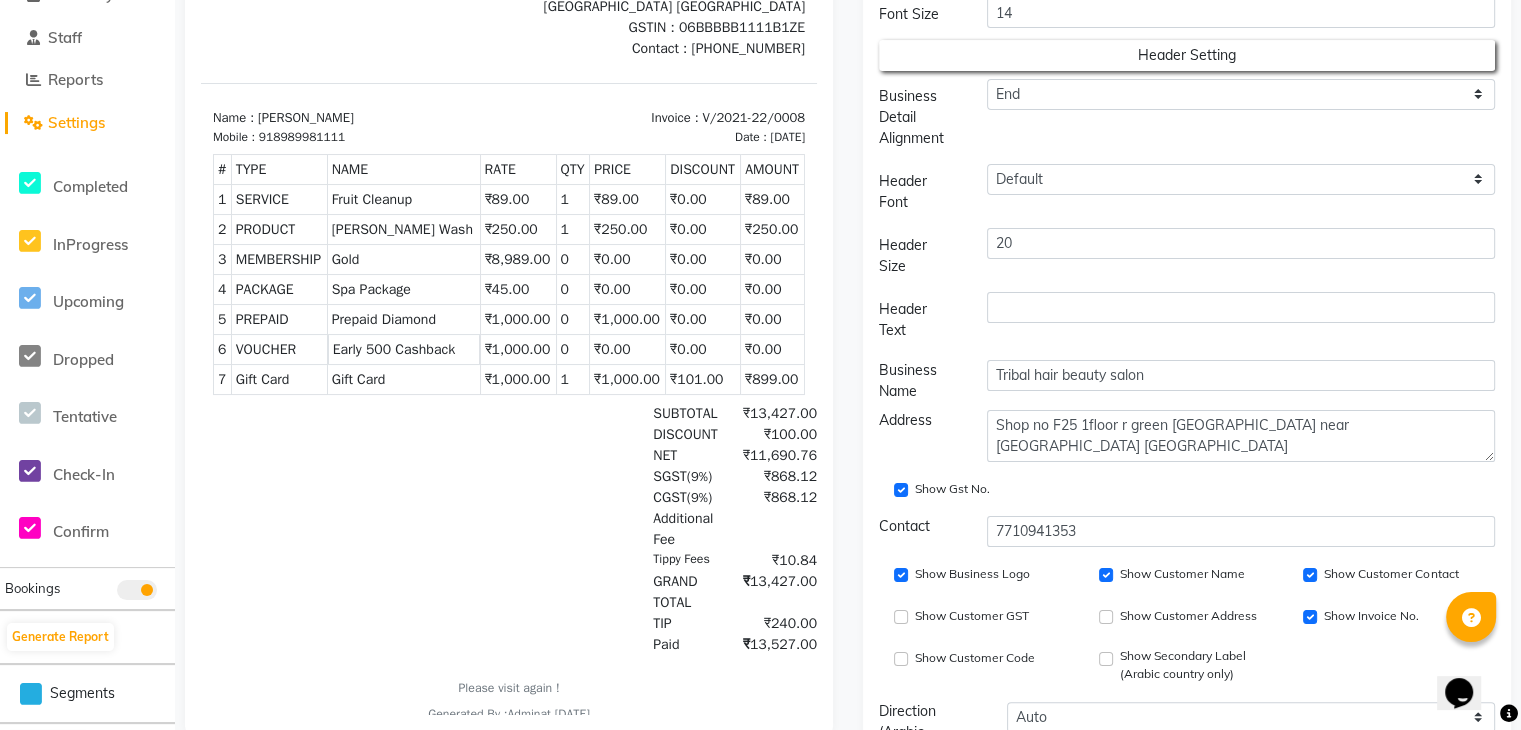 scroll, scrollTop: 635, scrollLeft: 0, axis: vertical 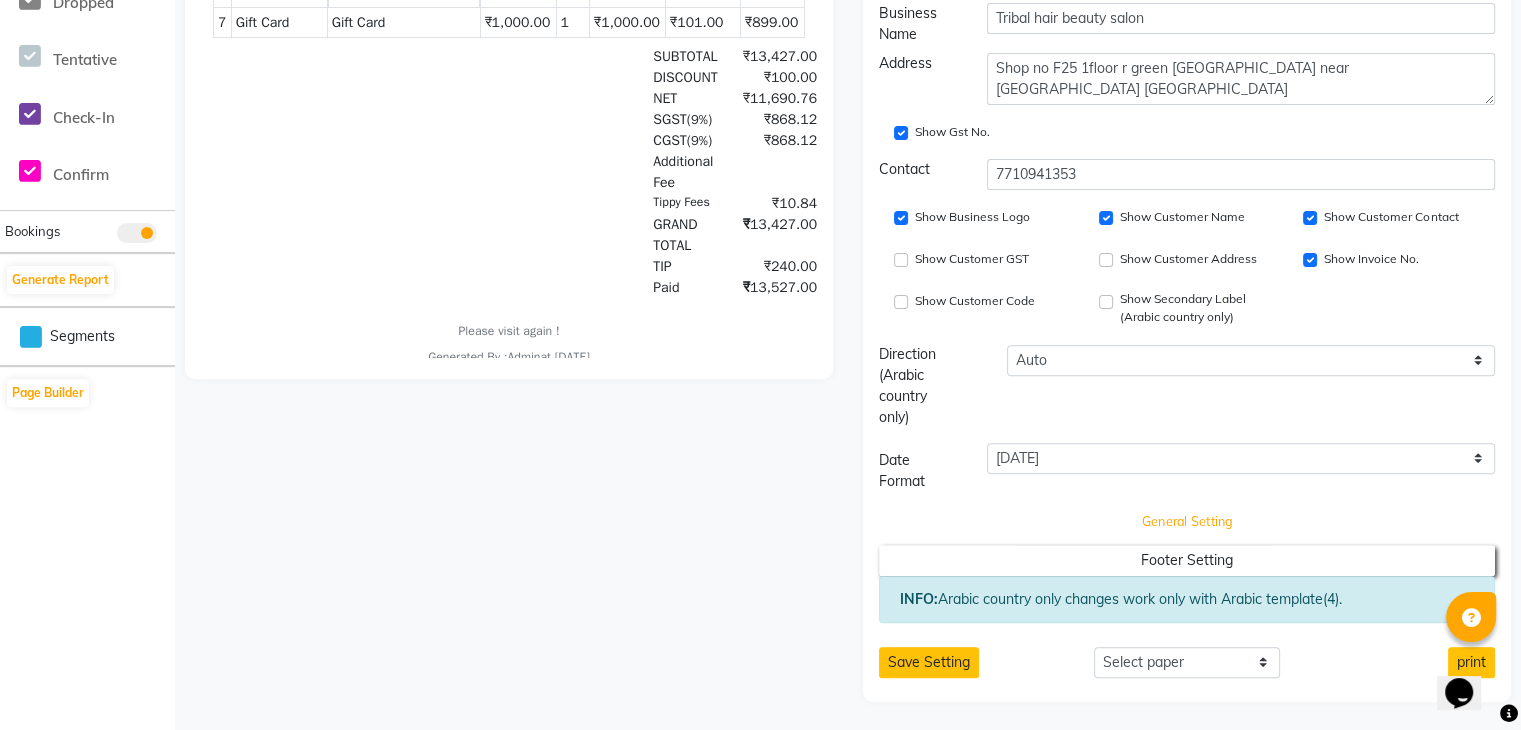 click on "General Setting" at bounding box center [1187, -427] 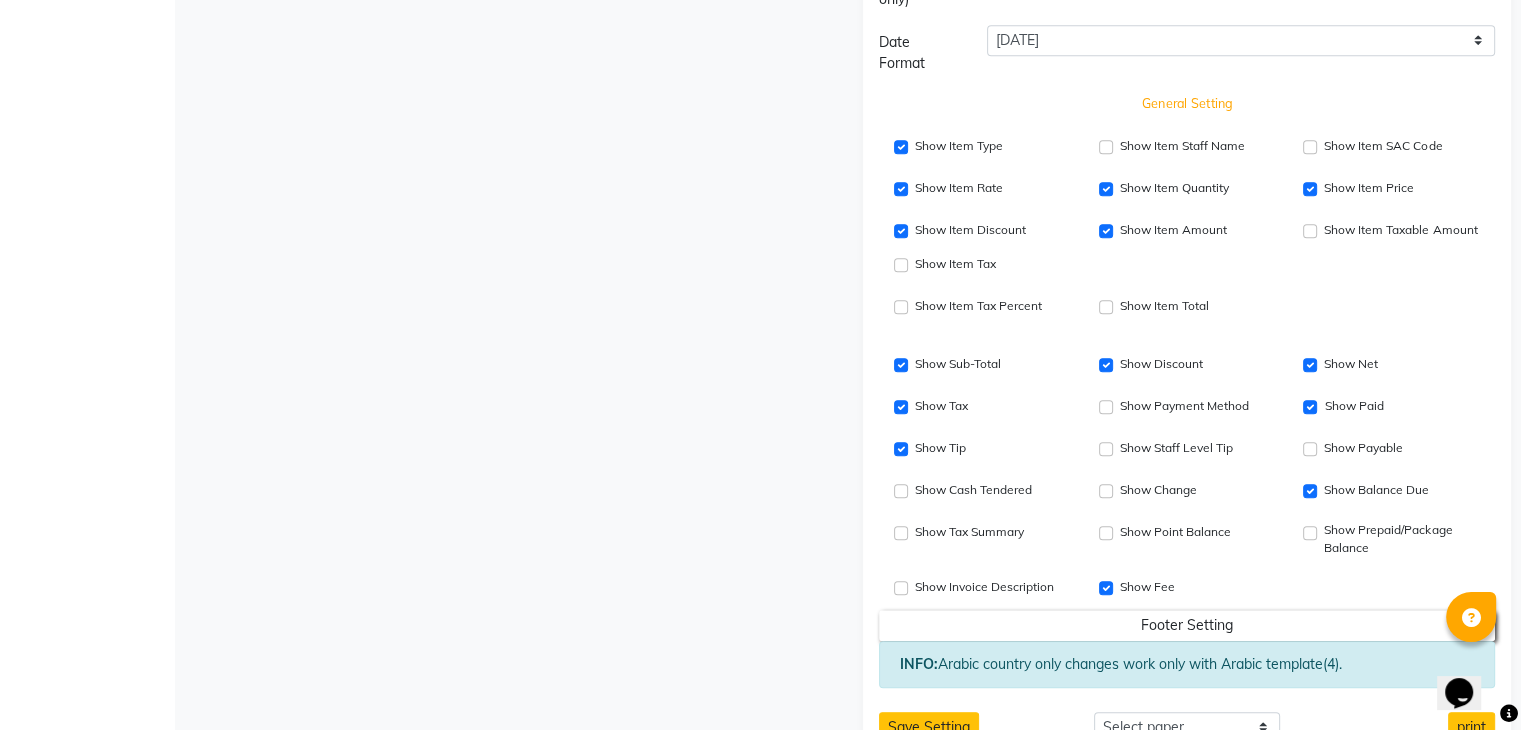 scroll, scrollTop: 1116, scrollLeft: 0, axis: vertical 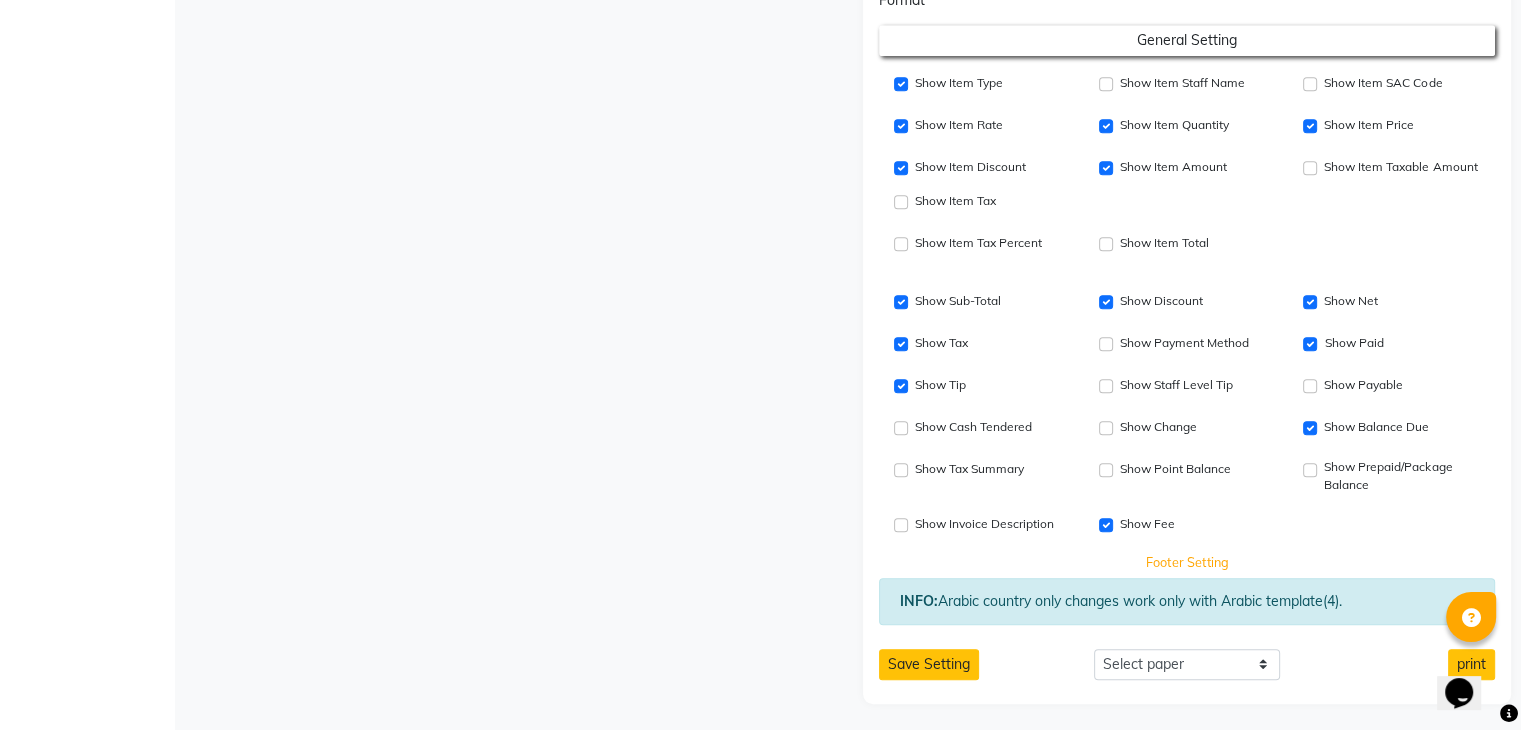 click on "Footer Setting" at bounding box center [1187, -908] 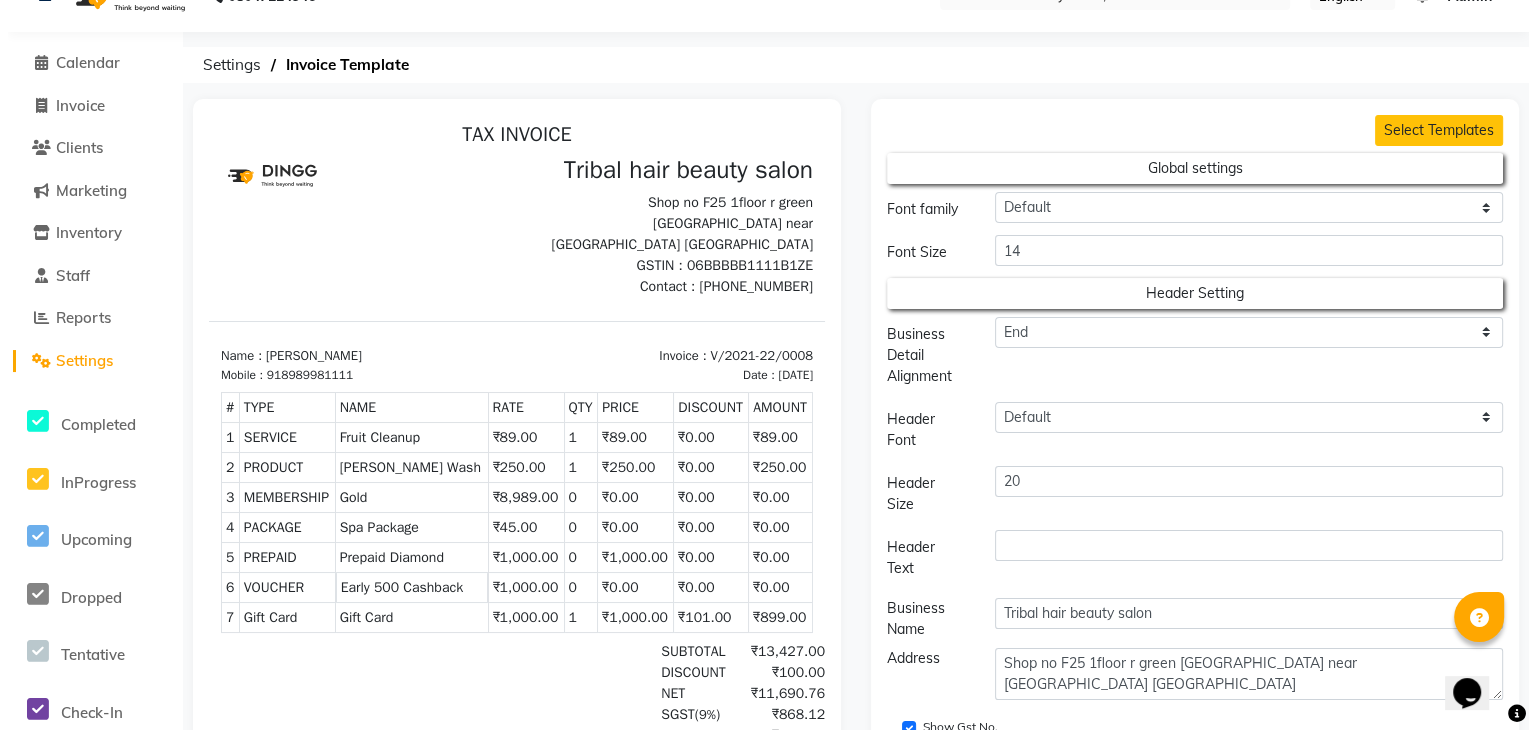 scroll, scrollTop: 0, scrollLeft: 0, axis: both 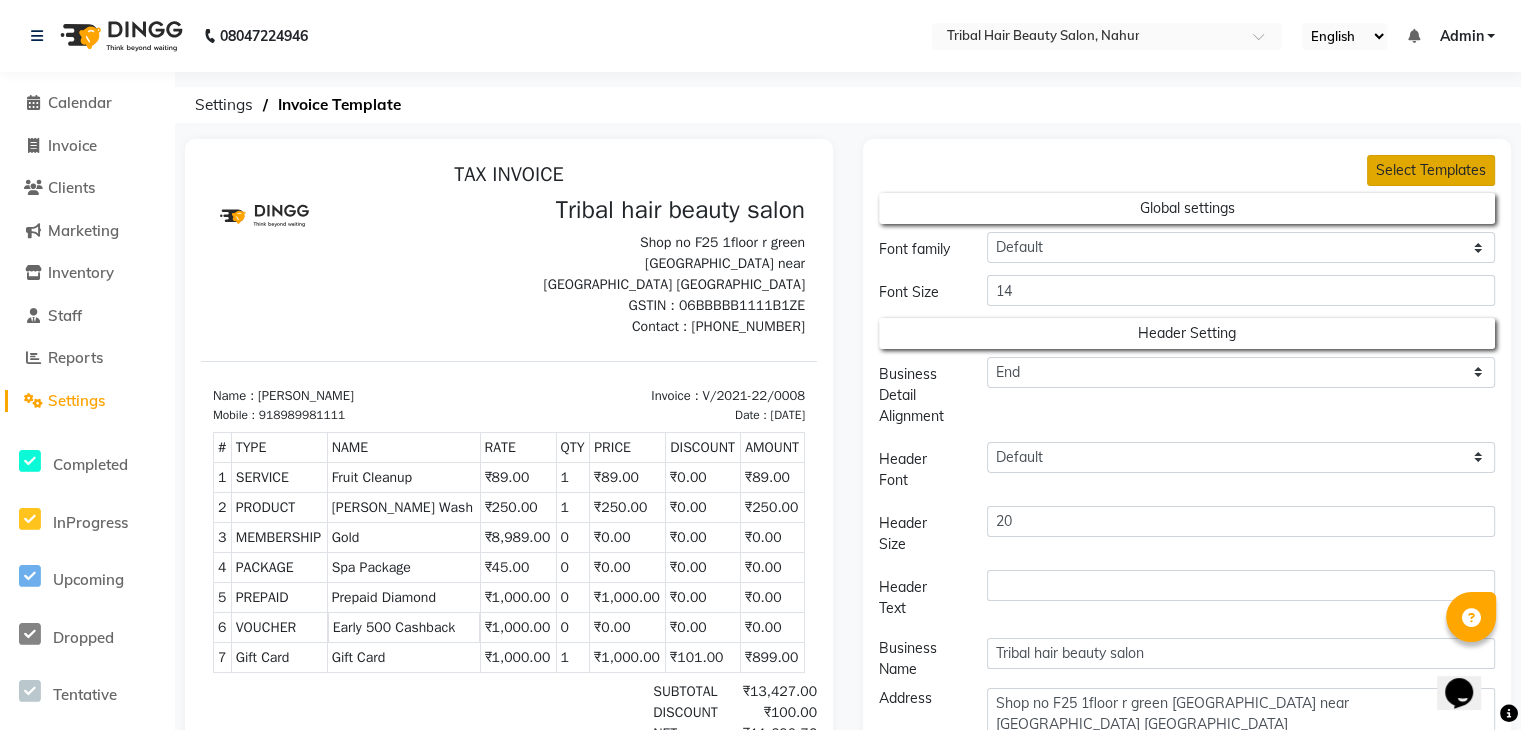 click on "Select Templates" 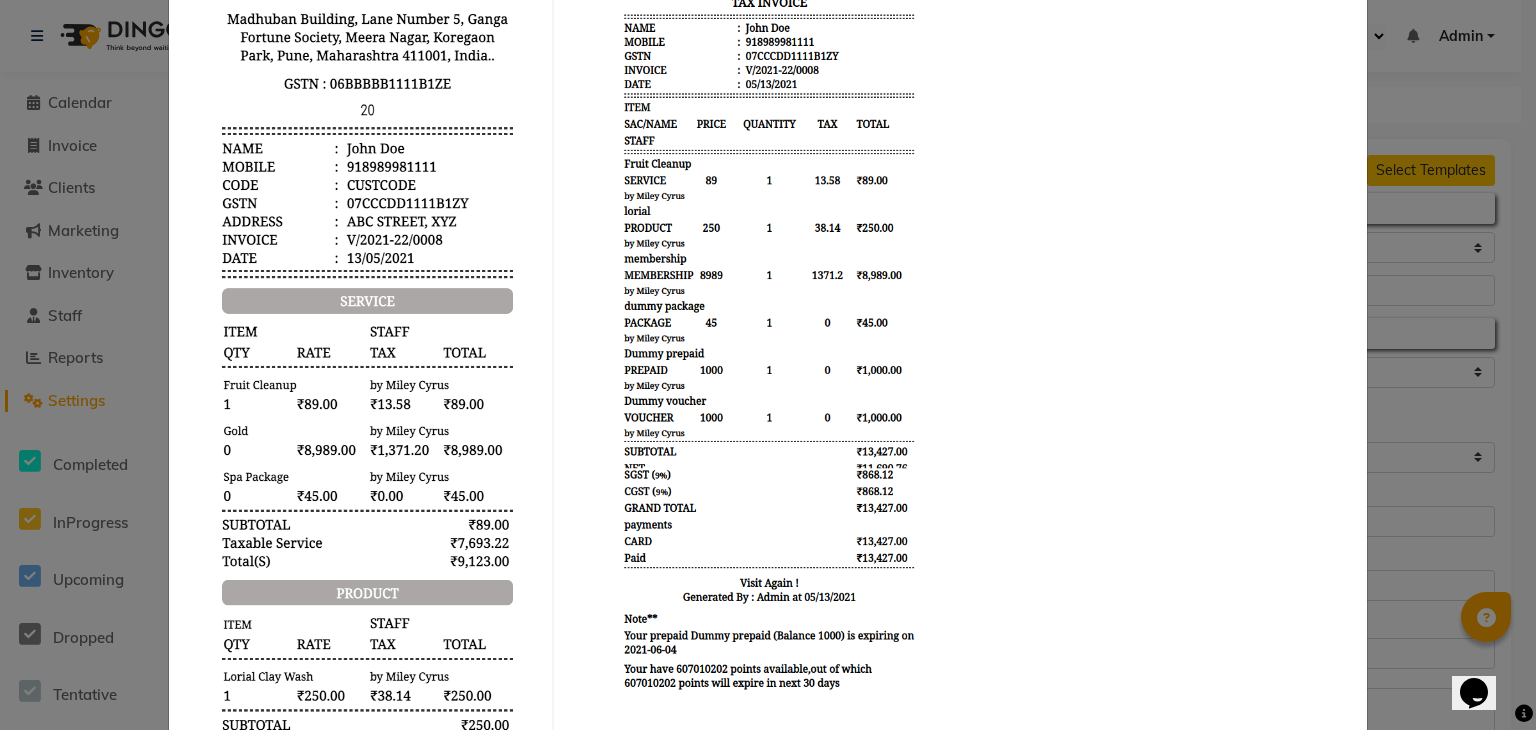 scroll, scrollTop: 1160, scrollLeft: 0, axis: vertical 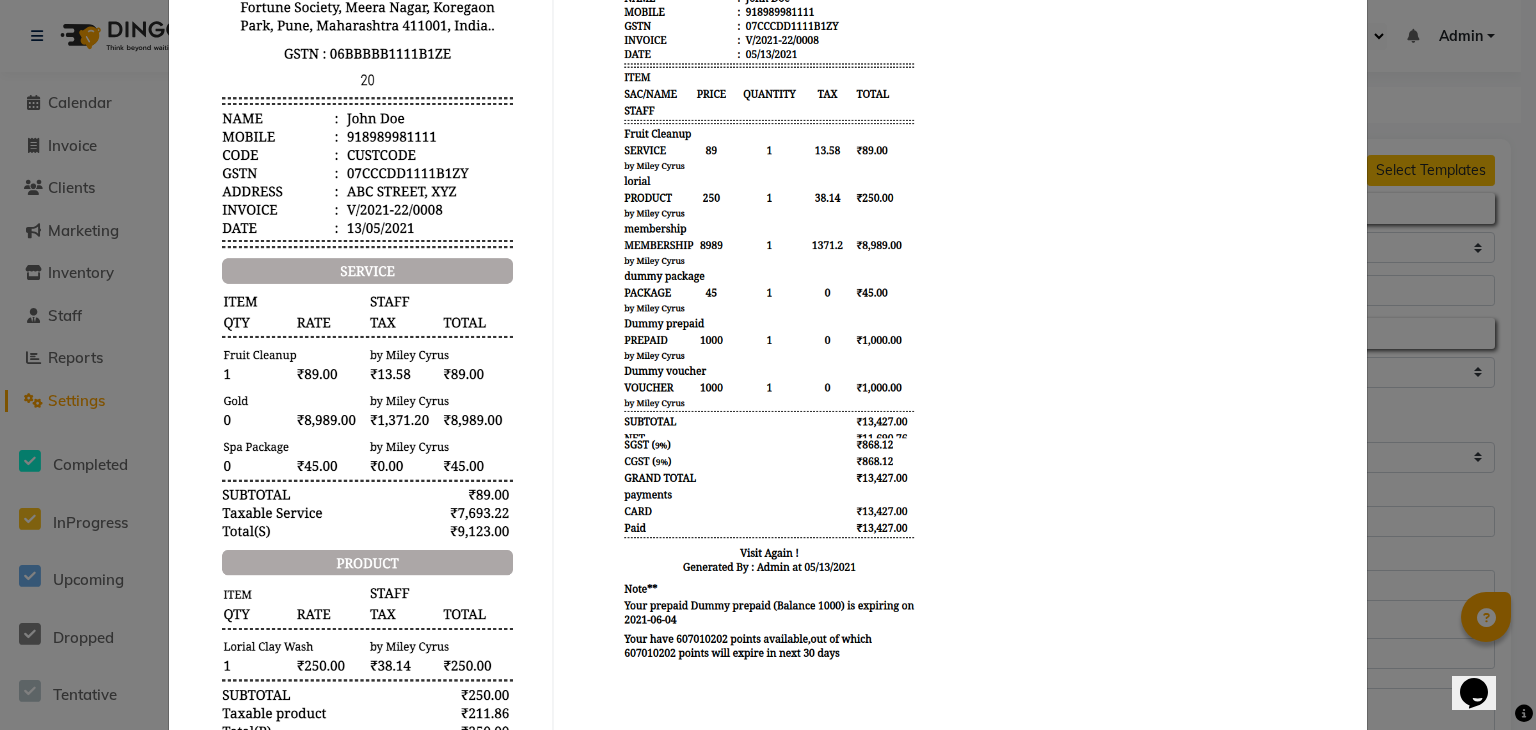 click 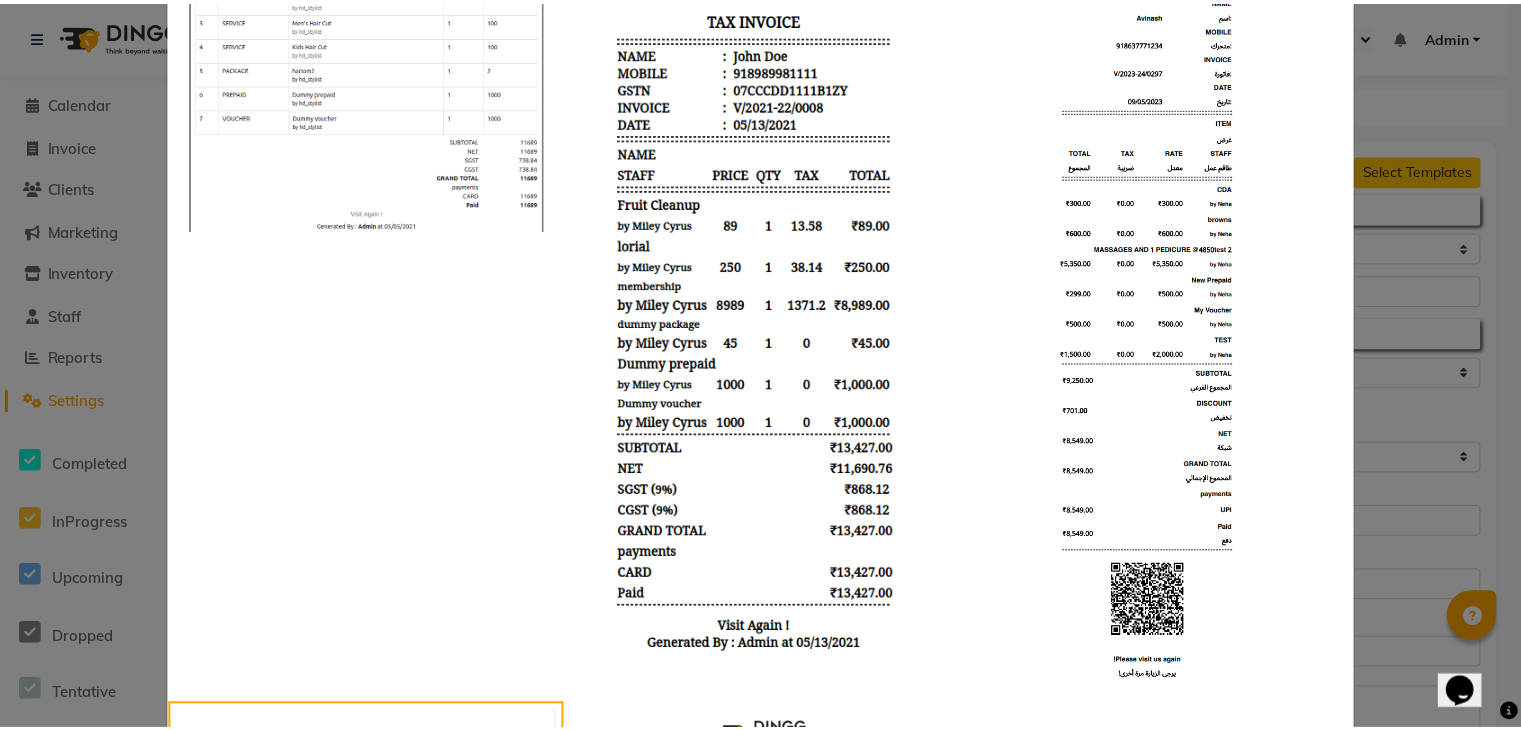 scroll, scrollTop: 0, scrollLeft: 0, axis: both 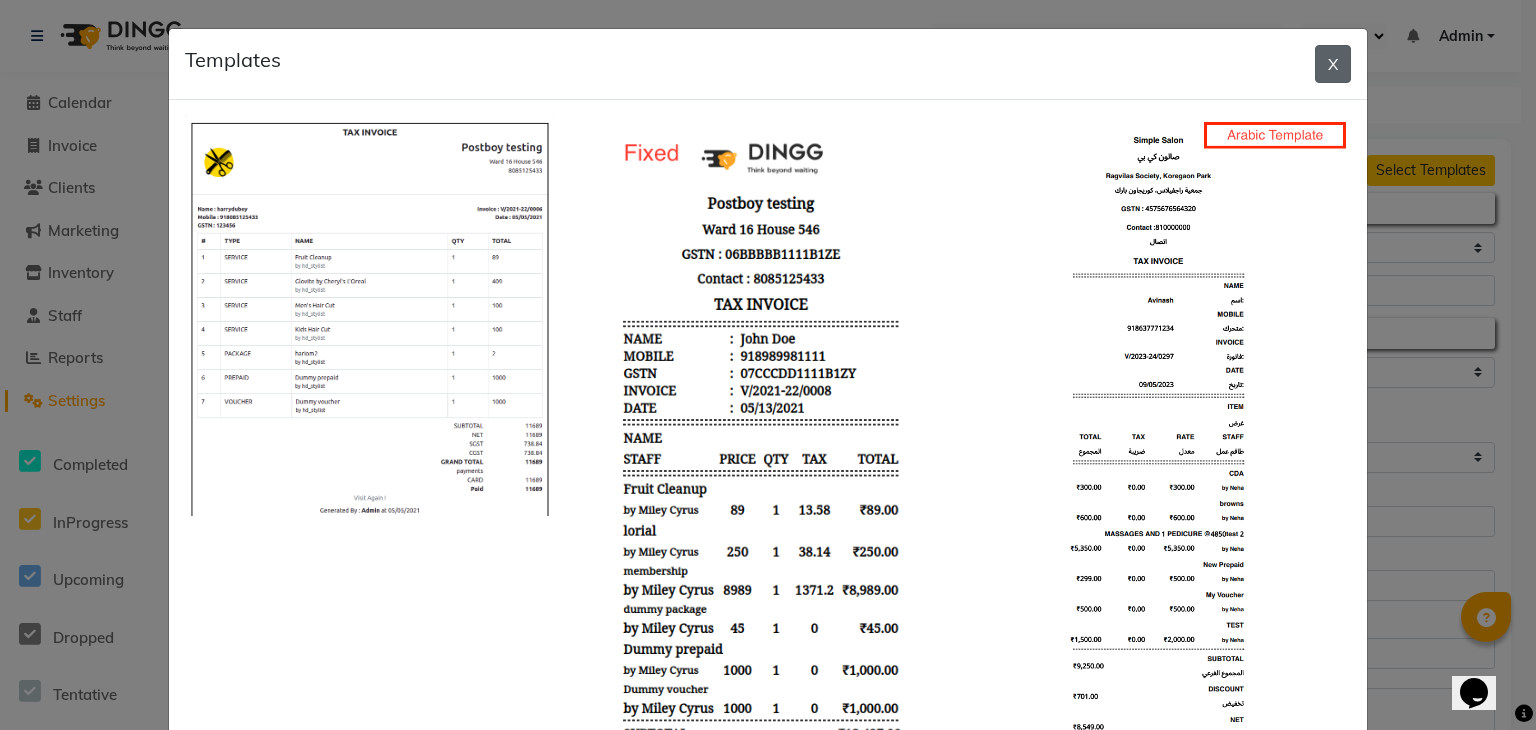 click on "X" 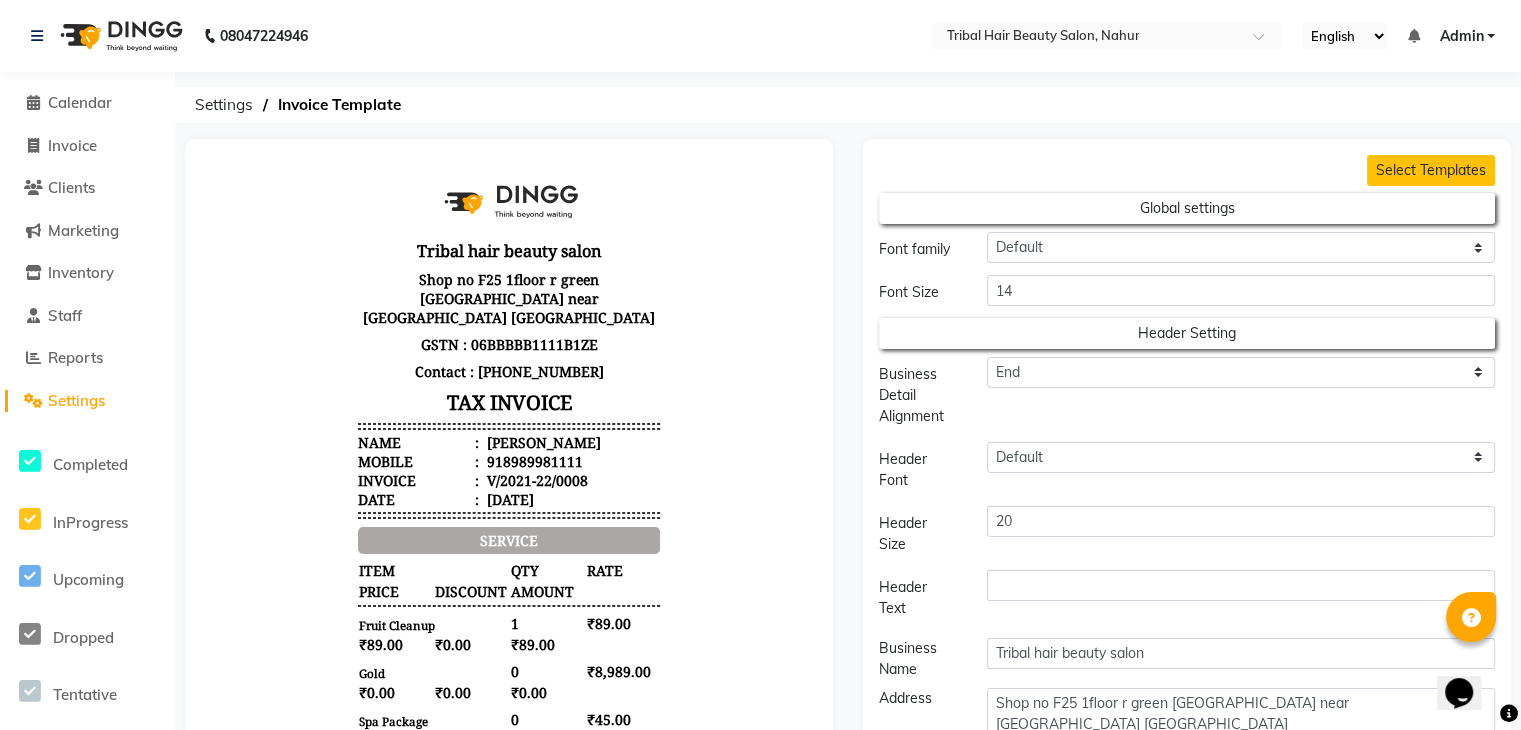 scroll, scrollTop: 127, scrollLeft: 0, axis: vertical 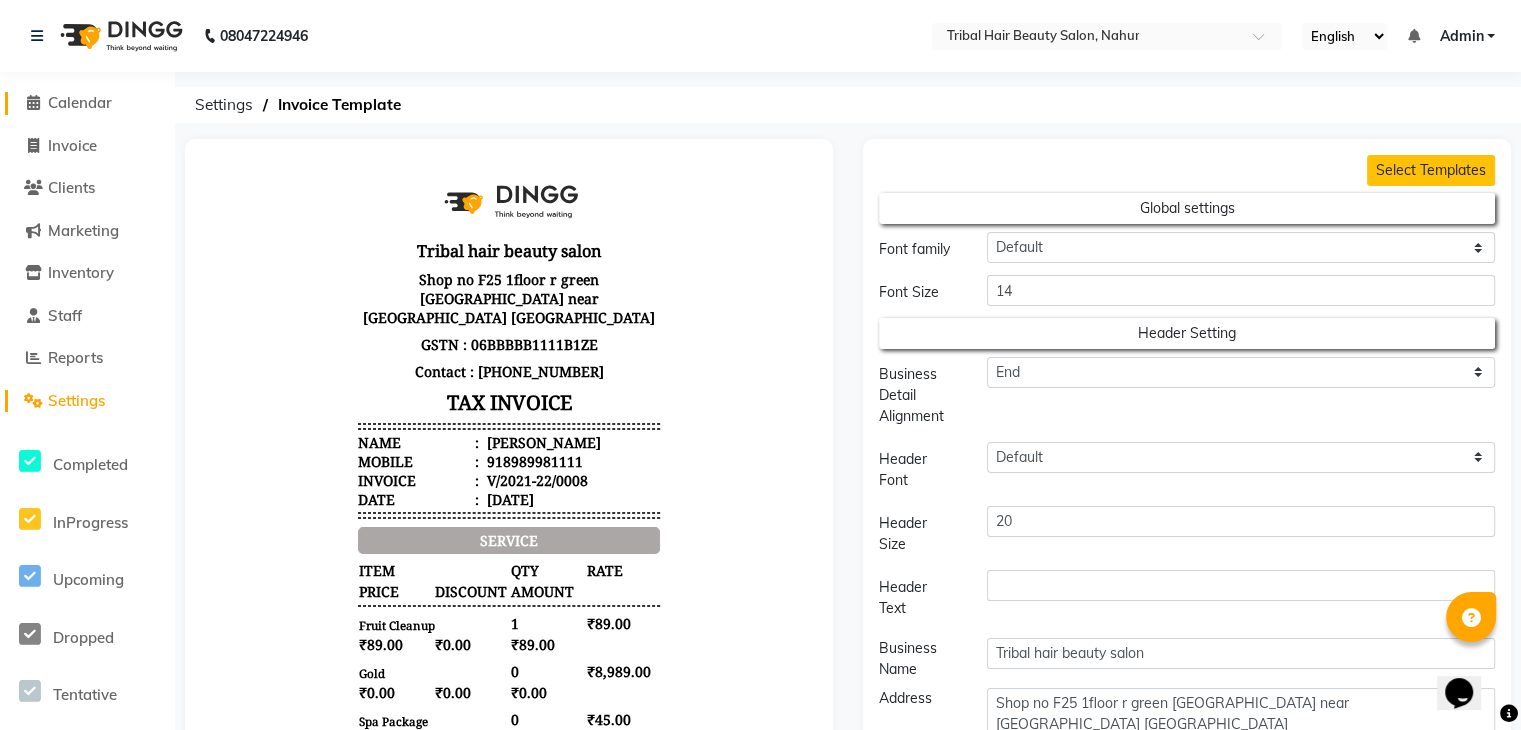 click on "Calendar" 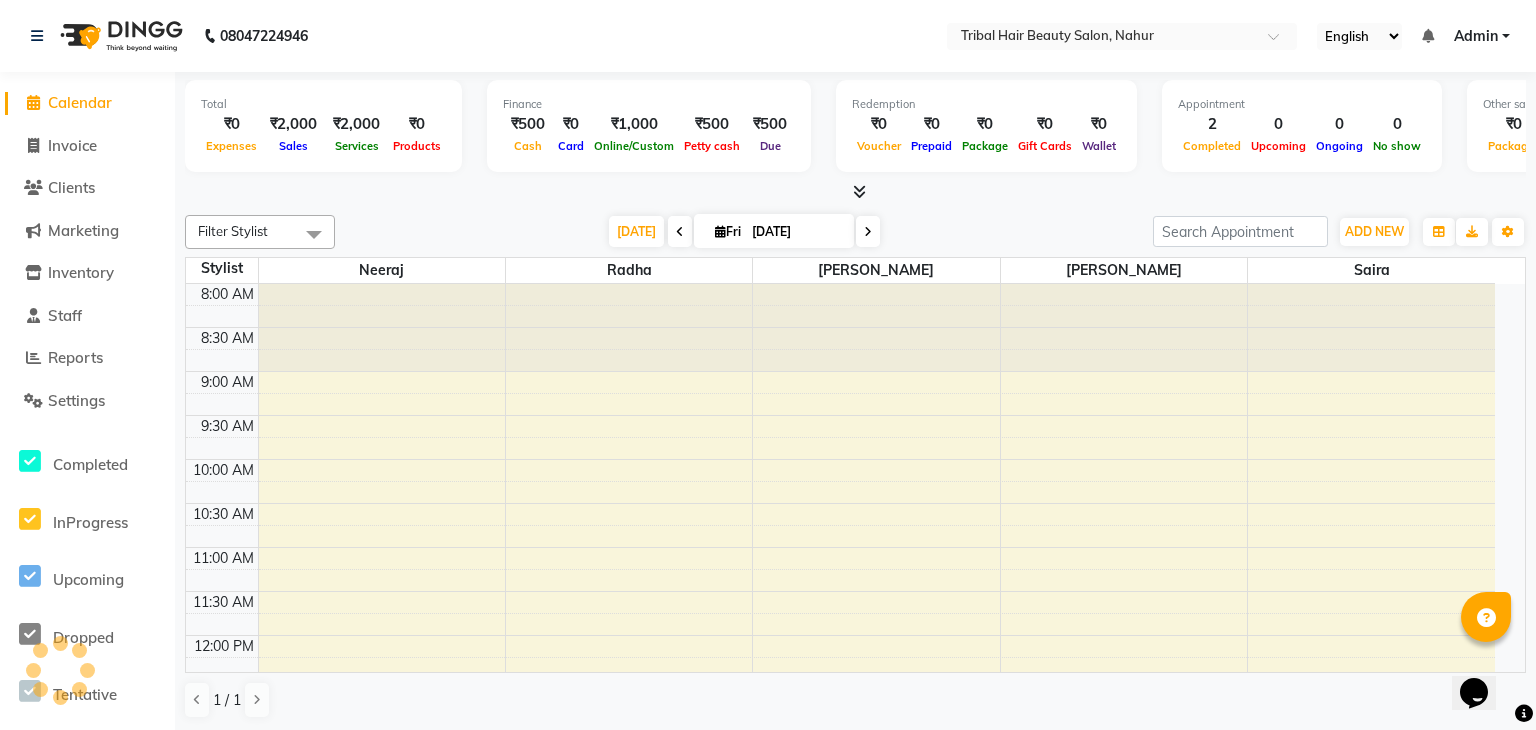 scroll, scrollTop: 960, scrollLeft: 0, axis: vertical 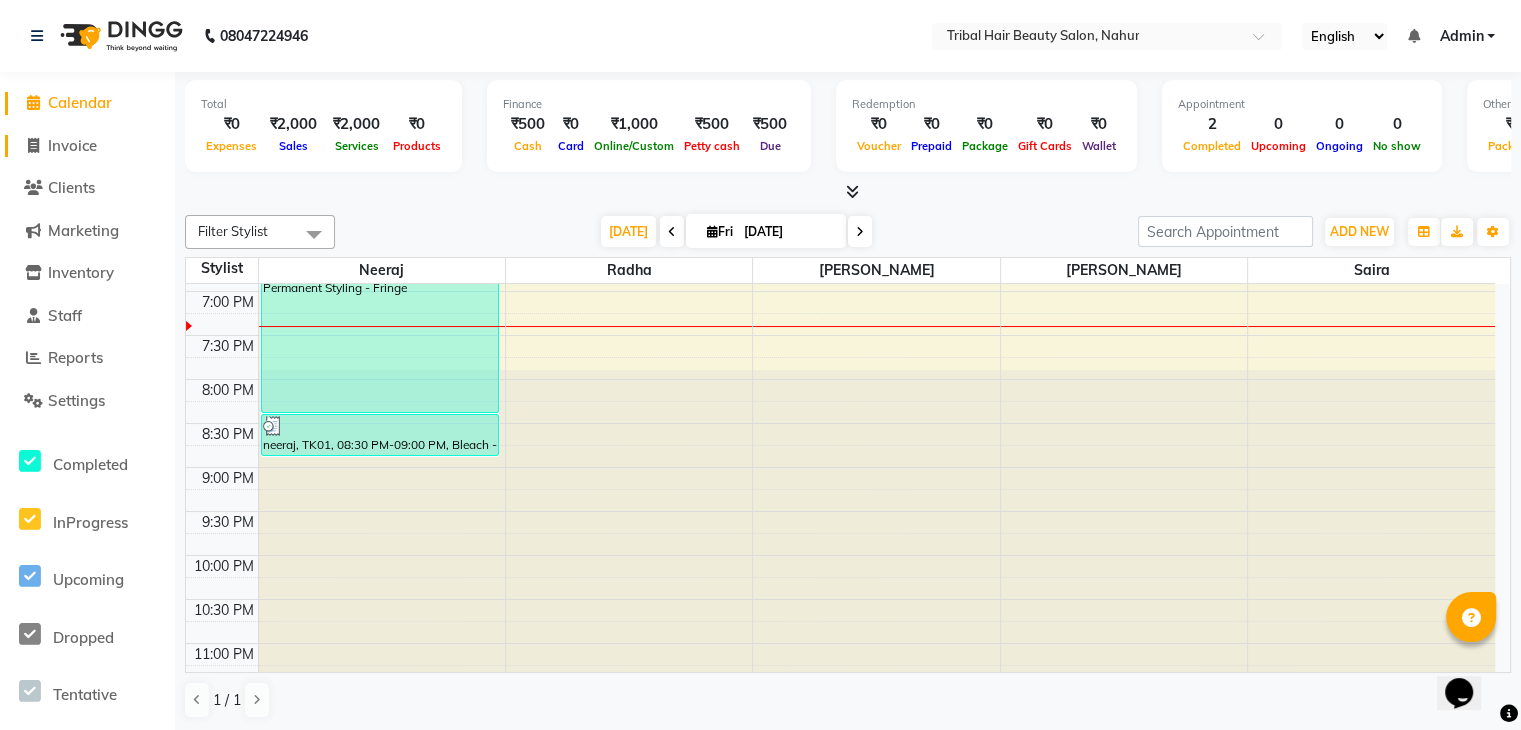 click on "Invoice" 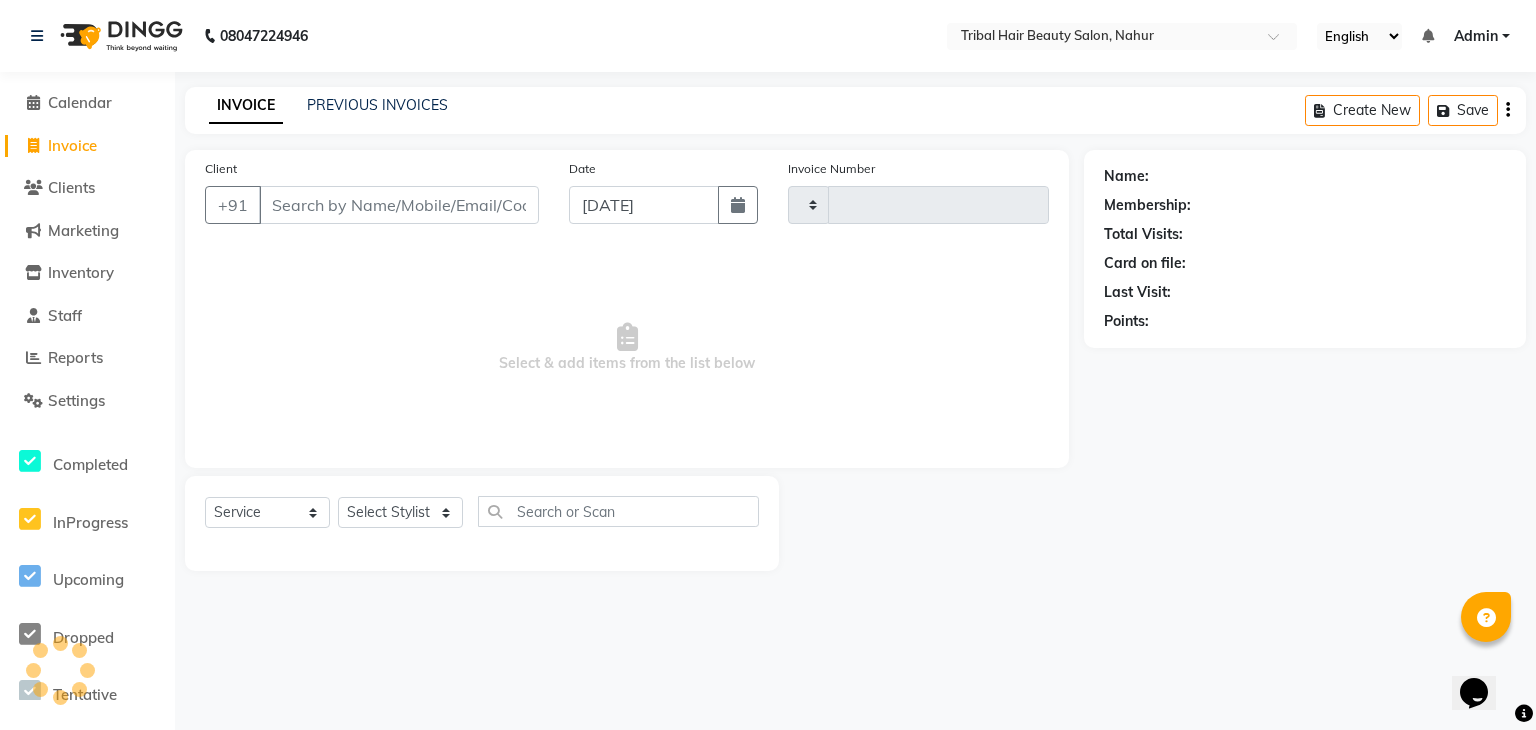 type on "0002" 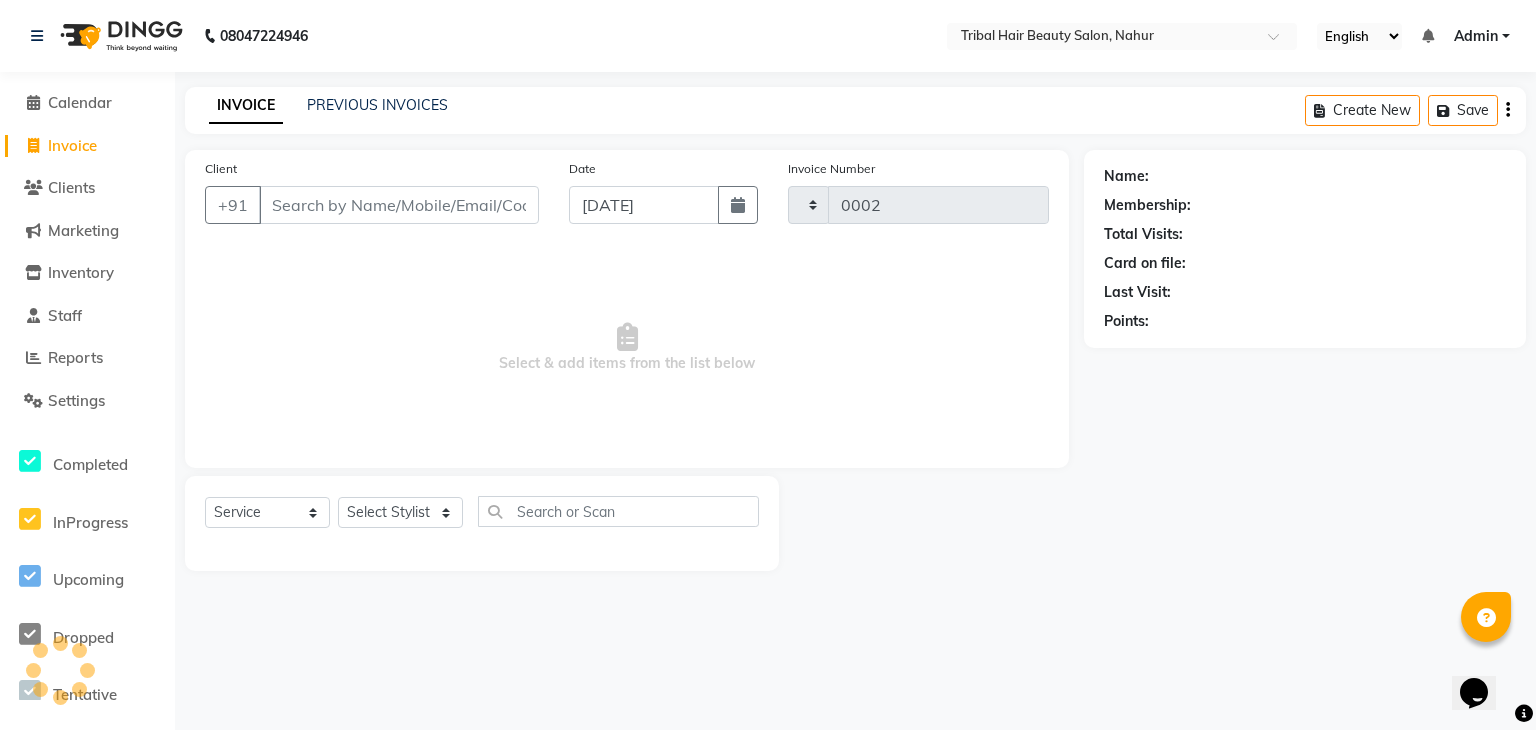 select on "8594" 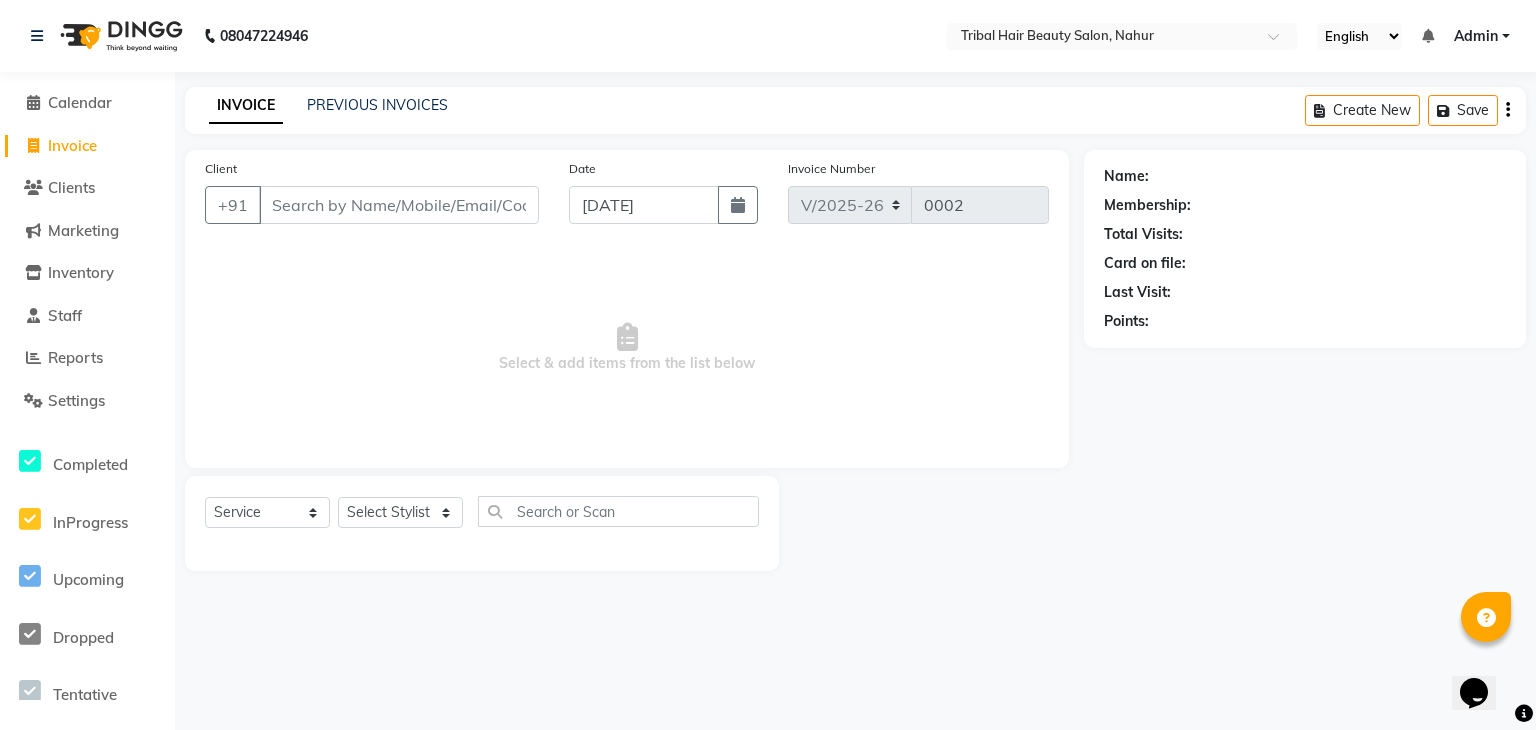 click on "INVOICE PREVIOUS INVOICES Create New   Save" 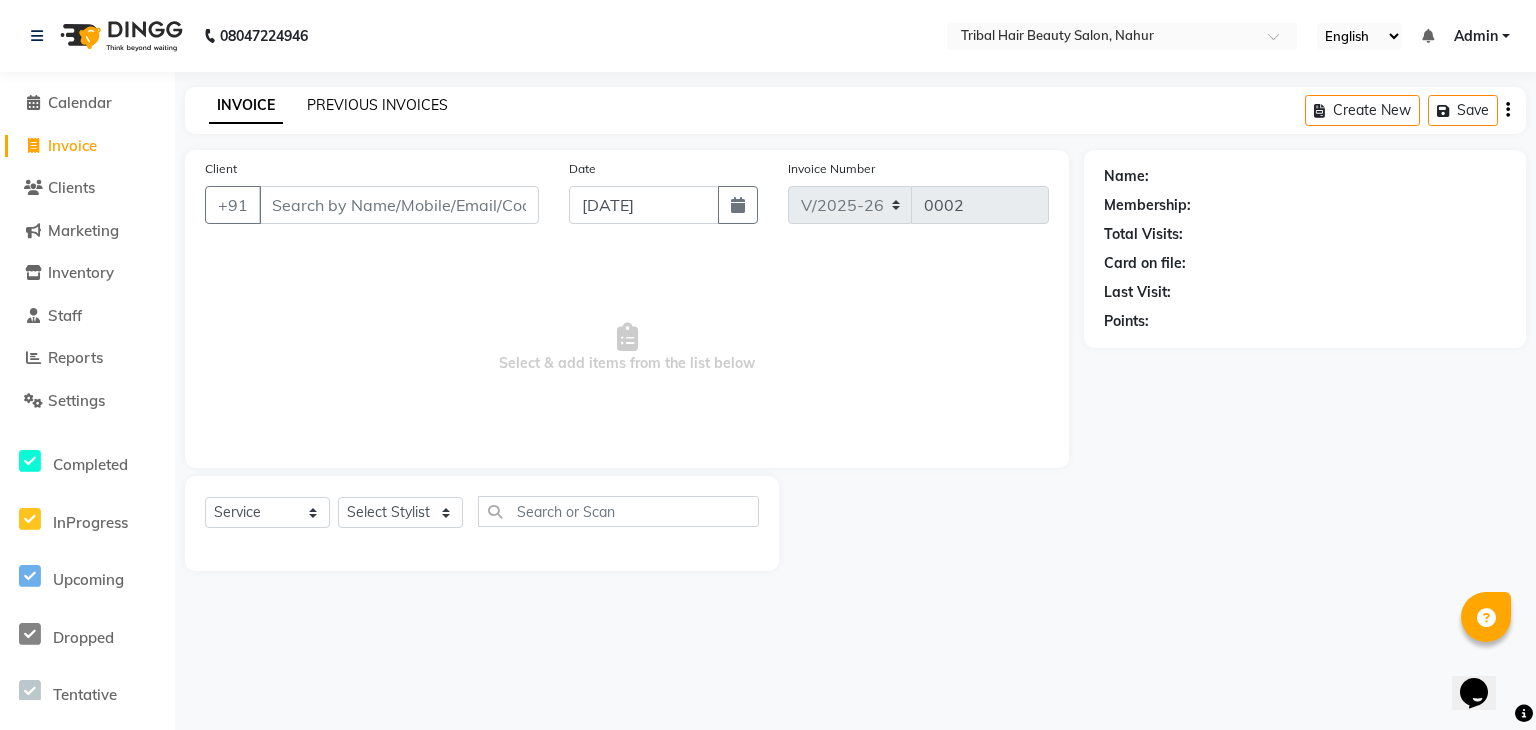 click on "PREVIOUS INVOICES" 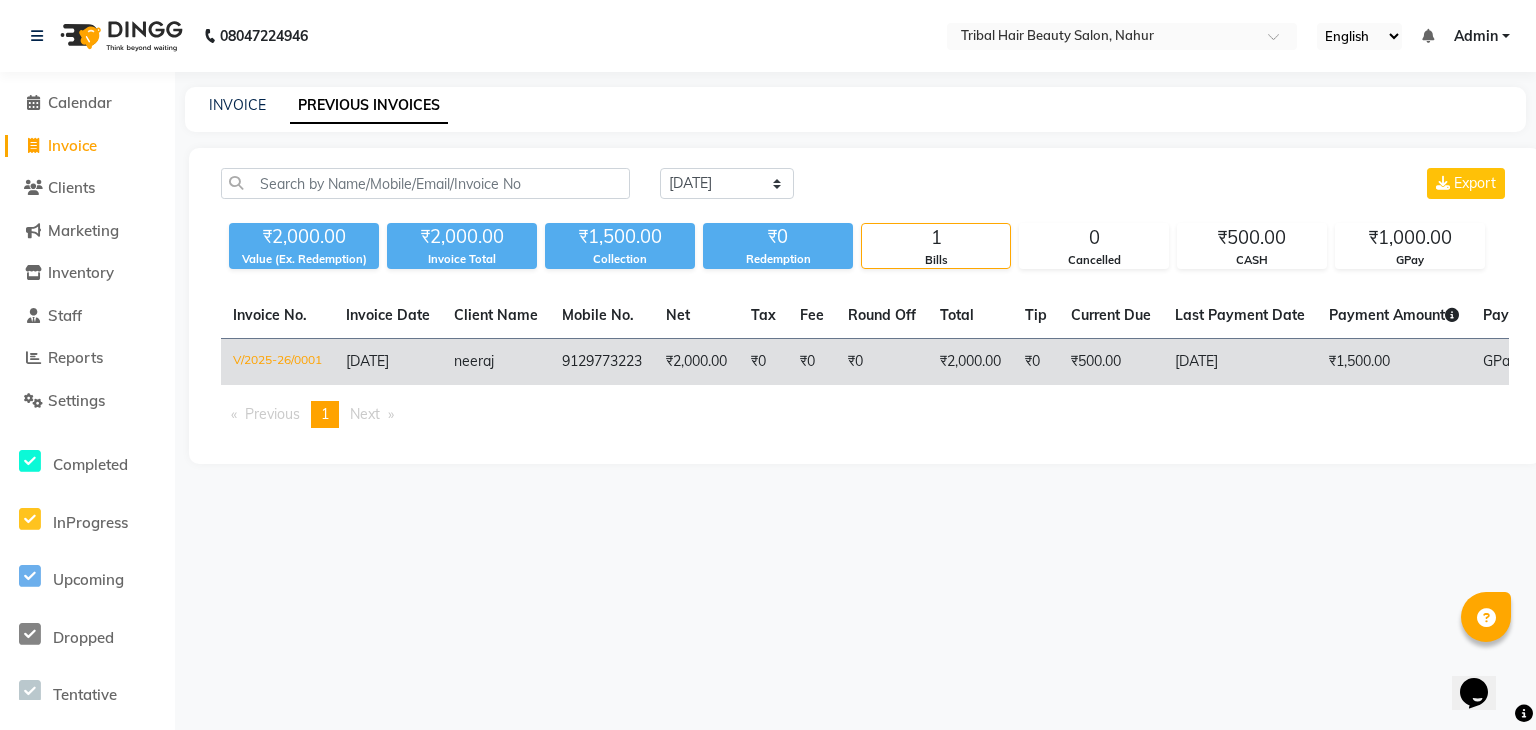 click on "₹2,000.00" 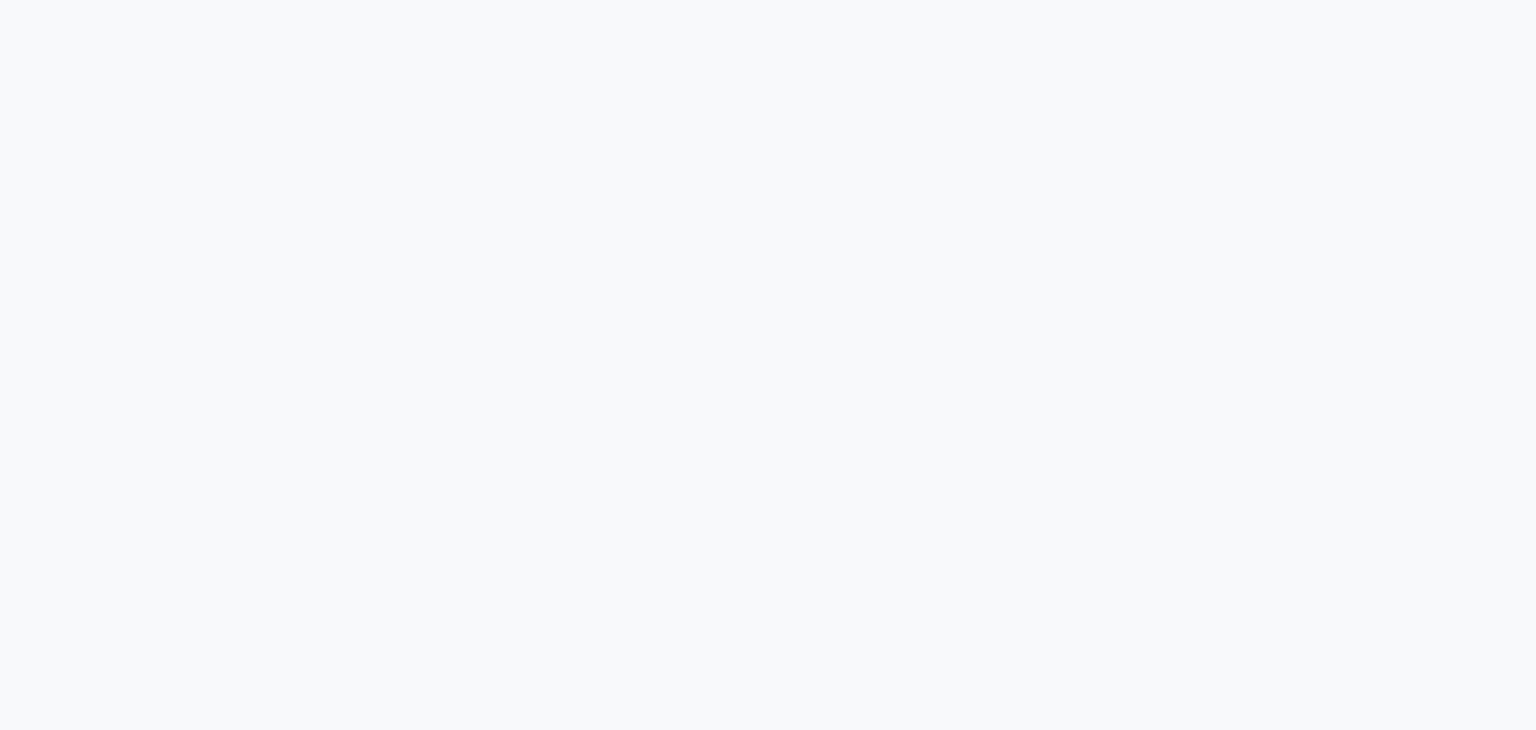 scroll, scrollTop: 0, scrollLeft: 0, axis: both 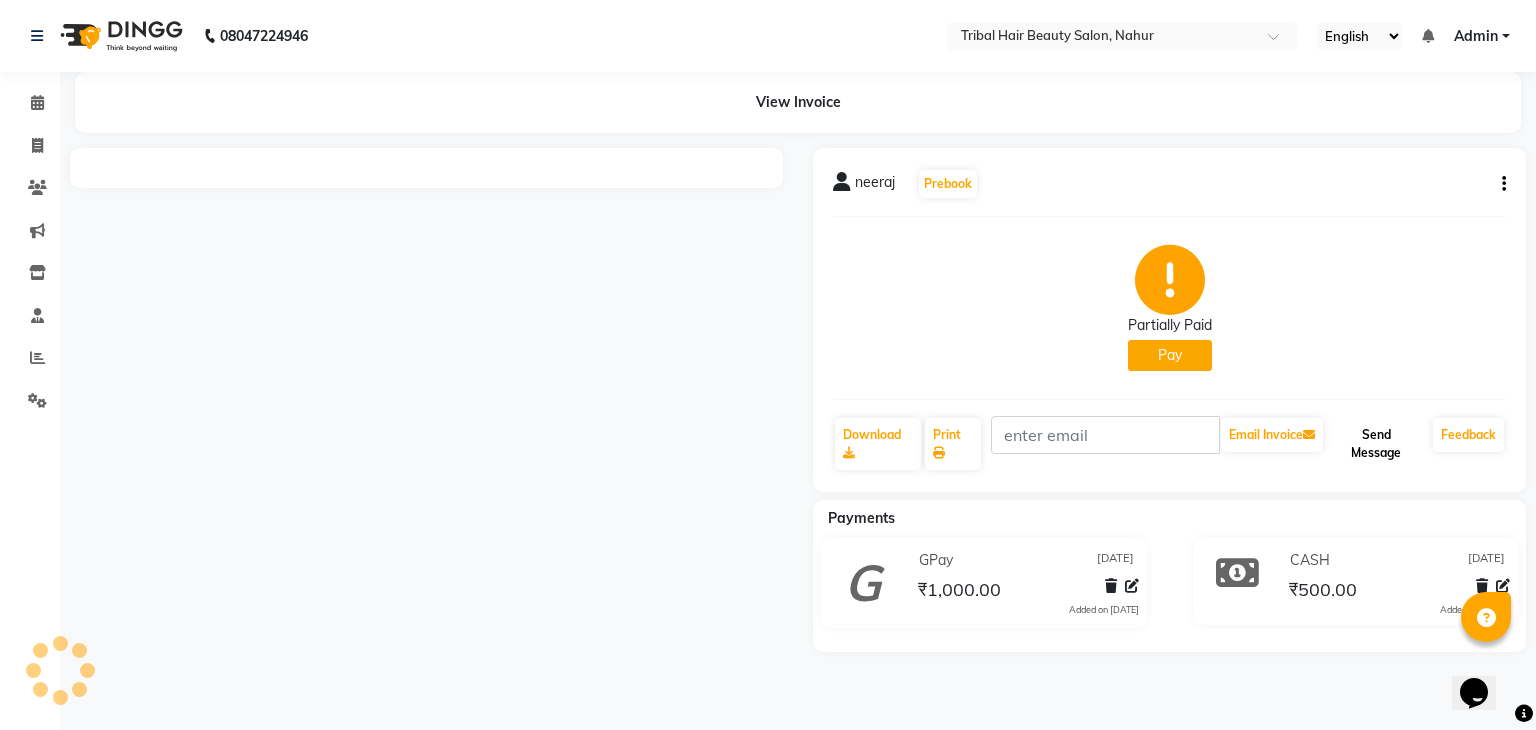 click on "Send Message" 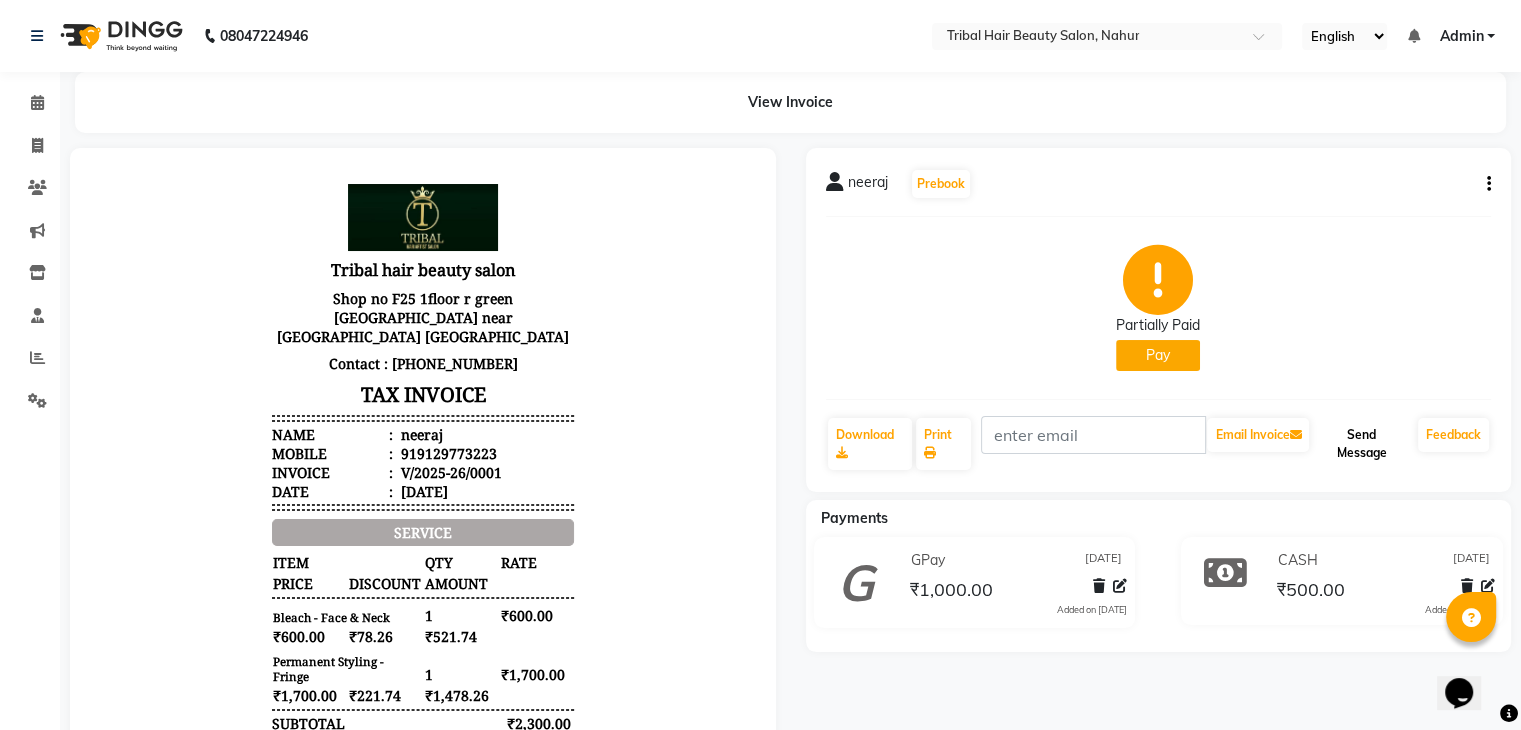 scroll, scrollTop: 0, scrollLeft: 0, axis: both 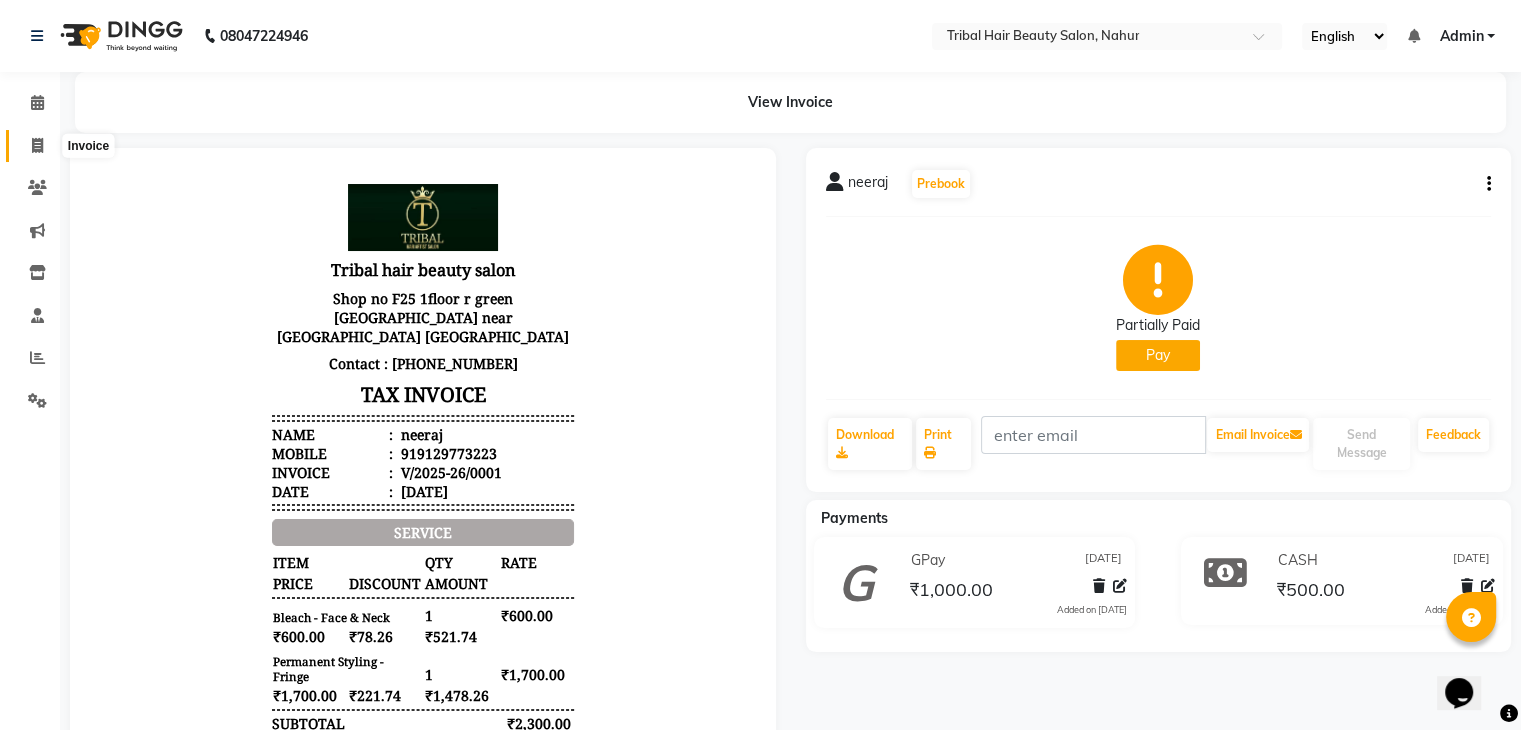 click 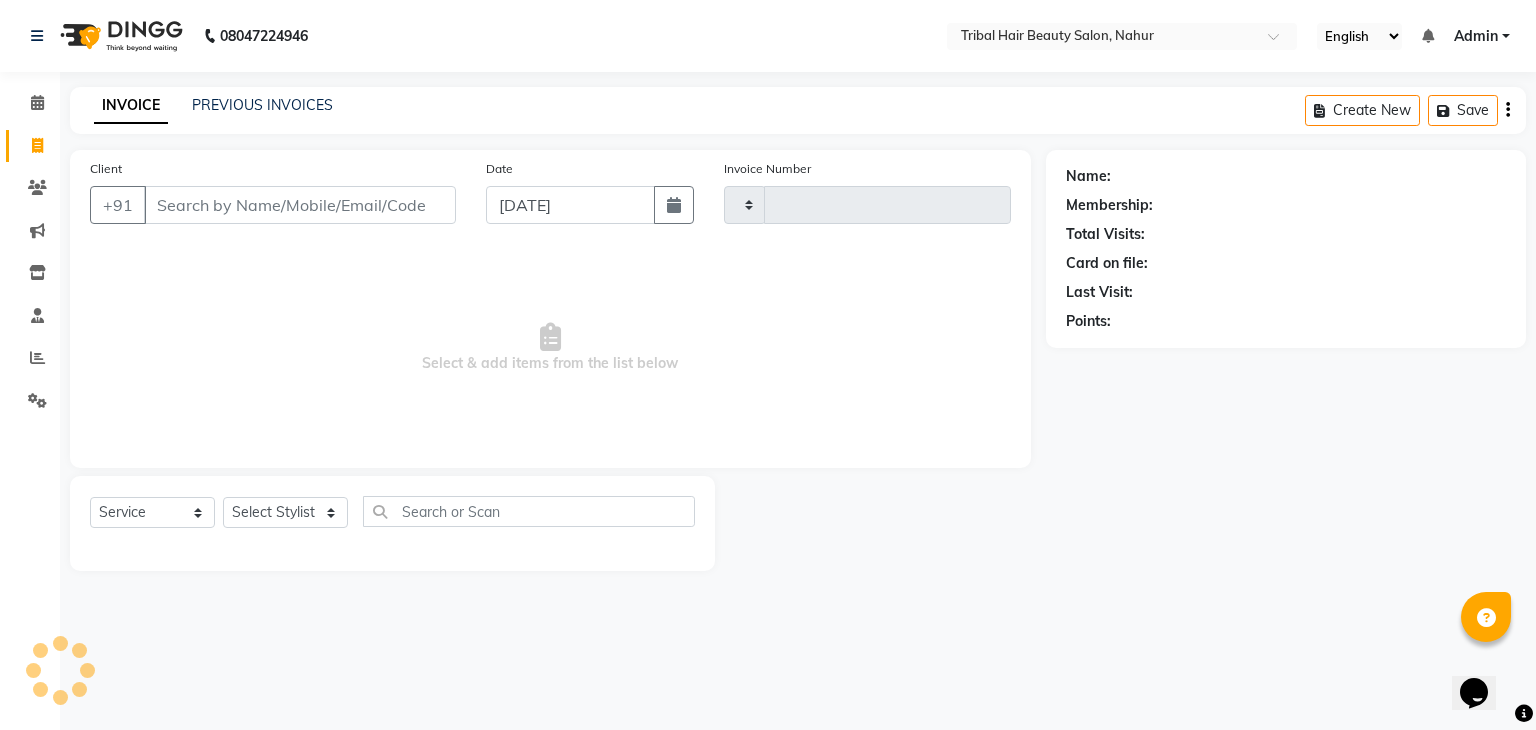 type on "0002" 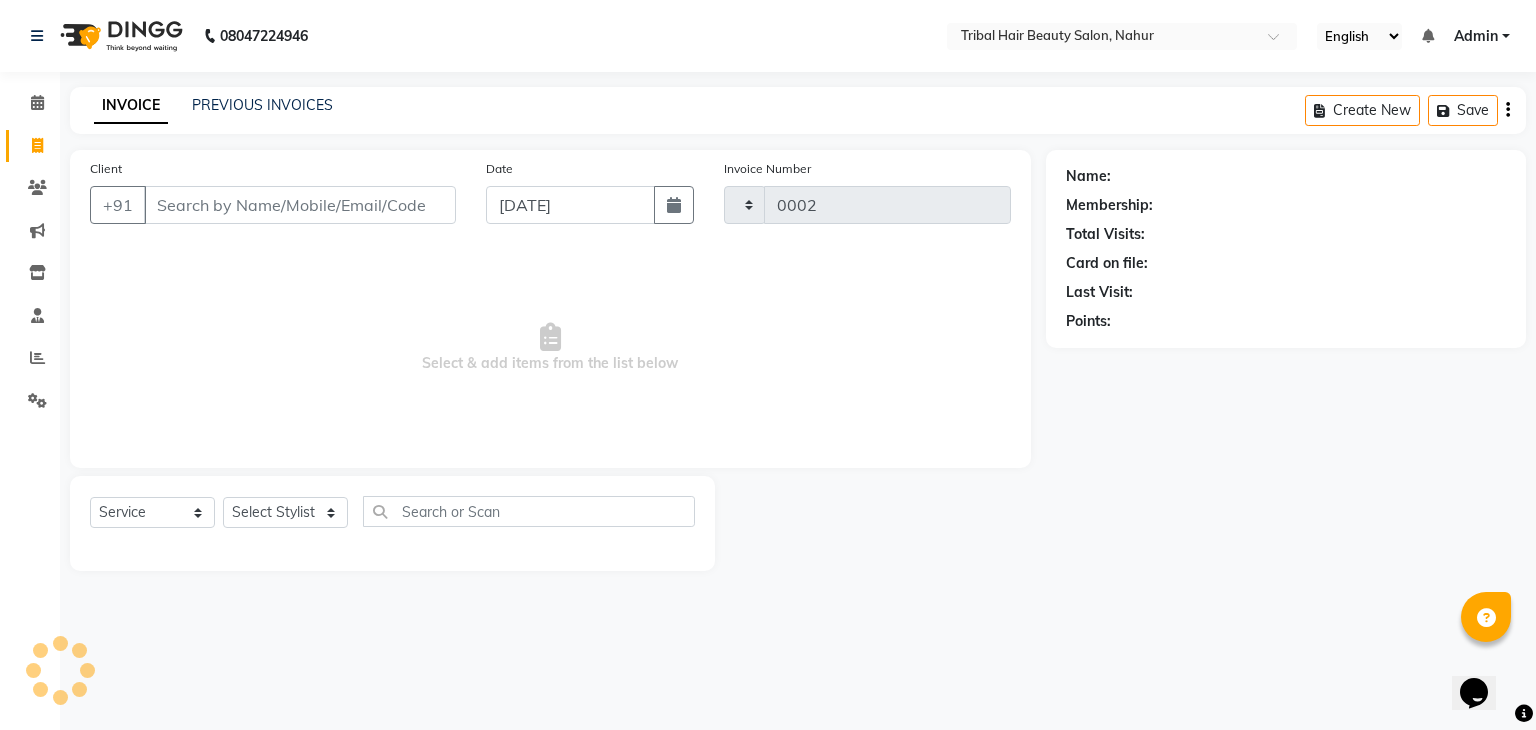 select on "8594" 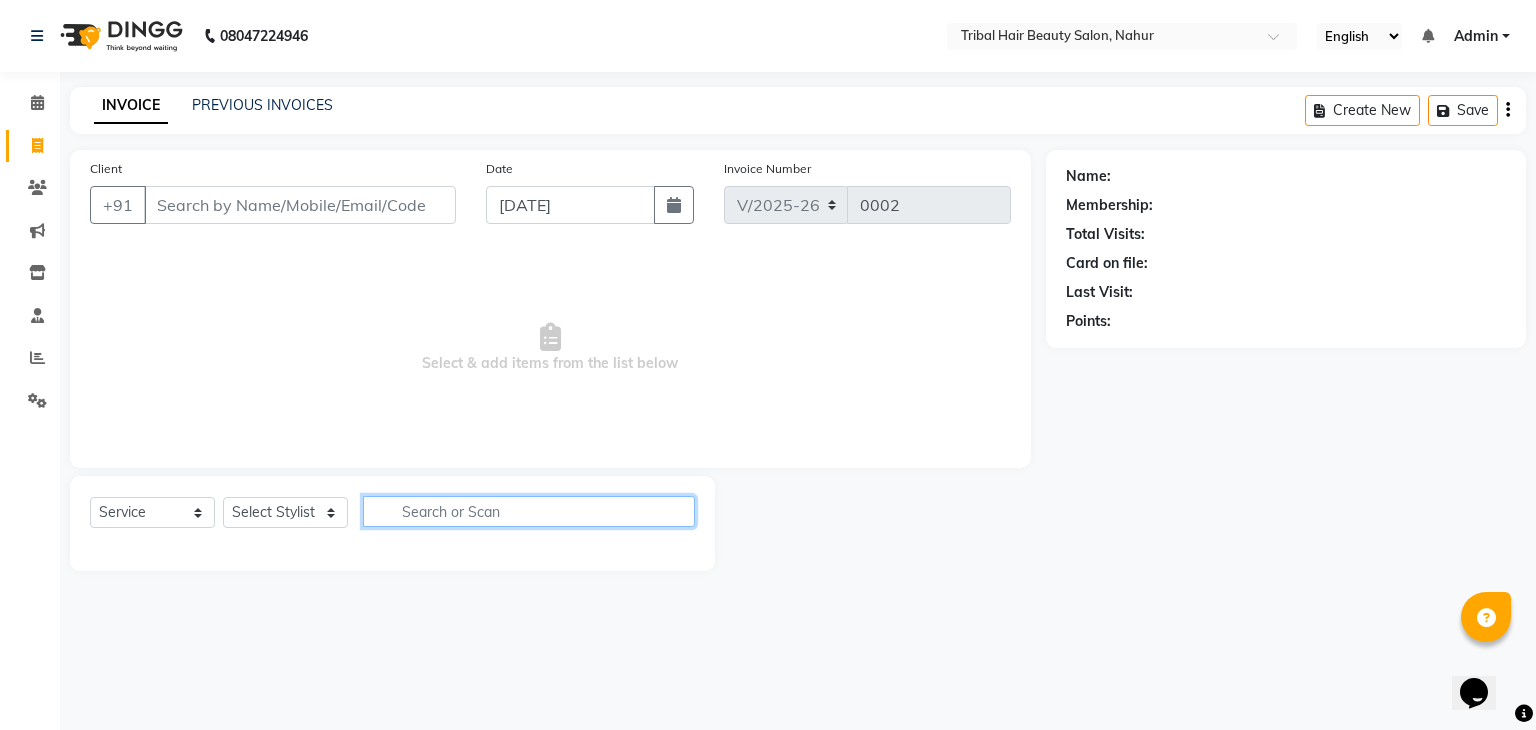 click 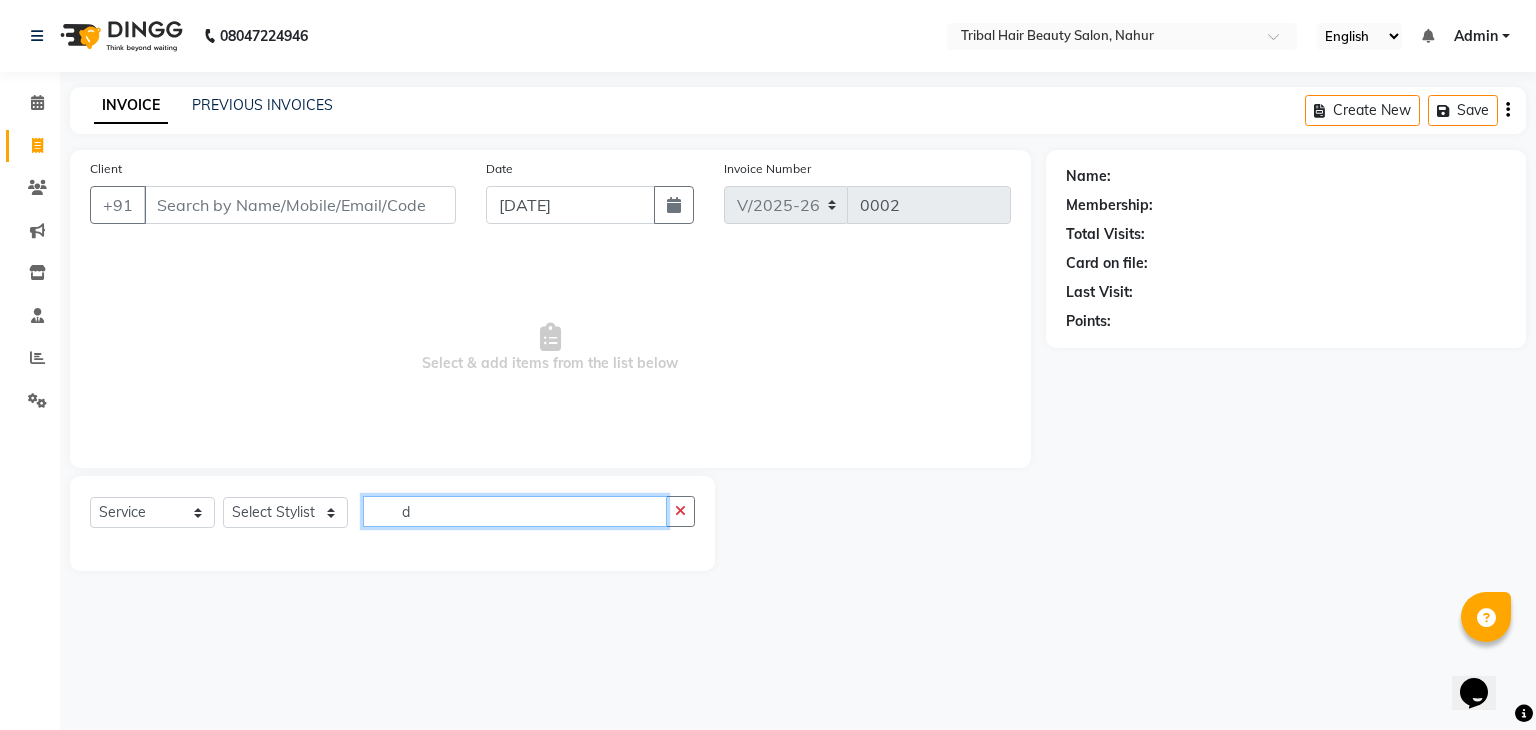 type on "d" 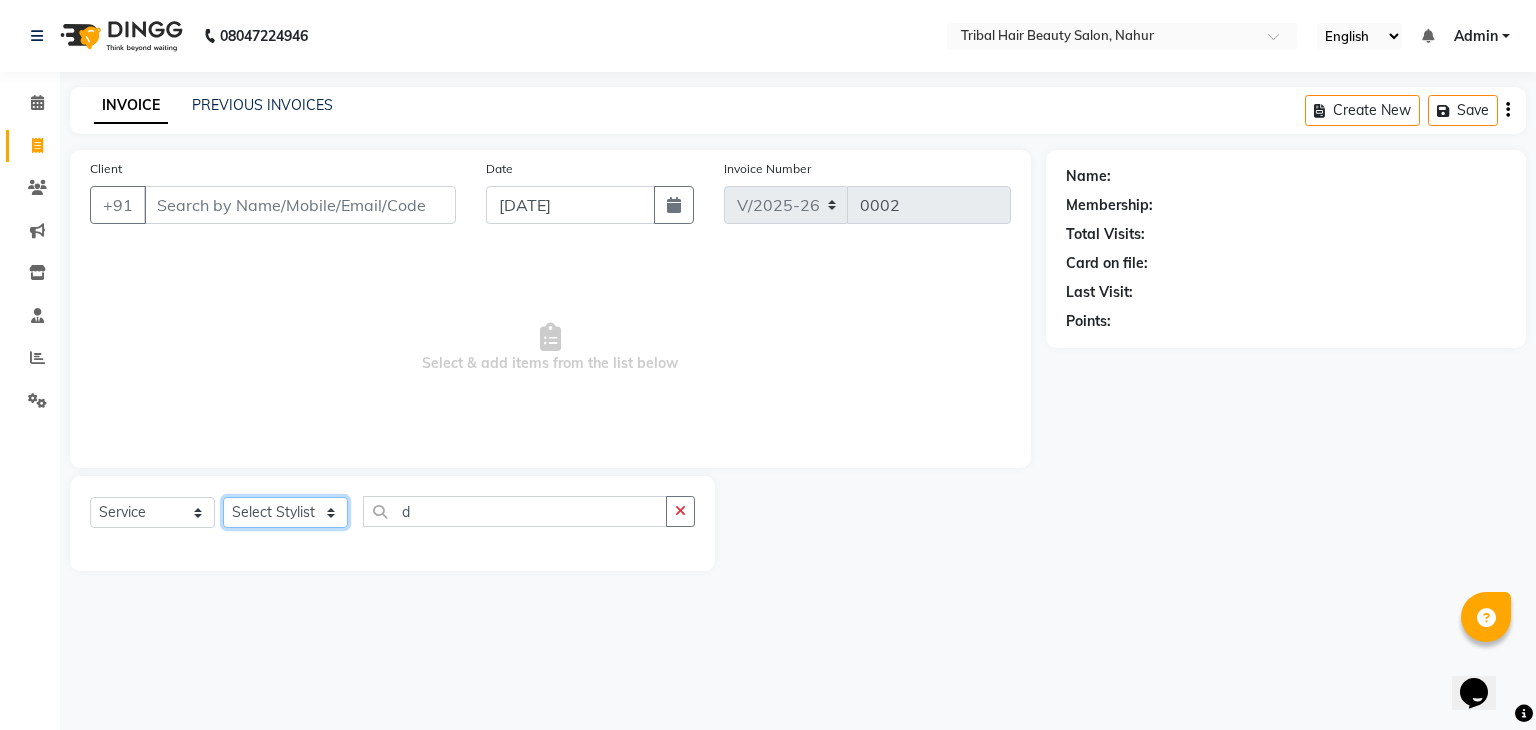 click on "Select Stylist Aadity  Neeraj  Priti  Radha  Saira" 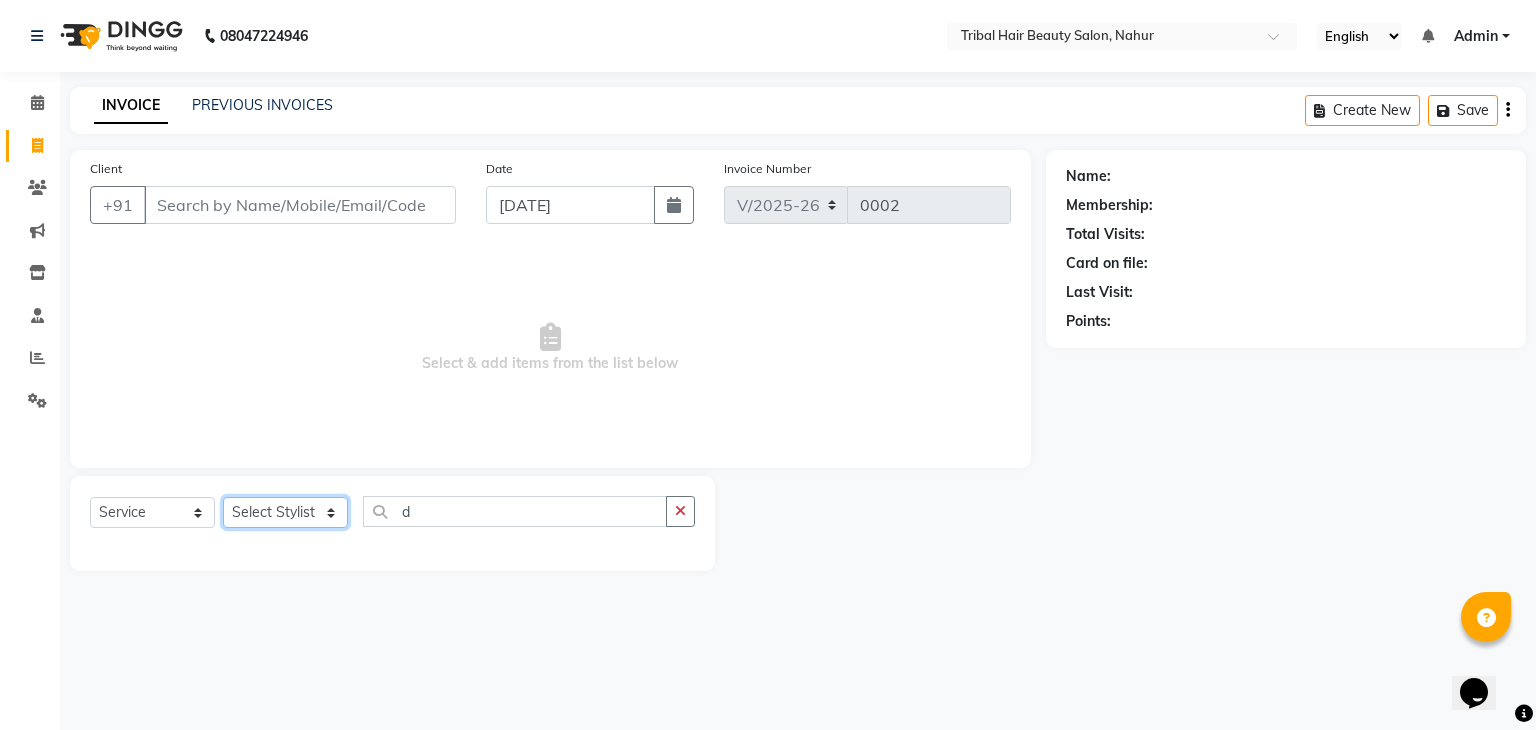 select on "85768" 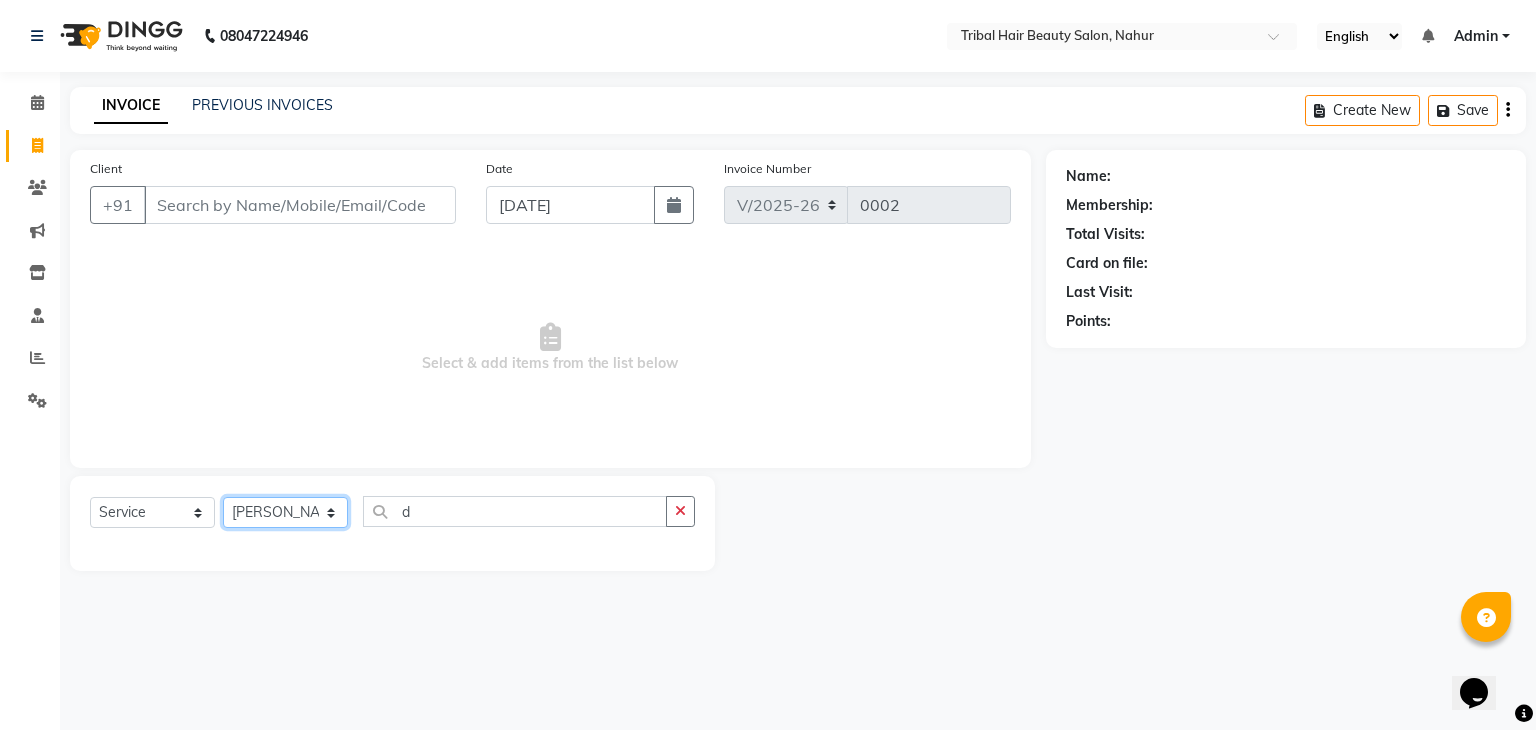 click on "Select Stylist Aadity  Neeraj  Priti  Radha  Saira" 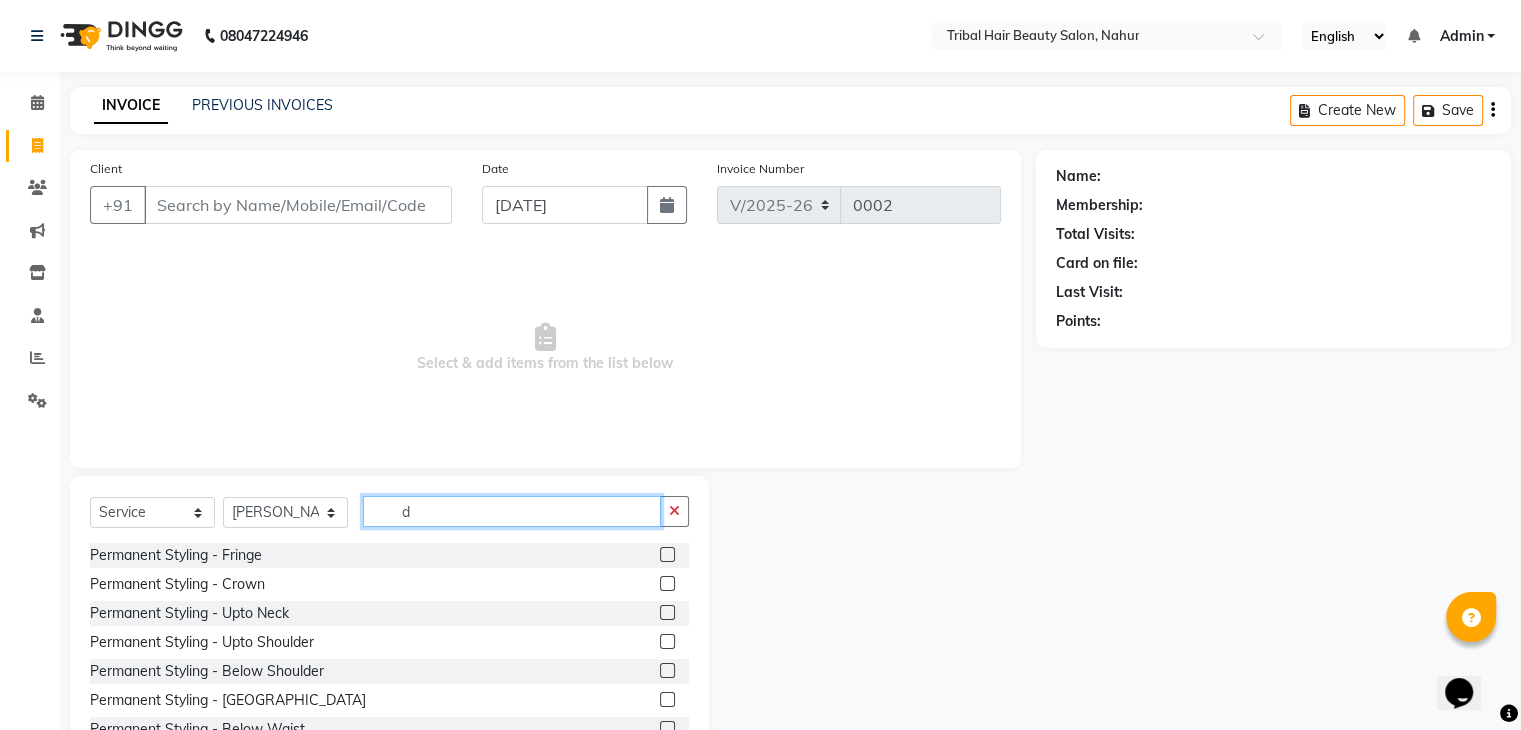 click on "d" 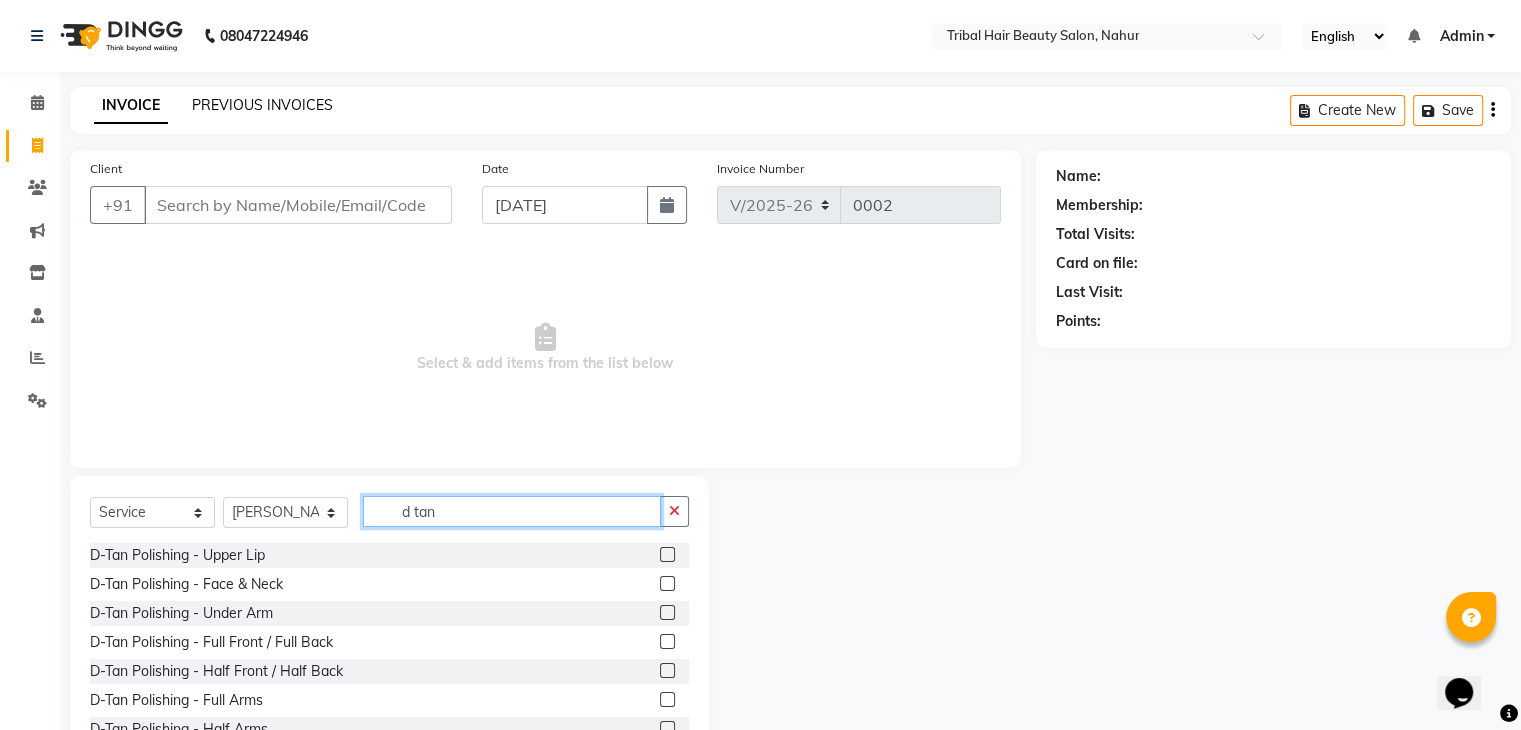 type on "d tan" 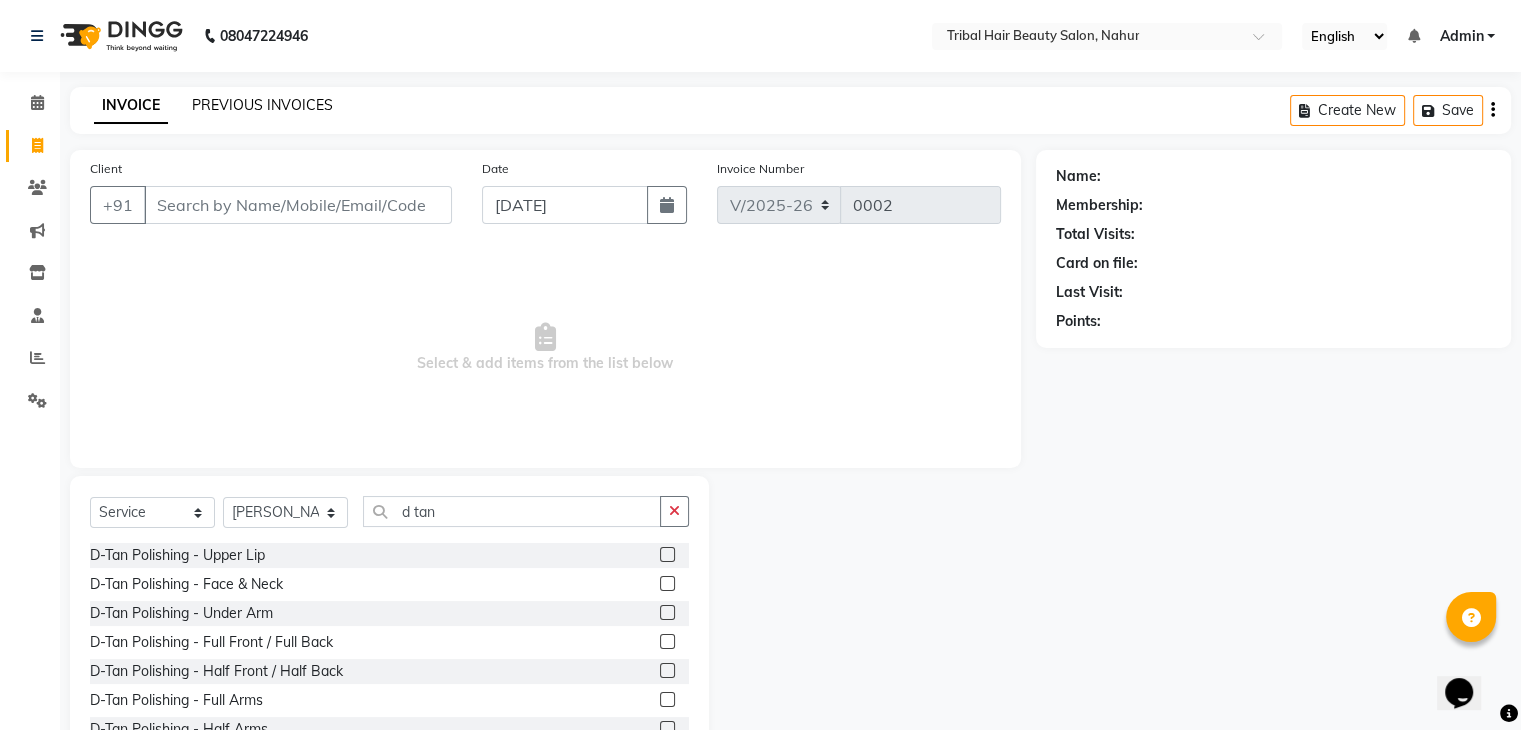 click on "PREVIOUS INVOICES" 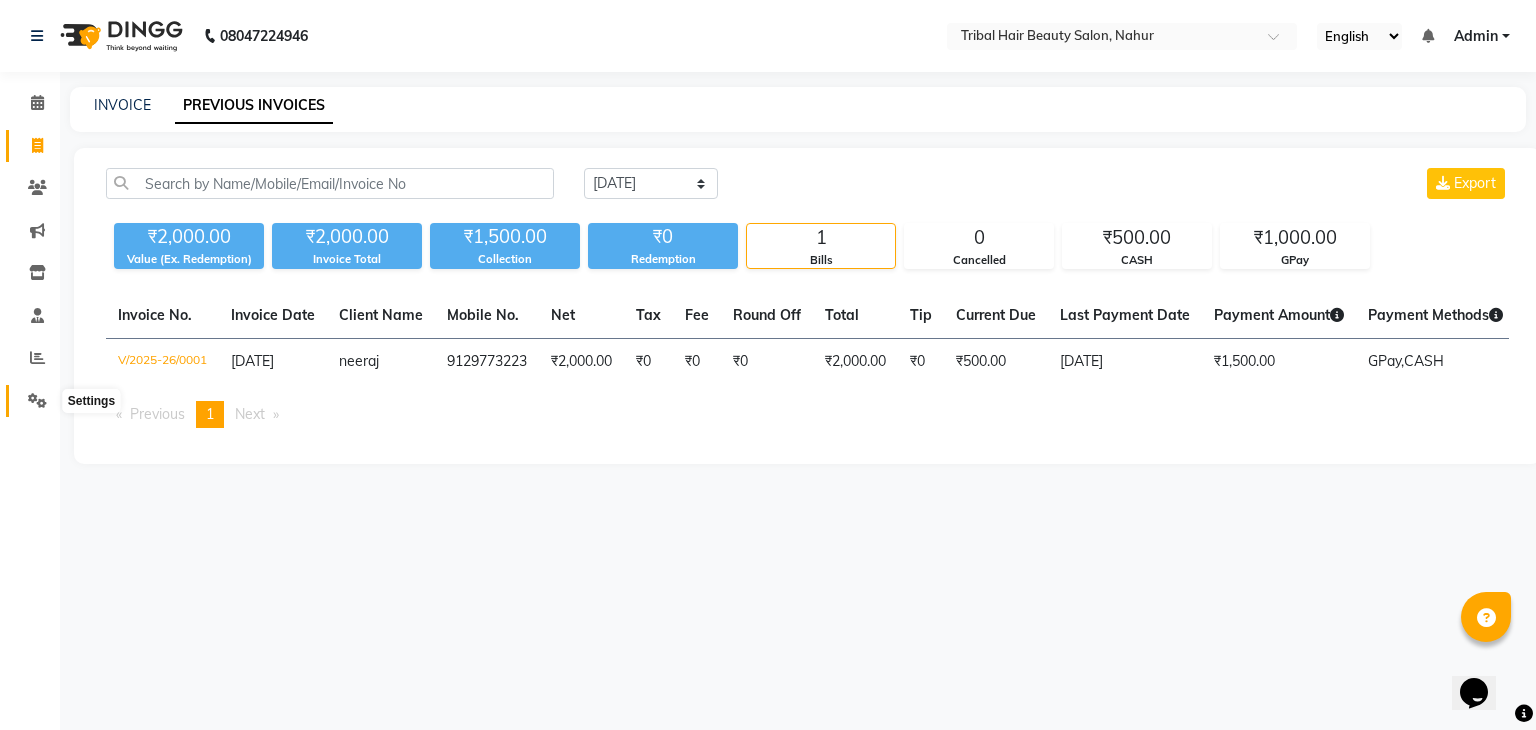 click 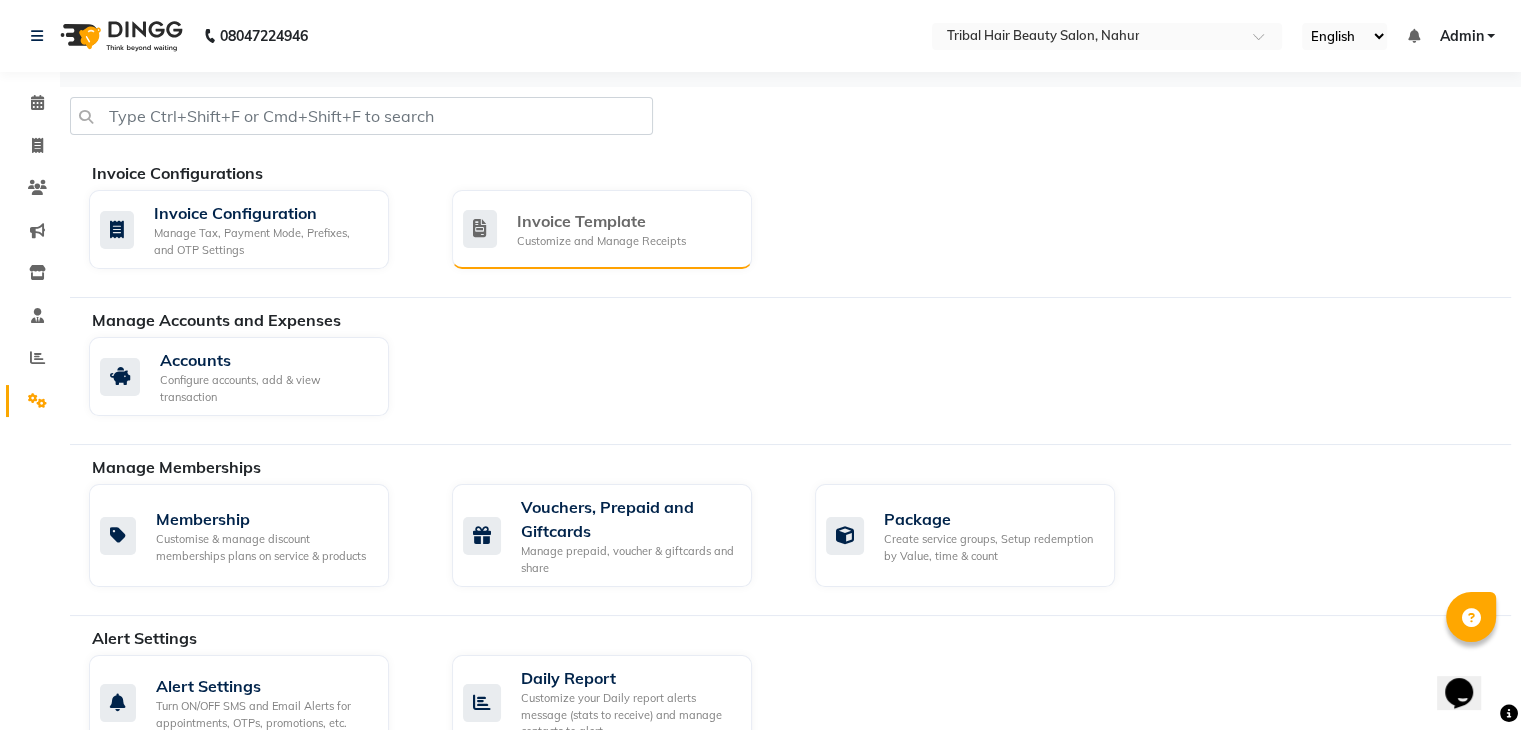 click on "Customize and Manage Receipts" 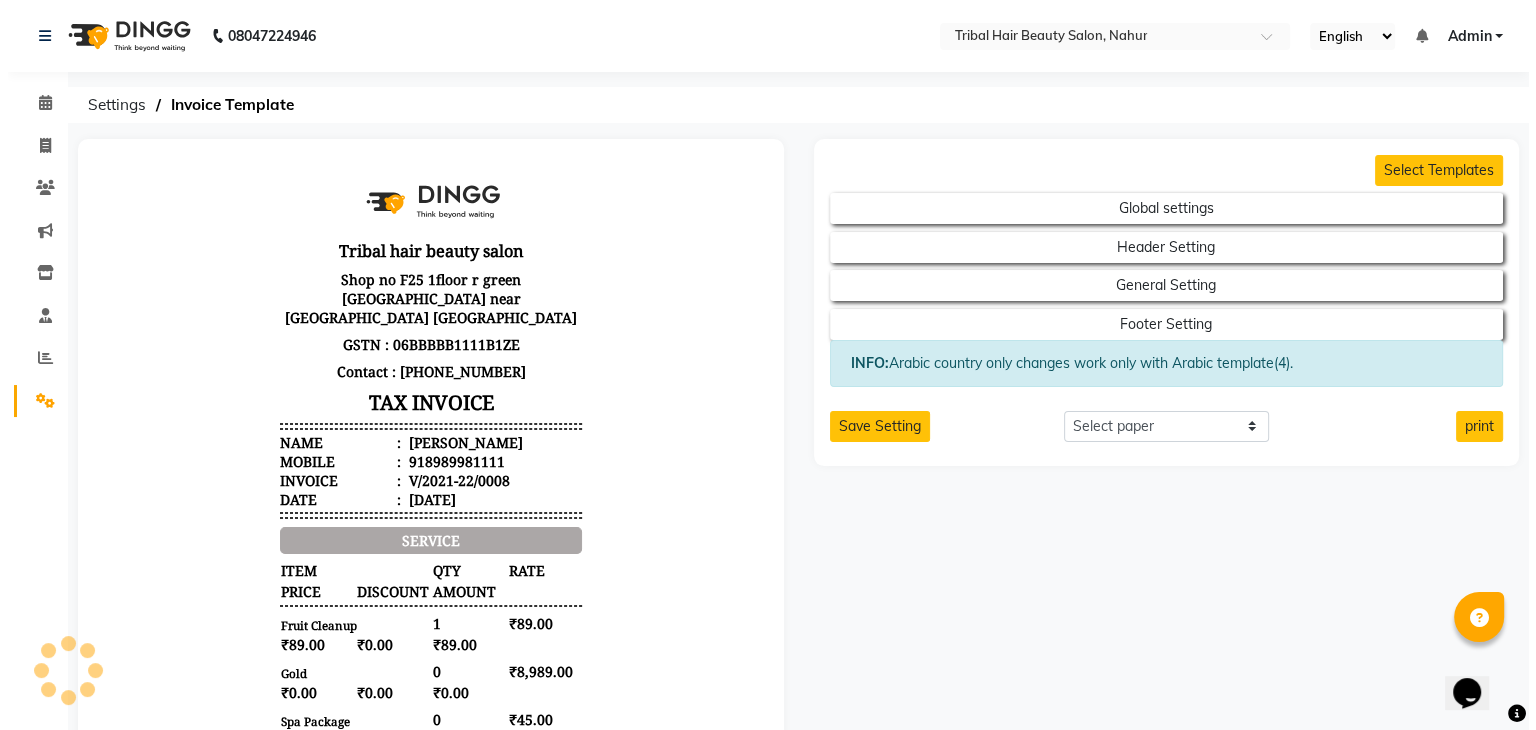 scroll, scrollTop: 0, scrollLeft: 0, axis: both 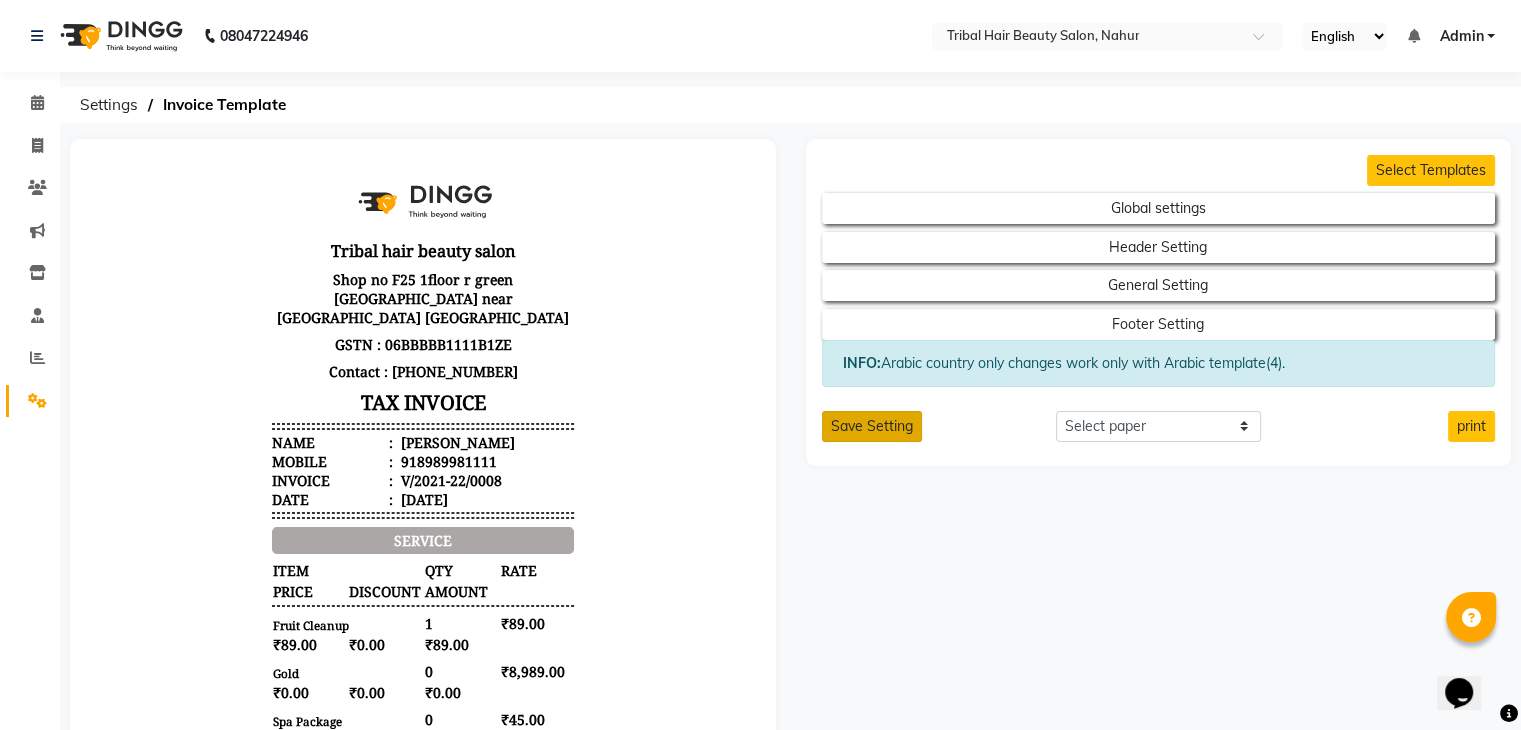 click on "Save Setting" 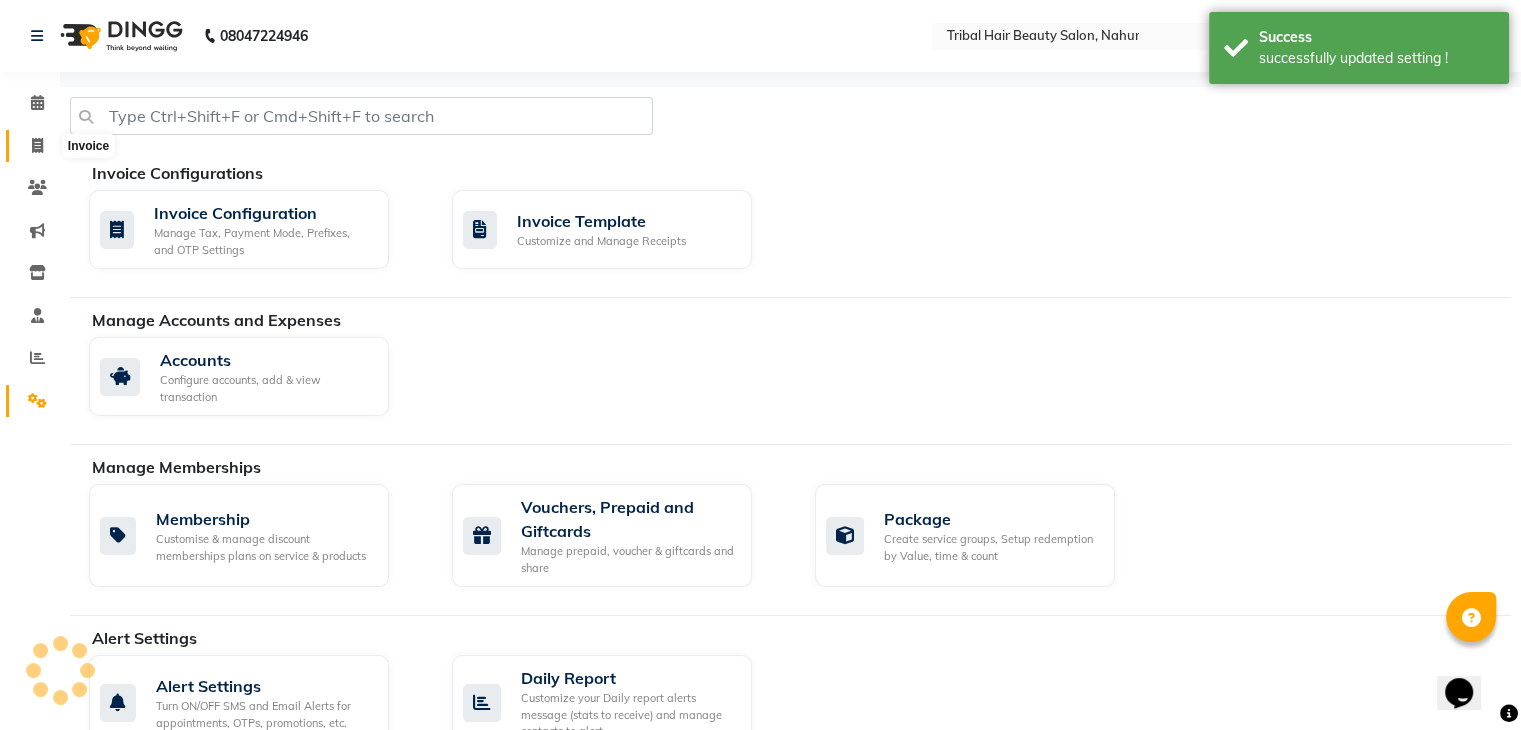 click 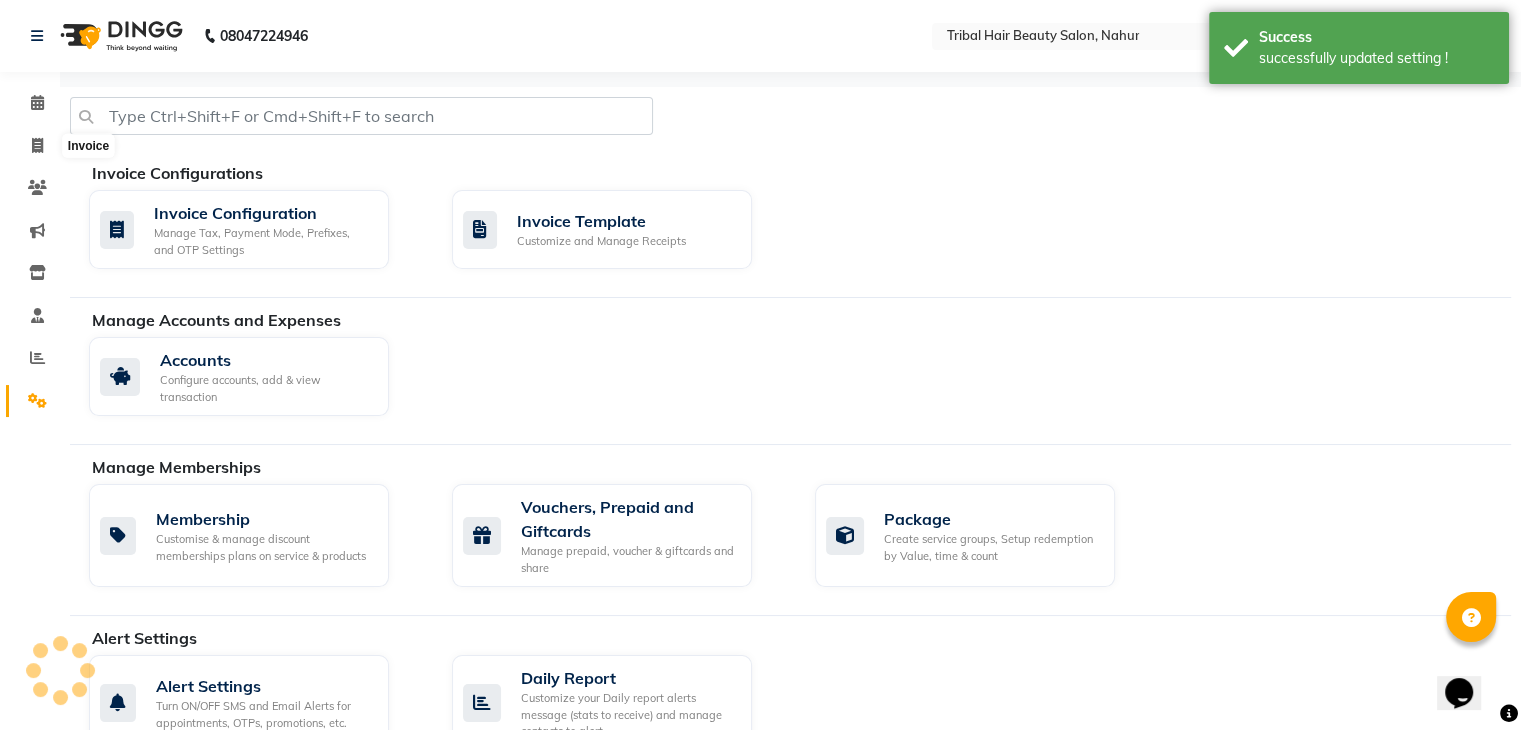 select on "service" 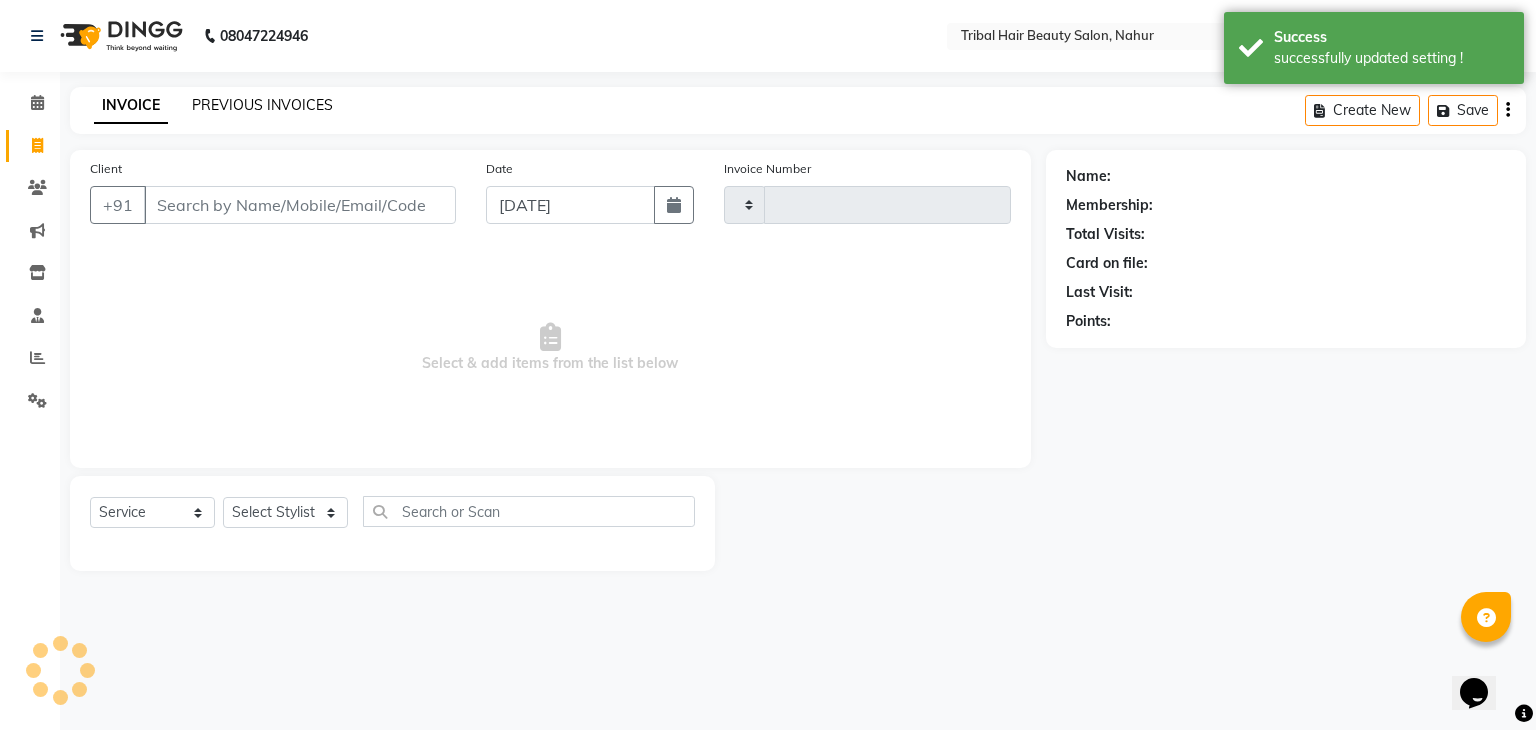 type on "0002" 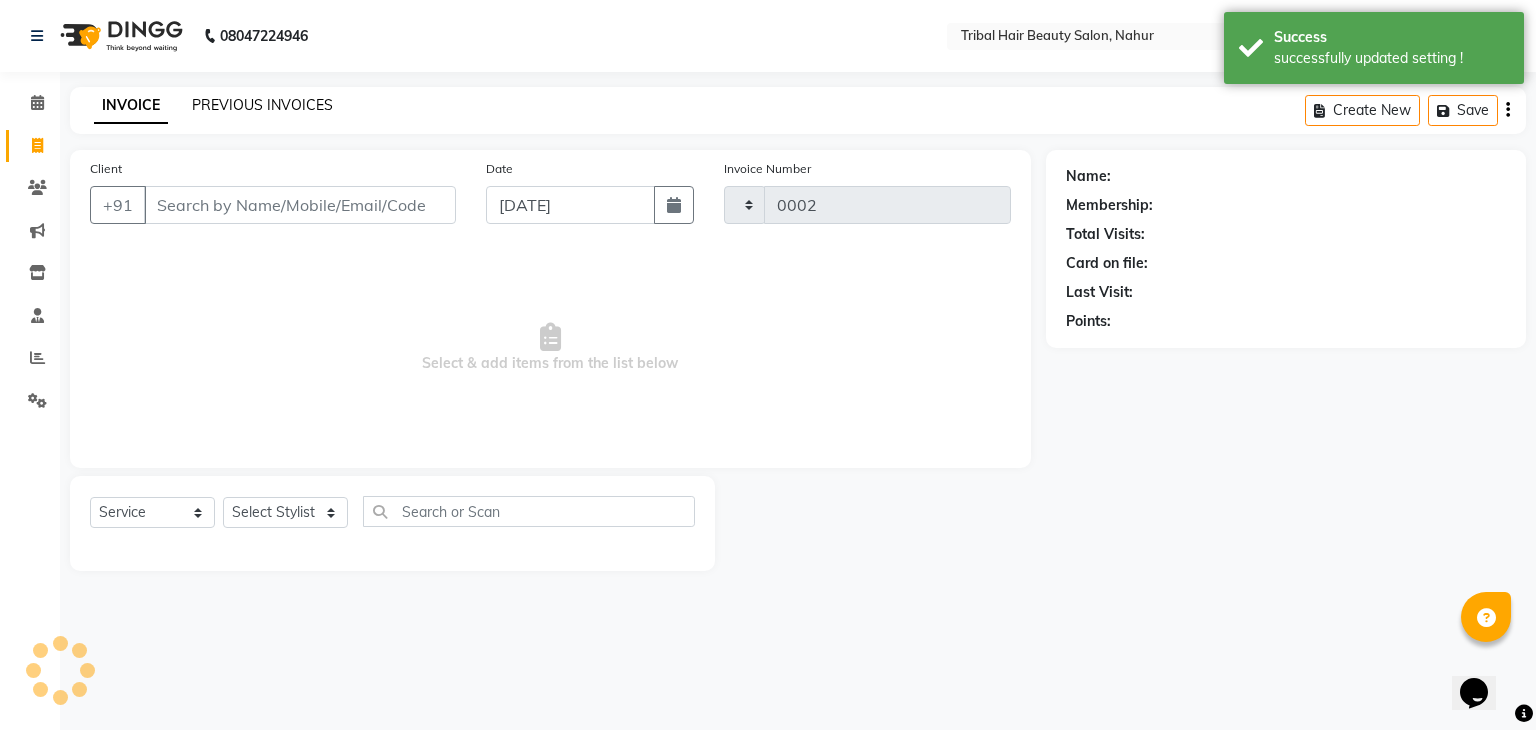 select on "8594" 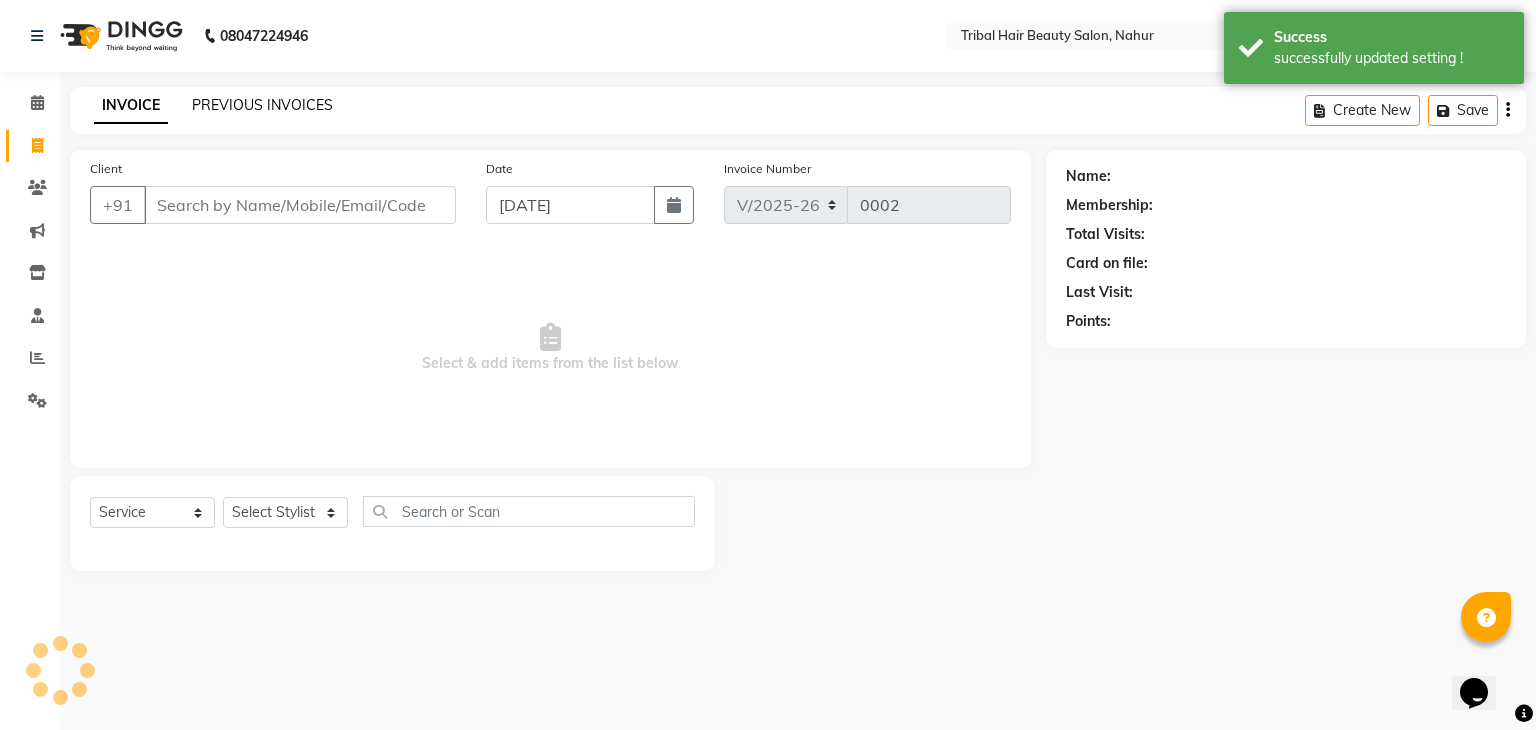 click on "PREVIOUS INVOICES" 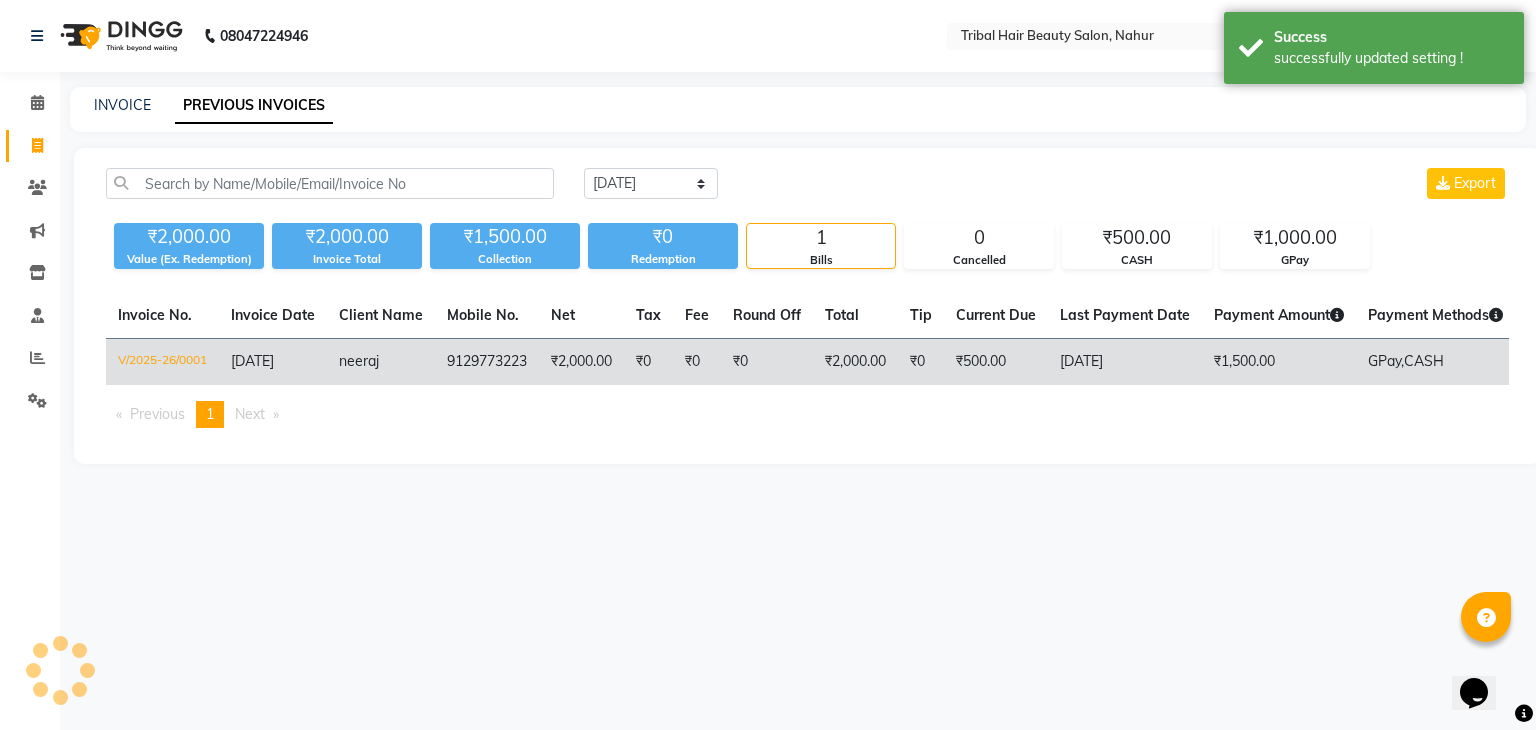 click on "₹0" 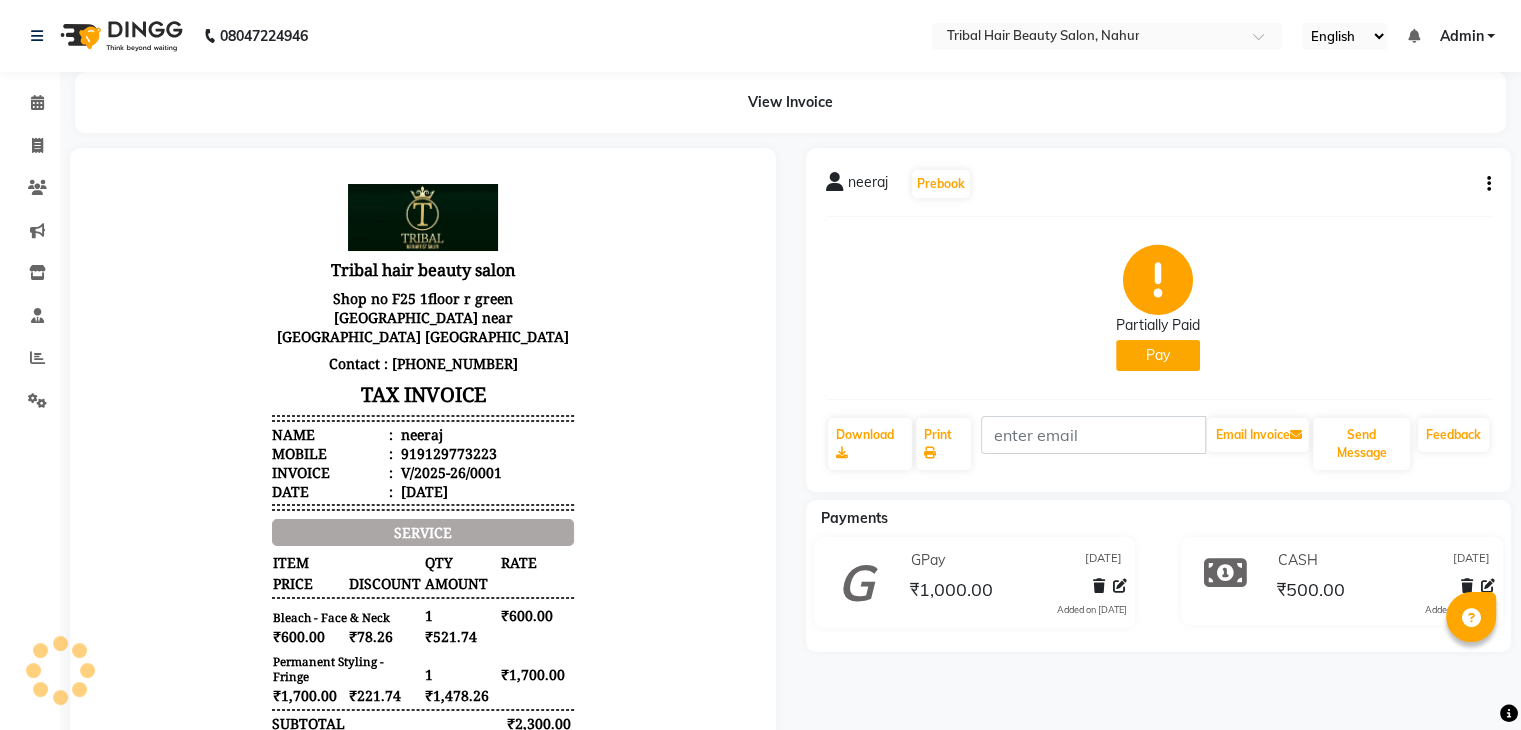 scroll, scrollTop: 0, scrollLeft: 0, axis: both 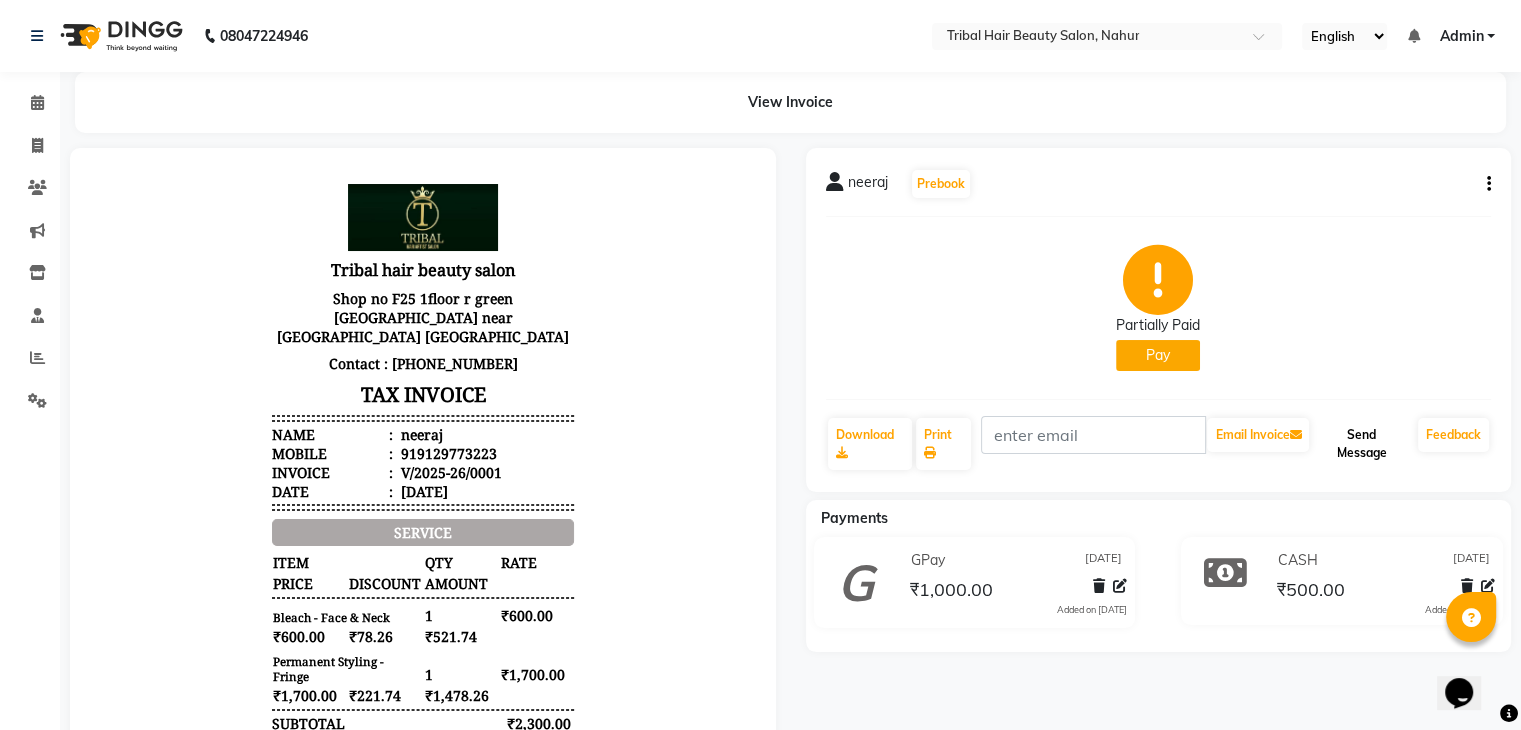 click on "Send Message" 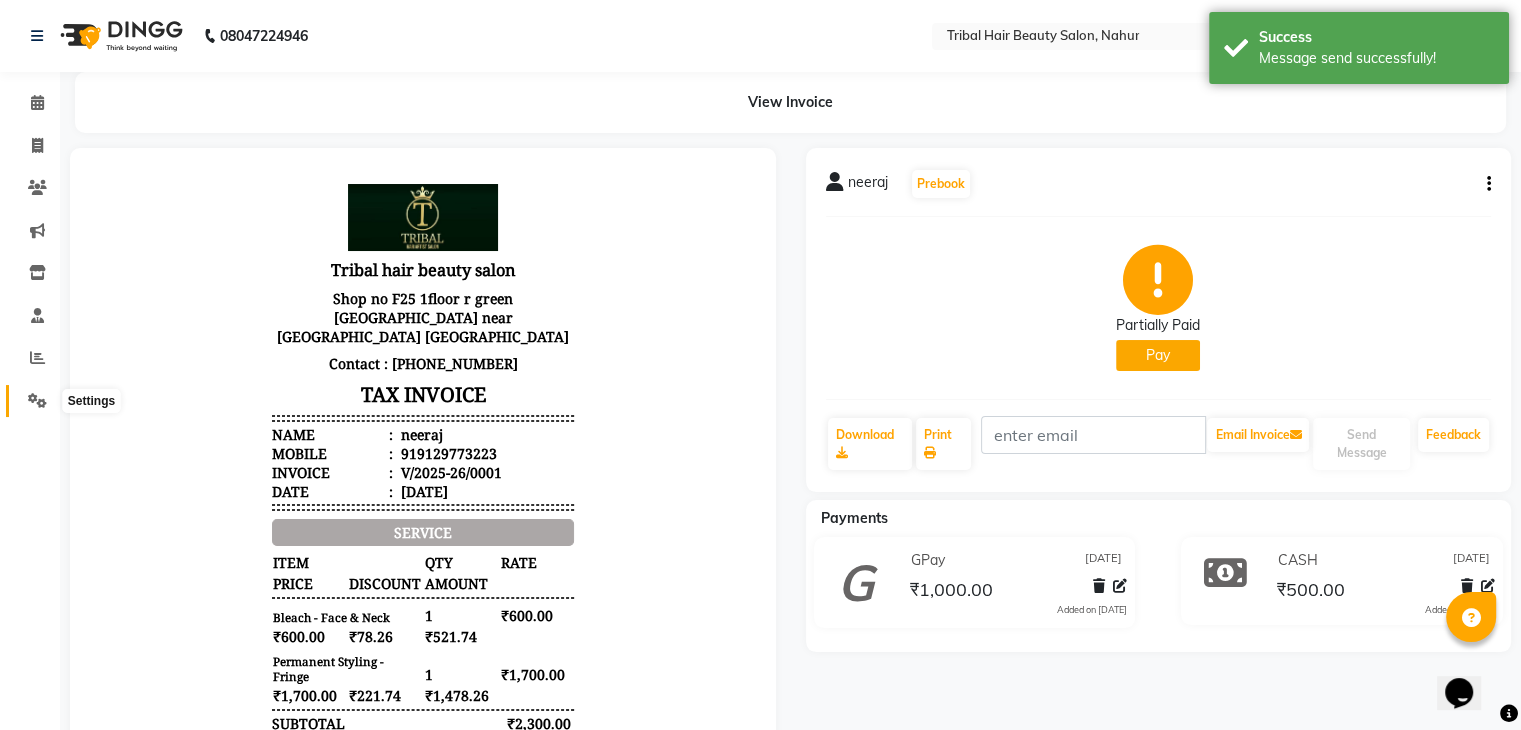 click 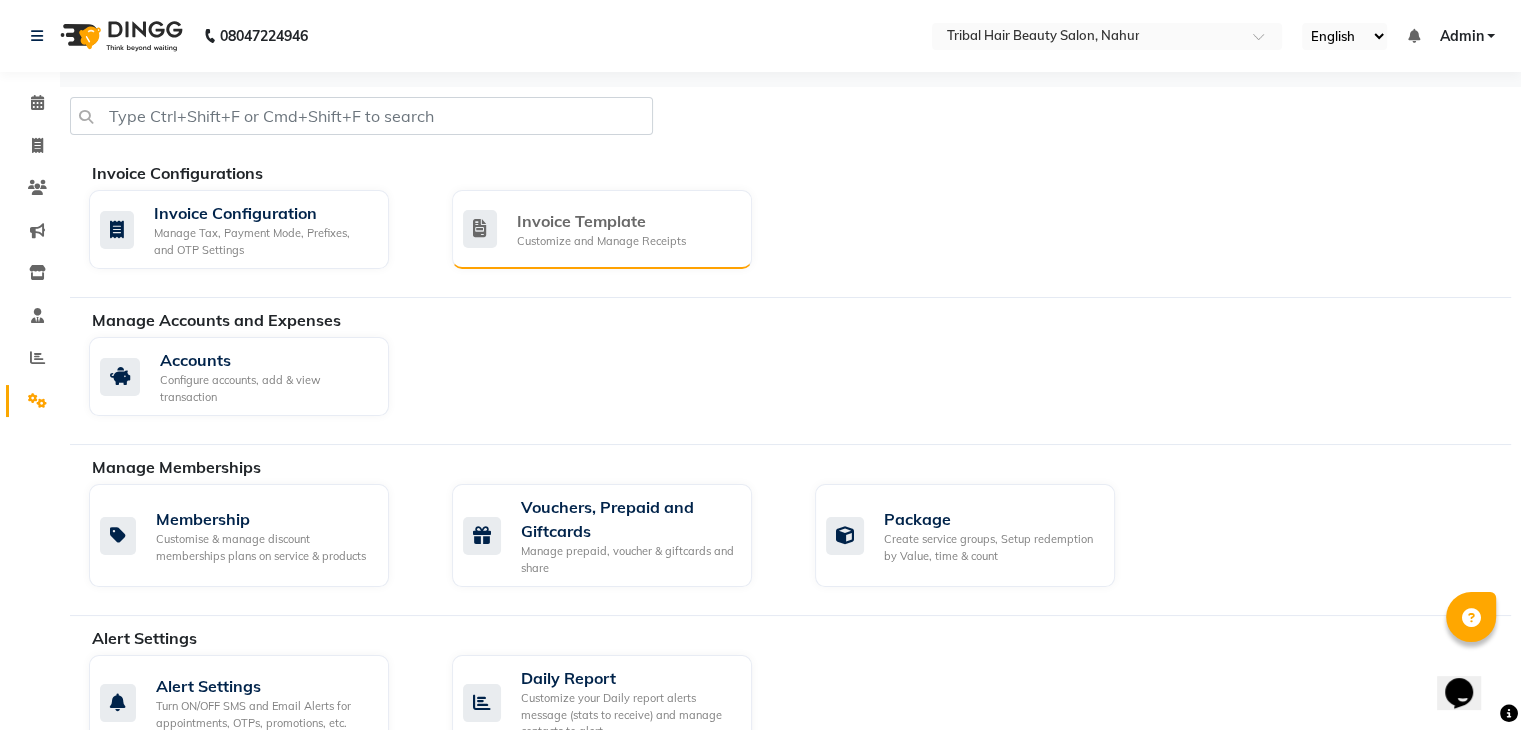 click on "Customize and Manage Receipts" 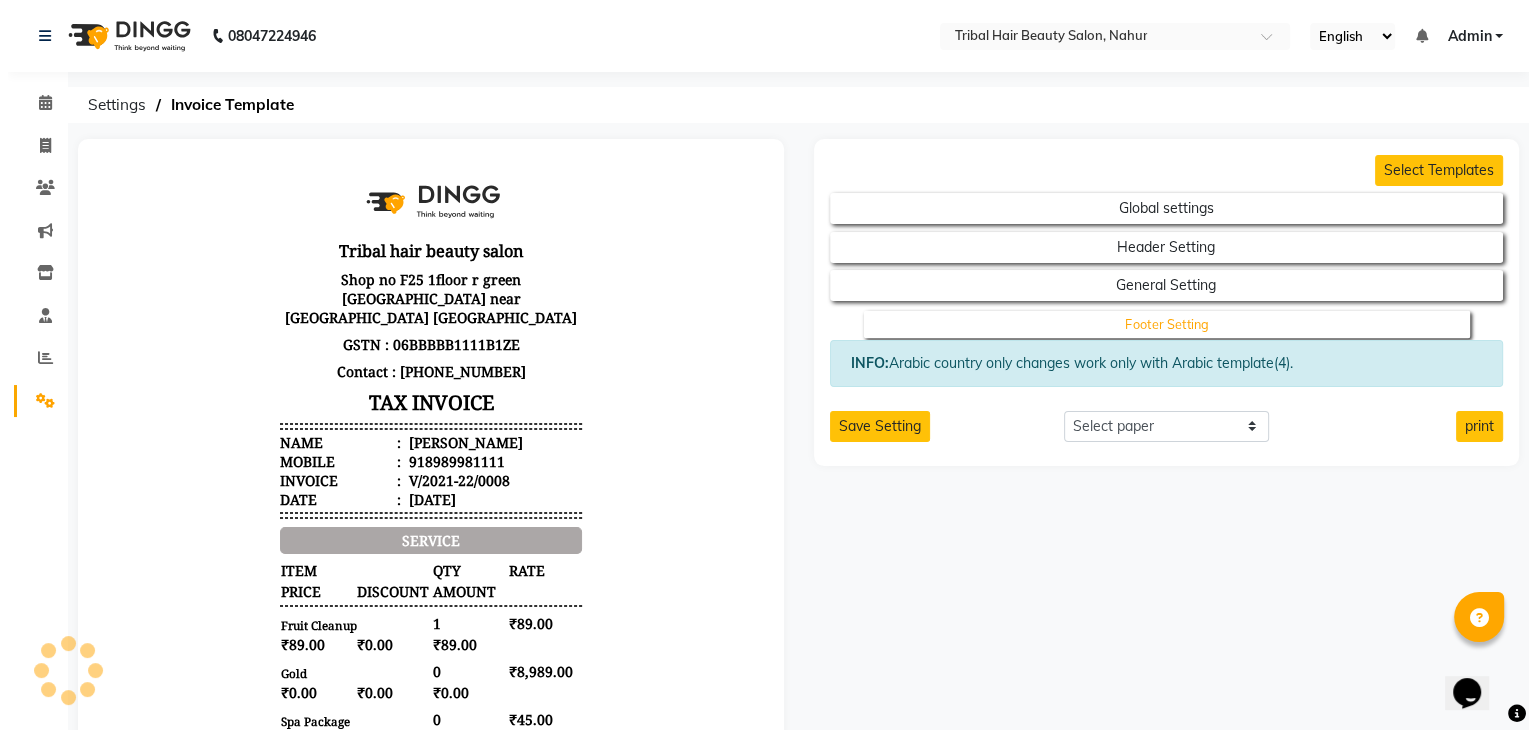 scroll, scrollTop: 0, scrollLeft: 0, axis: both 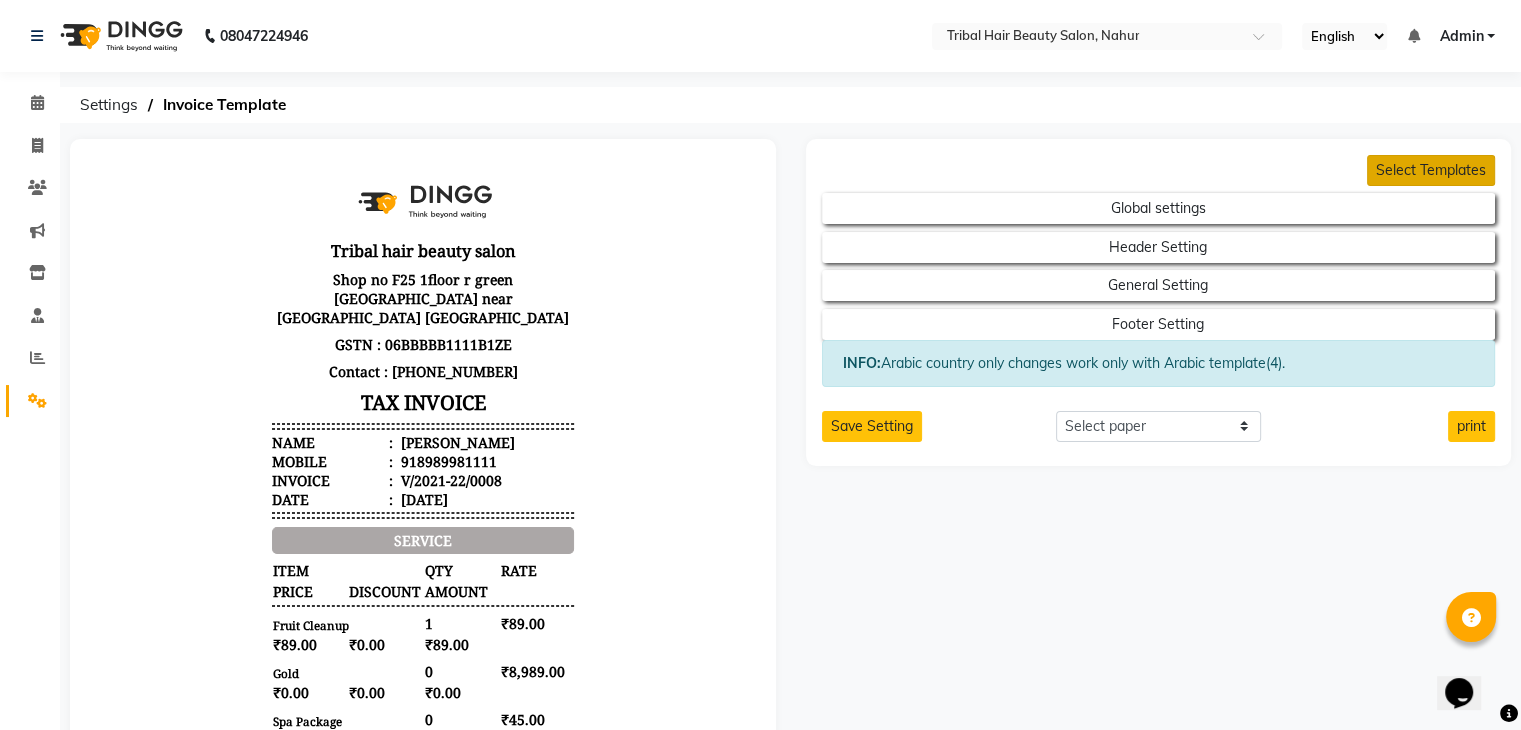 click on "Select Templates" 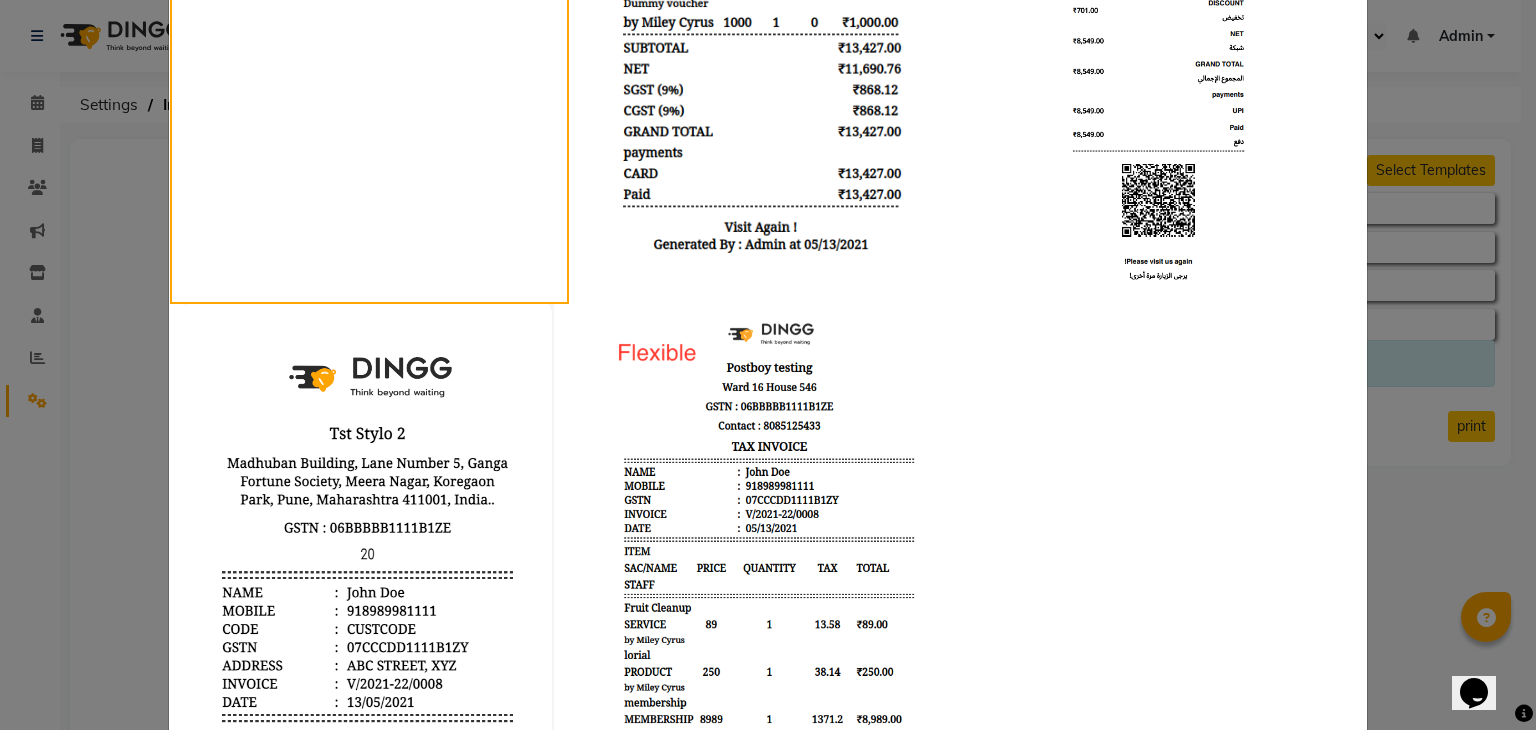 scroll, scrollTop: 834, scrollLeft: 0, axis: vertical 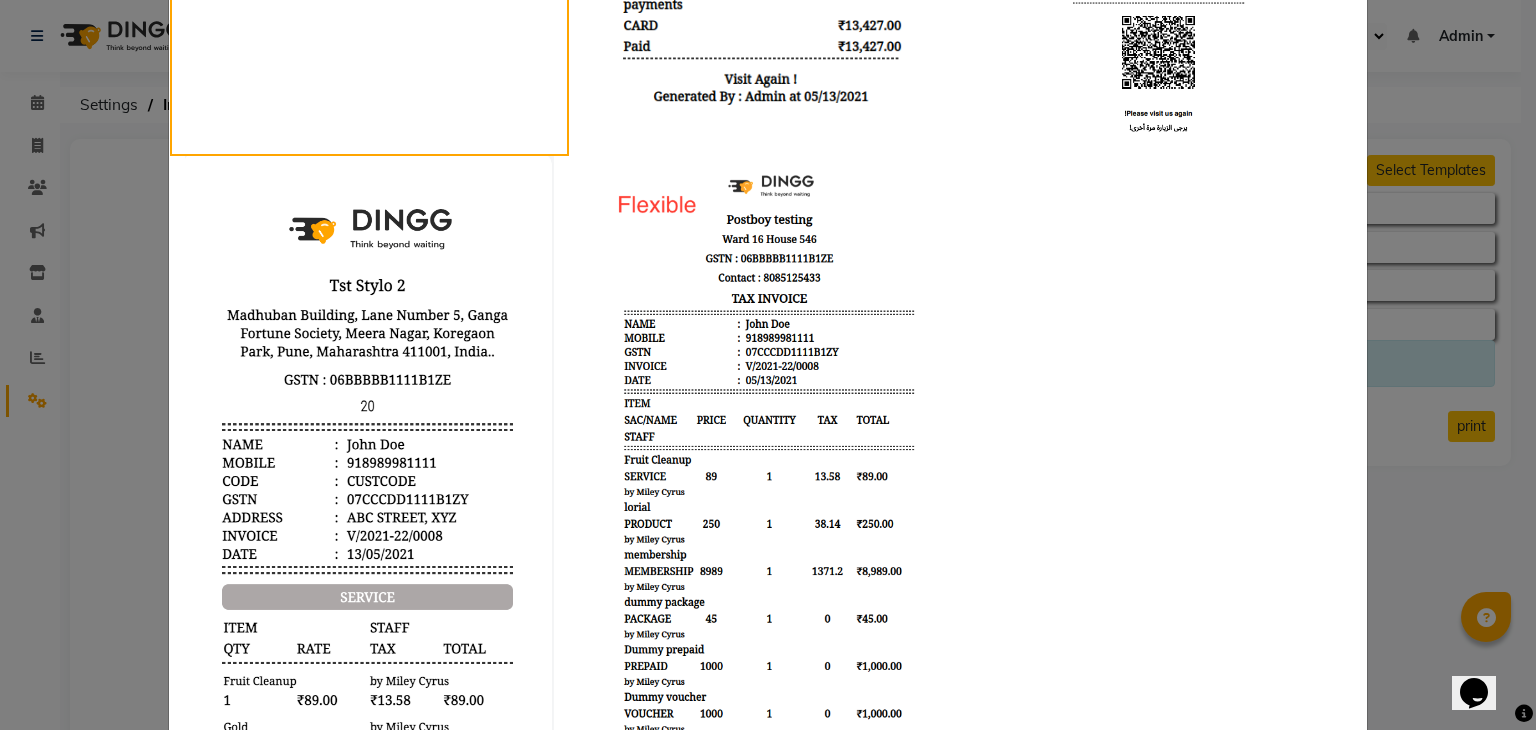 click 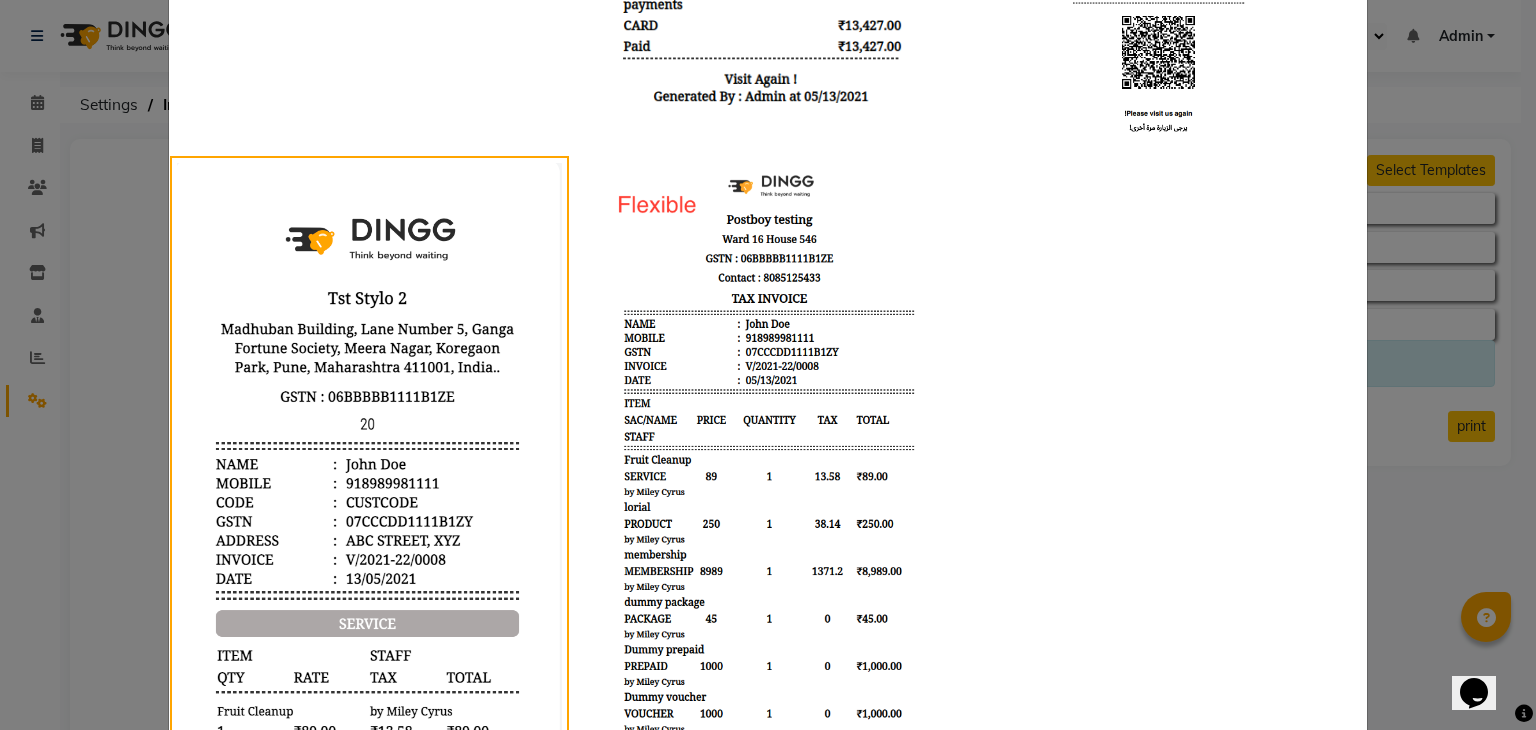 click 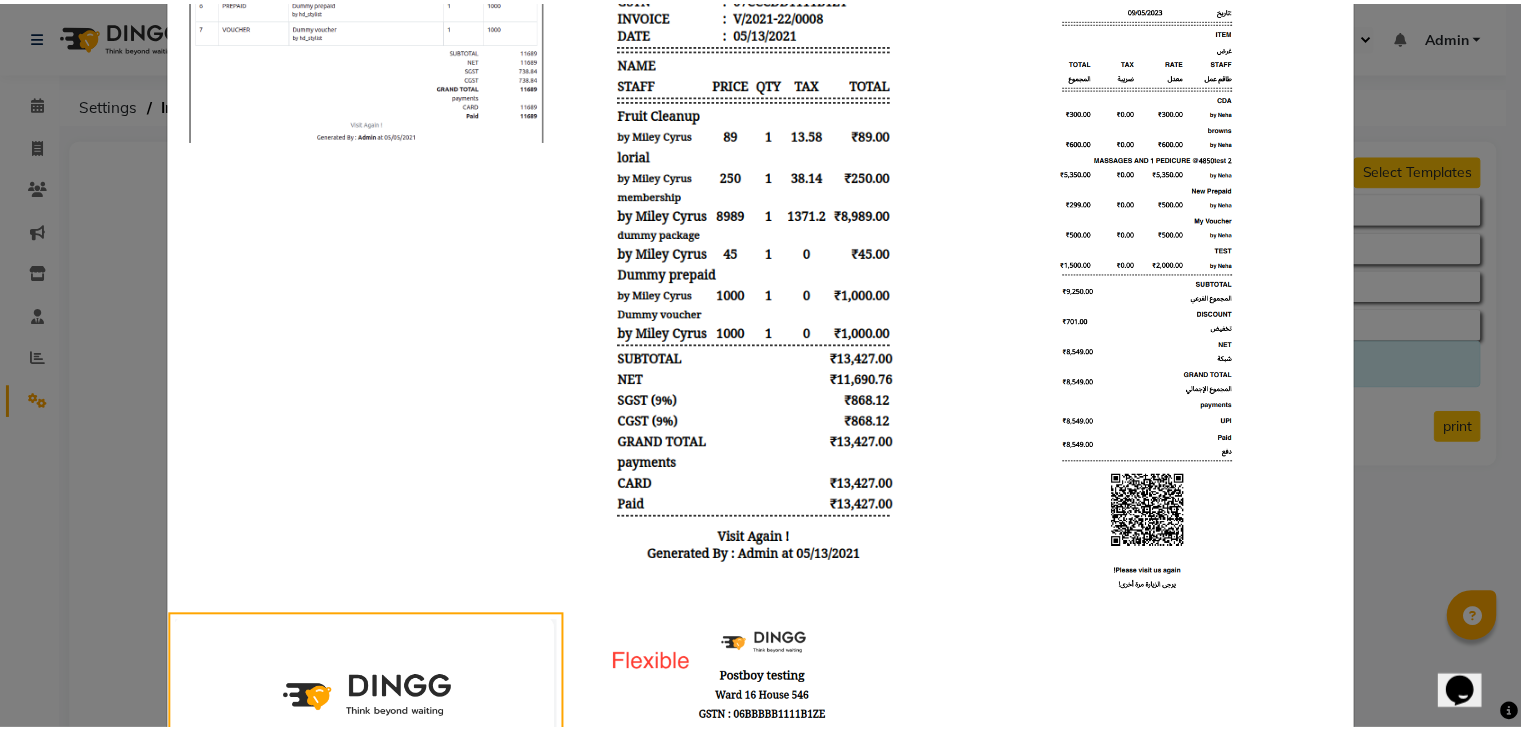 scroll, scrollTop: 0, scrollLeft: 0, axis: both 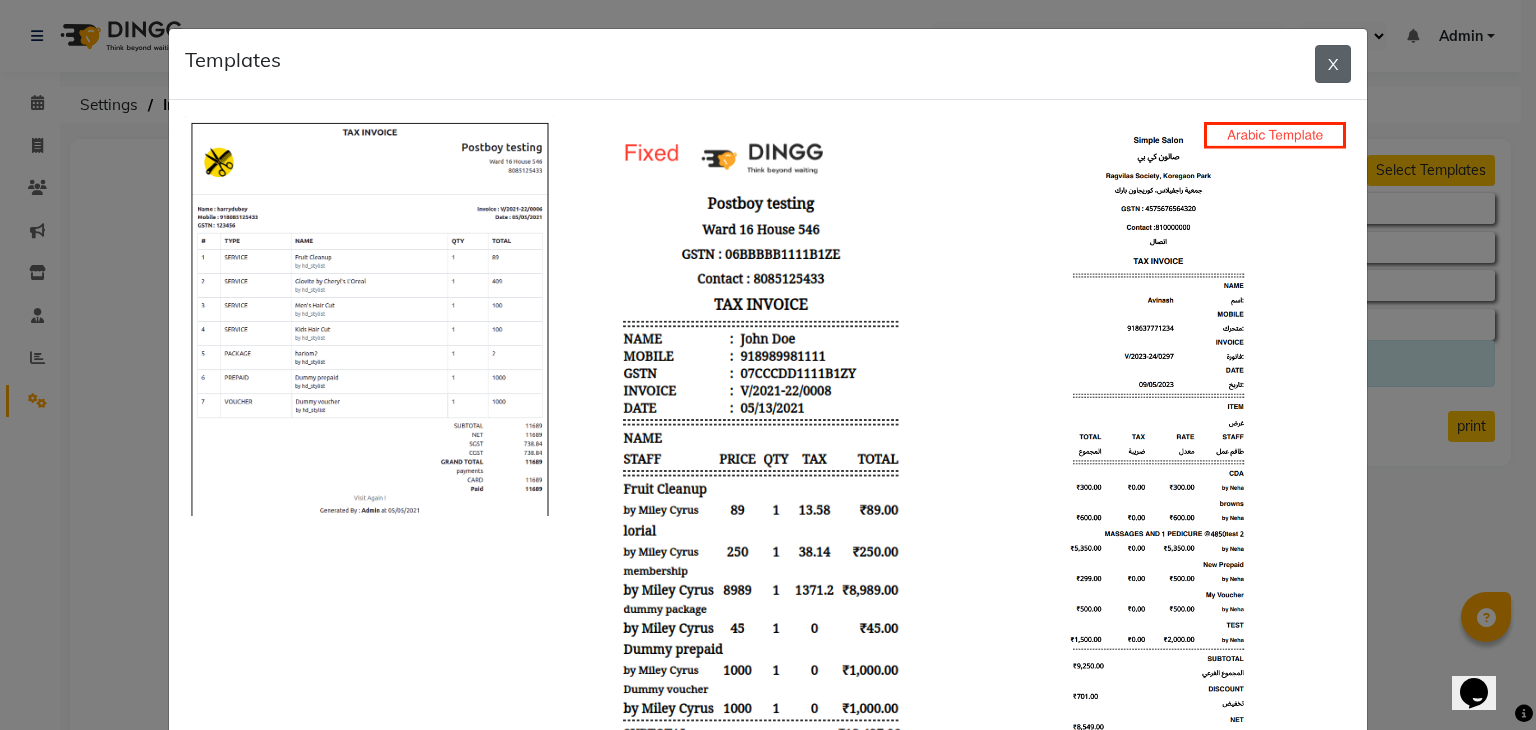 click on "X" 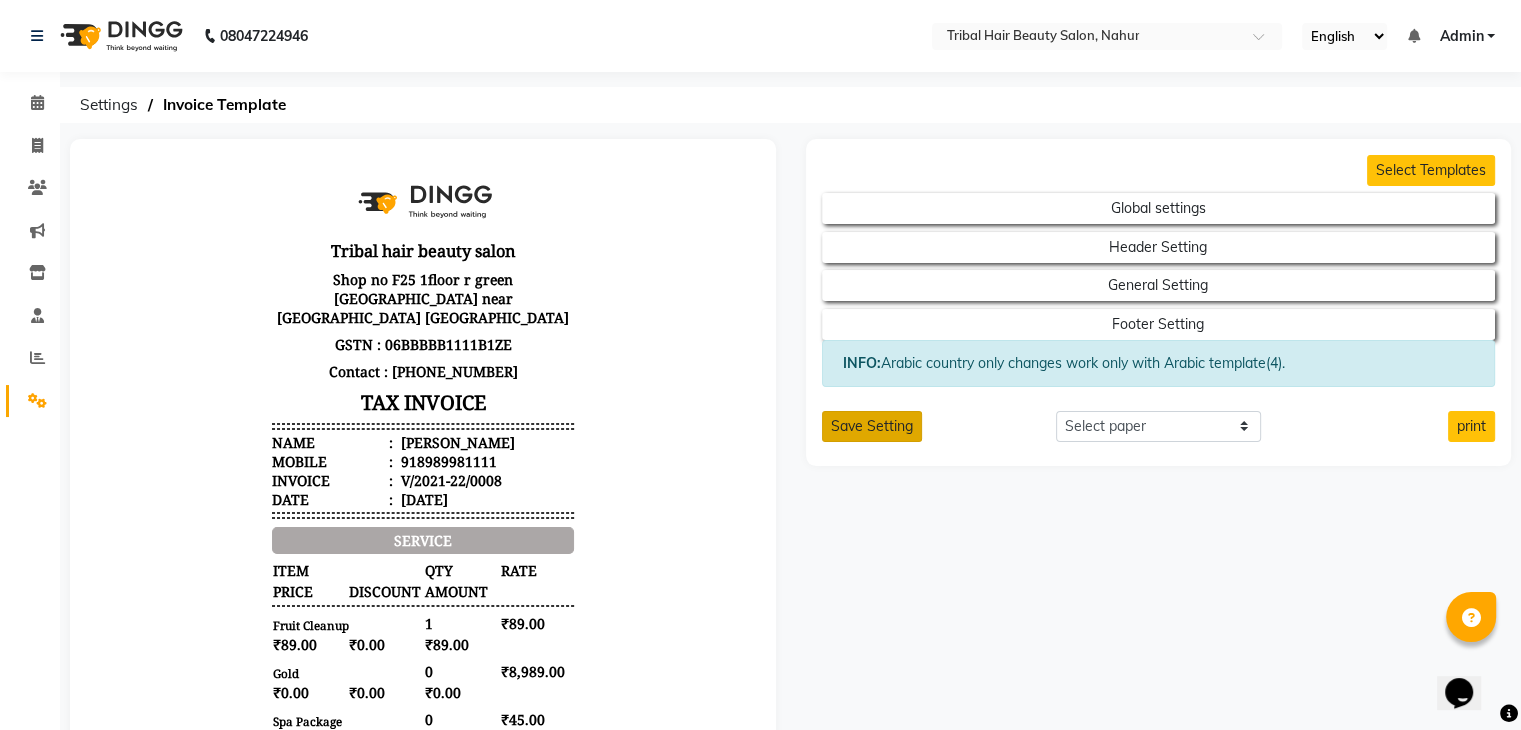 click on "Save Setting" 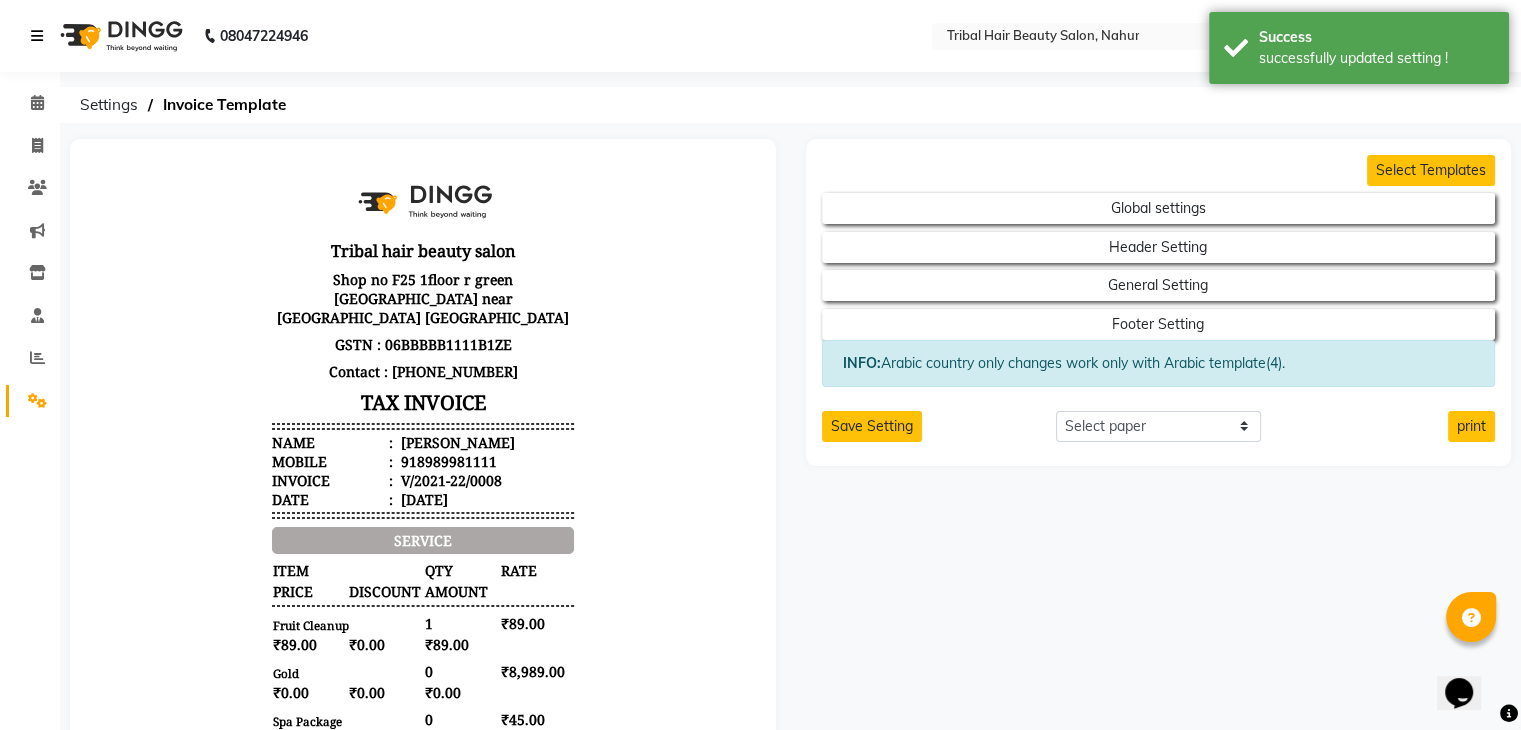 click at bounding box center [37, 36] 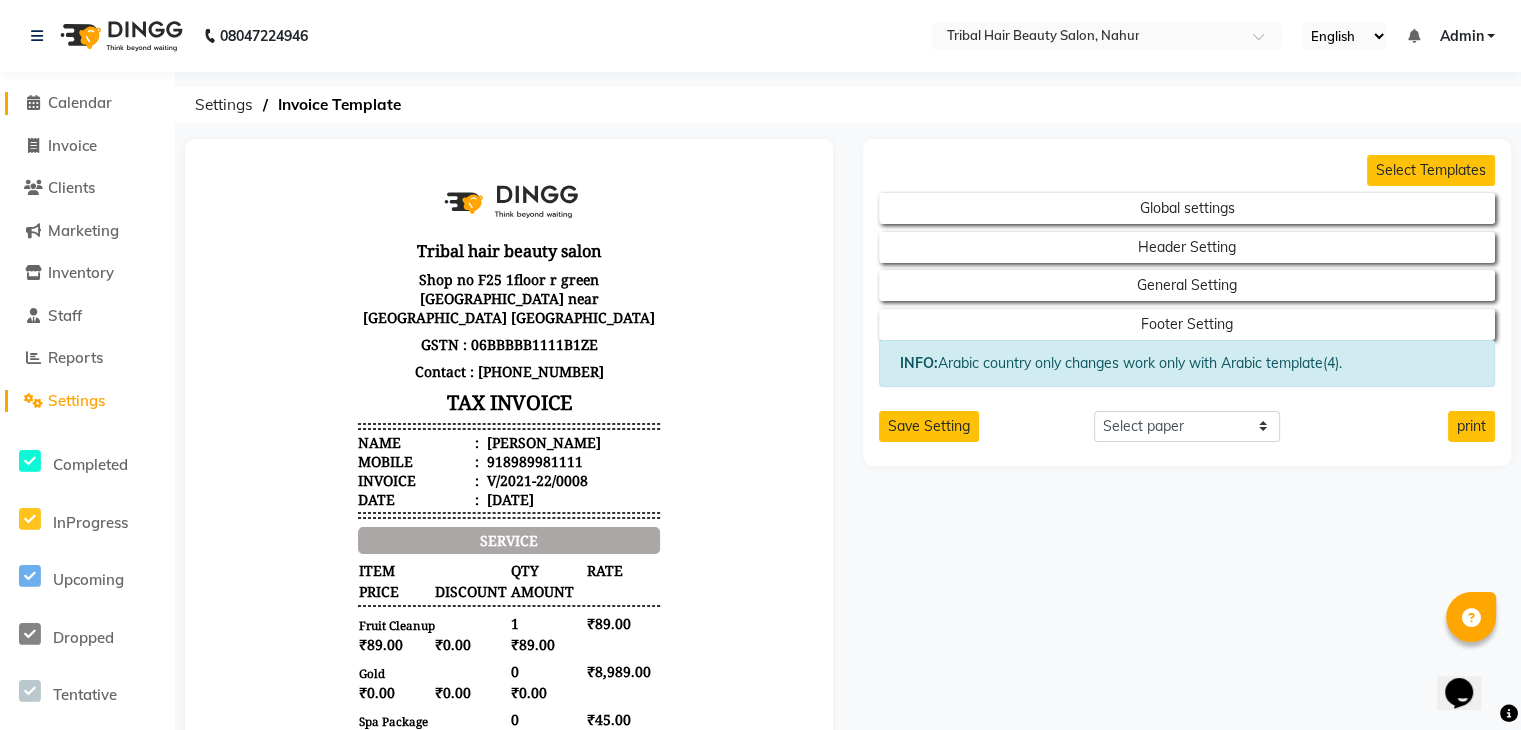 click on "Calendar" 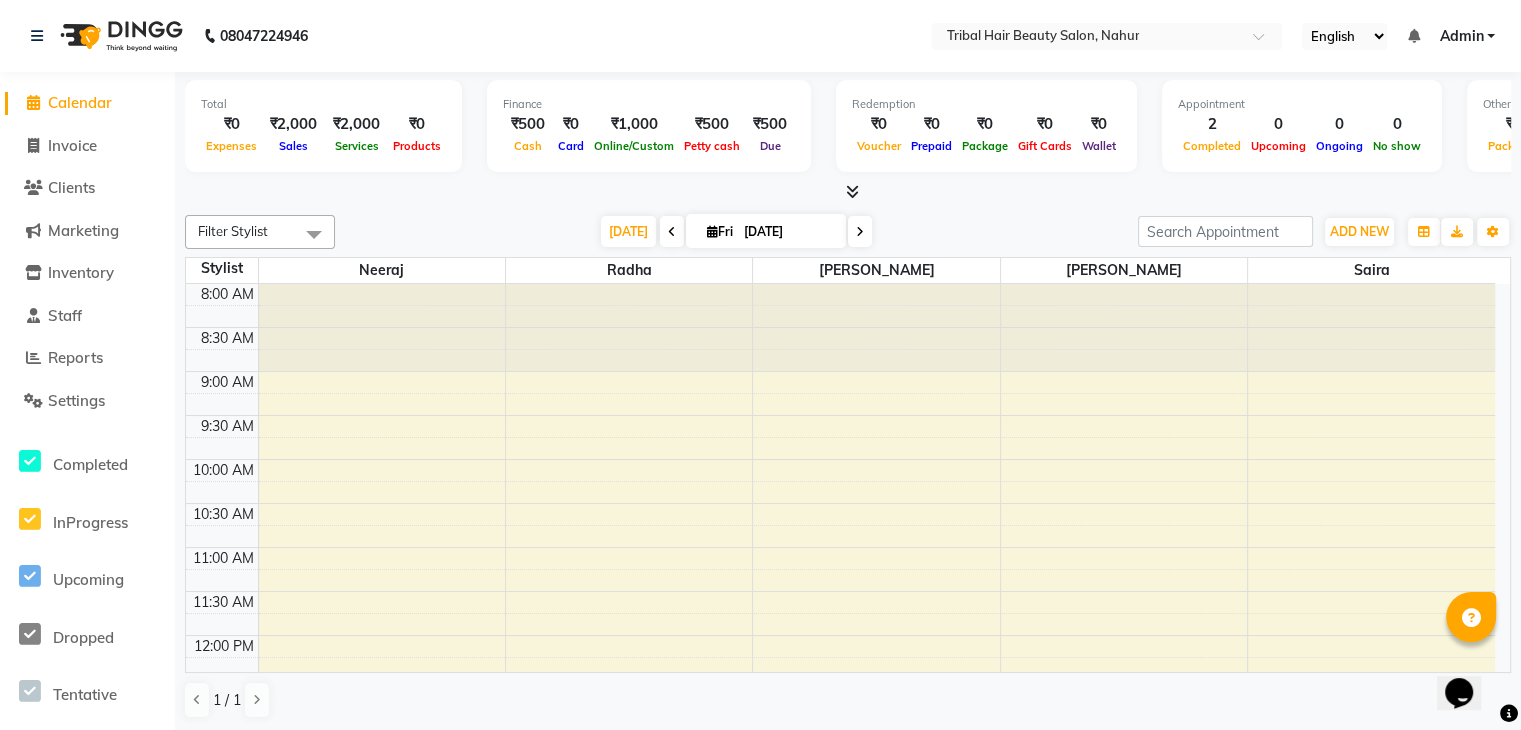 click on "Calendar" 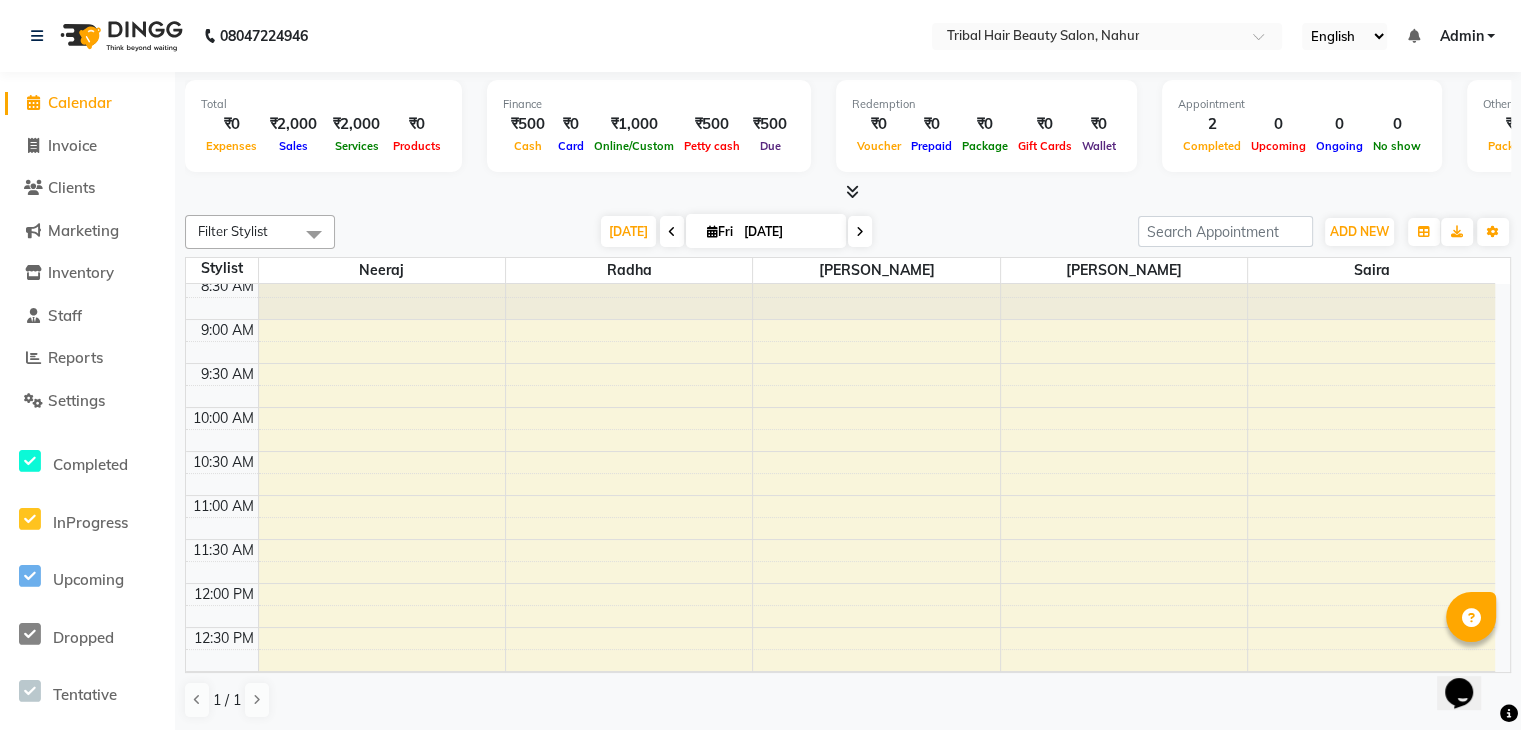 scroll, scrollTop: 0, scrollLeft: 0, axis: both 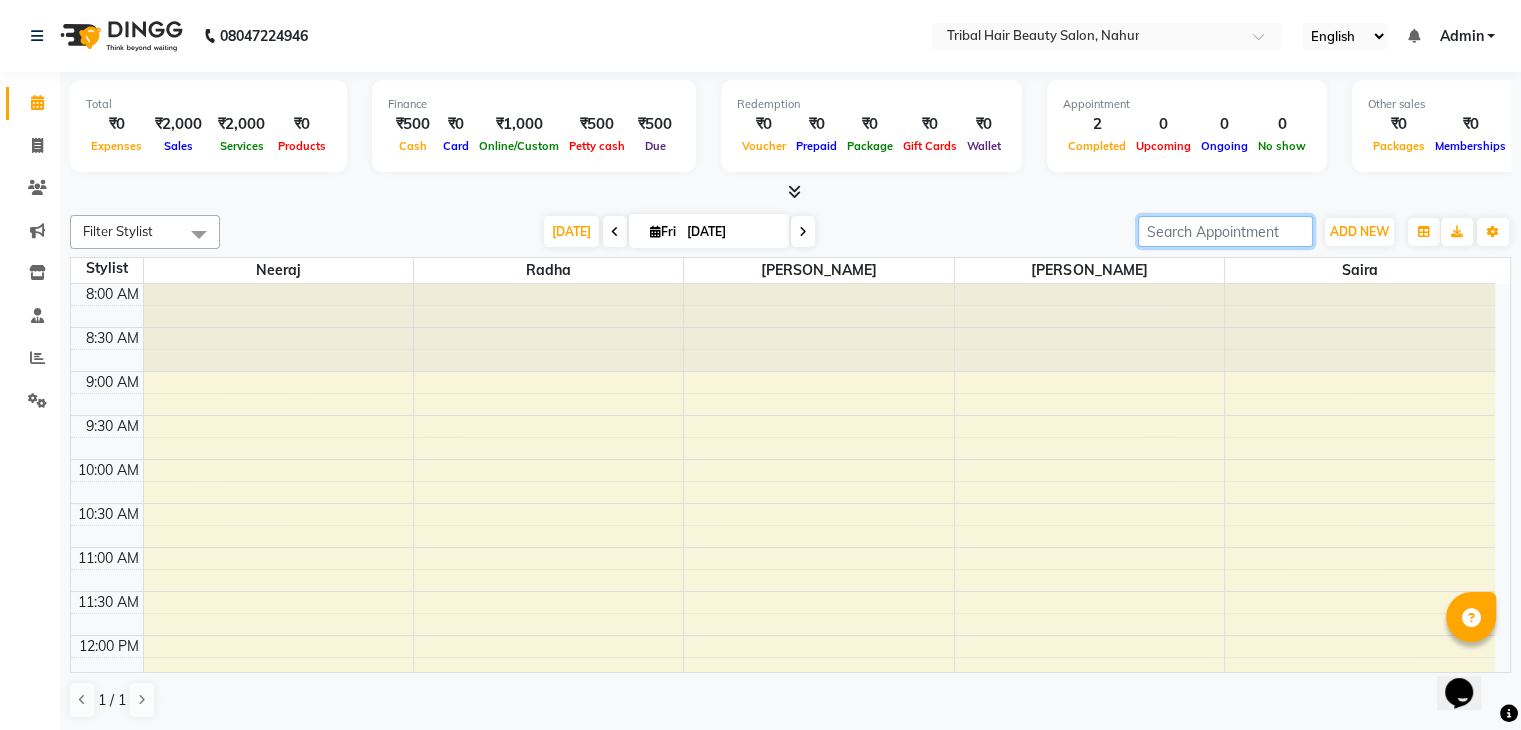 click at bounding box center (1225, 231) 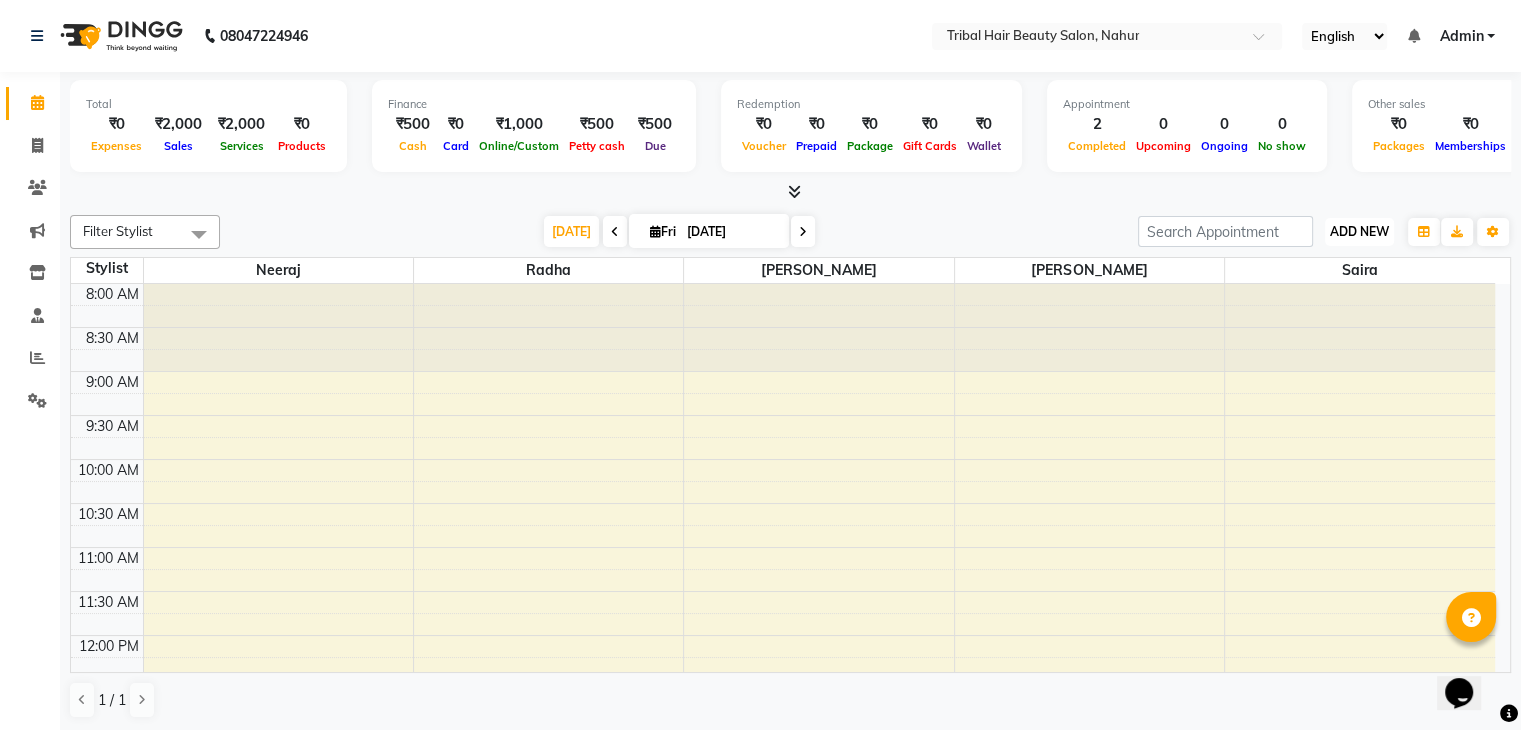 click on "ADD NEW" at bounding box center [1359, 231] 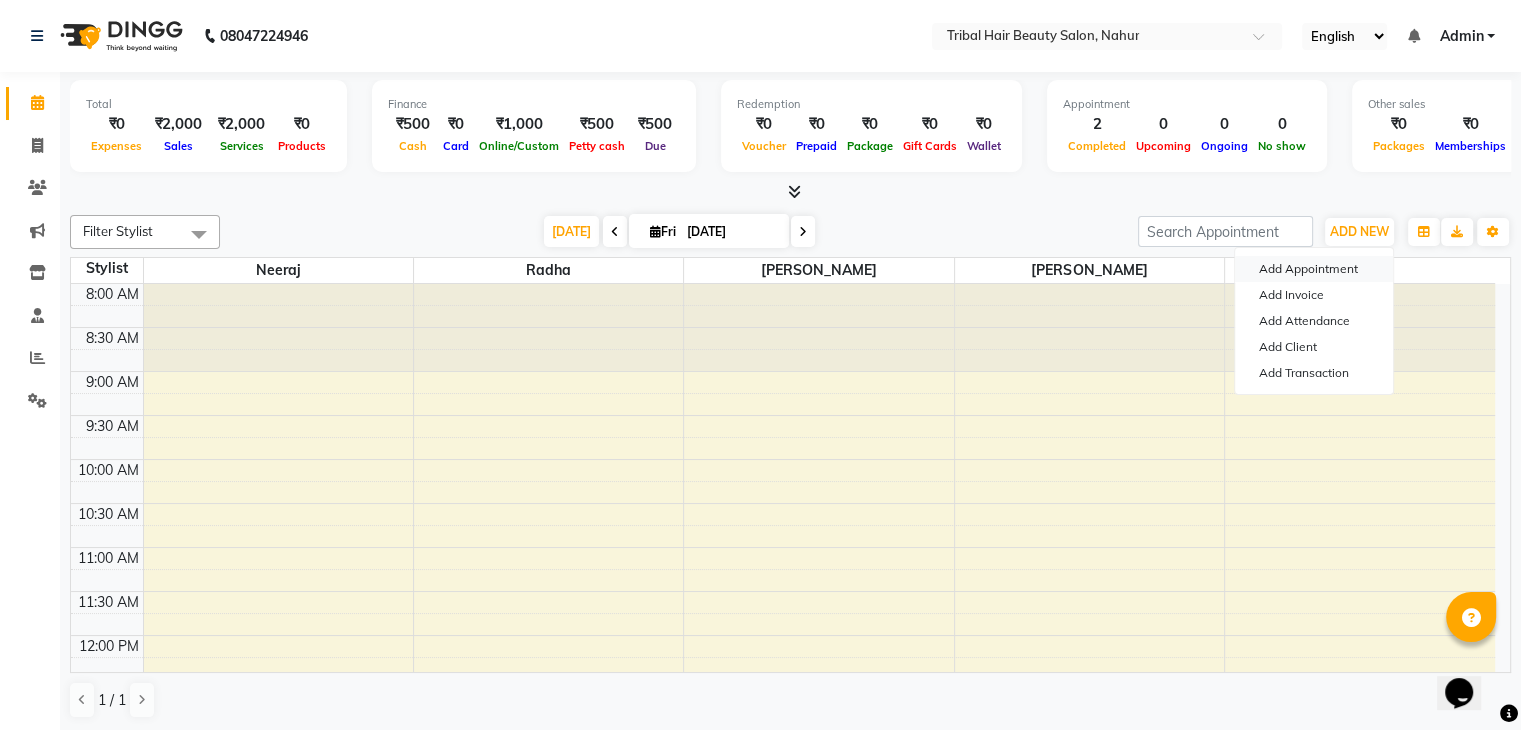 click on "Add Appointment" at bounding box center (1314, 269) 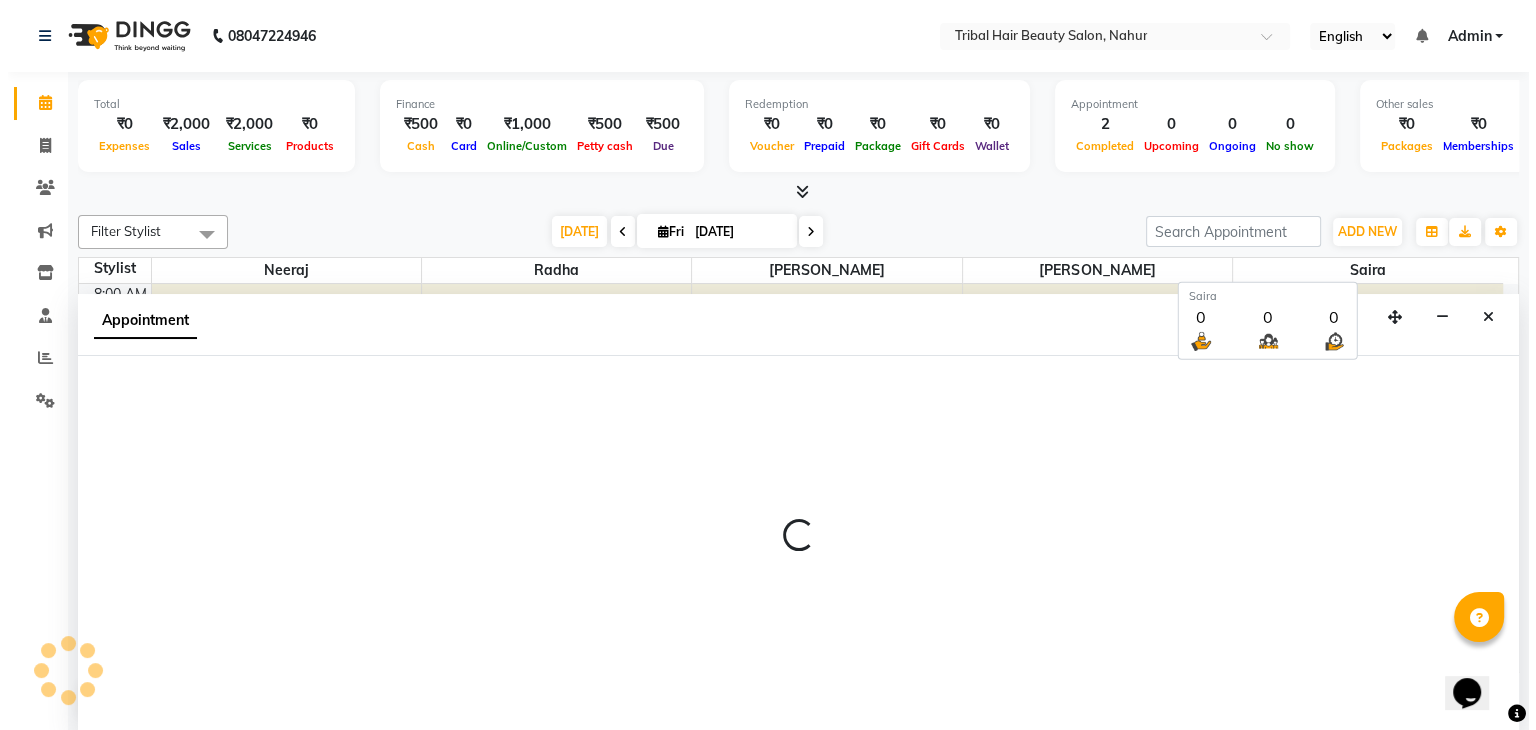 scroll, scrollTop: 1, scrollLeft: 0, axis: vertical 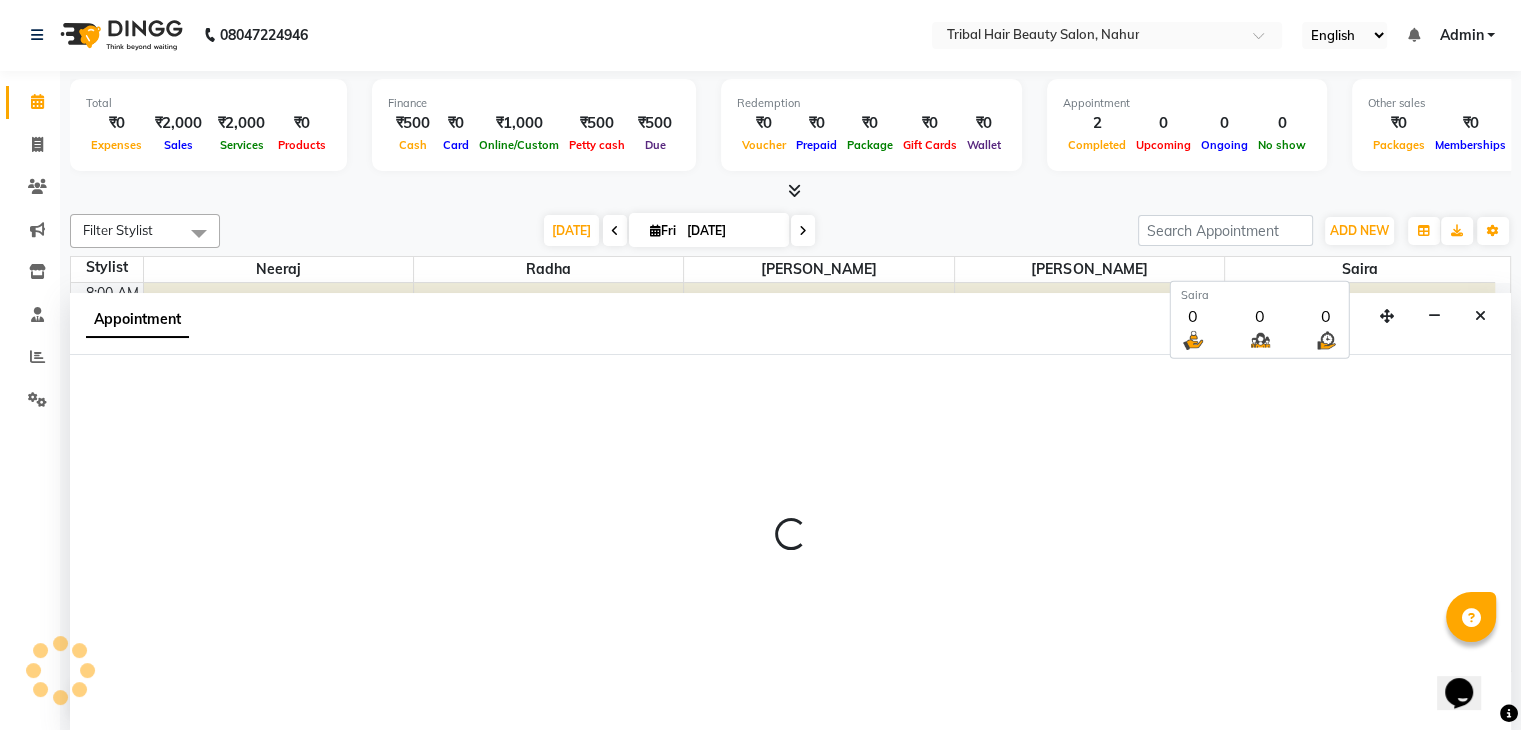 select on "540" 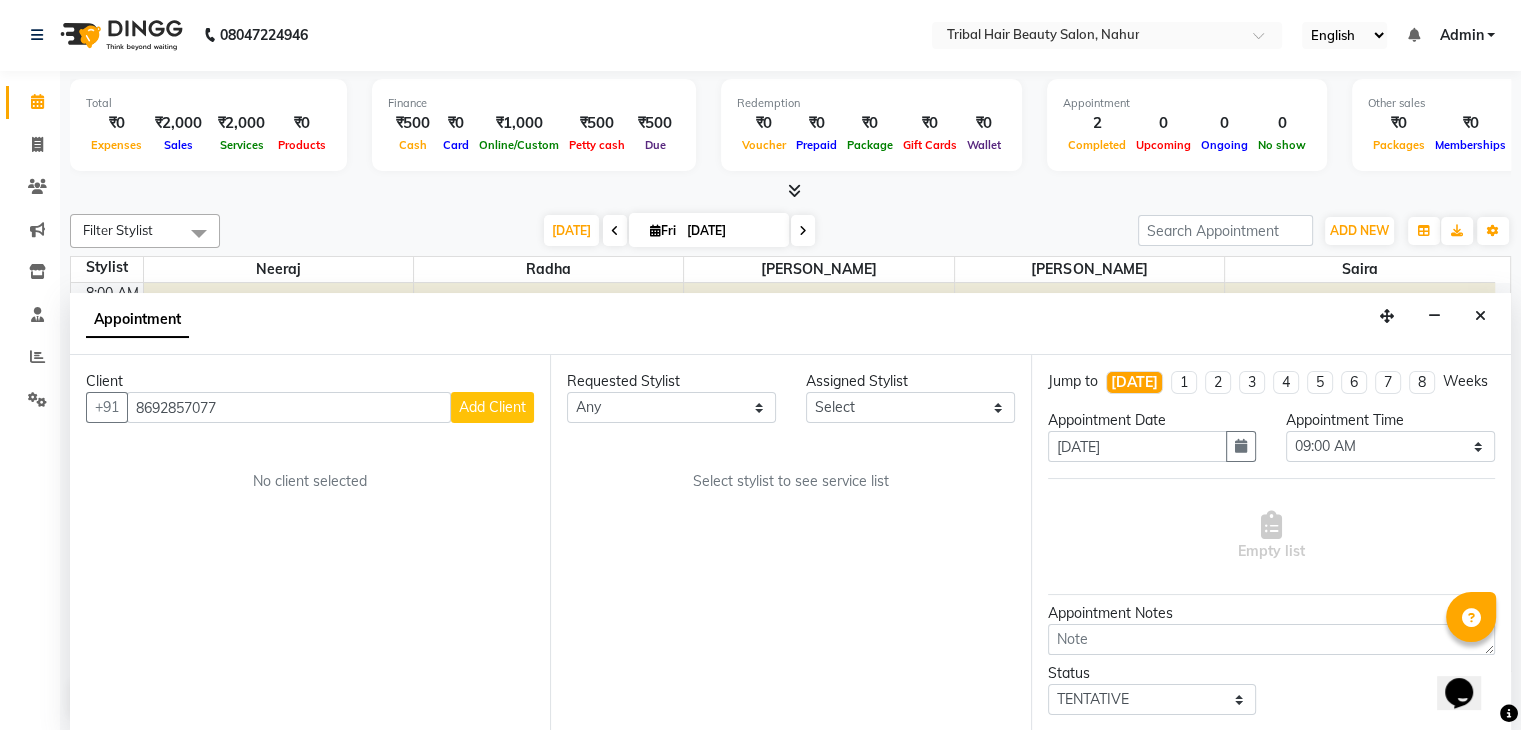 type on "8692857077" 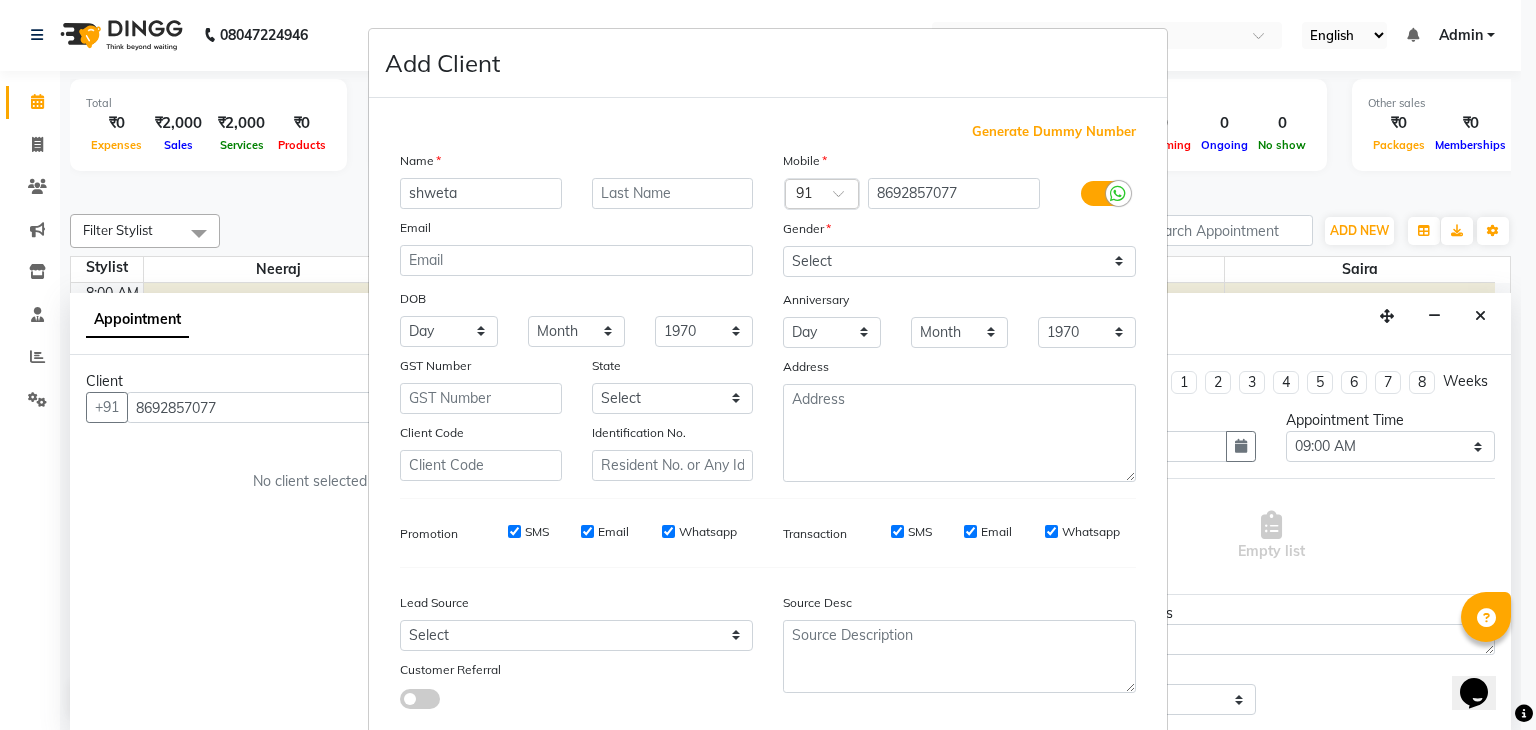 type on "shweta" 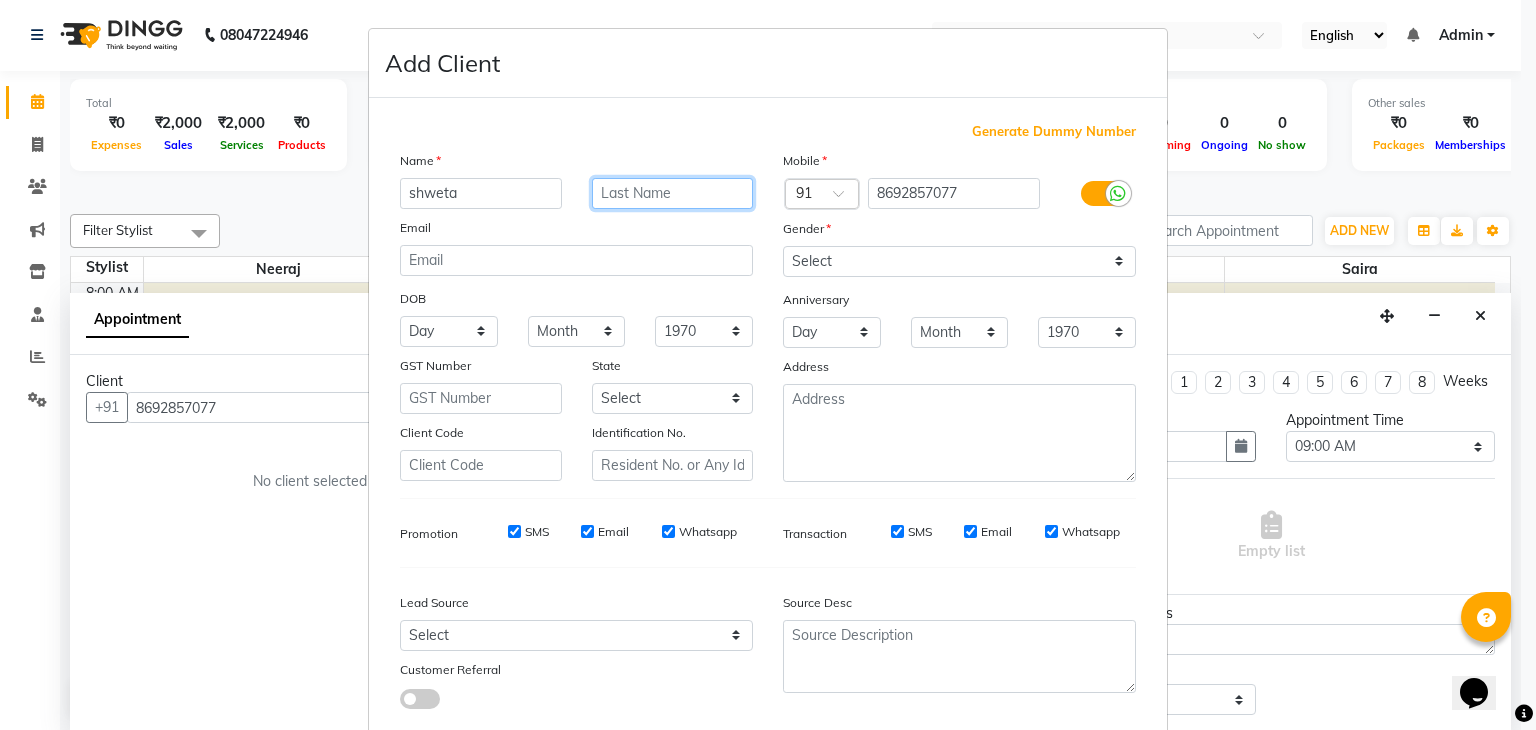 click at bounding box center (673, 193) 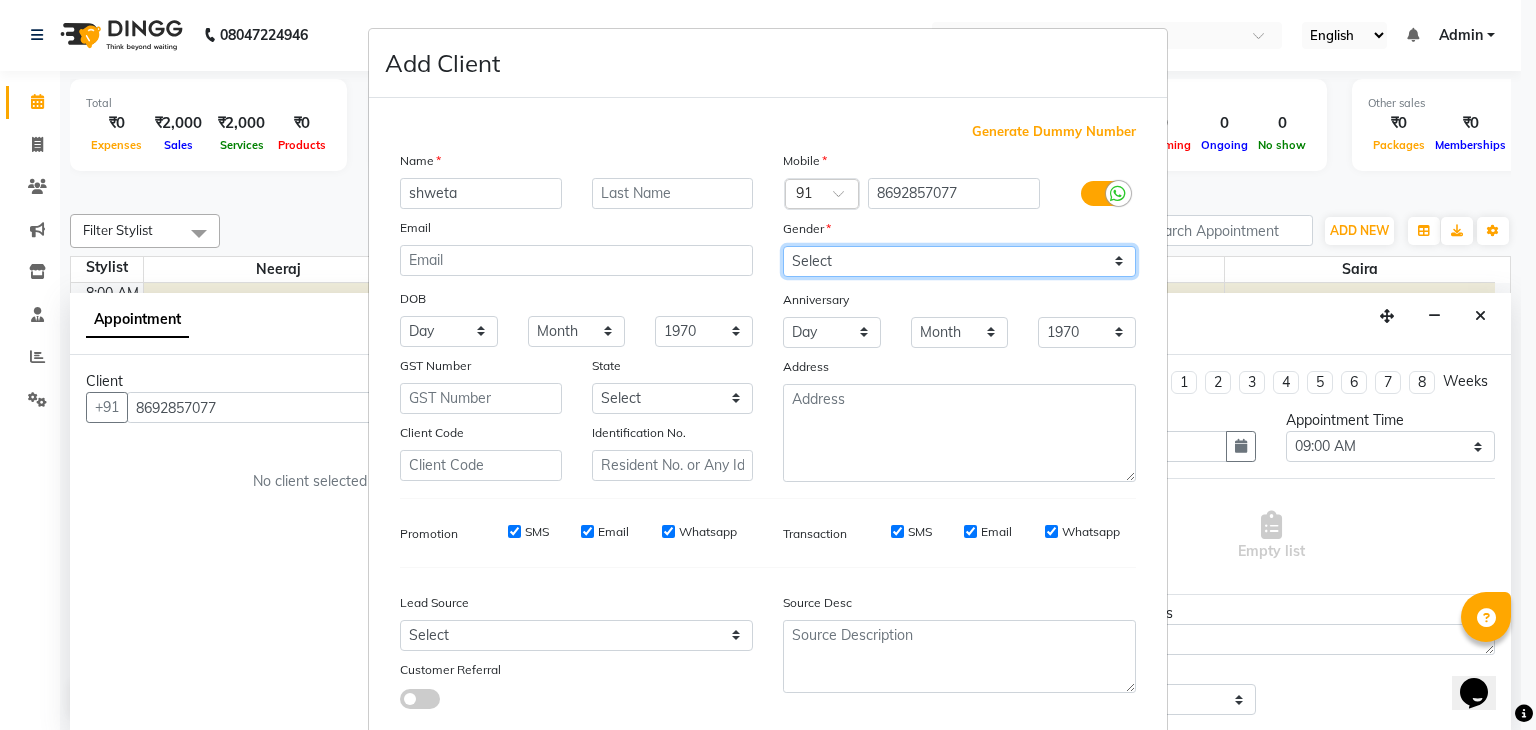 click on "Select [DEMOGRAPHIC_DATA] [DEMOGRAPHIC_DATA] Other Prefer Not To Say" at bounding box center [959, 261] 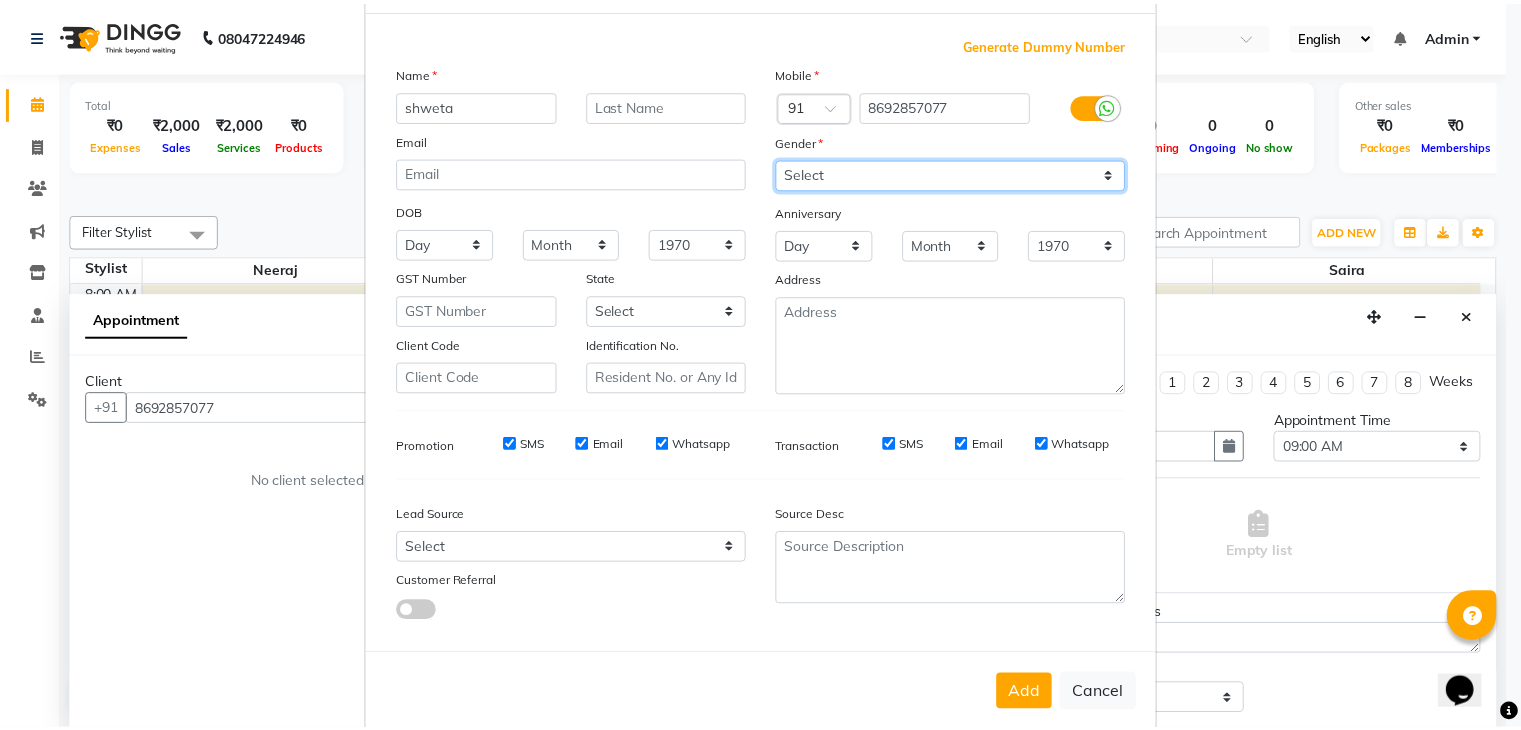 scroll, scrollTop: 127, scrollLeft: 0, axis: vertical 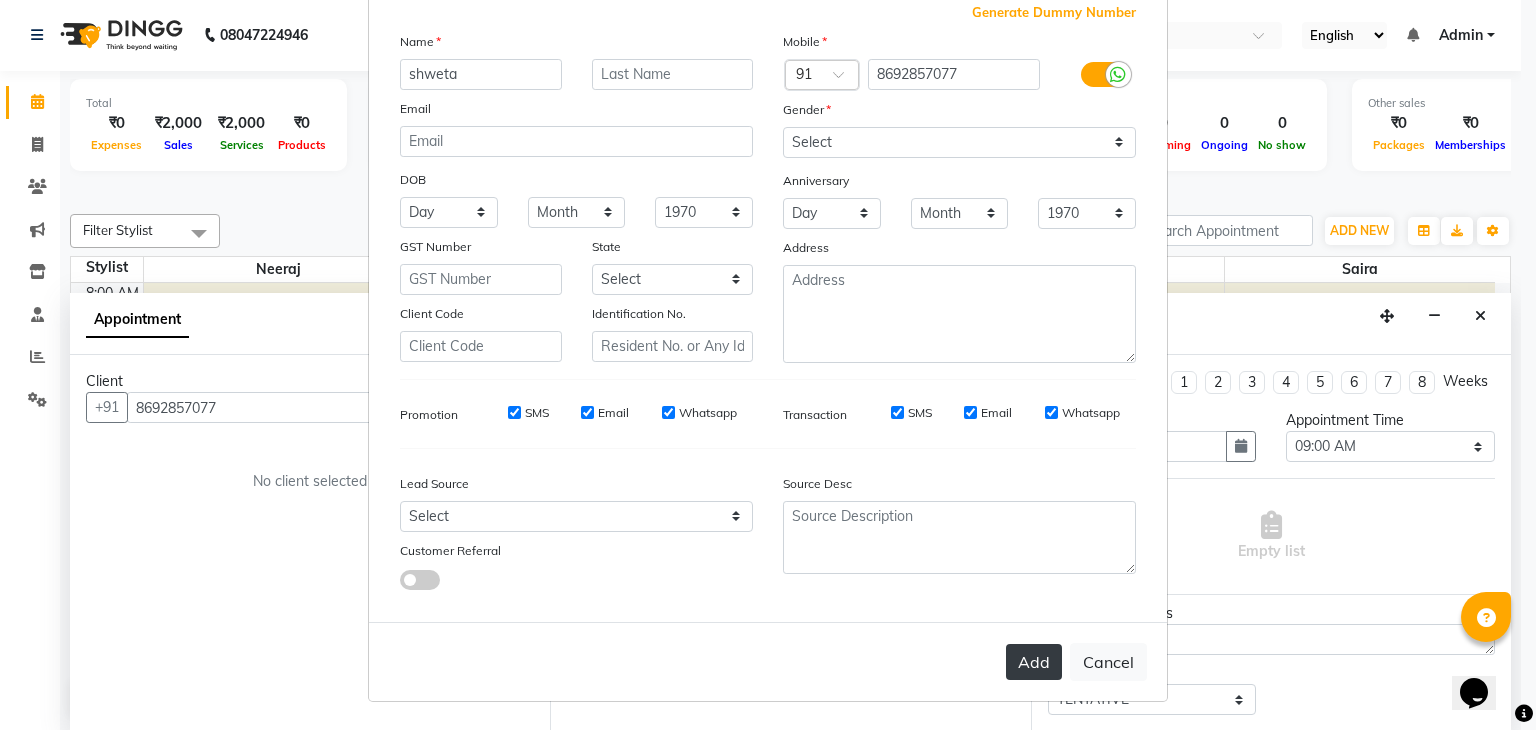 click on "Add" at bounding box center (1034, 662) 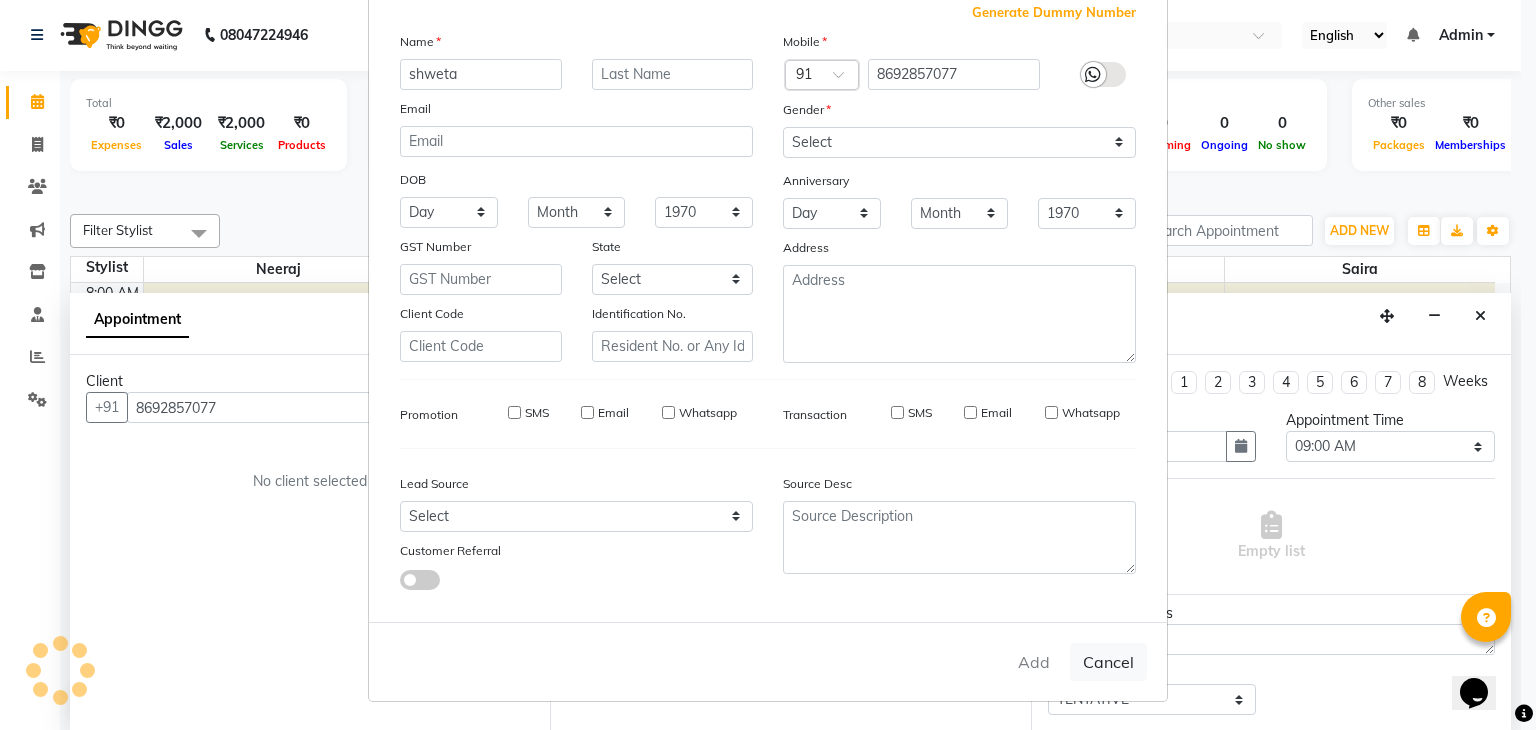 type 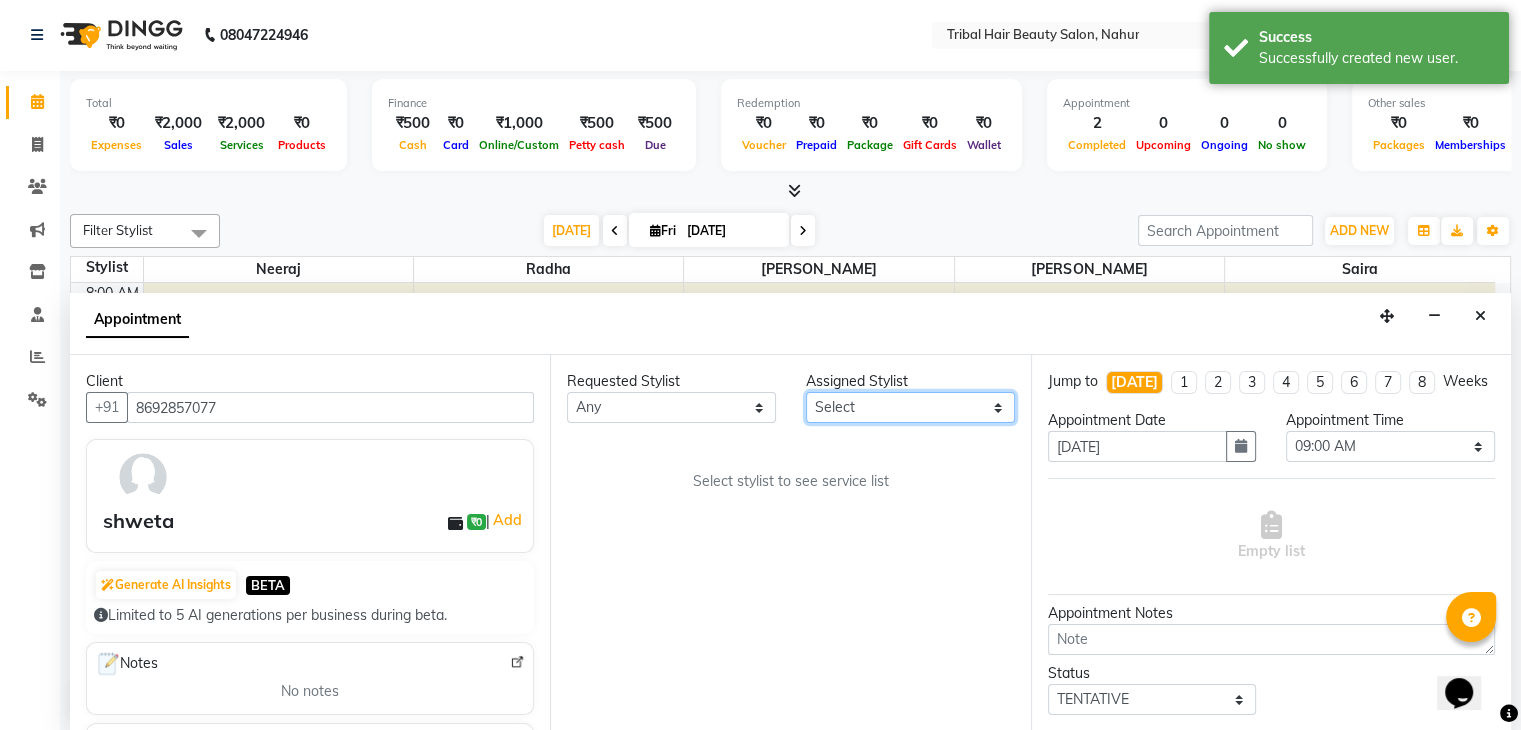 click on "Select Aadity  Neeraj  Priti  Radha  Saira" at bounding box center [910, 407] 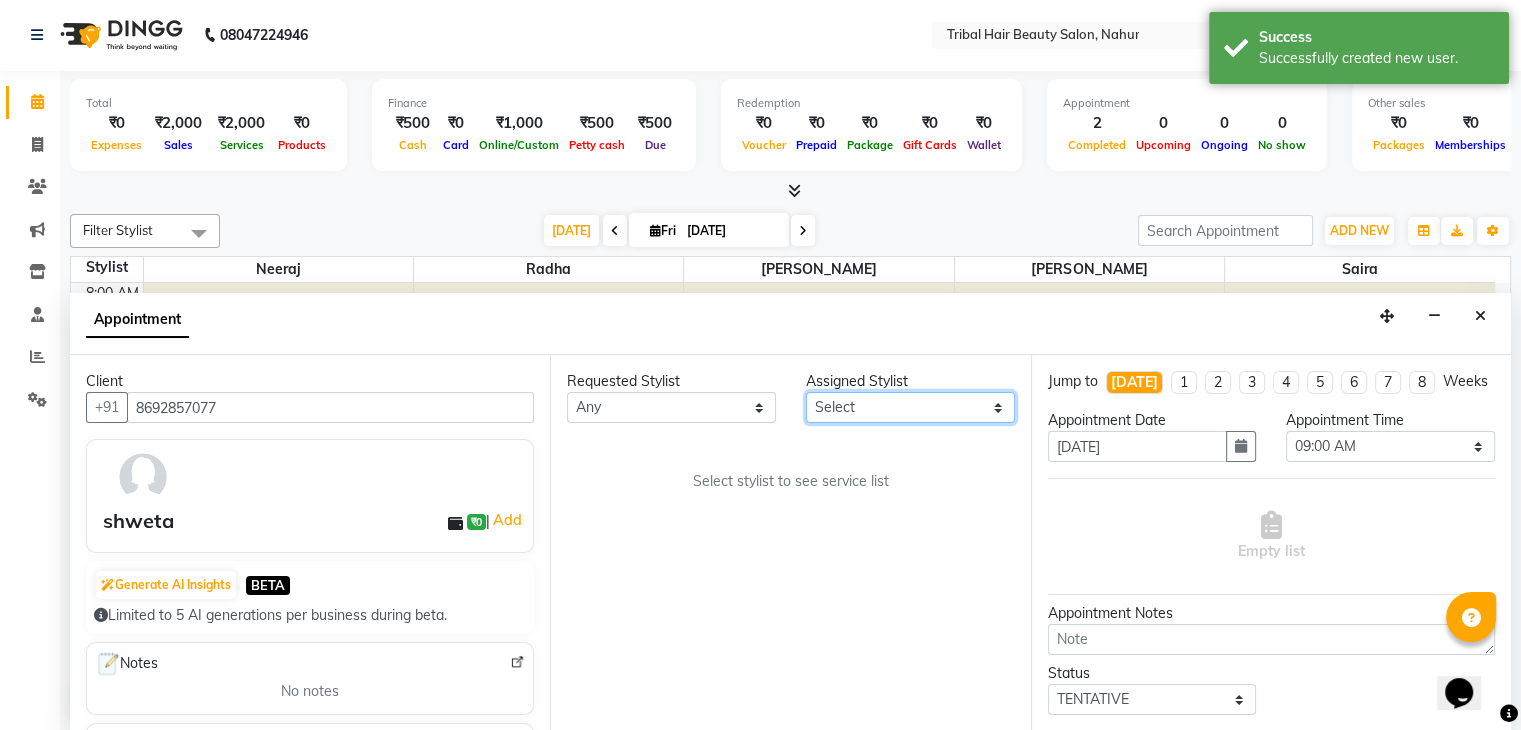 select on "85768" 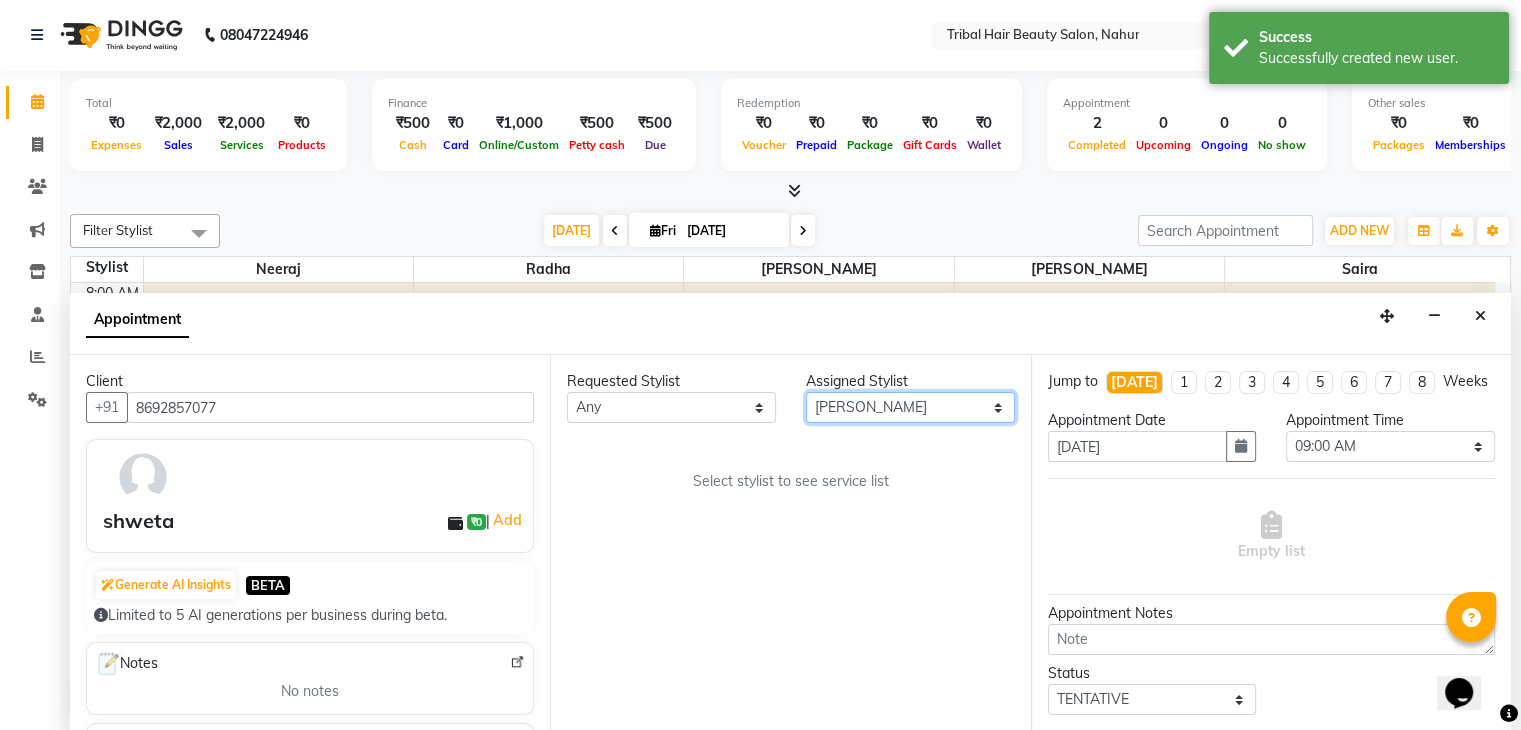 click on "Select Aadity  Neeraj  Priti  Radha  Saira" at bounding box center [910, 407] 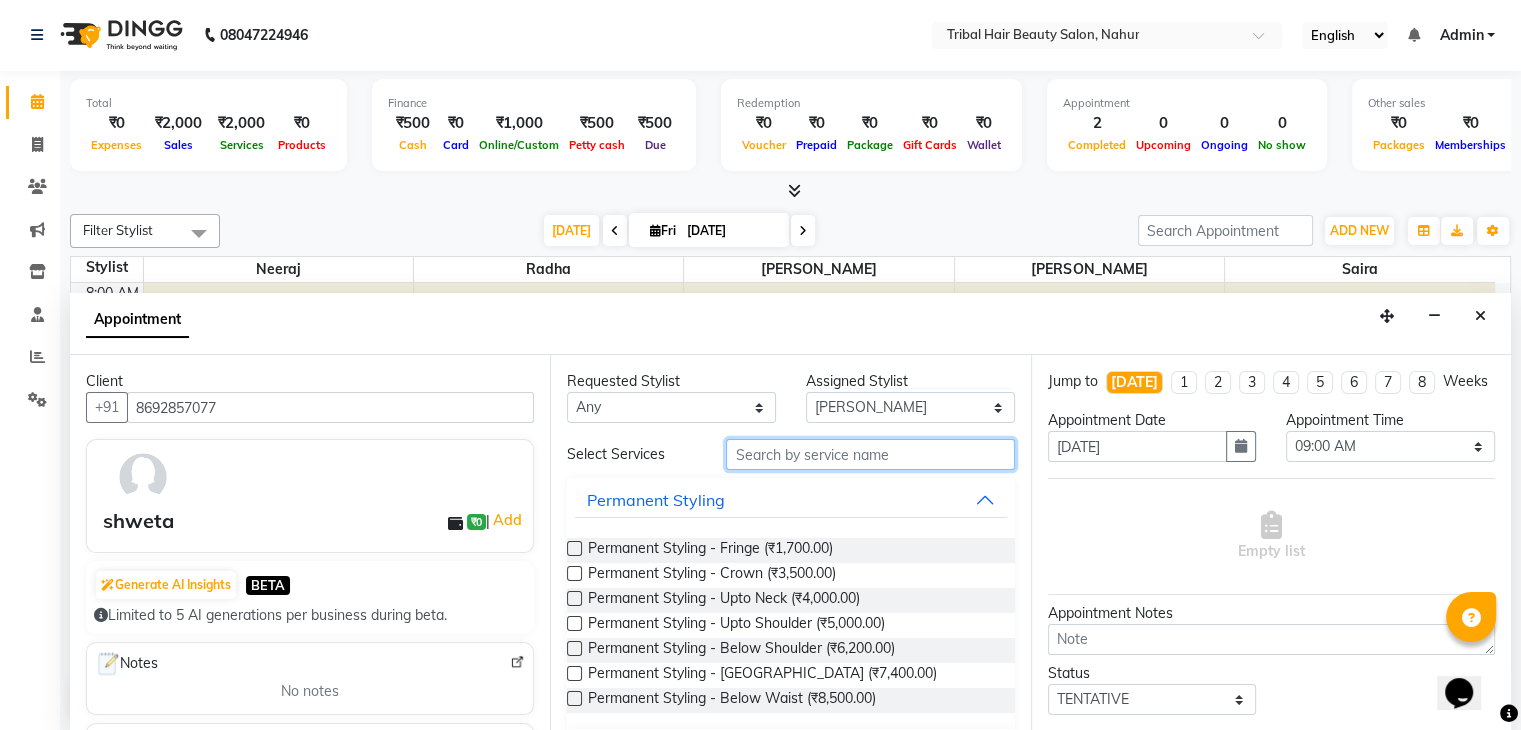 click at bounding box center (870, 454) 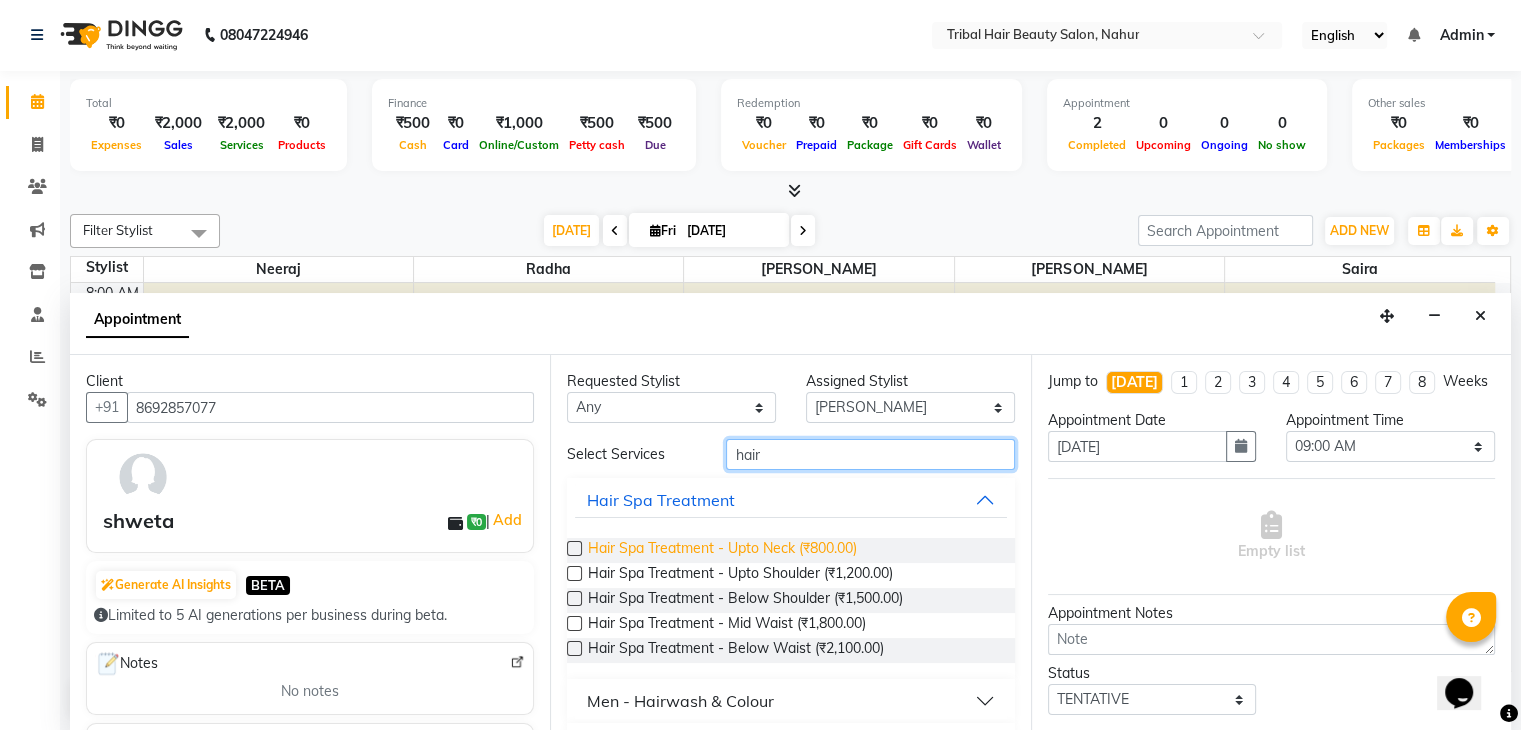 type on "hair" 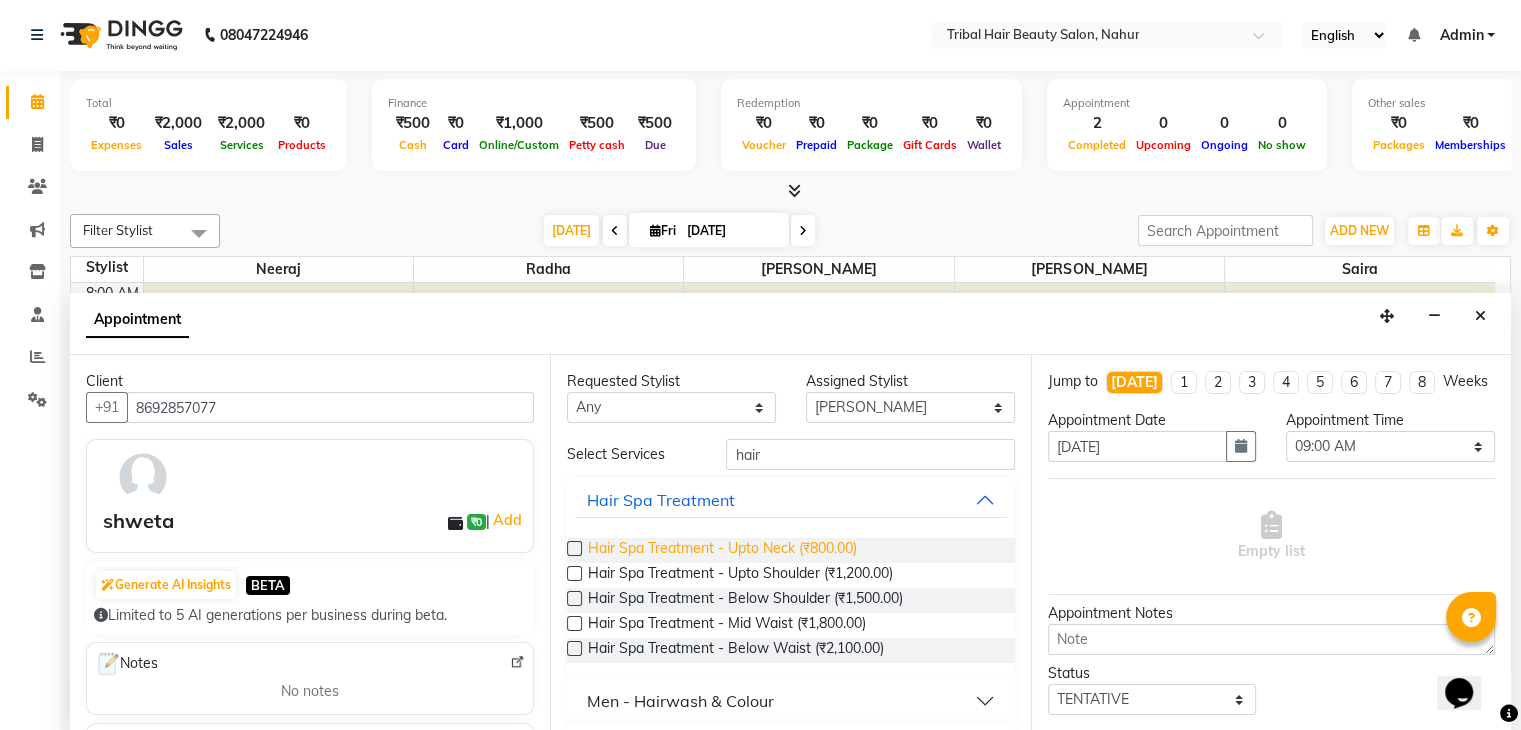 click on "Hair Spa Treatment - Upto Neck (₹800.00)" at bounding box center [722, 550] 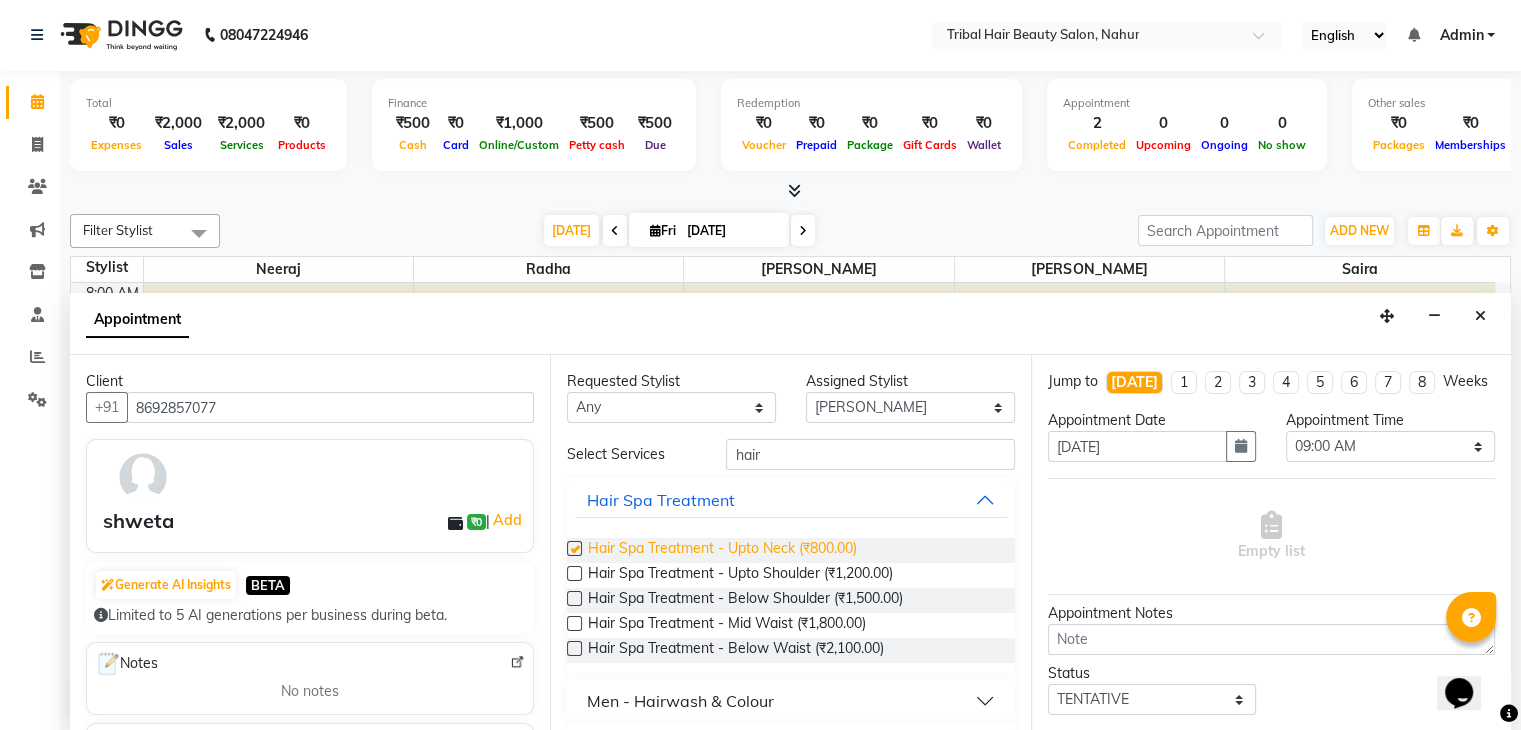 checkbox on "false" 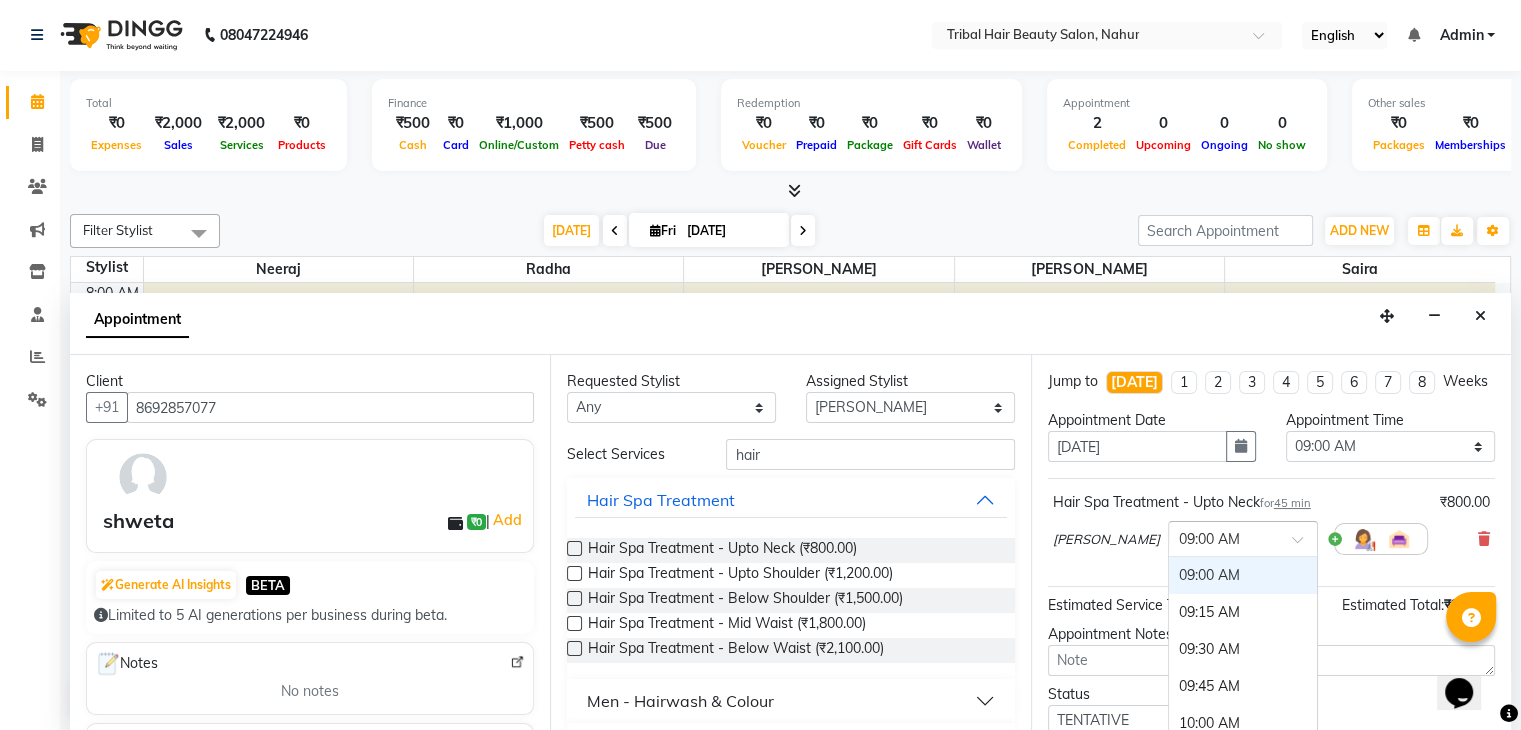 click at bounding box center (1304, 545) 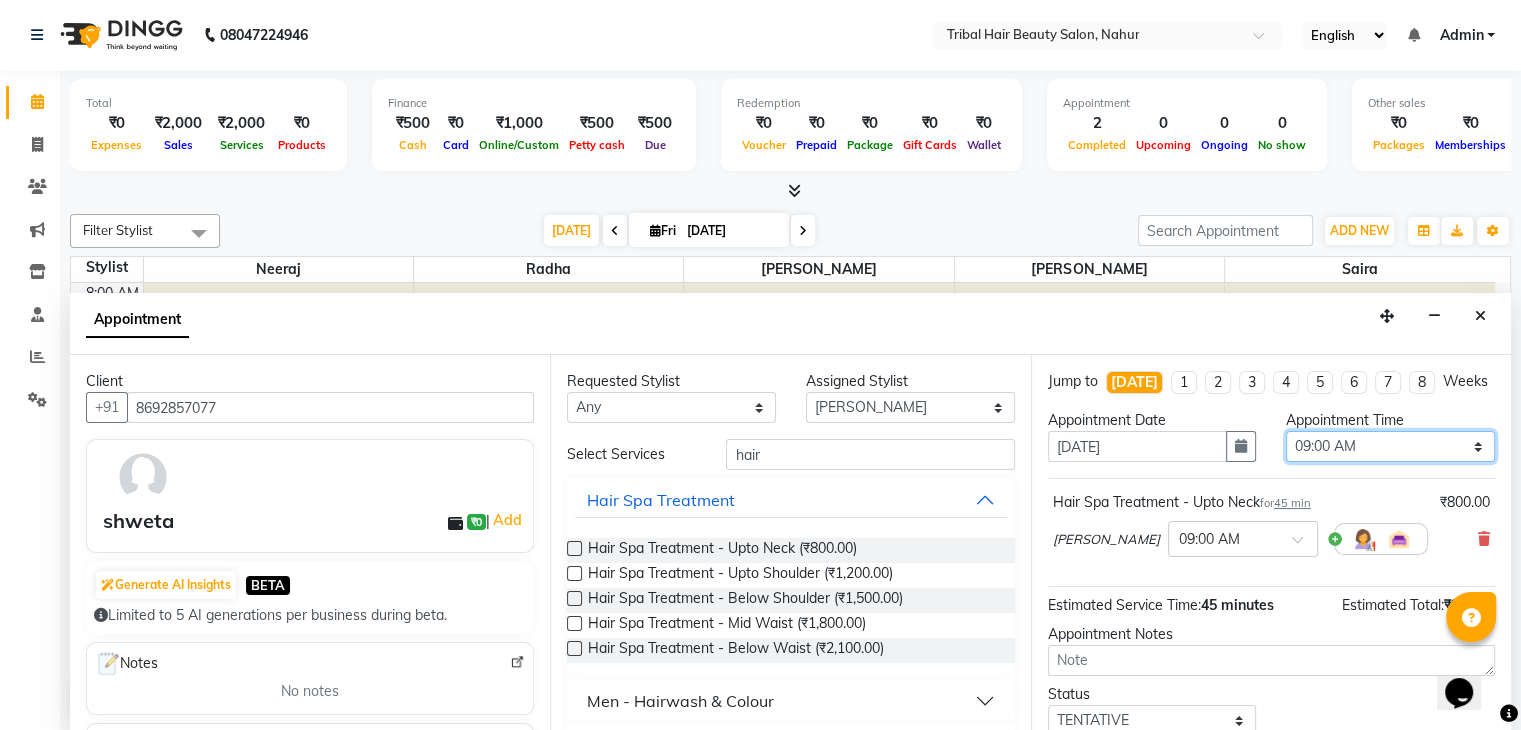 click on "Select 09:00 AM 09:15 AM 09:30 AM 09:45 AM 10:00 AM 10:15 AM 10:30 AM 10:45 AM 11:00 AM 11:15 AM 11:30 AM 11:45 AM 12:00 PM 12:15 PM 12:30 PM 12:45 PM 01:00 PM 01:15 PM 01:30 PM 01:45 PM 02:00 PM 02:15 PM 02:30 PM 02:45 PM 03:00 PM 03:15 PM 03:30 PM 03:45 PM 04:00 PM 04:15 PM 04:30 PM 04:45 PM 05:00 PM 05:15 PM 05:30 PM 05:45 PM 06:00 PM 06:15 PM 06:30 PM 06:45 PM 07:00 PM 07:15 PM 07:30 PM 07:45 PM 08:00 PM 08:15 PM 08:30 PM 08:45 PM 09:00 PM 09:15 PM 09:30 PM 09:45 PM 10:00 PM 10:15 PM 10:30 PM 10:45 PM 11:00 PM" at bounding box center (1390, 446) 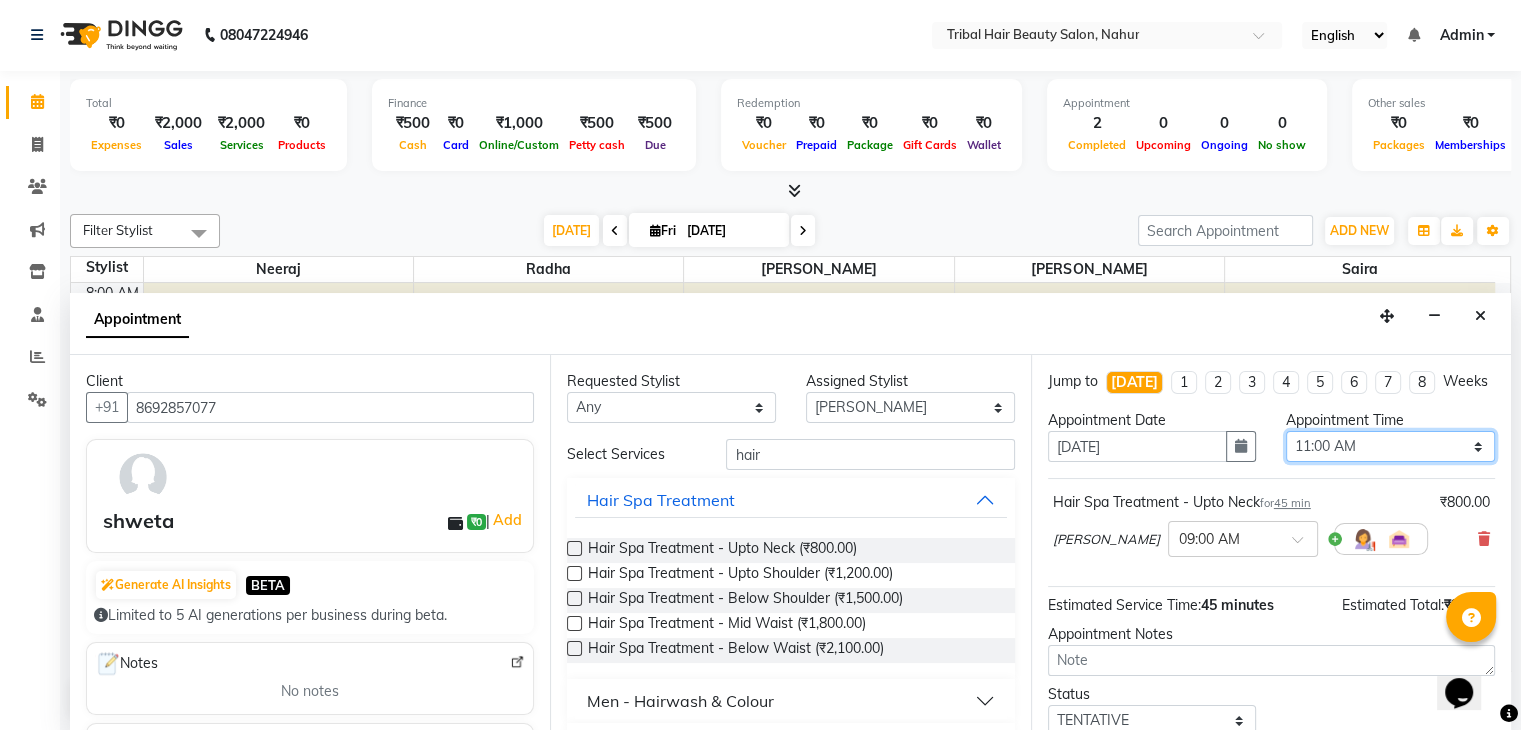 click on "Select 09:00 AM 09:15 AM 09:30 AM 09:45 AM 10:00 AM 10:15 AM 10:30 AM 10:45 AM 11:00 AM 11:15 AM 11:30 AM 11:45 AM 12:00 PM 12:15 PM 12:30 PM 12:45 PM 01:00 PM 01:15 PM 01:30 PM 01:45 PM 02:00 PM 02:15 PM 02:30 PM 02:45 PM 03:00 PM 03:15 PM 03:30 PM 03:45 PM 04:00 PM 04:15 PM 04:30 PM 04:45 PM 05:00 PM 05:15 PM 05:30 PM 05:45 PM 06:00 PM 06:15 PM 06:30 PM 06:45 PM 07:00 PM 07:15 PM 07:30 PM 07:45 PM 08:00 PM 08:15 PM 08:30 PM 08:45 PM 09:00 PM 09:15 PM 09:30 PM 09:45 PM 10:00 PM 10:15 PM 10:30 PM 10:45 PM 11:00 PM" at bounding box center (1390, 446) 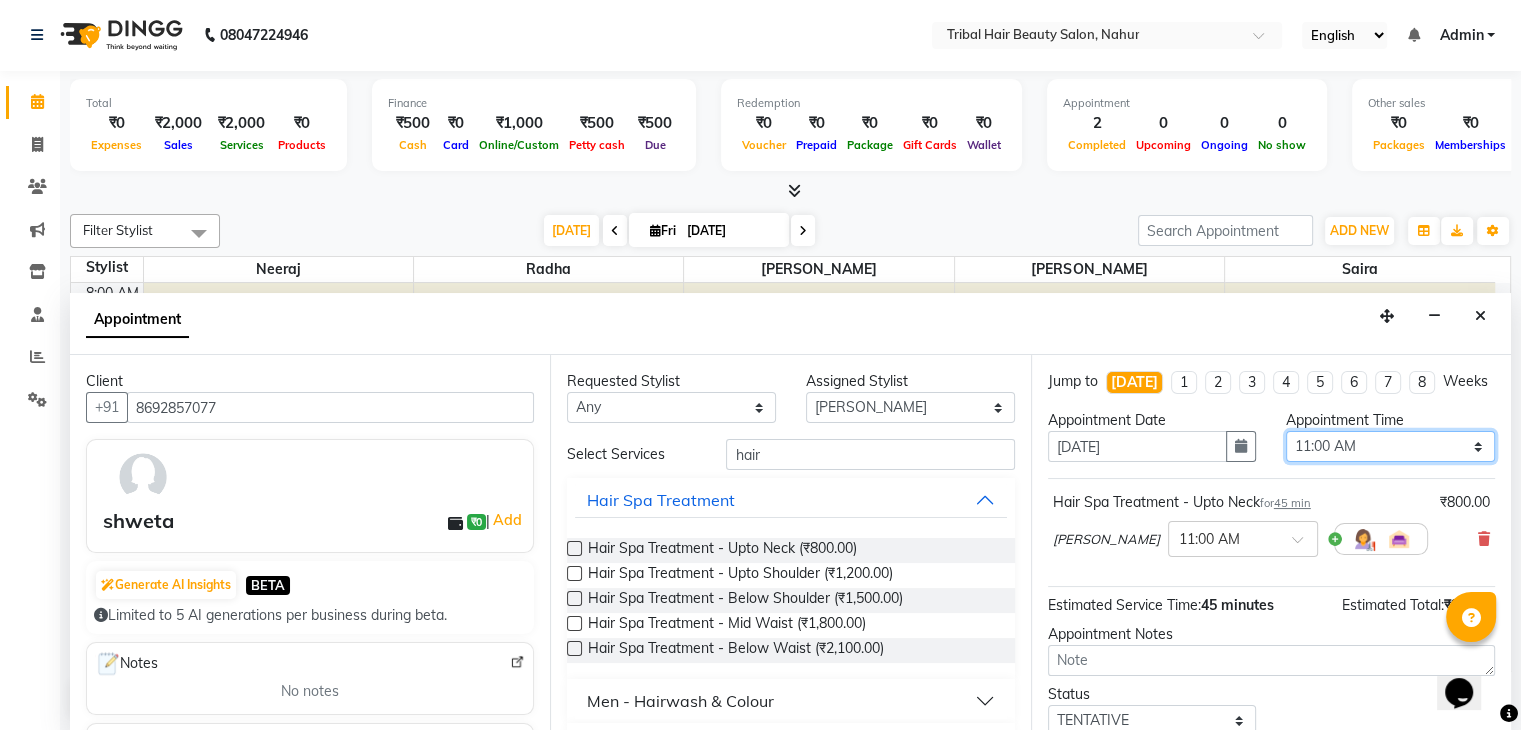 click on "Select 09:00 AM 09:15 AM 09:30 AM 09:45 AM 10:00 AM 10:15 AM 10:30 AM 10:45 AM 11:00 AM 11:15 AM 11:30 AM 11:45 AM 12:00 PM 12:15 PM 12:30 PM 12:45 PM 01:00 PM 01:15 PM 01:30 PM 01:45 PM 02:00 PM 02:15 PM 02:30 PM 02:45 PM 03:00 PM 03:15 PM 03:30 PM 03:45 PM 04:00 PM 04:15 PM 04:30 PM 04:45 PM 05:00 PM 05:15 PM 05:30 PM 05:45 PM 06:00 PM 06:15 PM 06:30 PM 06:45 PM 07:00 PM 07:15 PM 07:30 PM 07:45 PM 08:00 PM 08:15 PM 08:30 PM 08:45 PM 09:00 PM 09:15 PM 09:30 PM 09:45 PM 10:00 PM 10:15 PM 10:30 PM 10:45 PM 11:00 PM" at bounding box center (1390, 446) 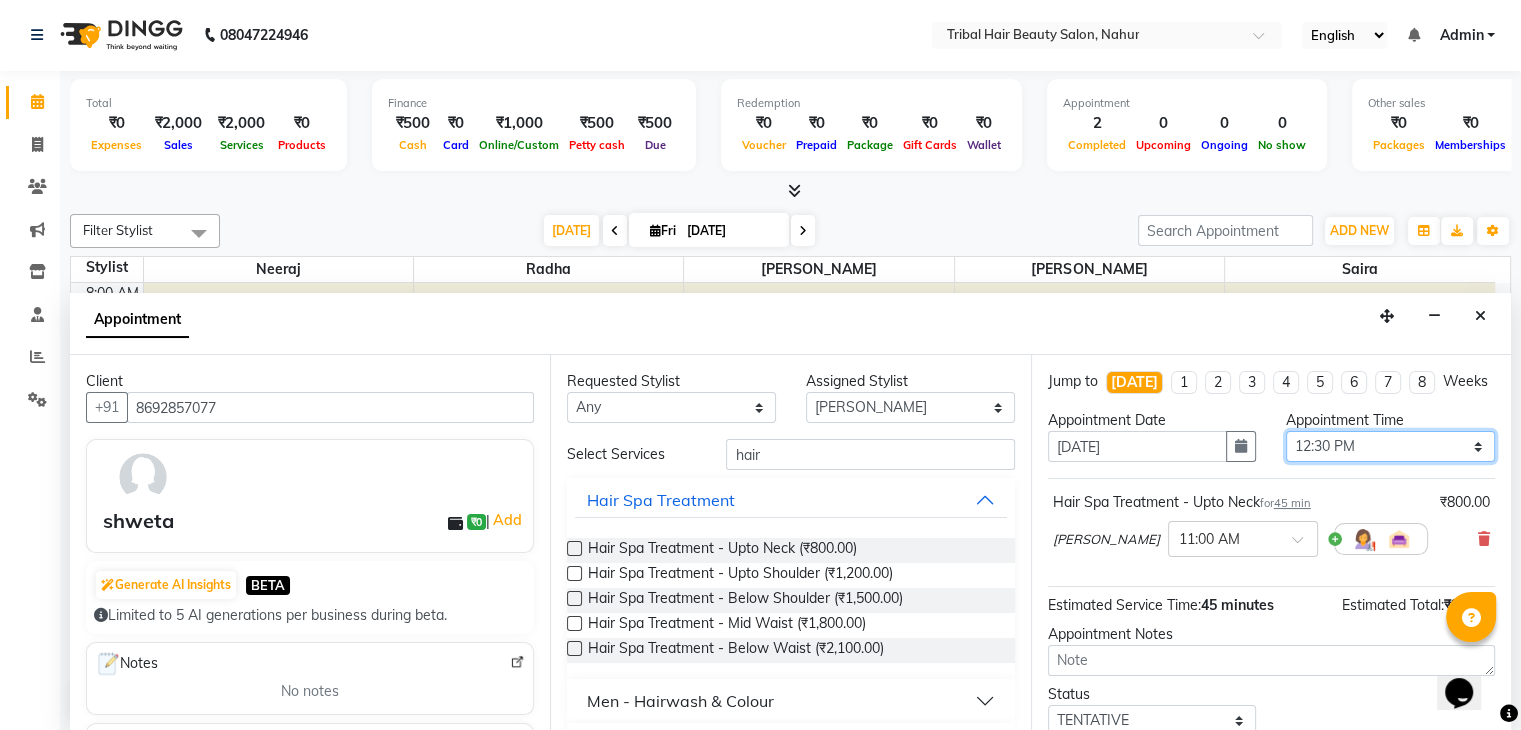 click on "Select 09:00 AM 09:15 AM 09:30 AM 09:45 AM 10:00 AM 10:15 AM 10:30 AM 10:45 AM 11:00 AM 11:15 AM 11:30 AM 11:45 AM 12:00 PM 12:15 PM 12:30 PM 12:45 PM 01:00 PM 01:15 PM 01:30 PM 01:45 PM 02:00 PM 02:15 PM 02:30 PM 02:45 PM 03:00 PM 03:15 PM 03:30 PM 03:45 PM 04:00 PM 04:15 PM 04:30 PM 04:45 PM 05:00 PM 05:15 PM 05:30 PM 05:45 PM 06:00 PM 06:15 PM 06:30 PM 06:45 PM 07:00 PM 07:15 PM 07:30 PM 07:45 PM 08:00 PM 08:15 PM 08:30 PM 08:45 PM 09:00 PM 09:15 PM 09:30 PM 09:45 PM 10:00 PM 10:15 PM 10:30 PM 10:45 PM 11:00 PM" at bounding box center (1390, 446) 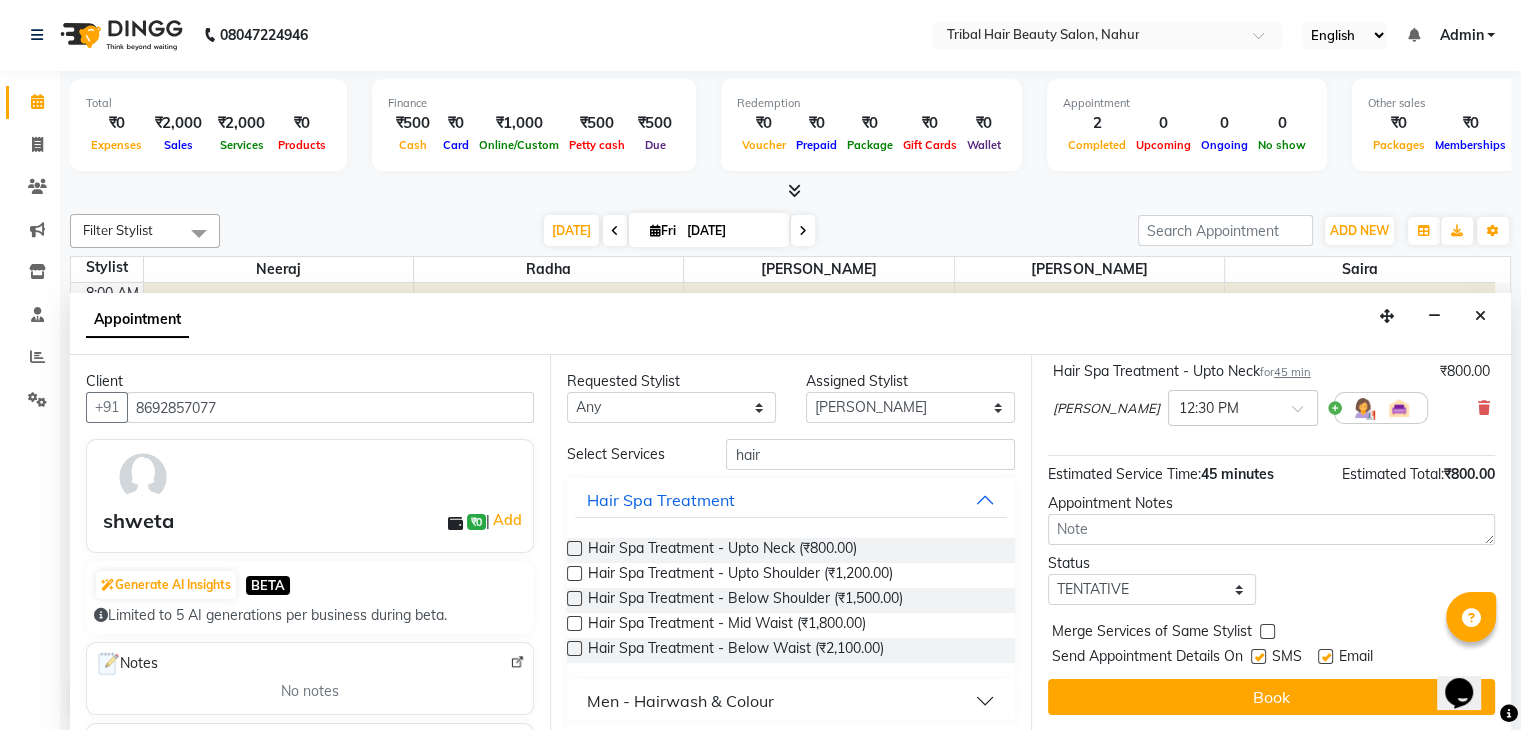 scroll, scrollTop: 147, scrollLeft: 0, axis: vertical 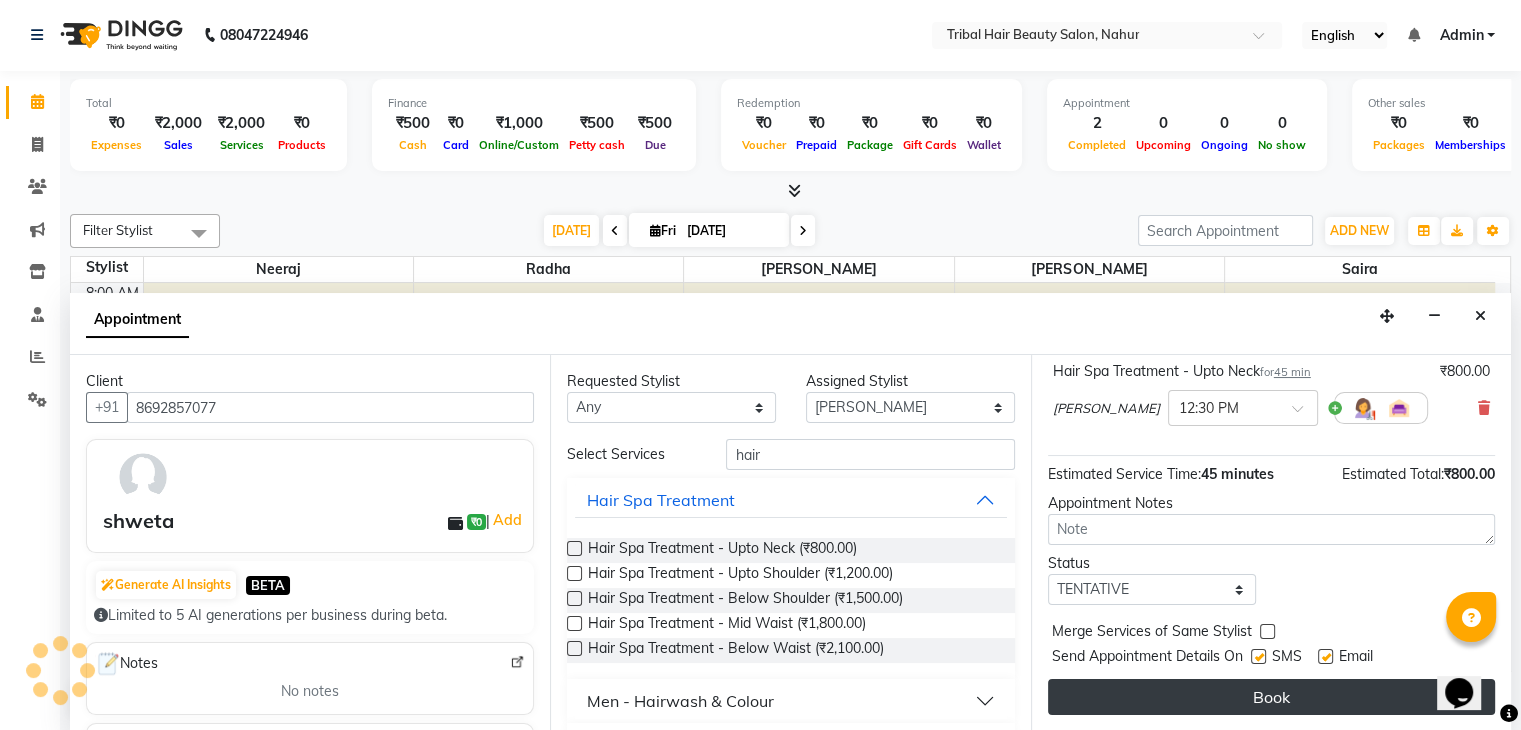 click on "Book" at bounding box center [1271, 697] 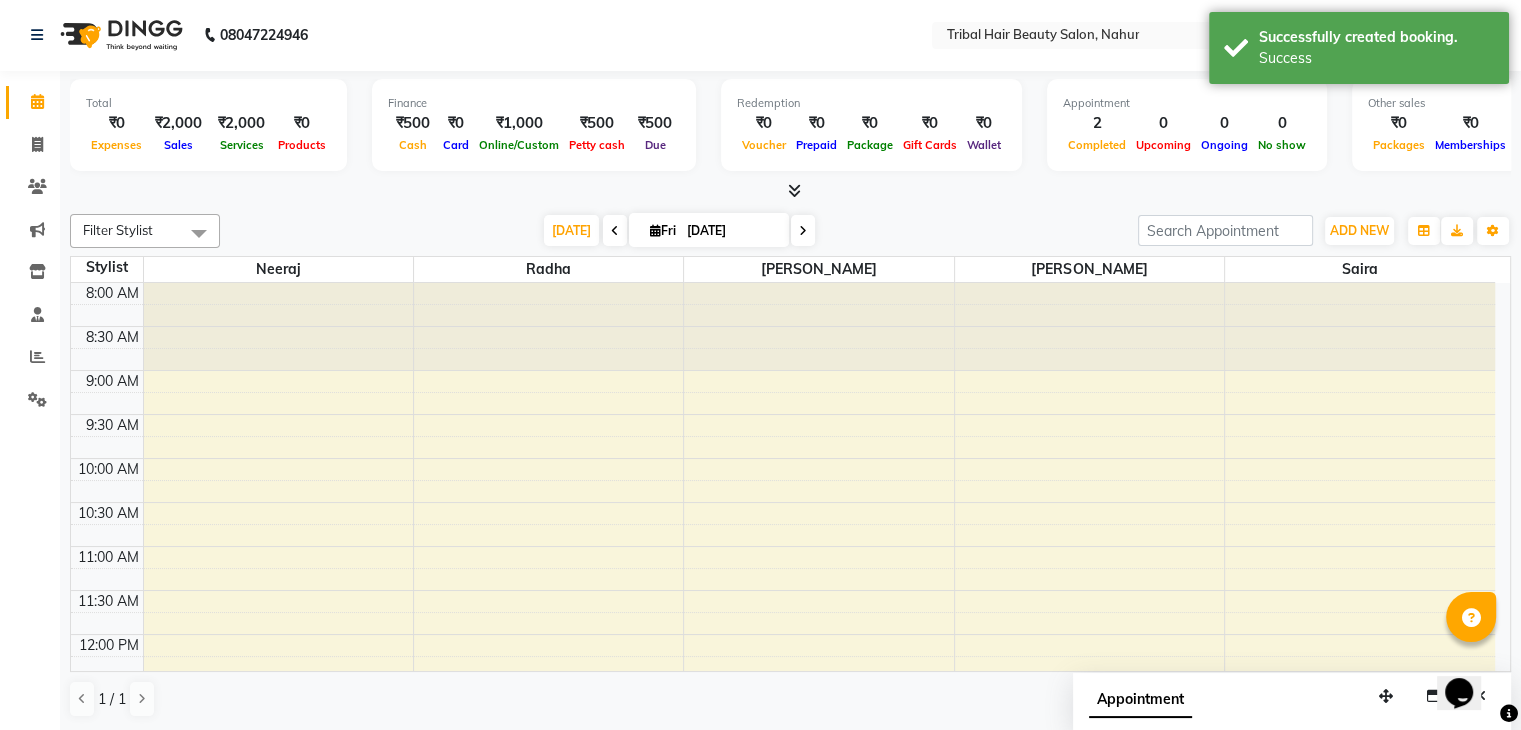scroll, scrollTop: 0, scrollLeft: 0, axis: both 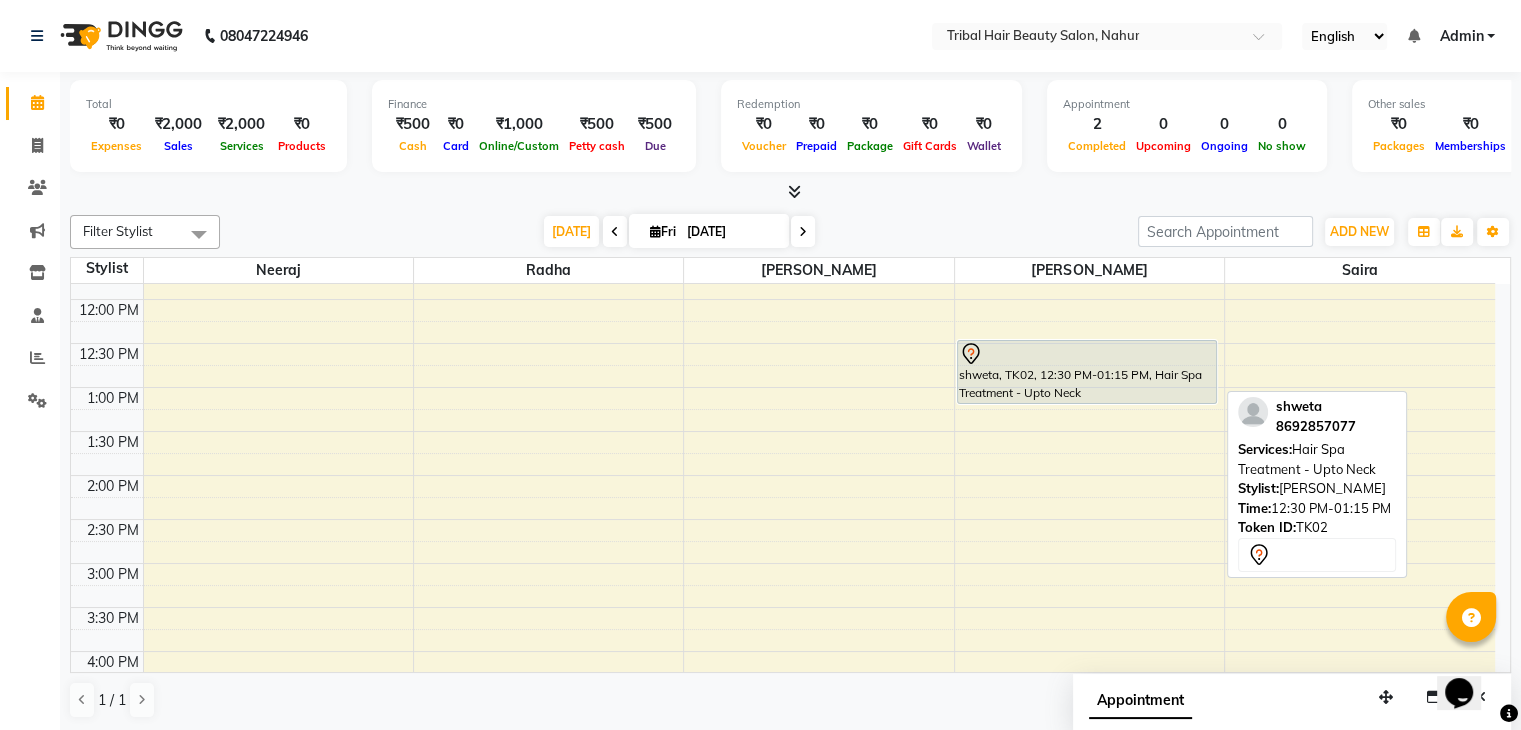 click on "shweta, TK02, 12:30 PM-01:15 PM, Hair Spa Treatment - Upto Neck" at bounding box center [1087, 372] 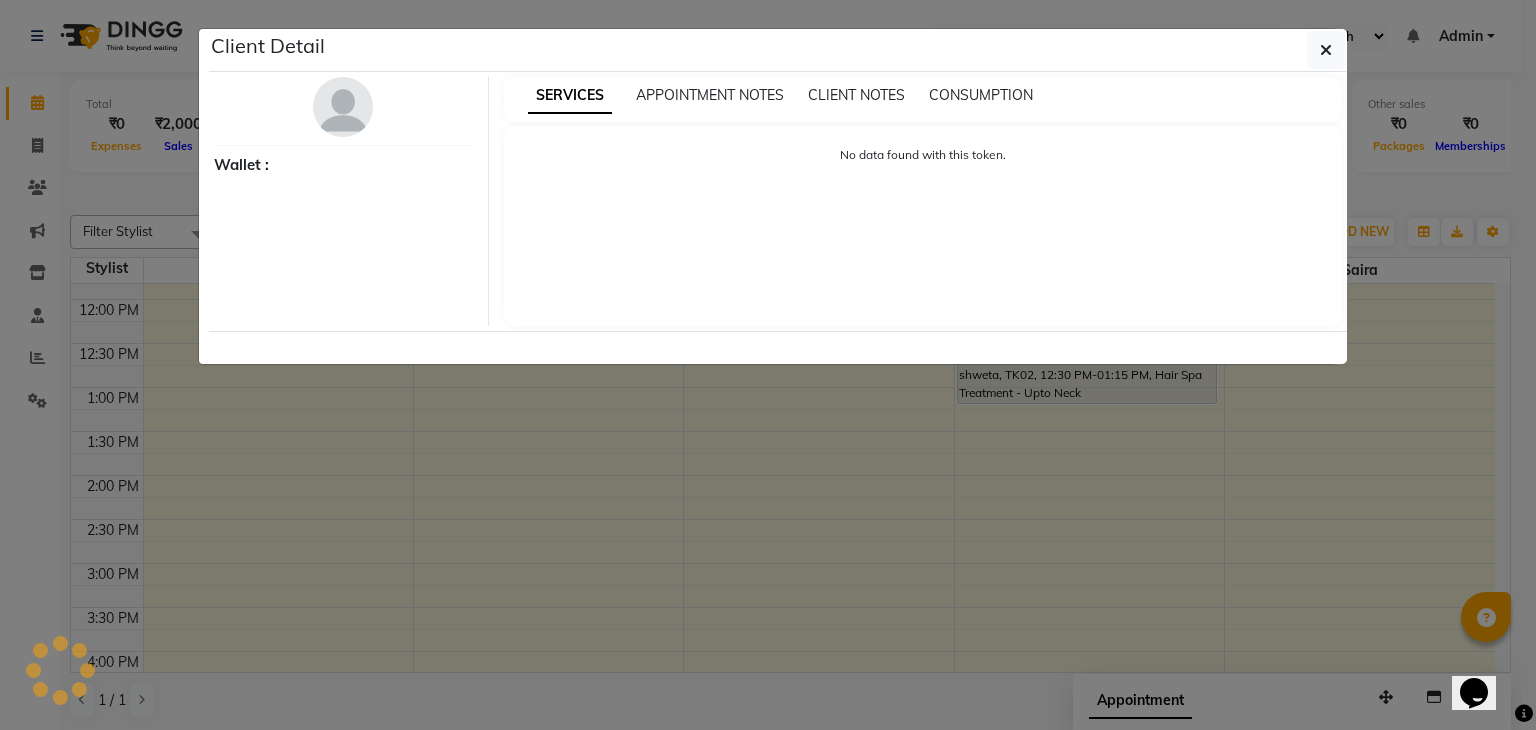 select on "7" 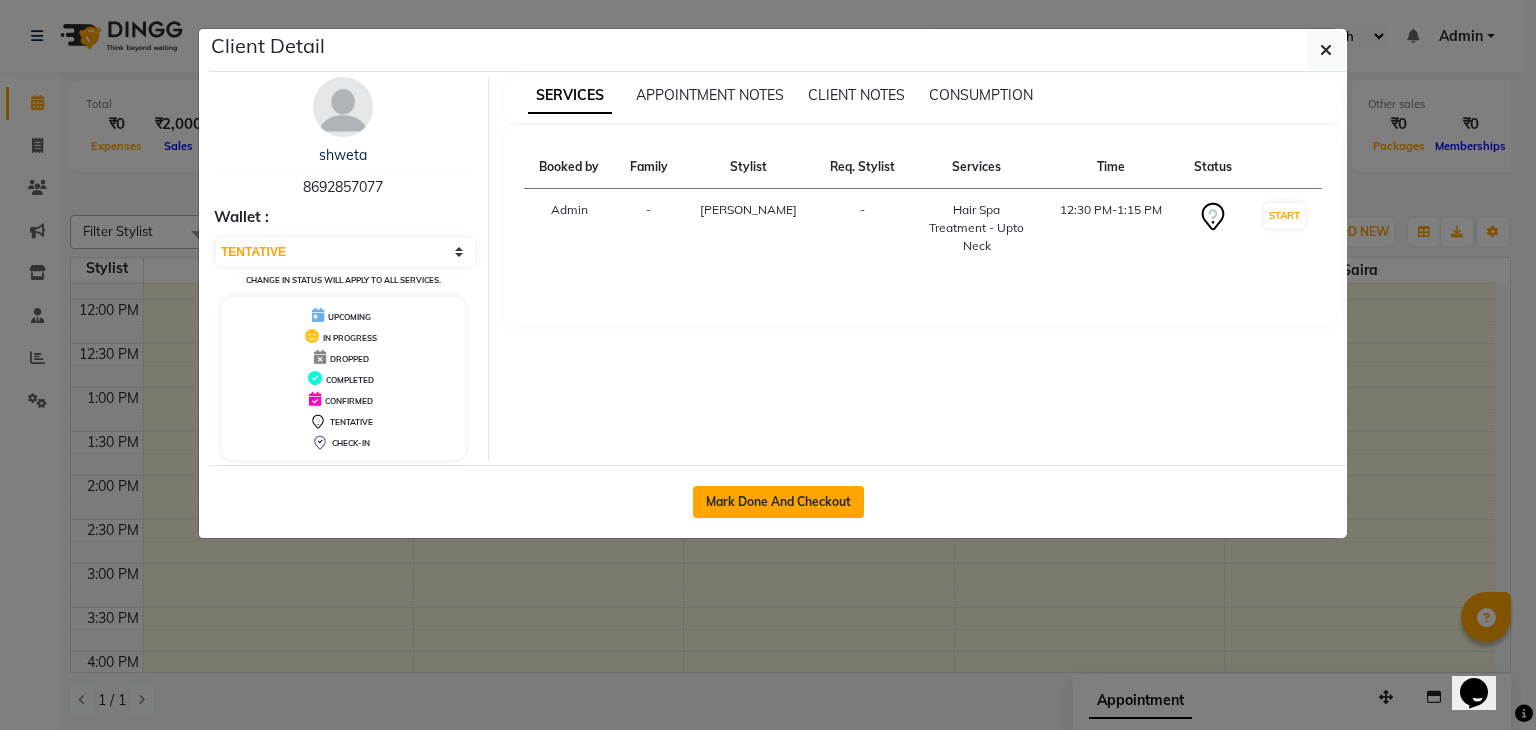 click on "Mark Done And Checkout" 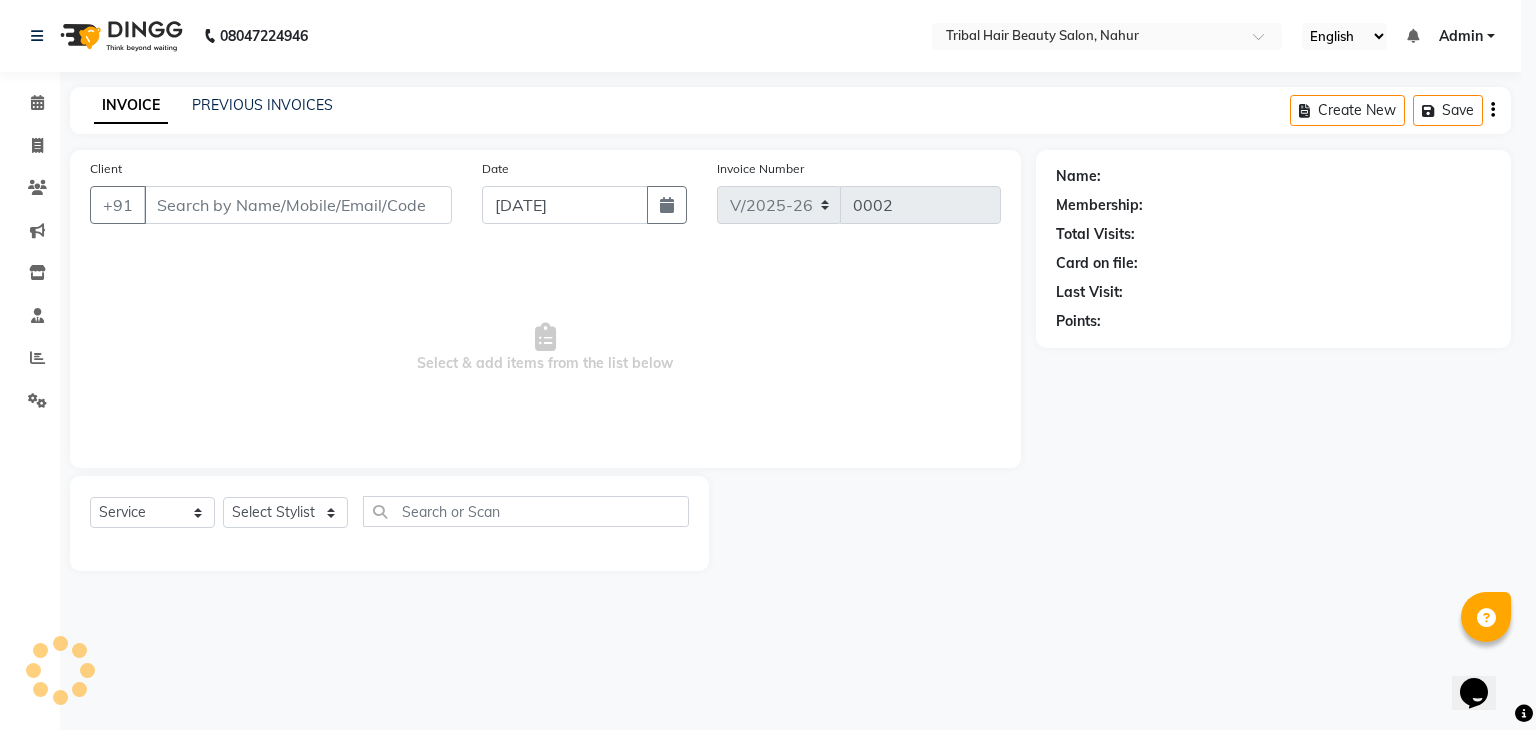 select on "3" 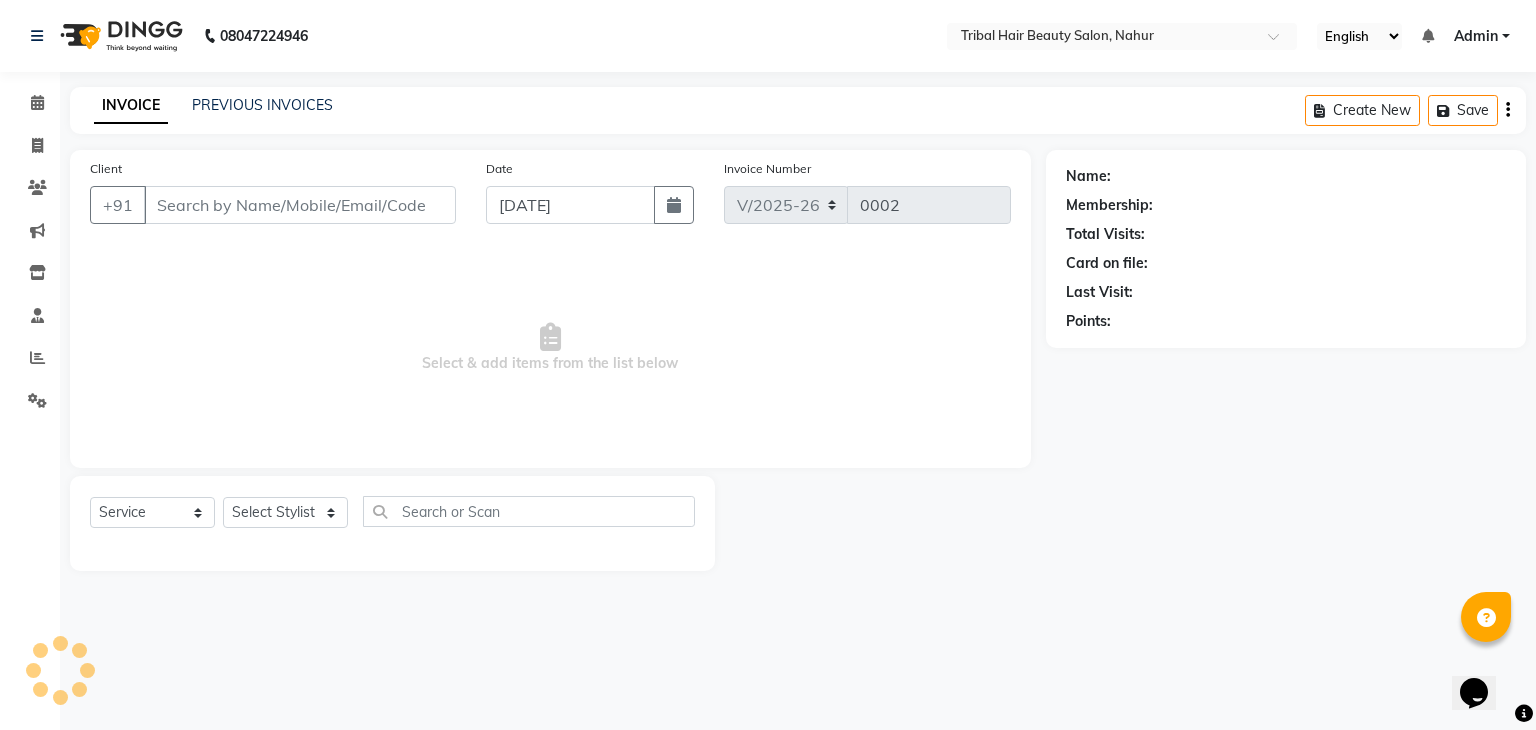 type on "8692857077" 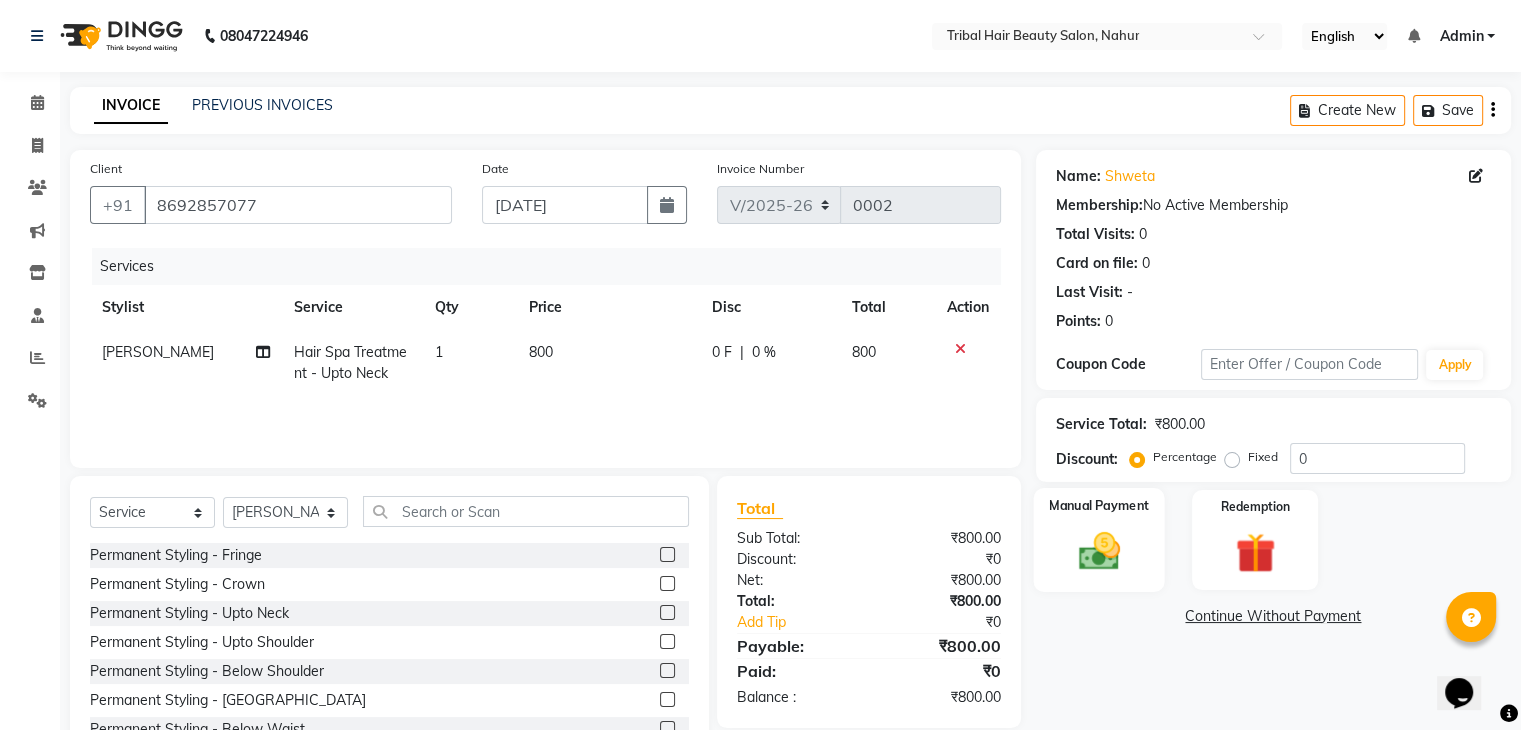 click 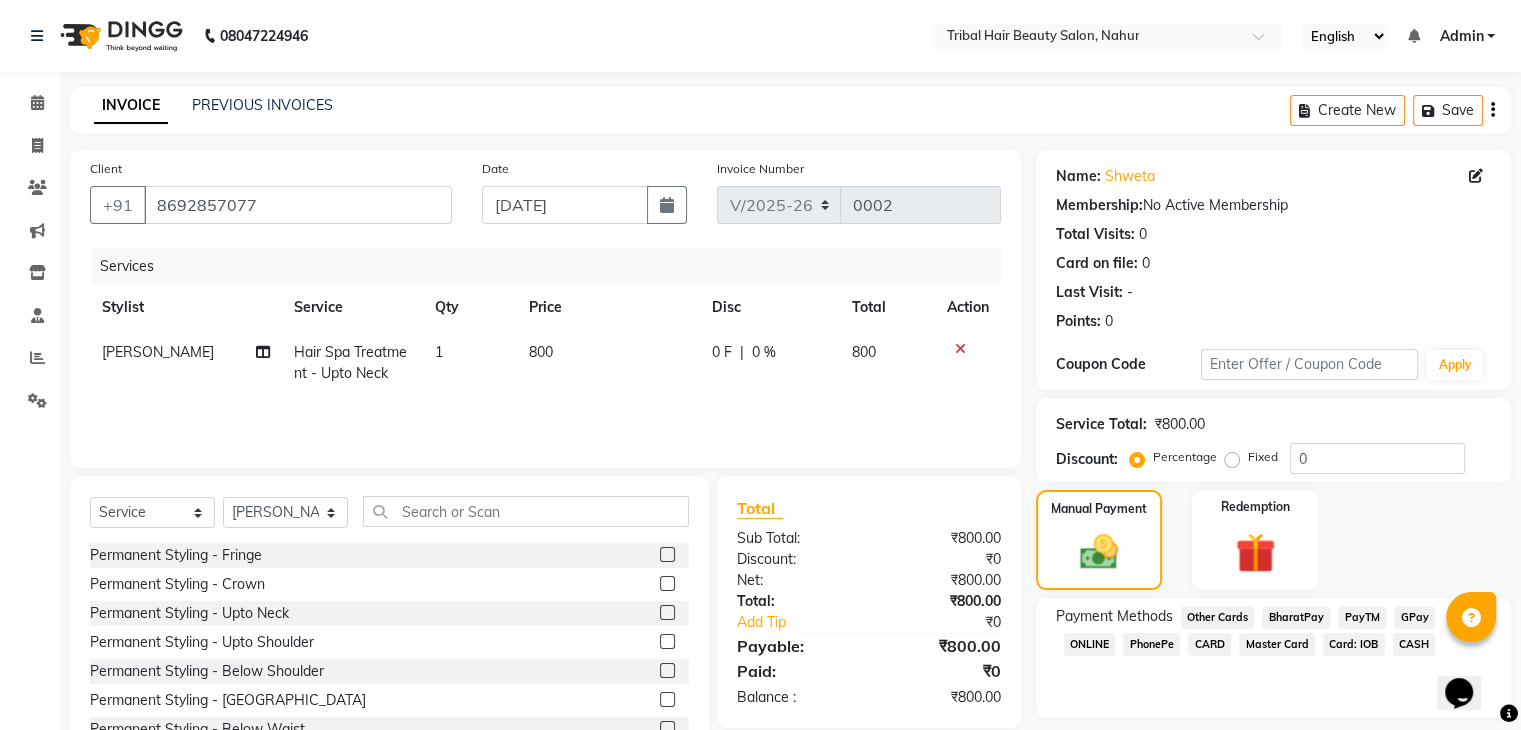click on "GPay" 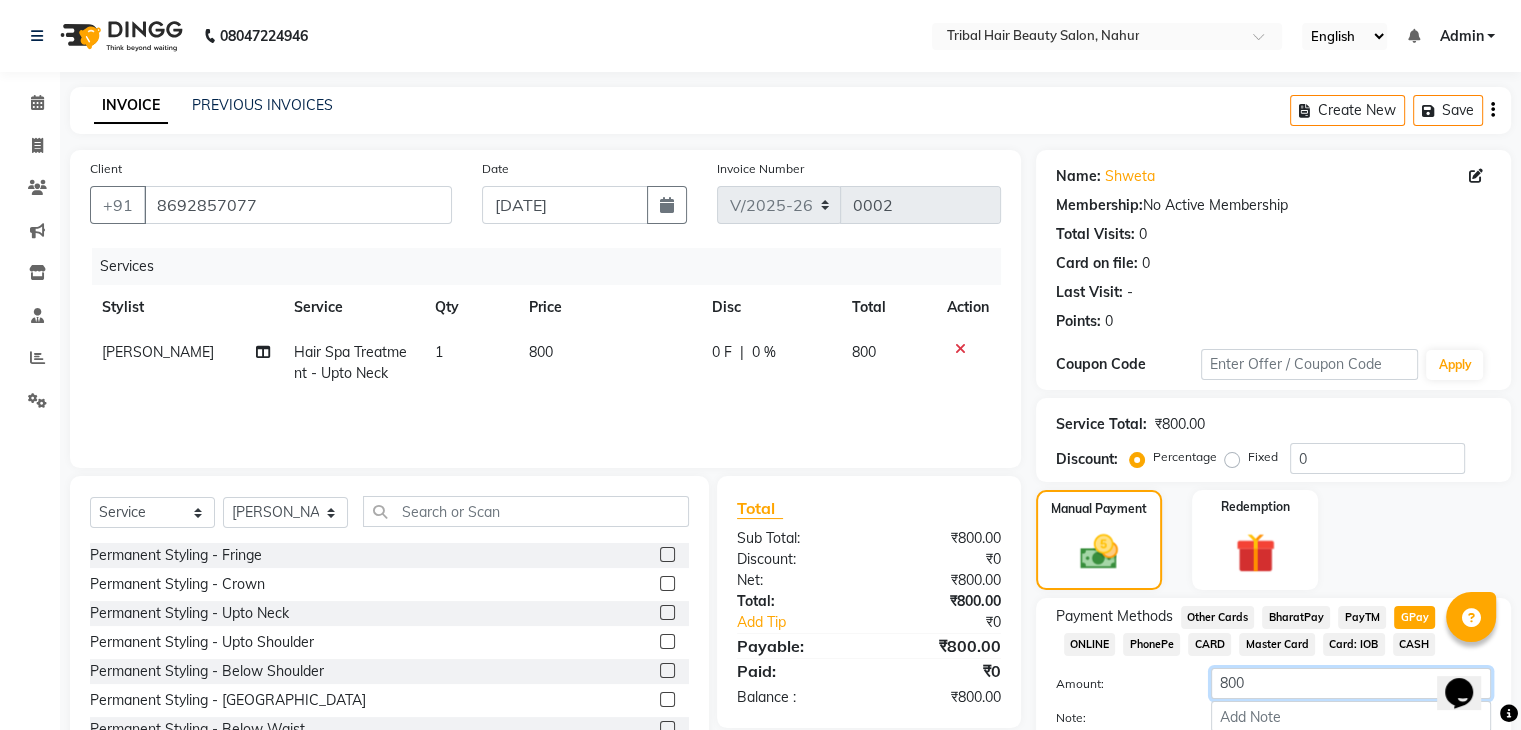 click on "800" 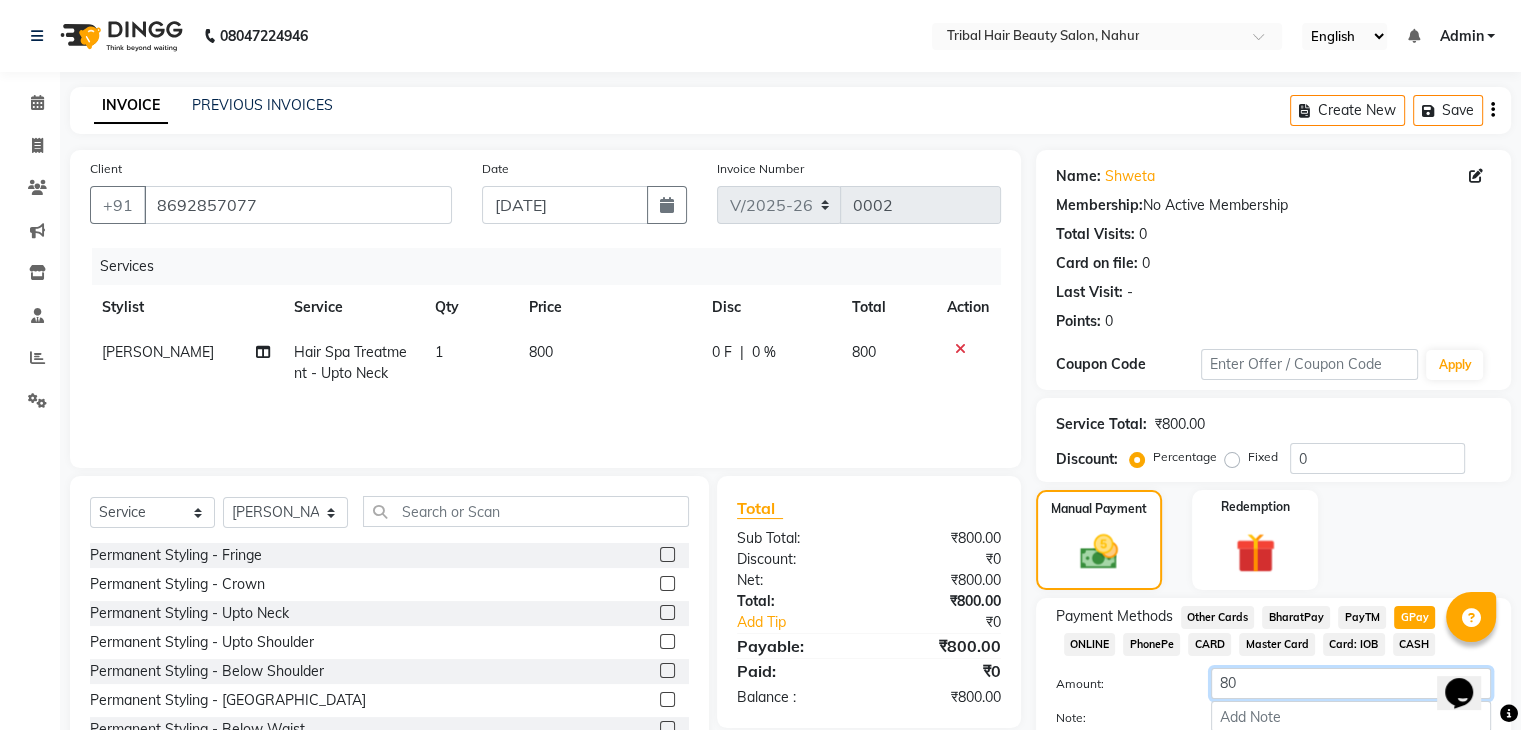 type on "8" 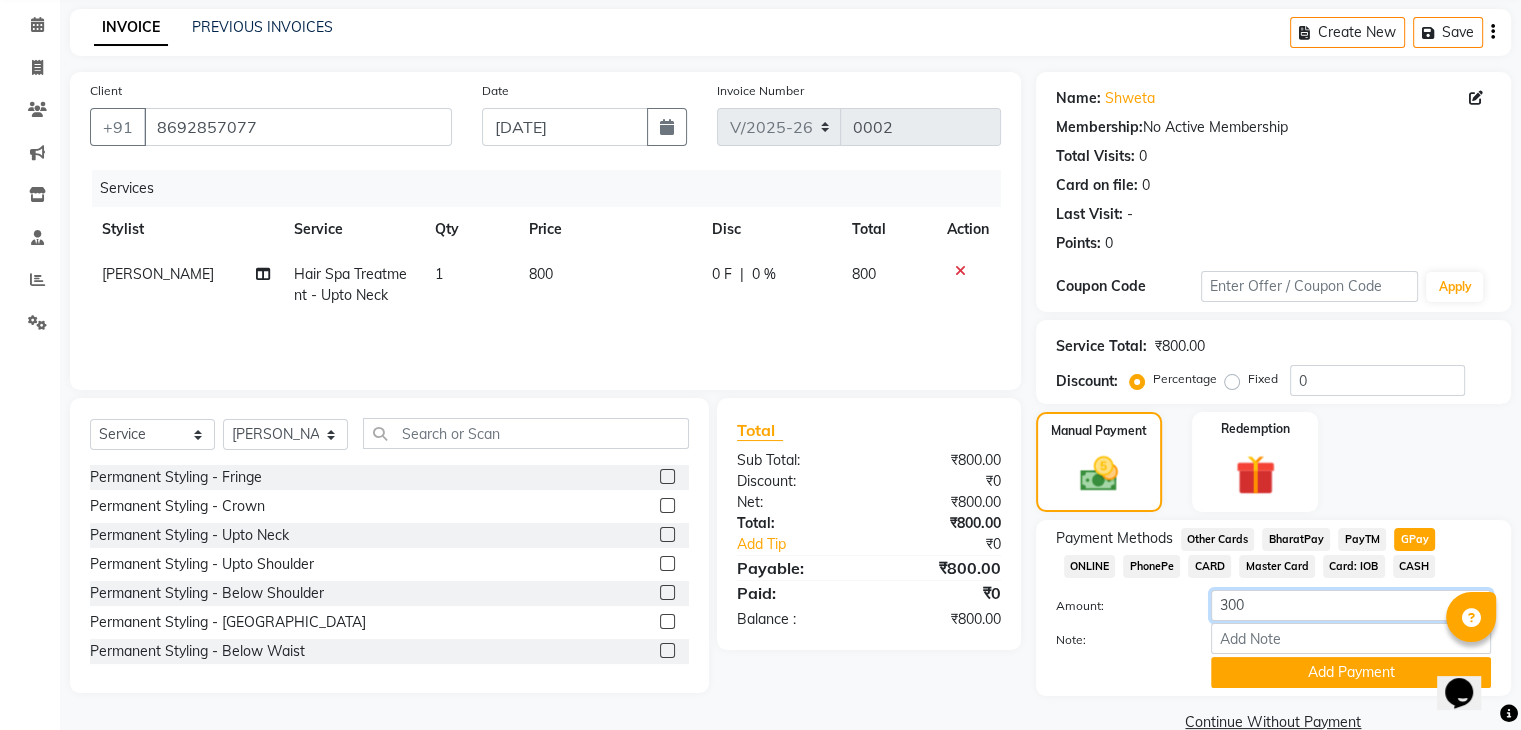 scroll, scrollTop: 80, scrollLeft: 0, axis: vertical 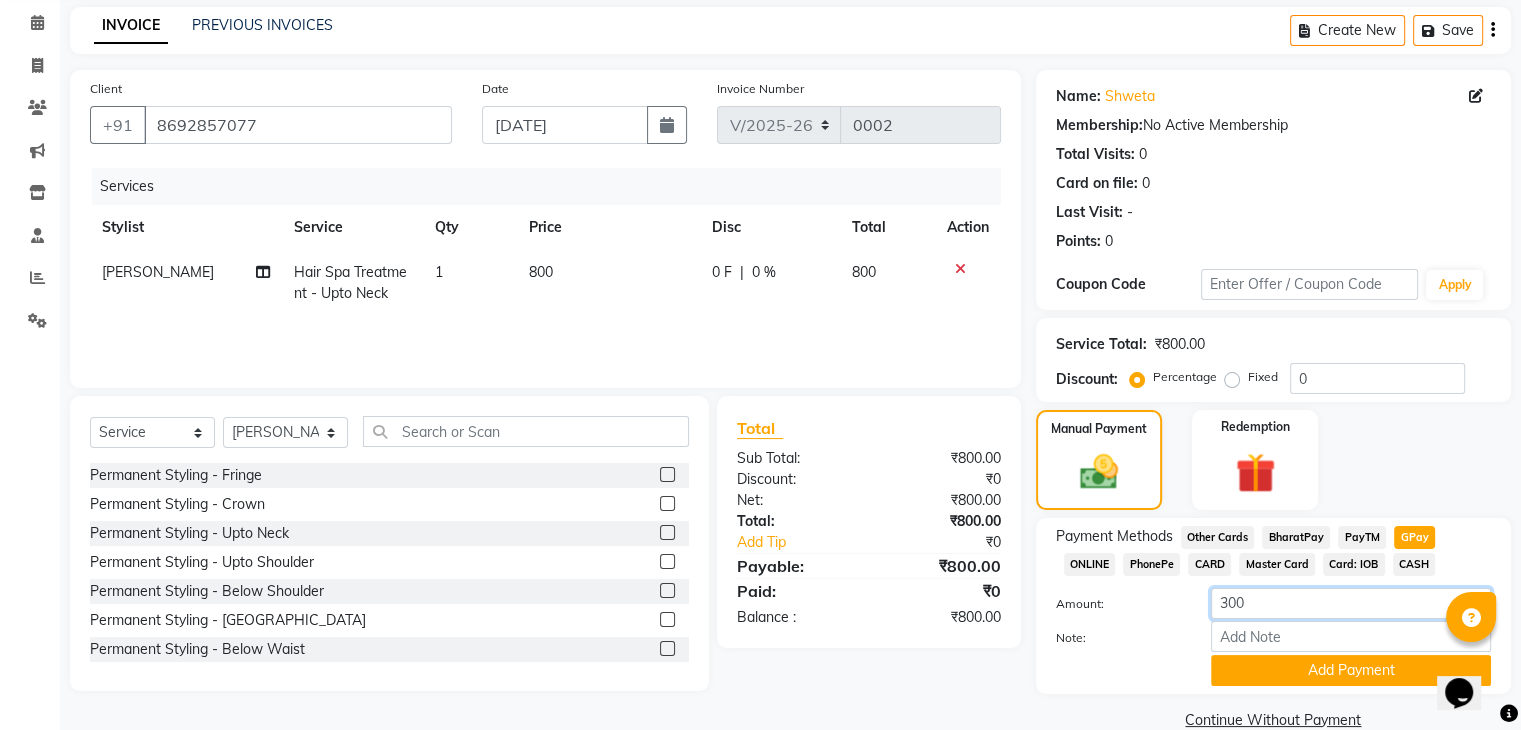 type on "300" 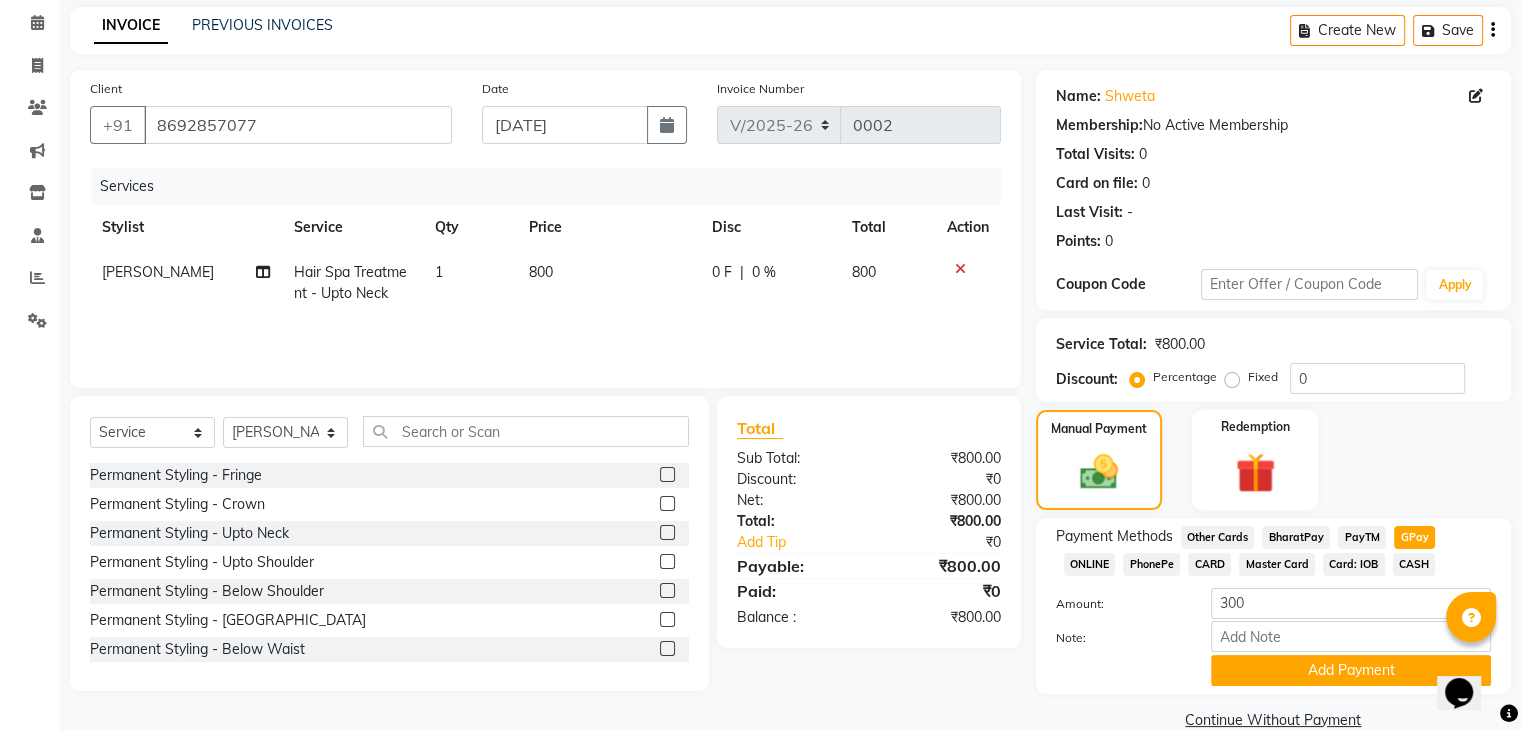 click on "Add Payment" 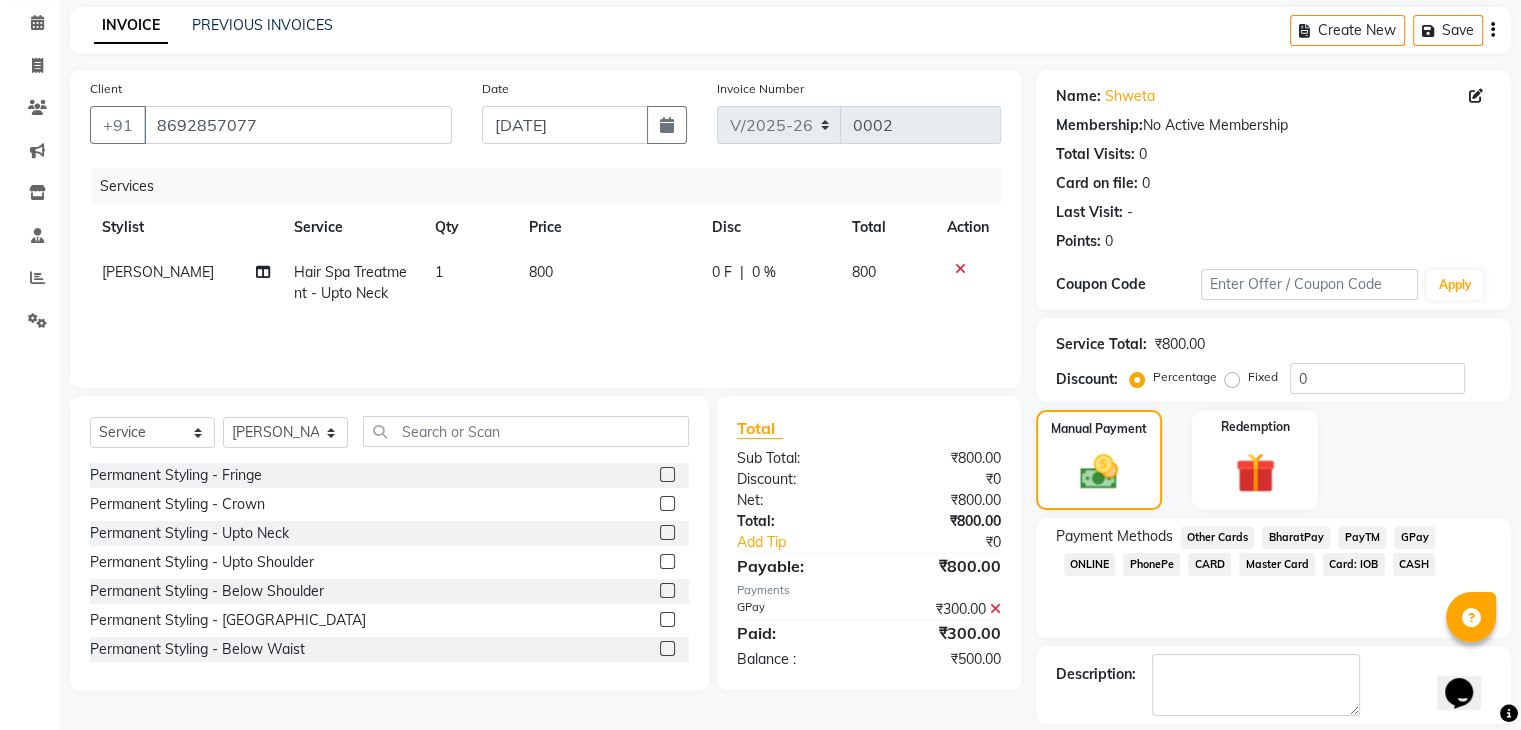 click on "CASH" 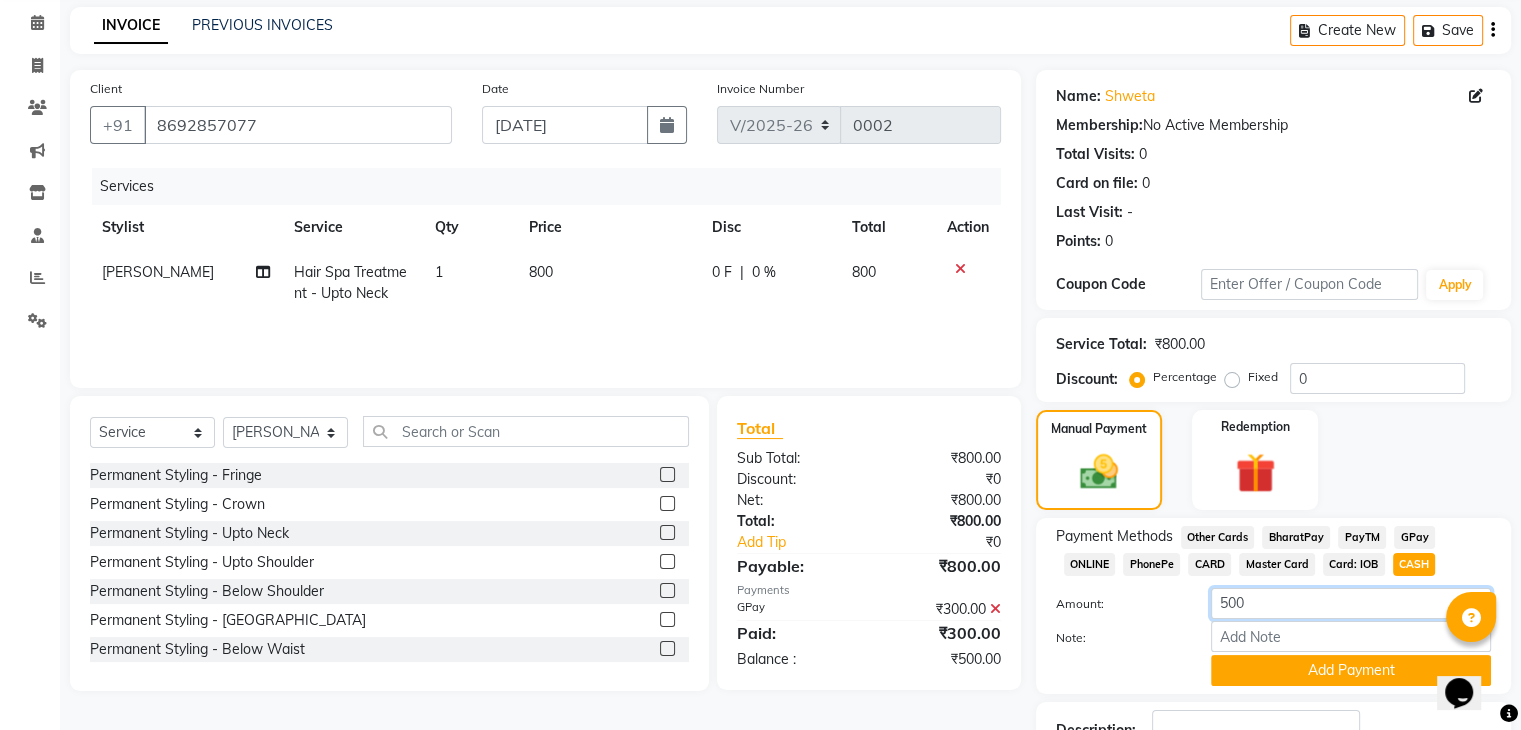 click on "500" 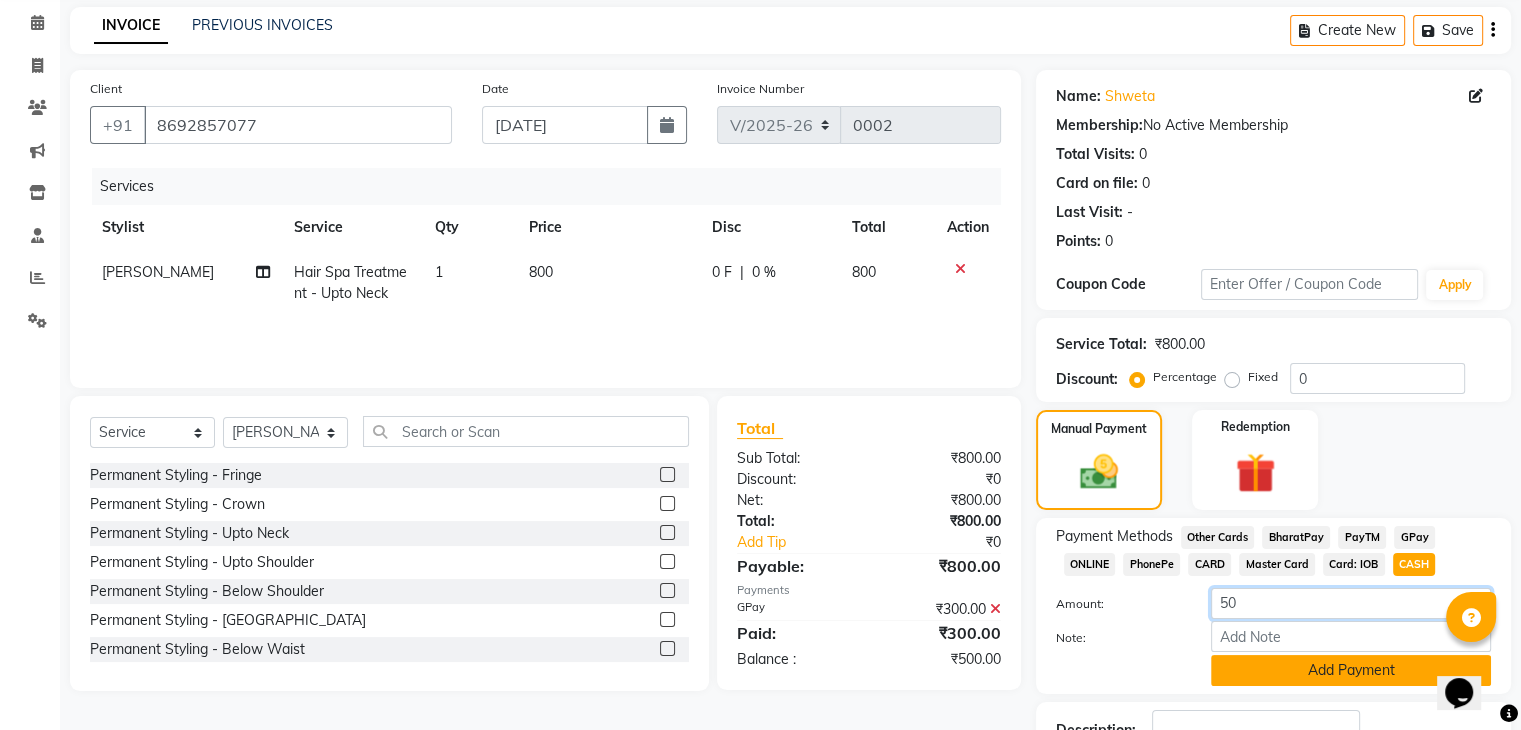 type on "50" 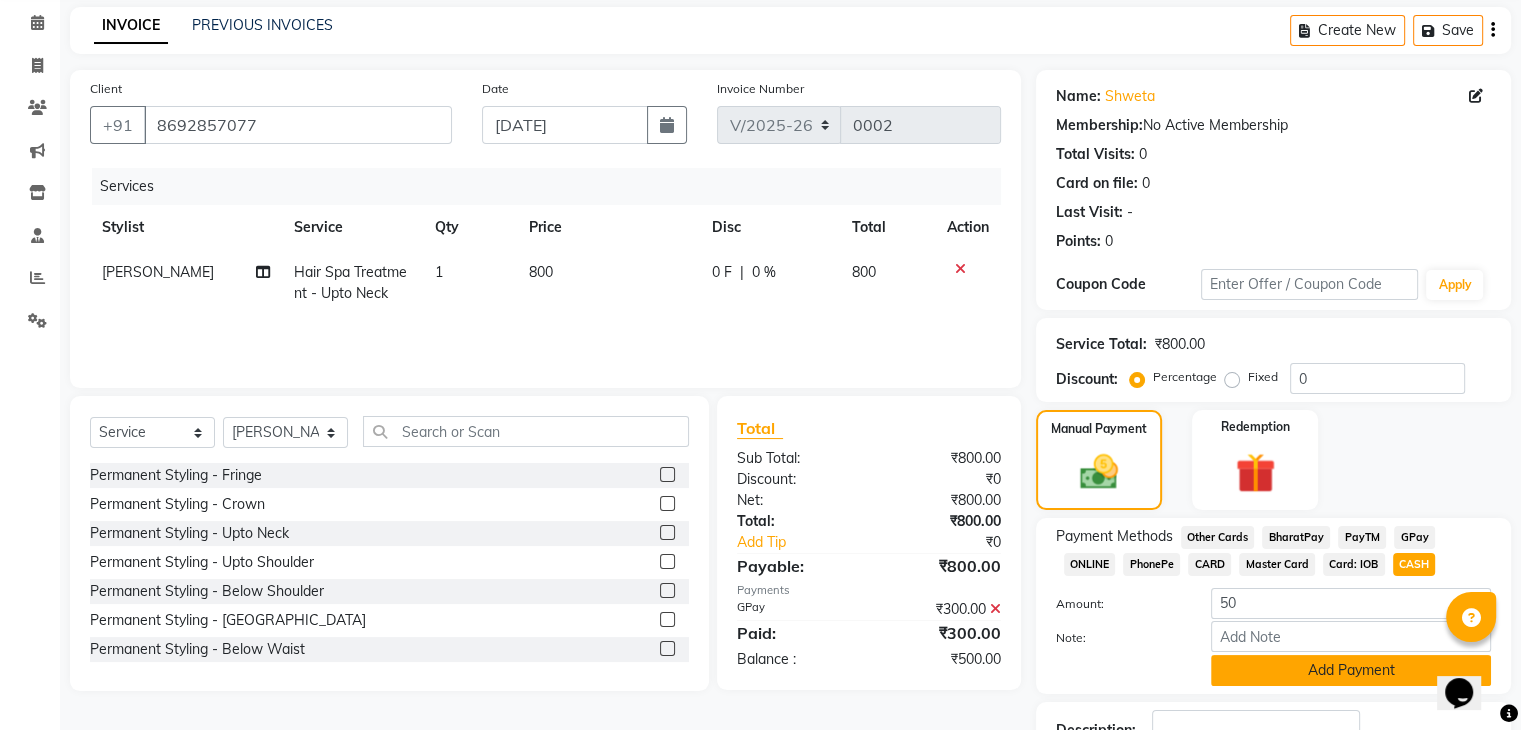 click on "Add Payment" 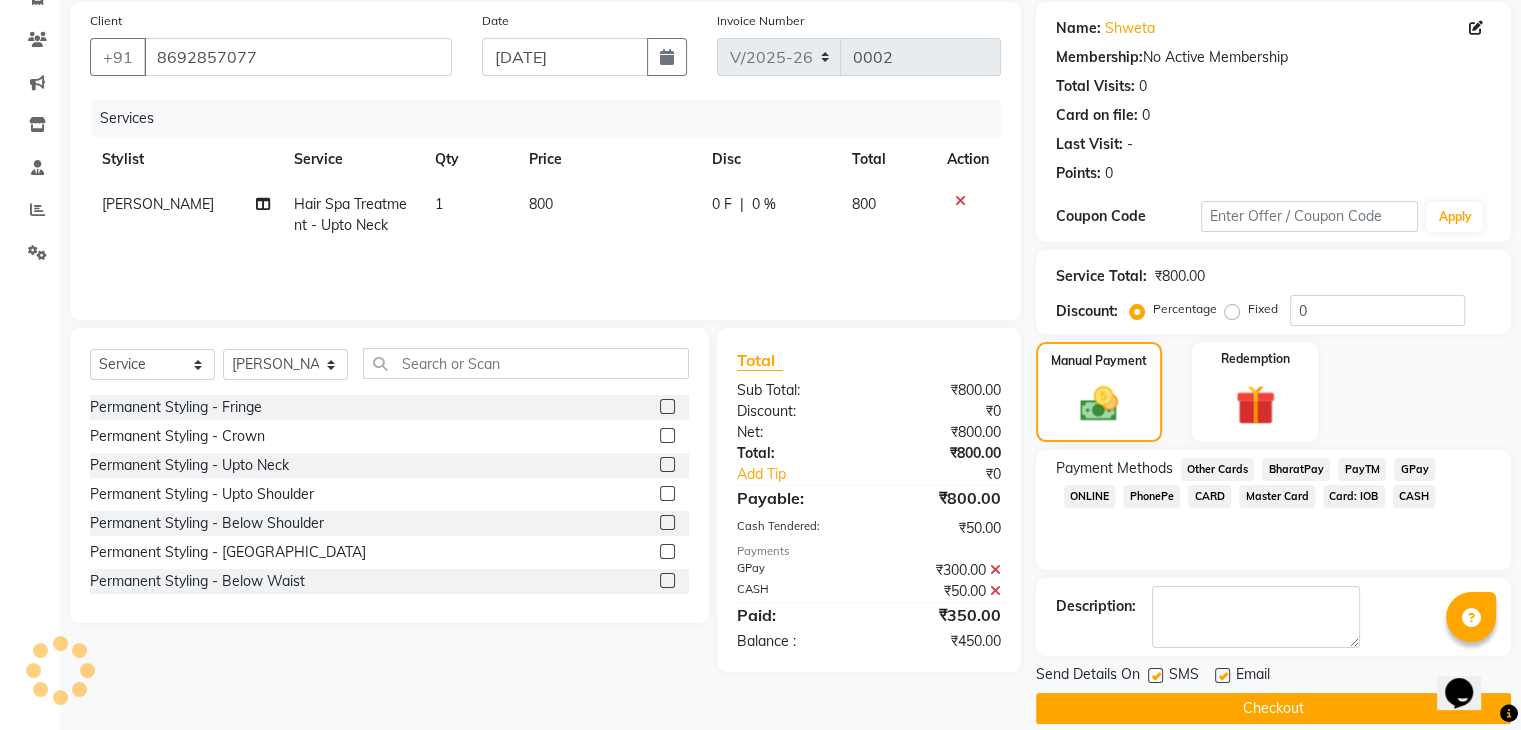 scroll, scrollTop: 171, scrollLeft: 0, axis: vertical 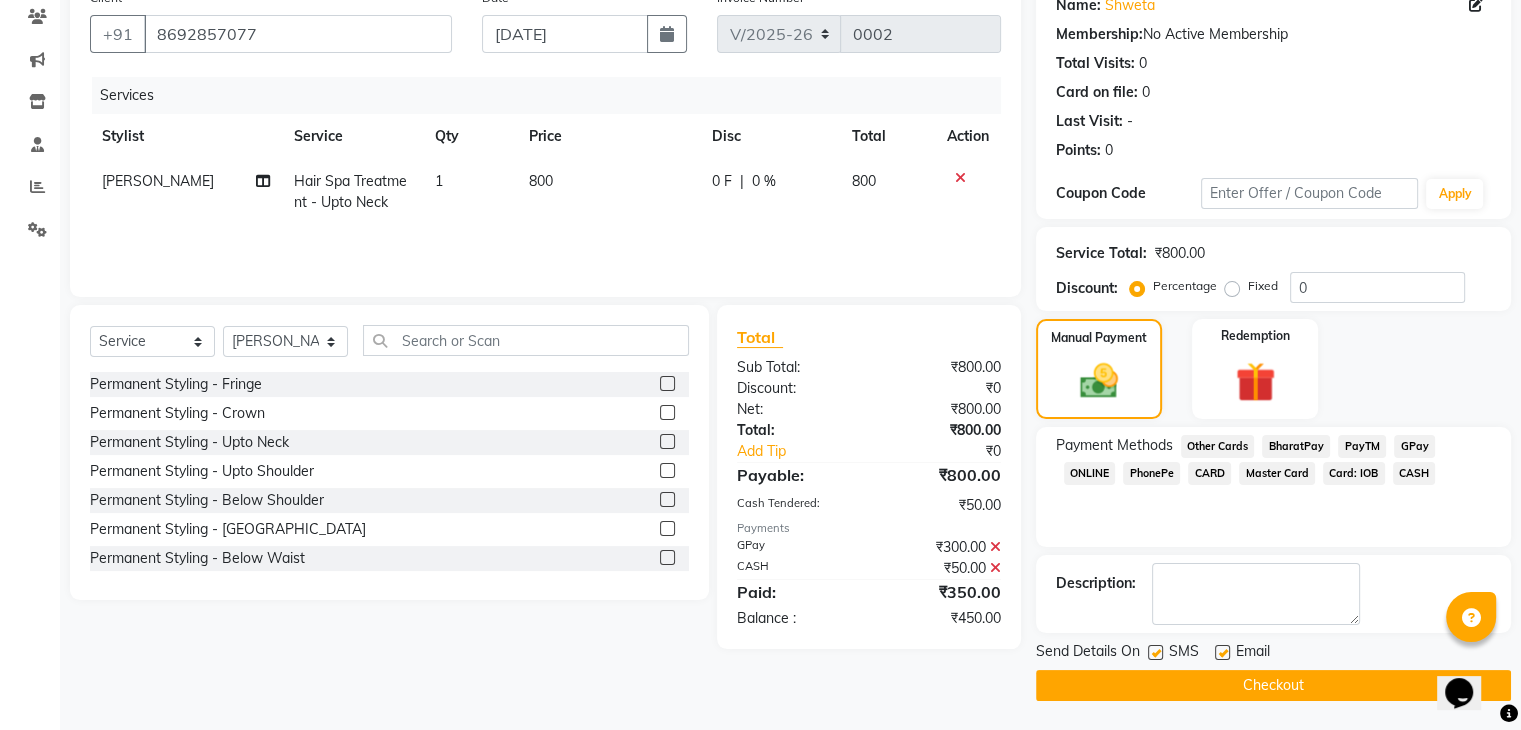 click on "Checkout" 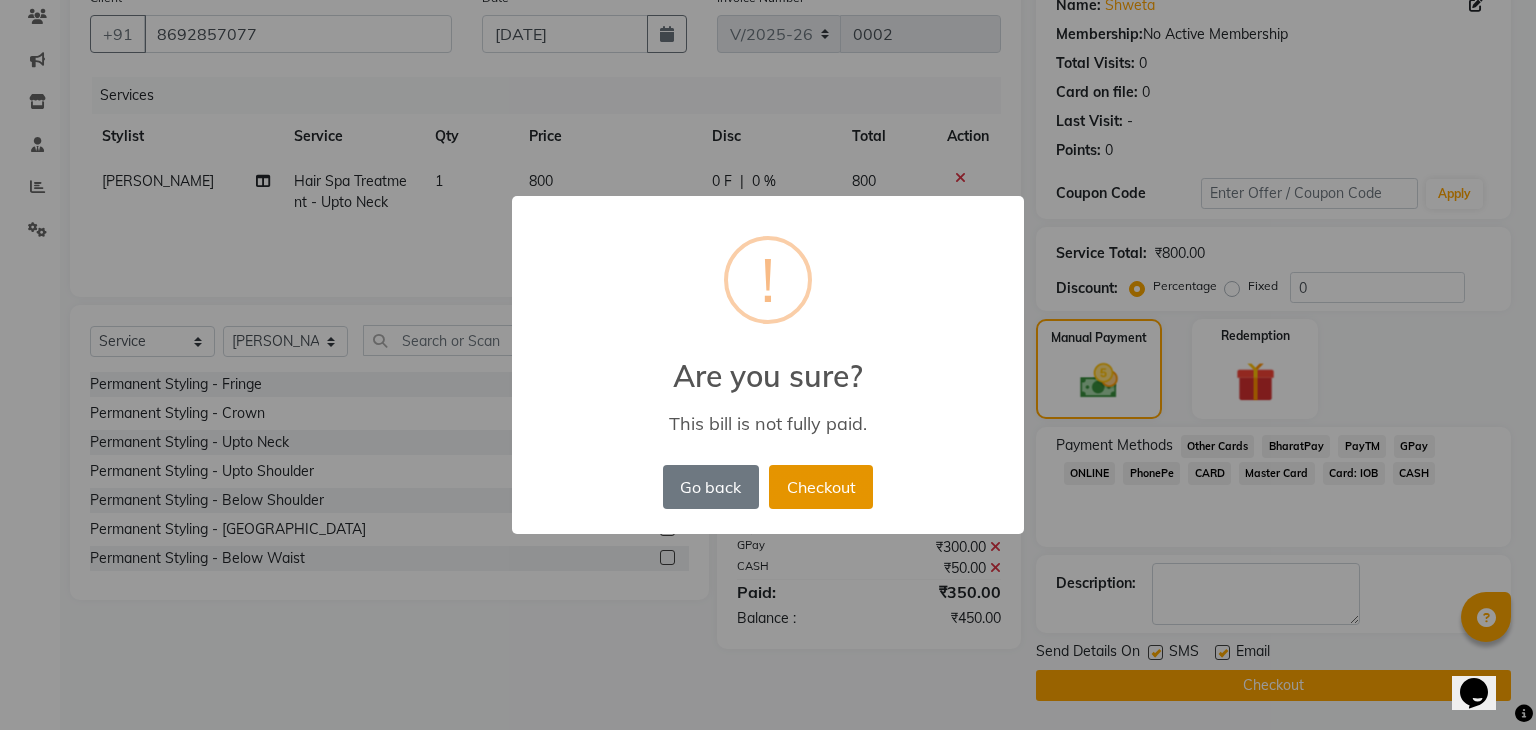 click on "Checkout" at bounding box center (821, 487) 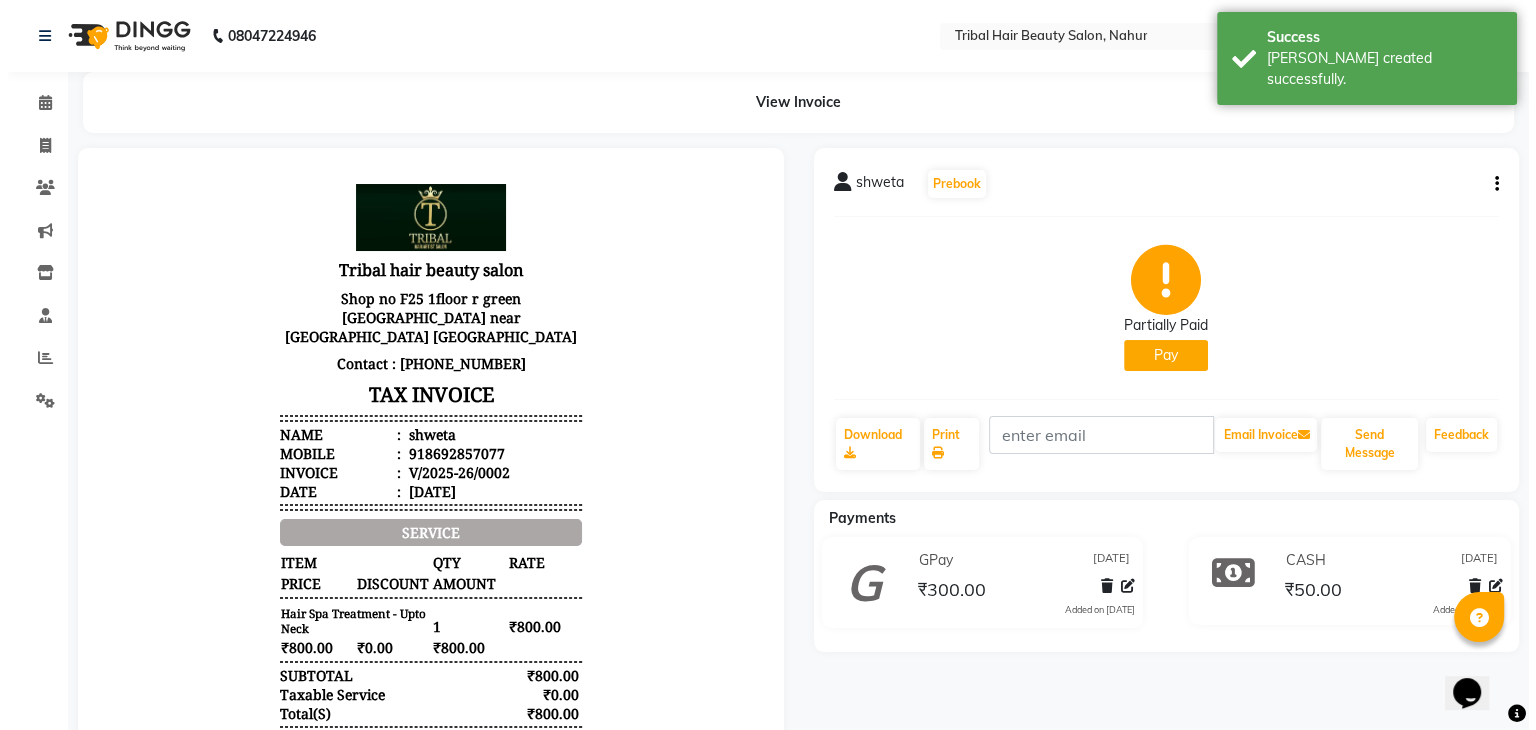 scroll, scrollTop: 0, scrollLeft: 0, axis: both 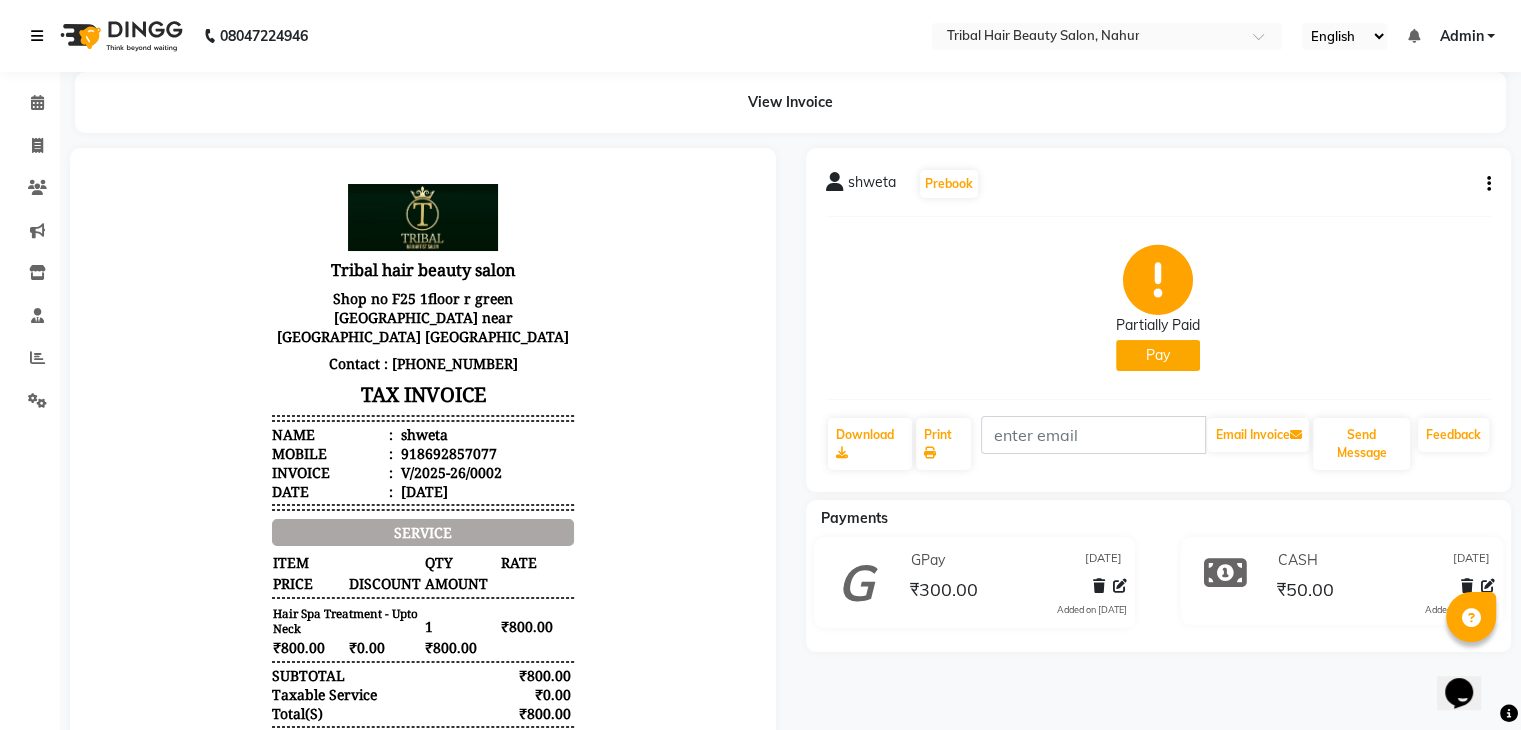 click at bounding box center (37, 36) 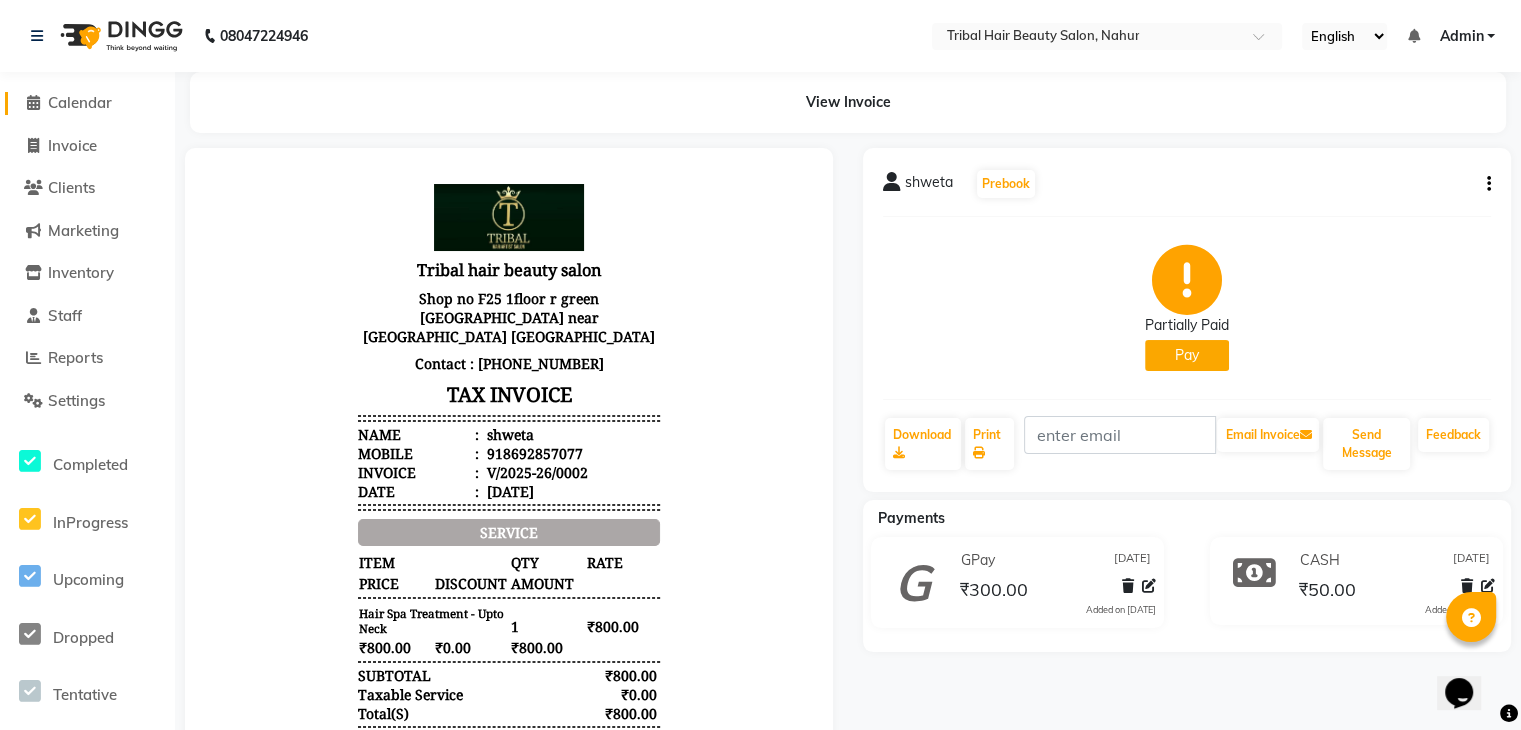 click on "Calendar" 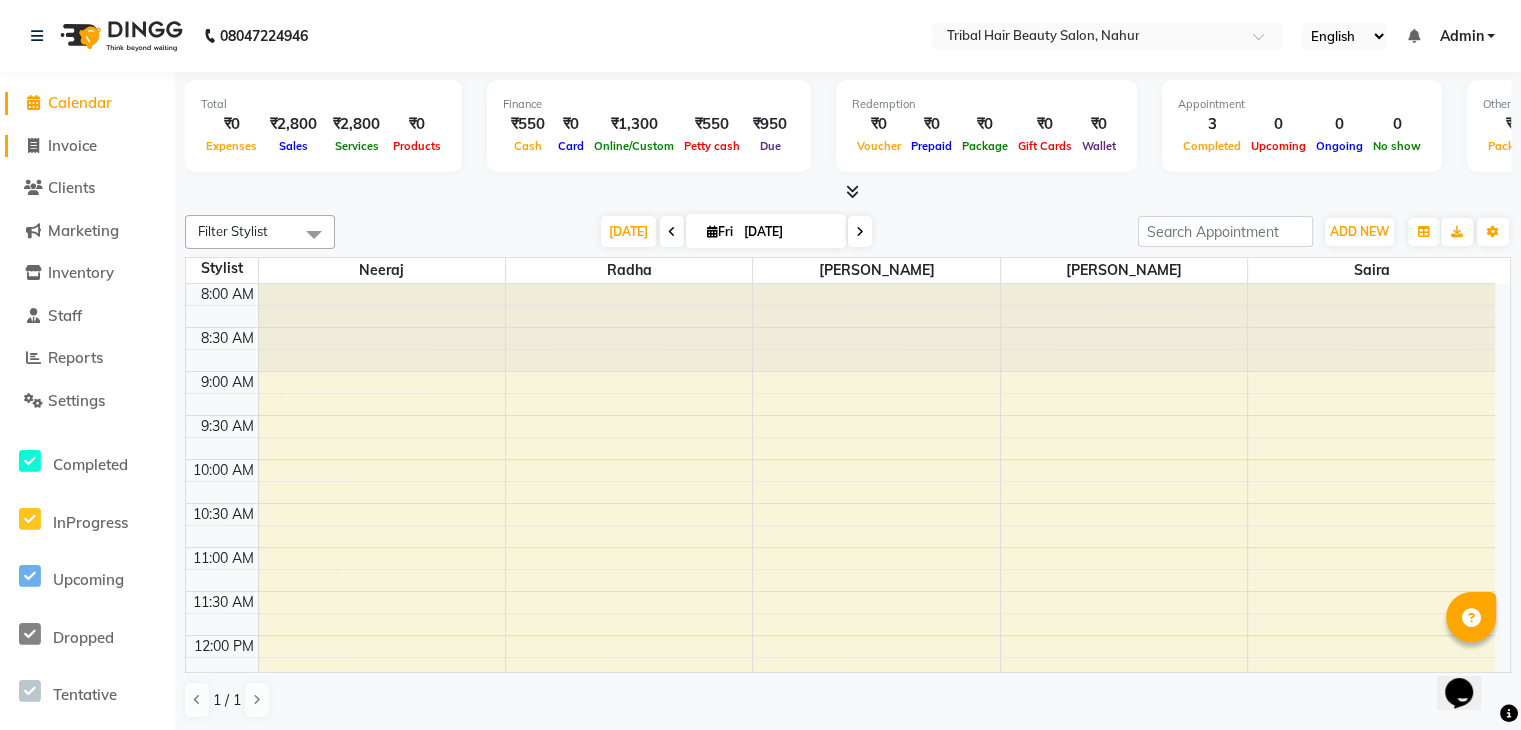 click on "Invoice" 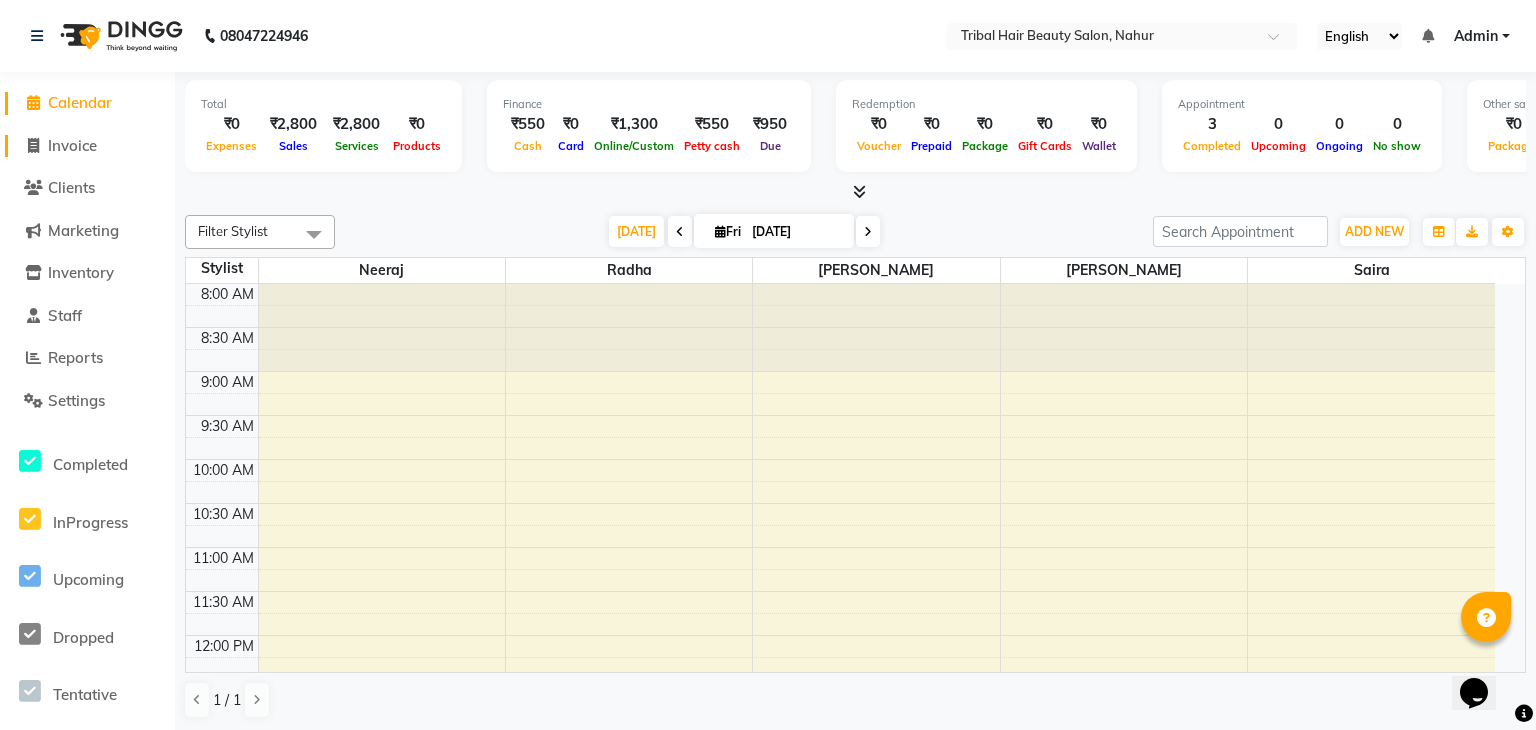 select on "8594" 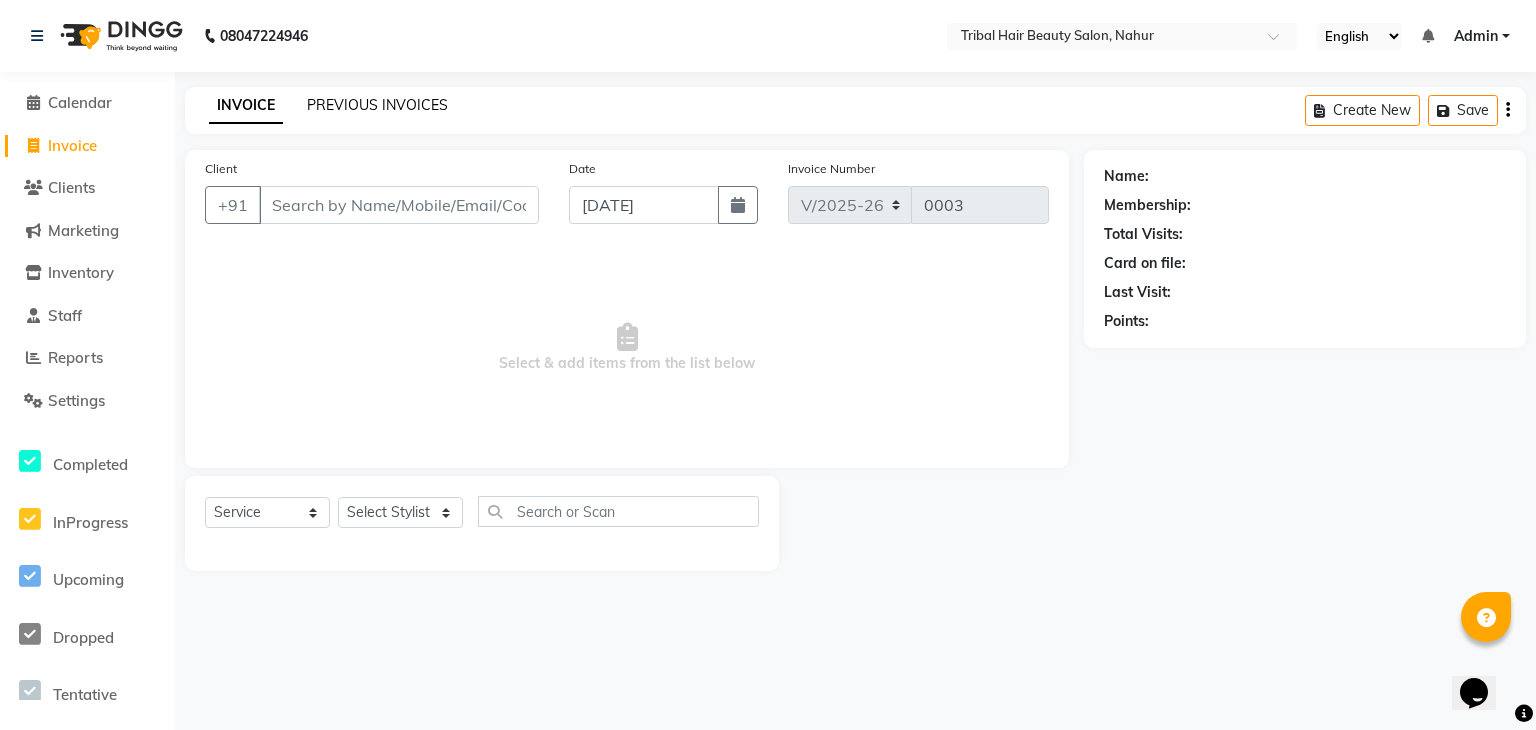 click on "PREVIOUS INVOICES" 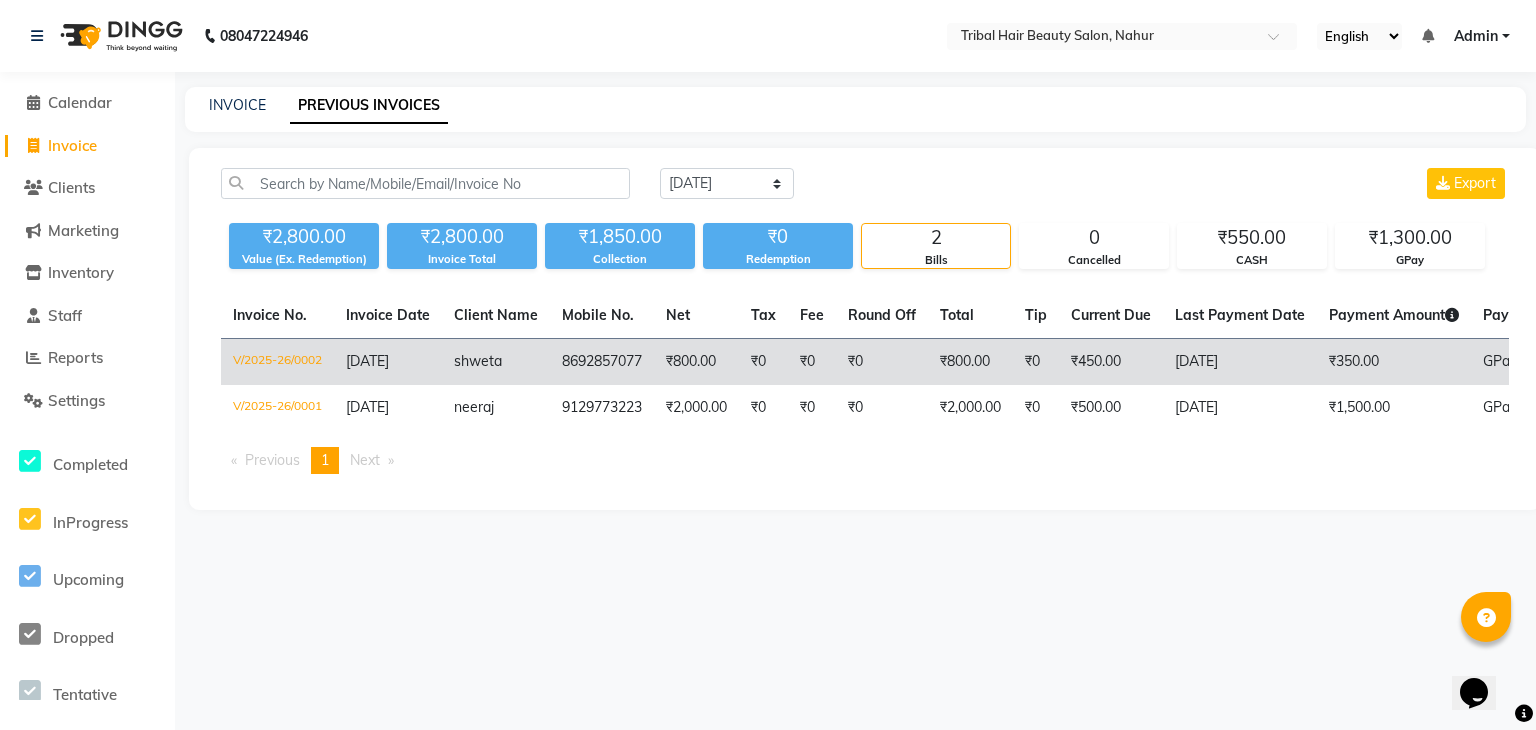 click on "shweta" 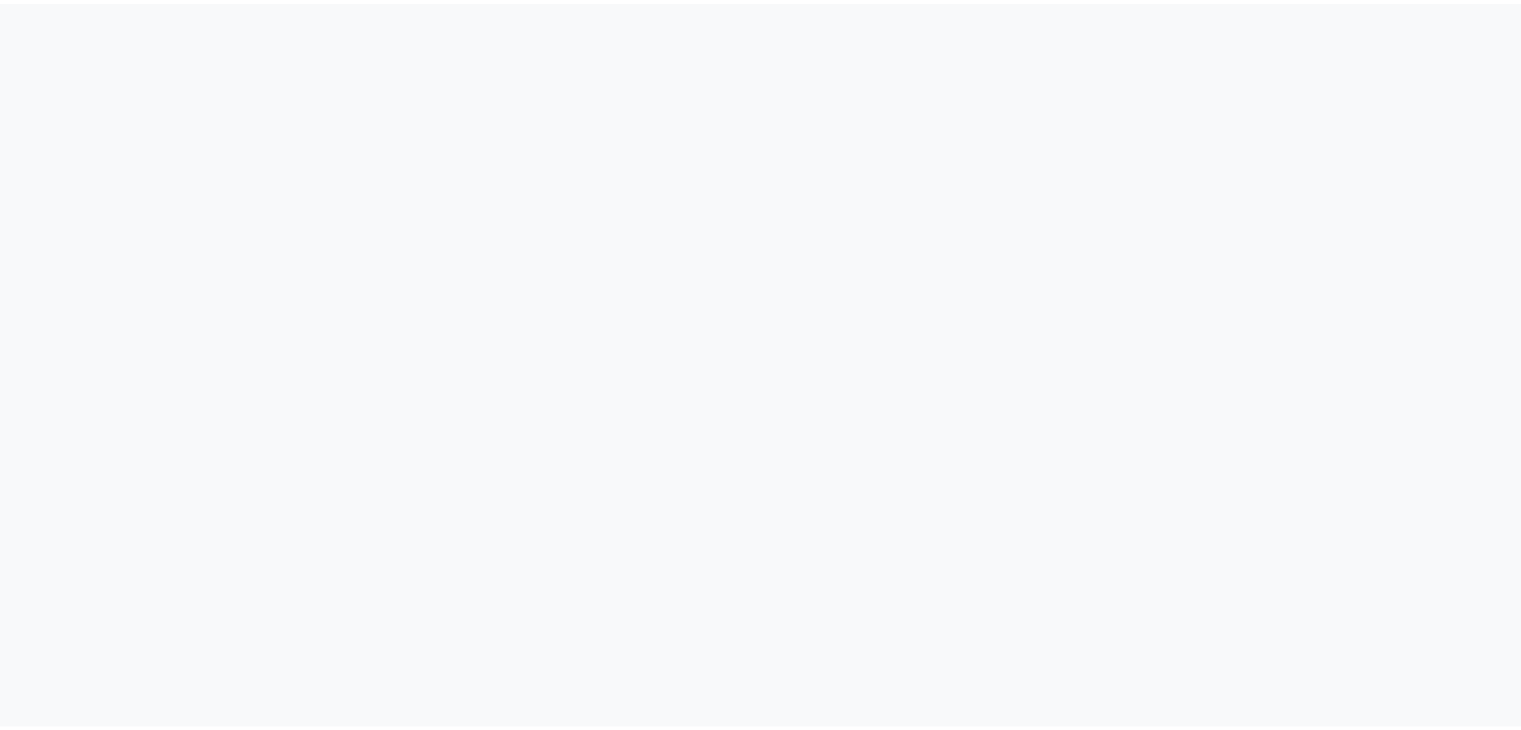 scroll, scrollTop: 0, scrollLeft: 0, axis: both 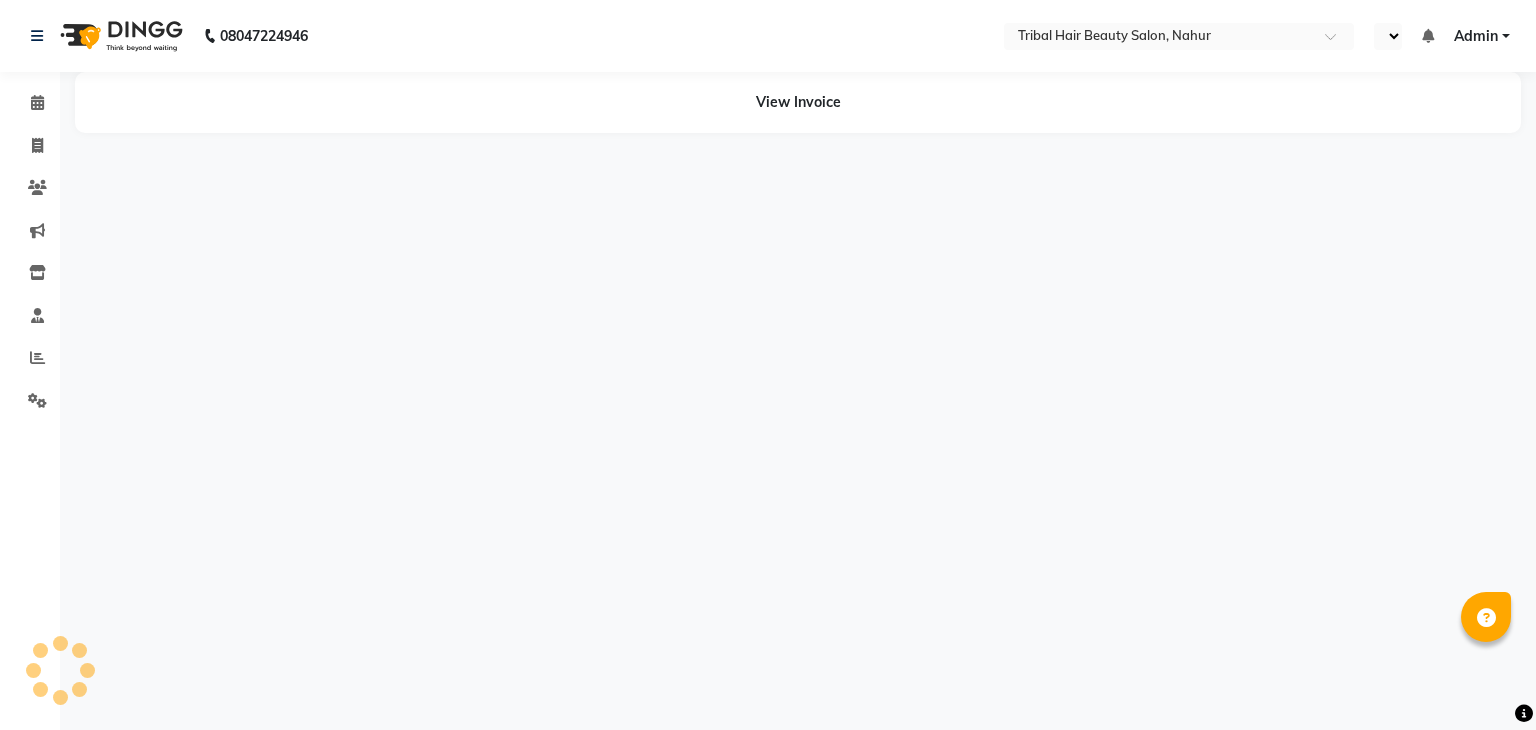 select on "en" 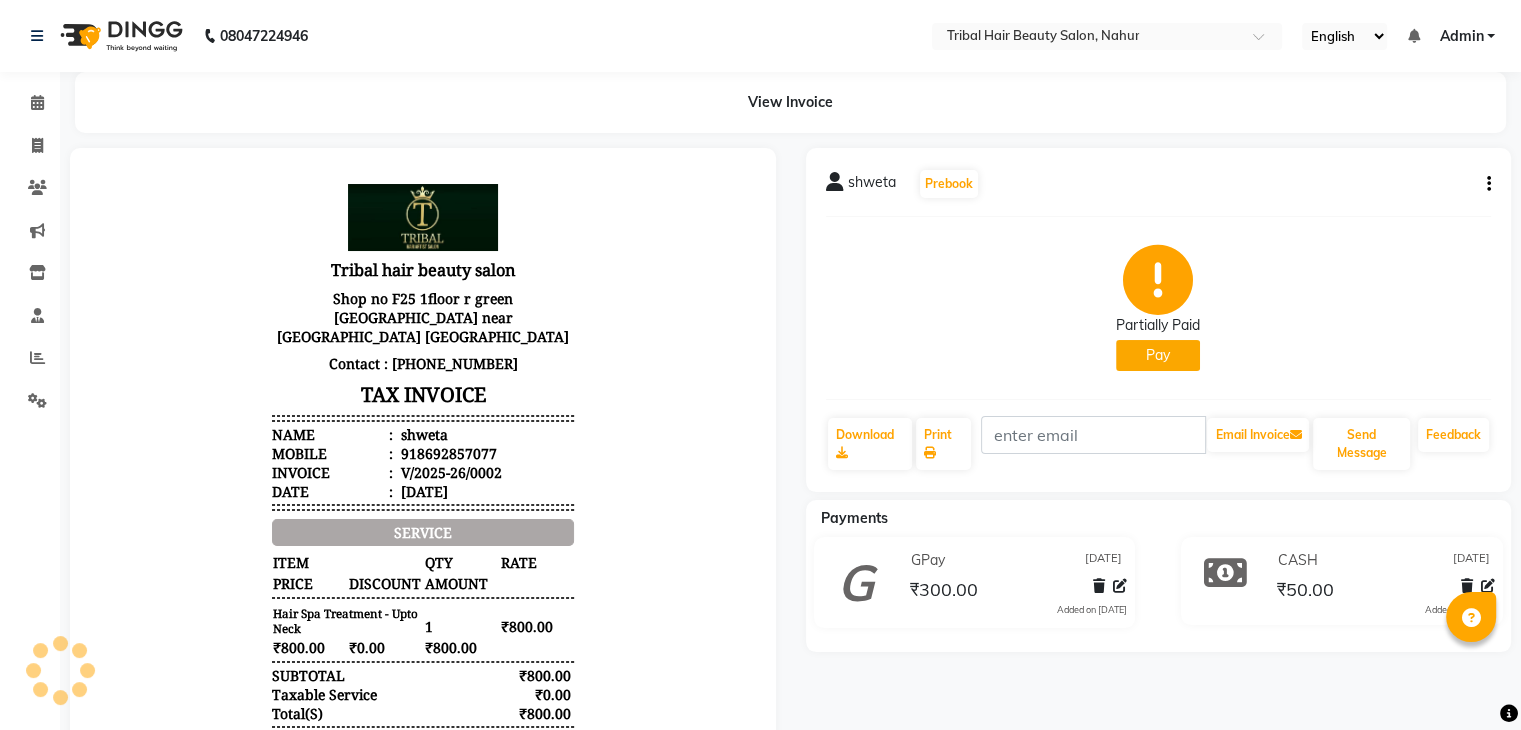 scroll, scrollTop: 0, scrollLeft: 0, axis: both 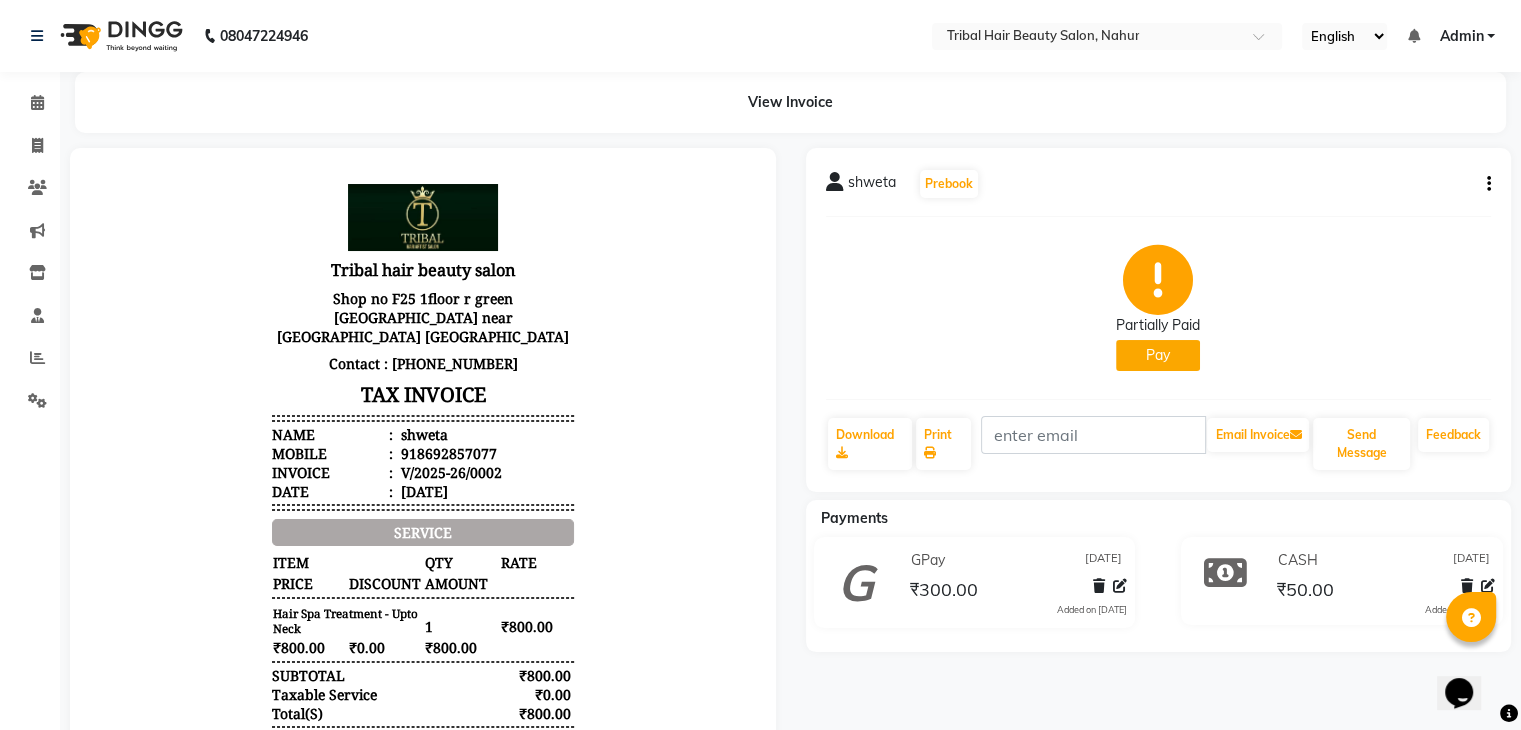 click 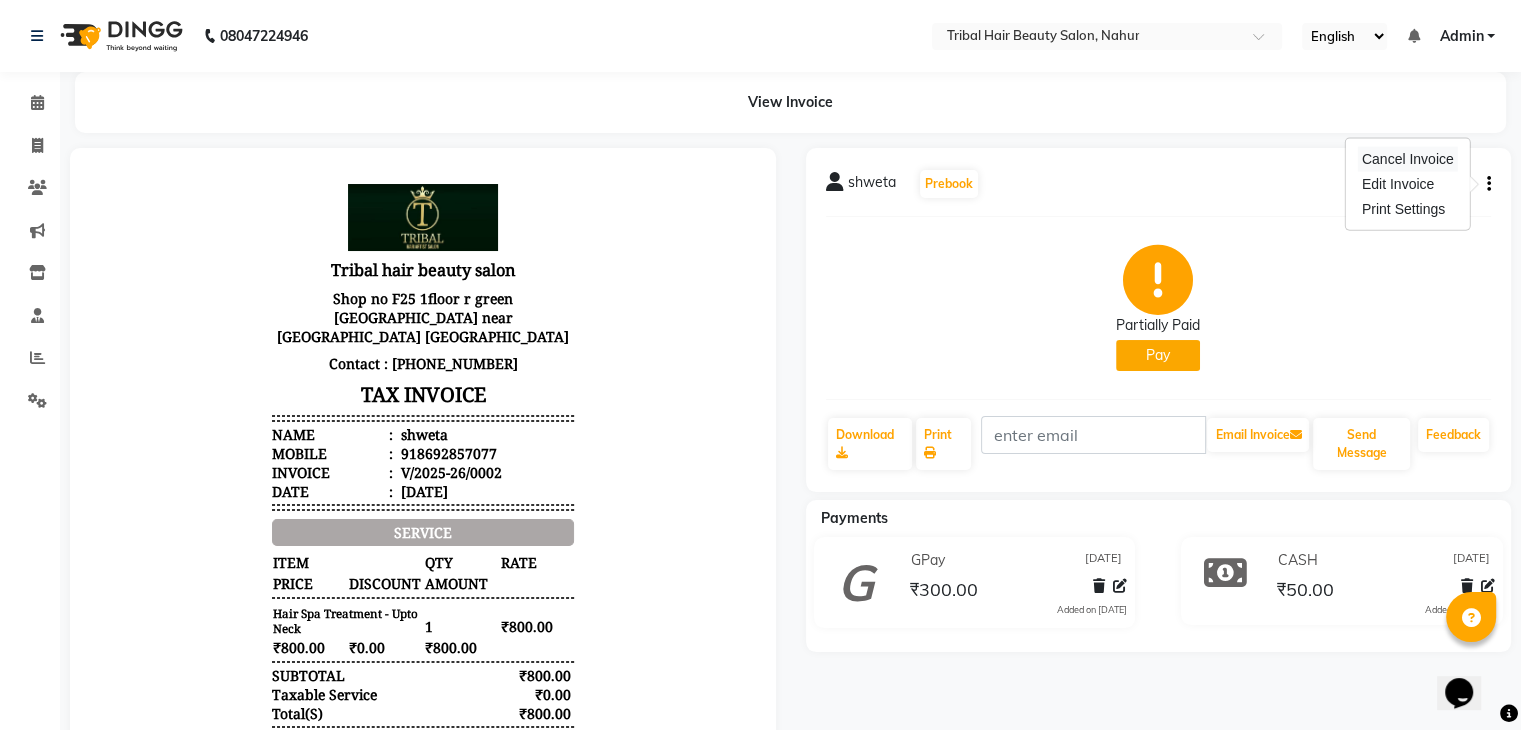 click on "Cancel Invoice" at bounding box center [1408, 159] 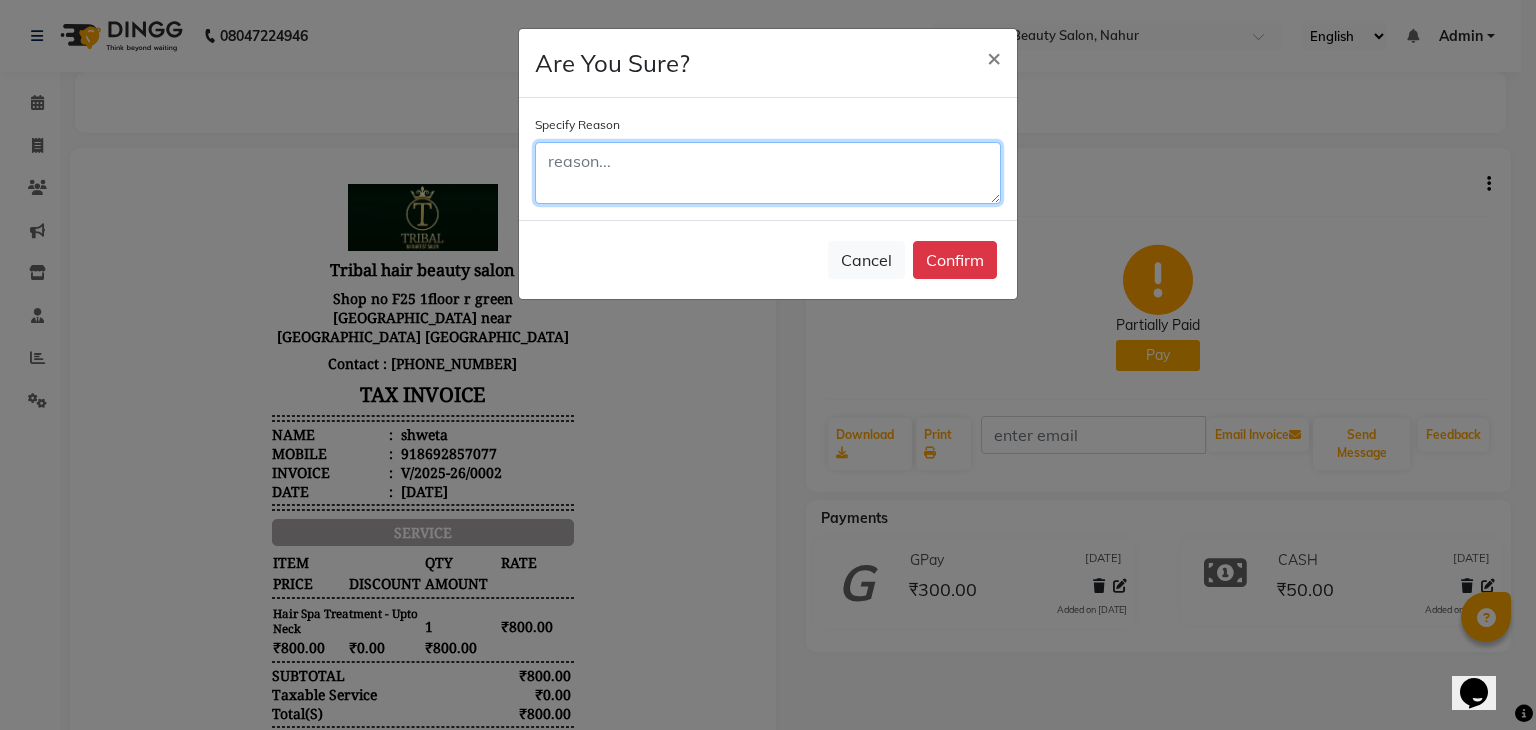 click 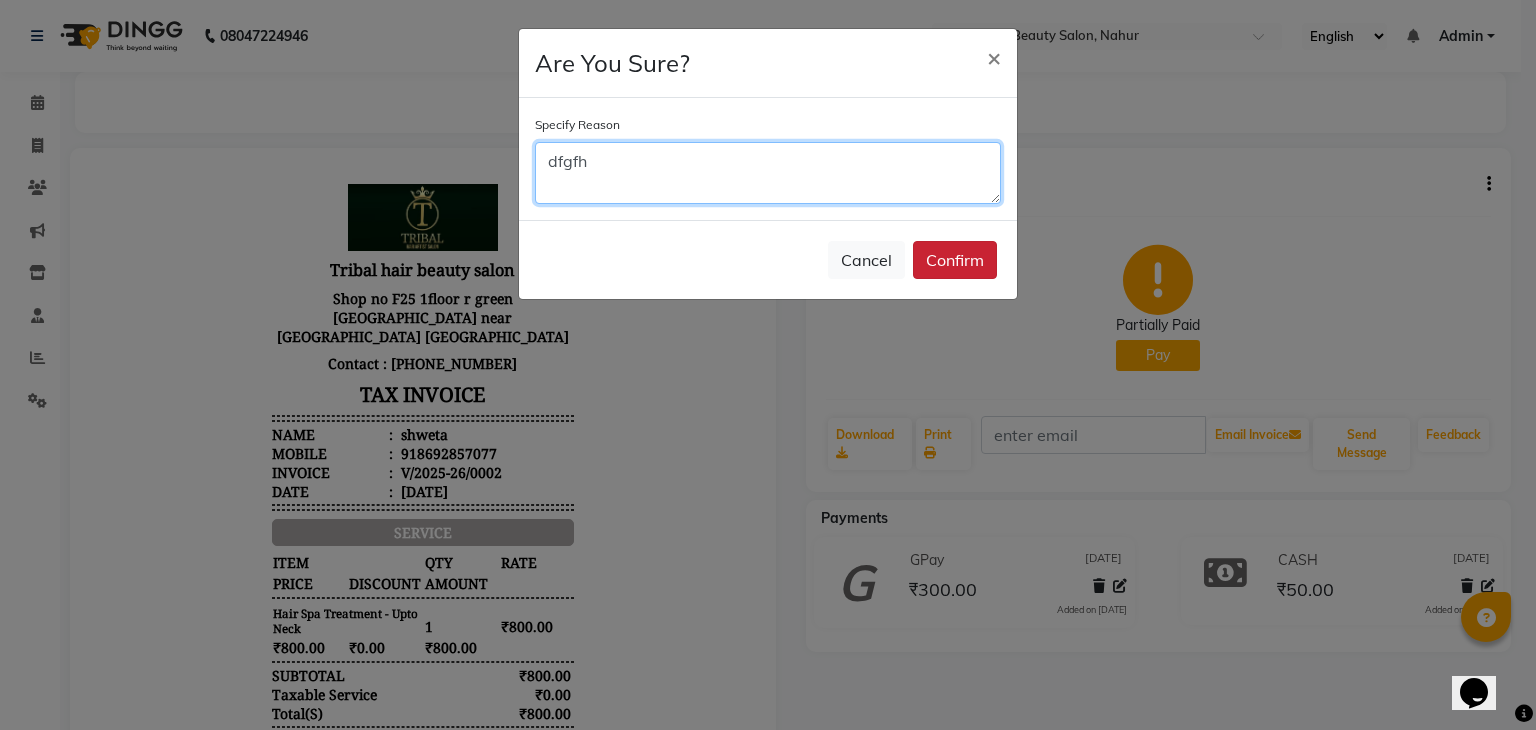 type on "dfgfh" 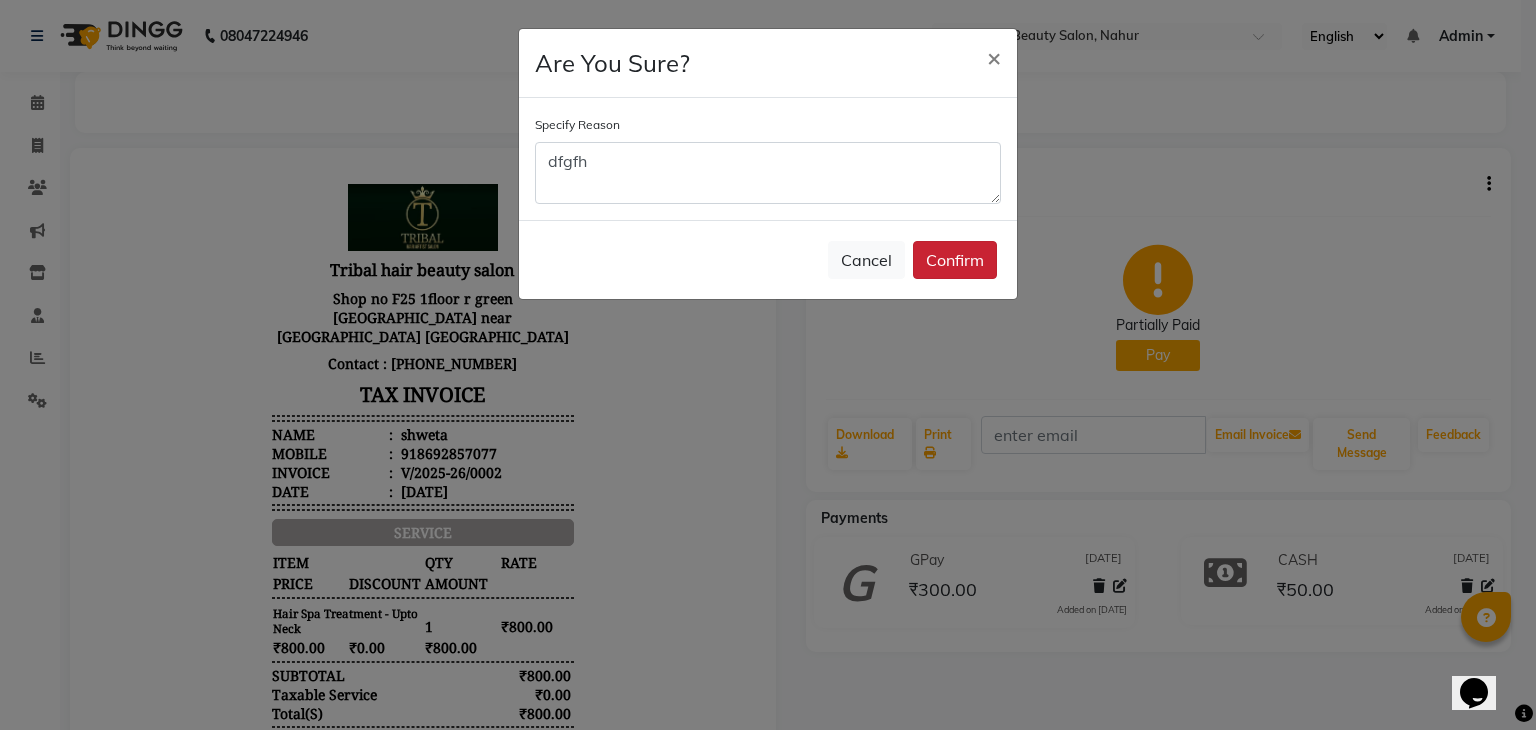 click on "Confirm" 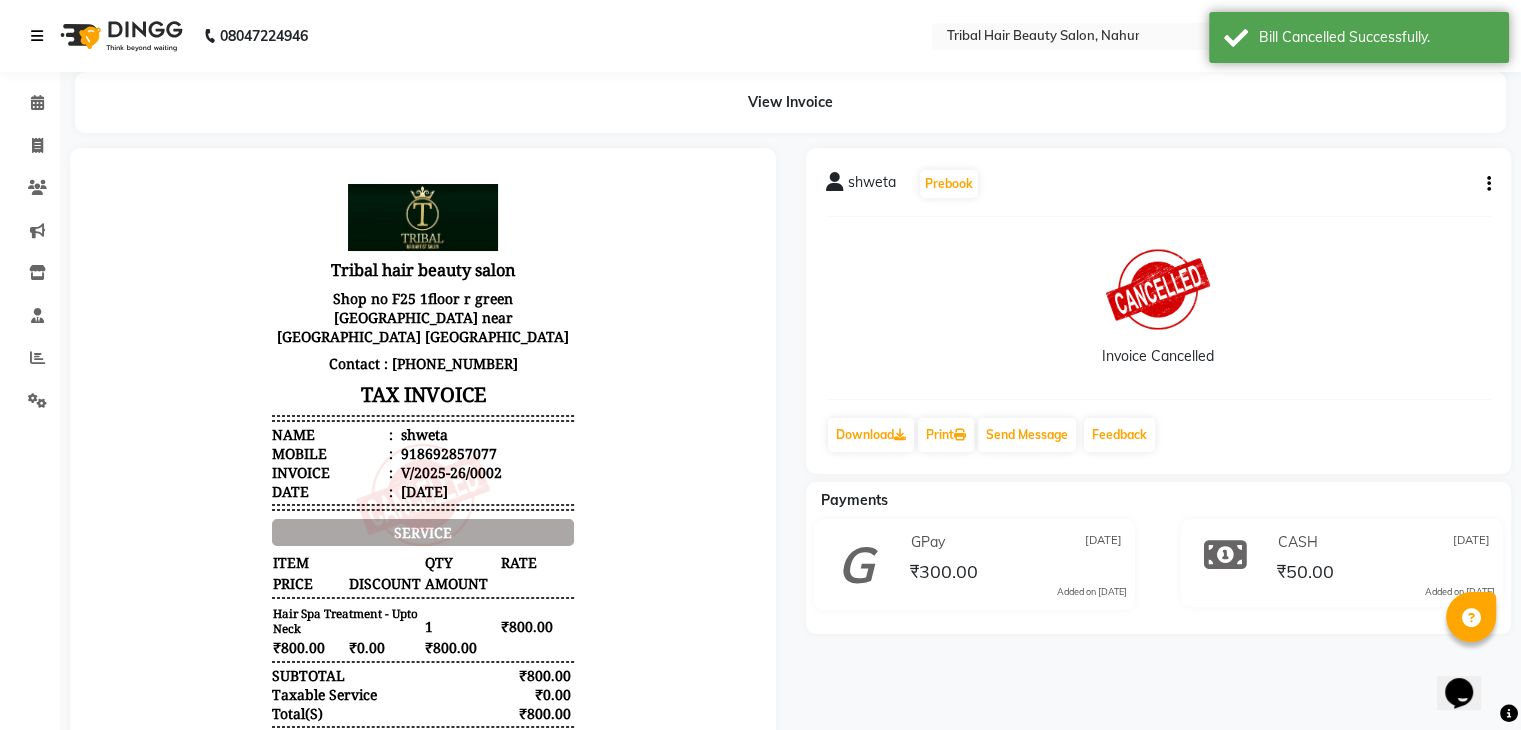 click at bounding box center [41, 36] 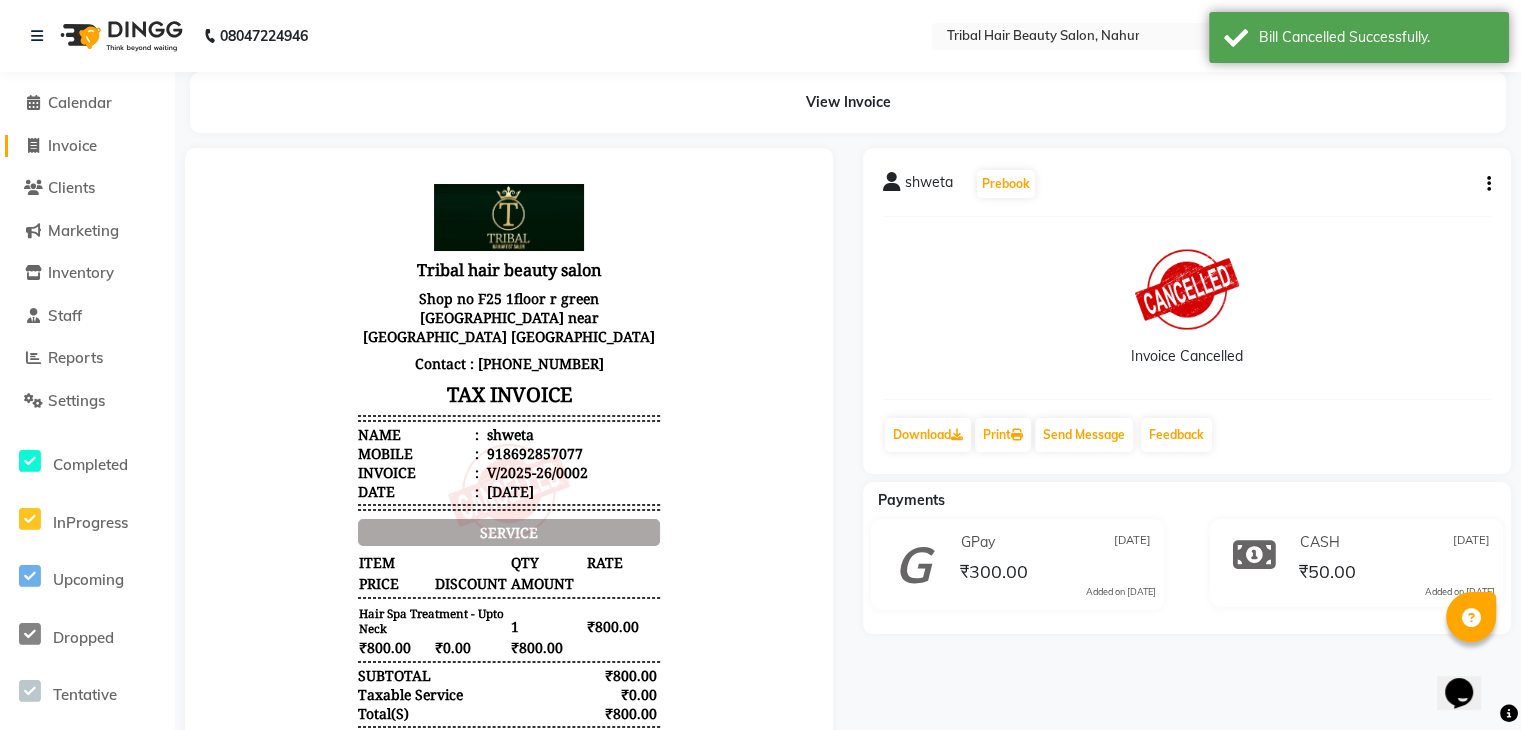 click on "Invoice" 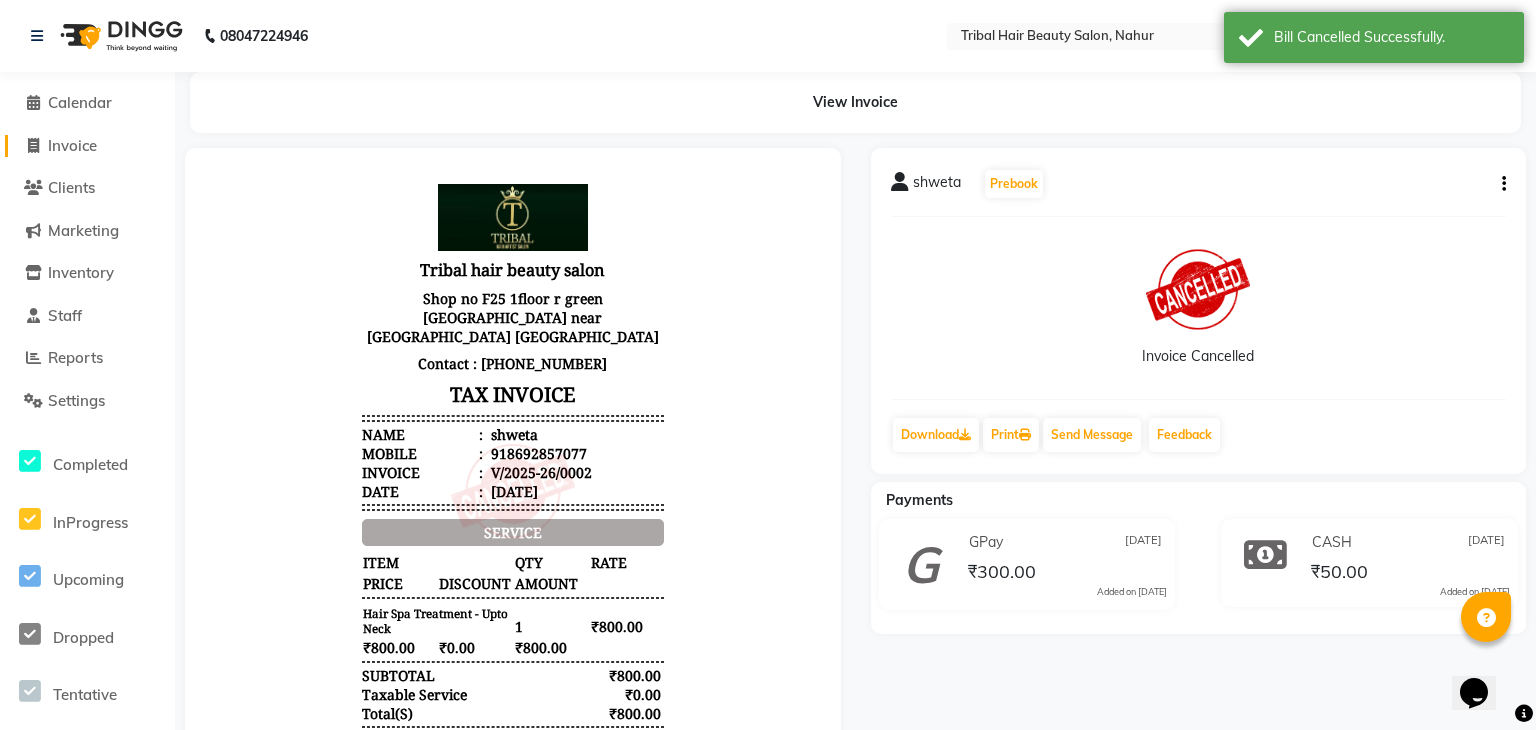 select on "8594" 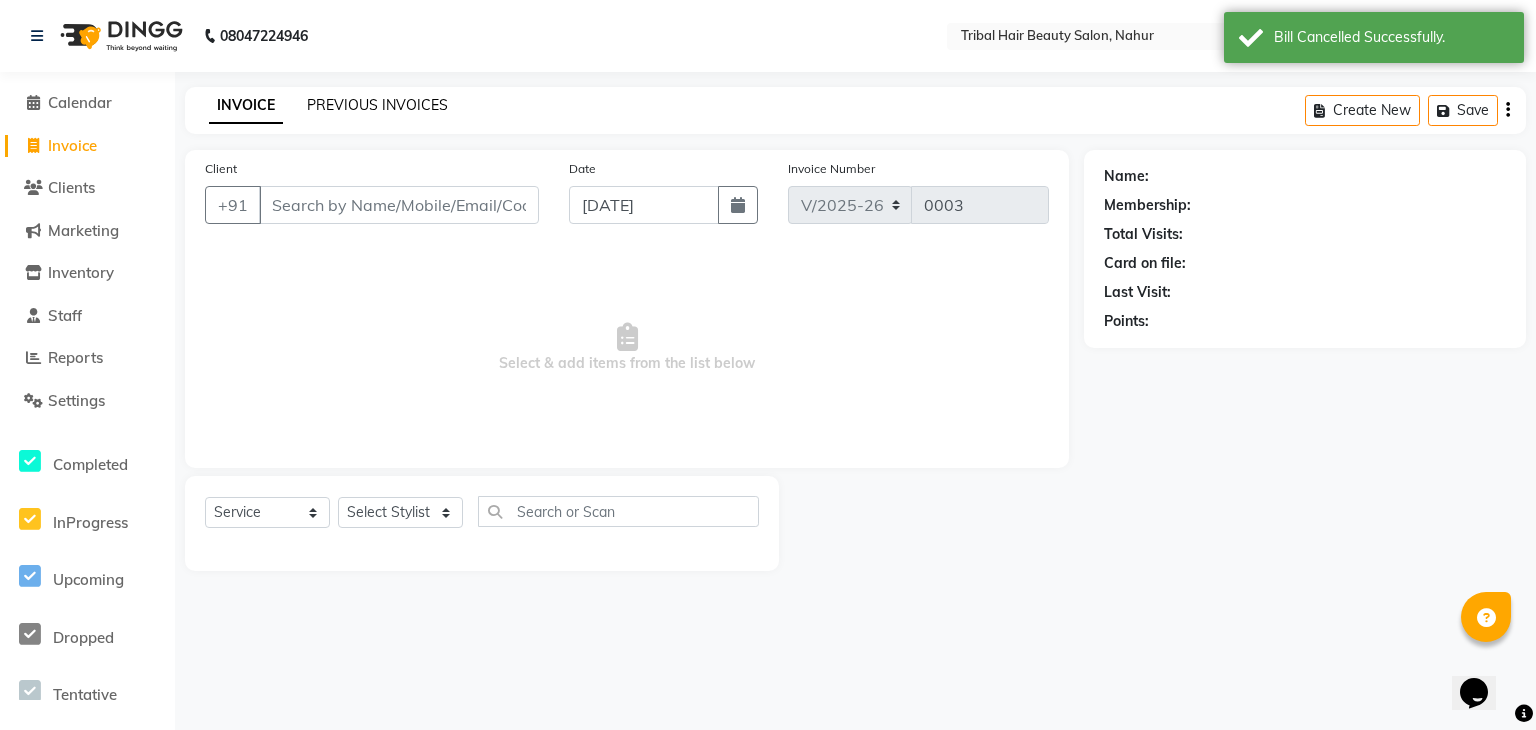 click on "PREVIOUS INVOICES" 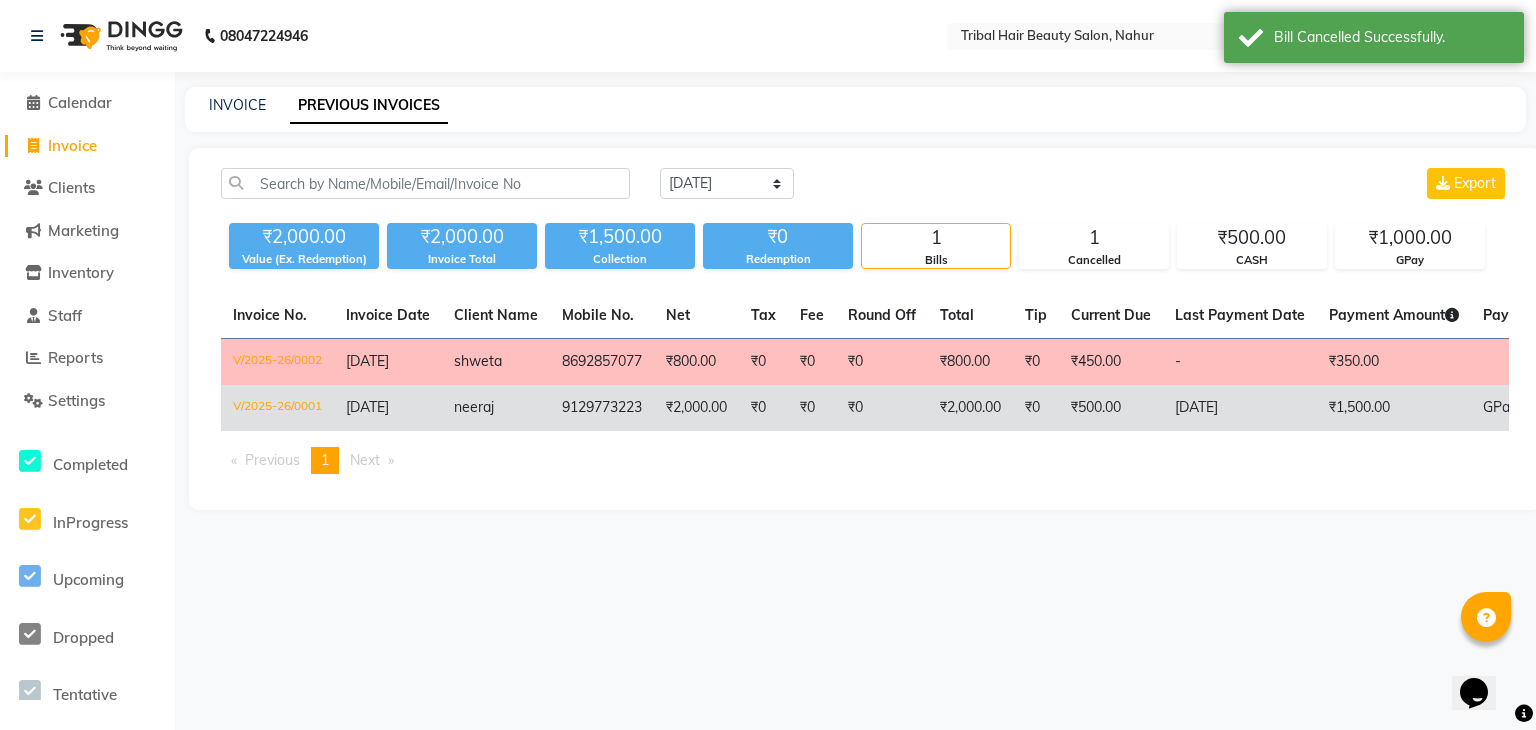 click on "neeraj" 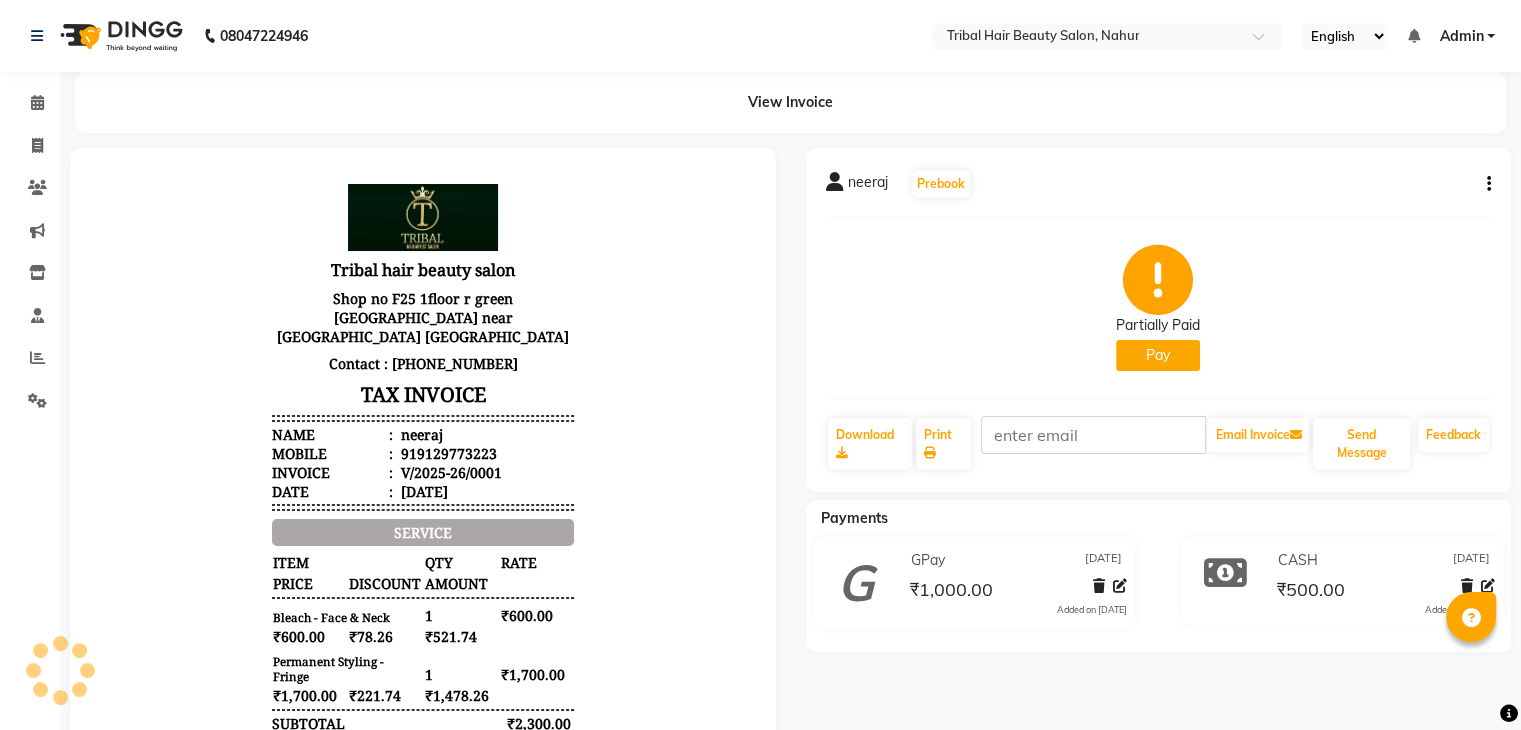 scroll, scrollTop: 0, scrollLeft: 0, axis: both 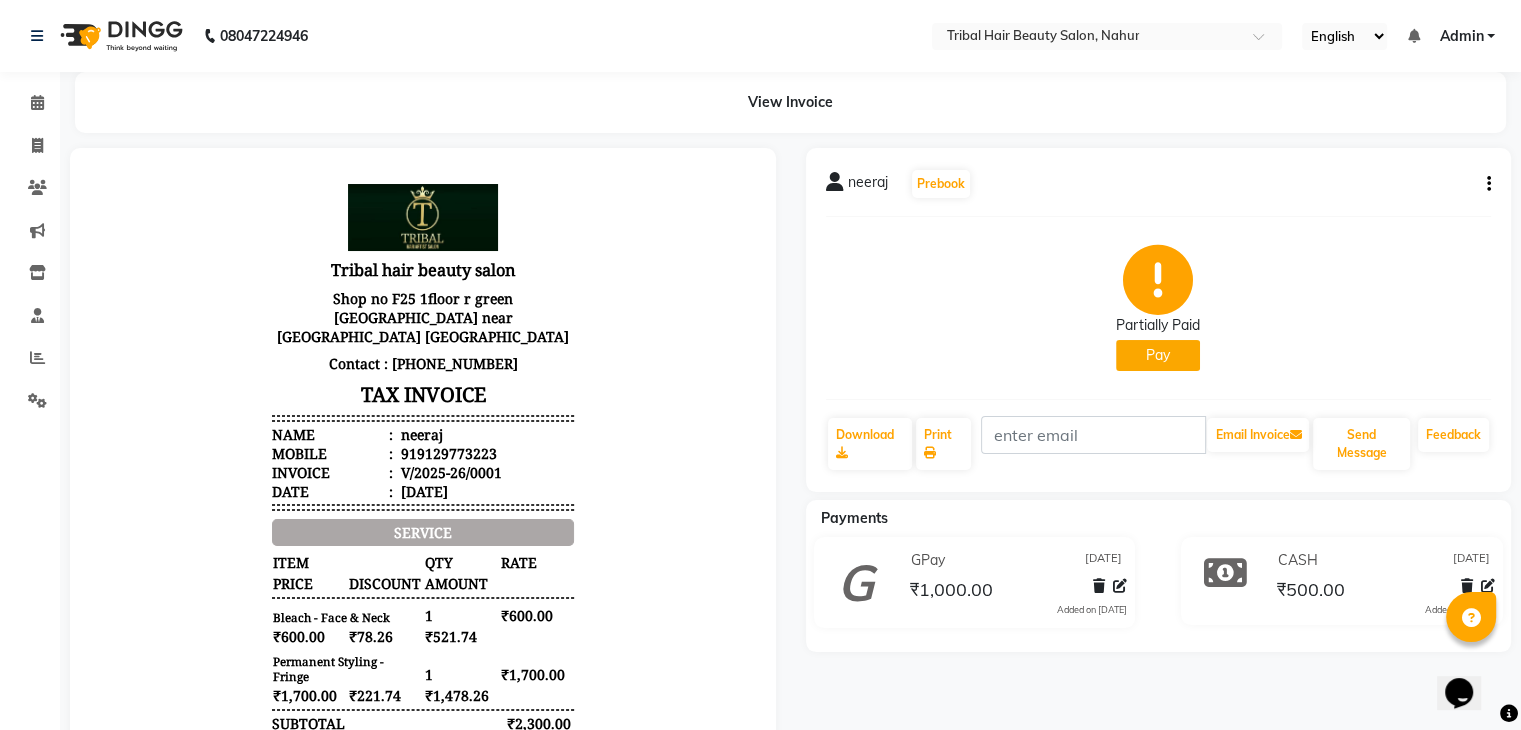 click 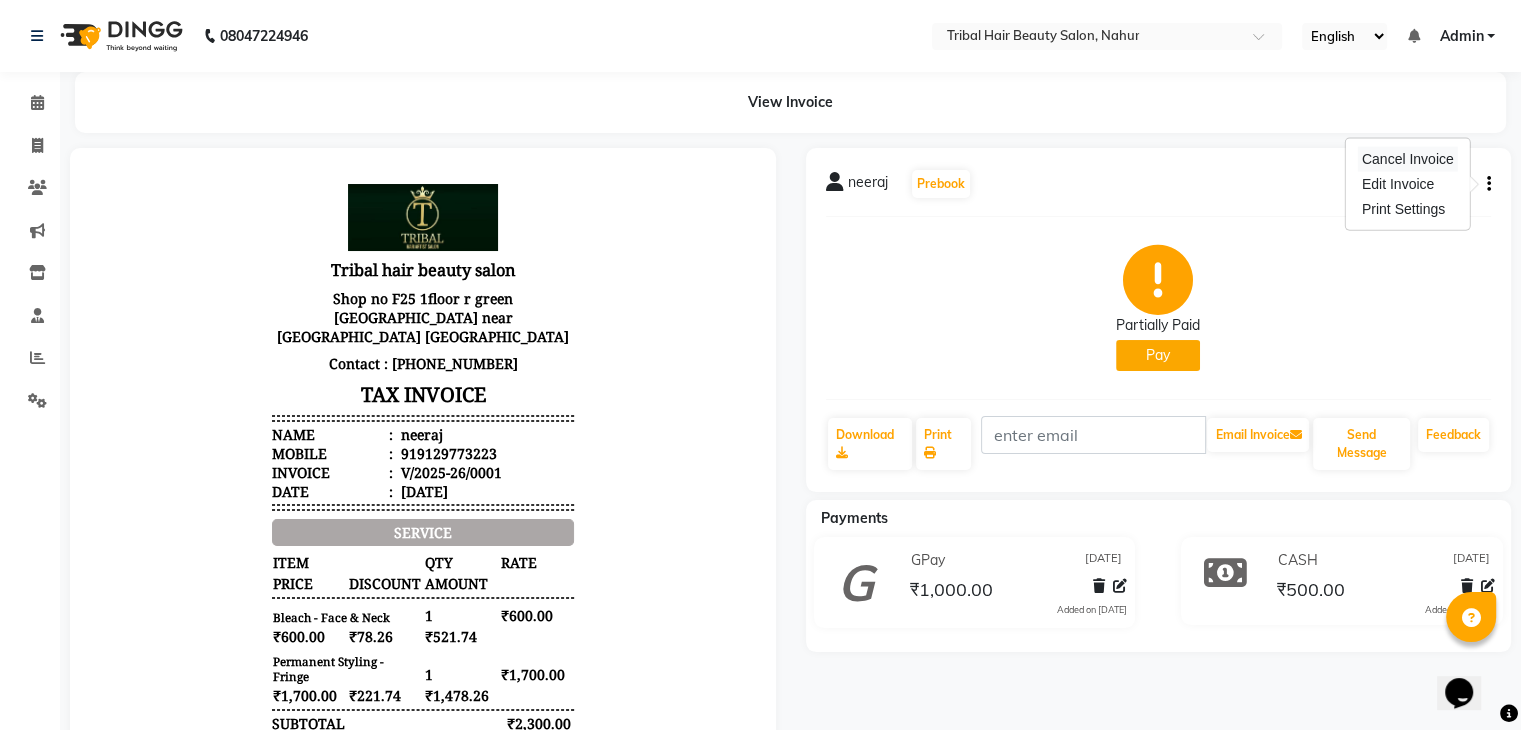 click on "Cancel Invoice" at bounding box center (1408, 159) 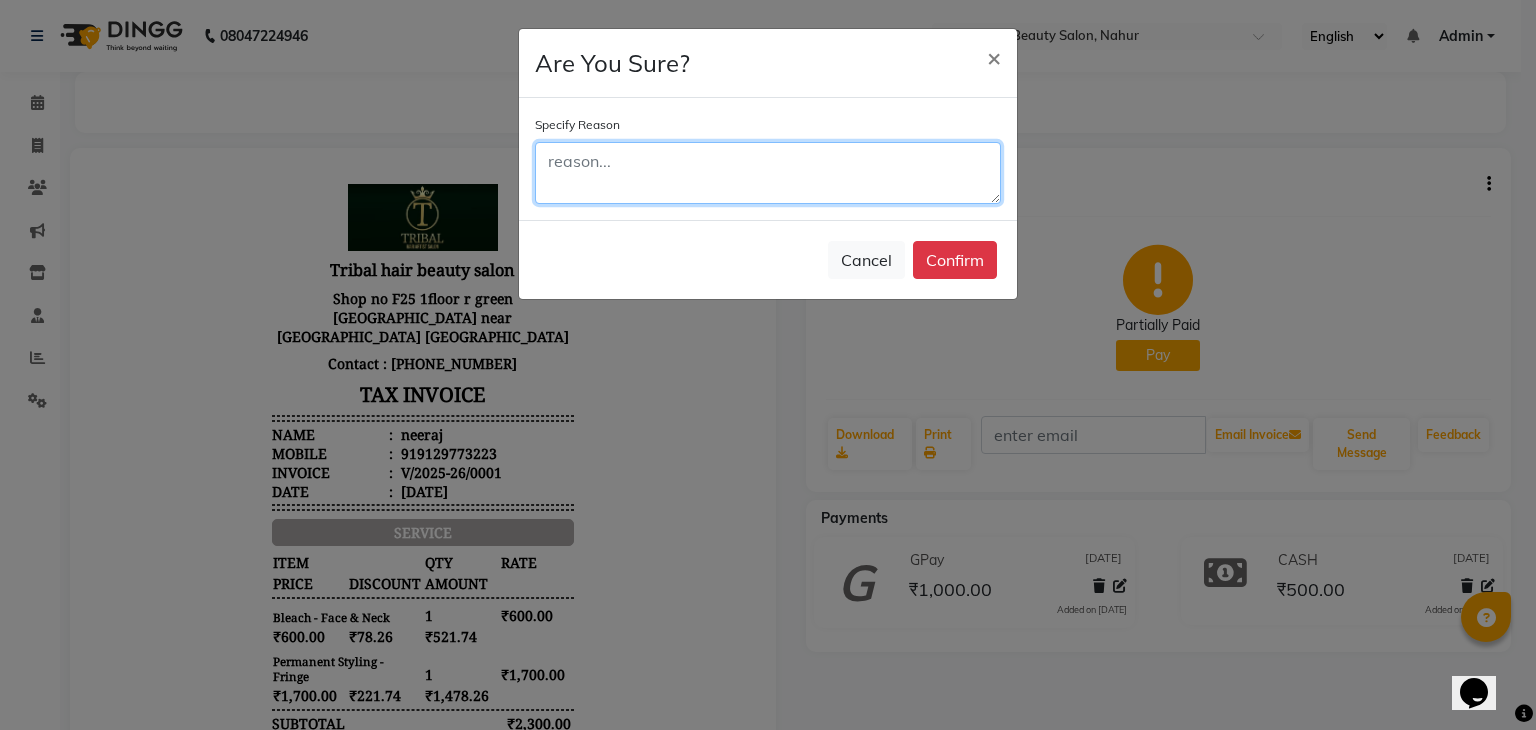 click 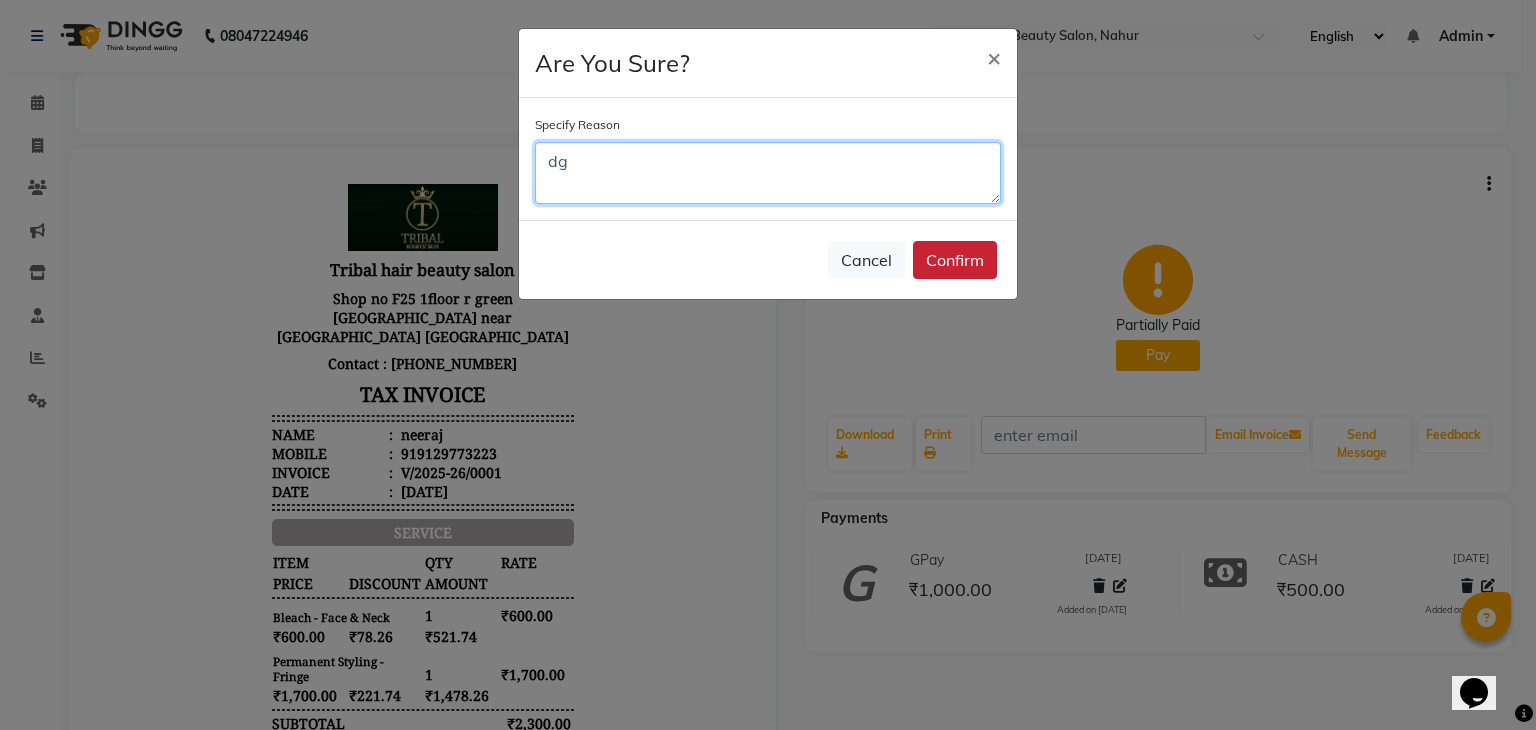type on "dg" 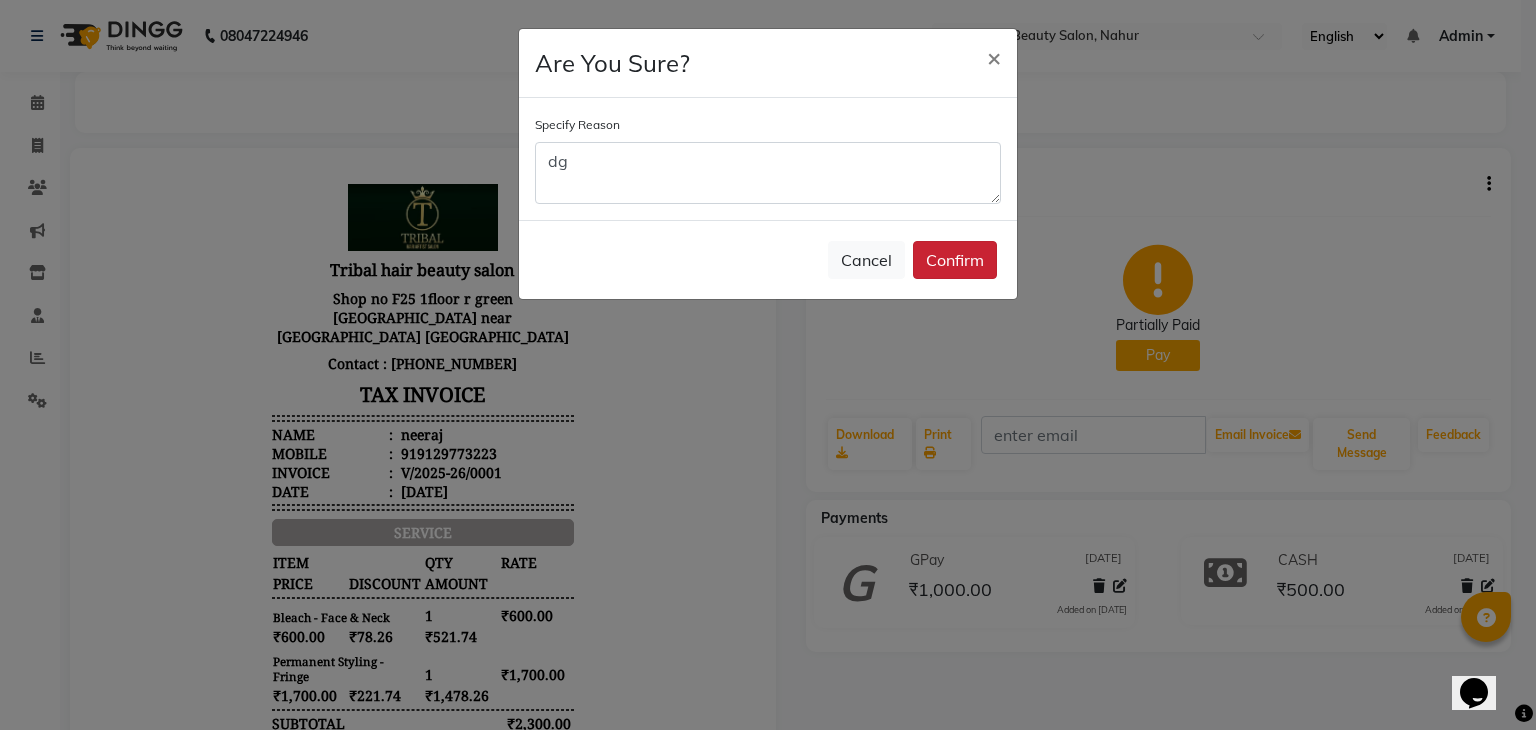 click on "Confirm" 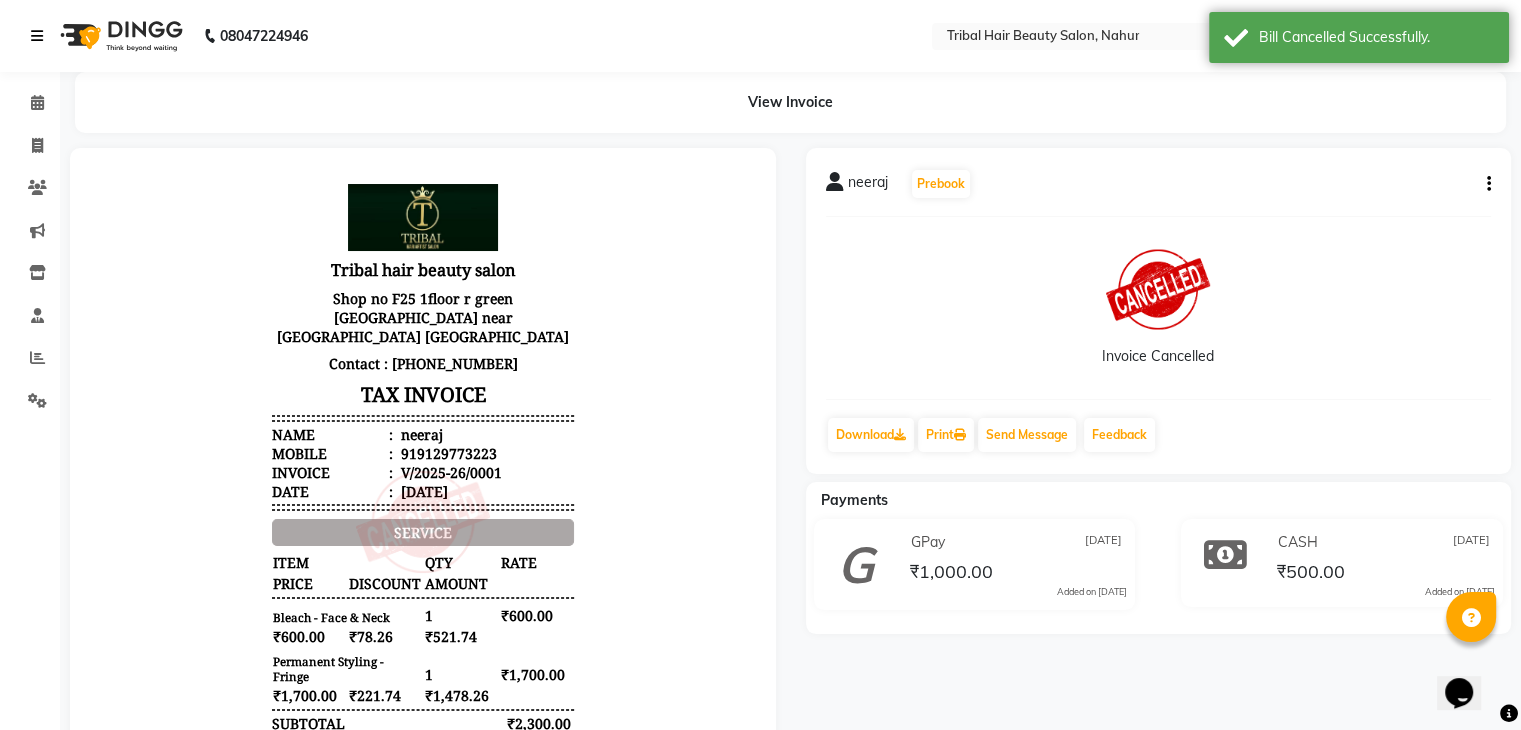 click at bounding box center [41, 36] 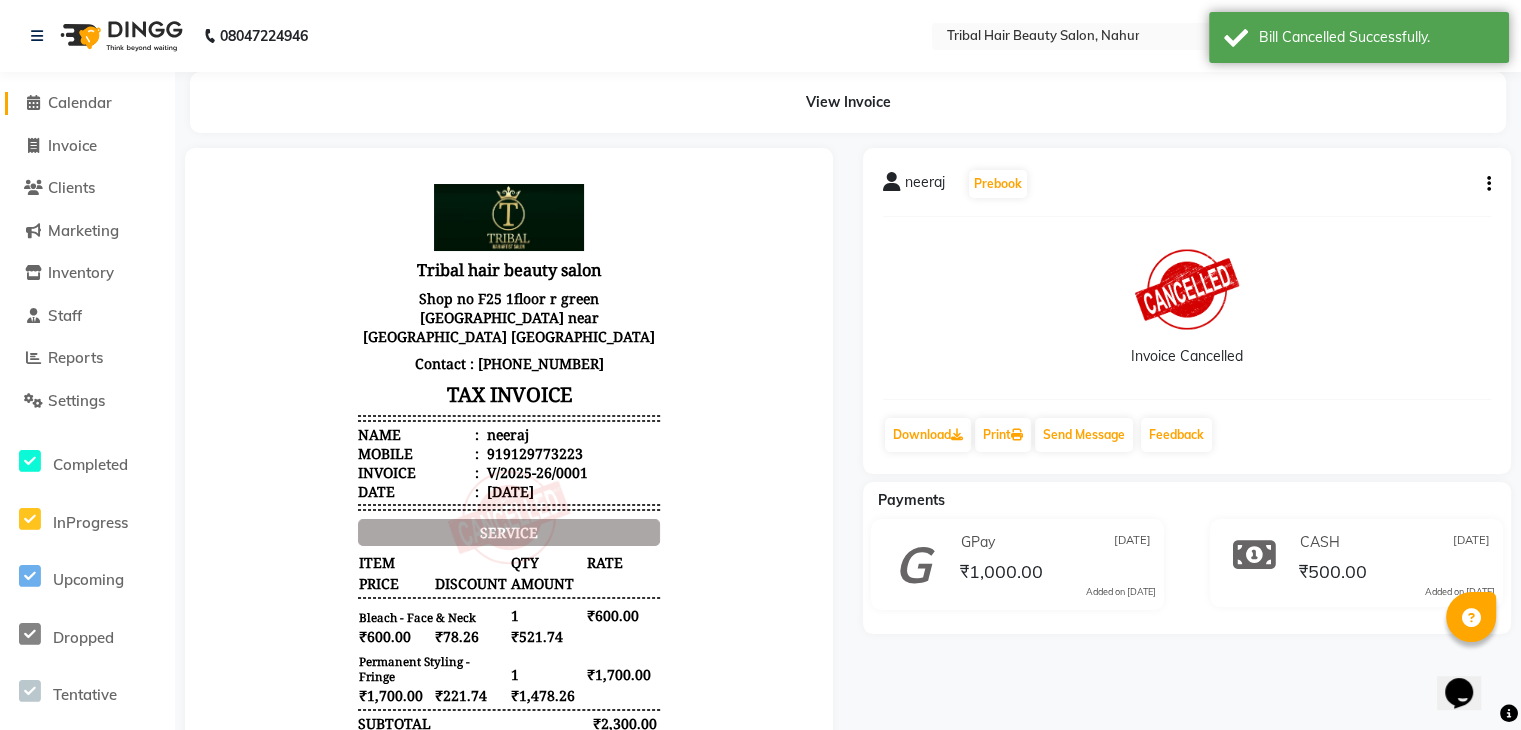 click on "Calendar" 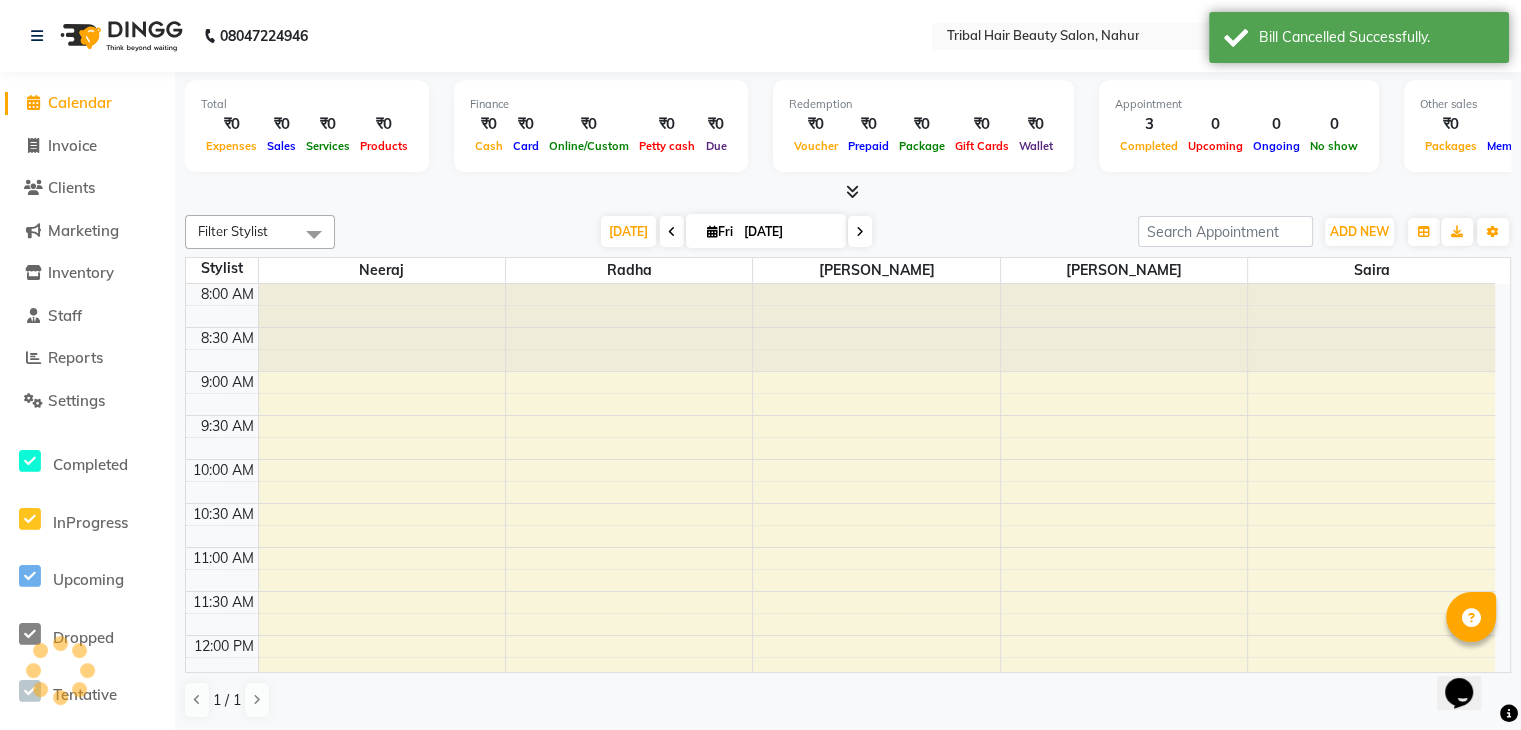 scroll, scrollTop: 0, scrollLeft: 0, axis: both 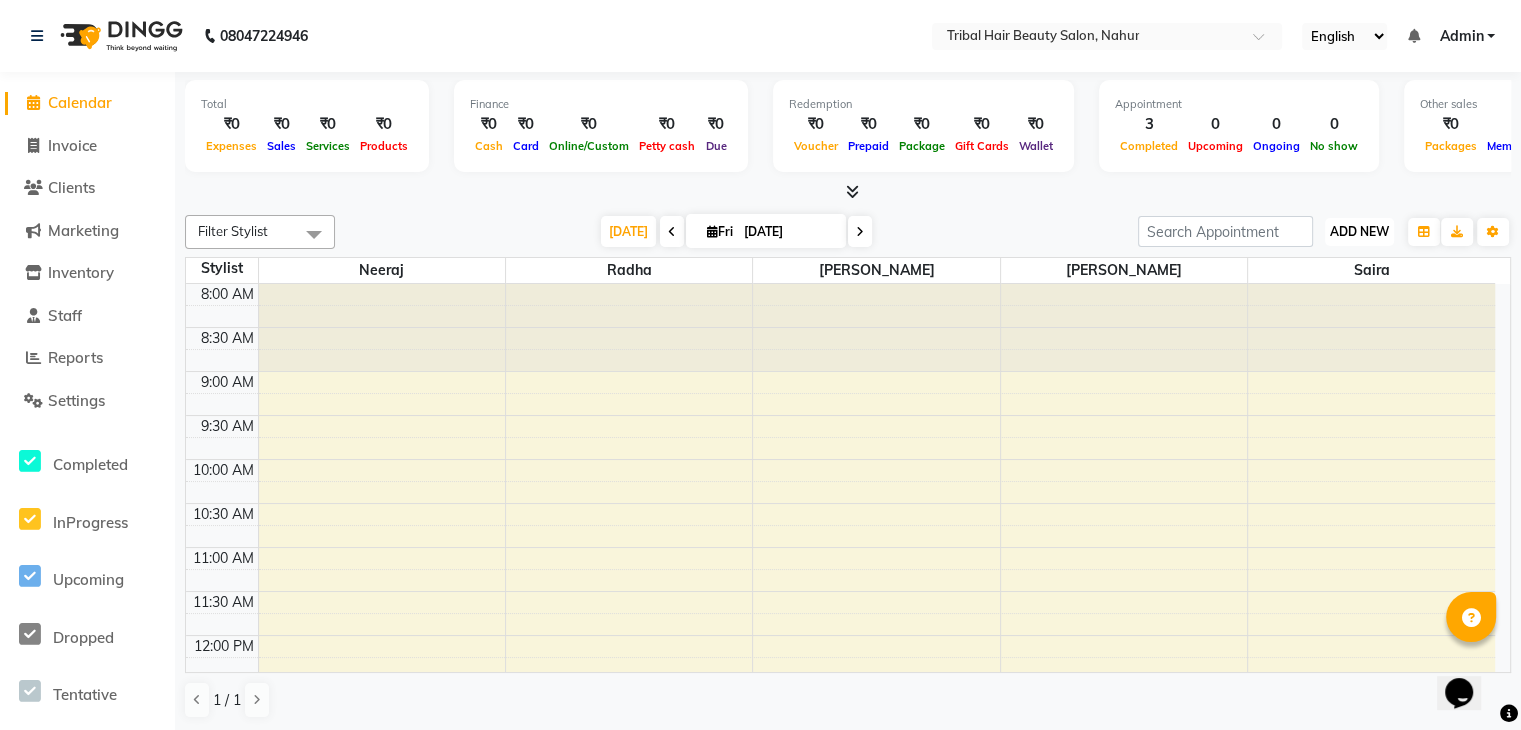 click on "ADD NEW" at bounding box center [1359, 231] 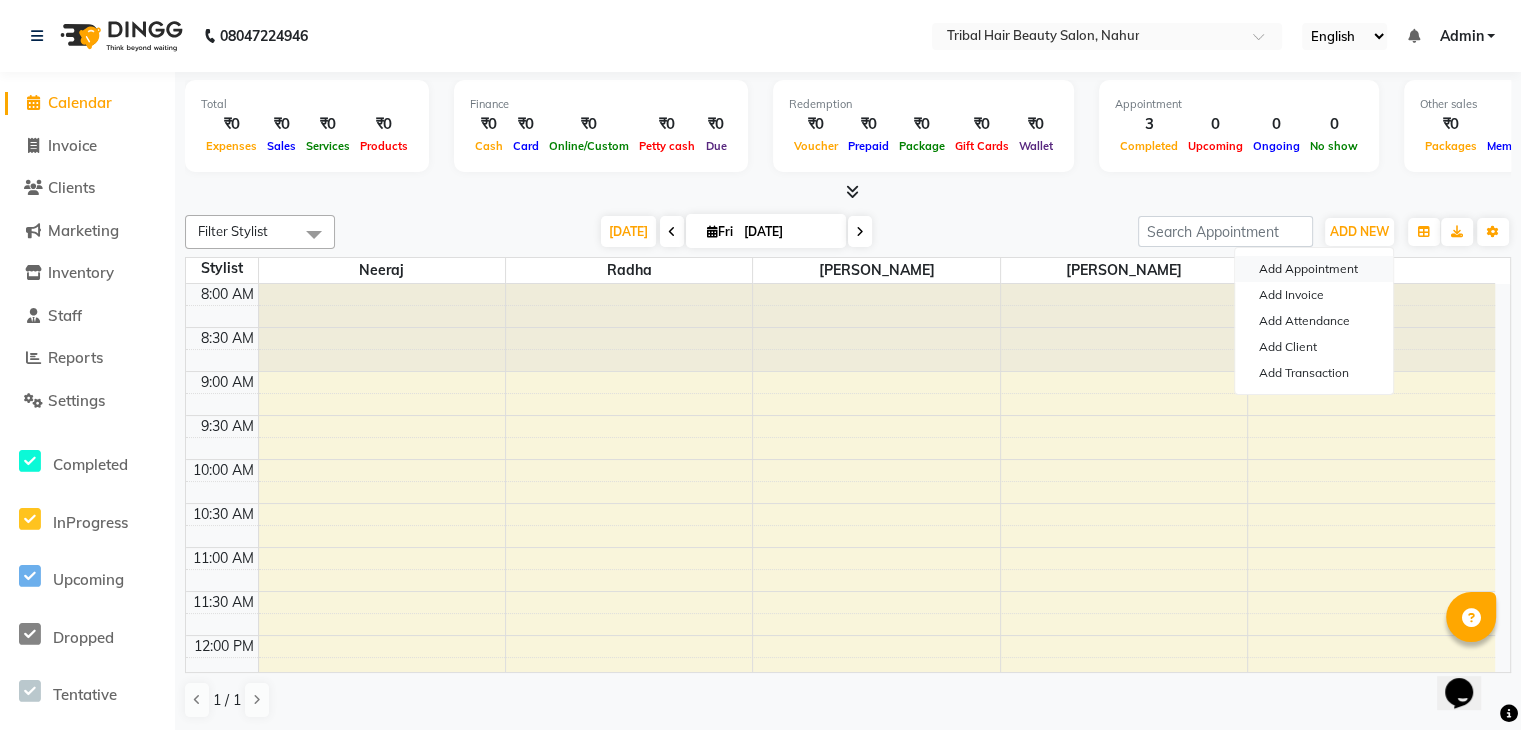 click on "Add Appointment" at bounding box center (1314, 269) 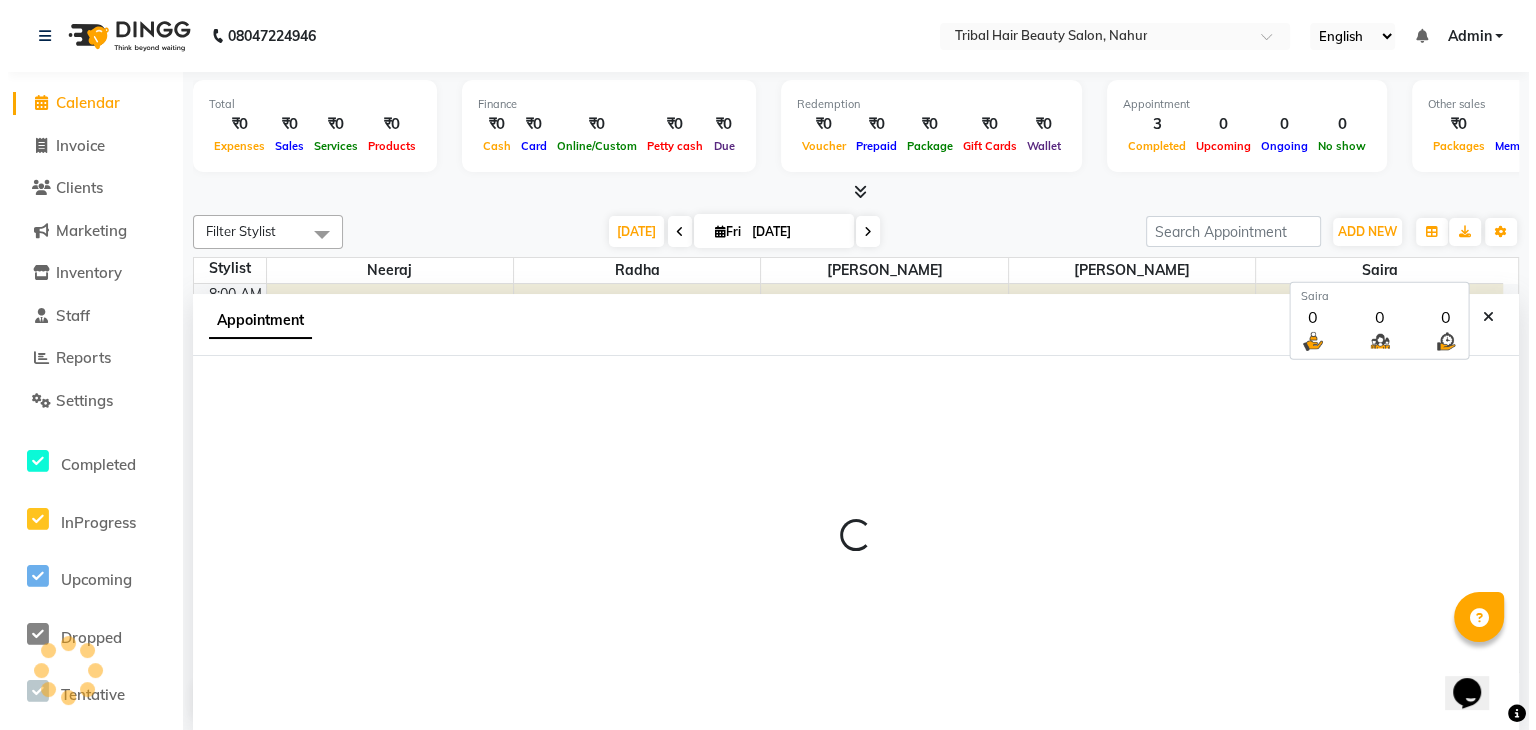 scroll, scrollTop: 1, scrollLeft: 0, axis: vertical 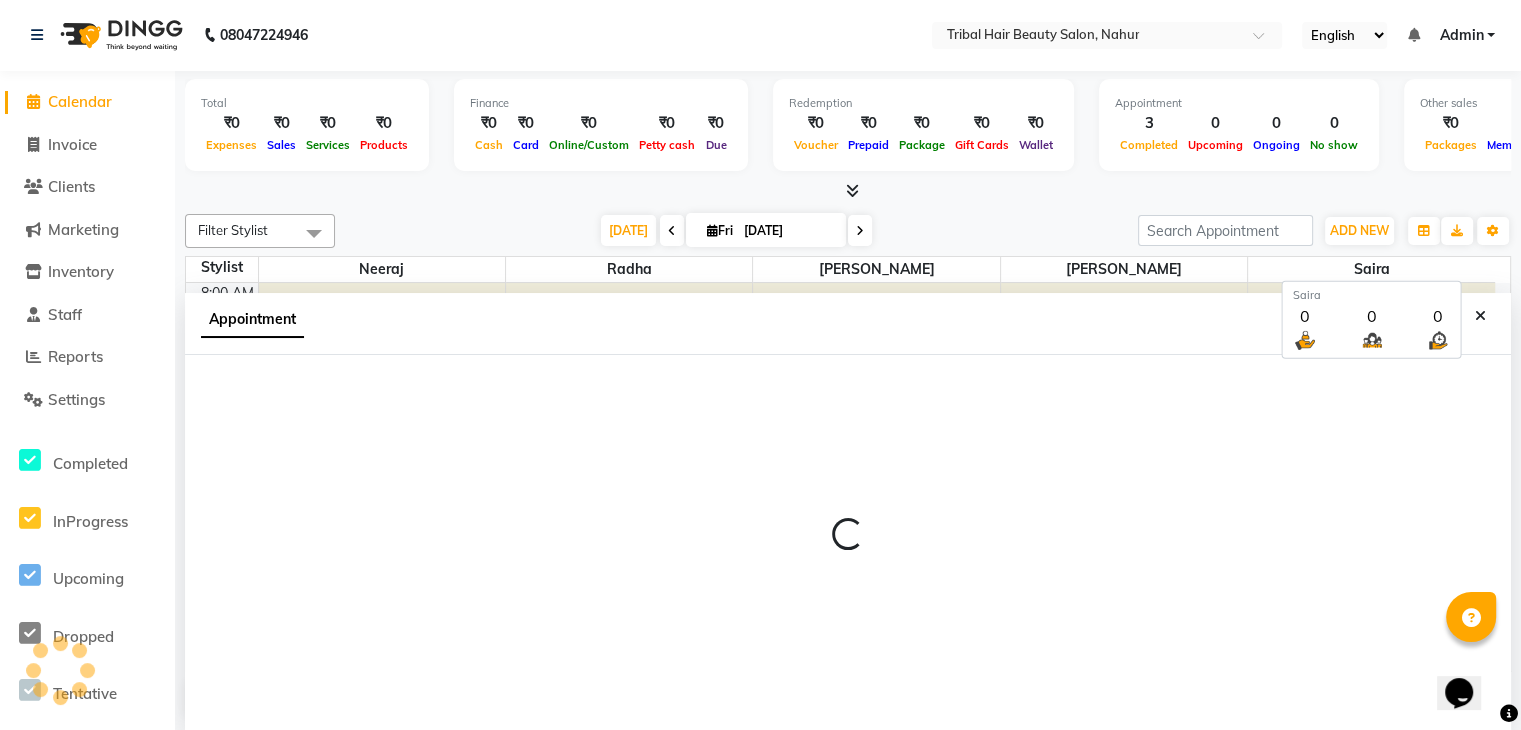 select on "540" 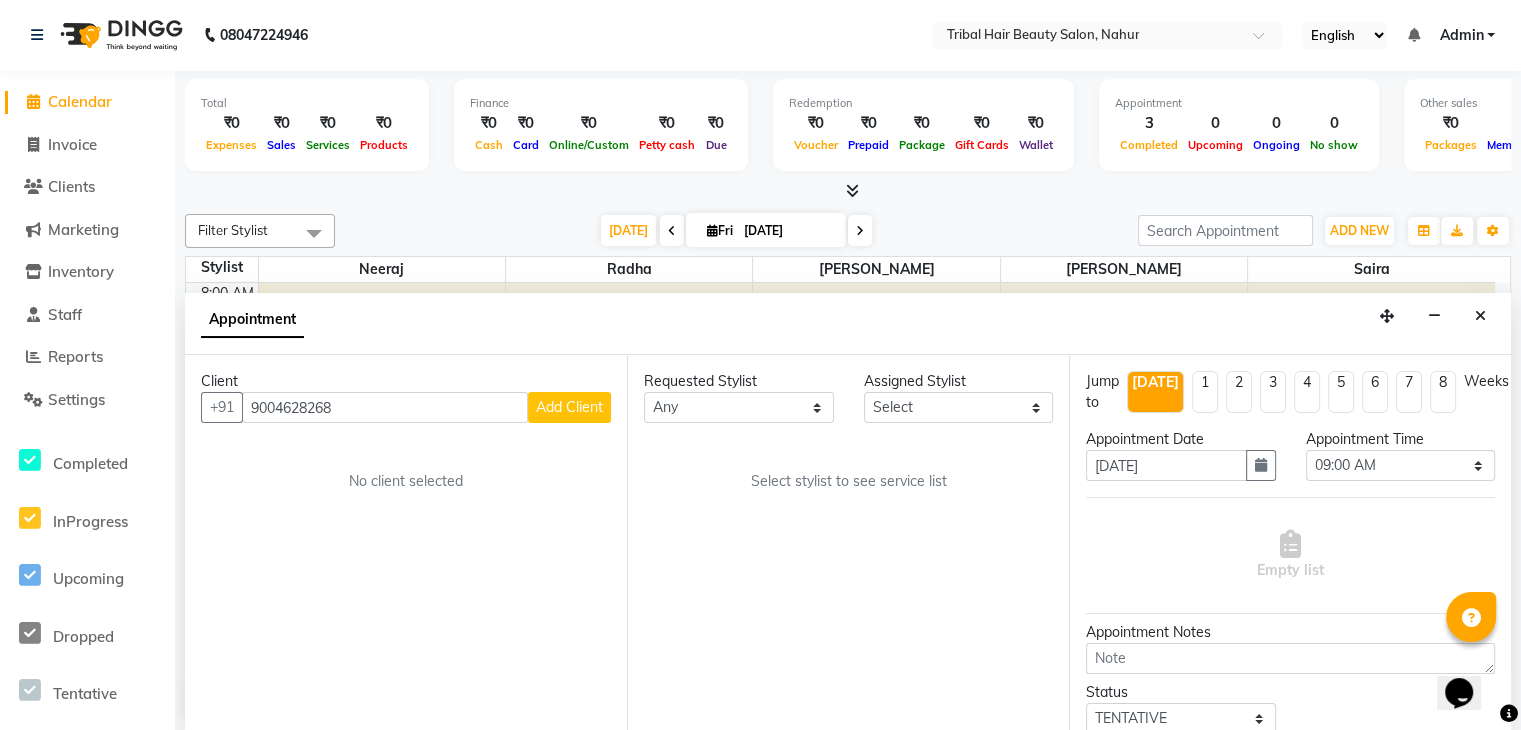 type on "9004628268" 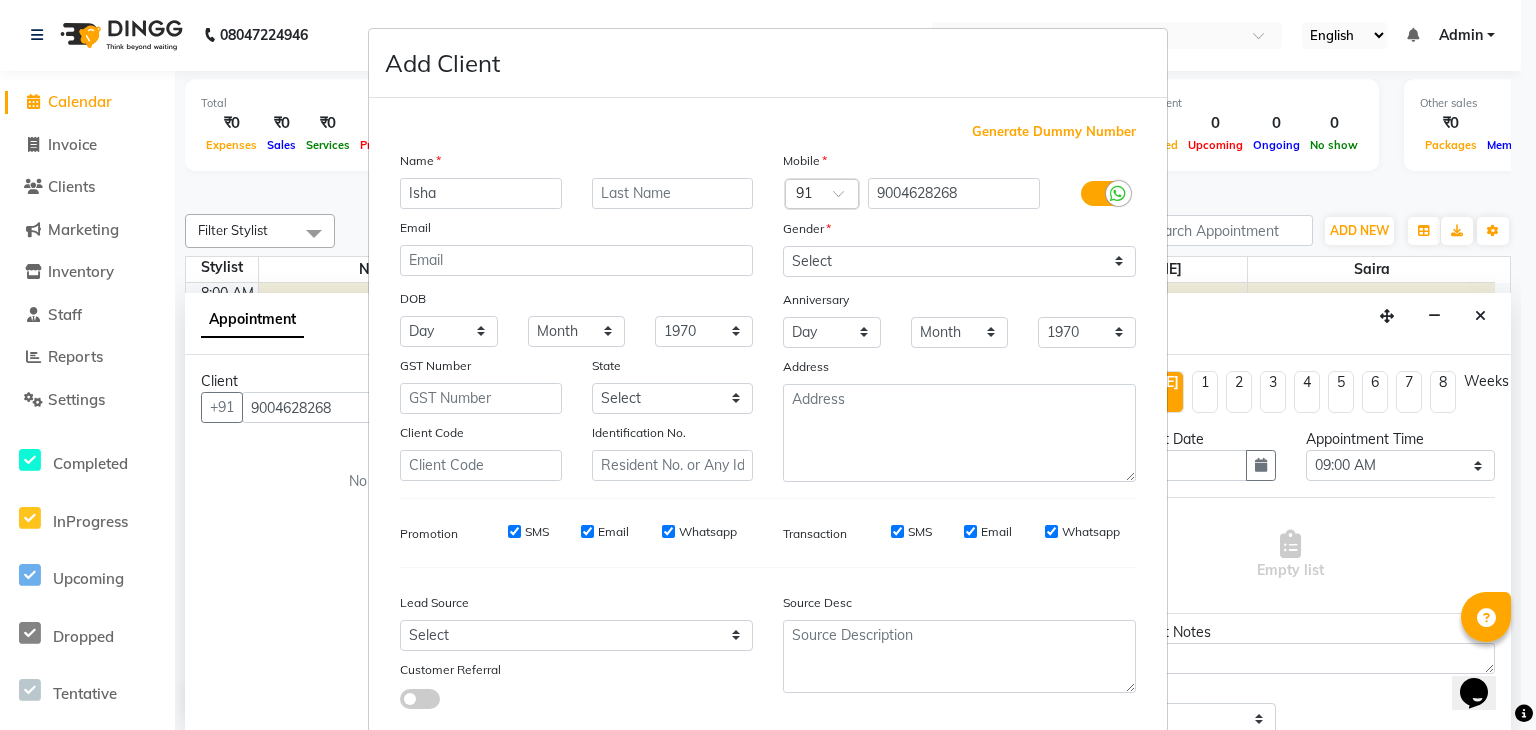 type on "Isha" 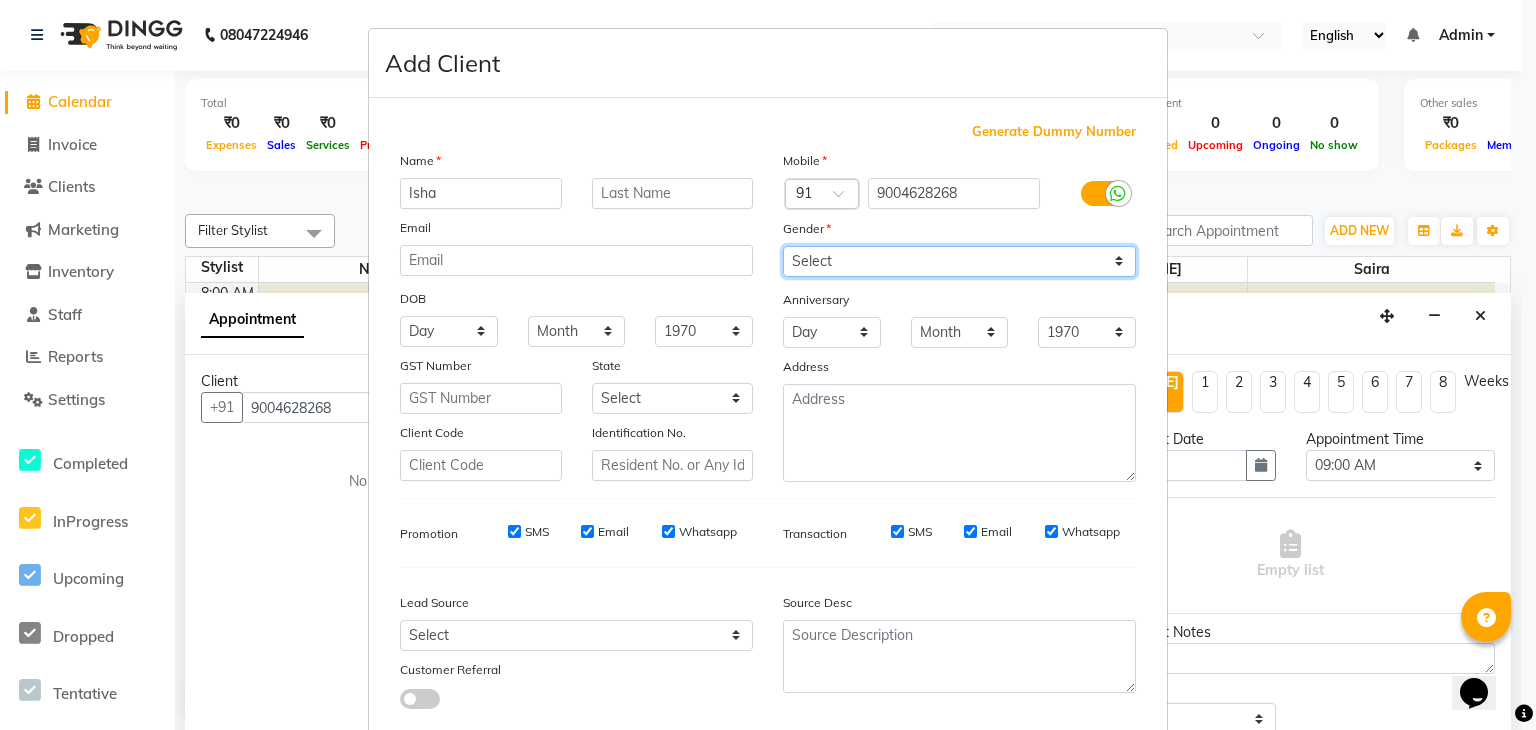 click on "Select [DEMOGRAPHIC_DATA] [DEMOGRAPHIC_DATA] Other Prefer Not To Say" at bounding box center (959, 261) 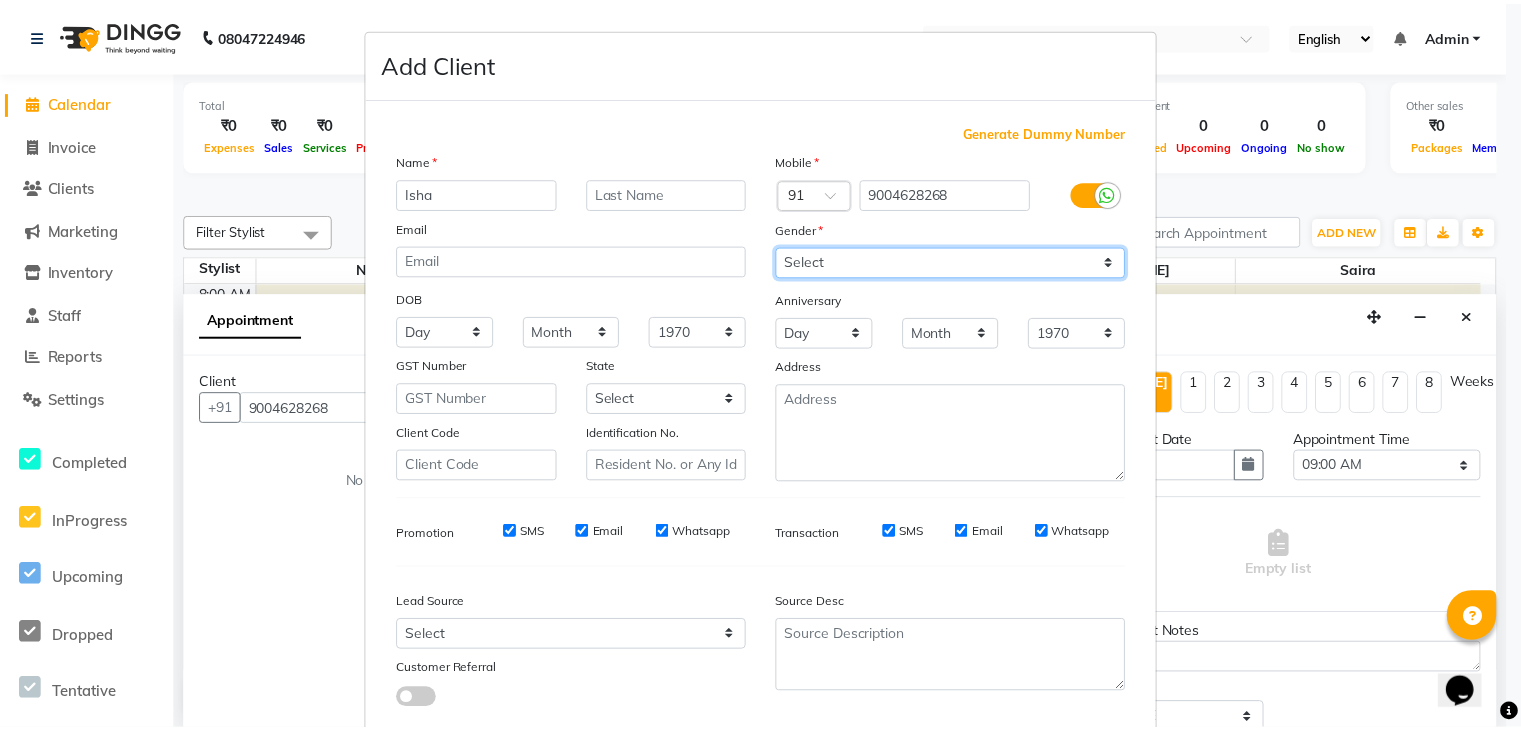scroll, scrollTop: 127, scrollLeft: 0, axis: vertical 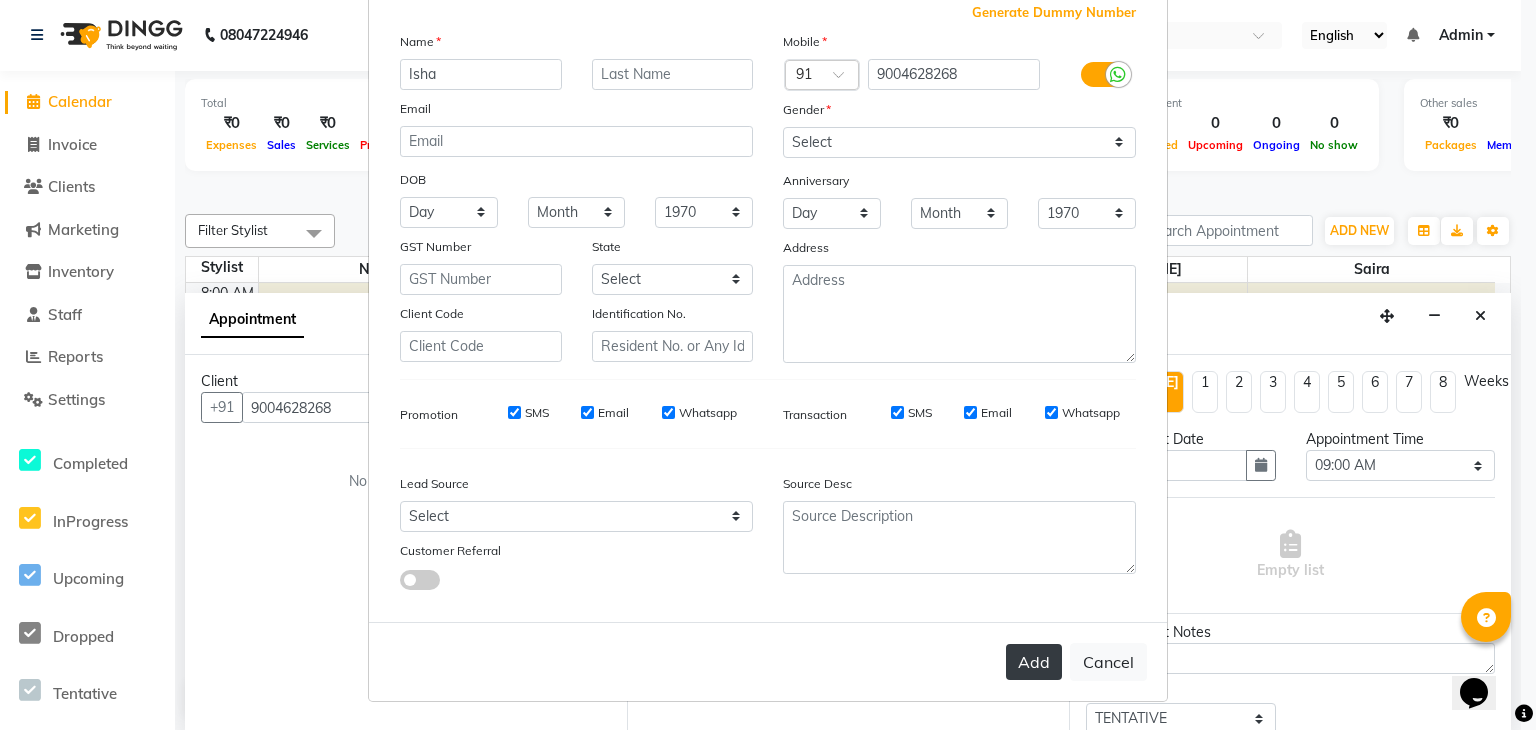 click on "Add" at bounding box center [1034, 662] 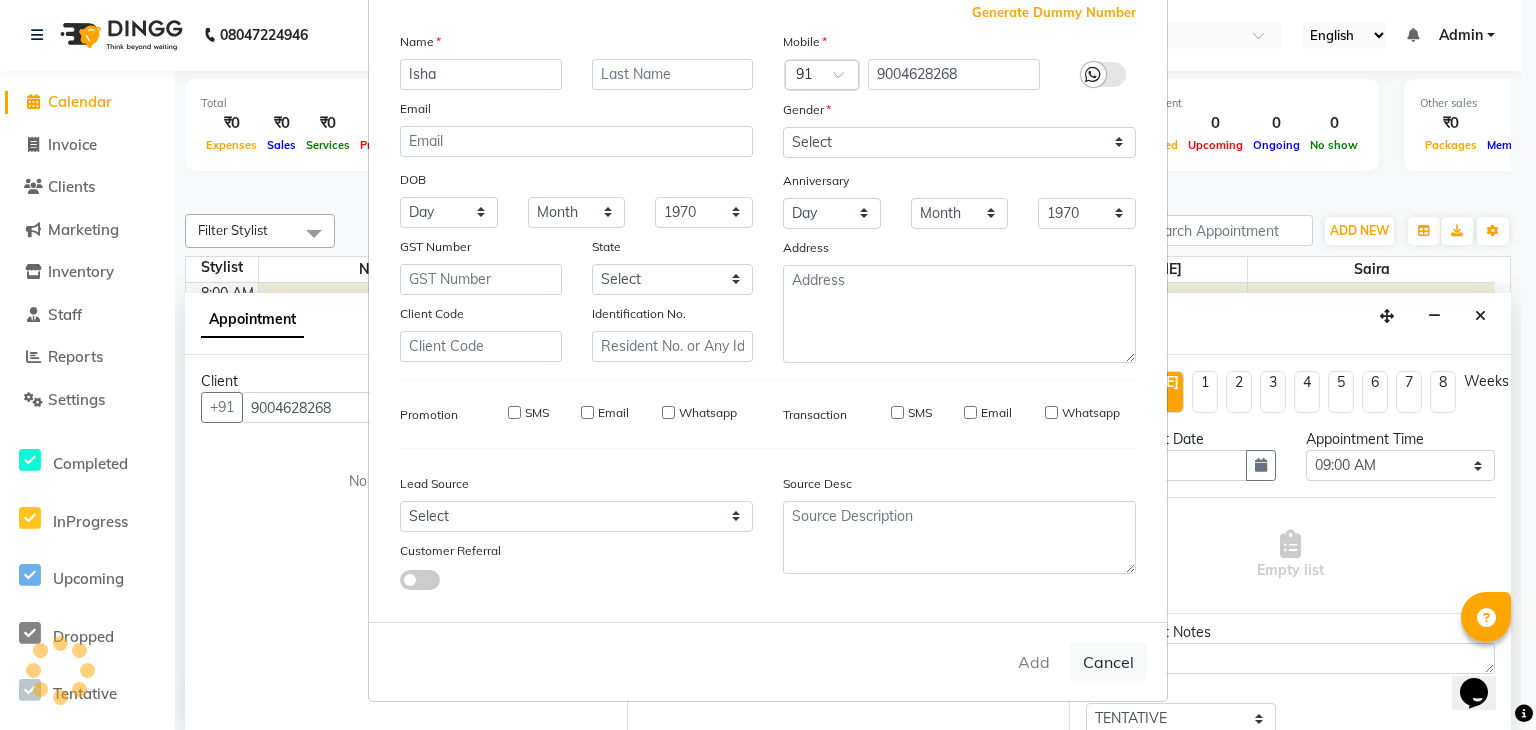 type 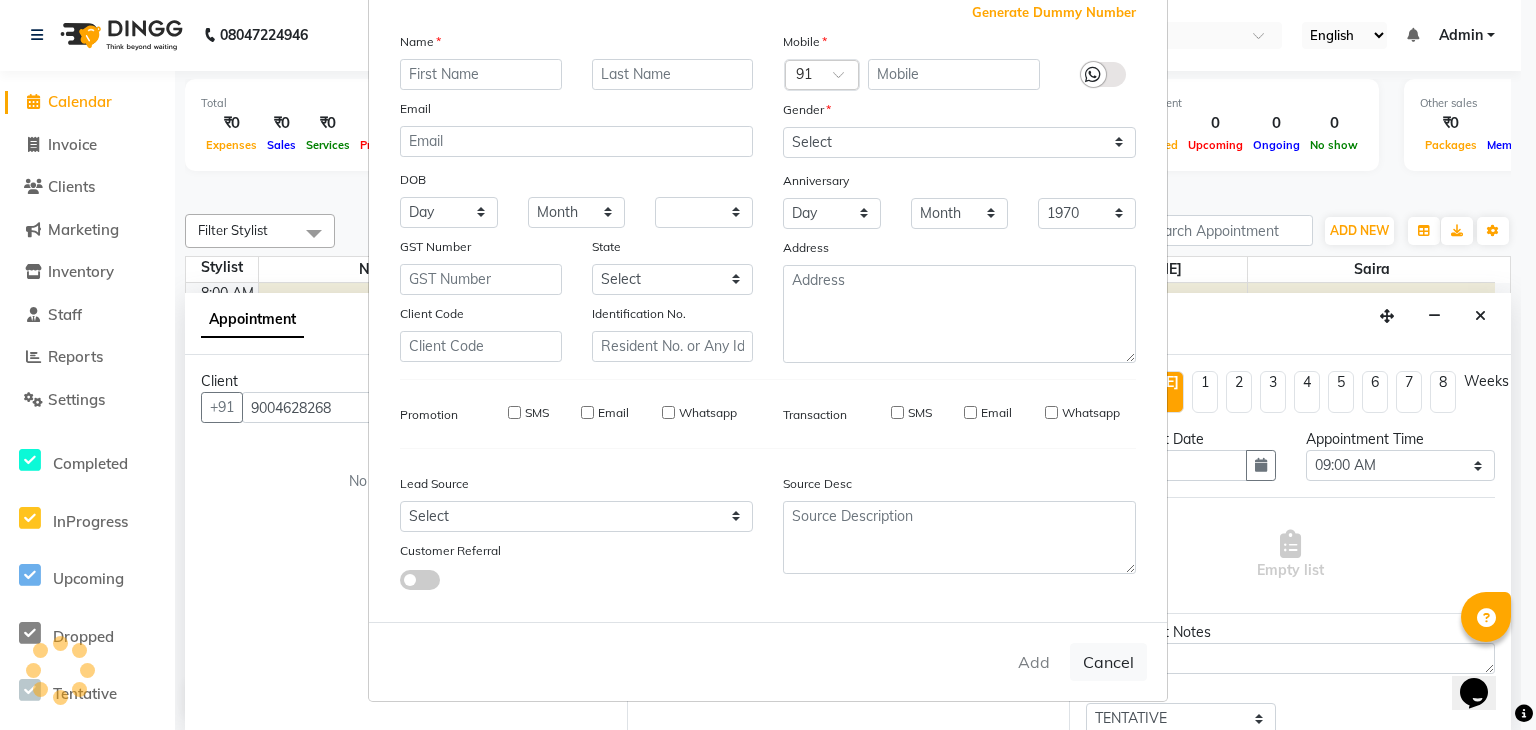 select 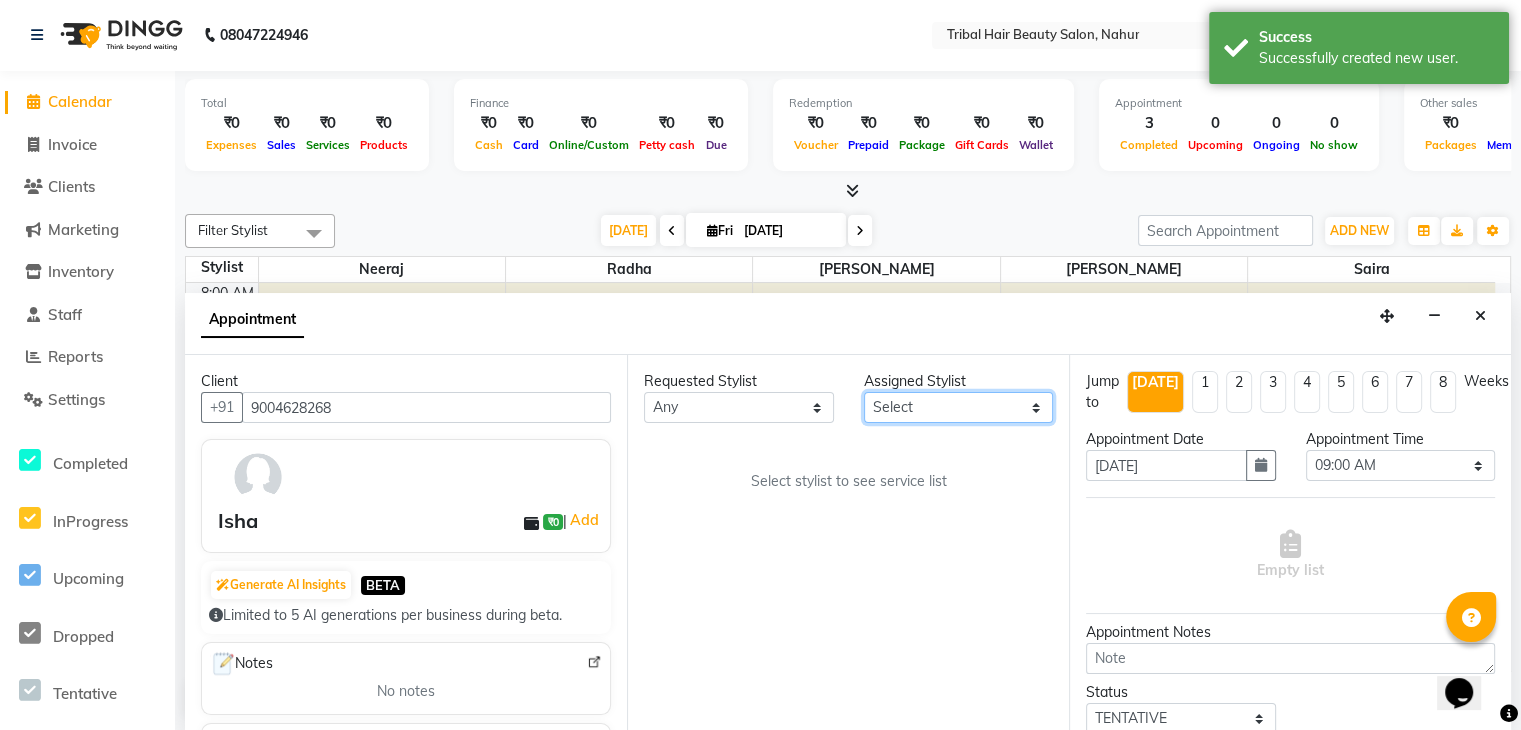 click on "Select Aadity  Neeraj  Priti  Radha  Saira" at bounding box center (959, 407) 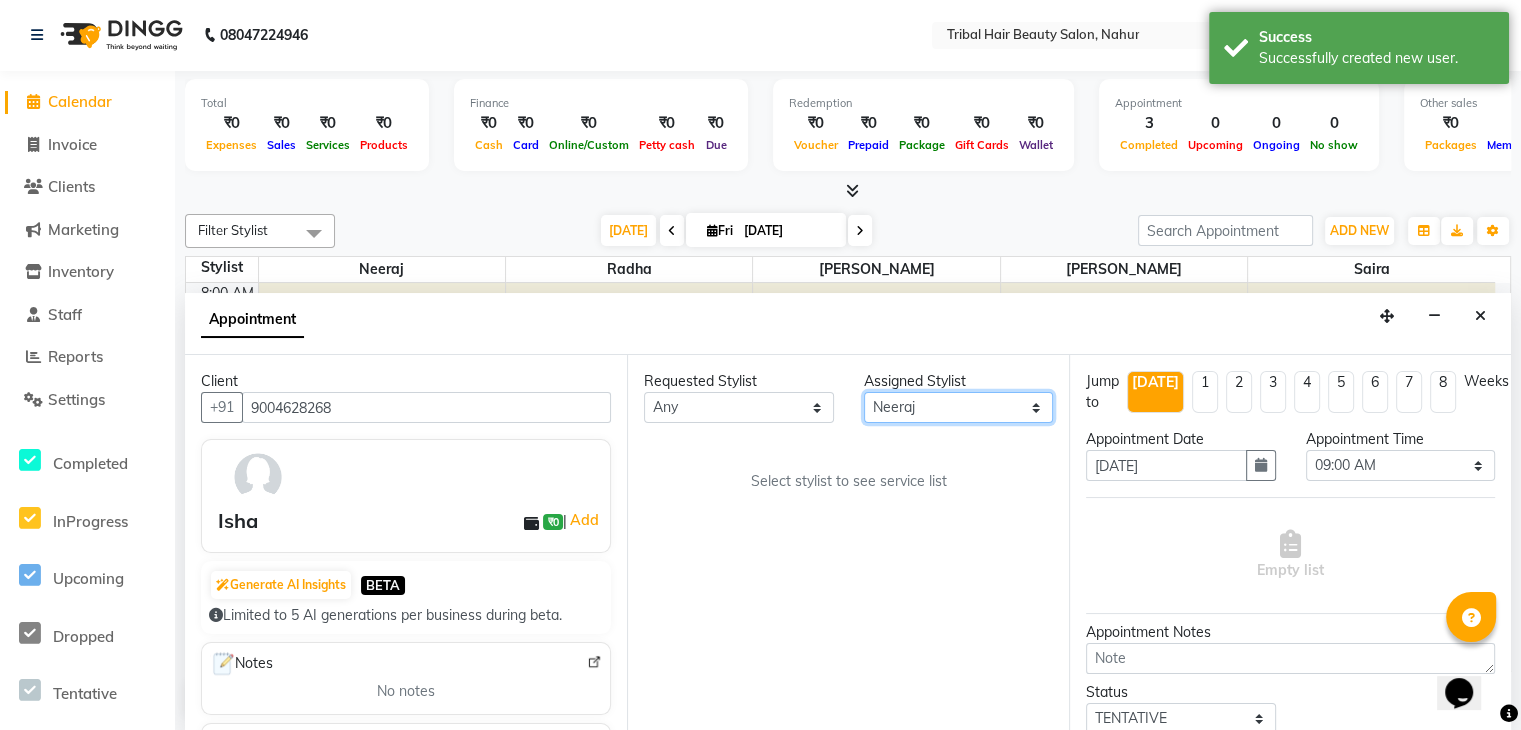 click on "Select Aadity  Neeraj  Priti  Radha  Saira" at bounding box center (959, 407) 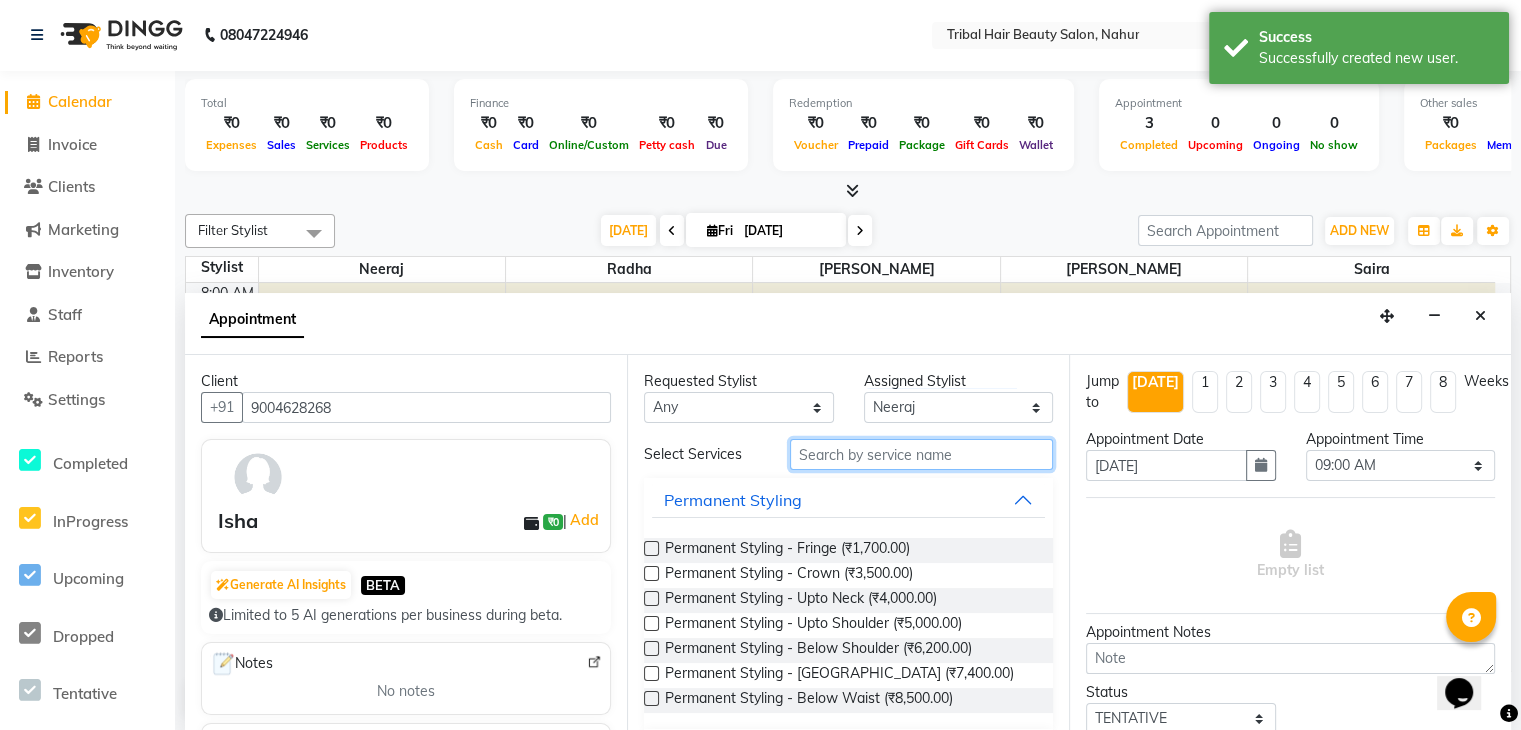 click at bounding box center (921, 454) 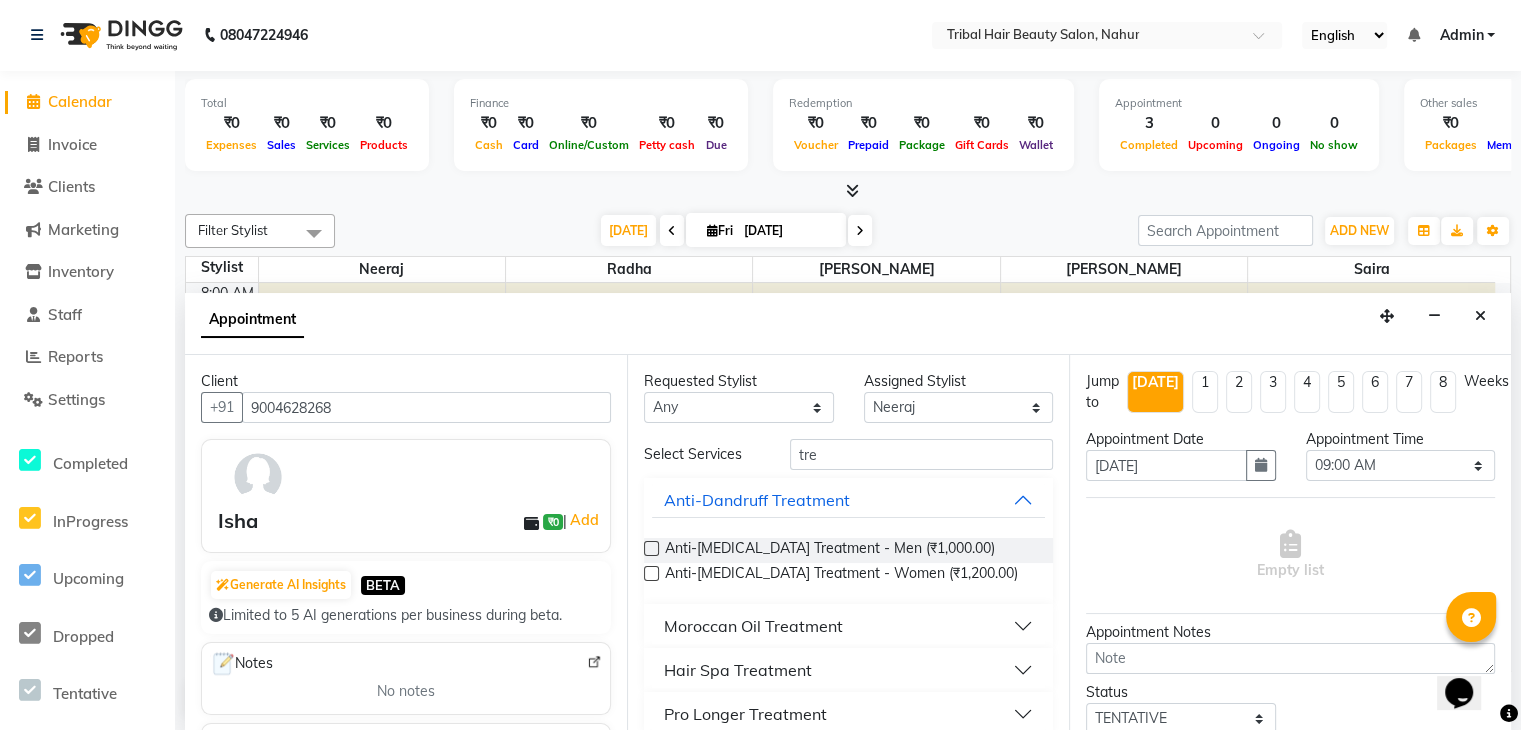 click on "Hair Spa Treatment" at bounding box center (738, 670) 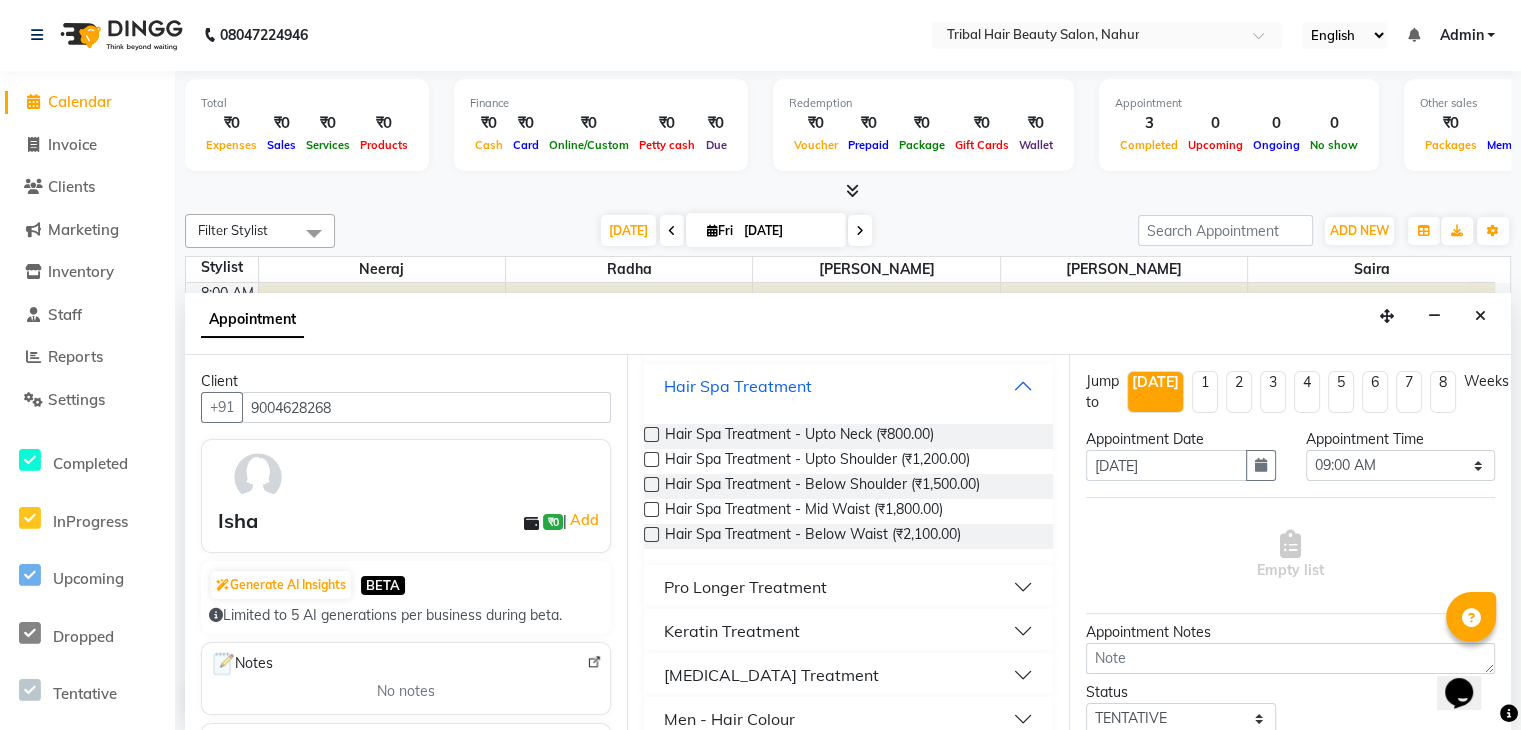 scroll, scrollTop: 298, scrollLeft: 0, axis: vertical 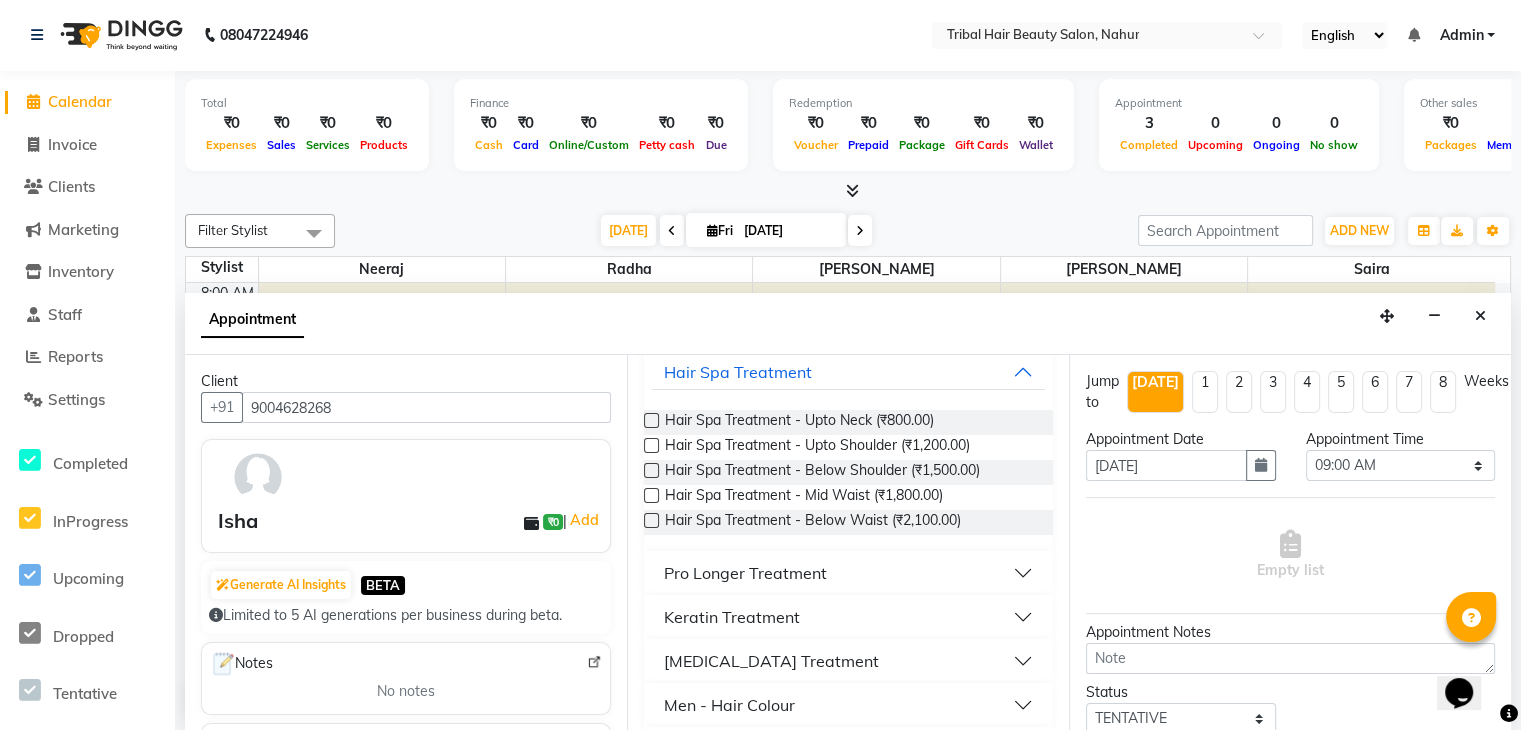 click on "Pro Longer Treatment" at bounding box center (745, 573) 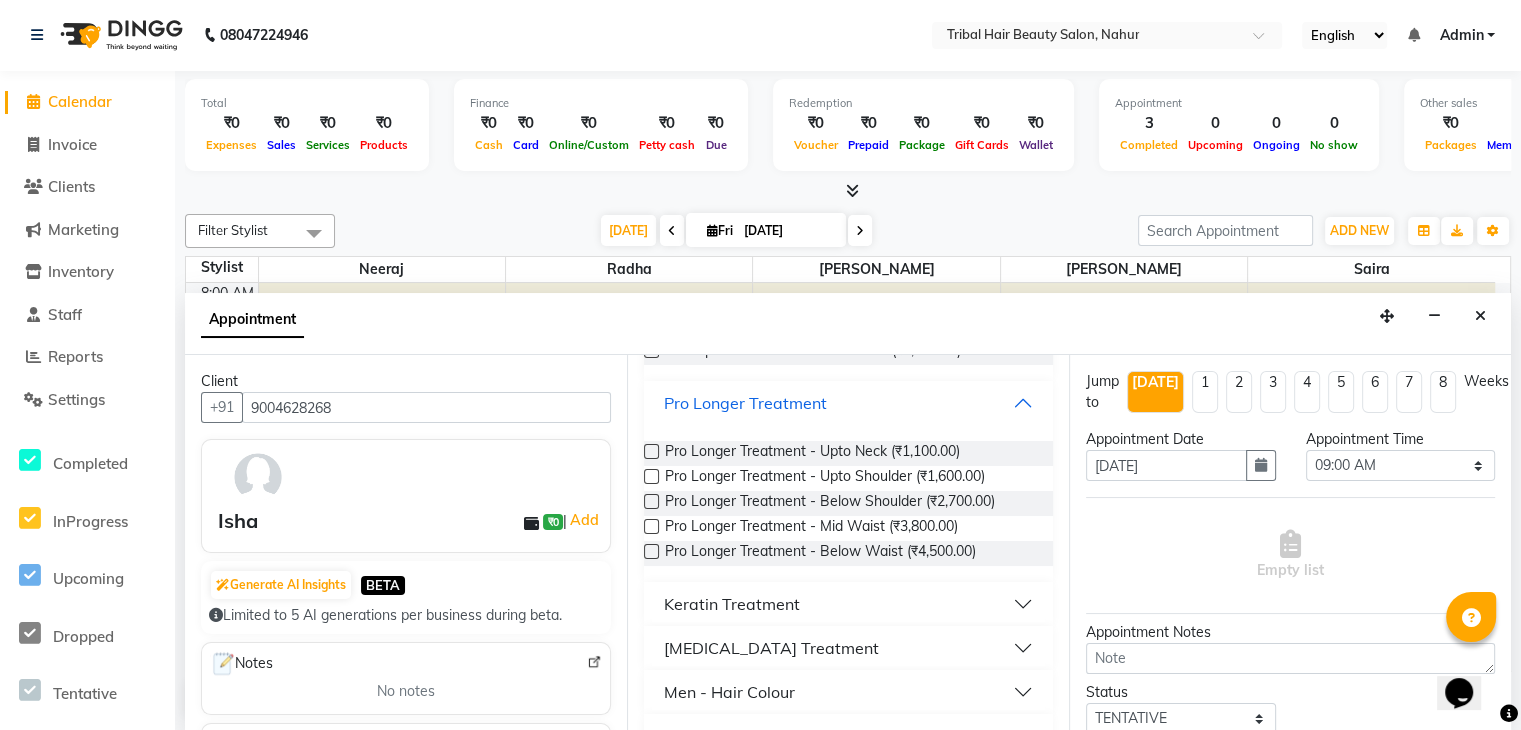 scroll, scrollTop: 520, scrollLeft: 0, axis: vertical 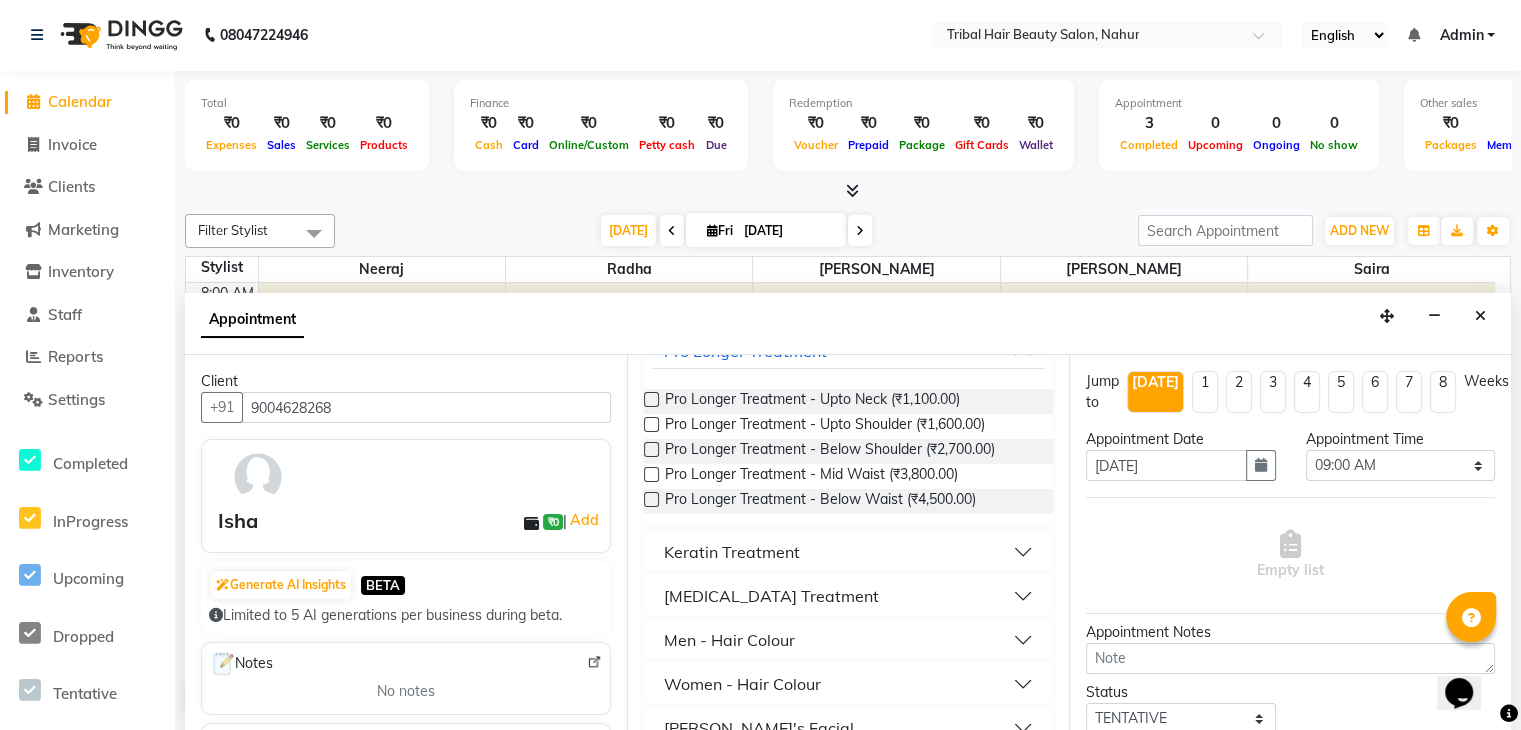 click on "Keratin Treatment" at bounding box center [732, 552] 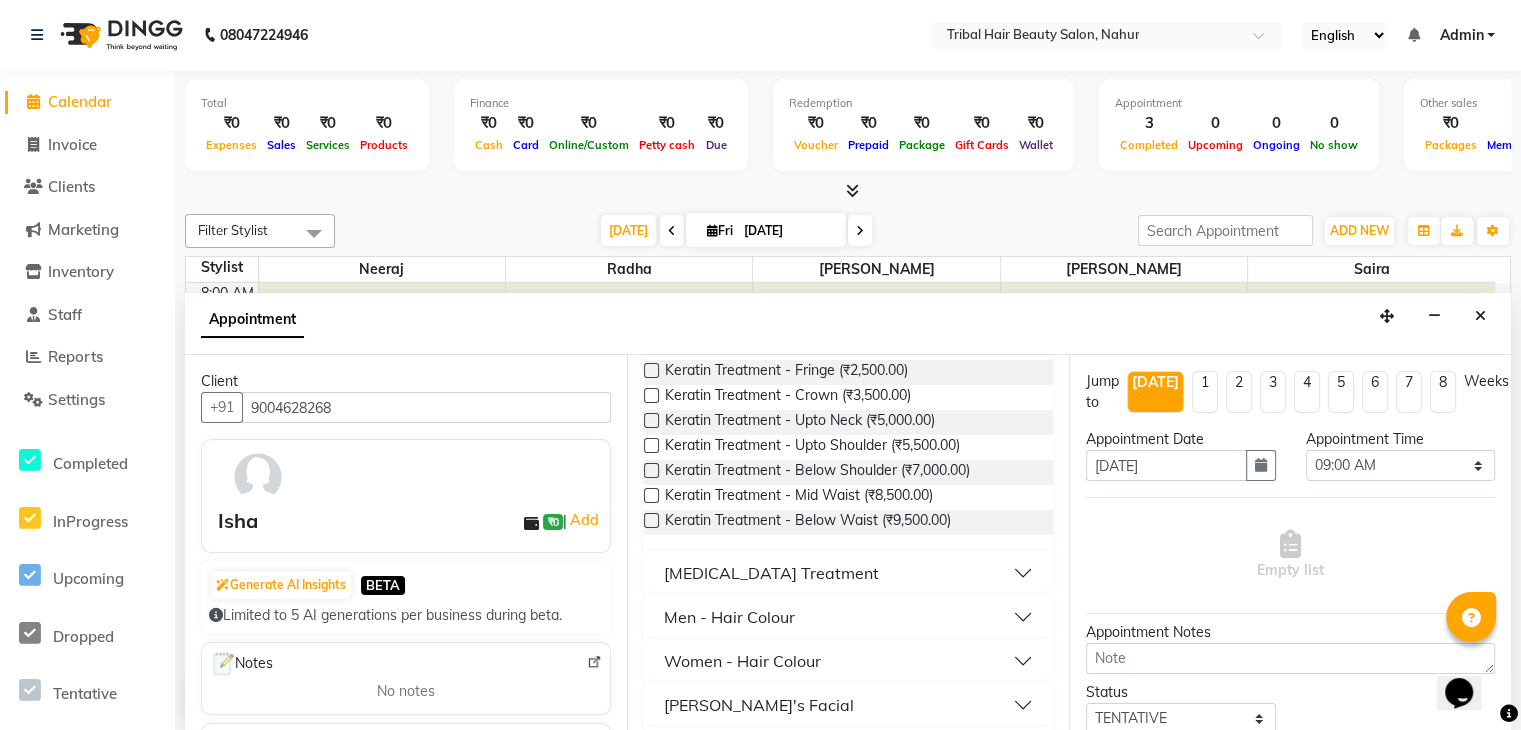 scroll, scrollTop: 805, scrollLeft: 0, axis: vertical 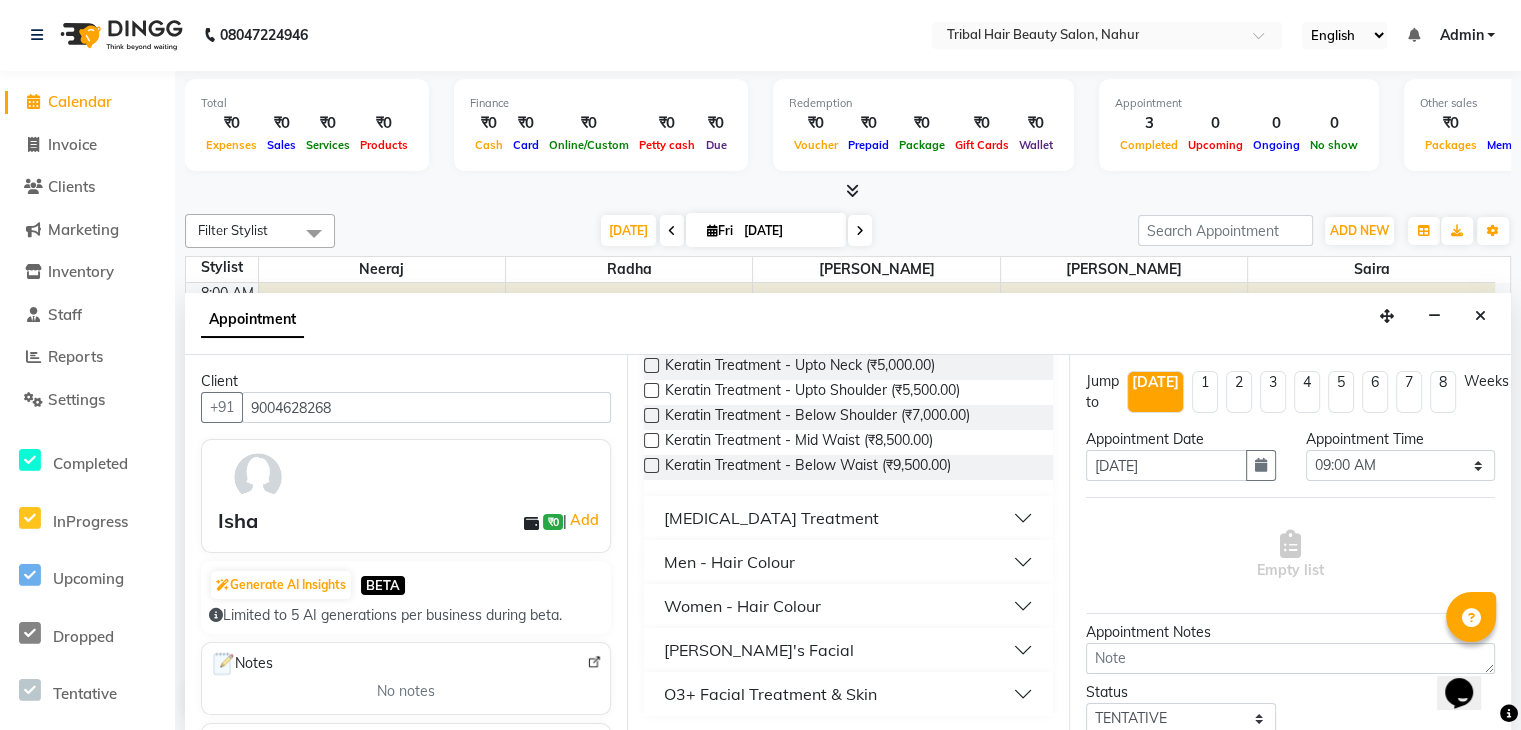click on "Botox Treatment" at bounding box center (771, 518) 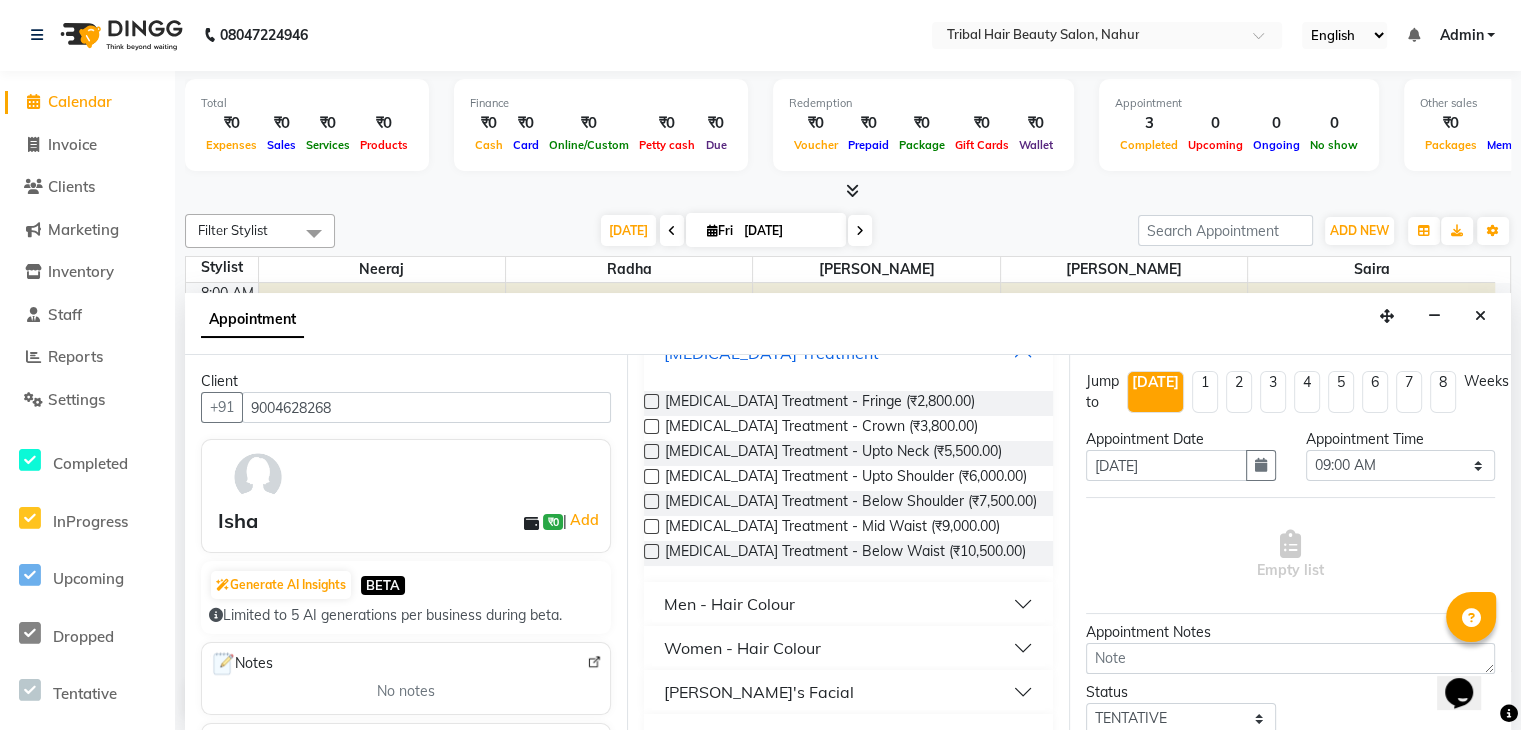 scroll, scrollTop: 1012, scrollLeft: 0, axis: vertical 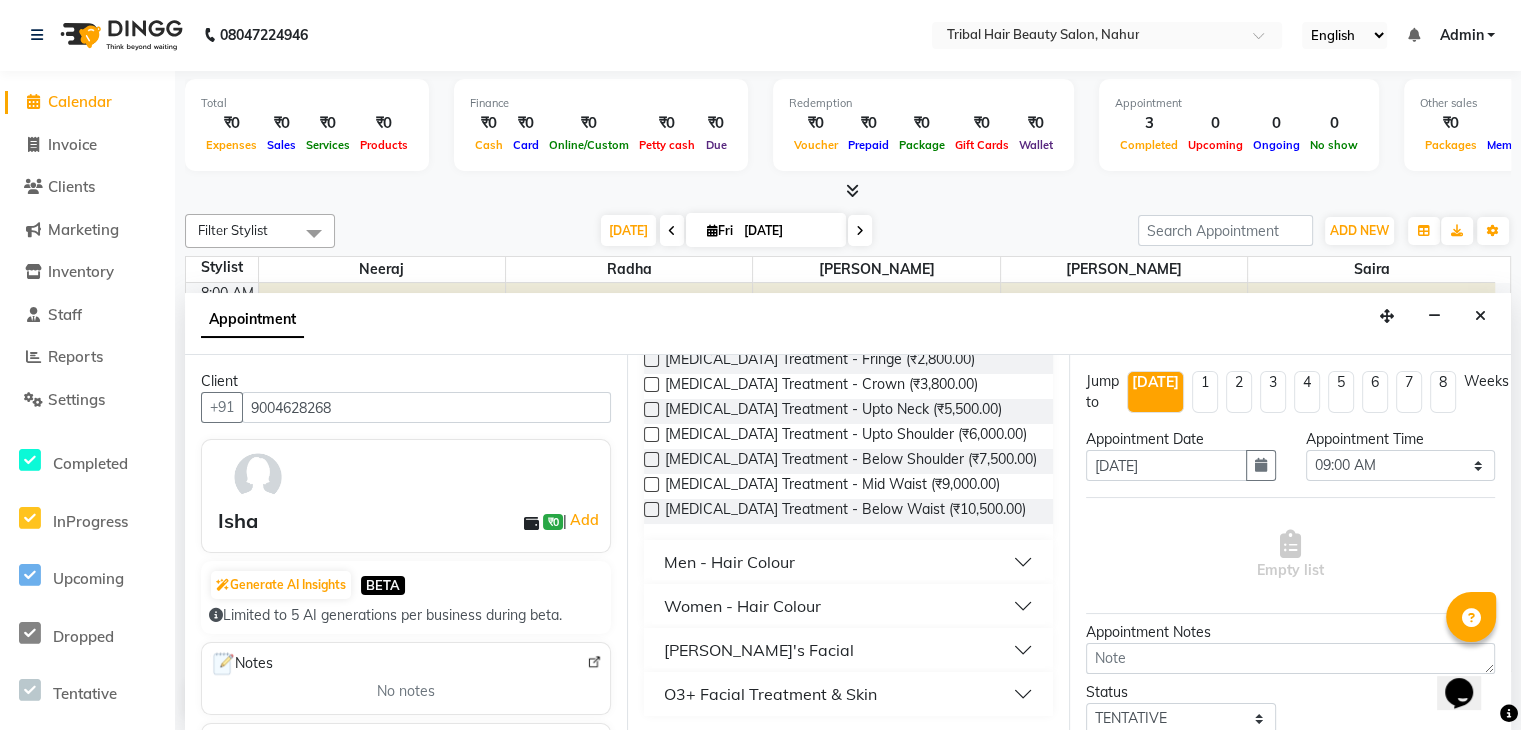 click on "Women - Hair Colour" at bounding box center (742, 606) 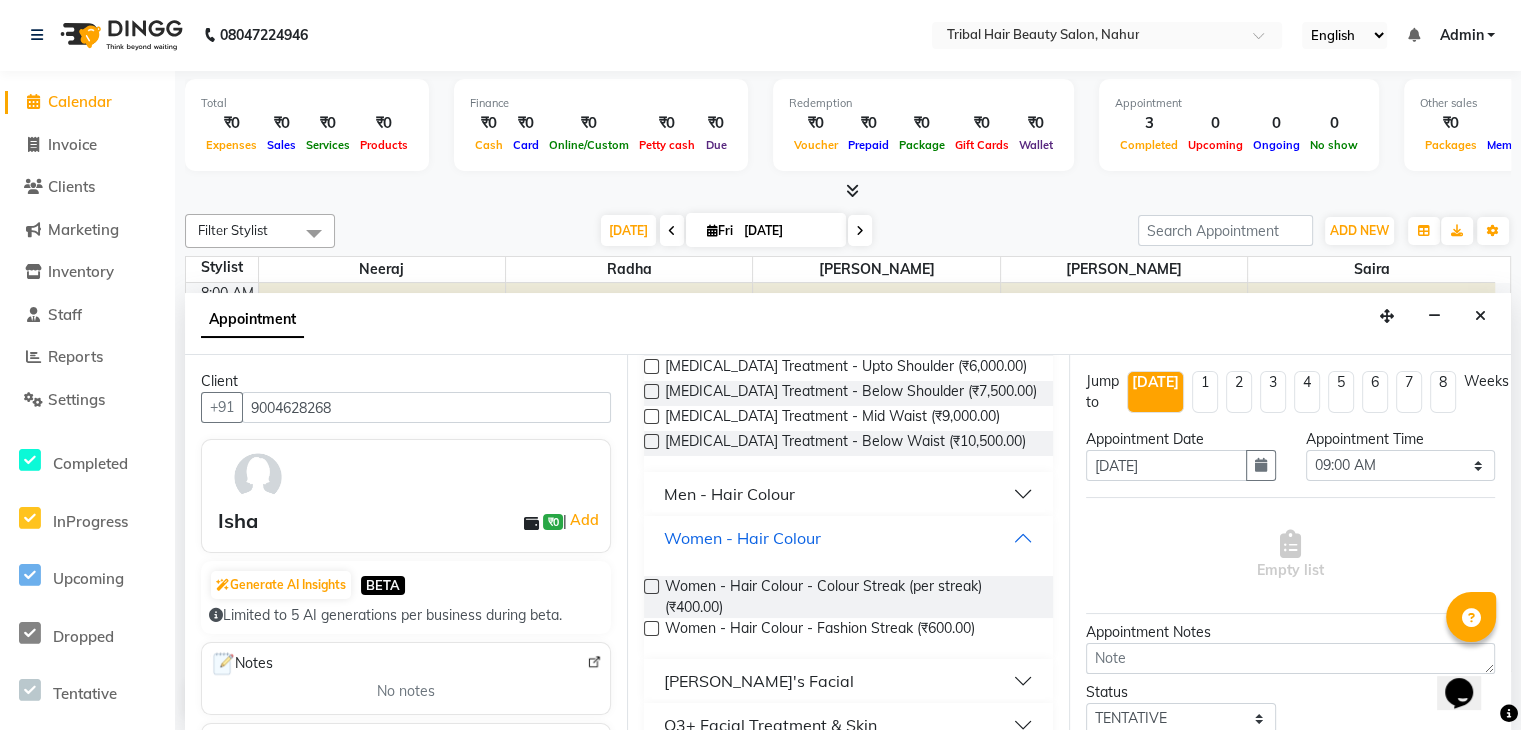 scroll, scrollTop: 1112, scrollLeft: 0, axis: vertical 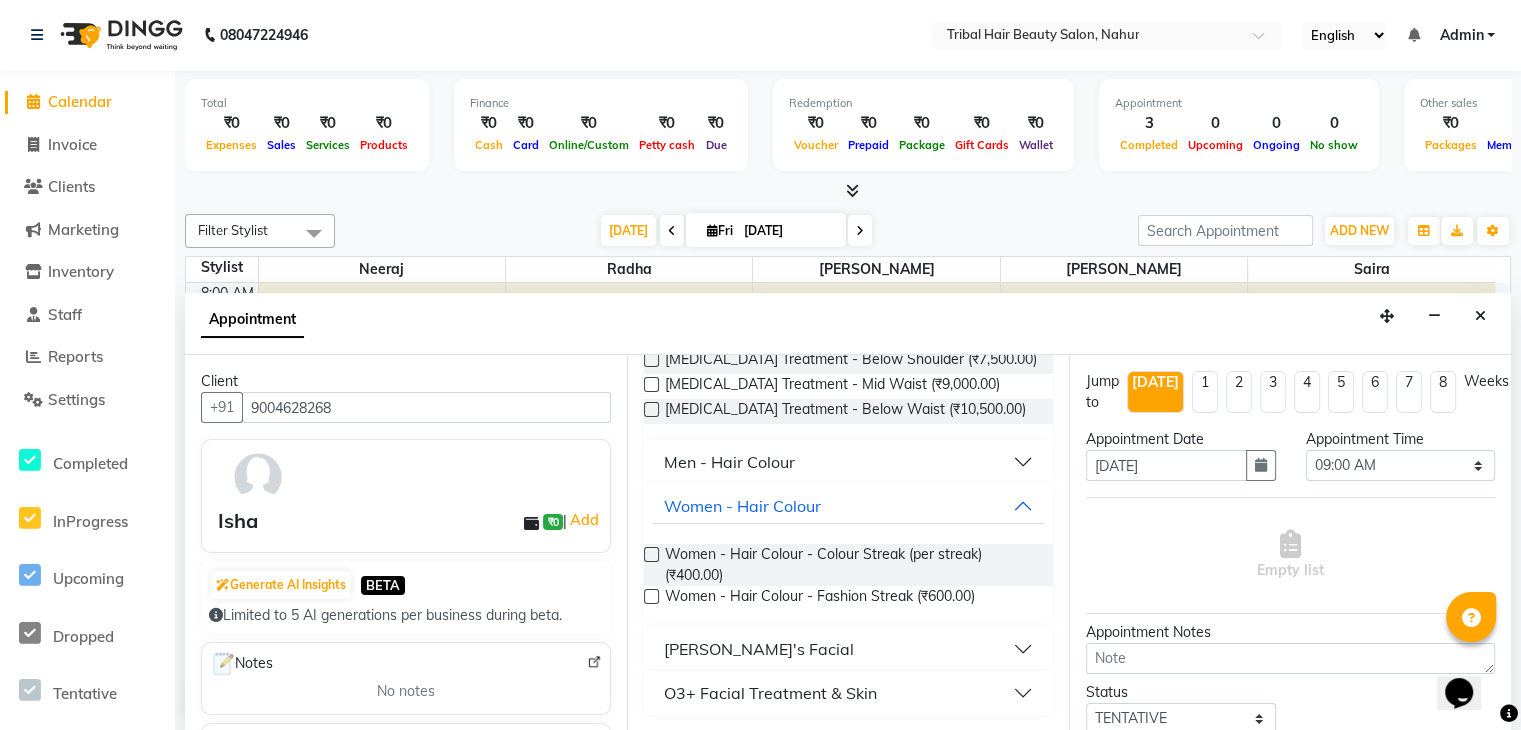 click on "O3+ Facial Treatment & Skin" at bounding box center (770, 693) 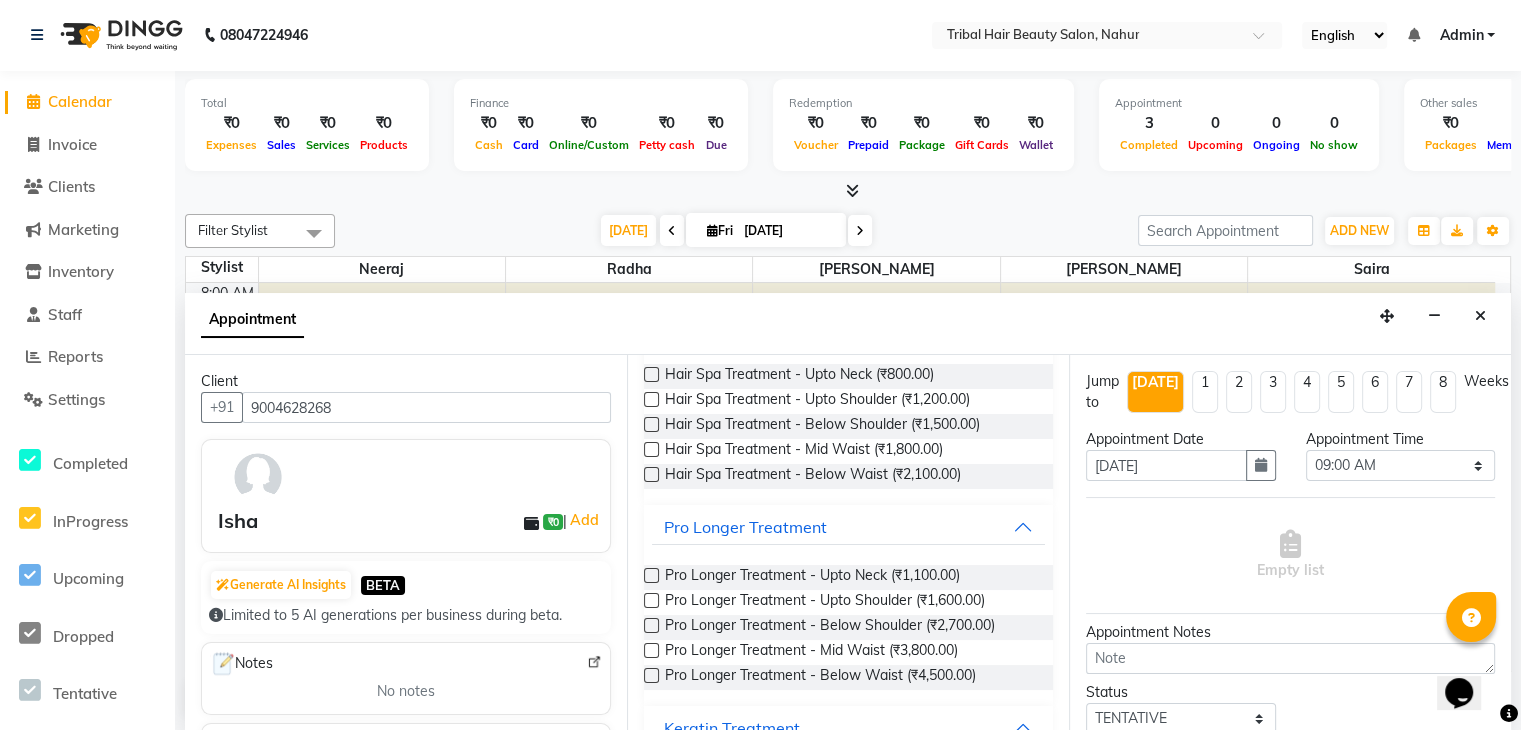 scroll, scrollTop: 0, scrollLeft: 0, axis: both 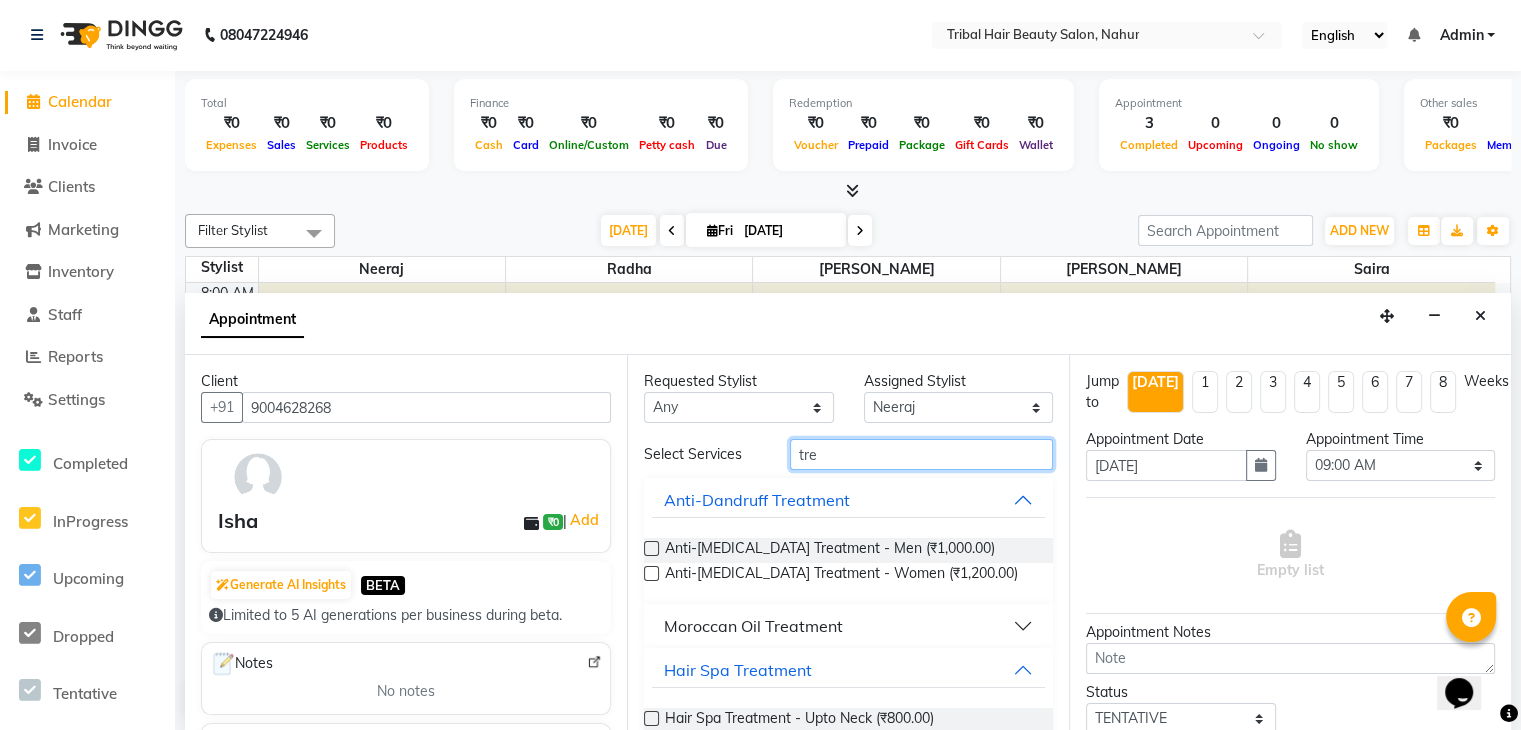 click on "tre" at bounding box center (921, 454) 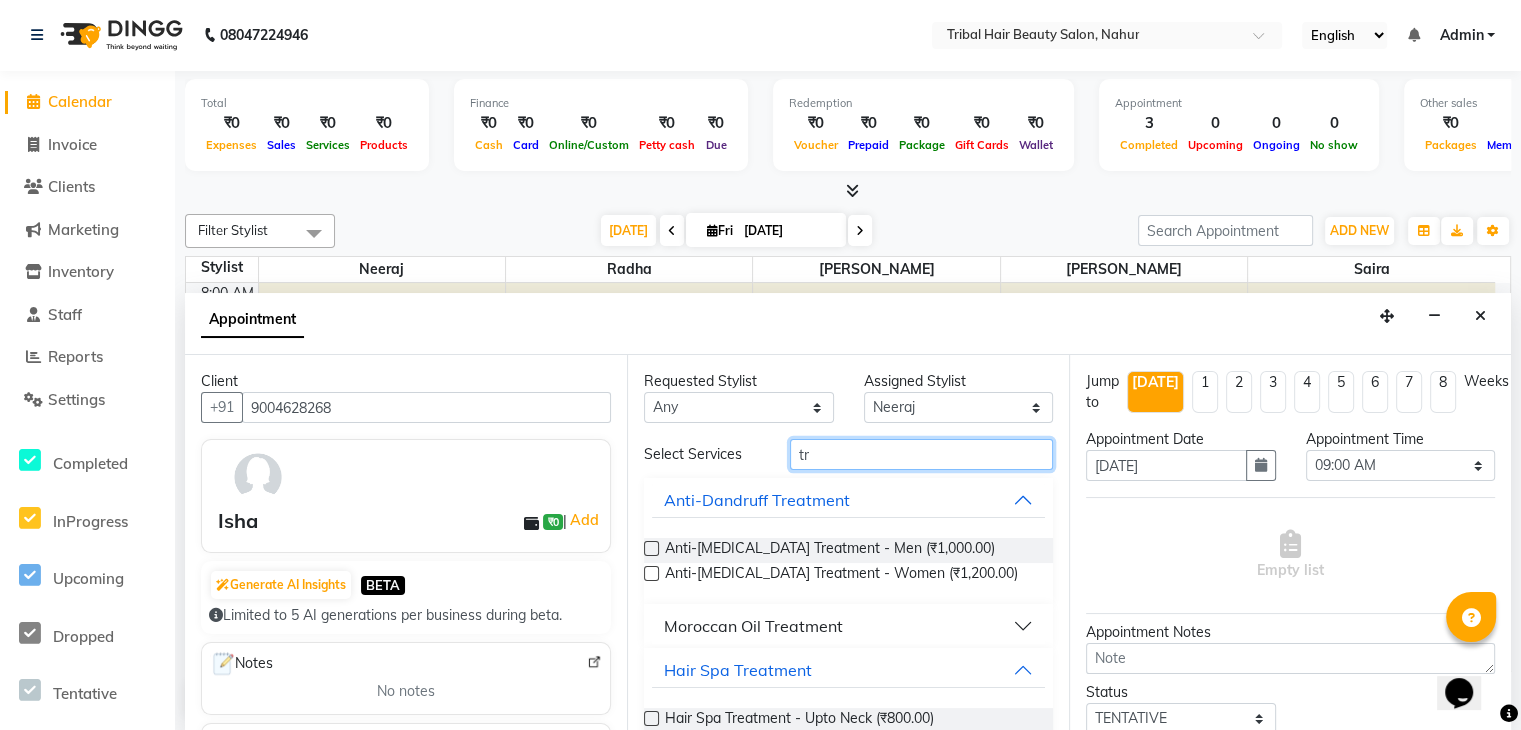 type on "t" 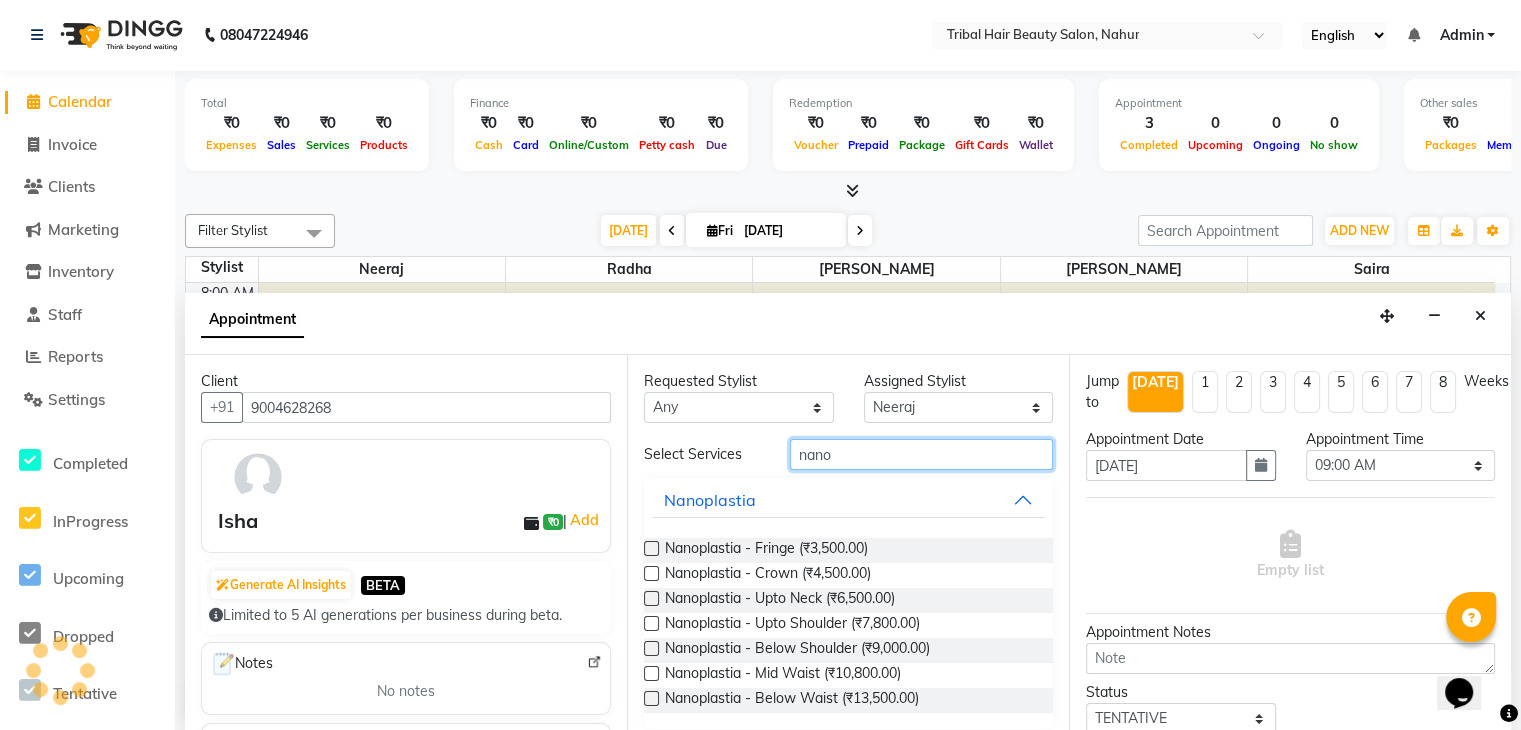 type on "nano" 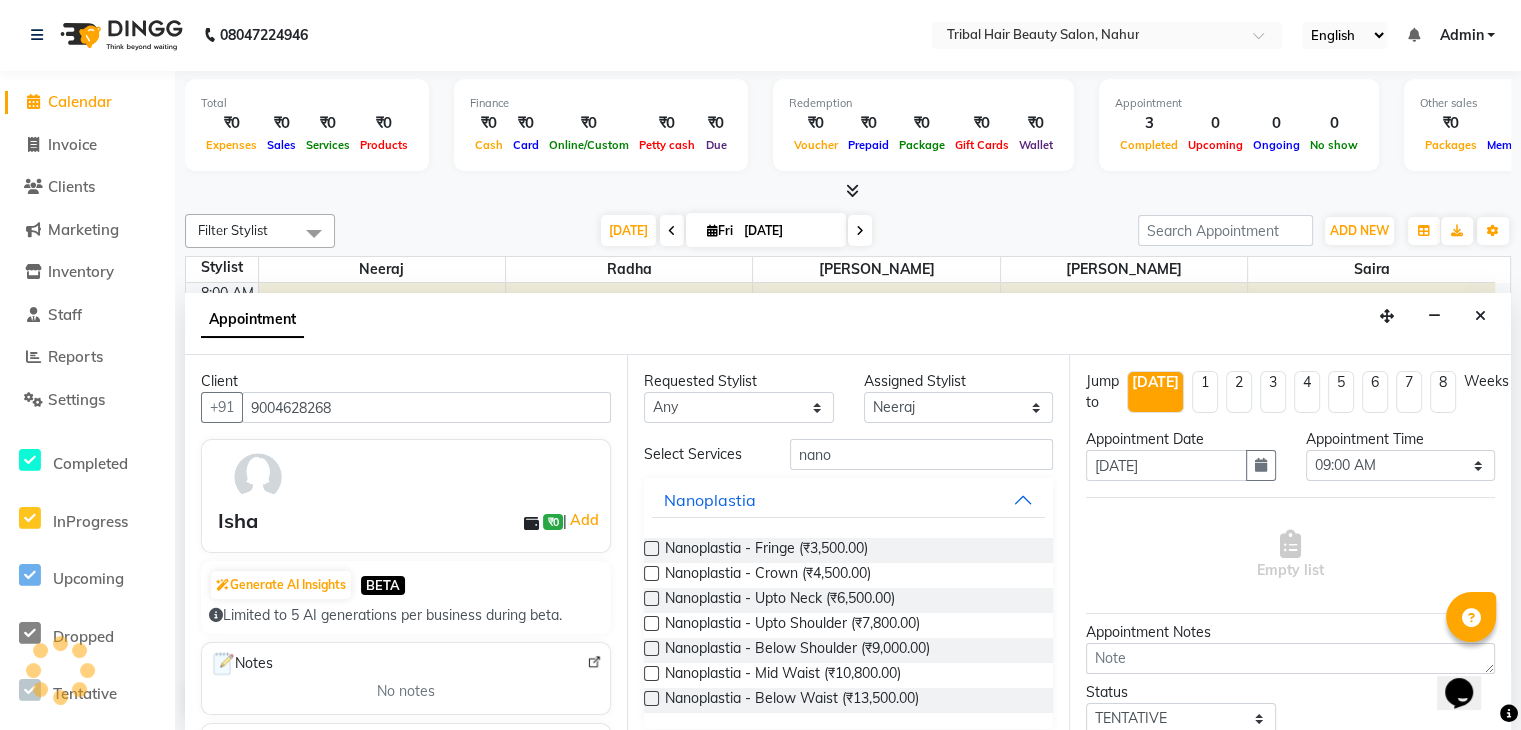 click at bounding box center [651, 548] 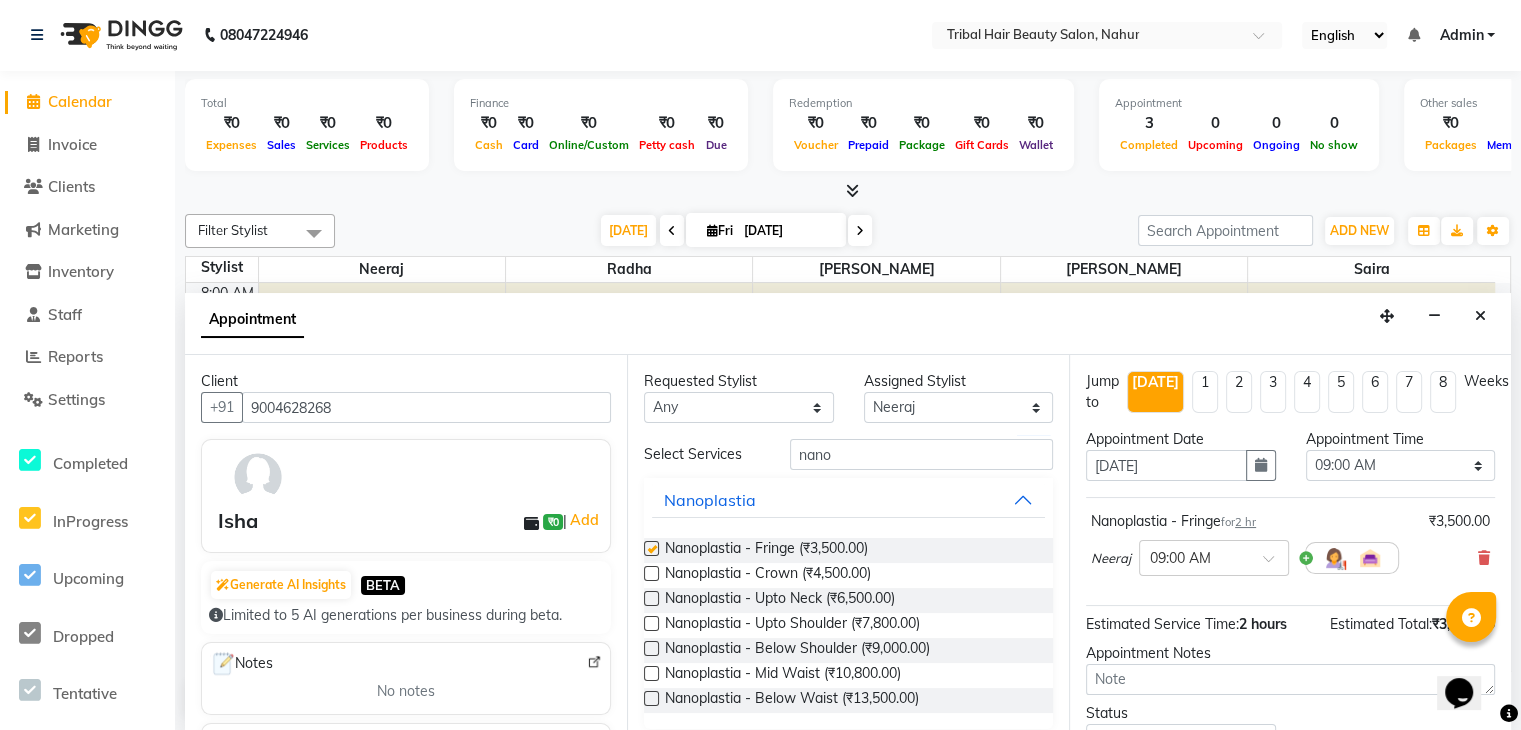 checkbox on "false" 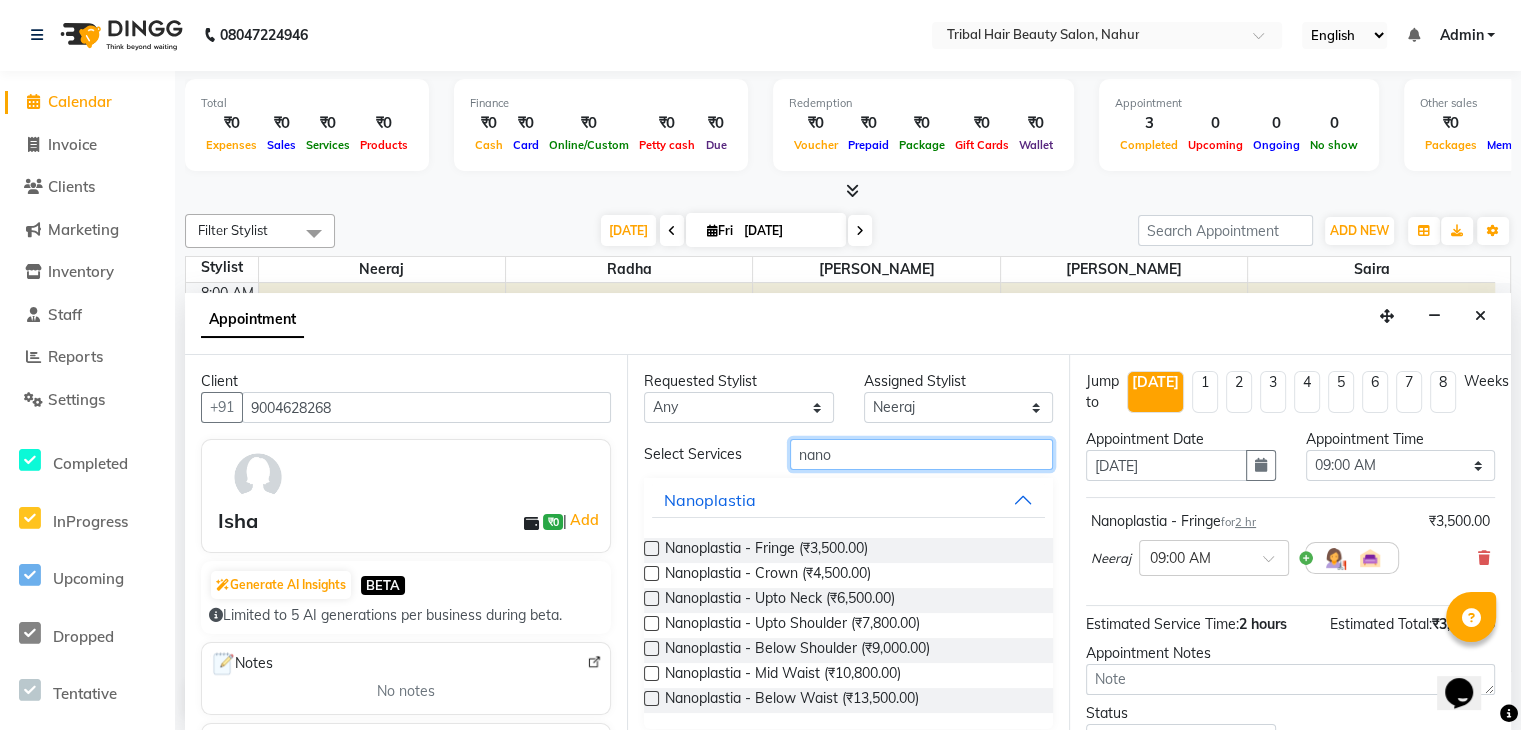 click on "nano" at bounding box center [921, 454] 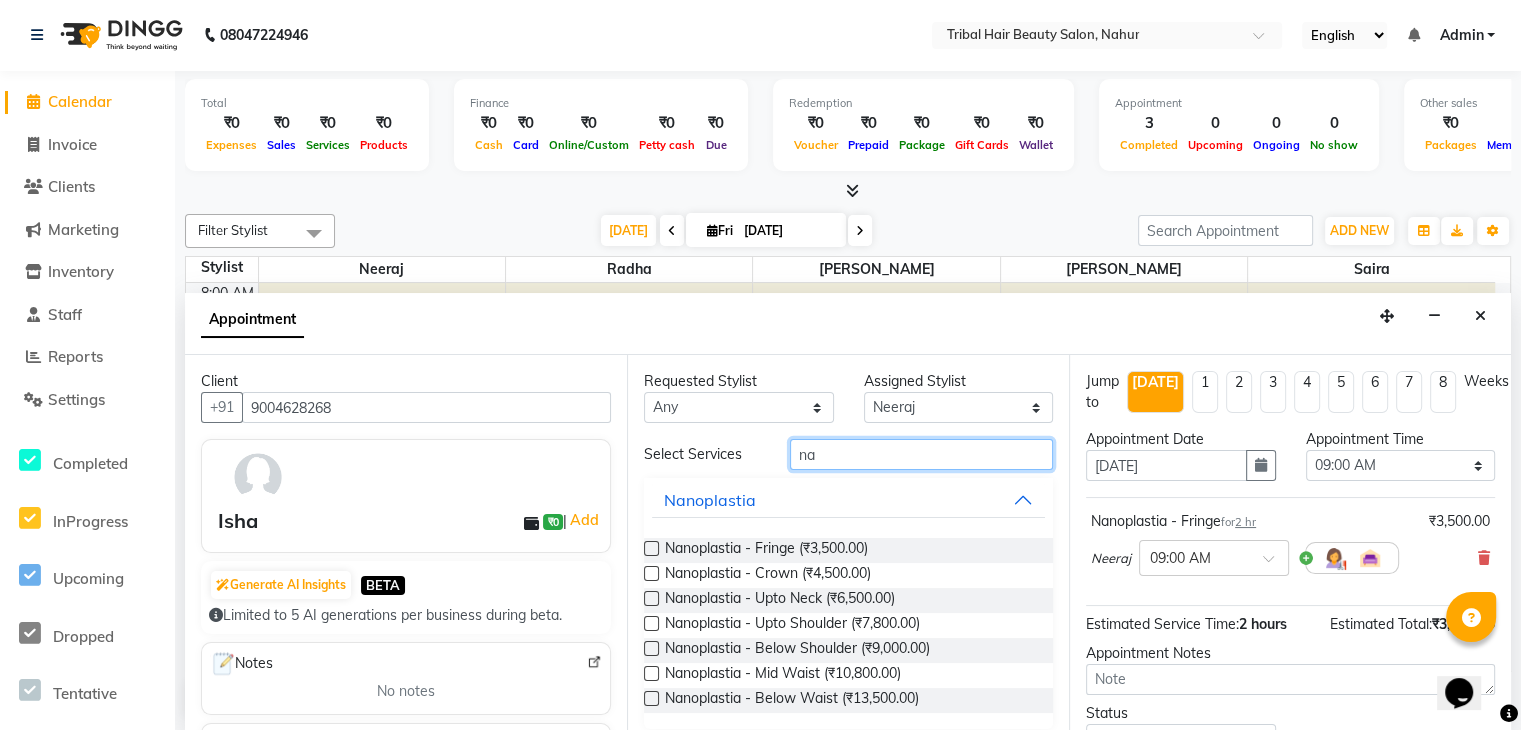 type on "n" 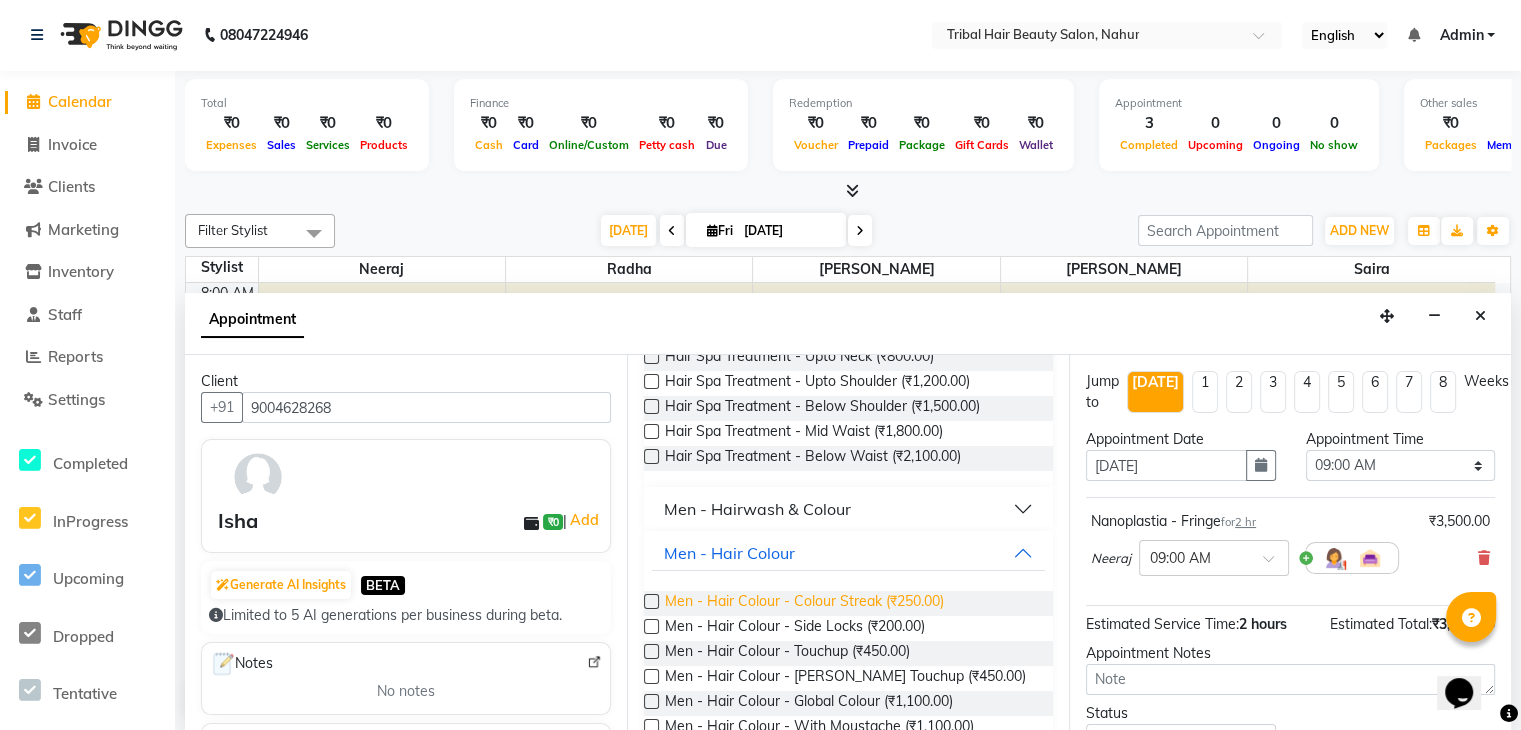 scroll, scrollTop: 0, scrollLeft: 0, axis: both 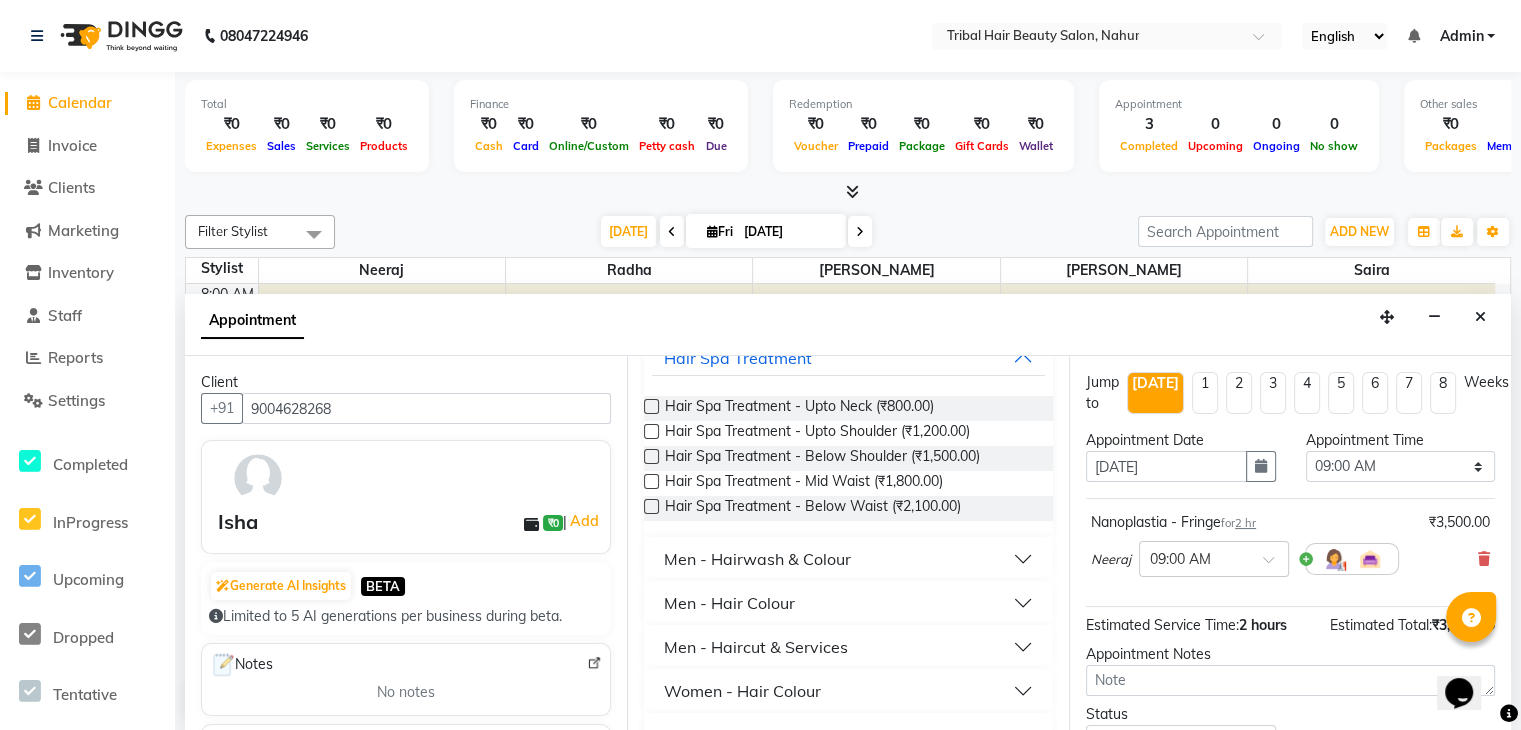 type on "hai" 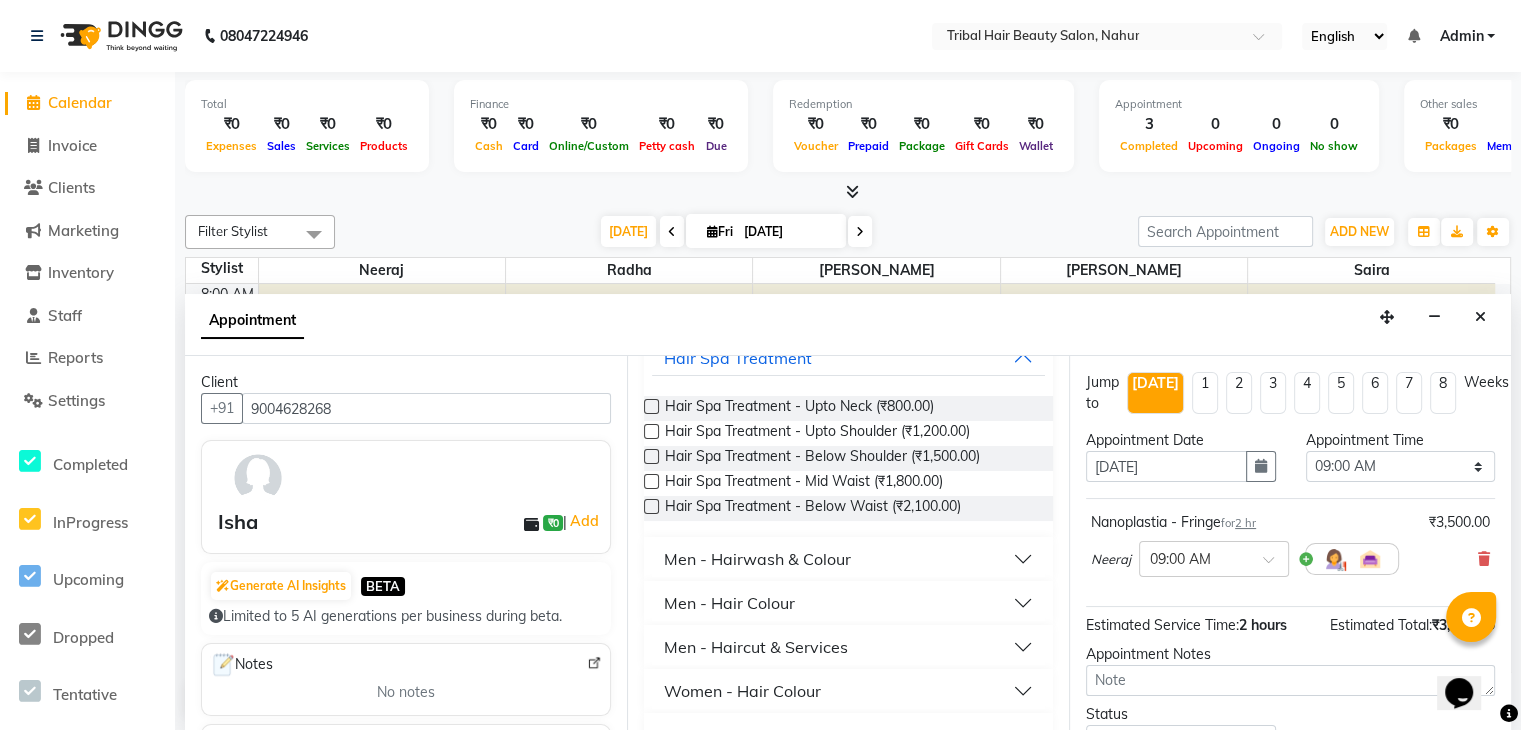click on "Men - Hairwash & Colour" at bounding box center [757, 559] 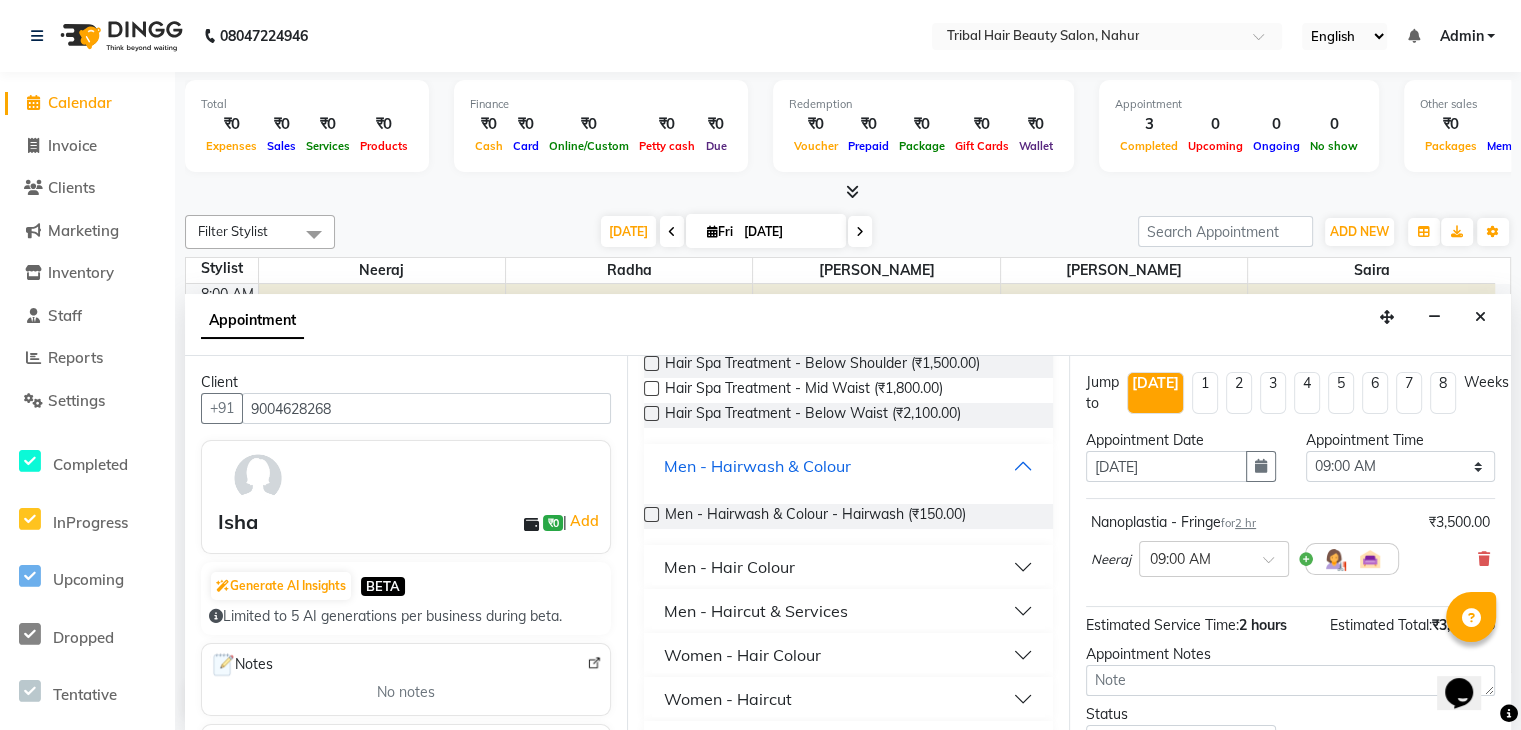 scroll, scrollTop: 238, scrollLeft: 0, axis: vertical 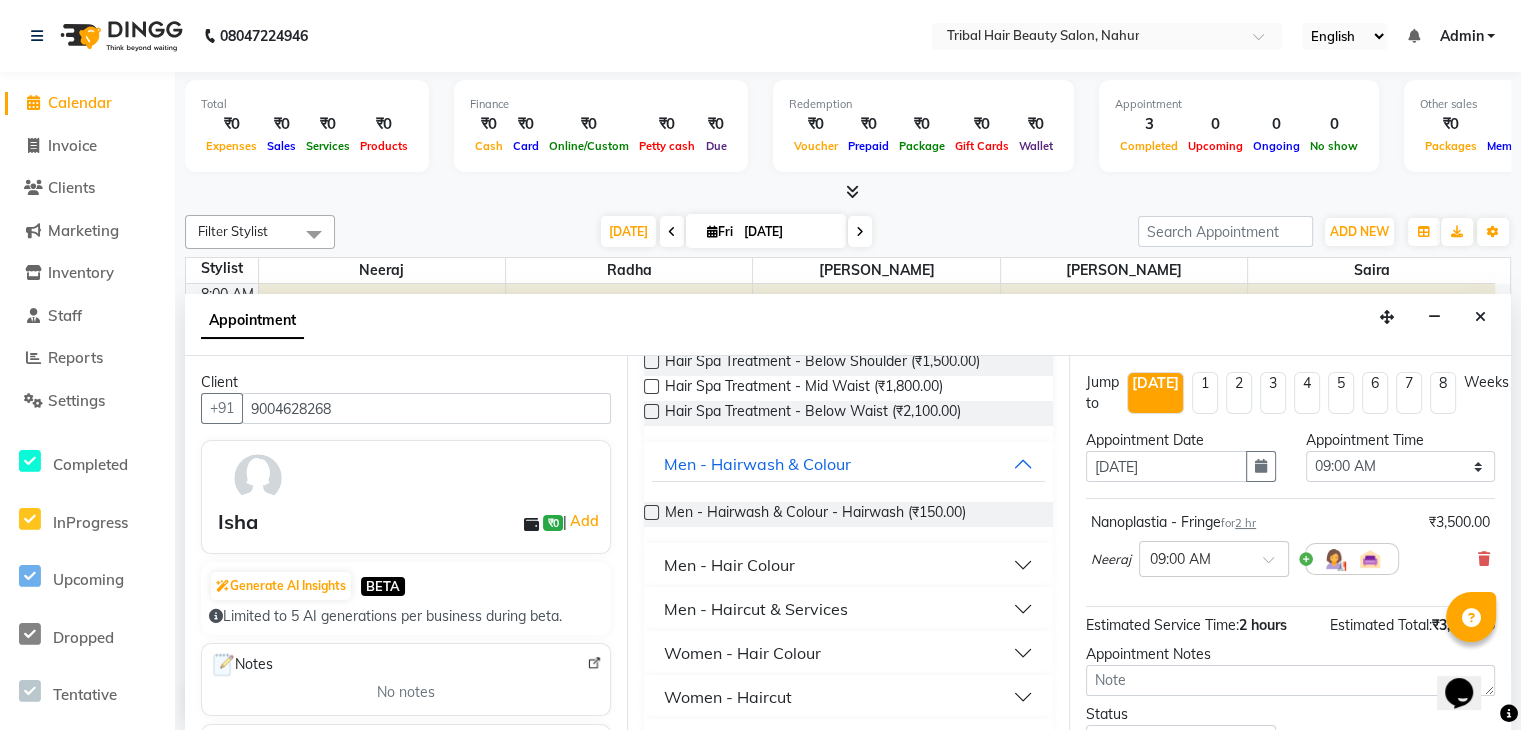 click on "Men - Hair Colour" at bounding box center (729, 565) 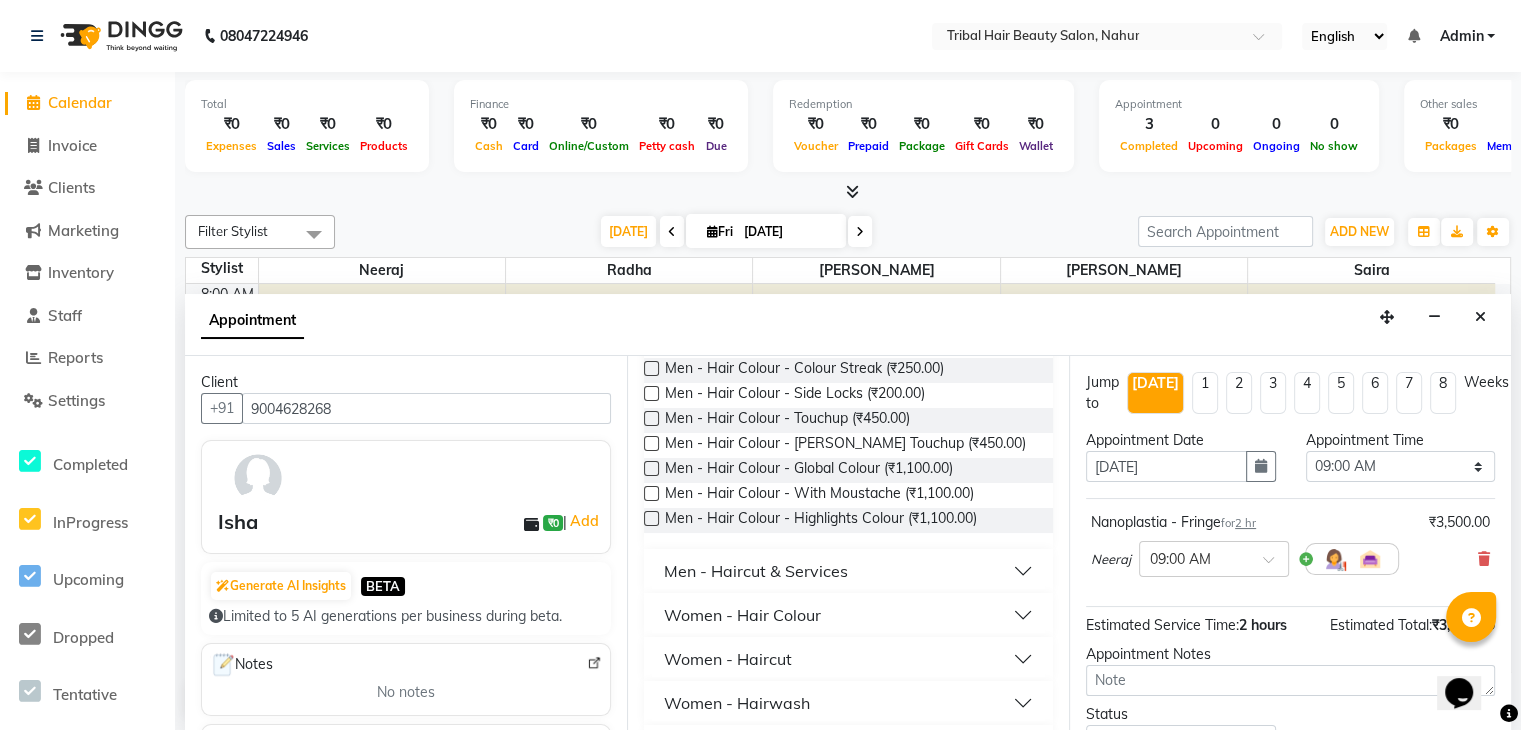 scroll, scrollTop: 492, scrollLeft: 0, axis: vertical 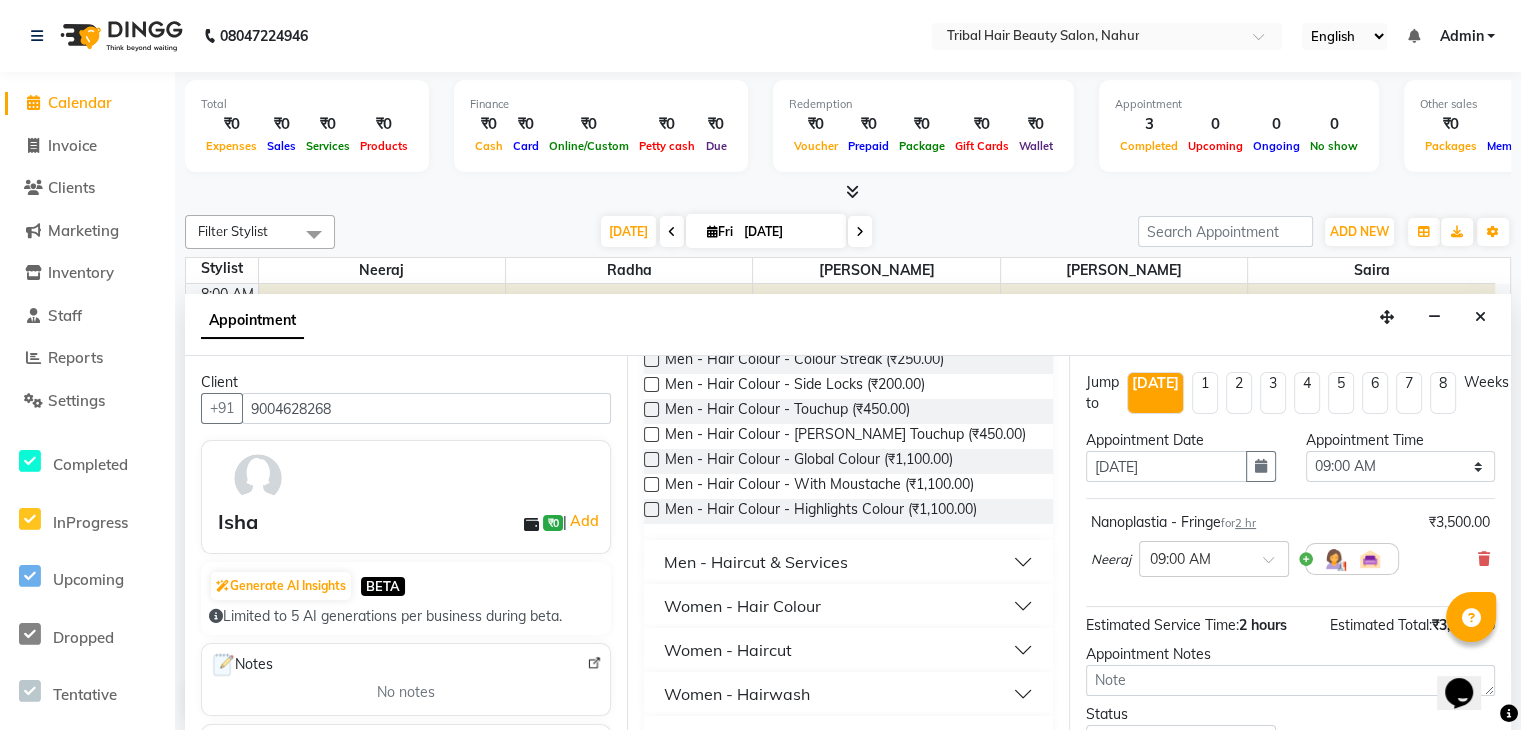 click on "Women - Hair Colour" at bounding box center [742, 606] 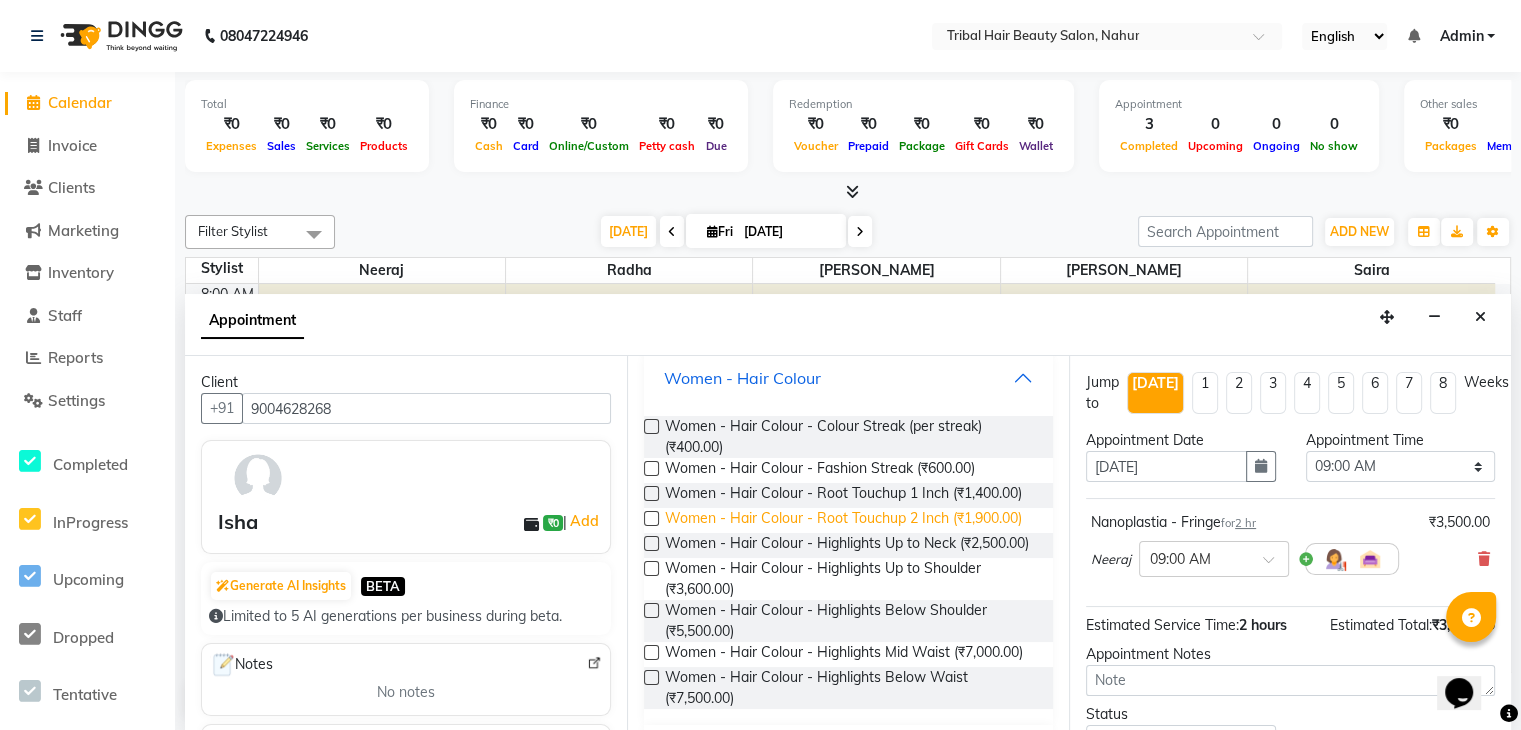 scroll, scrollTop: 719, scrollLeft: 0, axis: vertical 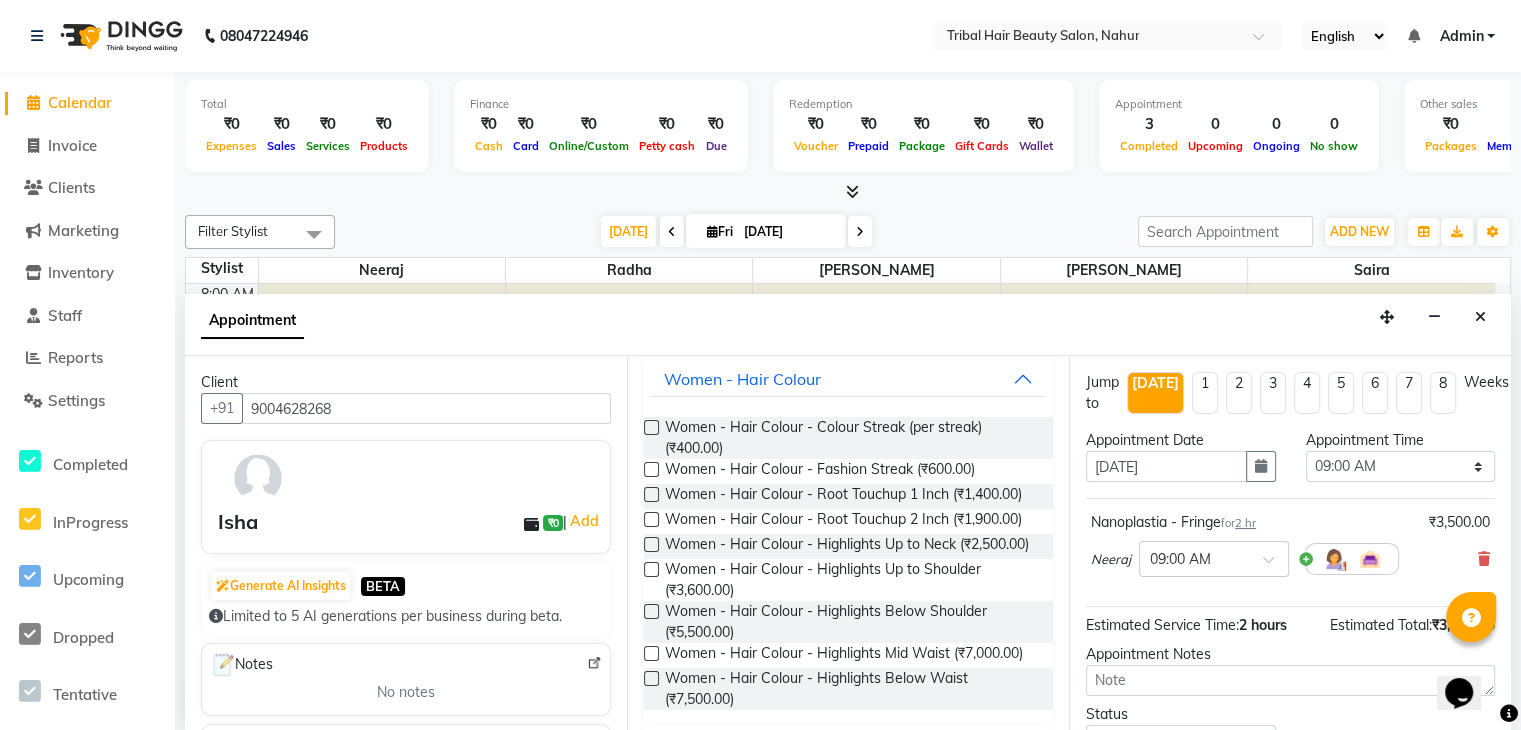 click at bounding box center [651, 427] 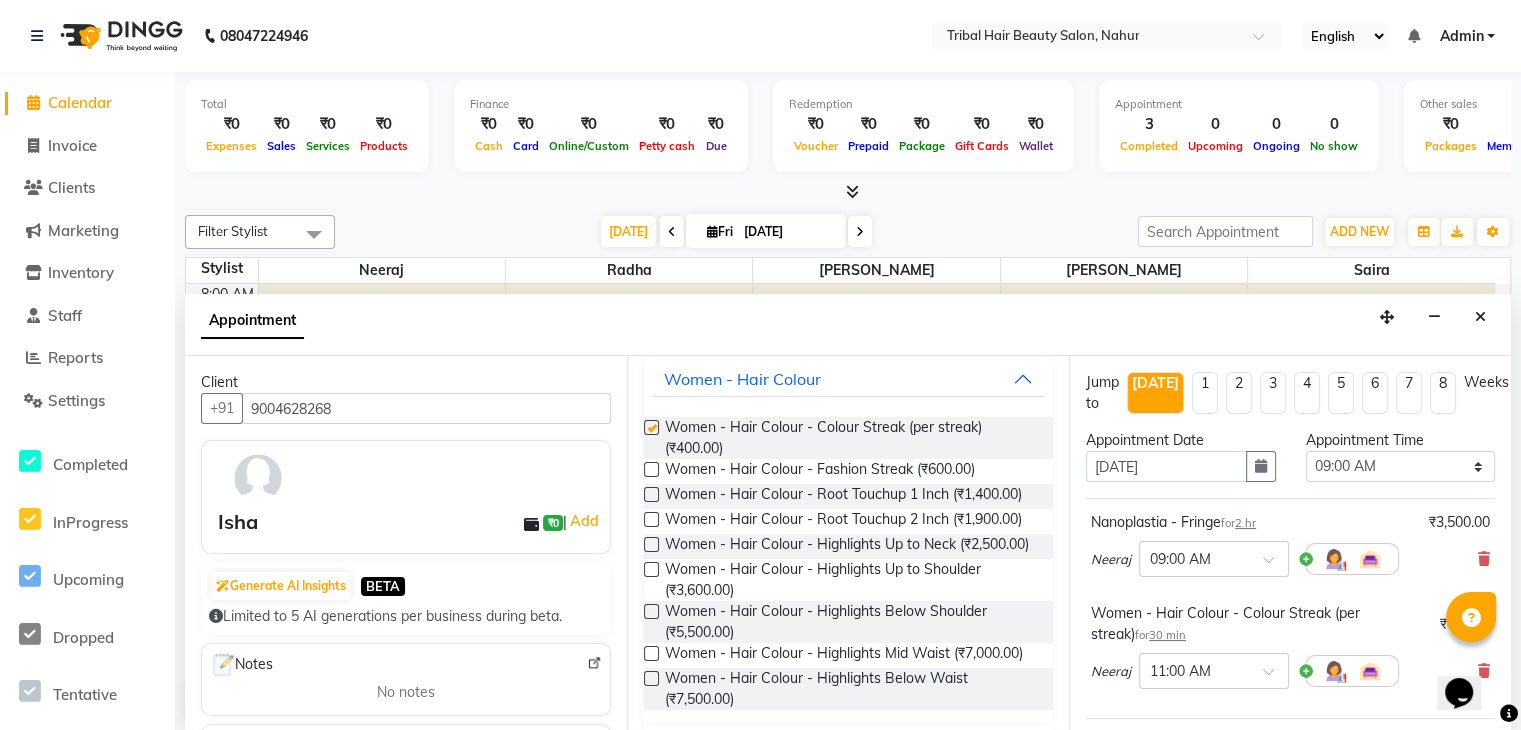 checkbox on "false" 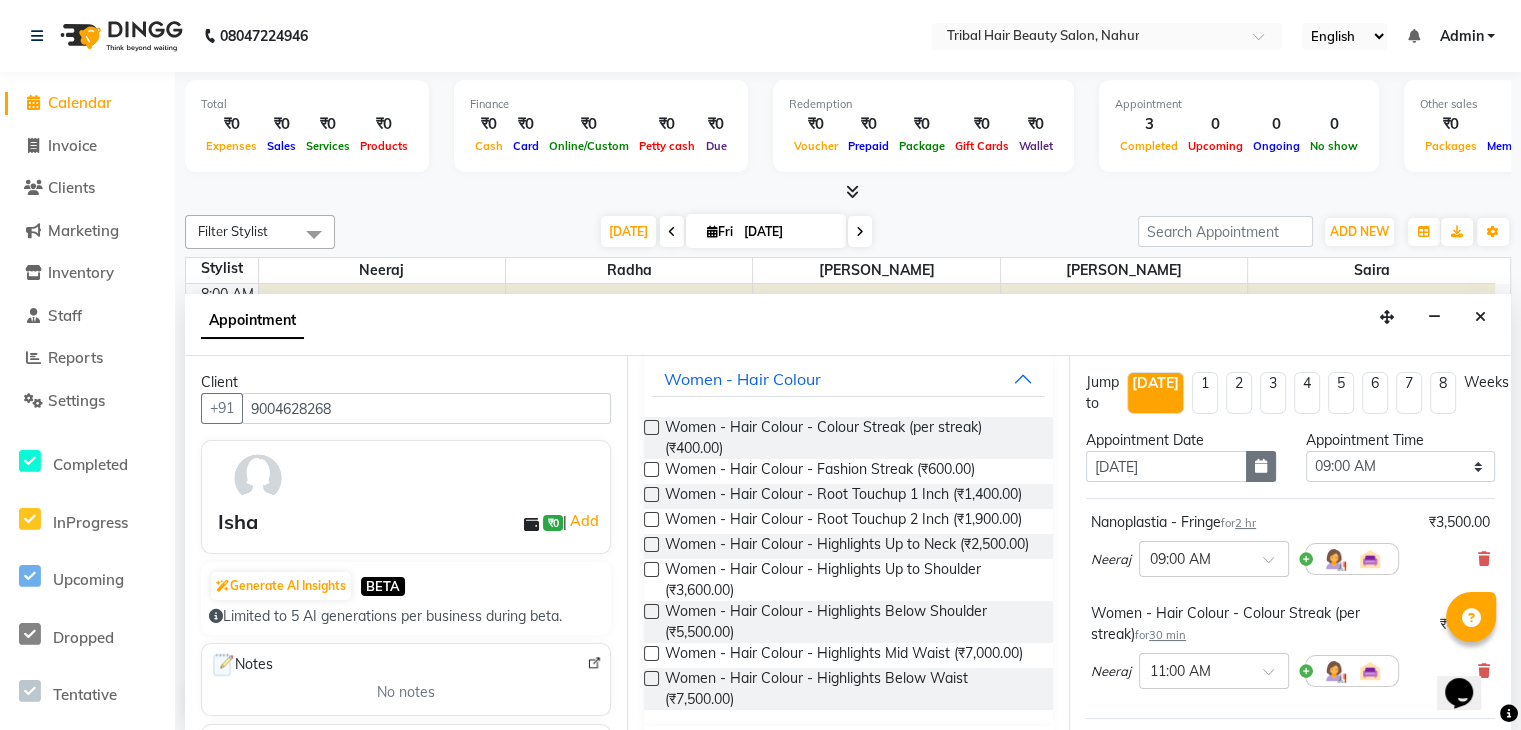click at bounding box center [1261, 466] 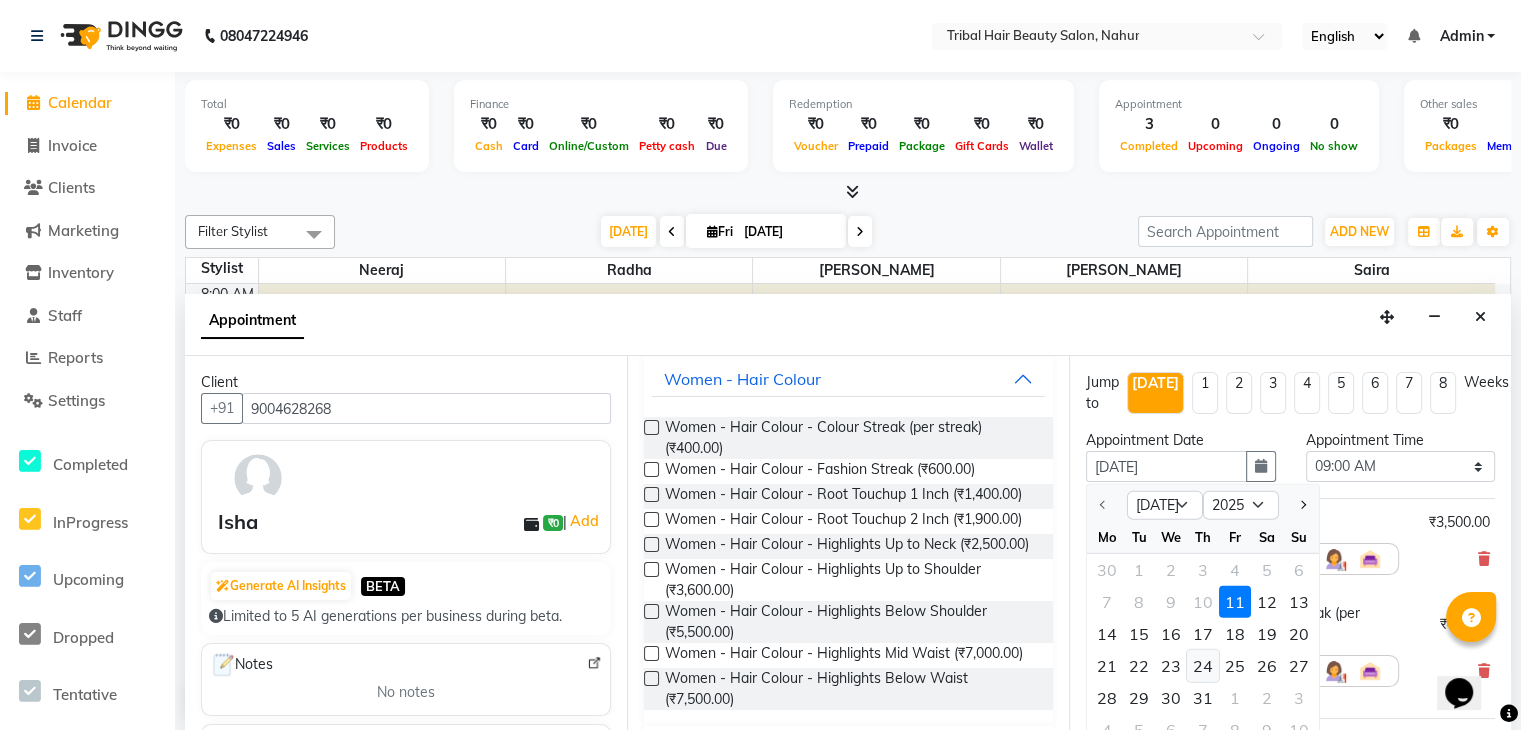 click on "24" at bounding box center (1203, 666) 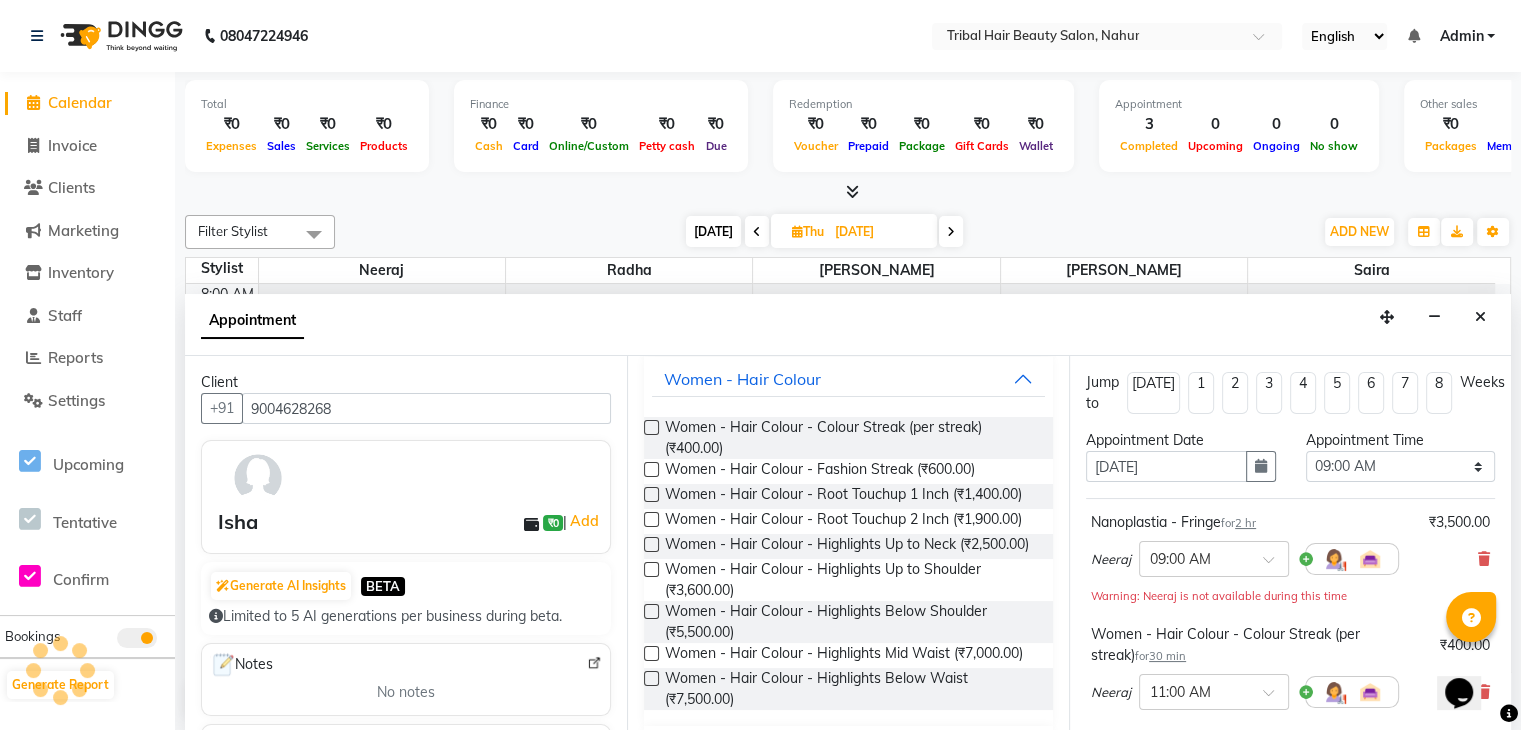 scroll, scrollTop: 960, scrollLeft: 0, axis: vertical 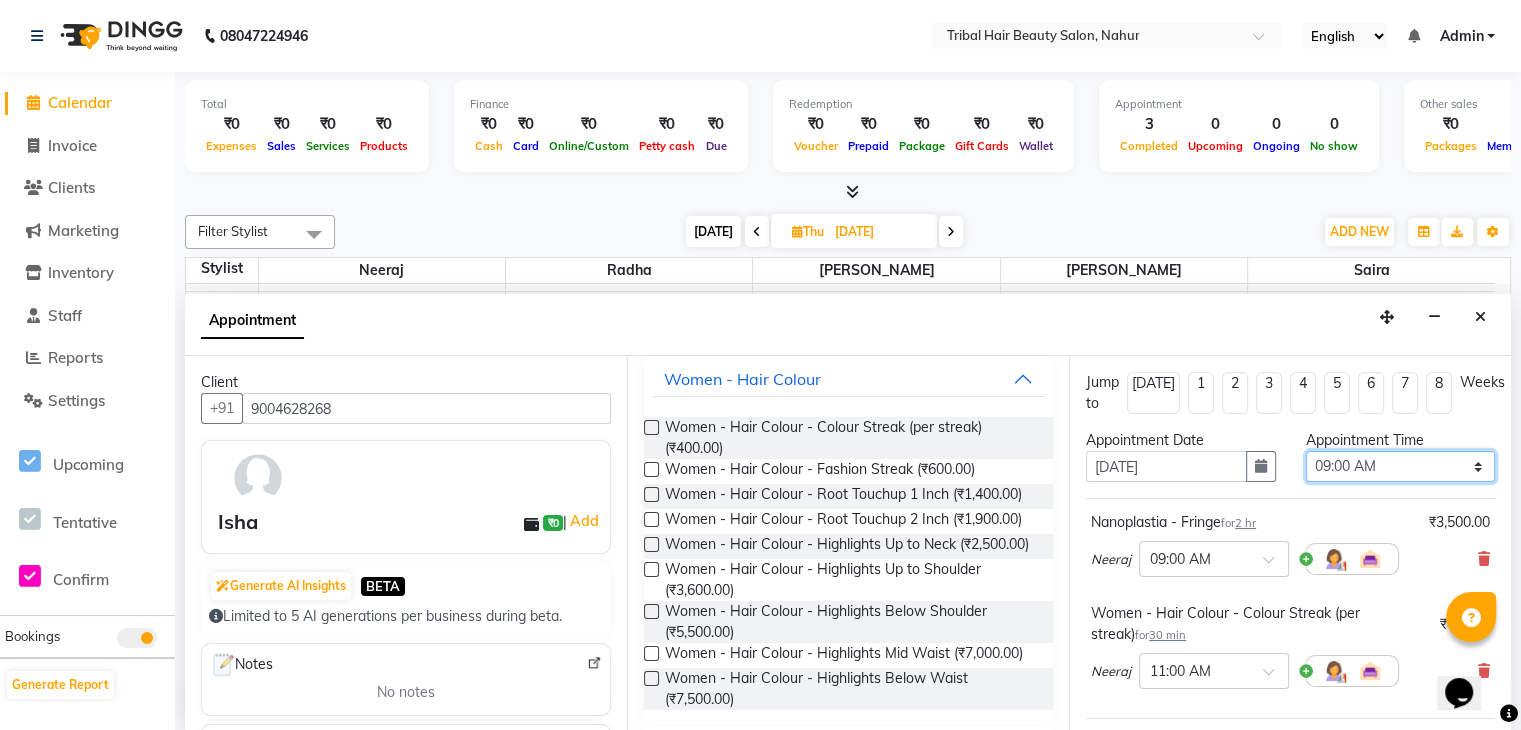 click on "Select 09:00 AM 09:15 AM 09:30 AM 09:45 AM 10:00 AM 10:15 AM 10:30 AM 10:45 AM 11:00 AM 11:15 AM 11:30 AM 11:45 AM 12:00 PM 12:15 PM 12:30 PM 12:45 PM 01:00 PM 01:15 PM 01:30 PM 01:45 PM 02:00 PM 02:15 PM 02:30 PM 02:45 PM 03:00 PM 03:15 PM 03:30 PM 03:45 PM 04:00 PM 04:15 PM 04:30 PM 04:45 PM 05:00 PM 05:15 PM 05:30 PM 05:45 PM 06:00 PM 06:15 PM 06:30 PM 06:45 PM 07:00 PM 07:15 PM 07:30 PM 07:45 PM 08:00 PM 08:15 PM 08:30 PM 08:45 PM 09:00 PM 09:15 PM 09:30 PM 09:45 PM 10:00 PM 10:15 PM 10:30 PM 10:45 PM 11:00 PM" at bounding box center (1401, 466) 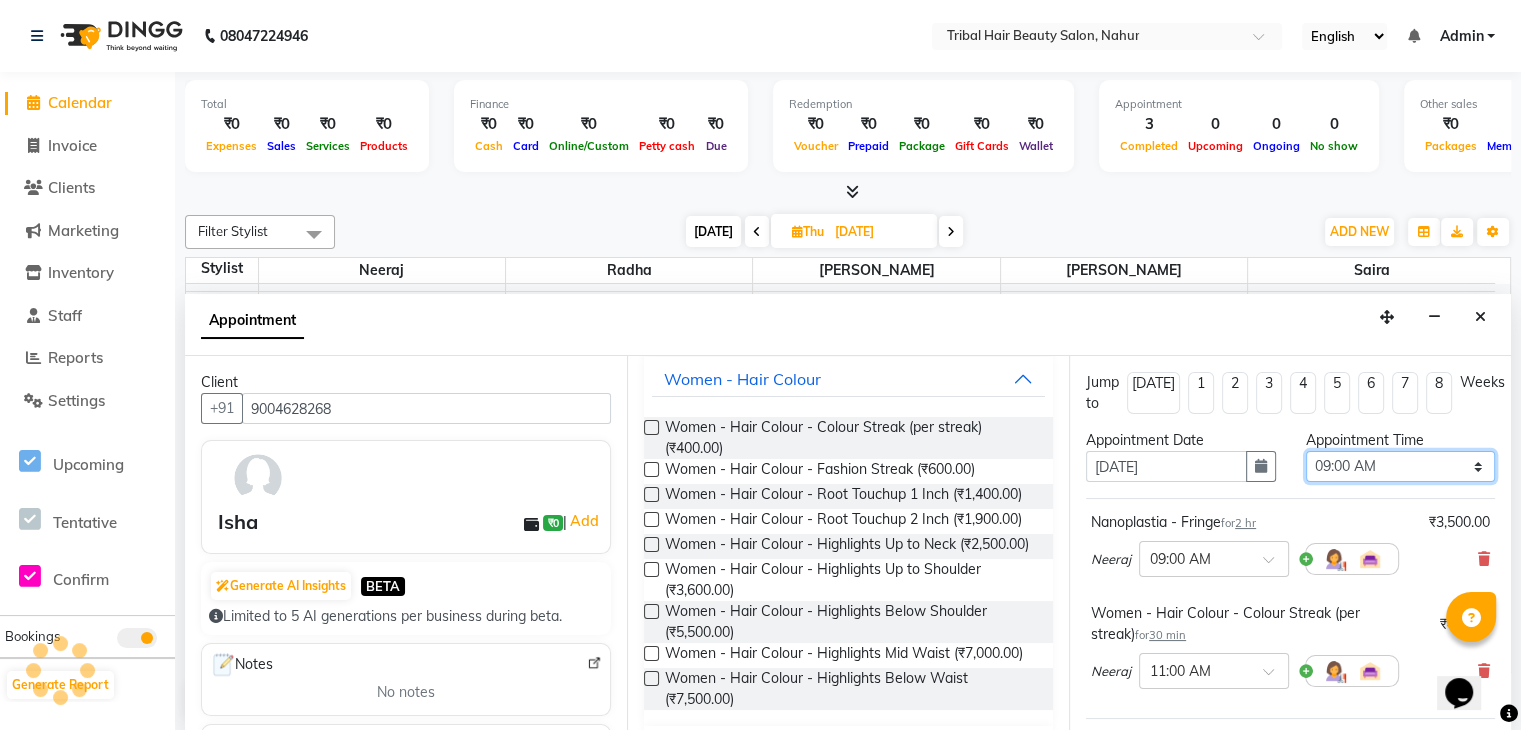 select on "840" 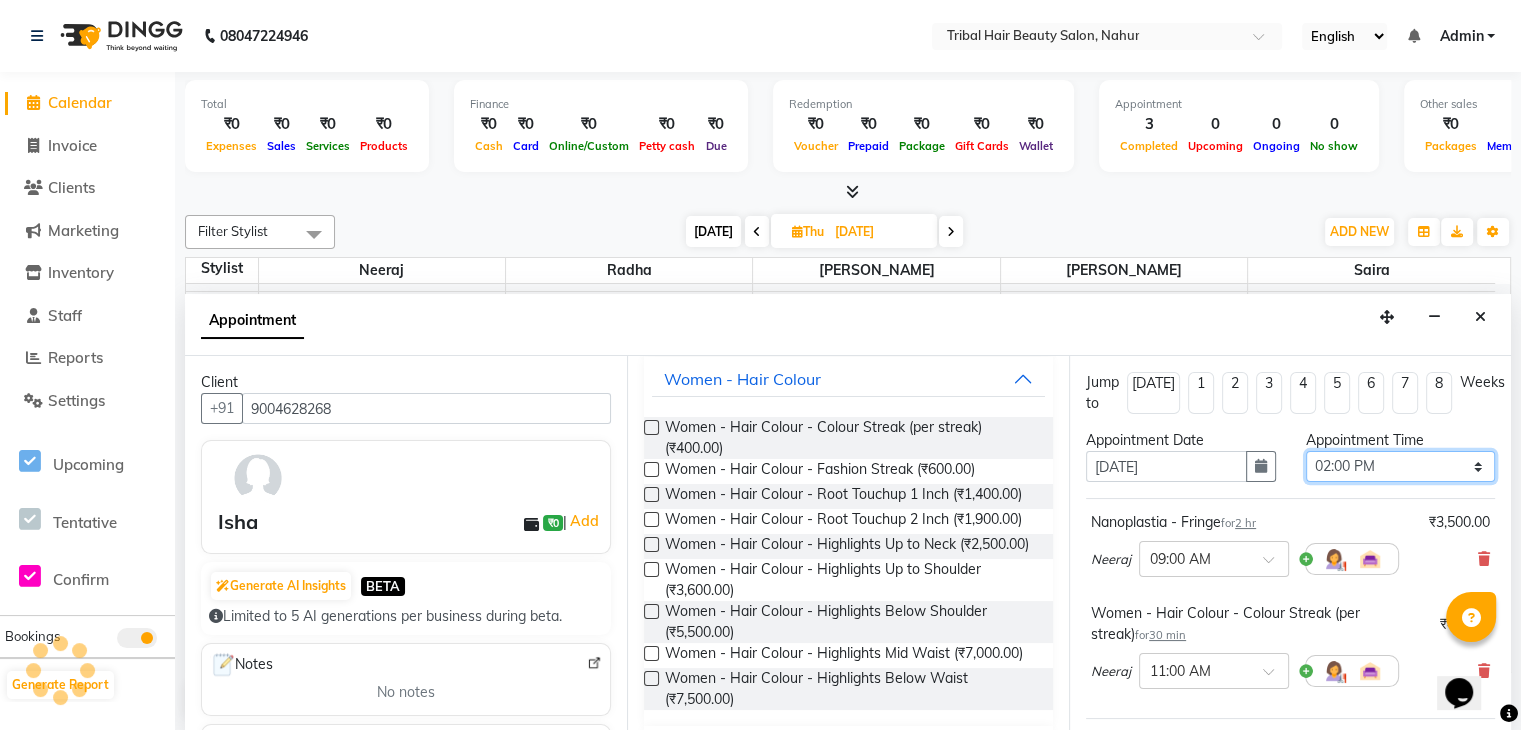 click on "Select 09:00 AM 09:15 AM 09:30 AM 09:45 AM 10:00 AM 10:15 AM 10:30 AM 10:45 AM 11:00 AM 11:15 AM 11:30 AM 11:45 AM 12:00 PM 12:15 PM 12:30 PM 12:45 PM 01:00 PM 01:15 PM 01:30 PM 01:45 PM 02:00 PM 02:15 PM 02:30 PM 02:45 PM 03:00 PM 03:15 PM 03:30 PM 03:45 PM 04:00 PM 04:15 PM 04:30 PM 04:45 PM 05:00 PM 05:15 PM 05:30 PM 05:45 PM 06:00 PM 06:15 PM 06:30 PM 06:45 PM 07:00 PM 07:15 PM 07:30 PM 07:45 PM 08:00 PM 08:15 PM 08:30 PM 08:45 PM 09:00 PM 09:15 PM 09:30 PM 09:45 PM 10:00 PM 10:15 PM 10:30 PM 10:45 PM 11:00 PM" at bounding box center (1401, 466) 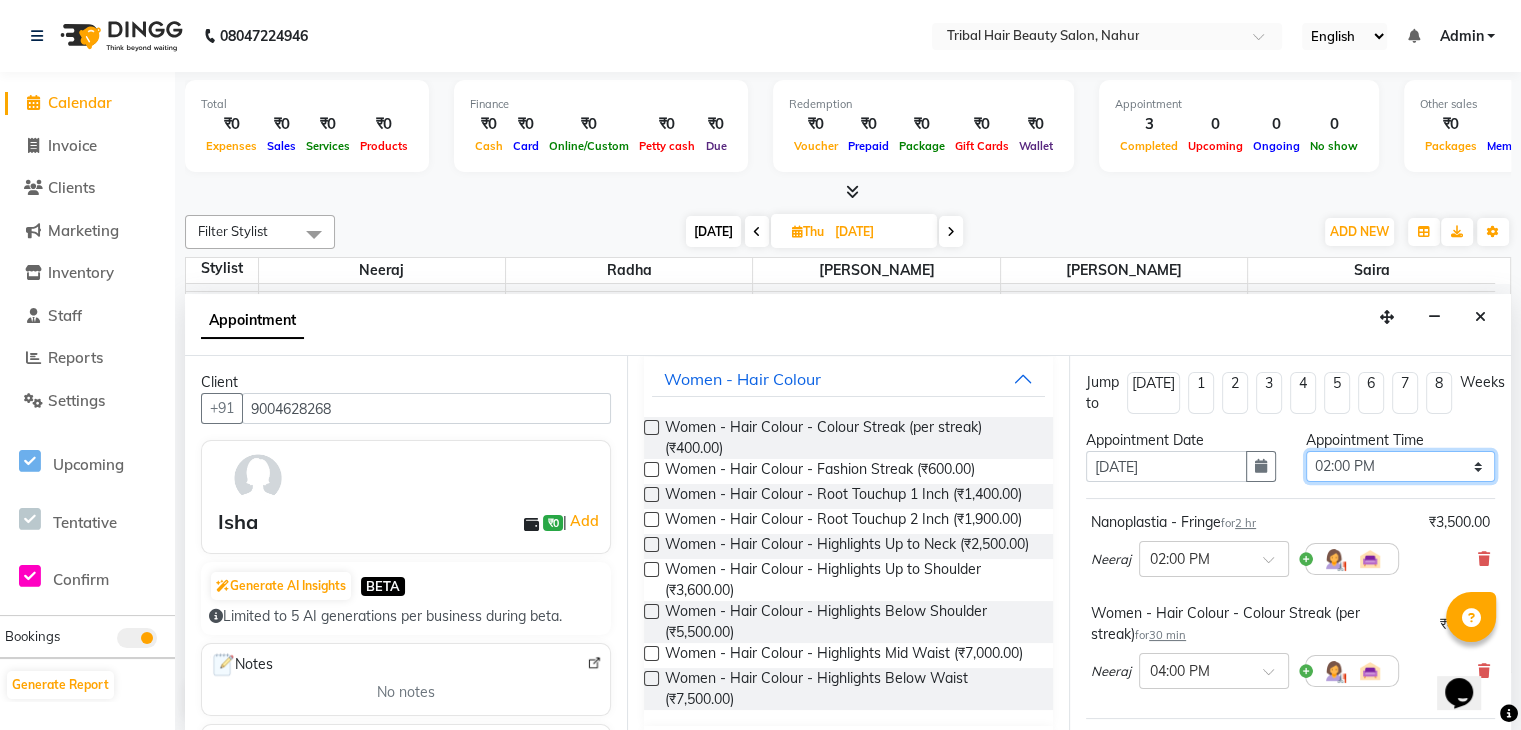 scroll, scrollTop: 1, scrollLeft: 0, axis: vertical 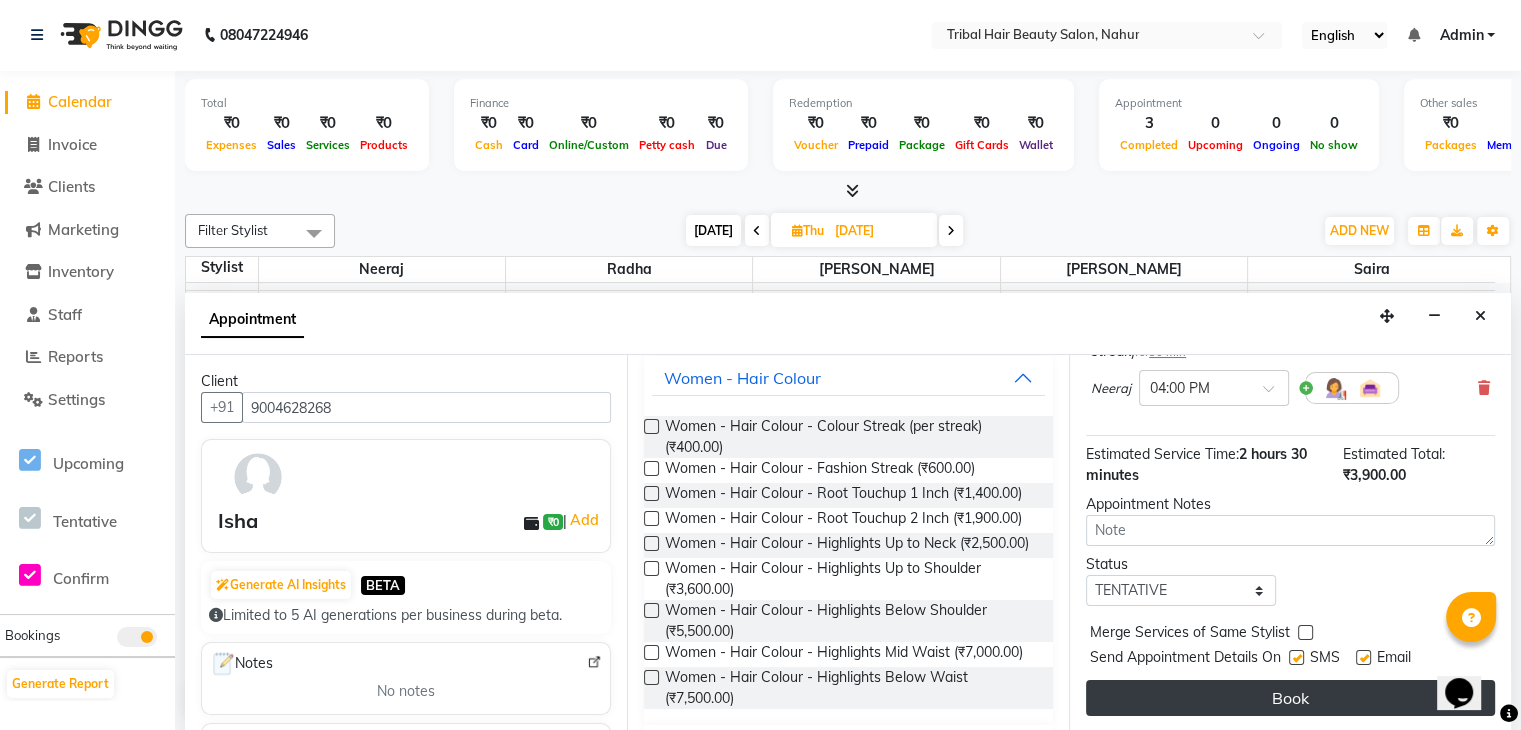 click on "Book" at bounding box center (1290, 698) 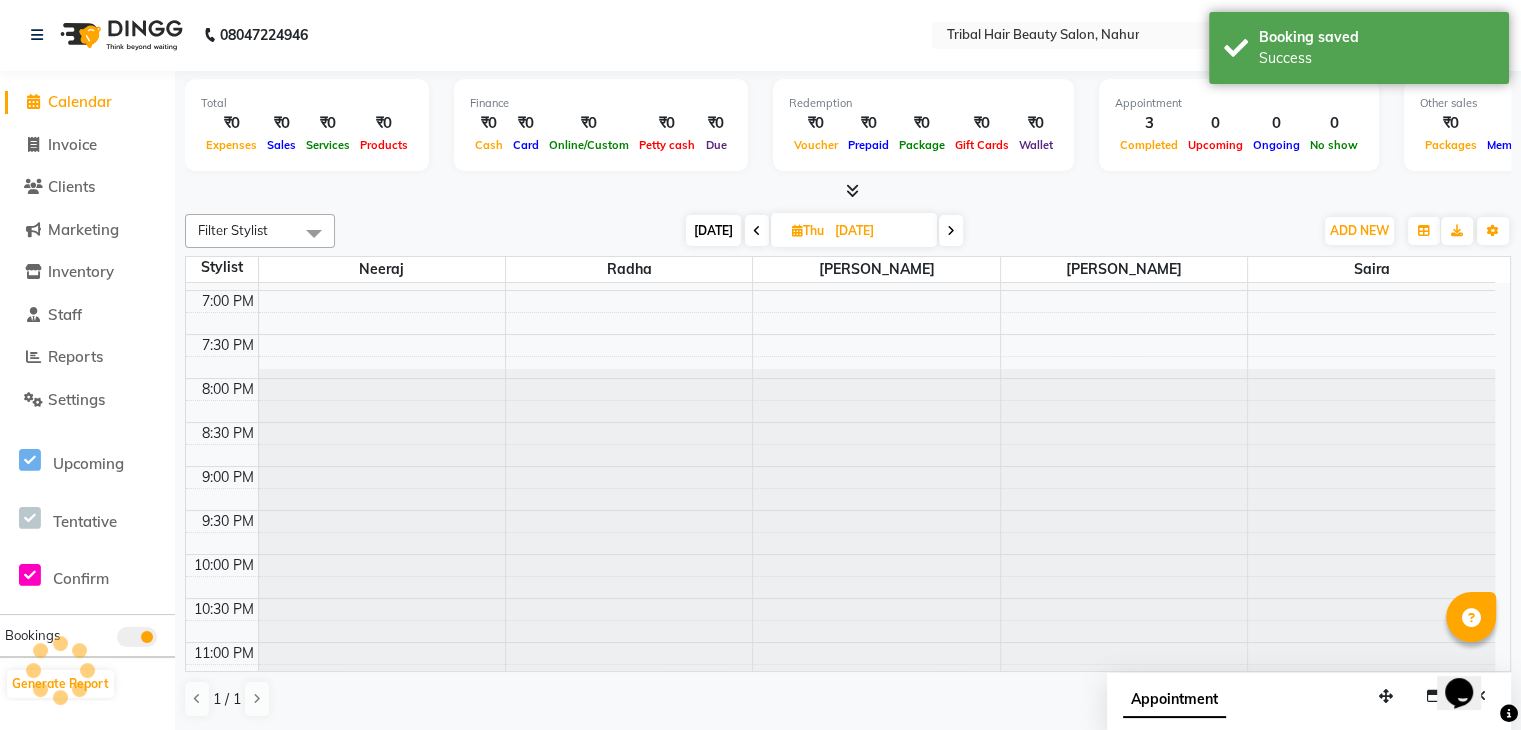 scroll, scrollTop: 0, scrollLeft: 0, axis: both 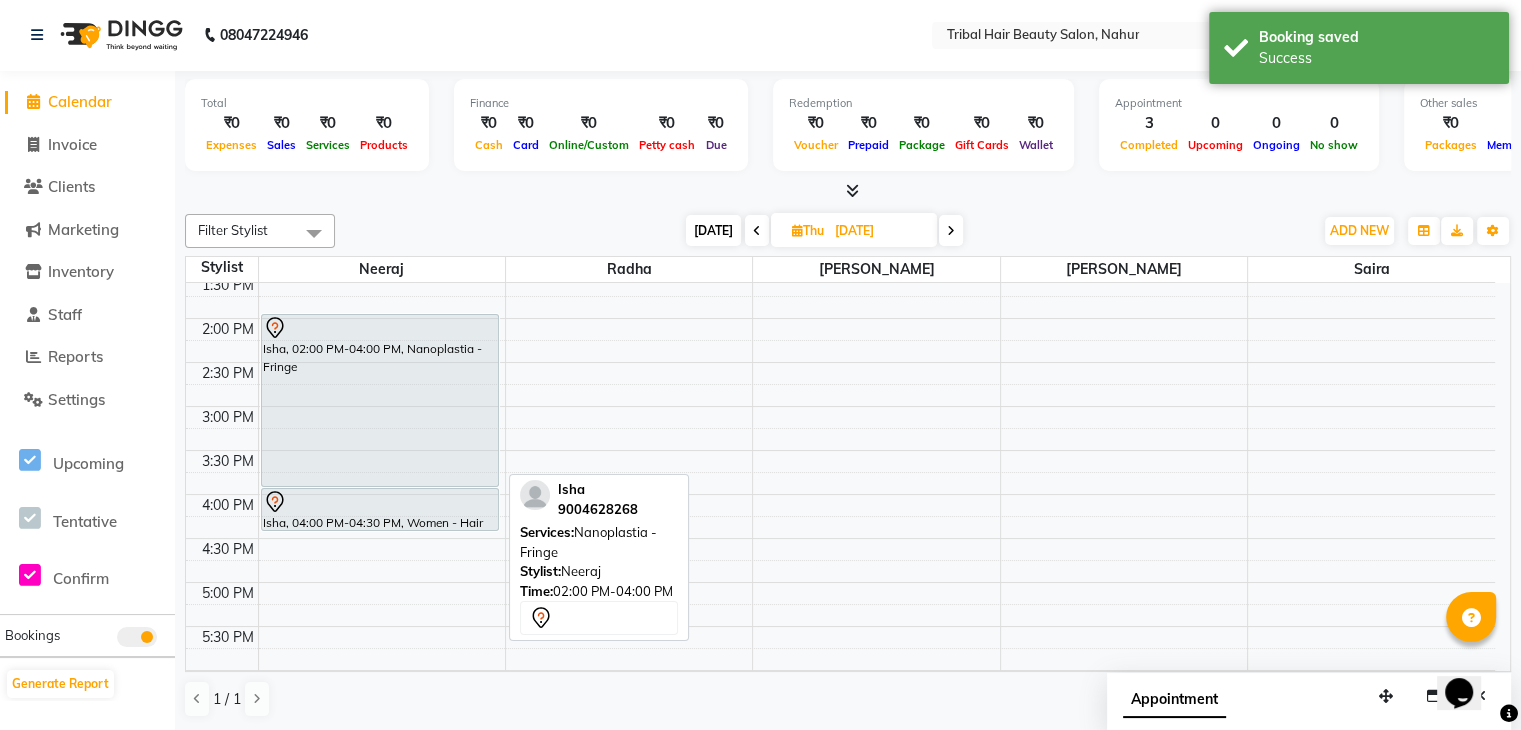 click on "Isha, 02:00 PM-04:00 PM, Nanoplastia - Fringe" at bounding box center (380, 400) 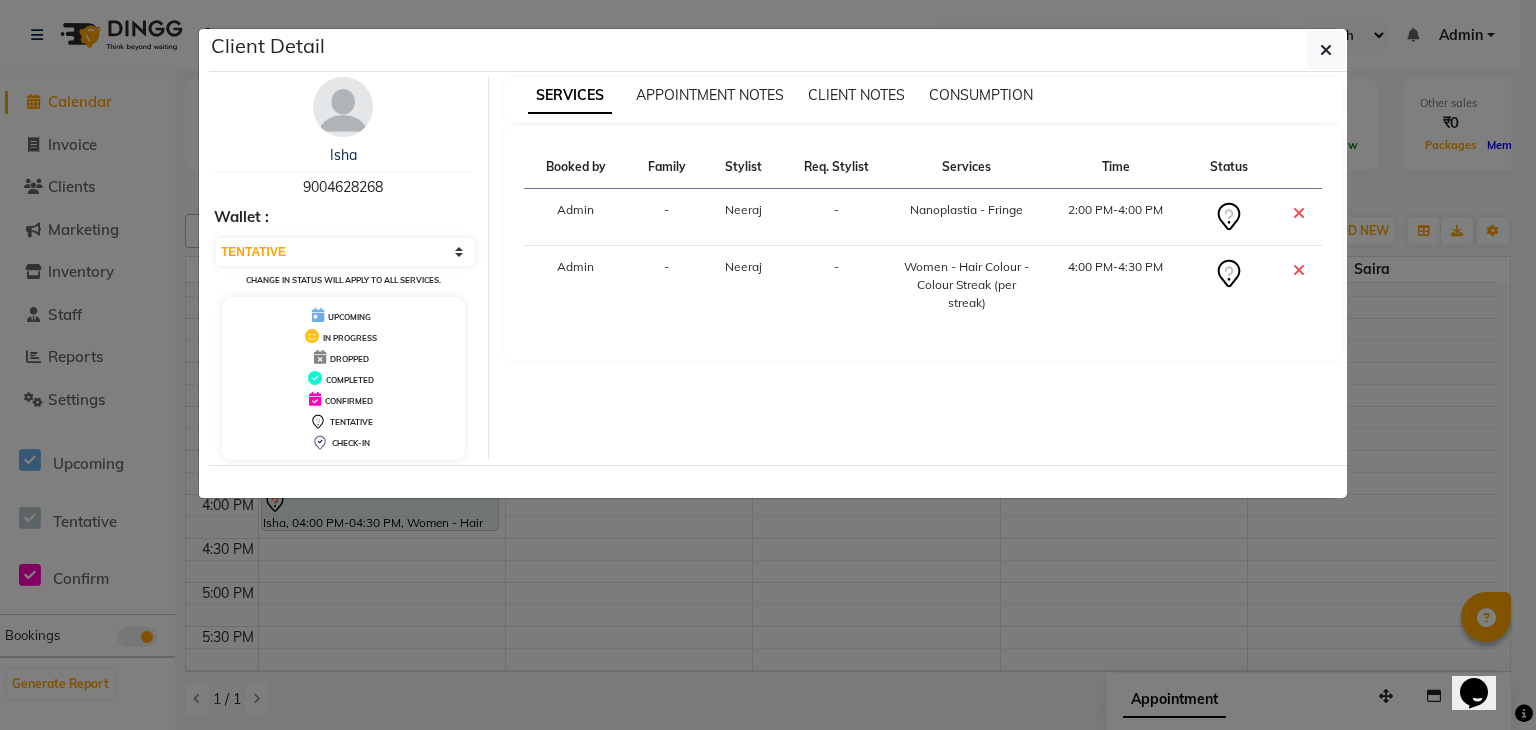 click on "Client Detail" 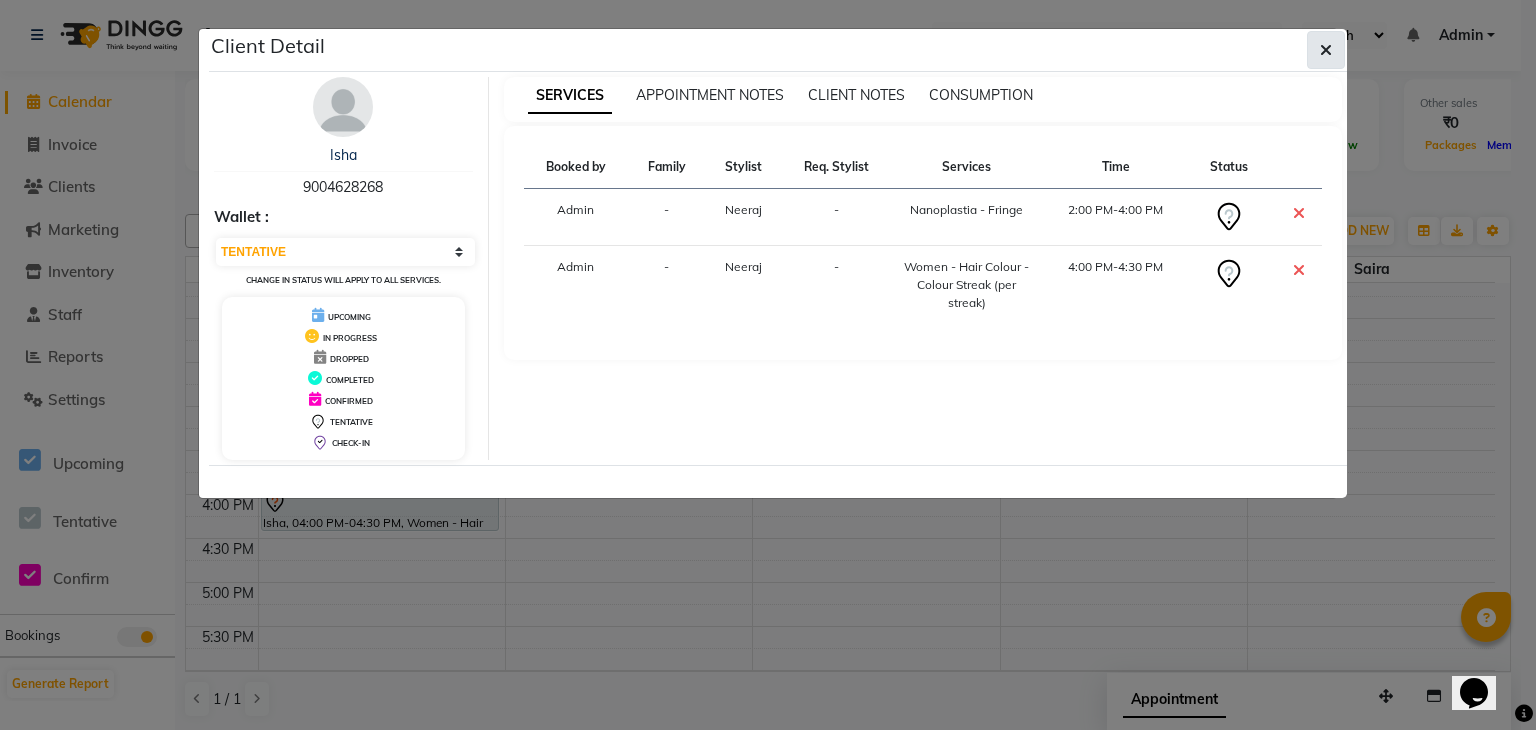 click 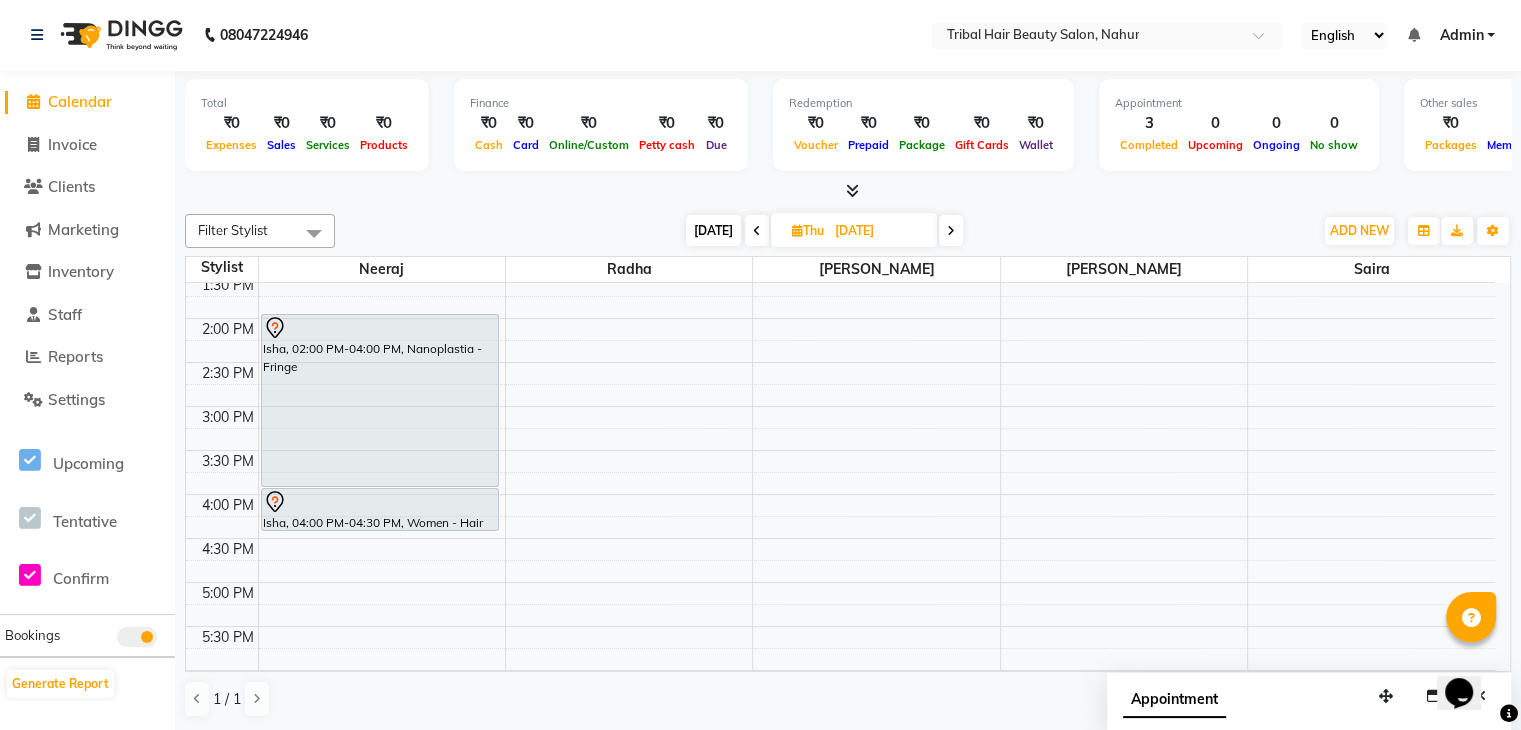 click on "Calendar" 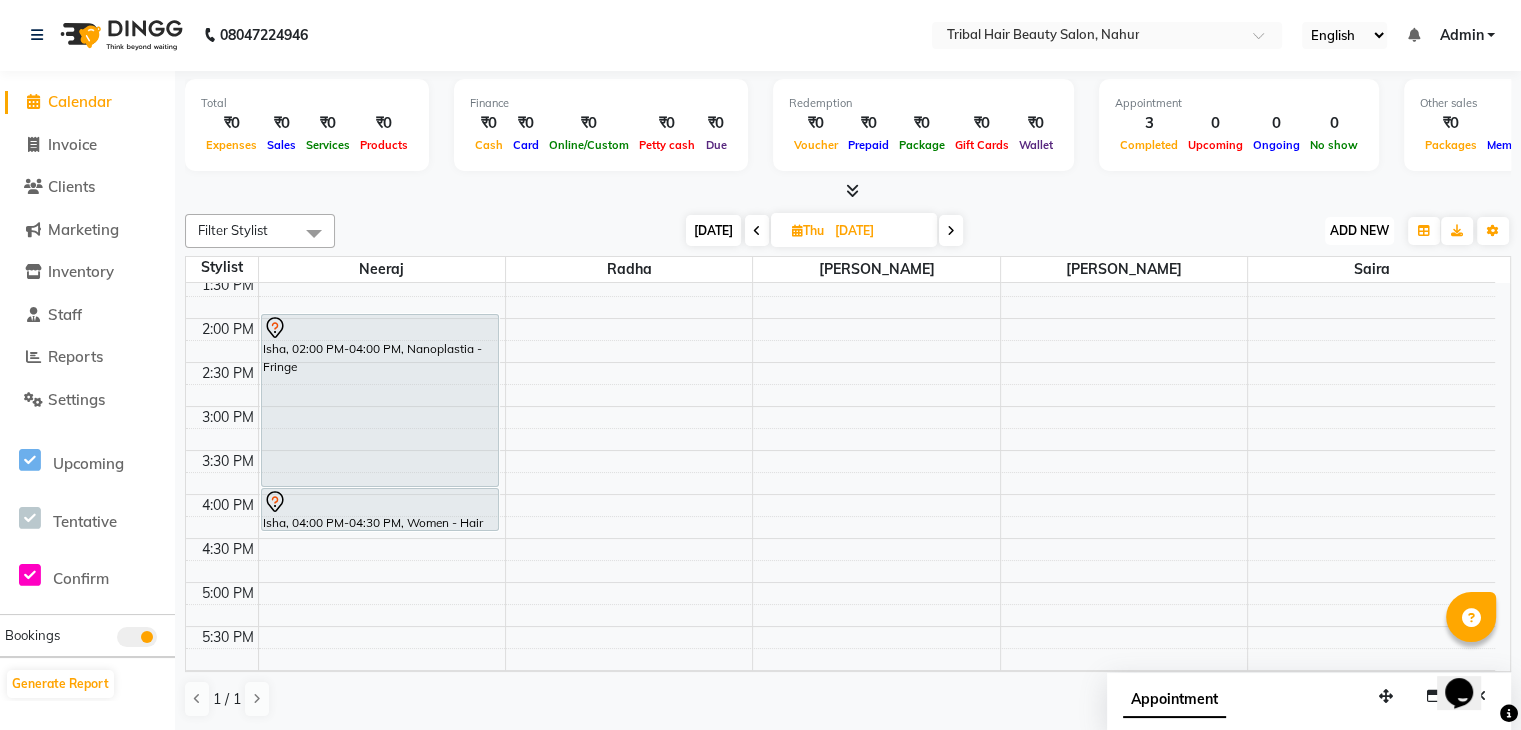 click on "ADD NEW Toggle Dropdown" at bounding box center [1359, 231] 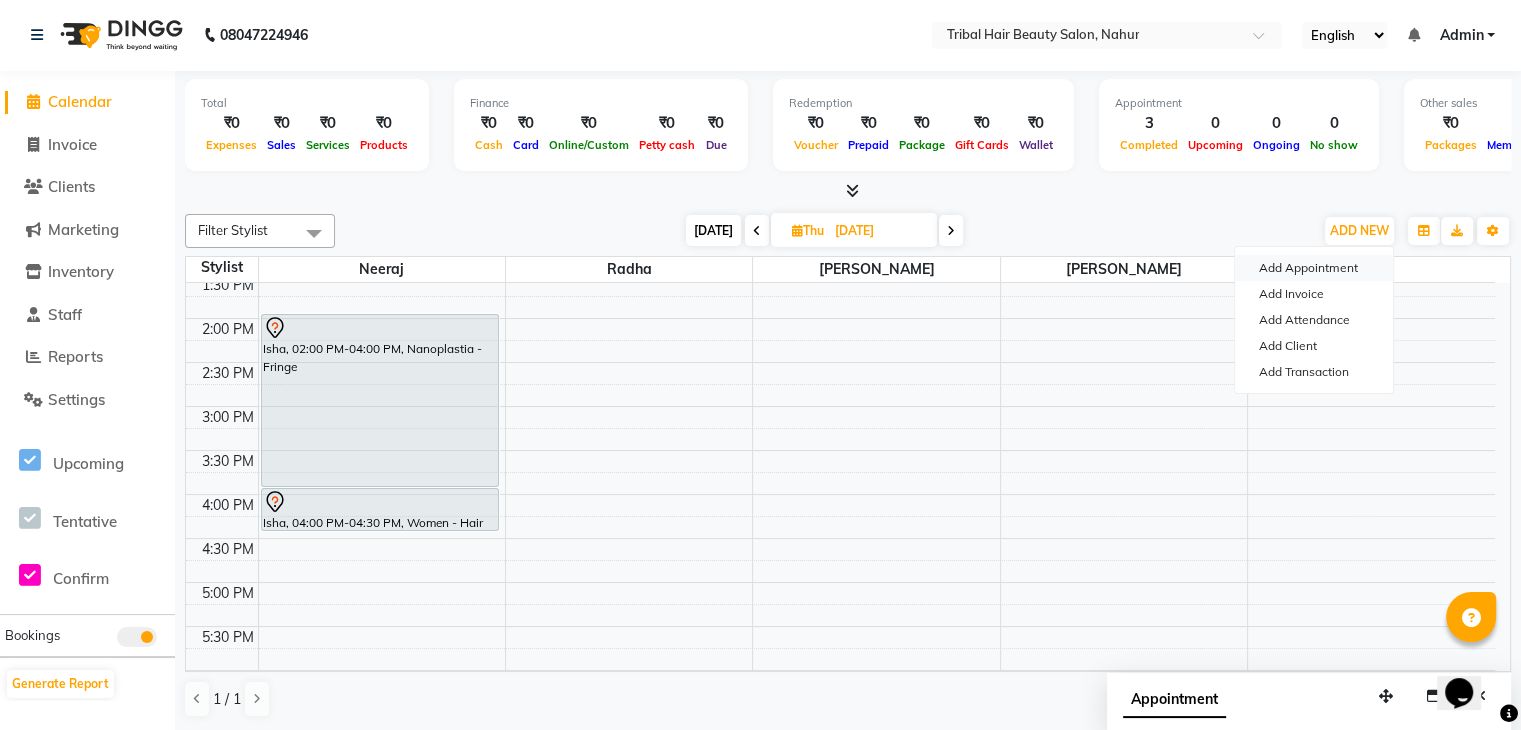 click on "Add Appointment" at bounding box center [1314, 268] 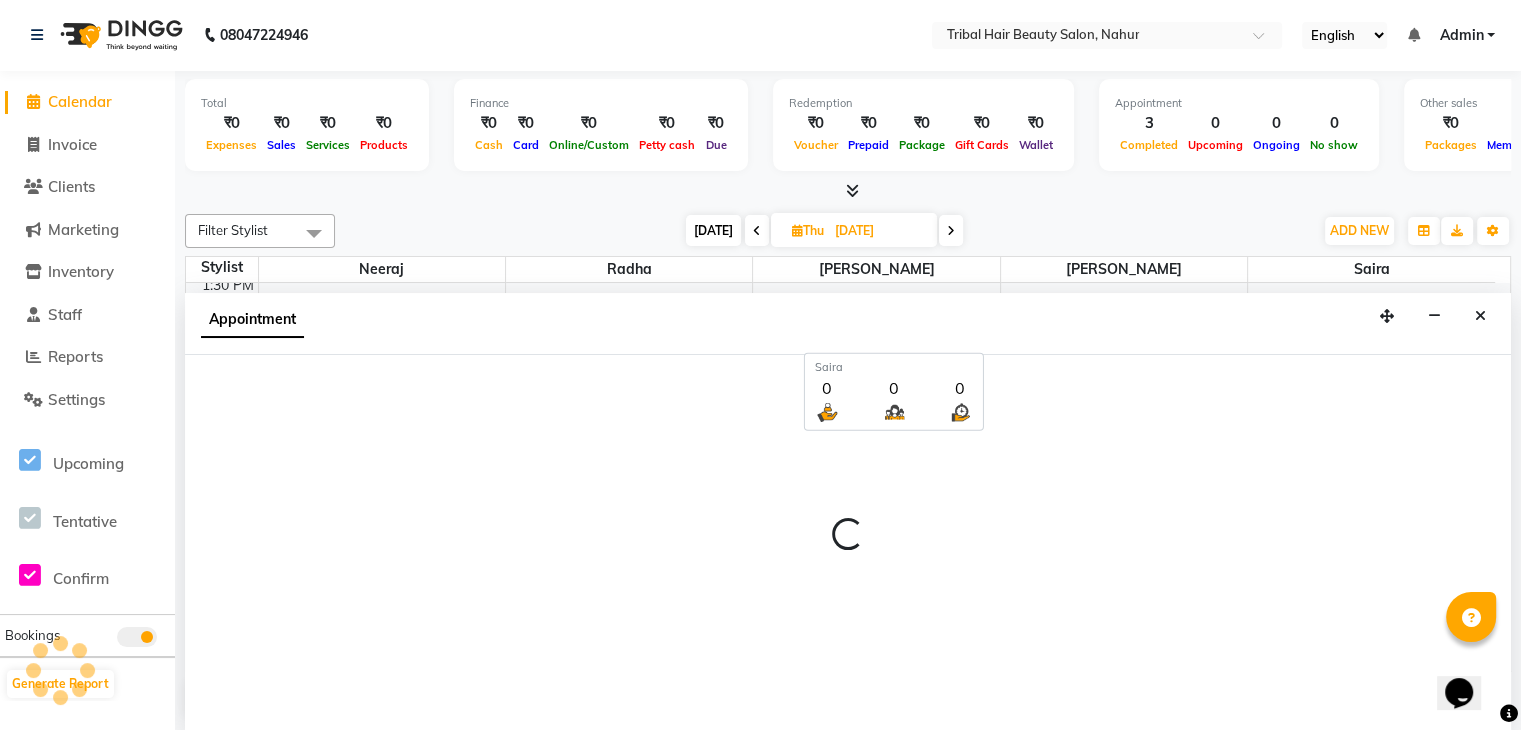 select on "540" 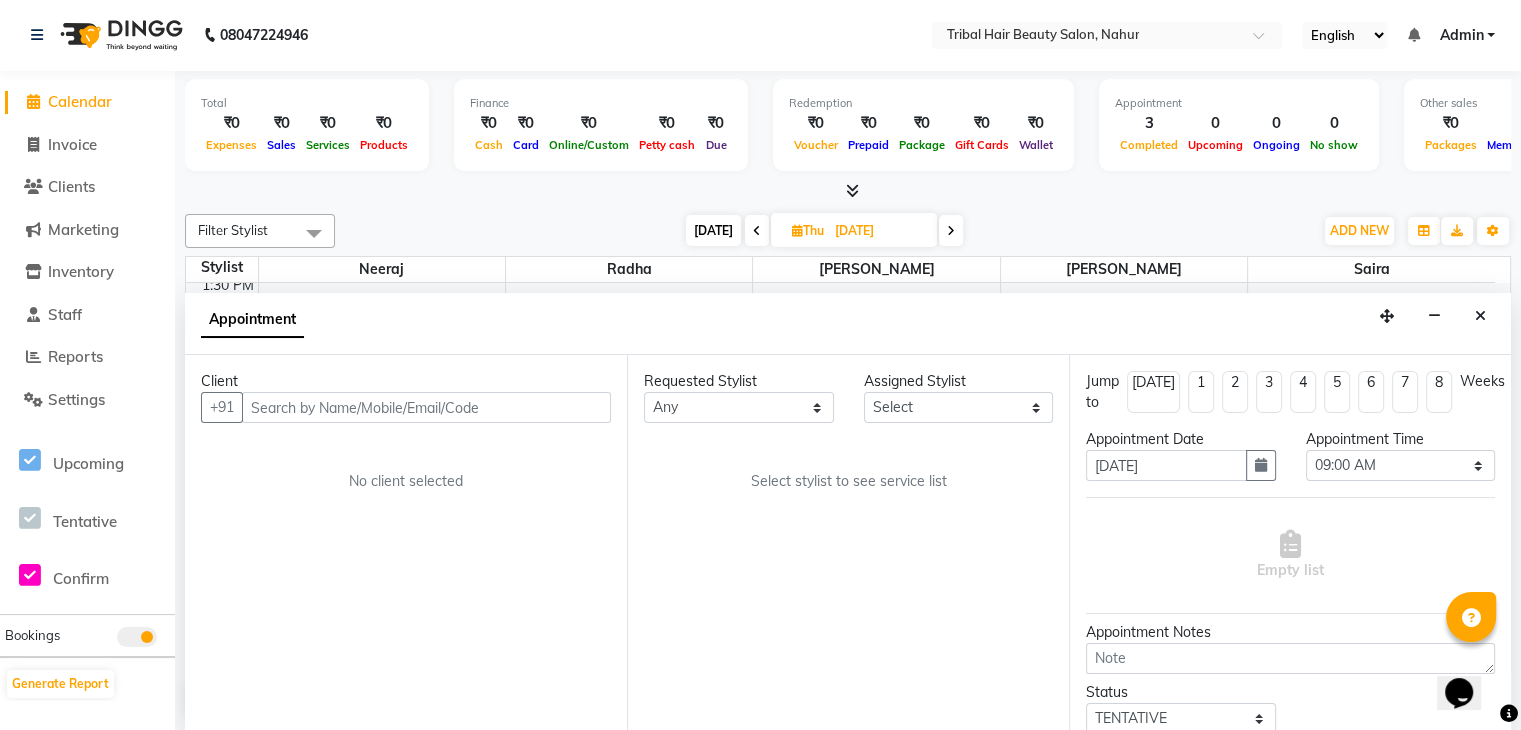 click on "[DATE]" at bounding box center [713, 230] 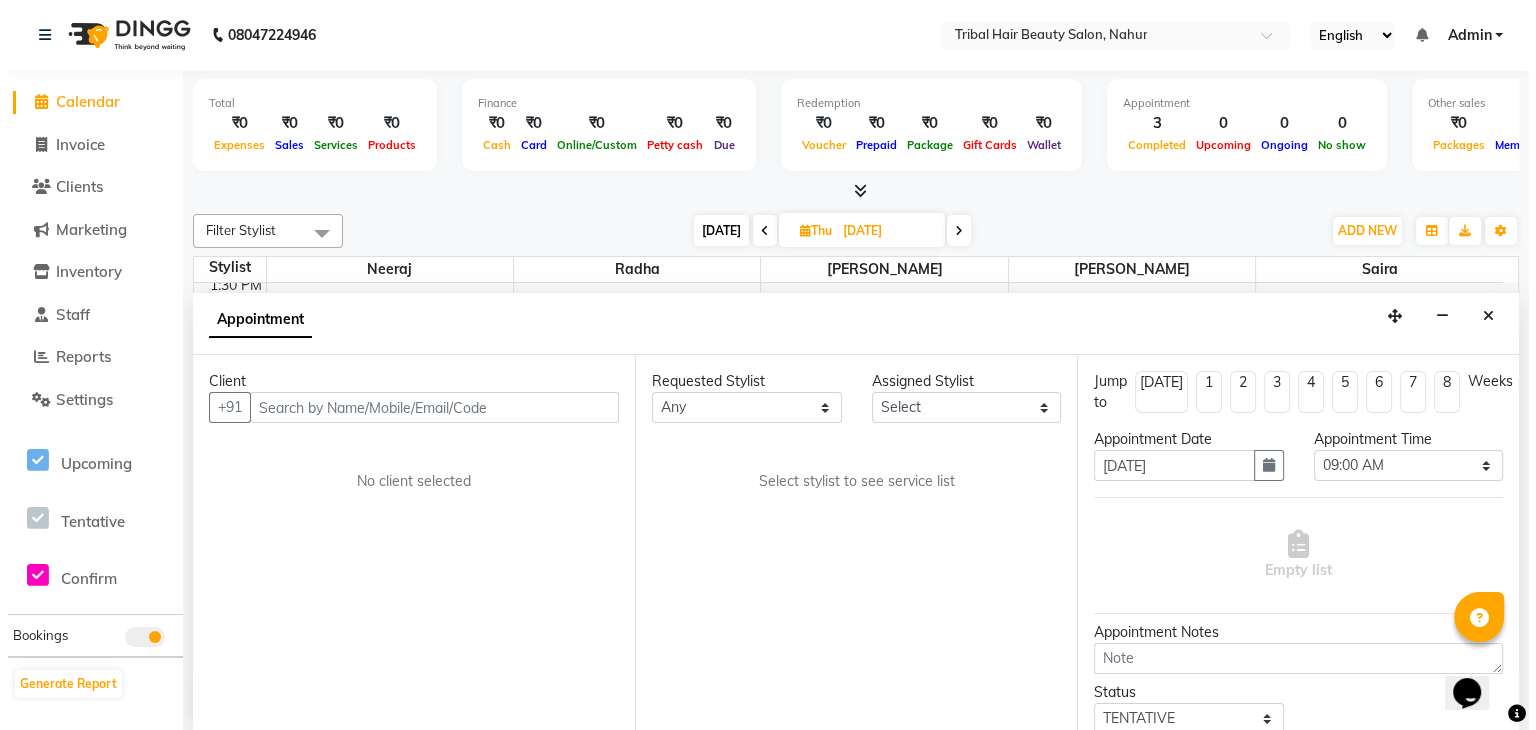scroll, scrollTop: 960, scrollLeft: 0, axis: vertical 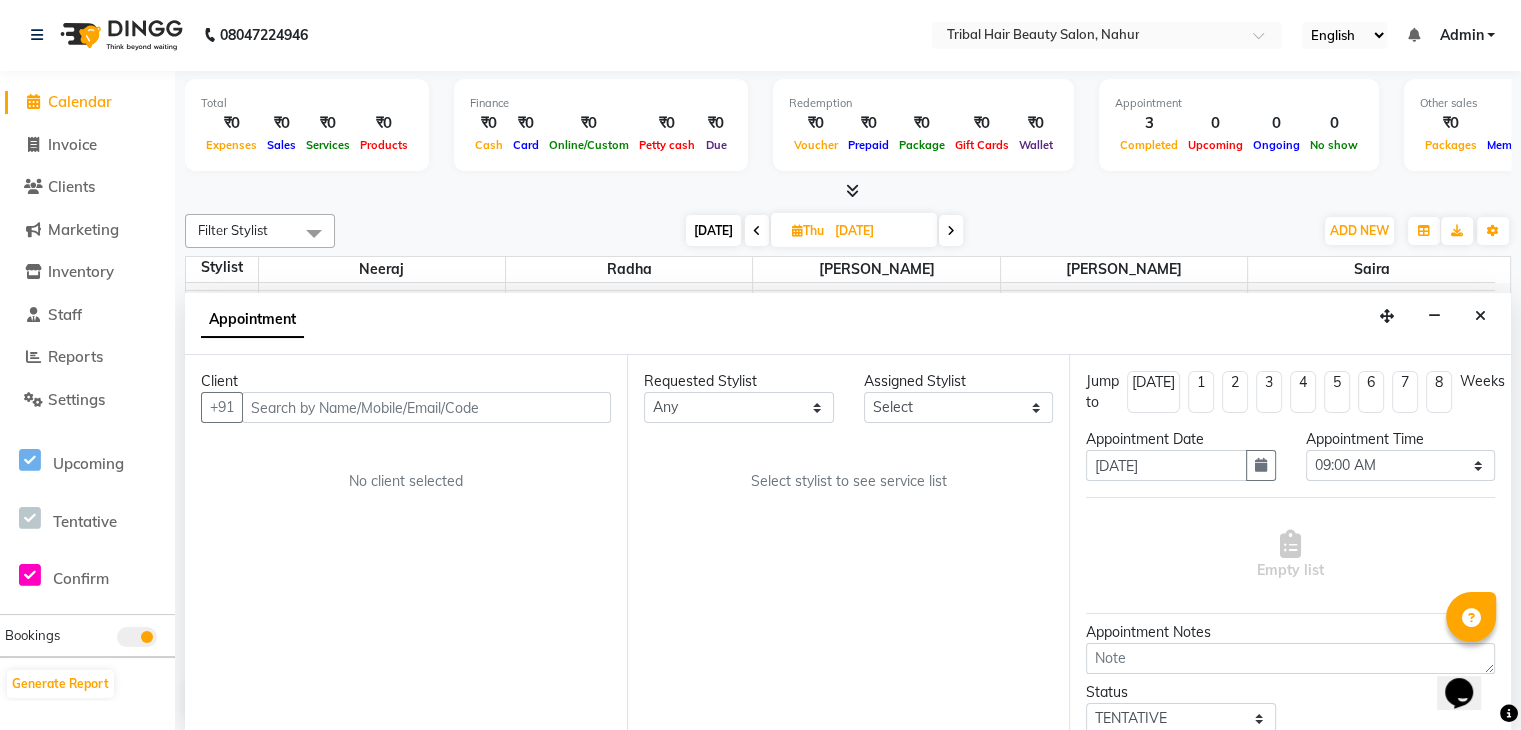 select on "540" 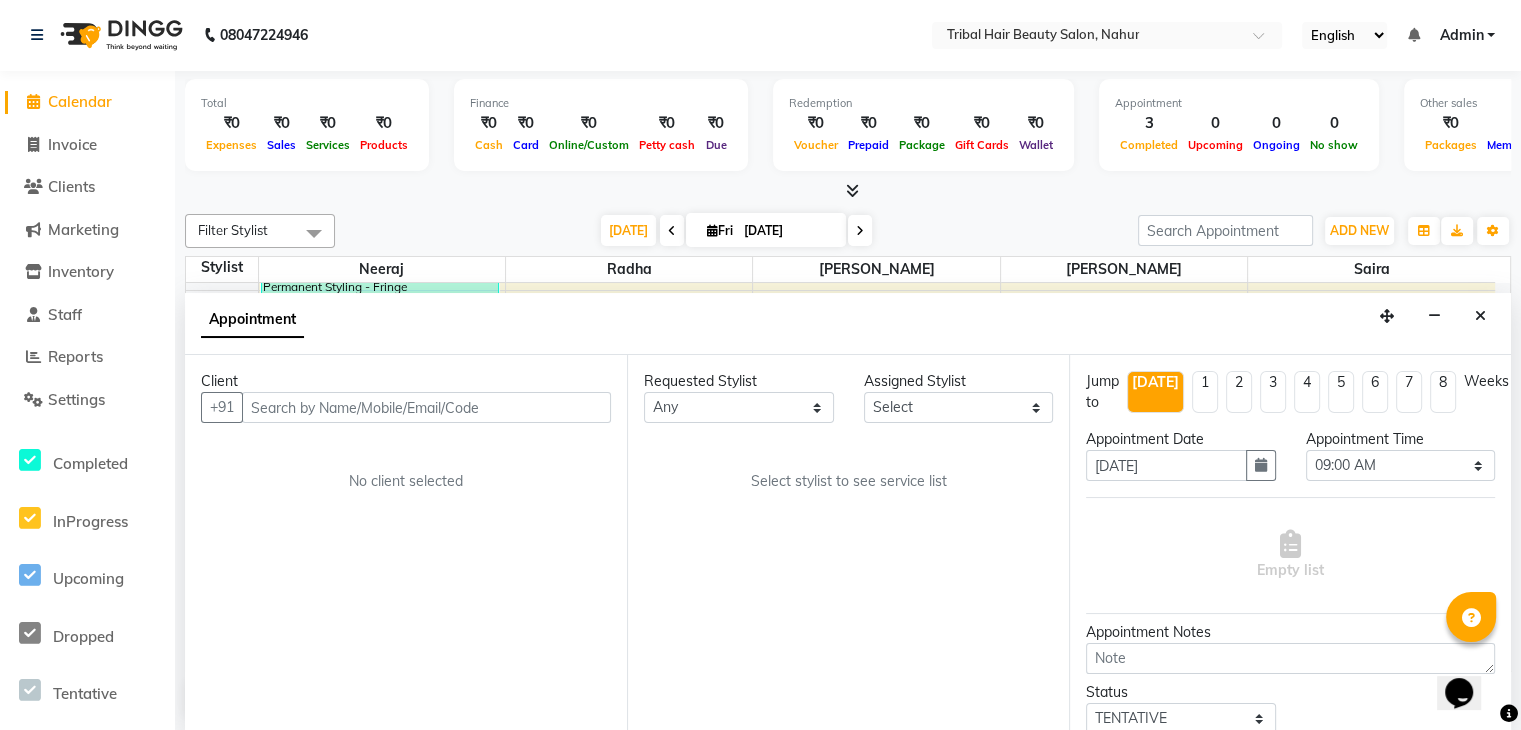 click on "Today  Fri 11-07-2025" at bounding box center (736, 231) 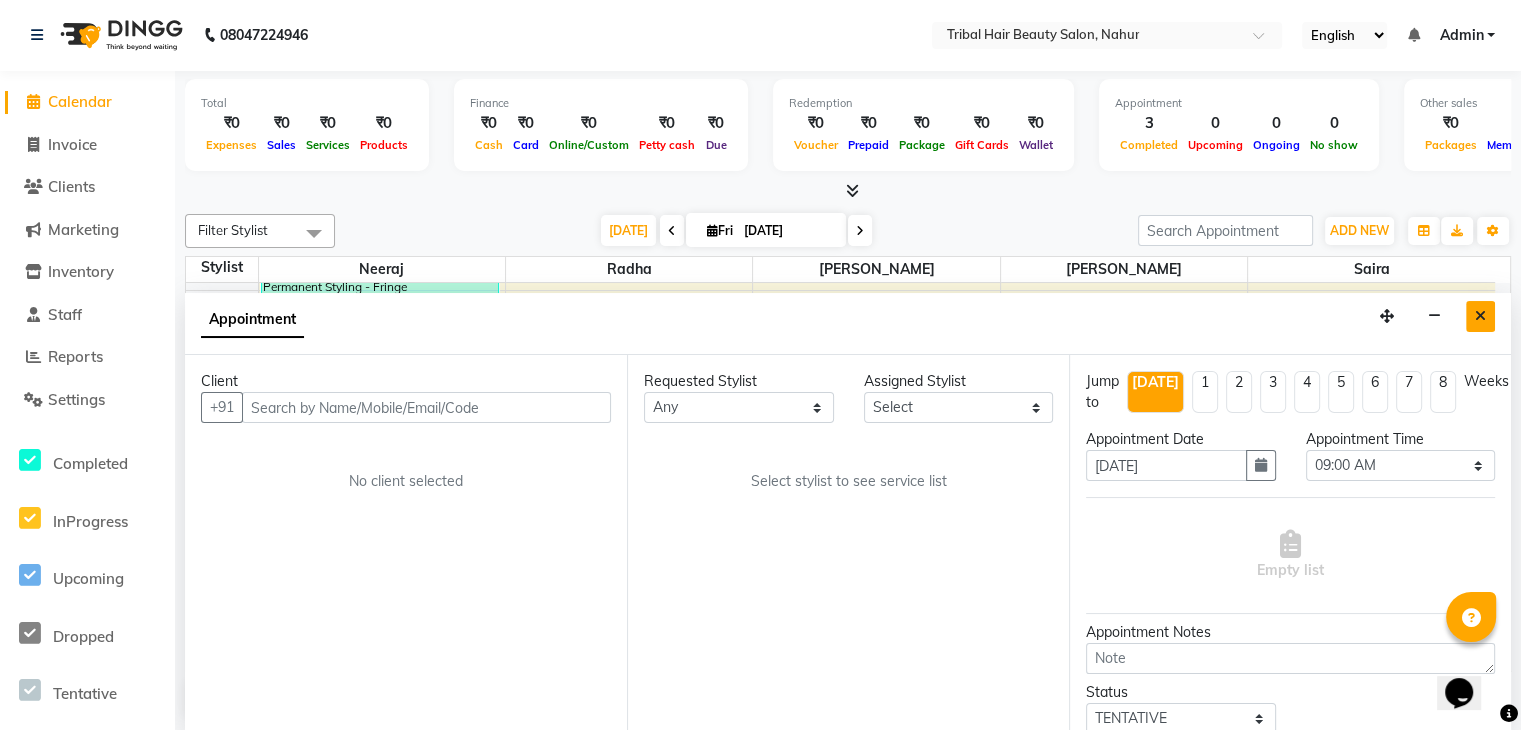 click at bounding box center [1480, 316] 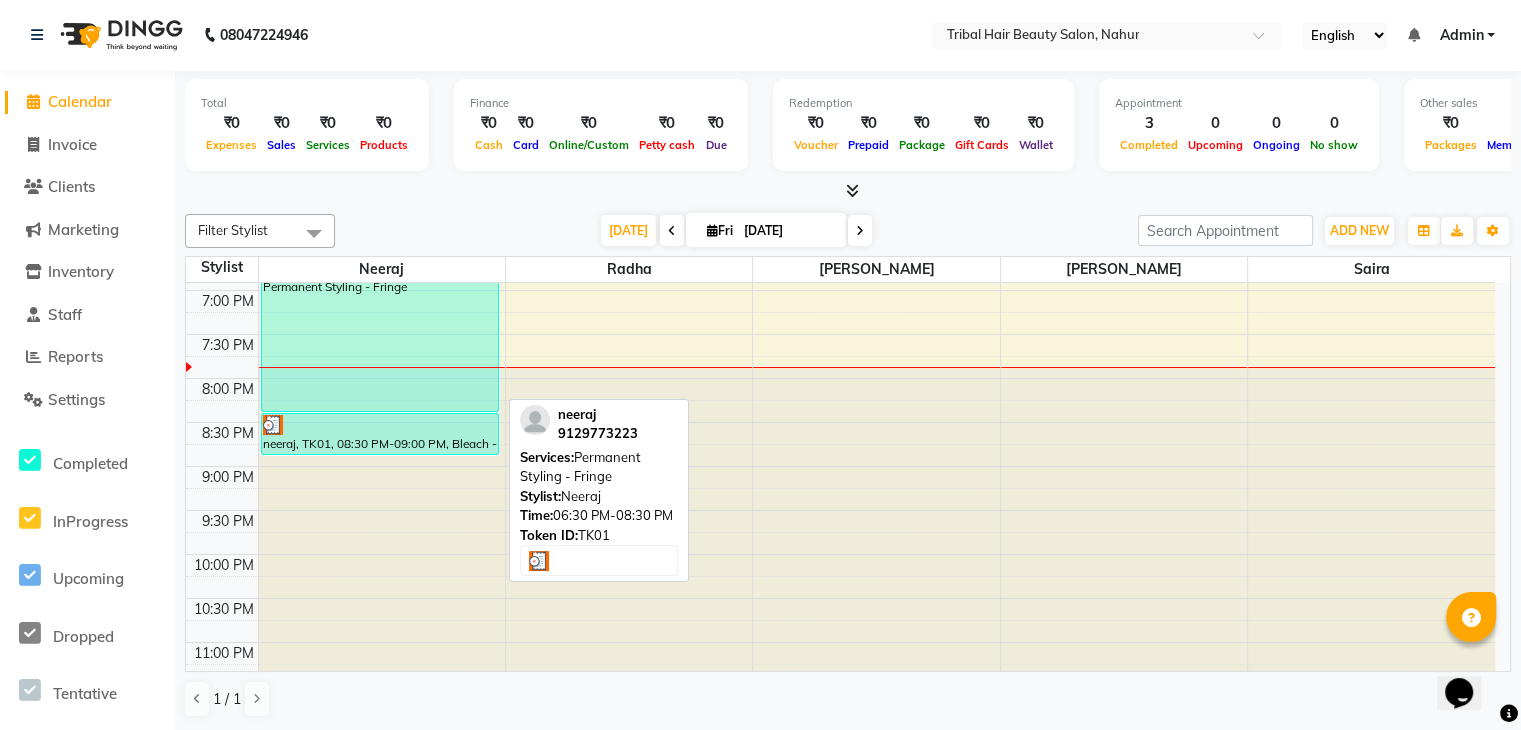 click on "neeraj, TK01, 06:30 PM-08:30 PM, Permanent Styling - Fringe" at bounding box center (380, 325) 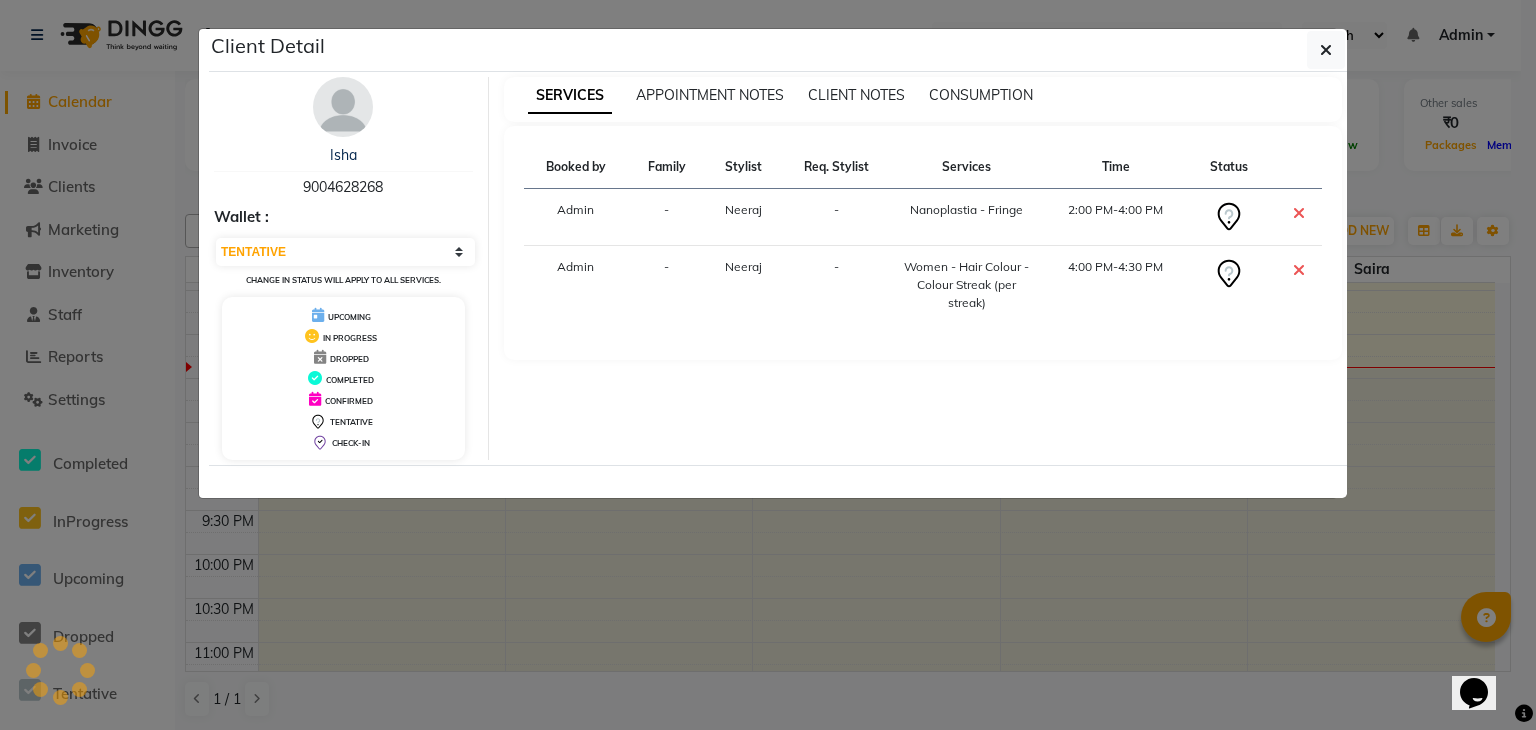 select on "3" 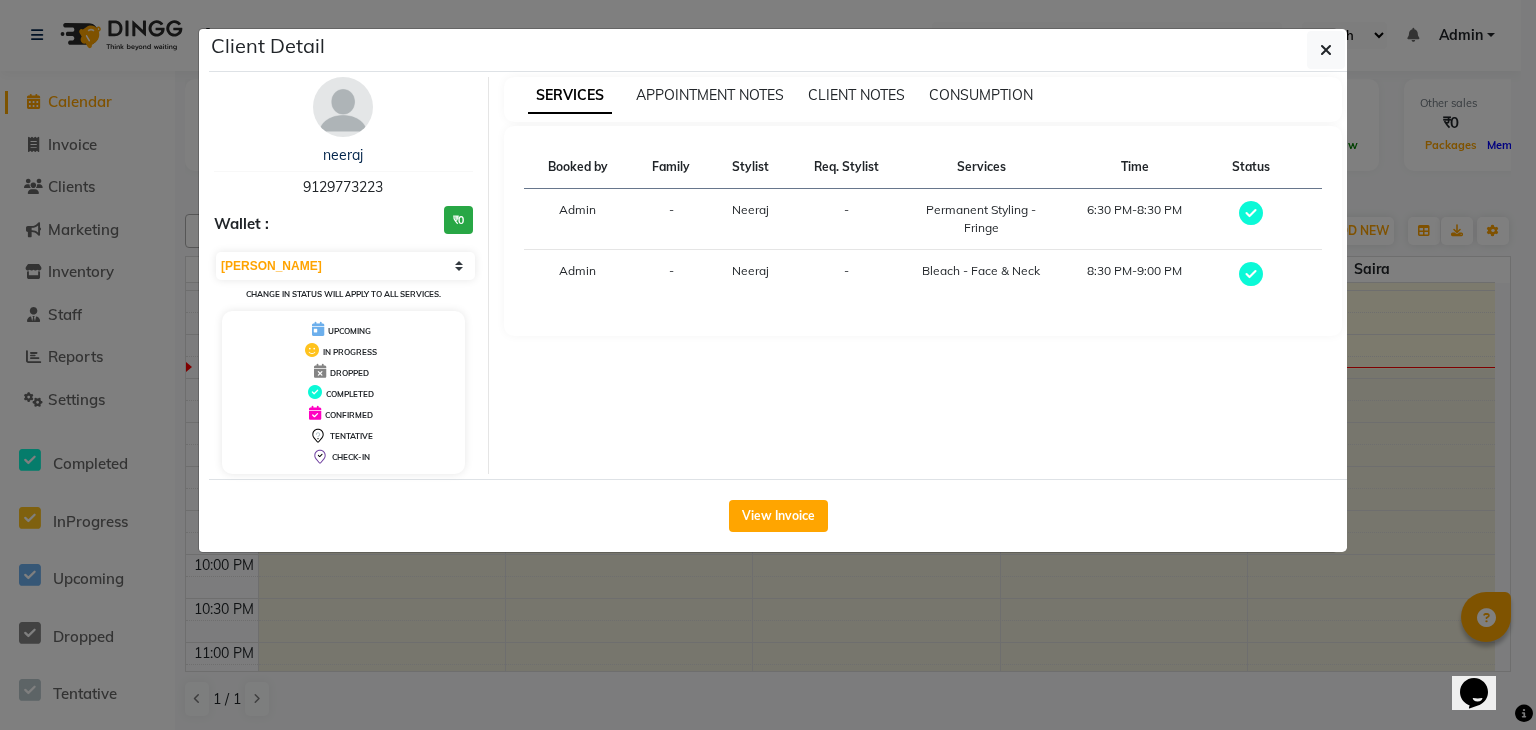 click on "Client Detail  neeraj    9129773223 Wallet : ₹0 Select MARK DONE UPCOMING Change in status will apply to all services. UPCOMING IN PROGRESS DROPPED COMPLETED CONFIRMED TENTATIVE CHECK-IN SERVICES APPOINTMENT NOTES CLIENT NOTES CONSUMPTION Booked by Family Stylist Req. Stylist Services Time Status  Admin  - Neeraj  -  Permanent Styling - Fringe   6:30 PM-8:30 PM   Admin  - Neeraj  -  Bleach - Face & Neck   8:30 PM-9:00 PM   View Invoice" 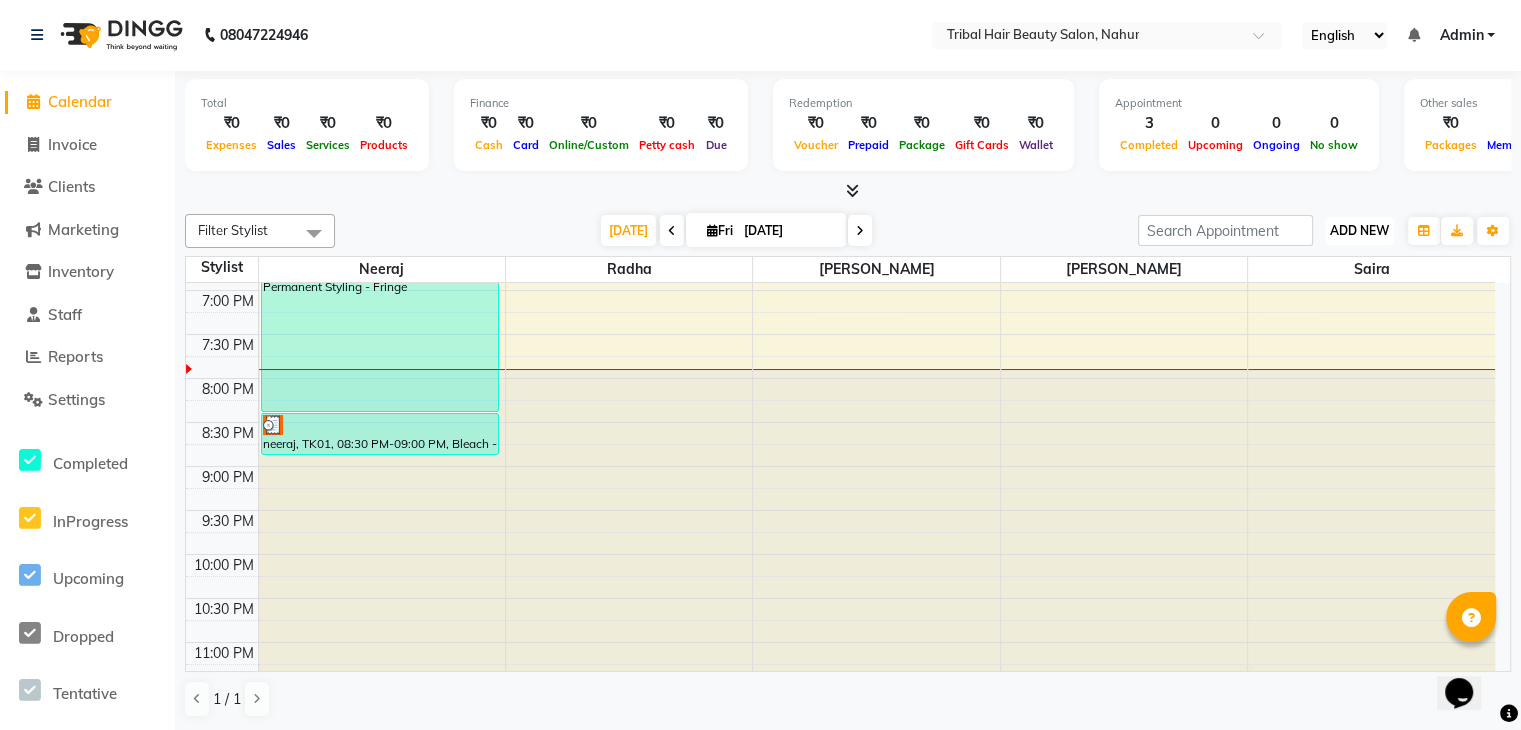 click on "ADD NEW" at bounding box center [1359, 230] 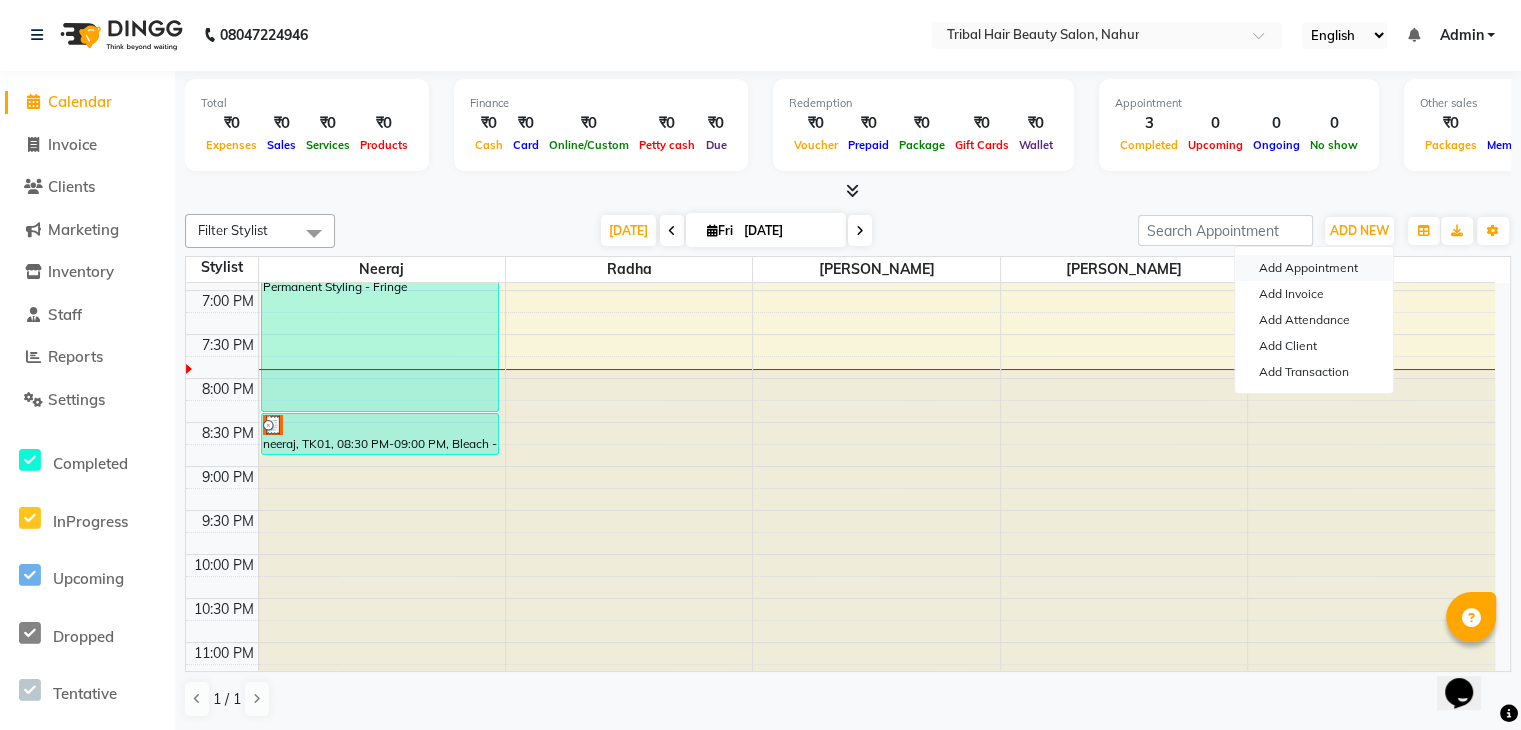 click on "Add Appointment" at bounding box center (1314, 268) 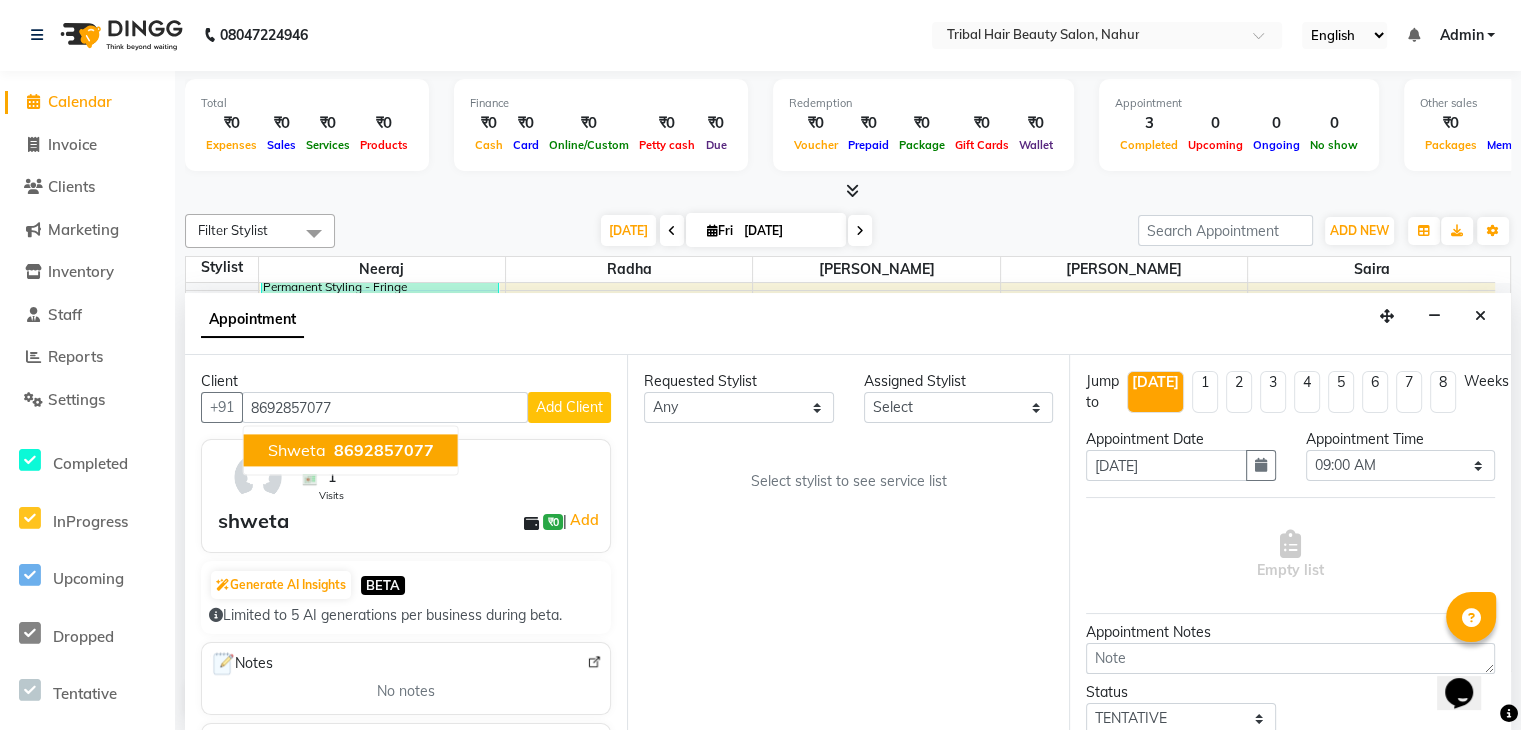 type on "8692857077" 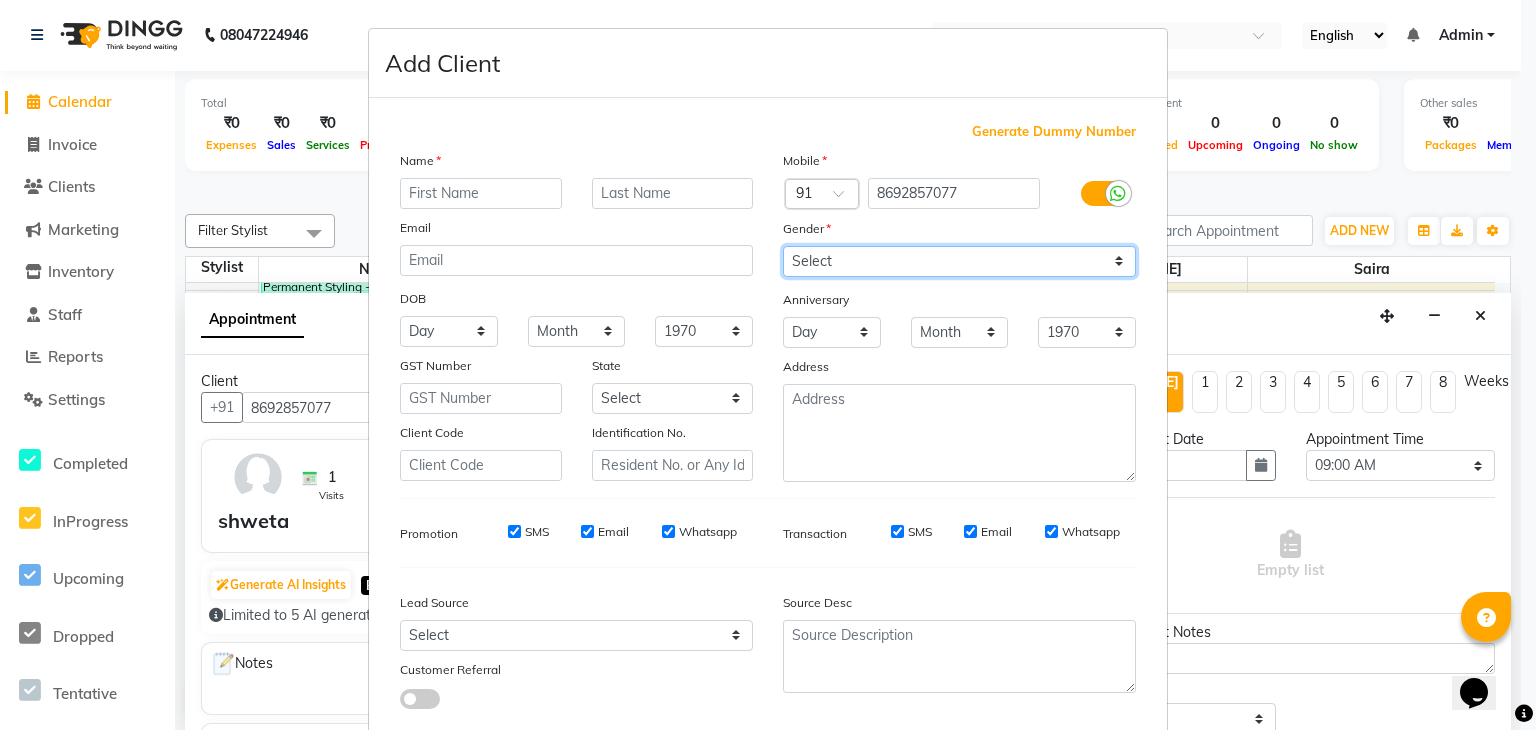 click on "Select Male Female Other Prefer Not To Say" at bounding box center [959, 261] 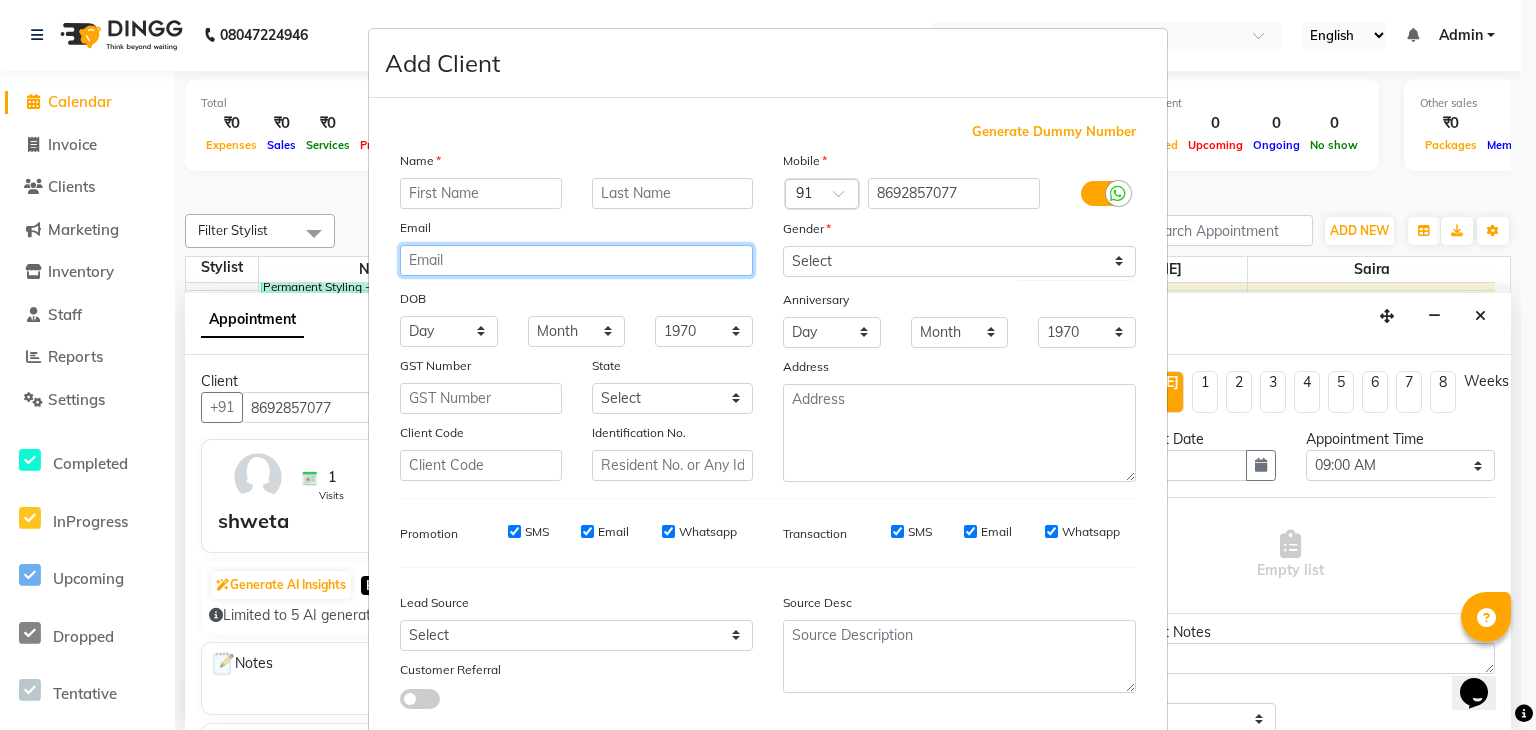 click at bounding box center (576, 260) 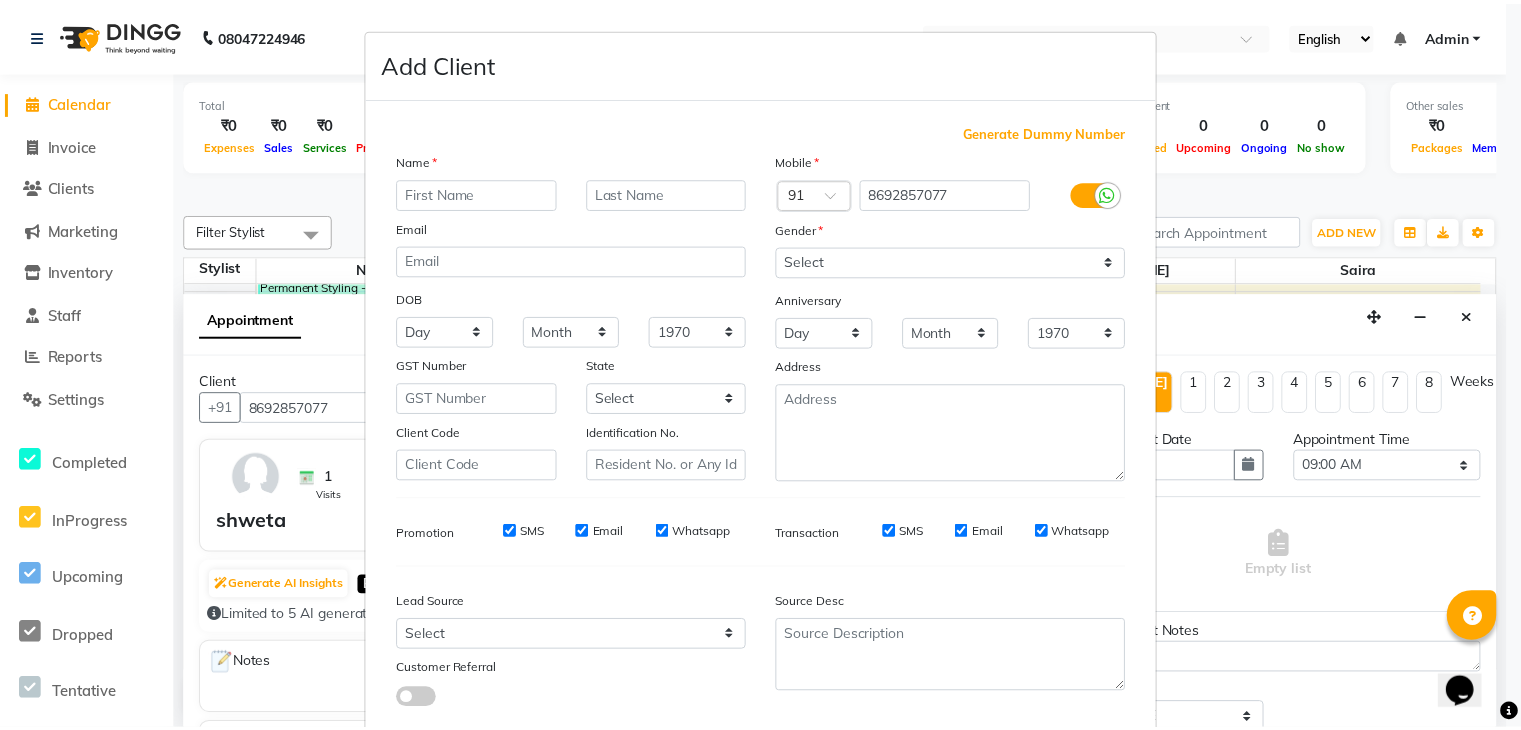 scroll, scrollTop: 127, scrollLeft: 0, axis: vertical 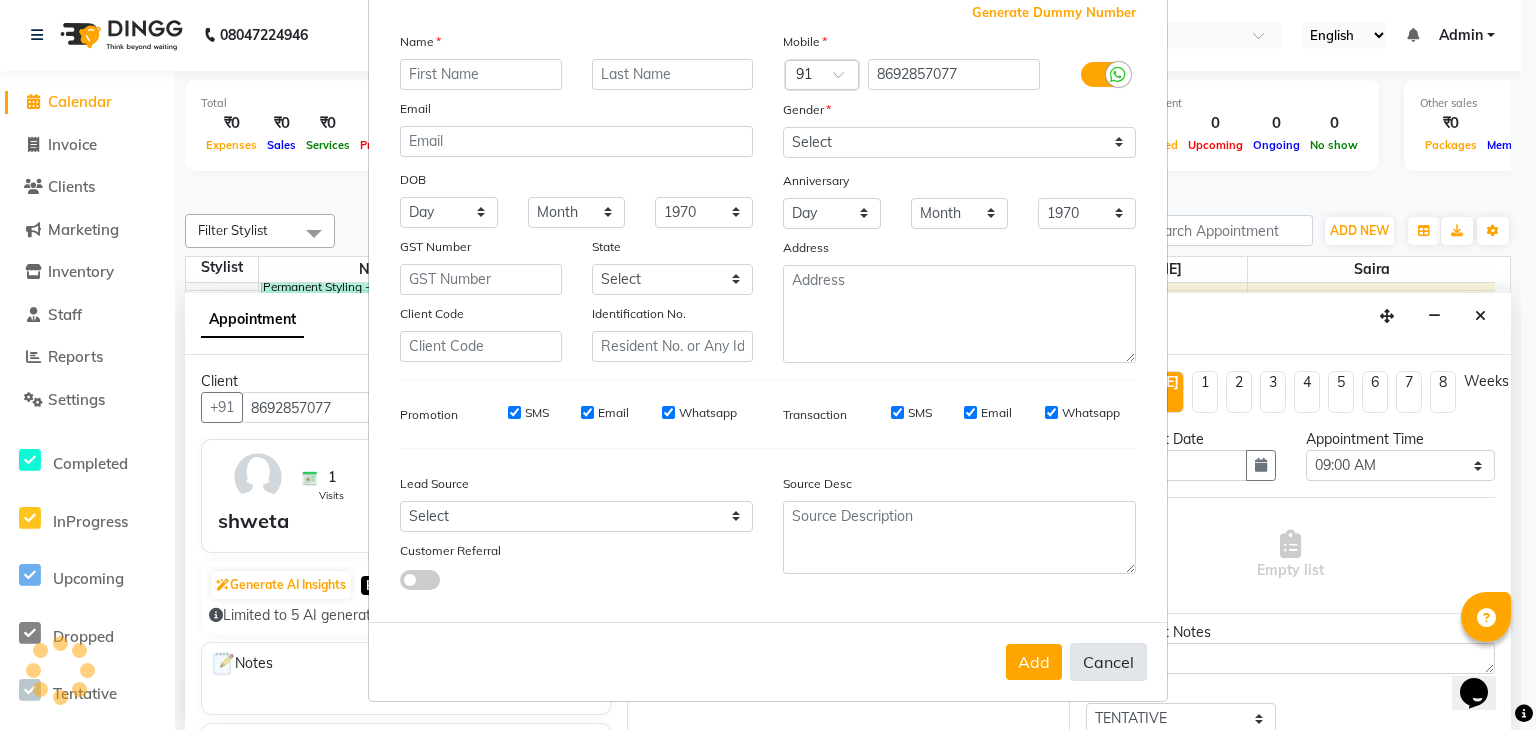 click on "Cancel" at bounding box center (1108, 662) 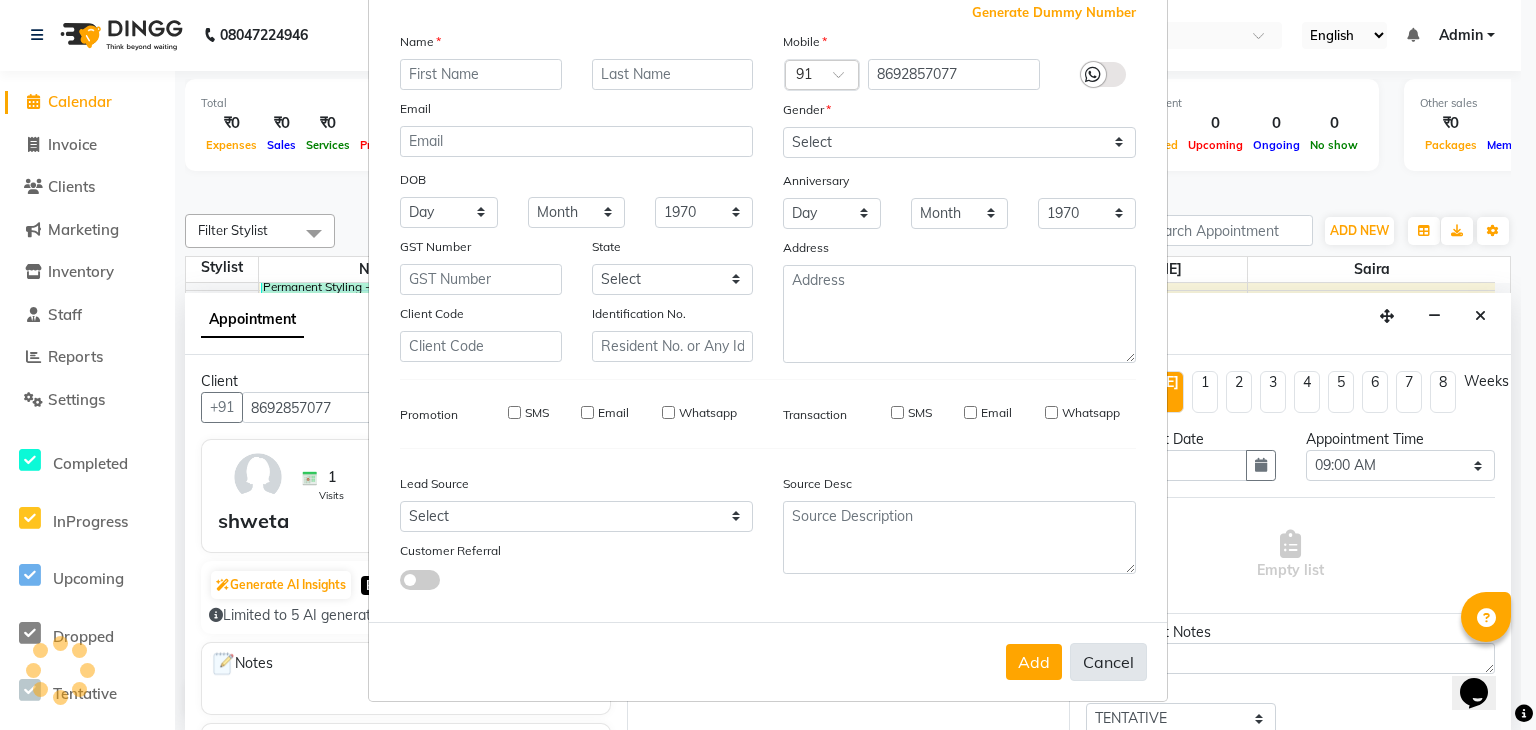 select 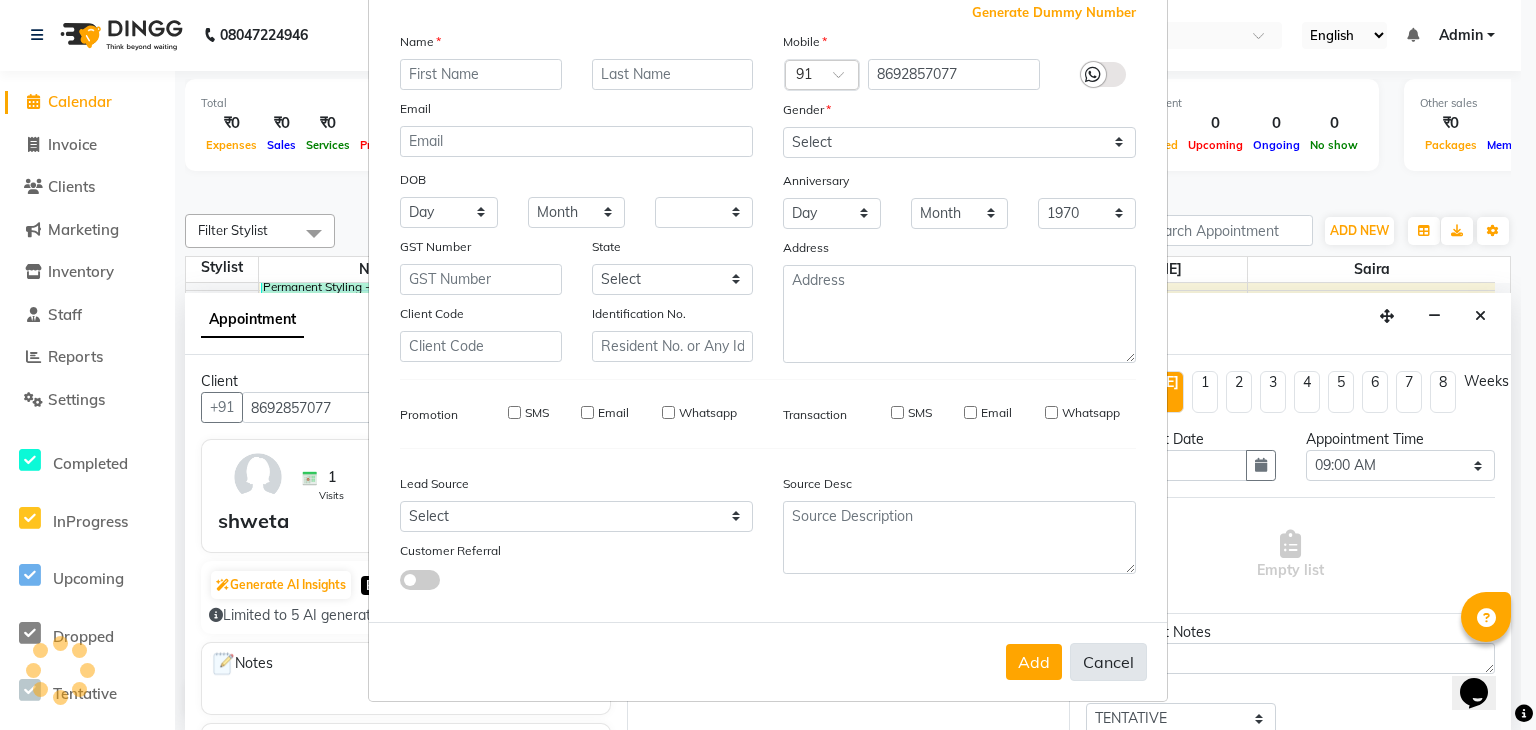 type 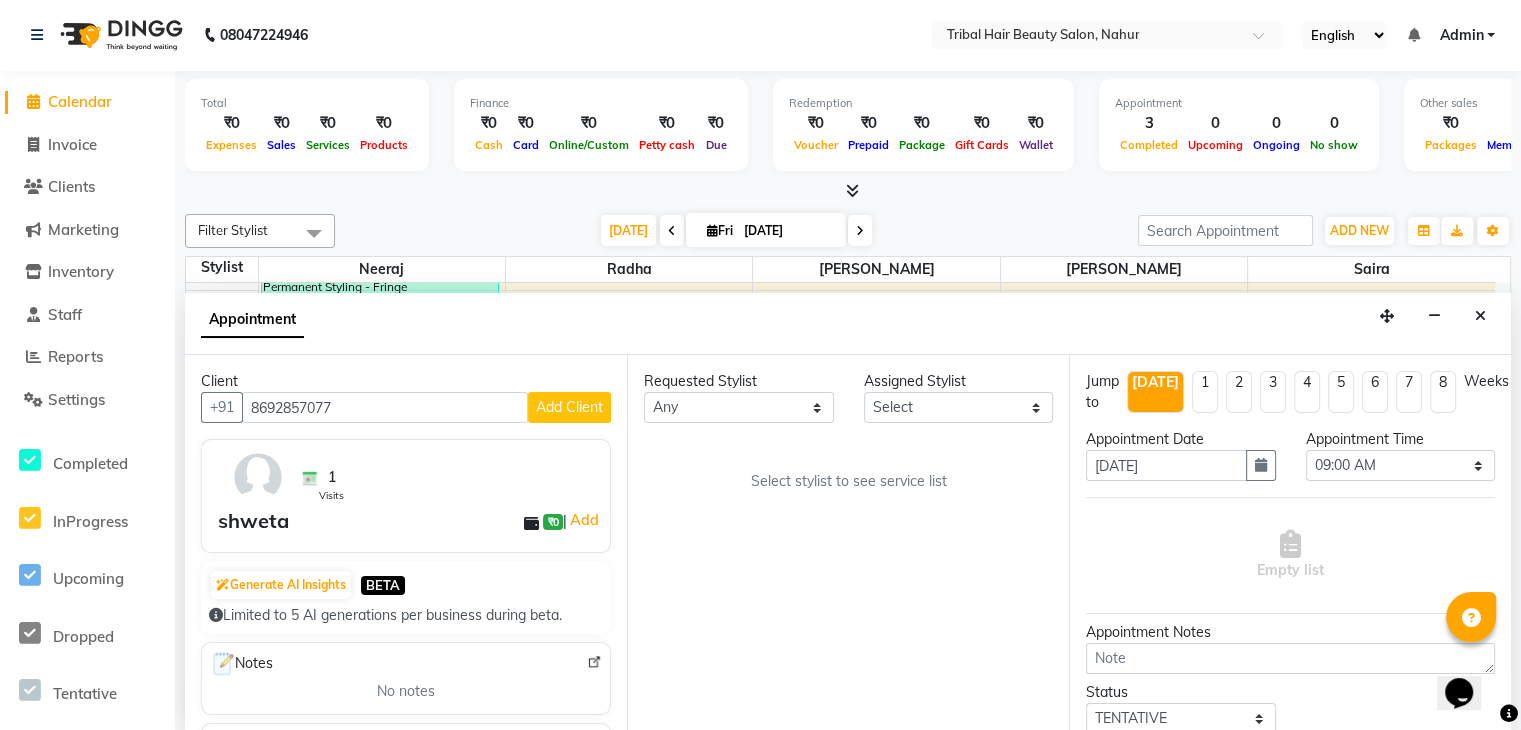 scroll, scrollTop: 0, scrollLeft: 0, axis: both 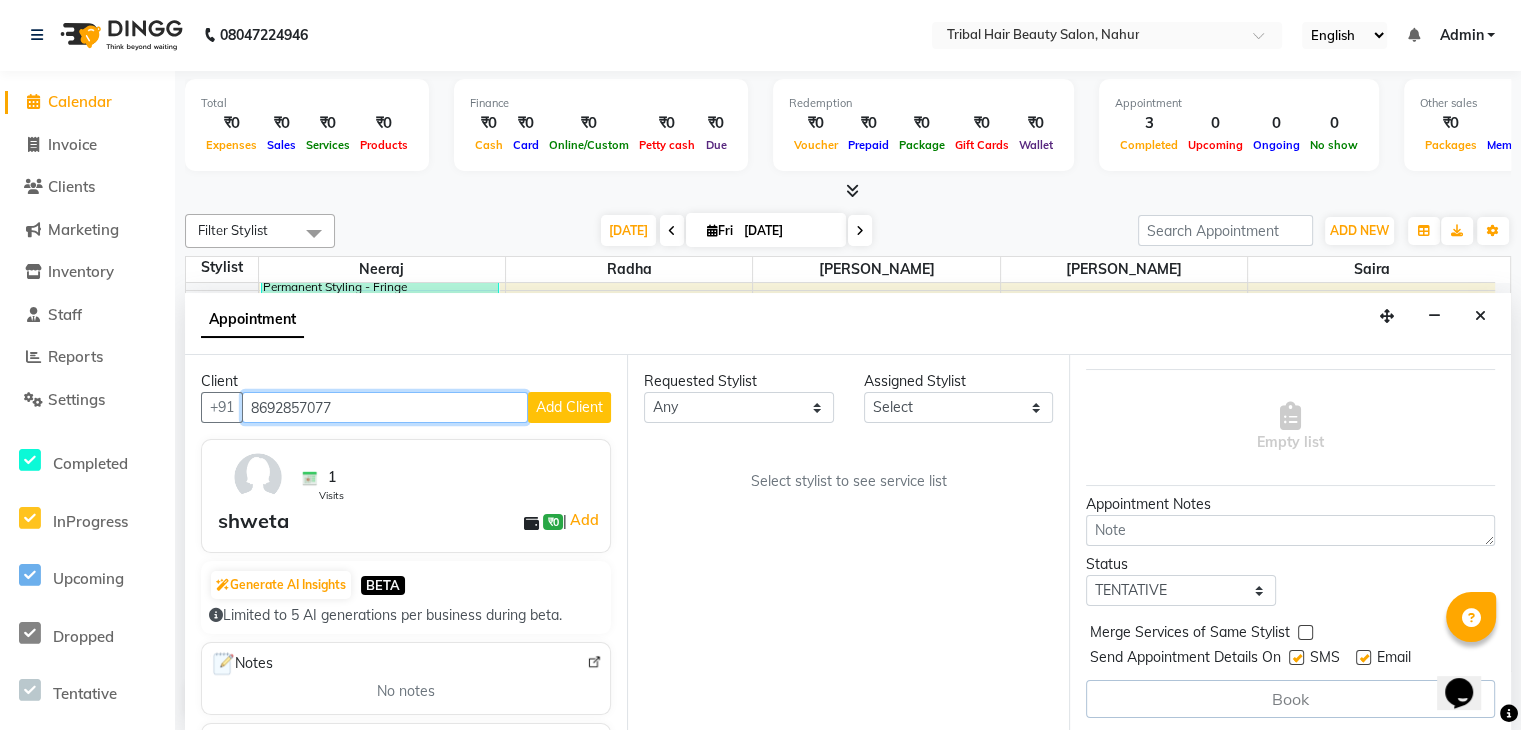 click on "8692857077" at bounding box center [385, 407] 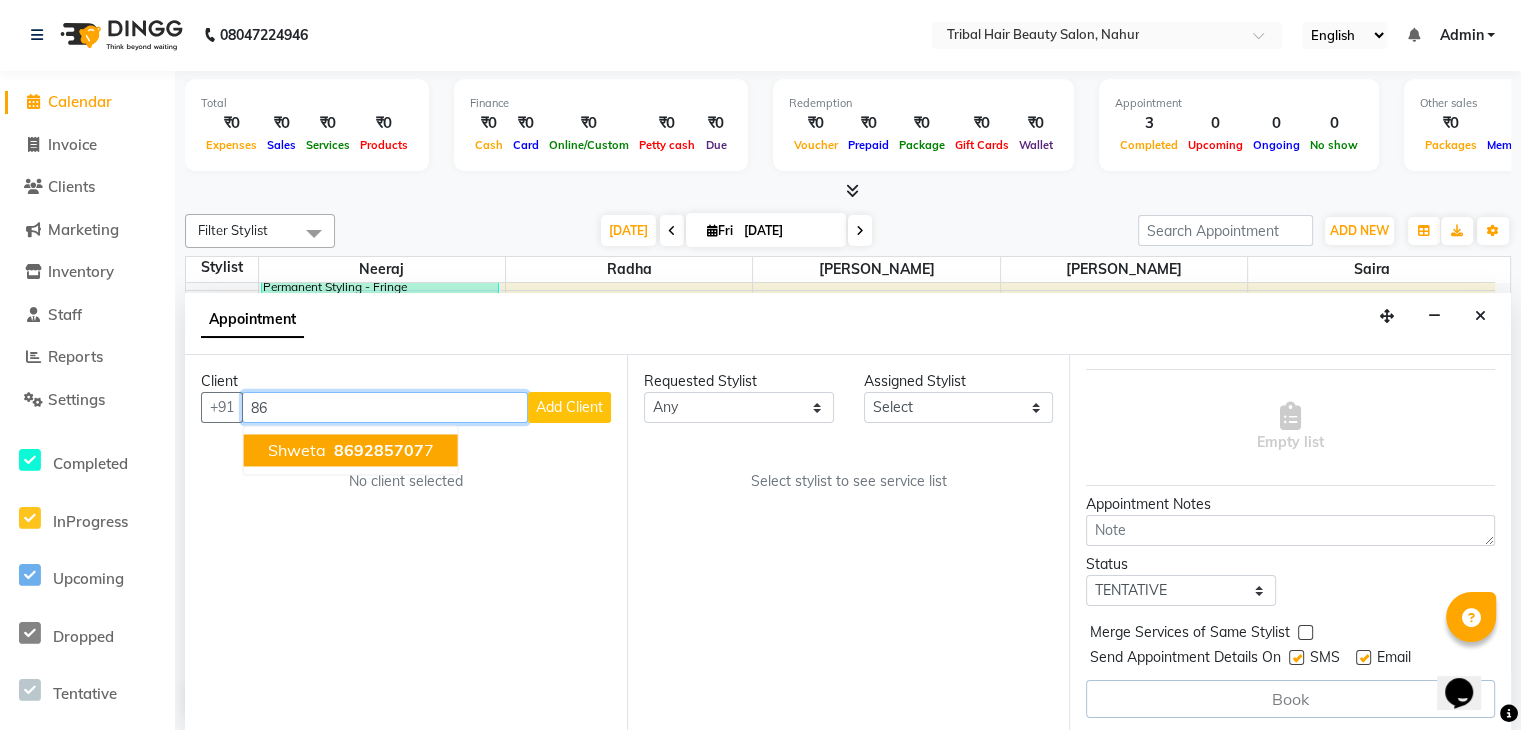 type on "8" 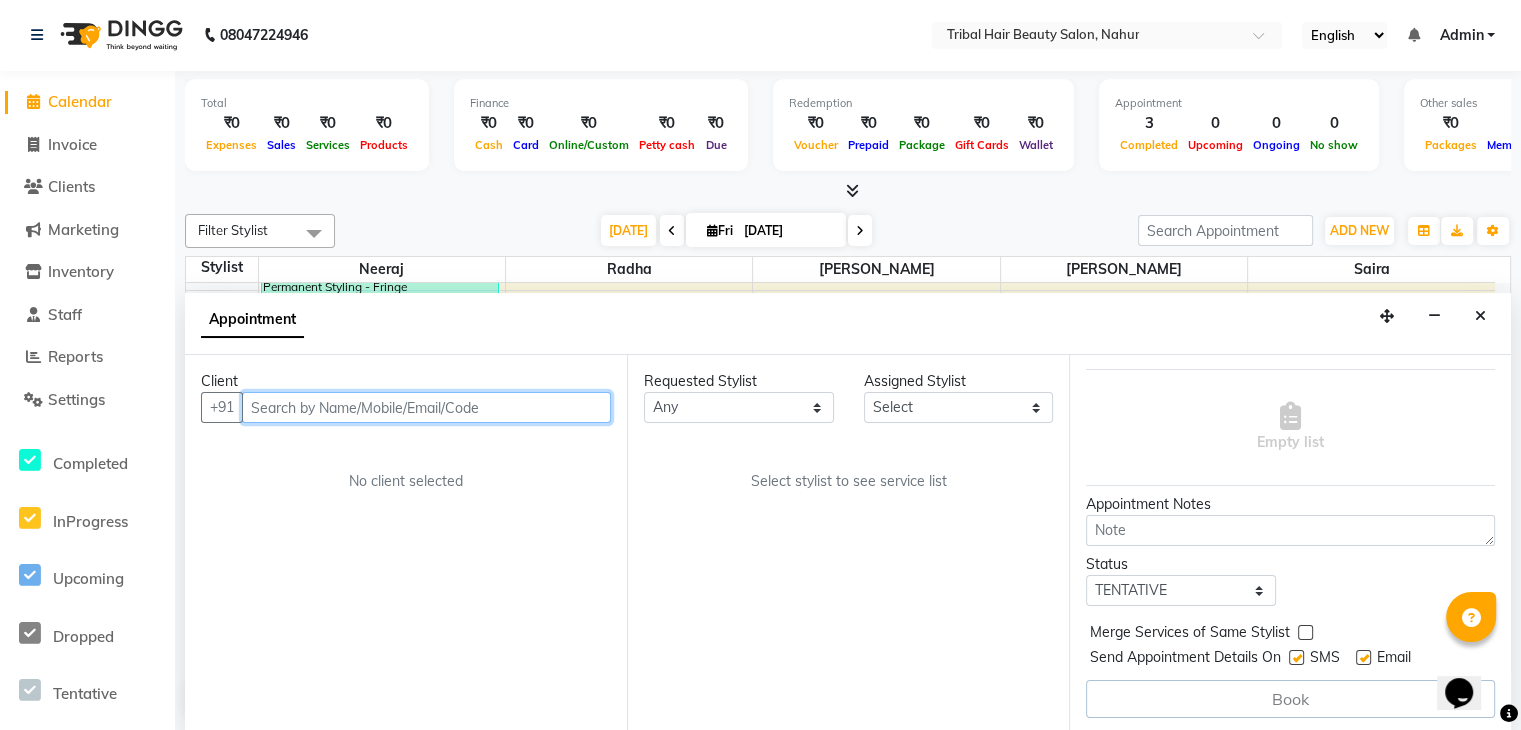 type 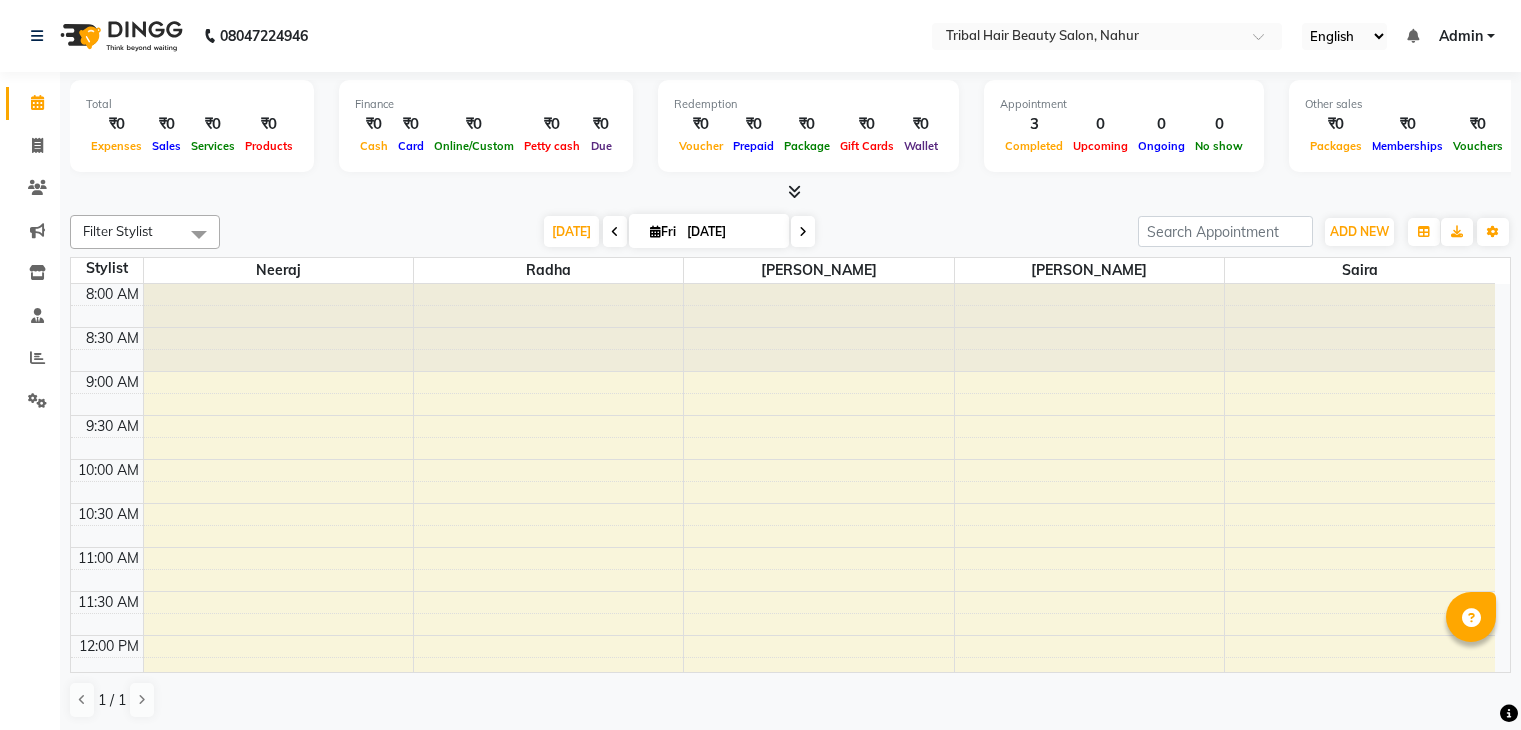scroll, scrollTop: 0, scrollLeft: 0, axis: both 